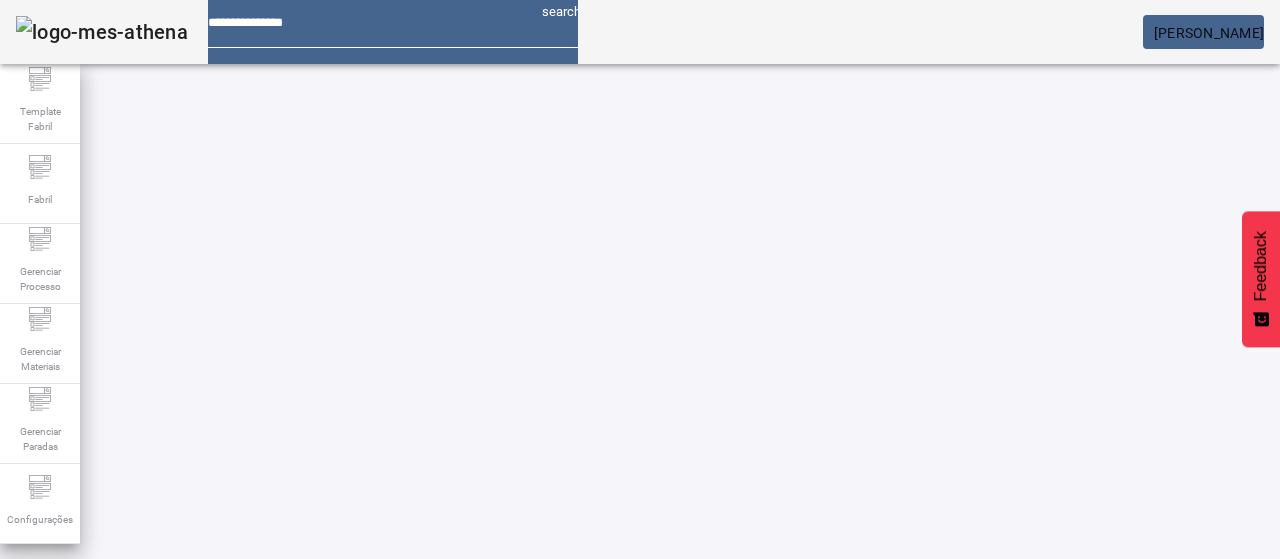 scroll, scrollTop: 0, scrollLeft: 0, axis: both 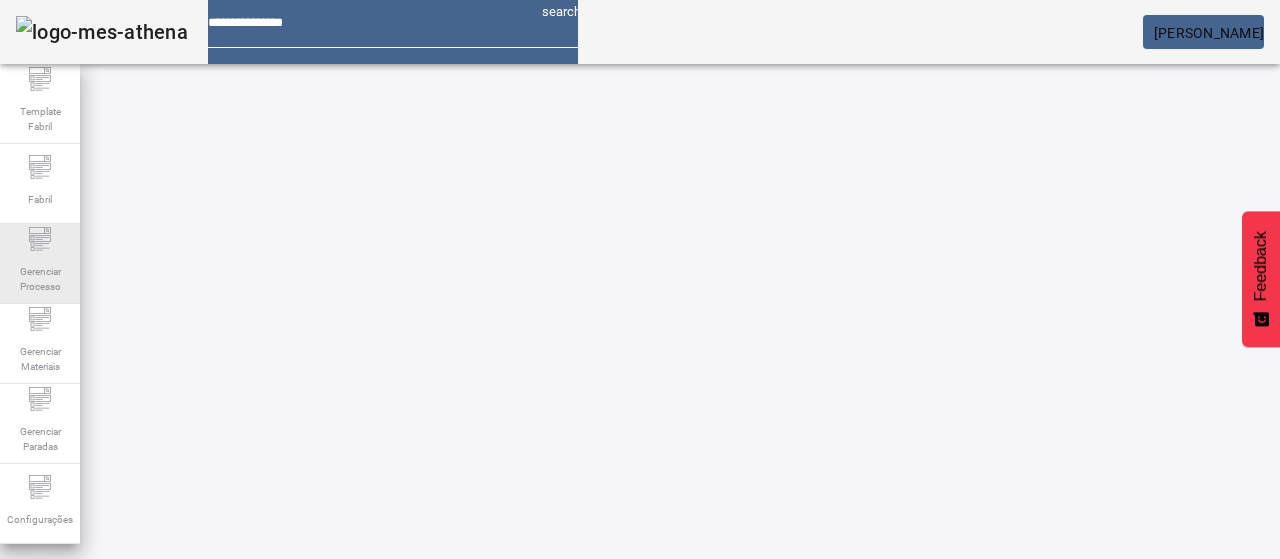 click on "Gerenciar Processo" 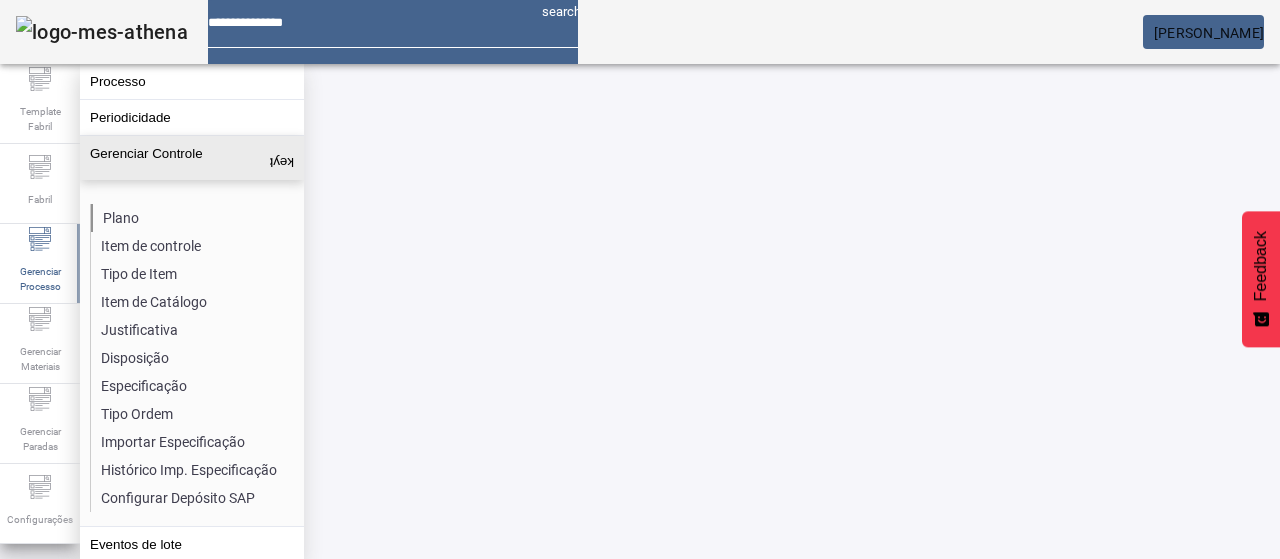 click on "Plano" 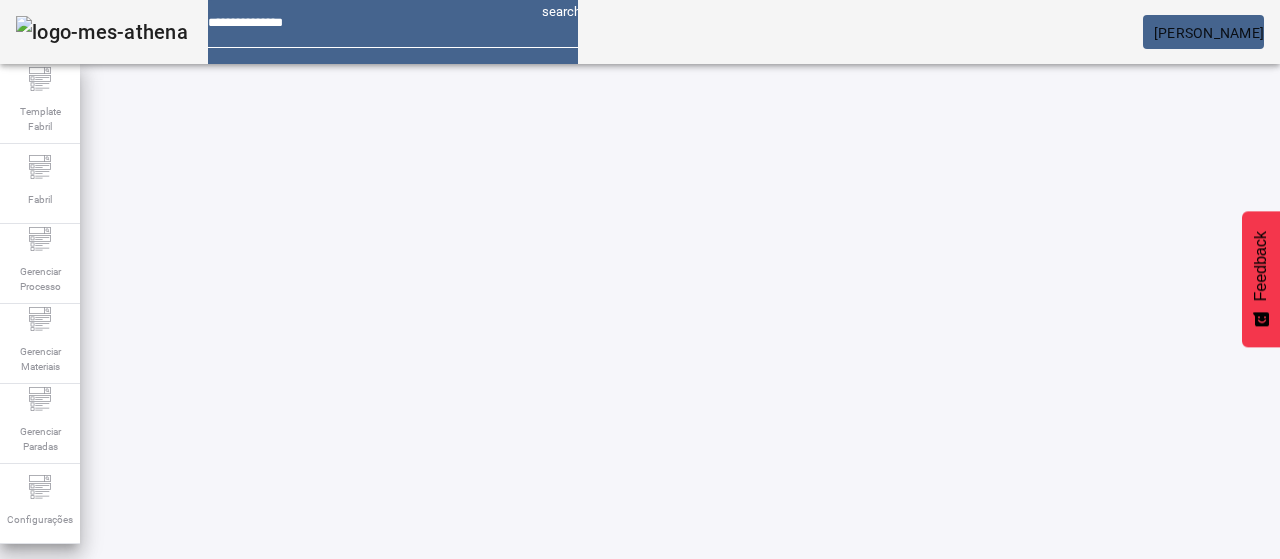 click 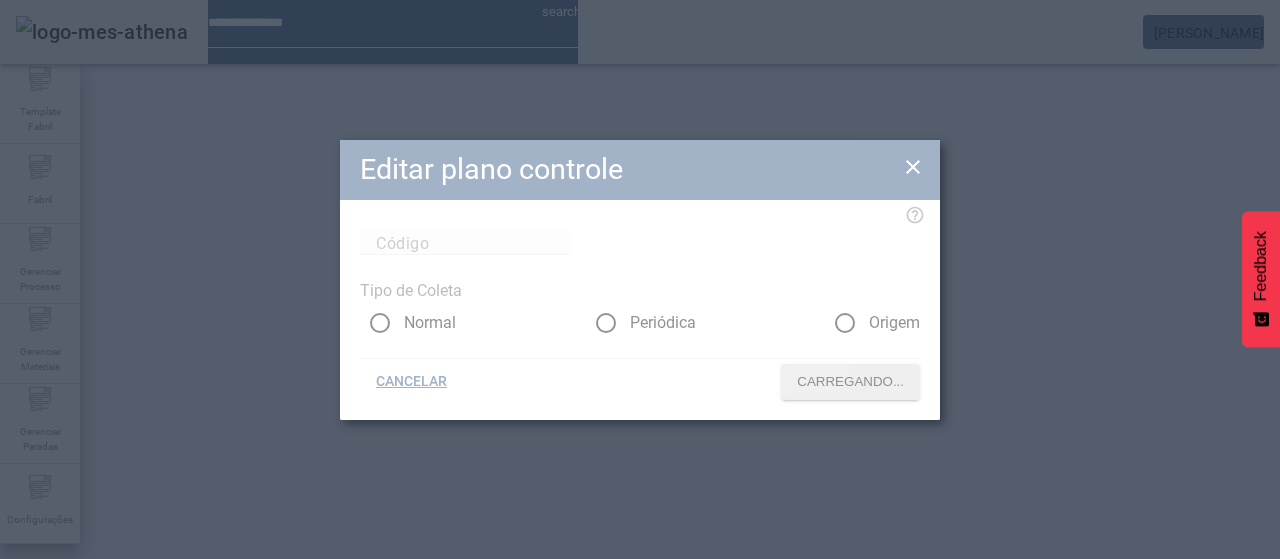 type on "****" 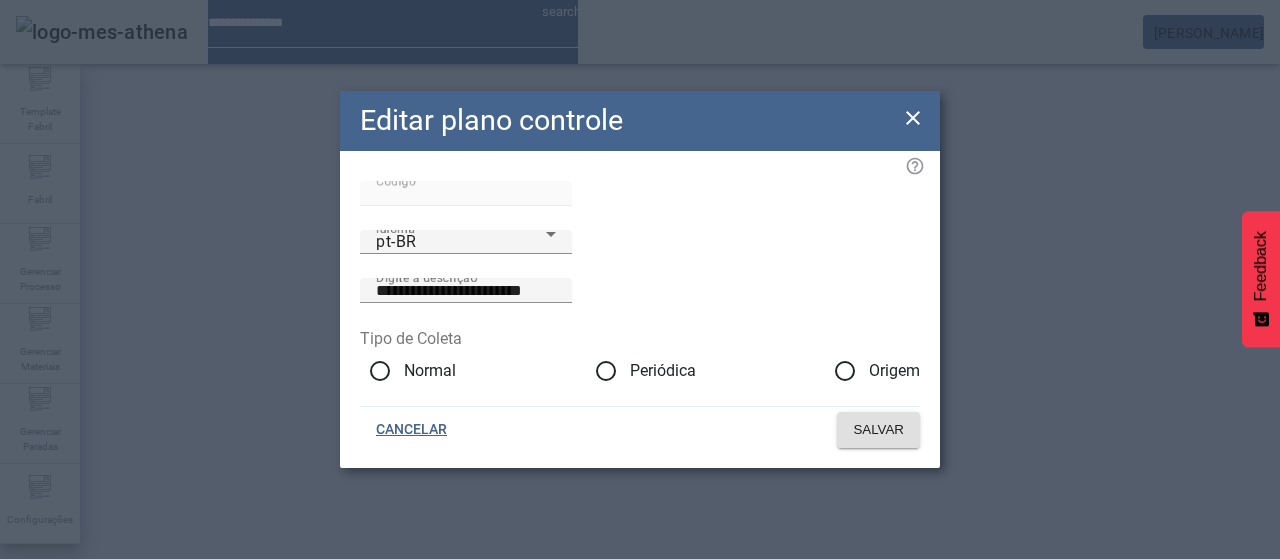 type 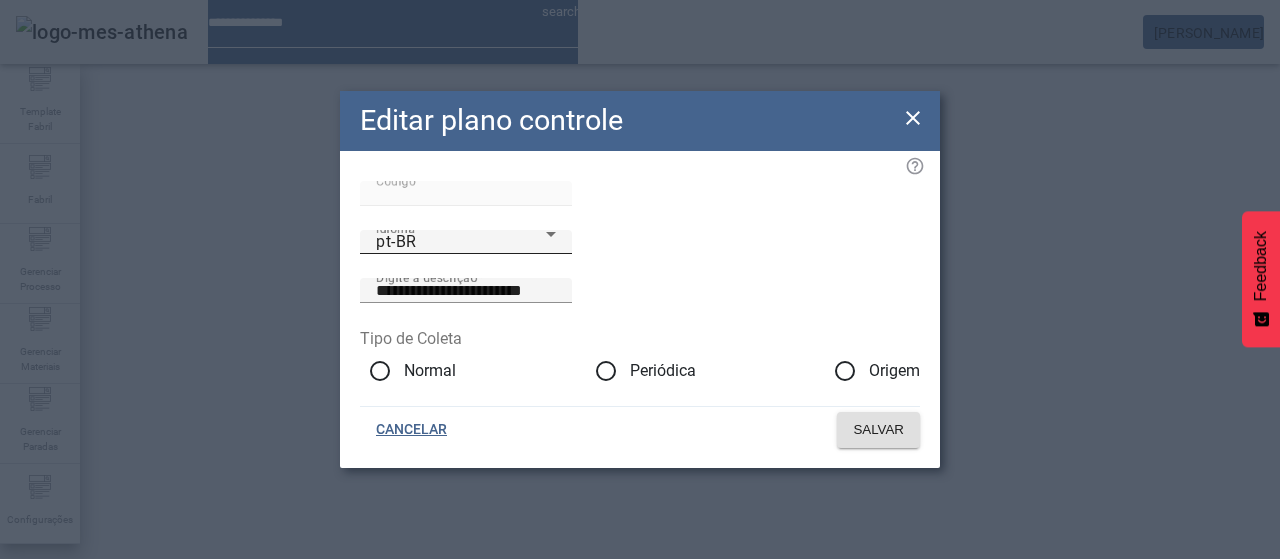 click on "Idioma pt-BR" 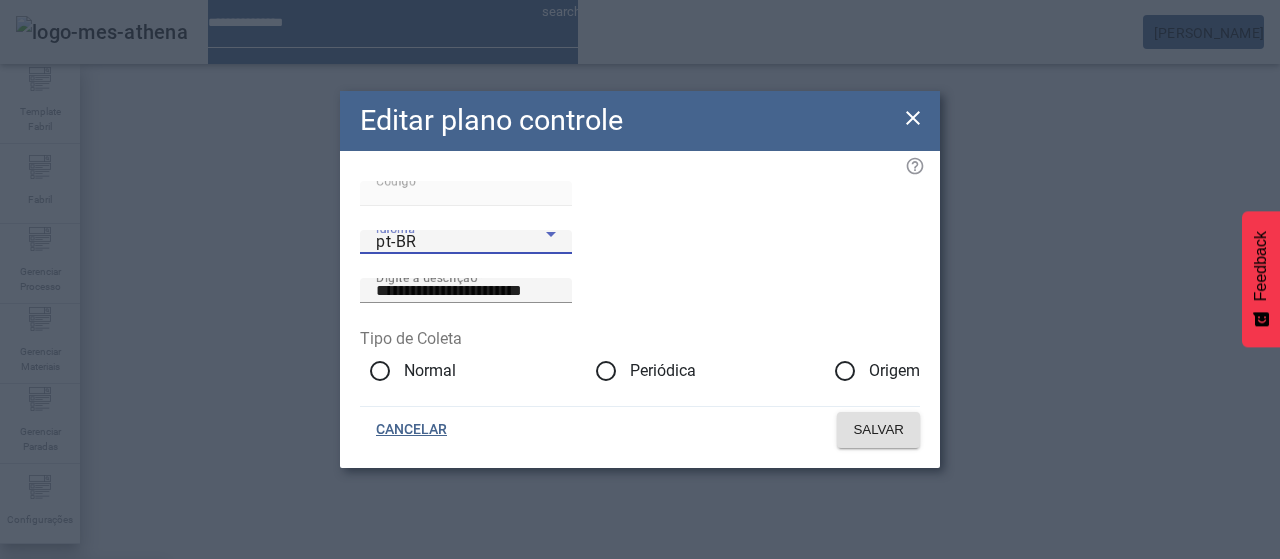 click on "es-ES" at bounding box center (83, 687) 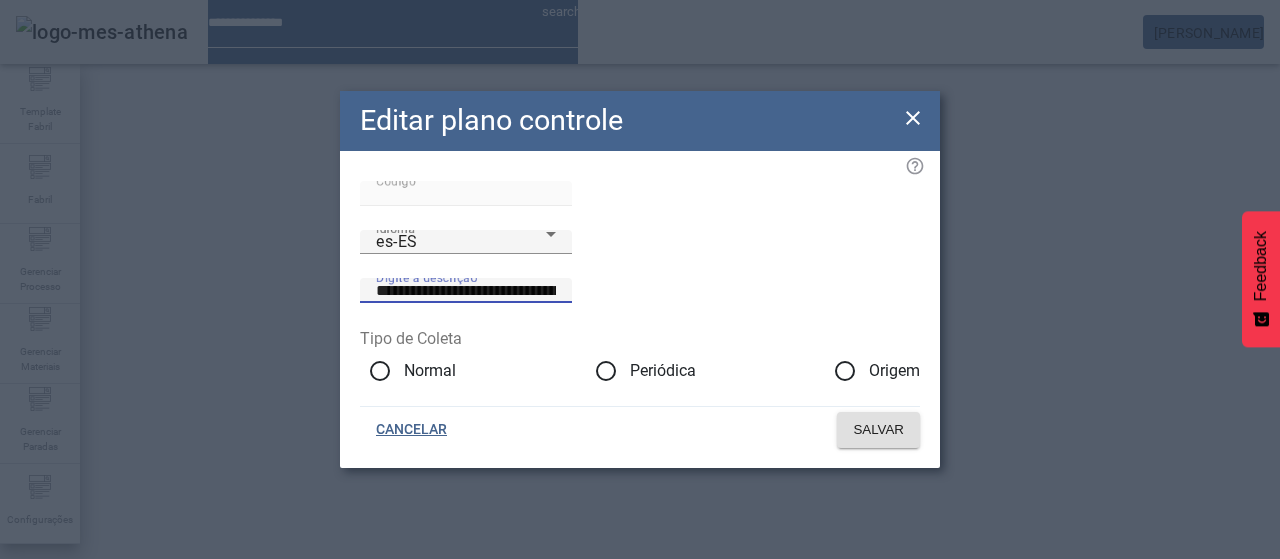 click on "**********" at bounding box center (466, 291) 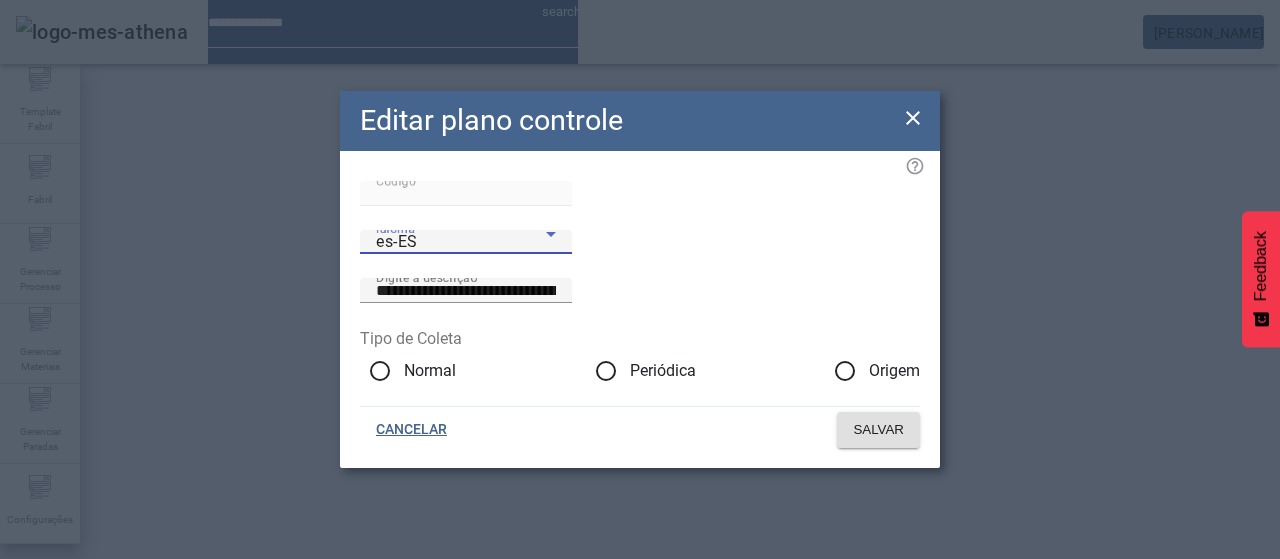 click on "es-ES" at bounding box center (461, 242) 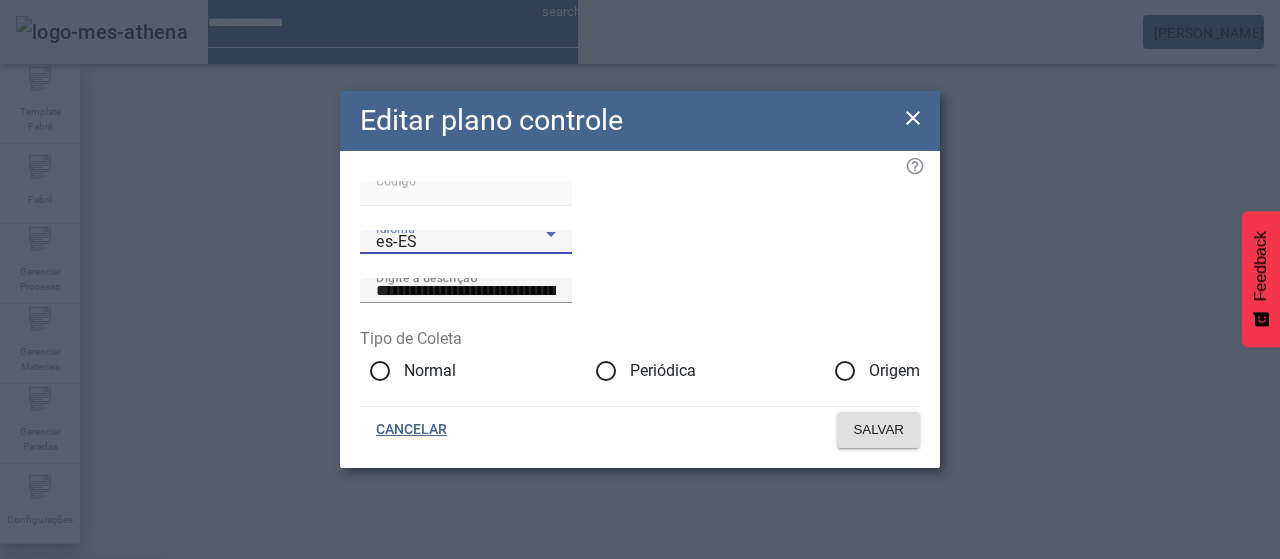 click on "**********" at bounding box center (640, 279) 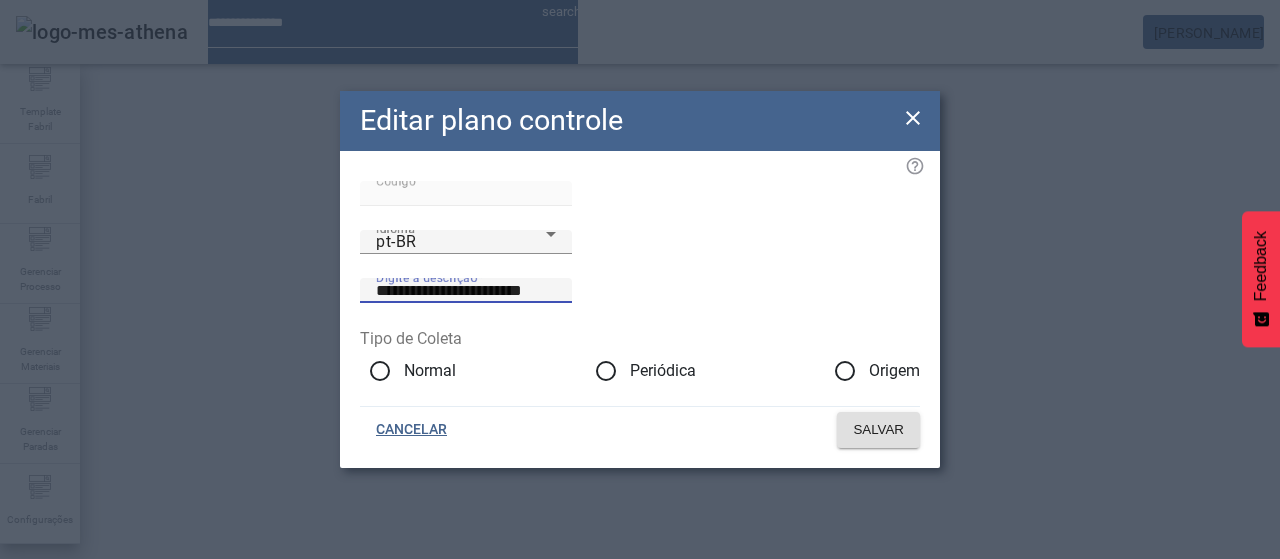 drag, startPoint x: 745, startPoint y: 274, endPoint x: 510, endPoint y: 241, distance: 237.30571 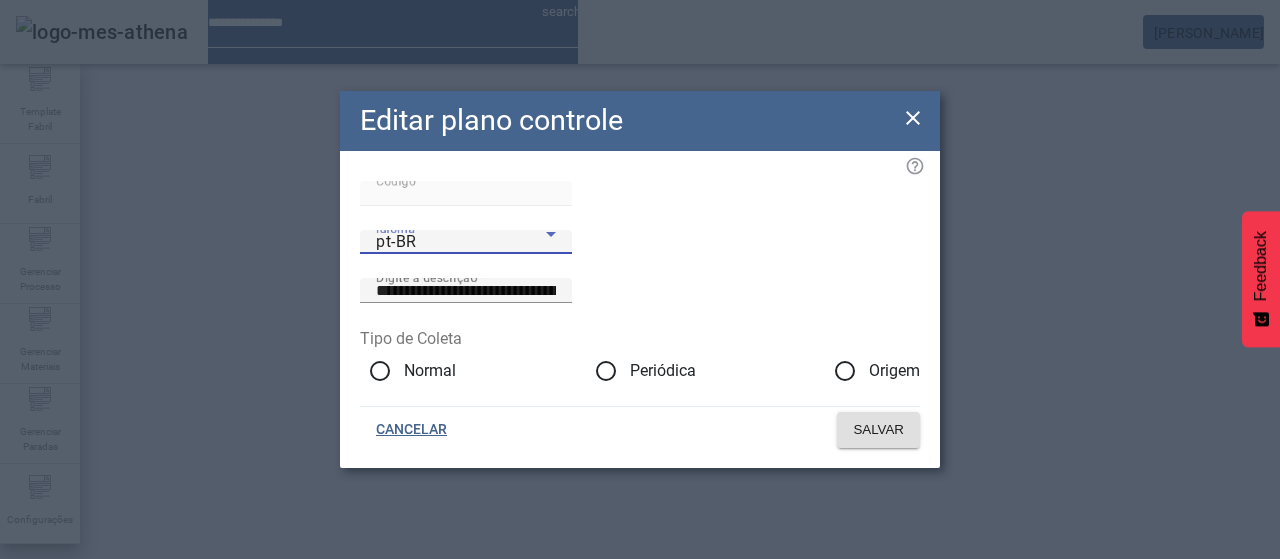 click on "pt-BR" at bounding box center (461, 242) 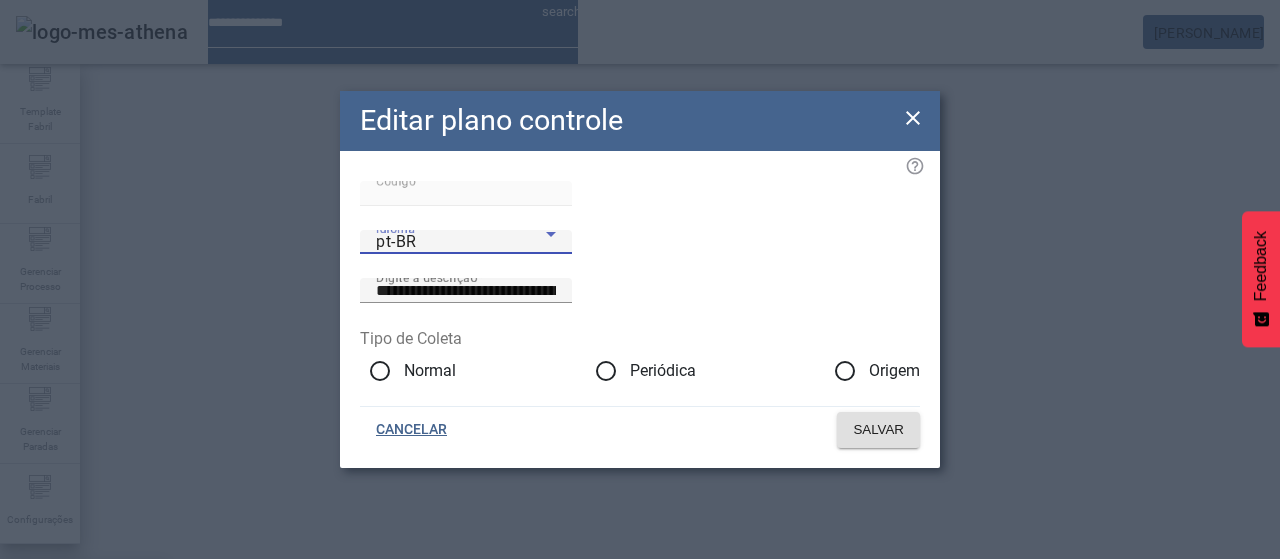 click on "es-ES" at bounding box center [83, 687] 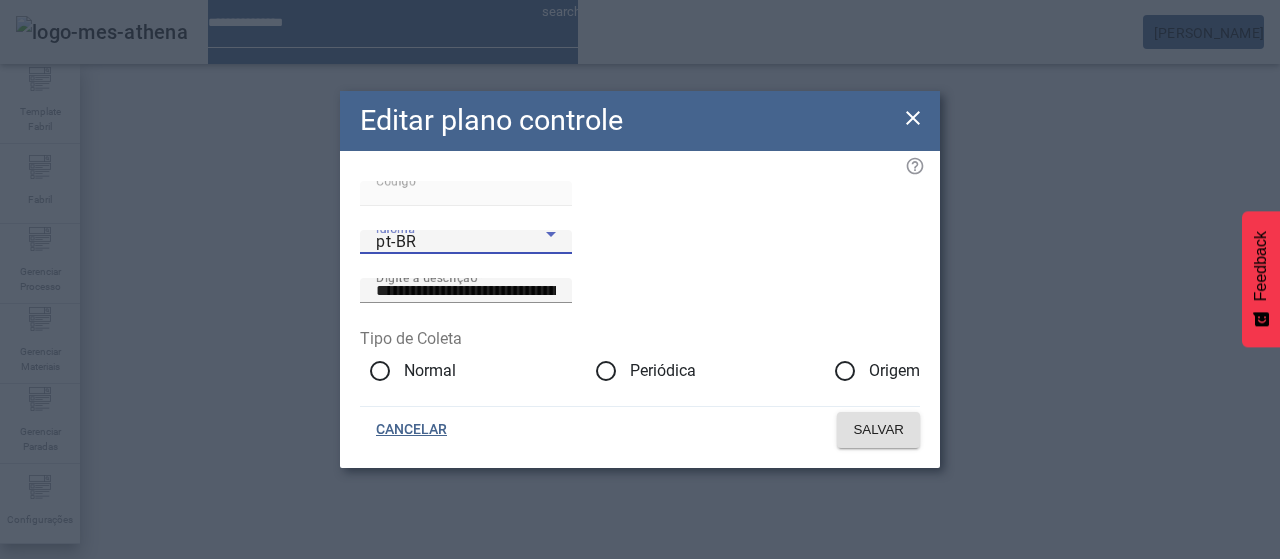 type on "**********" 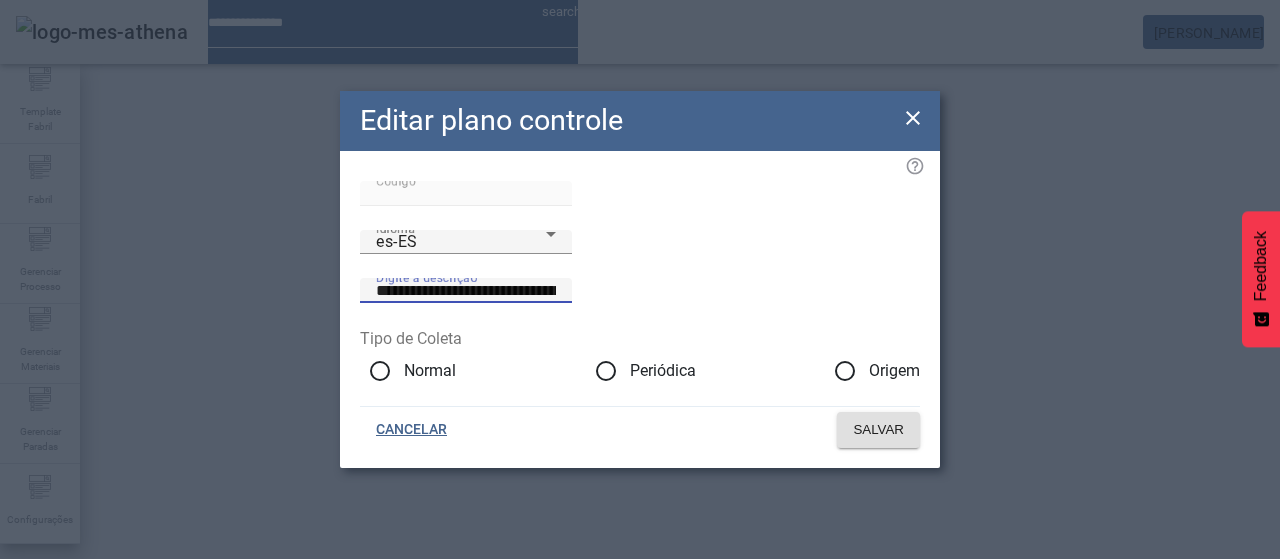 click on "**********" at bounding box center [466, 291] 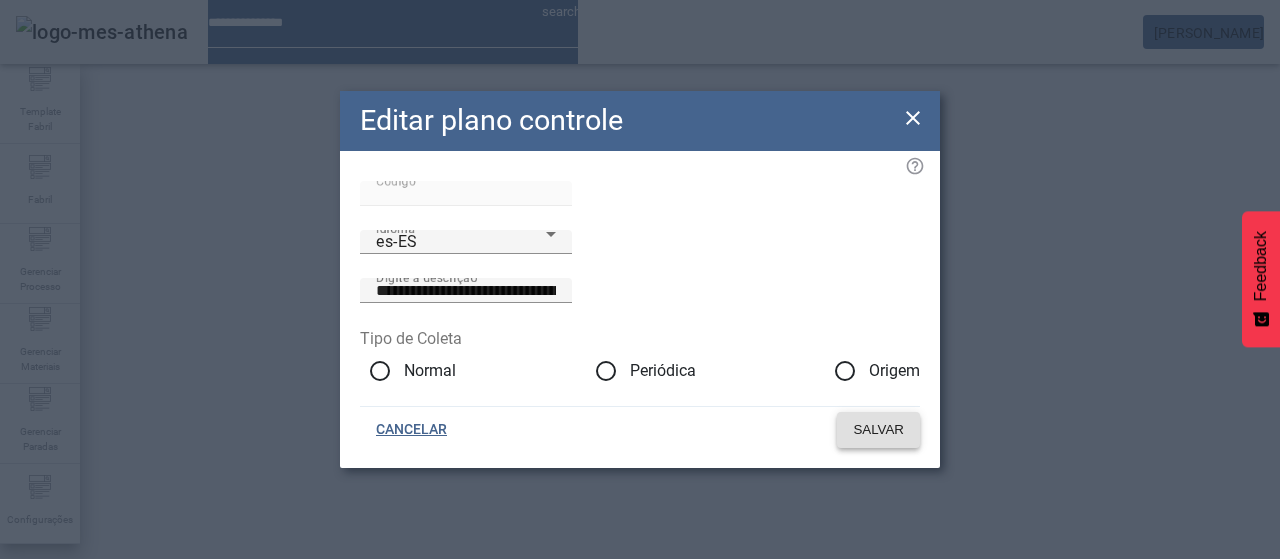 click 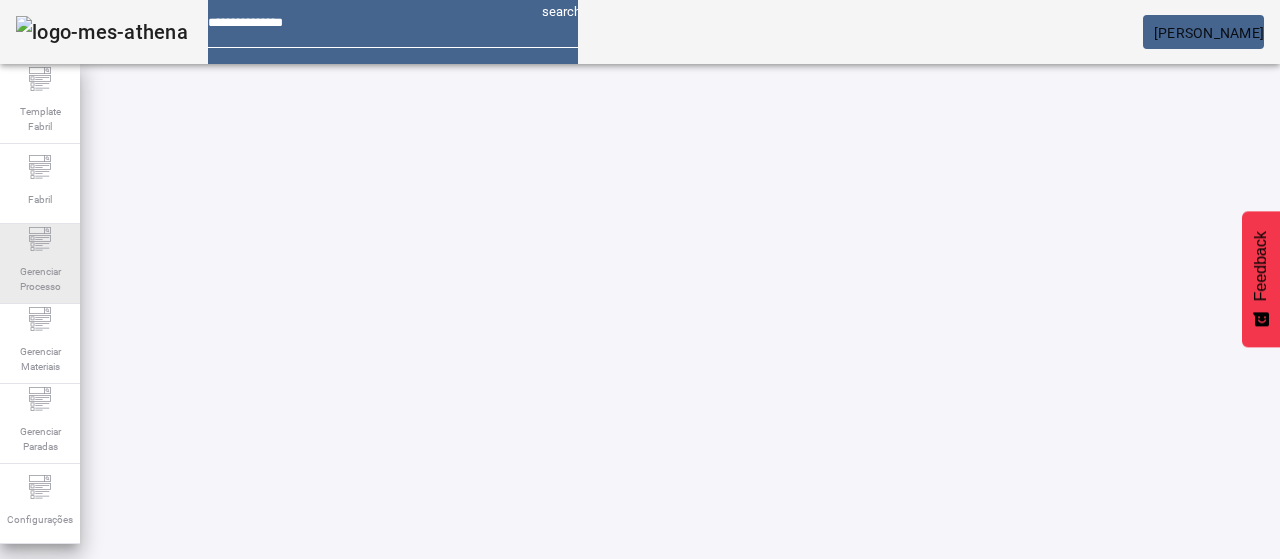 click on "Gerenciar Processo" 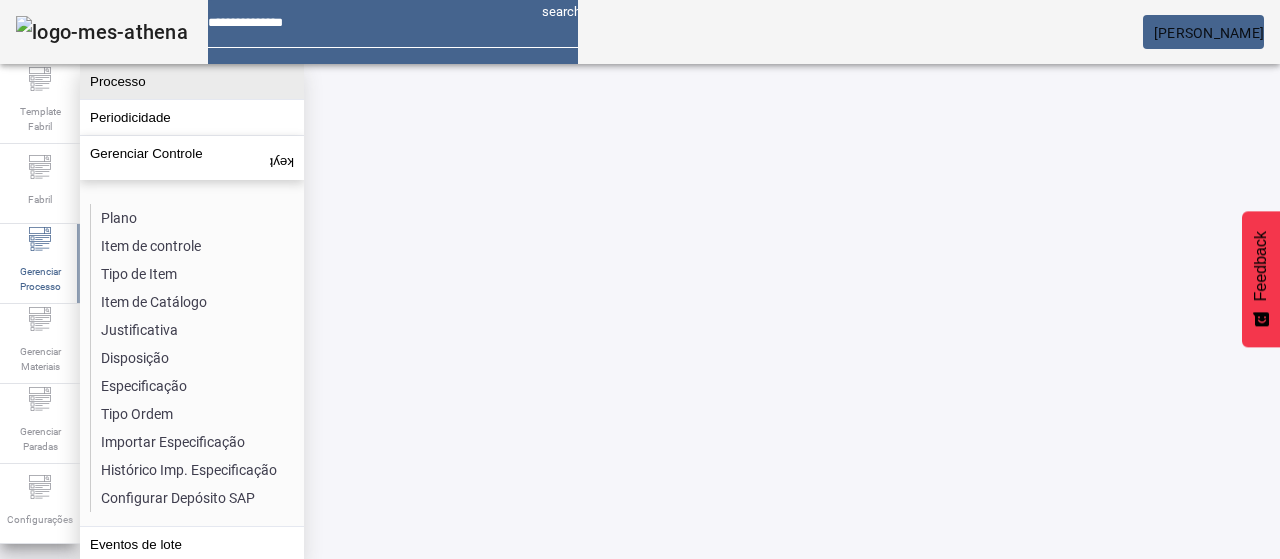 click on "Processo" 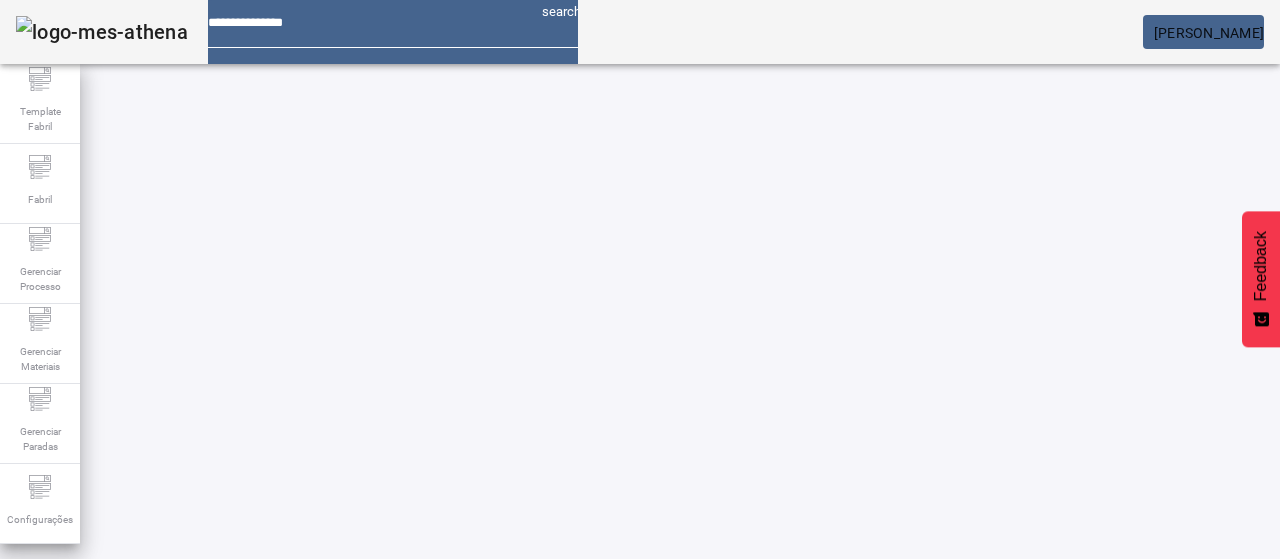 click on "Operação realizada com sucesso!" at bounding box center (640, 571) 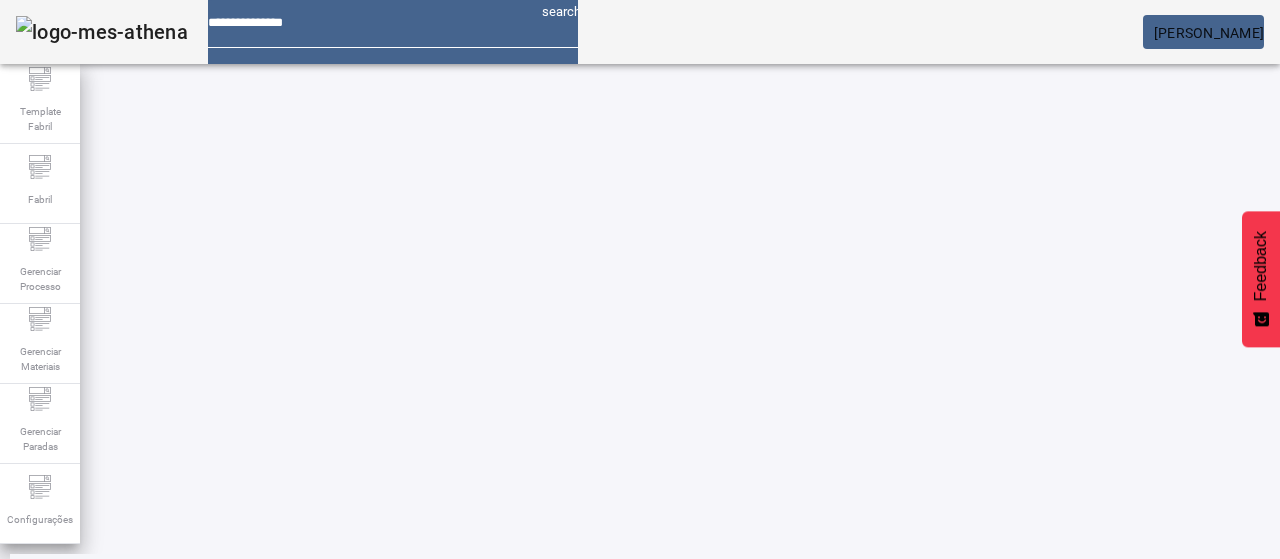 scroll, scrollTop: 108, scrollLeft: 0, axis: vertical 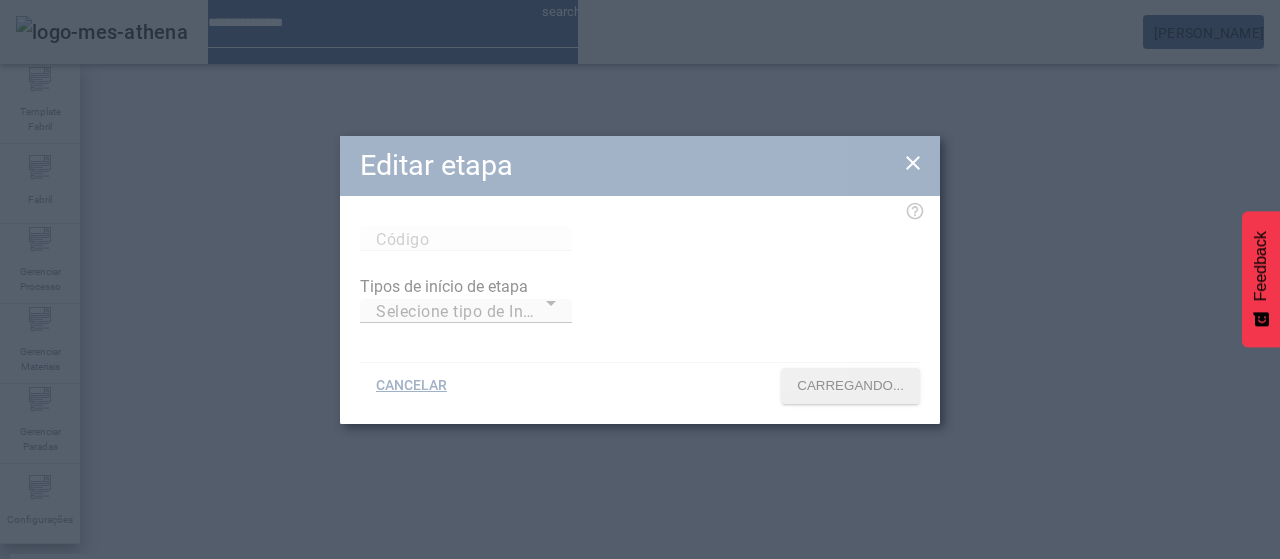 type on "****" 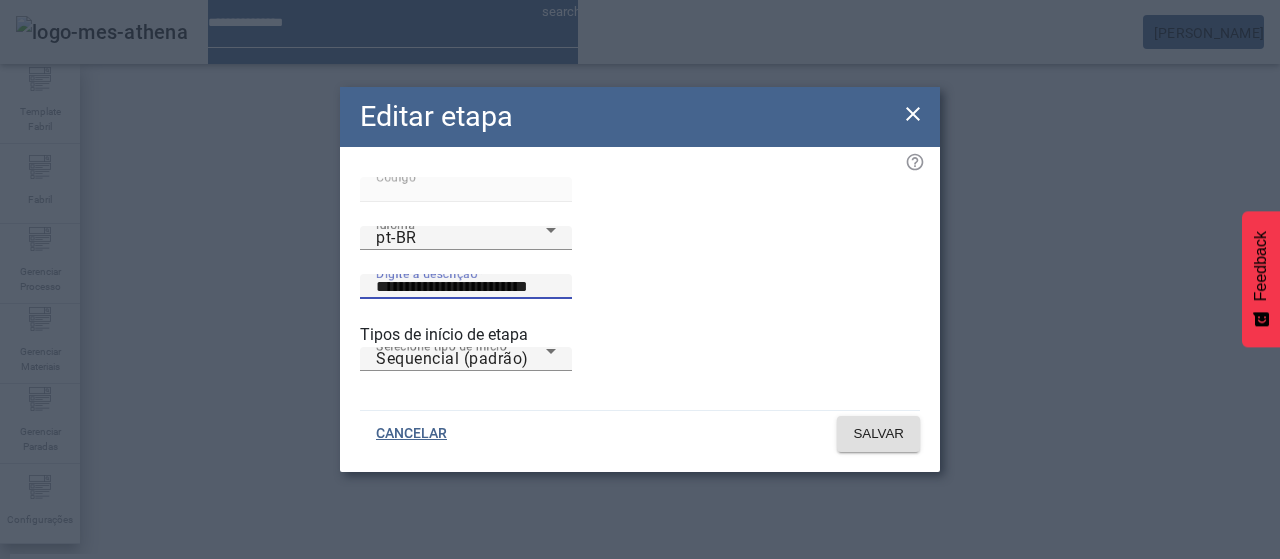 click on "**********" at bounding box center (466, 287) 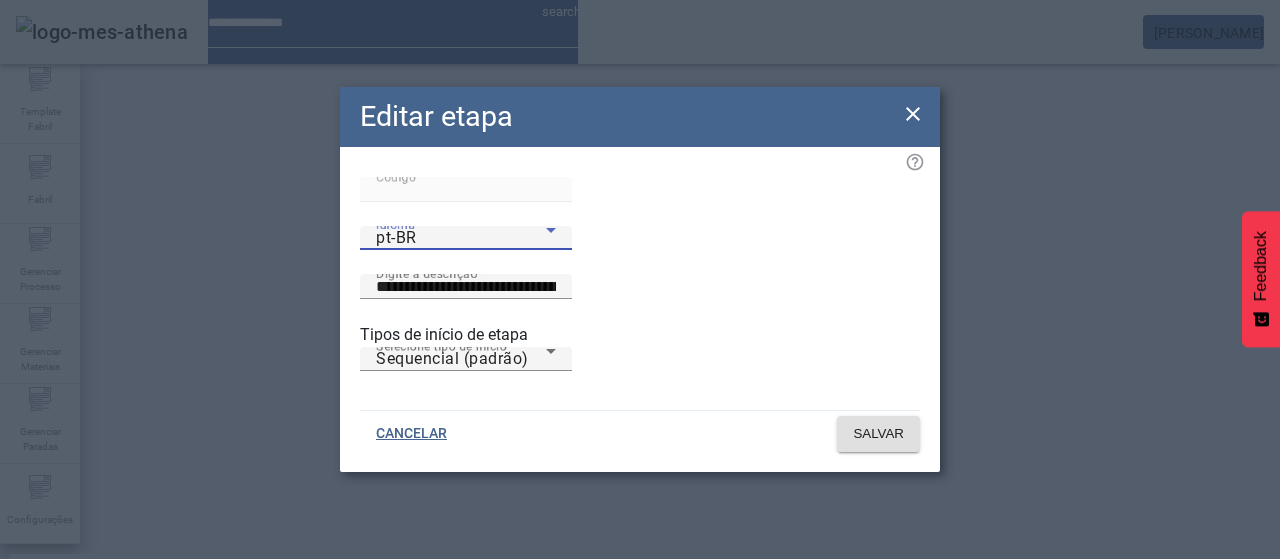 click on "pt-BR" at bounding box center [461, 238] 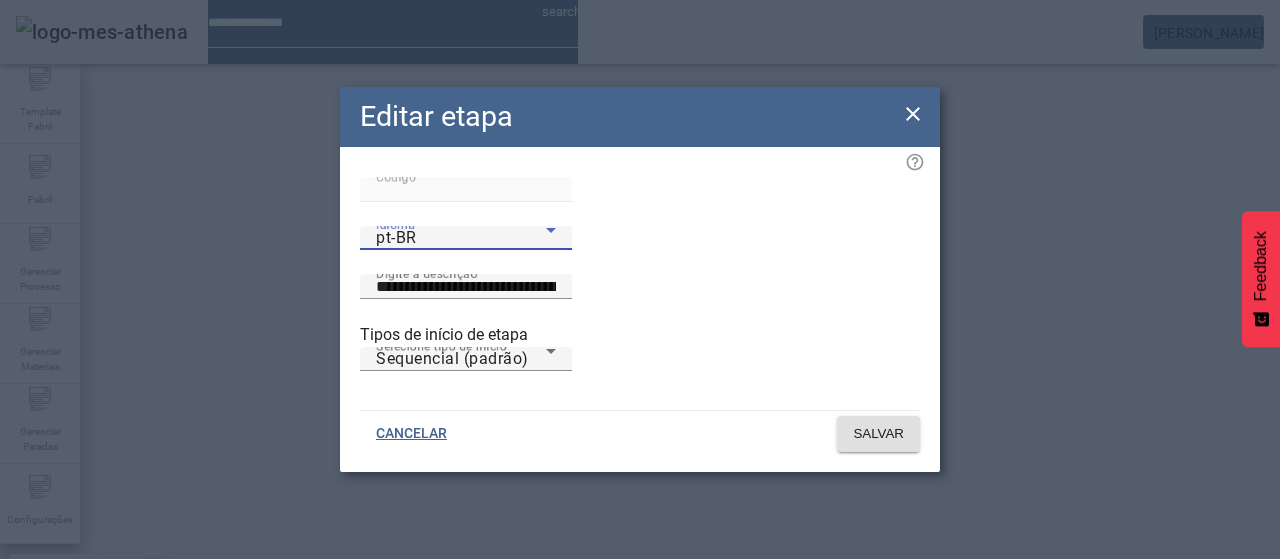 click on "es-ES" at bounding box center [83, 687] 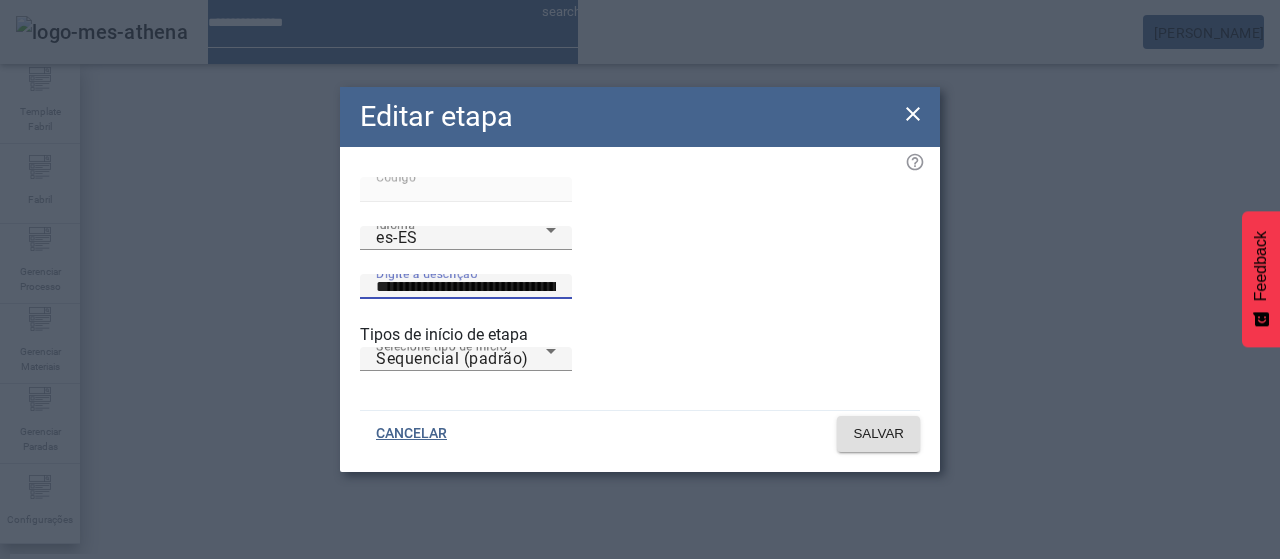 click on "**********" at bounding box center [466, 287] 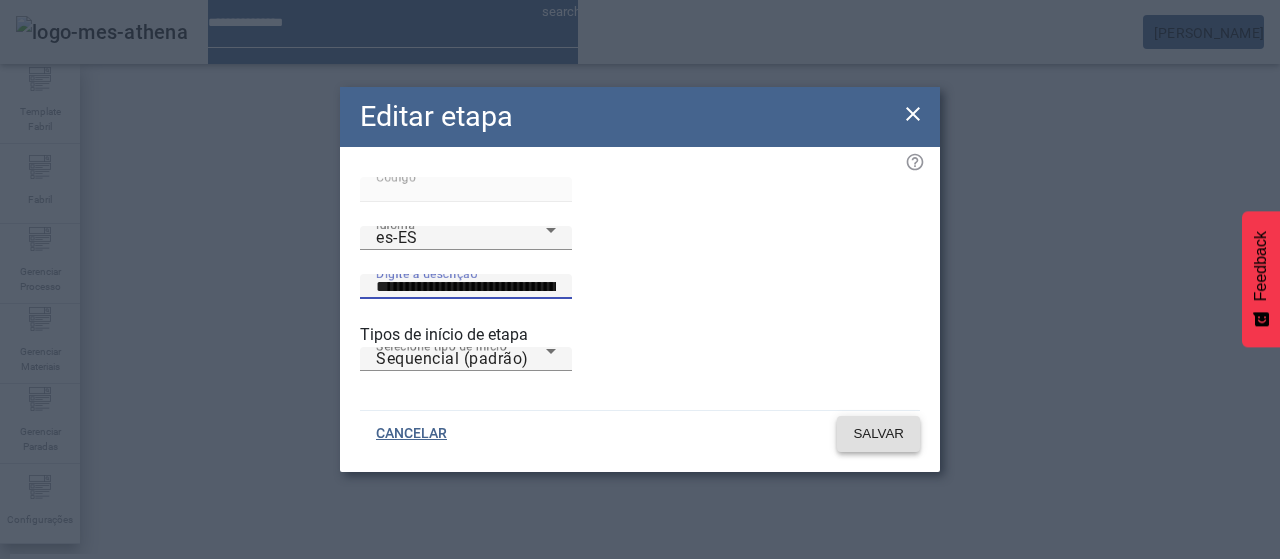 type on "**********" 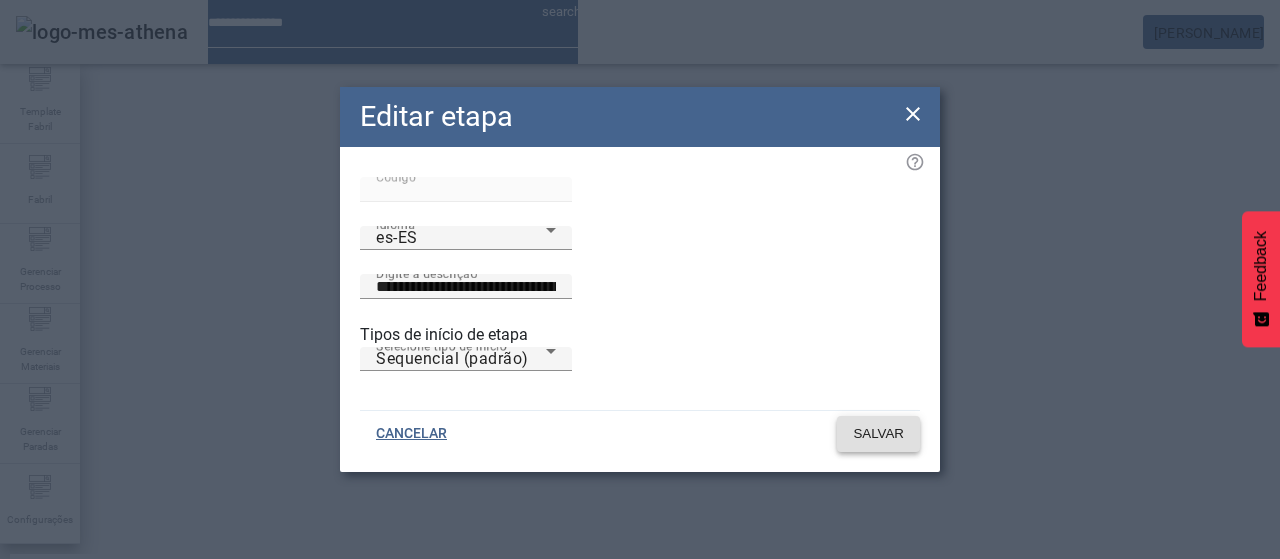 click on "SALVAR" 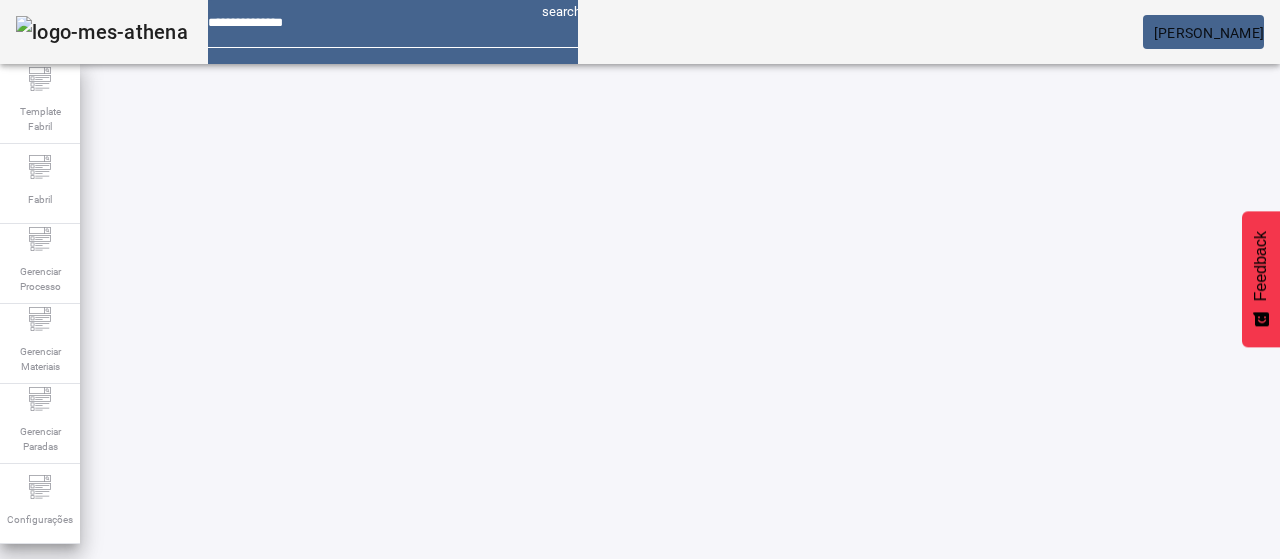 scroll, scrollTop: 1, scrollLeft: 0, axis: vertical 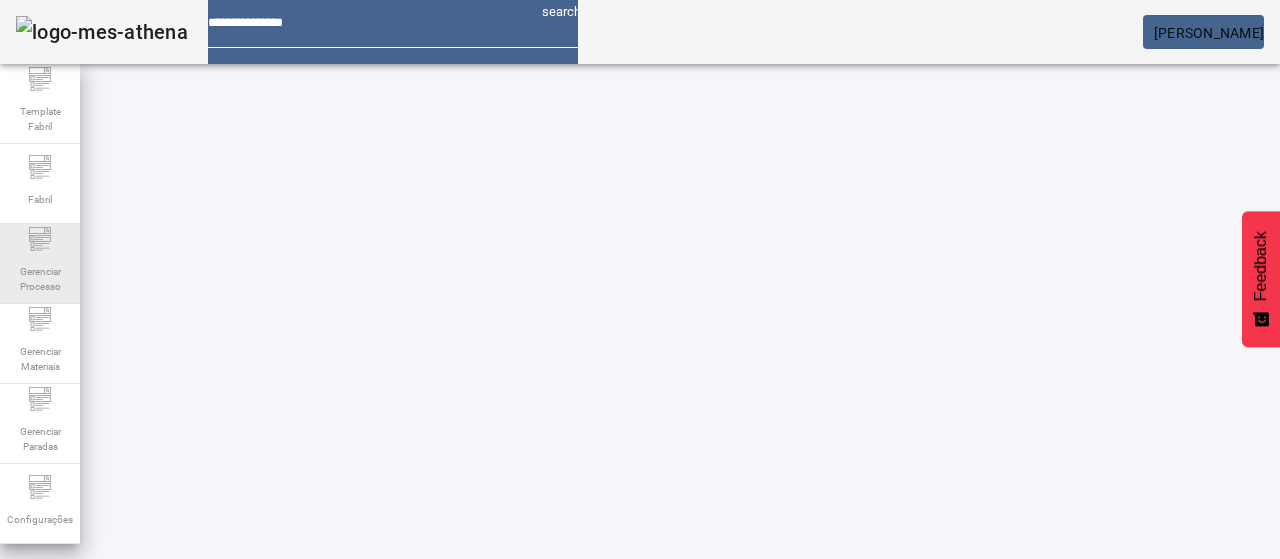 click 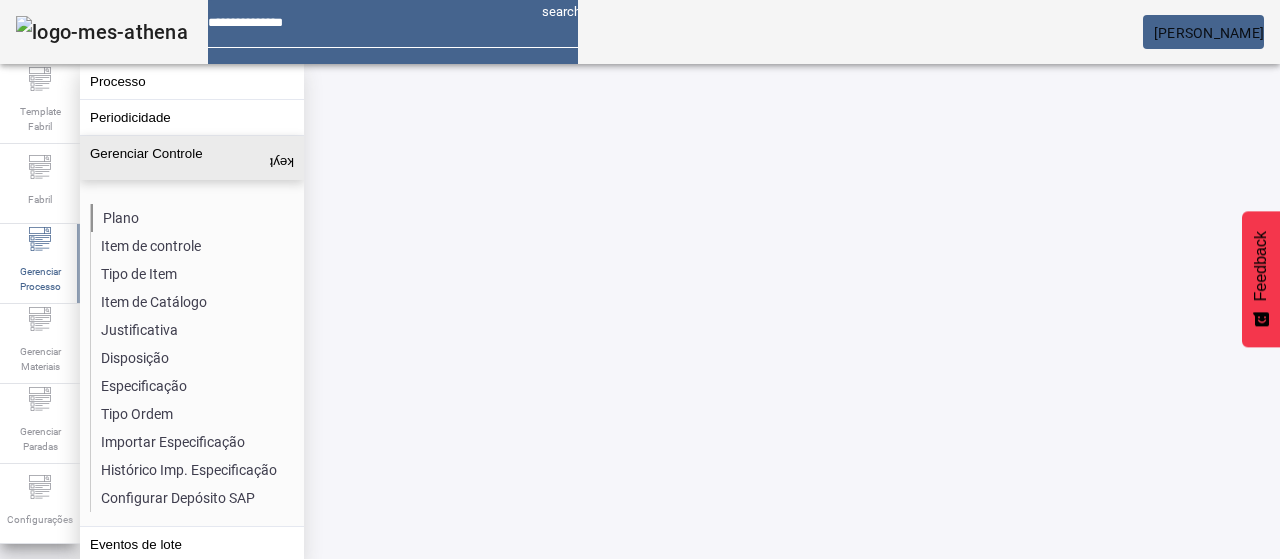 click on "Plano" 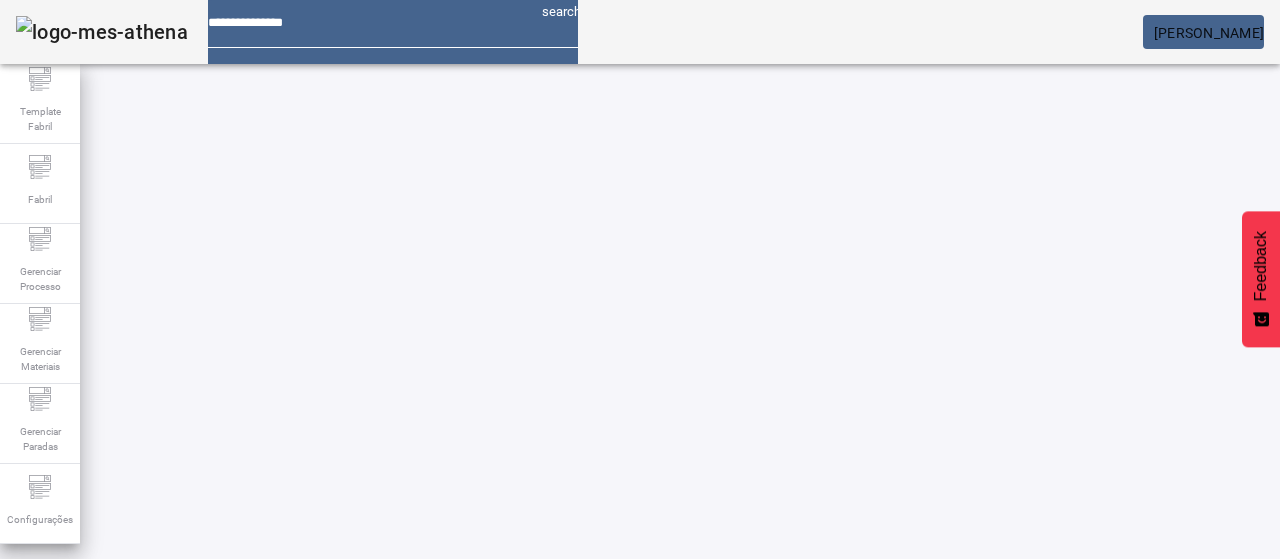 click on "ABRIR FILTROS" 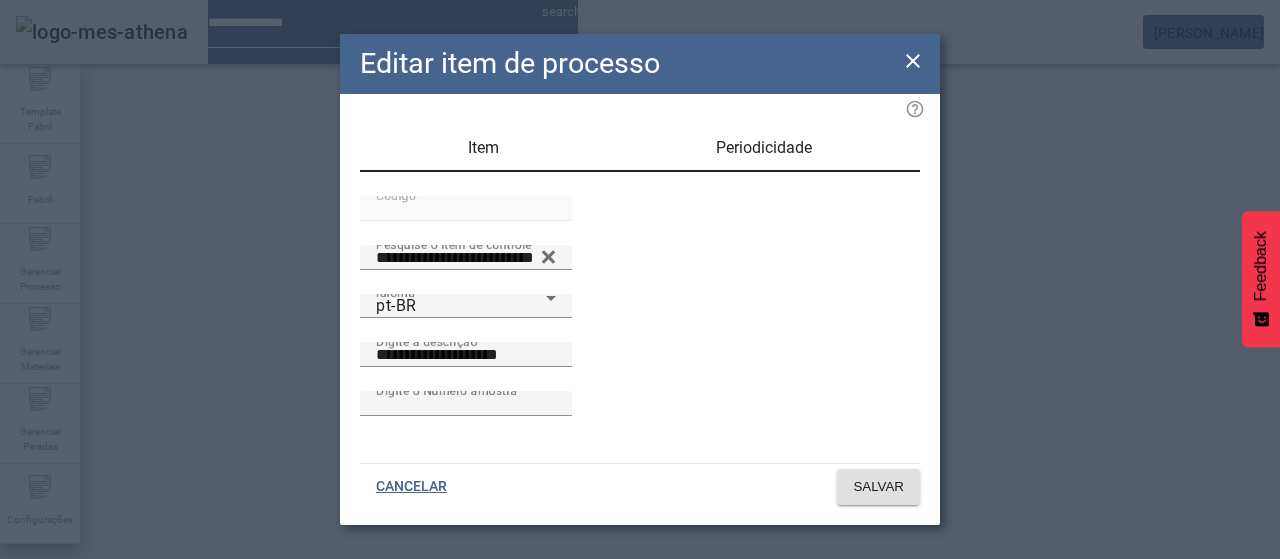 click at bounding box center (466, 330) 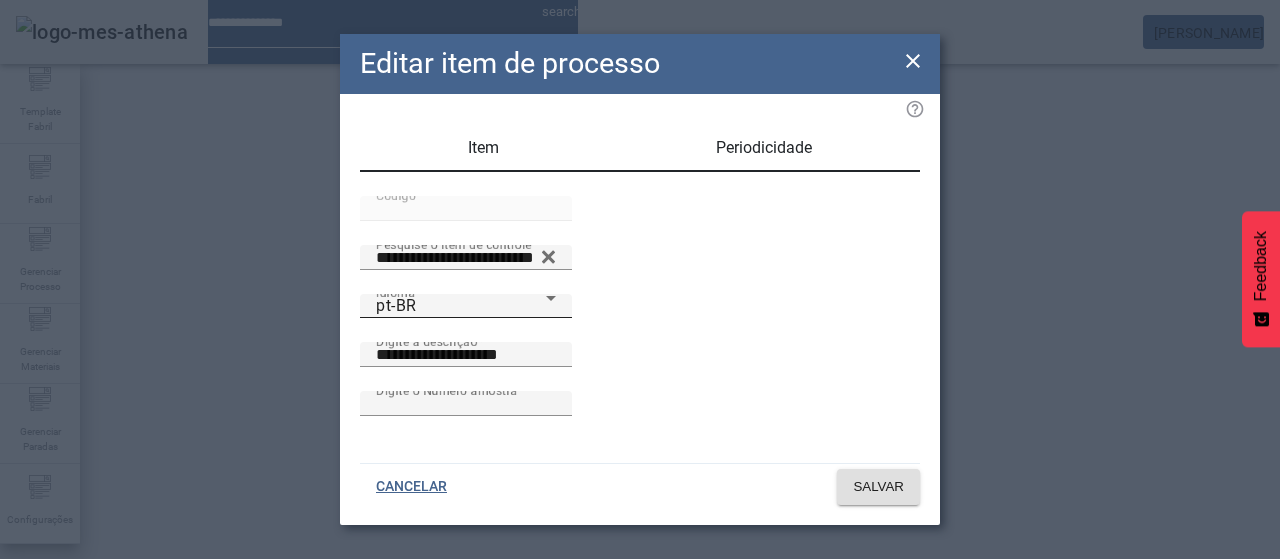 click on "Idioma pt-BR" at bounding box center [466, 306] 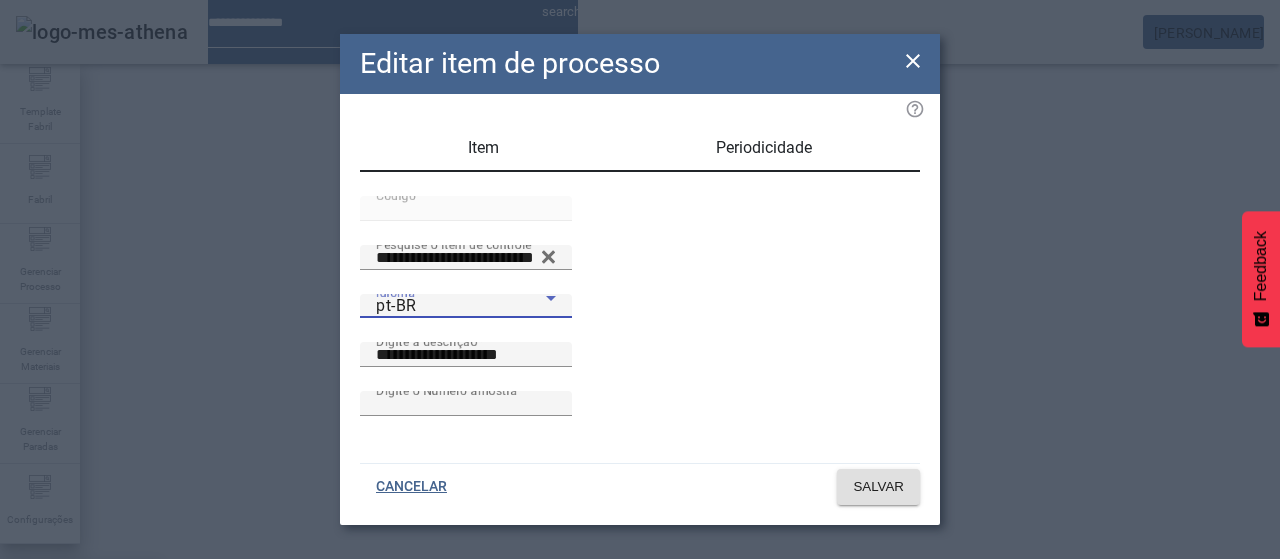 click on "es-ES" at bounding box center (81, 687) 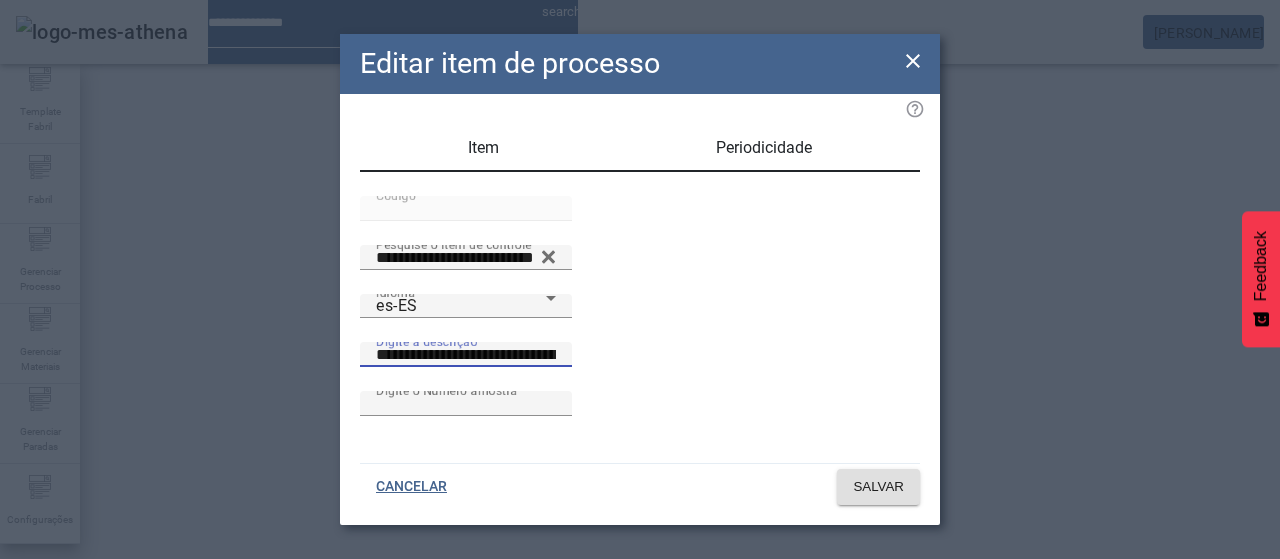drag, startPoint x: 694, startPoint y: 389, endPoint x: 786, endPoint y: 380, distance: 92.43917 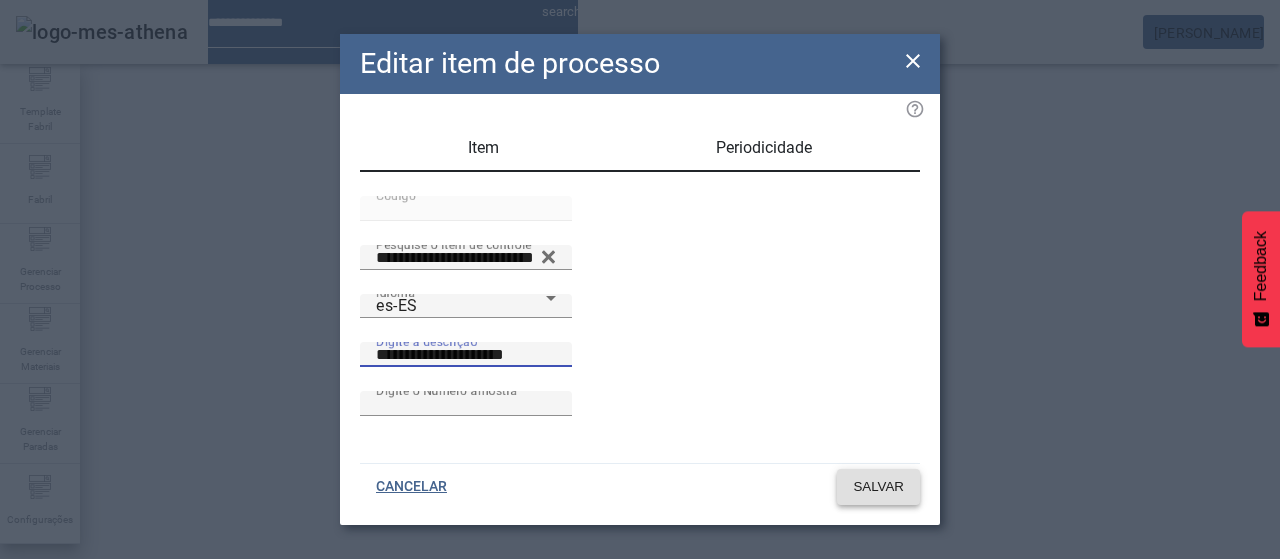 type on "**********" 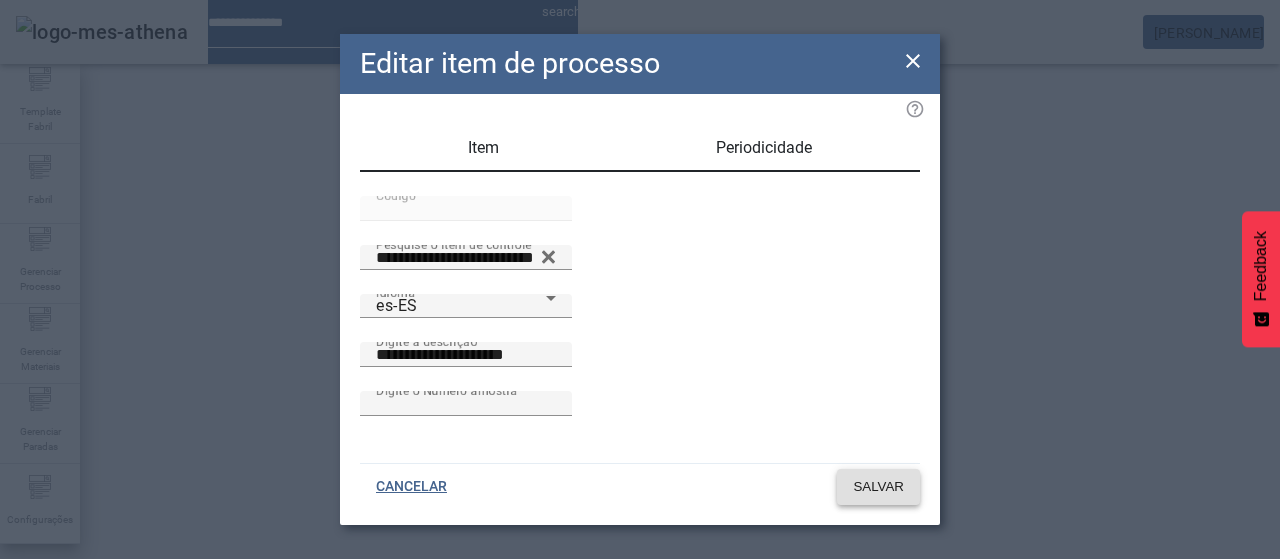 click on "SALVAR" 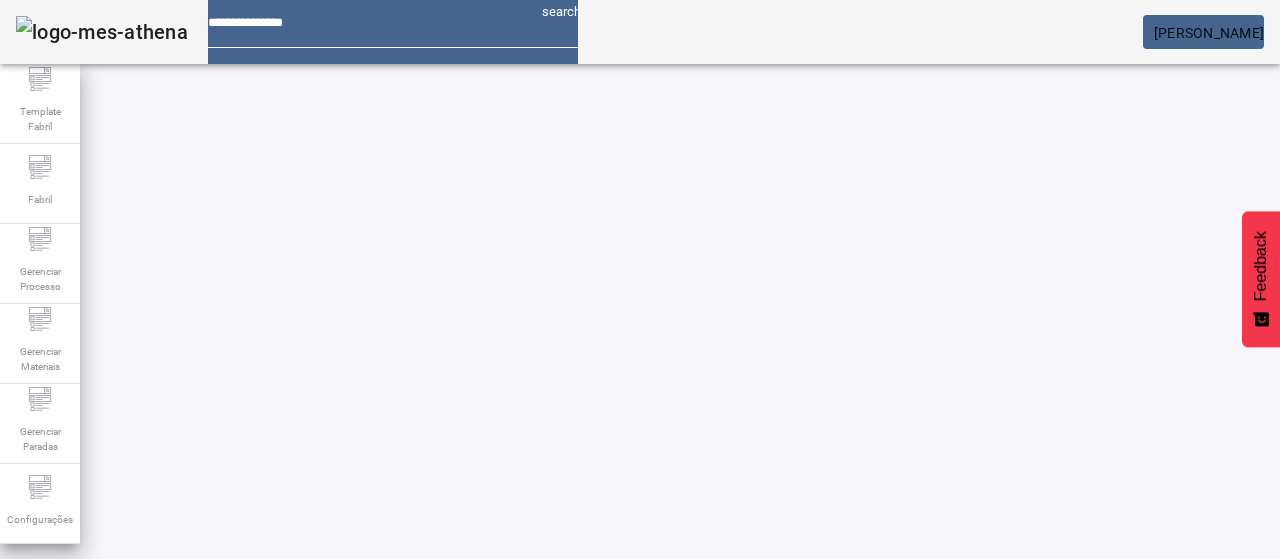 click on "EDITAR" at bounding box center [652, 779] 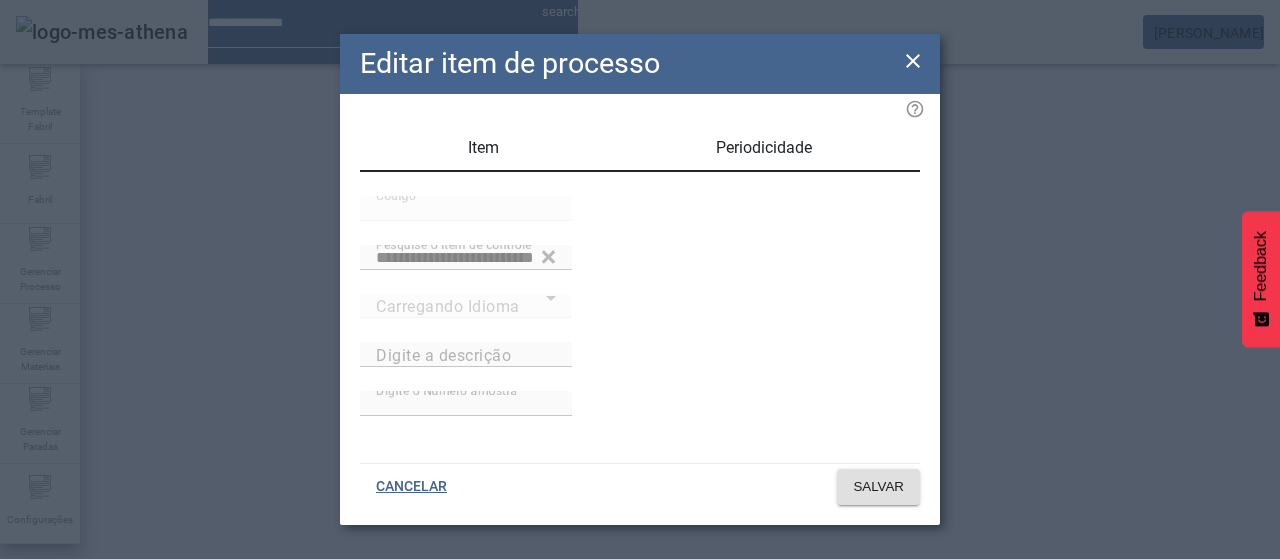 type on "**********" 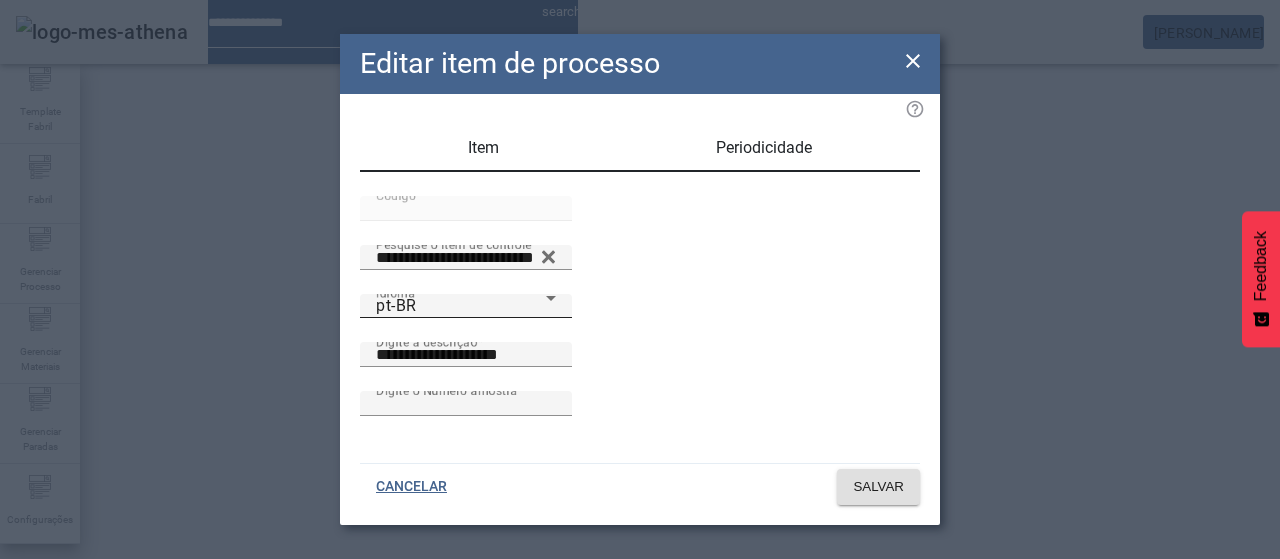 click on "pt-BR" at bounding box center (461, 306) 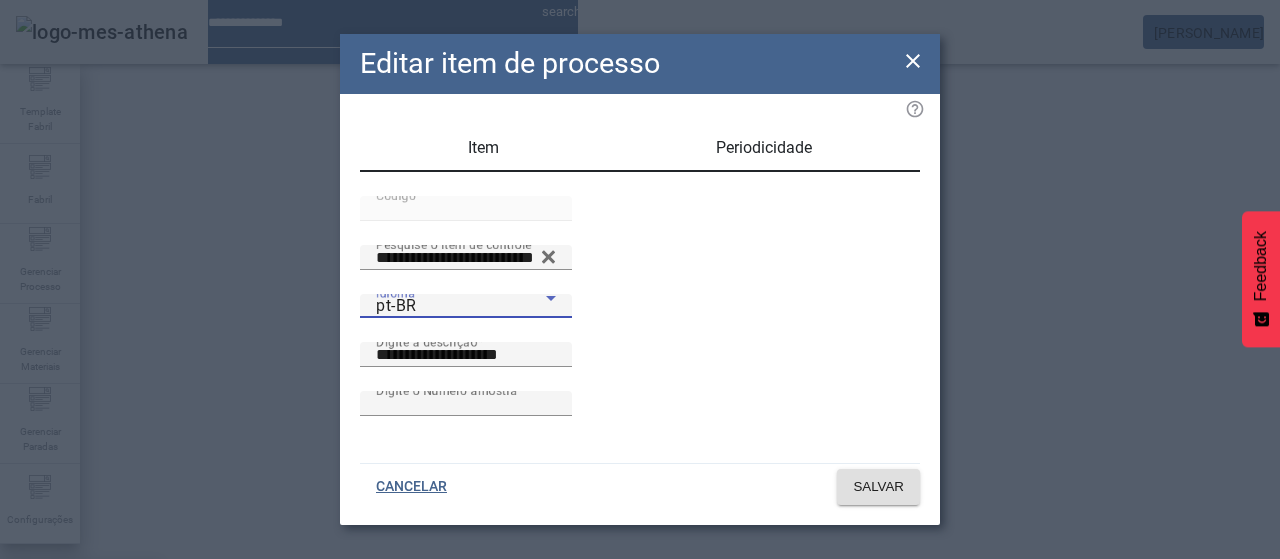 click on "es-ES" at bounding box center (81, 687) 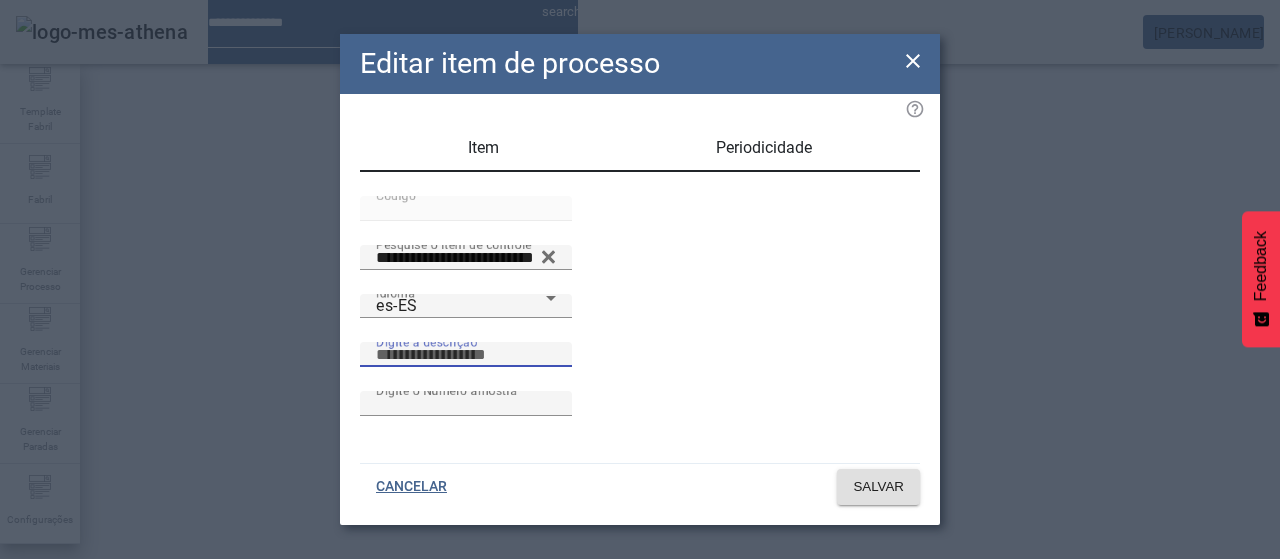 click on "Digite a descrição" at bounding box center (466, 355) 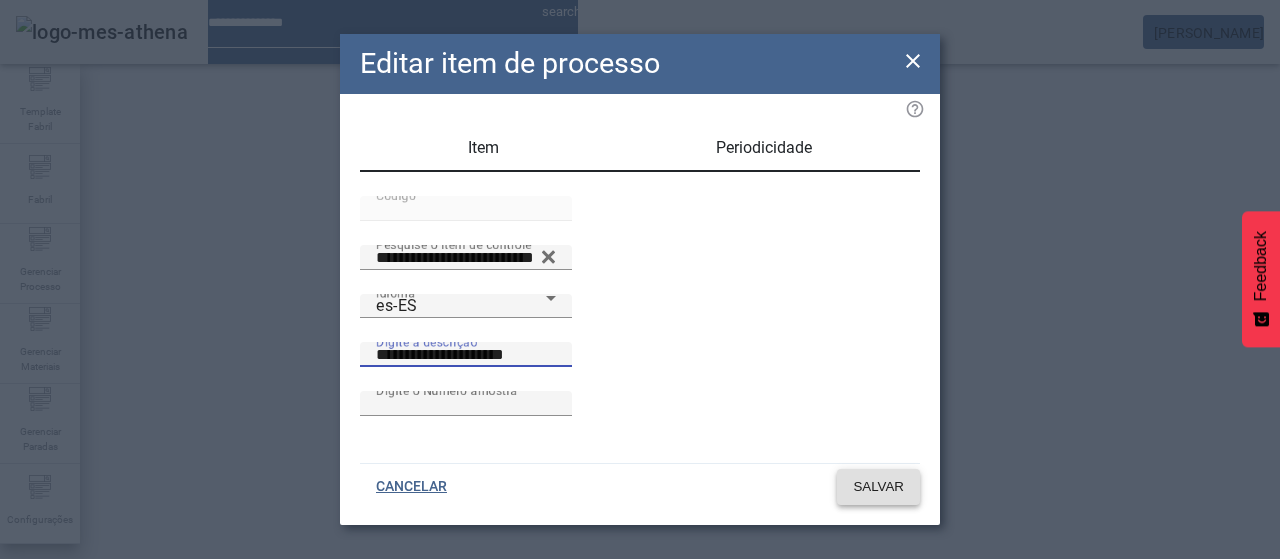 type on "**********" 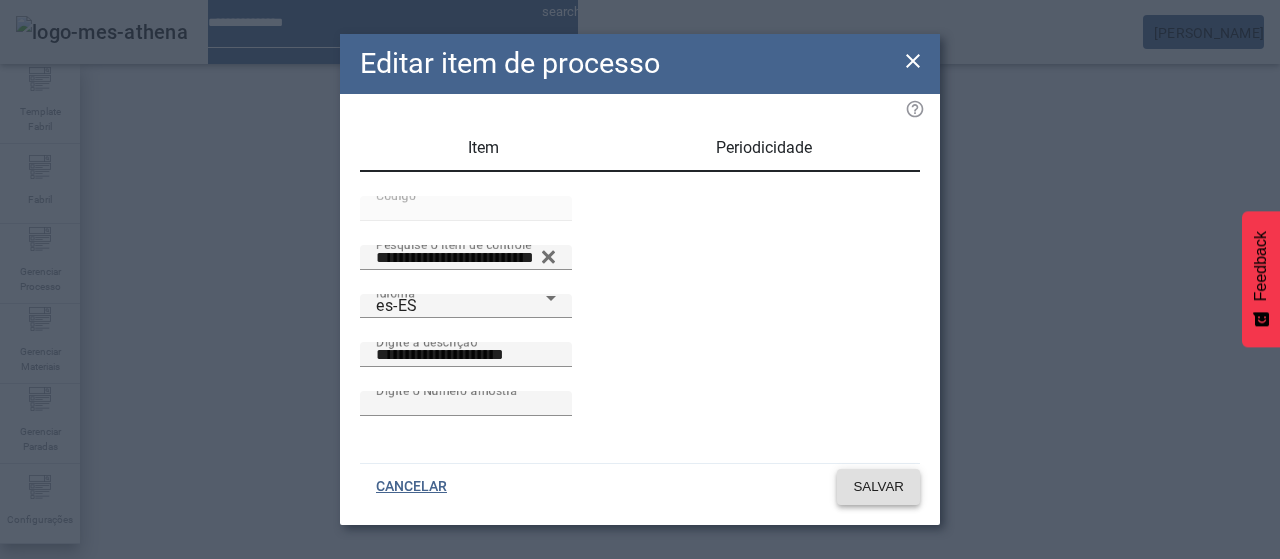 click on "SALVAR" 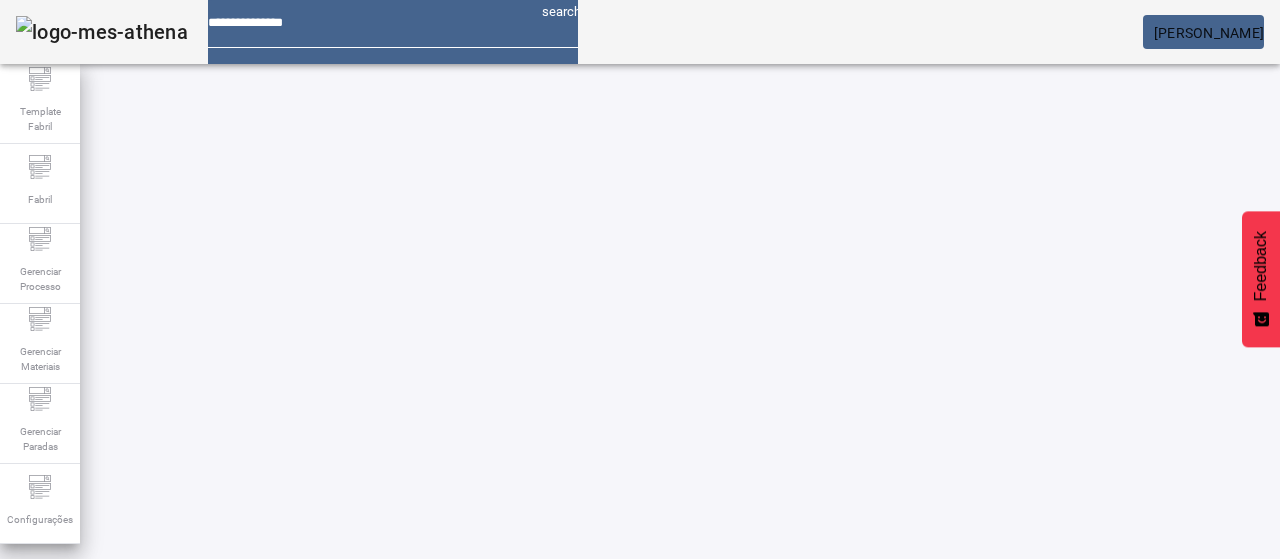 click at bounding box center [950, 779] 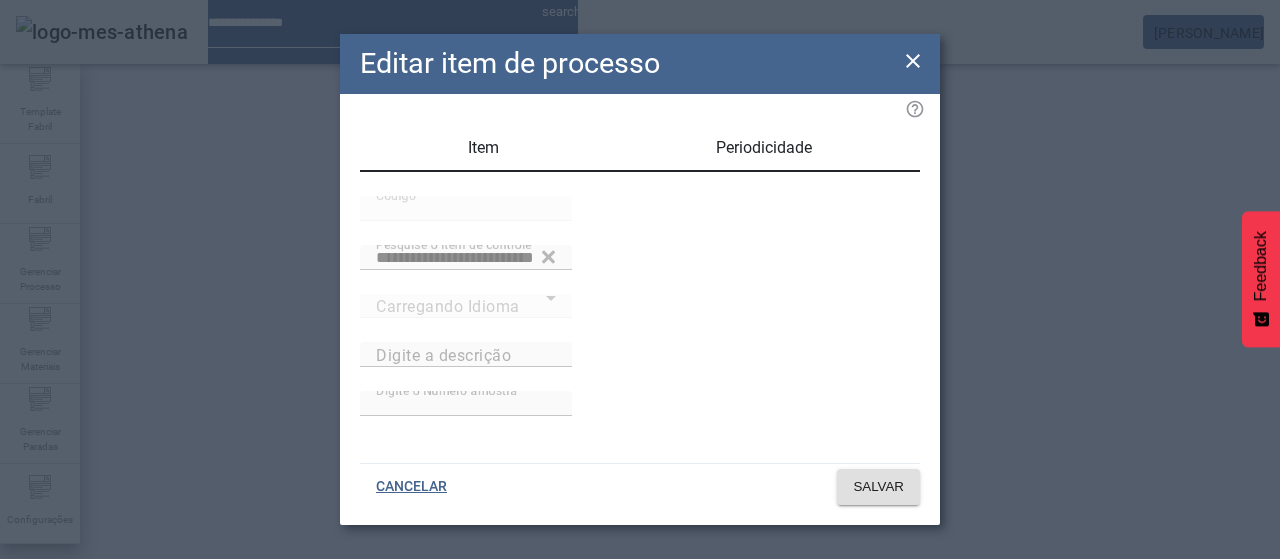 type on "**********" 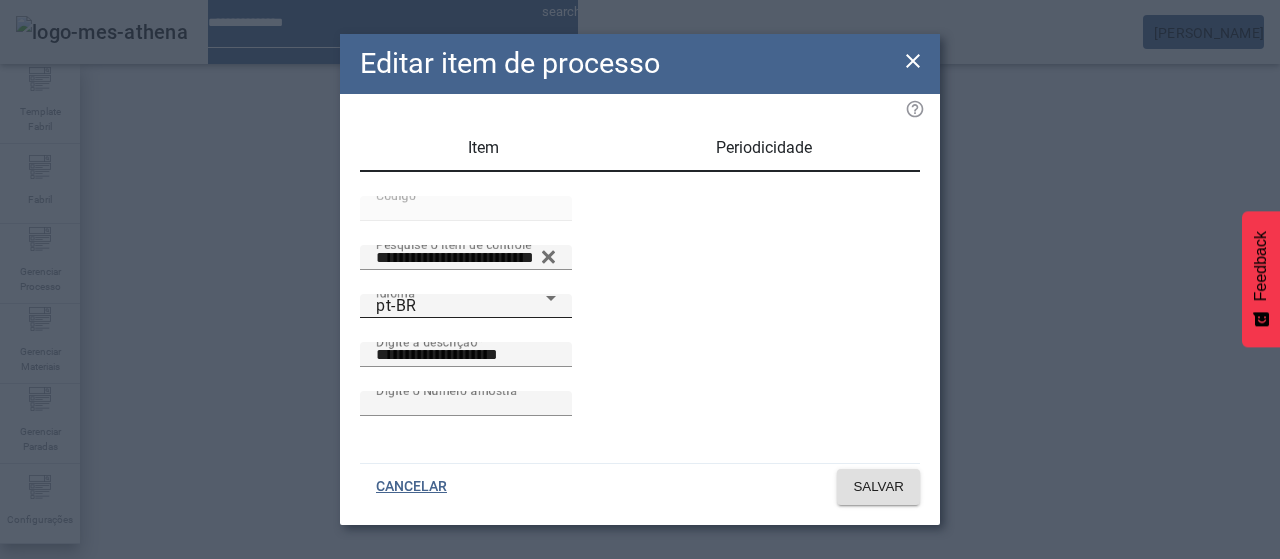click on "pt-BR" at bounding box center (461, 306) 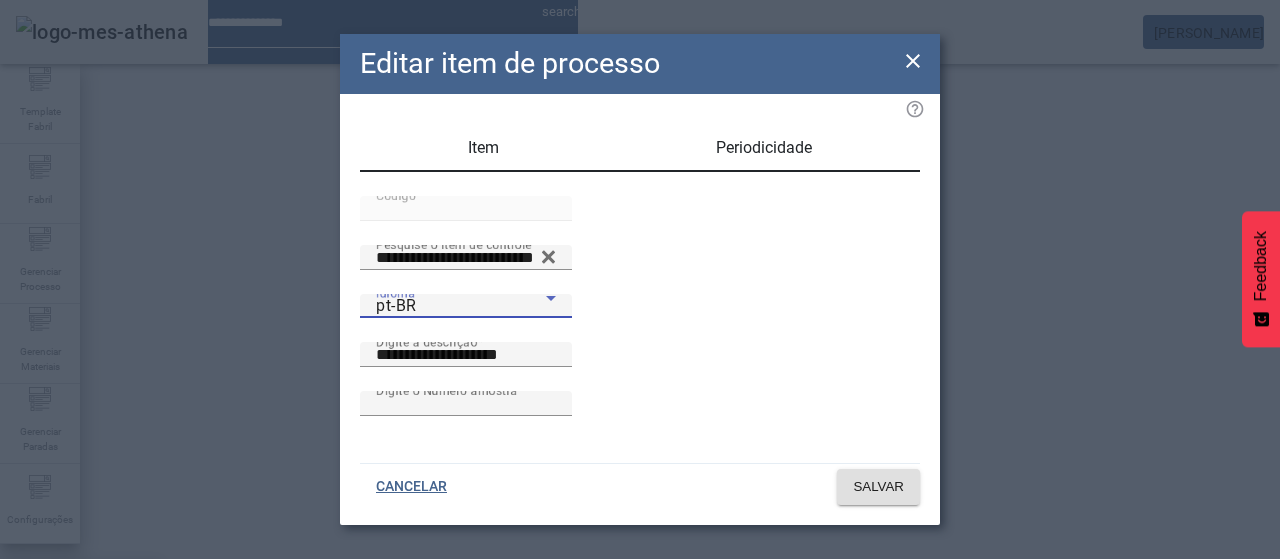 click on "es-ES" at bounding box center (81, 687) 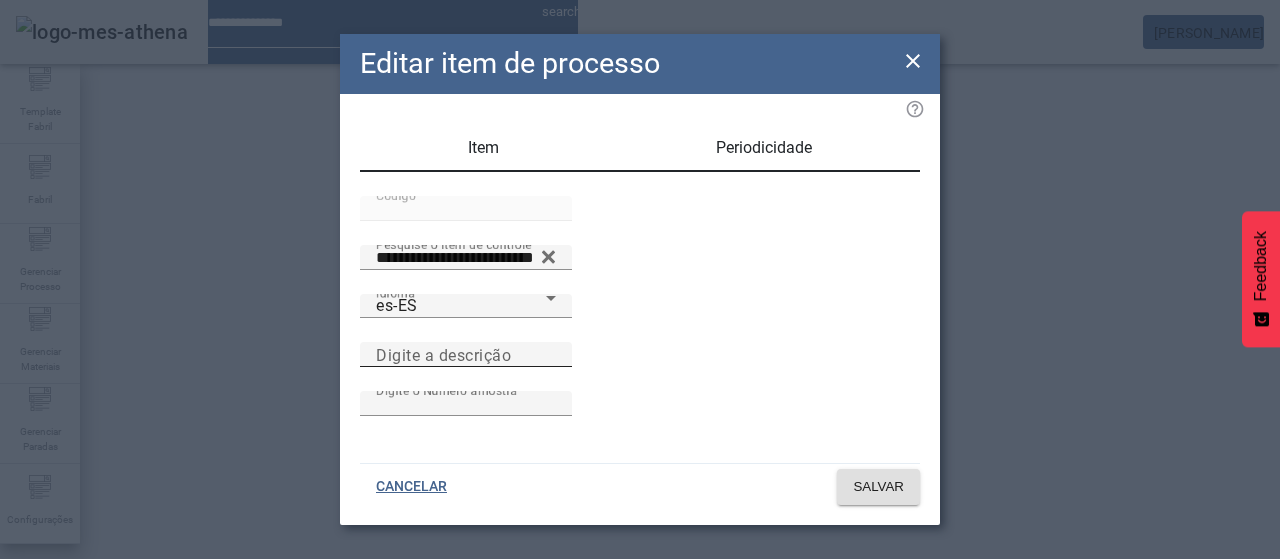 click on "Digite a descrição" at bounding box center [443, 354] 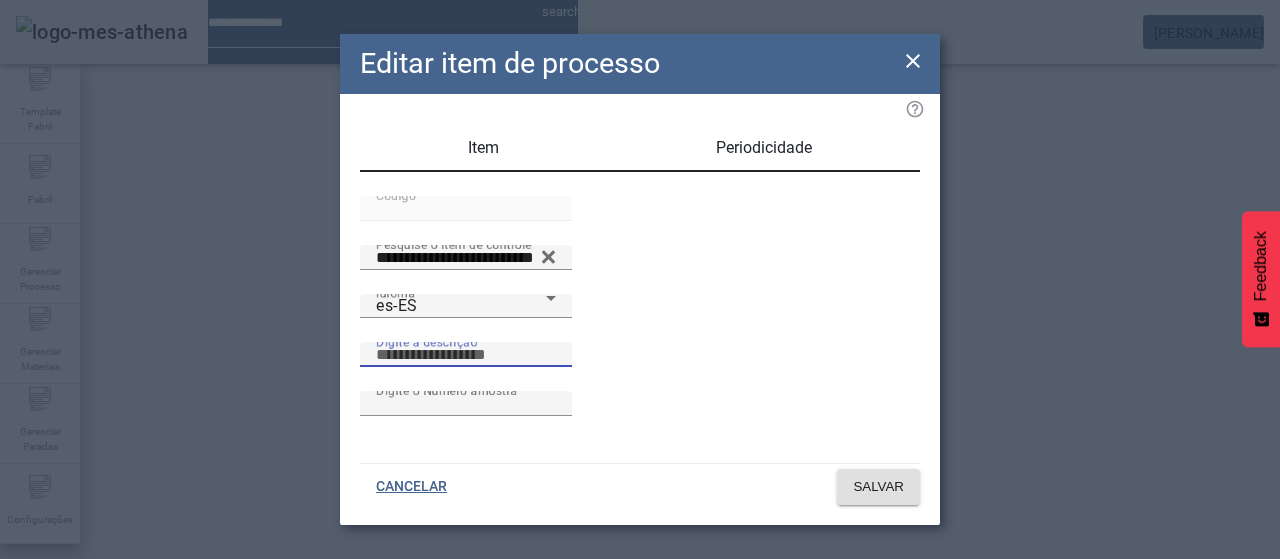 paste on "**********" 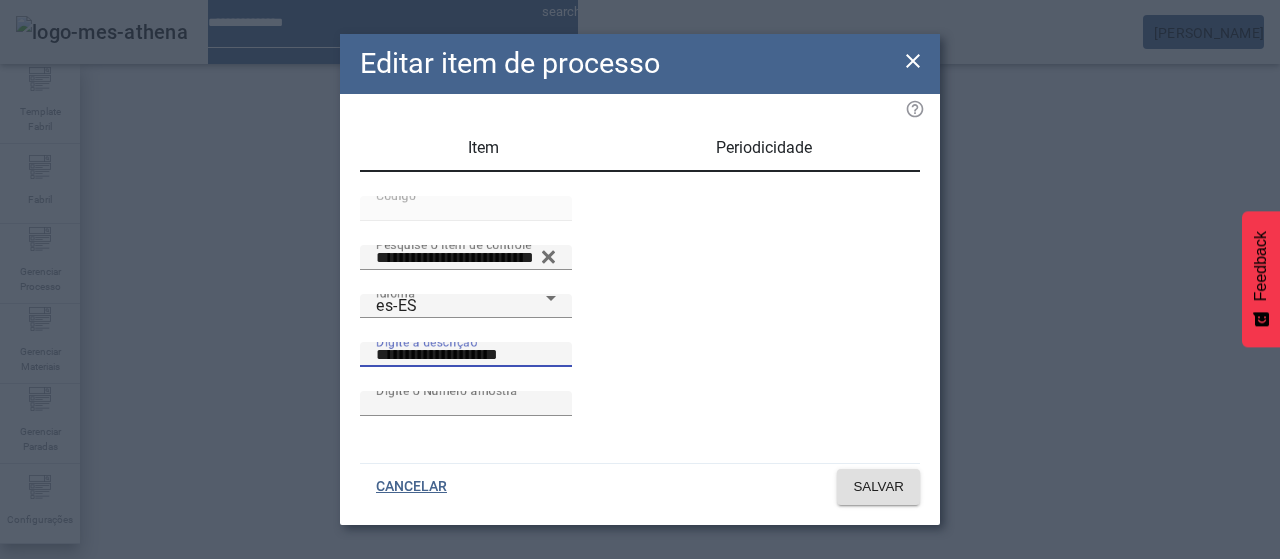 click on "**********" at bounding box center [466, 355] 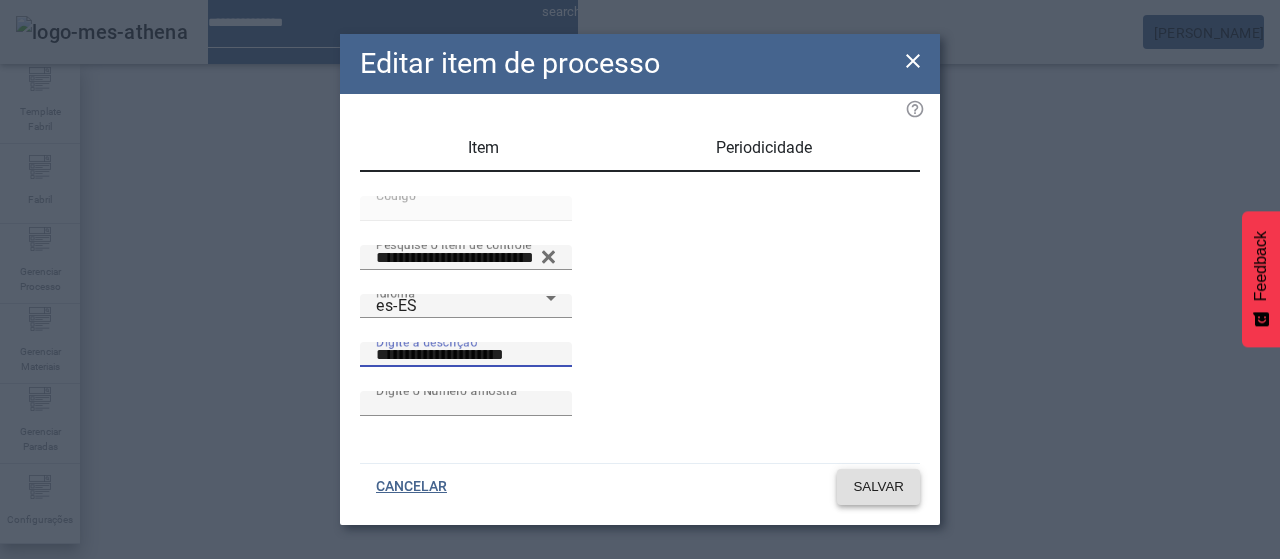 type on "**********" 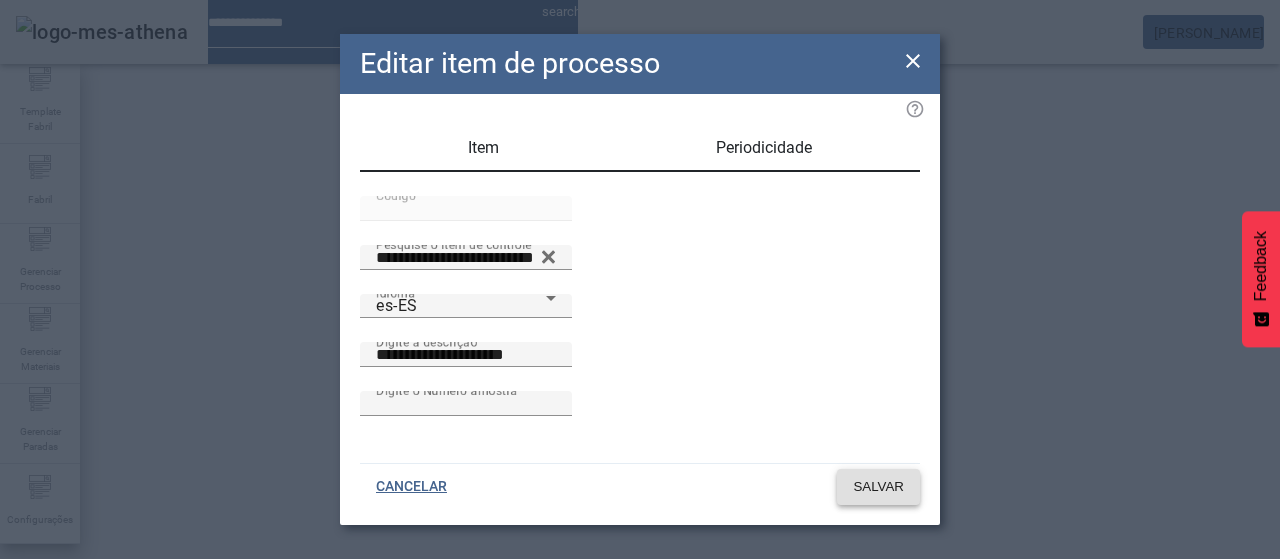 click on "SALVAR" 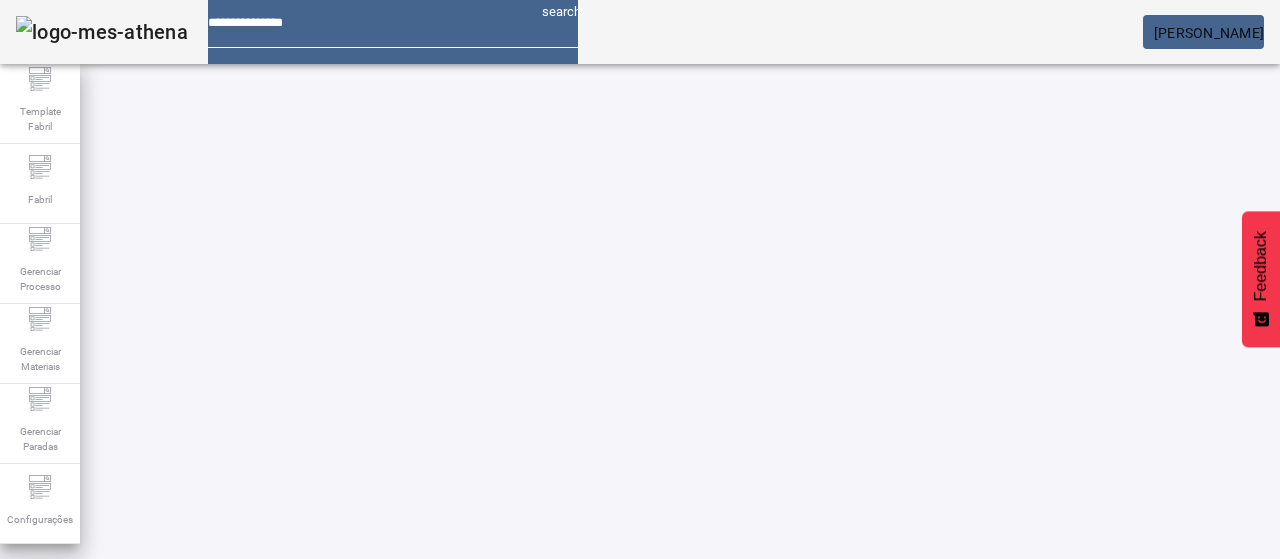 click on "EDITAR" at bounding box center (54, 929) 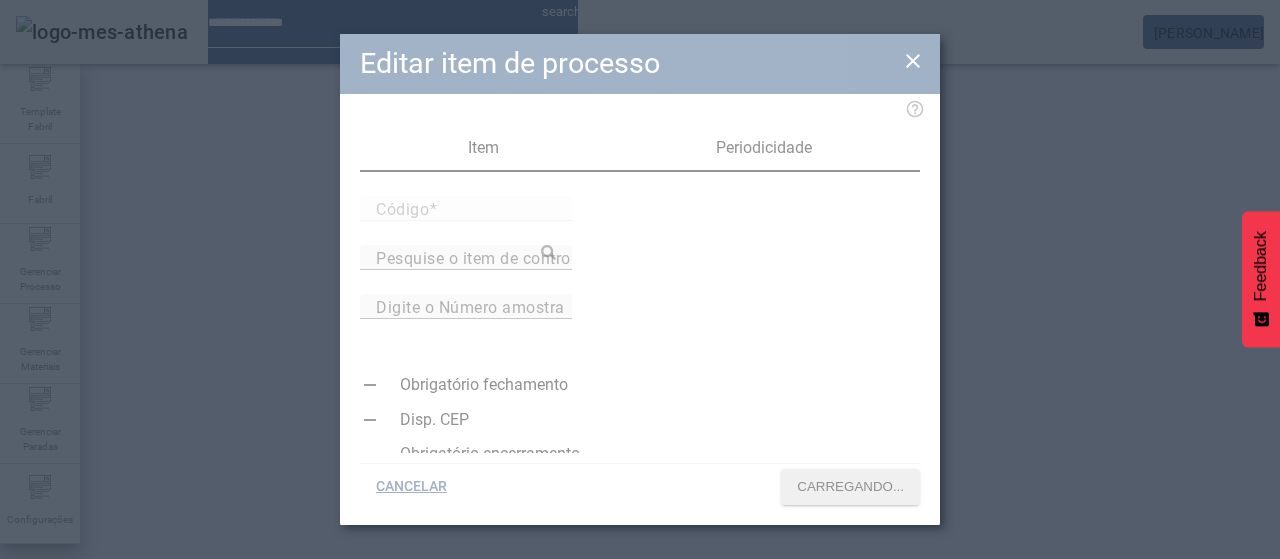type on "*****" 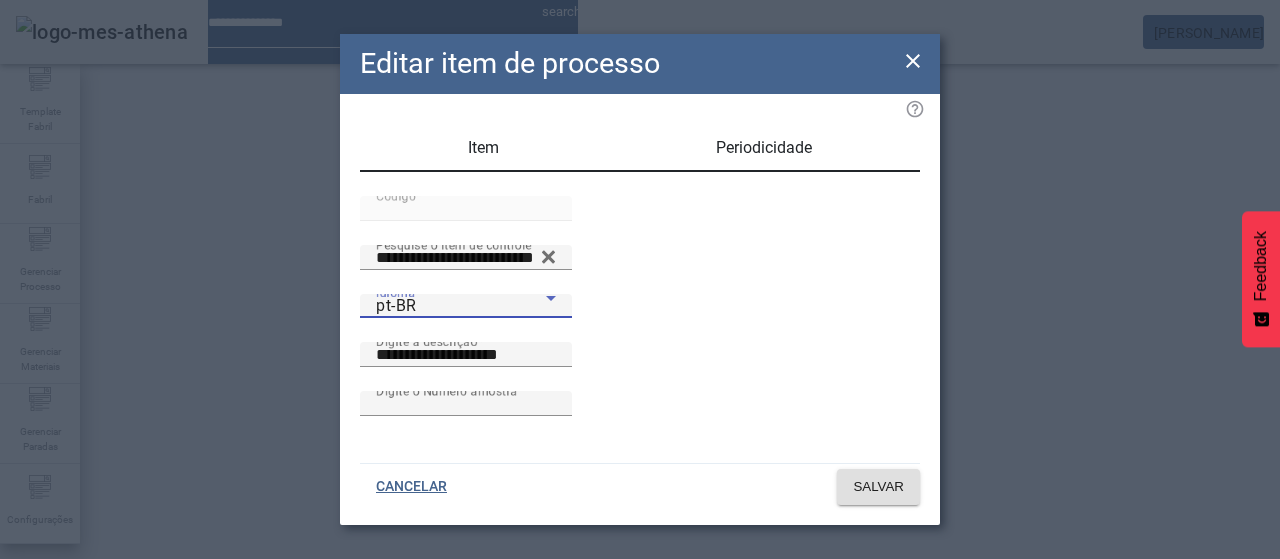 click on "pt-BR" at bounding box center [396, 305] 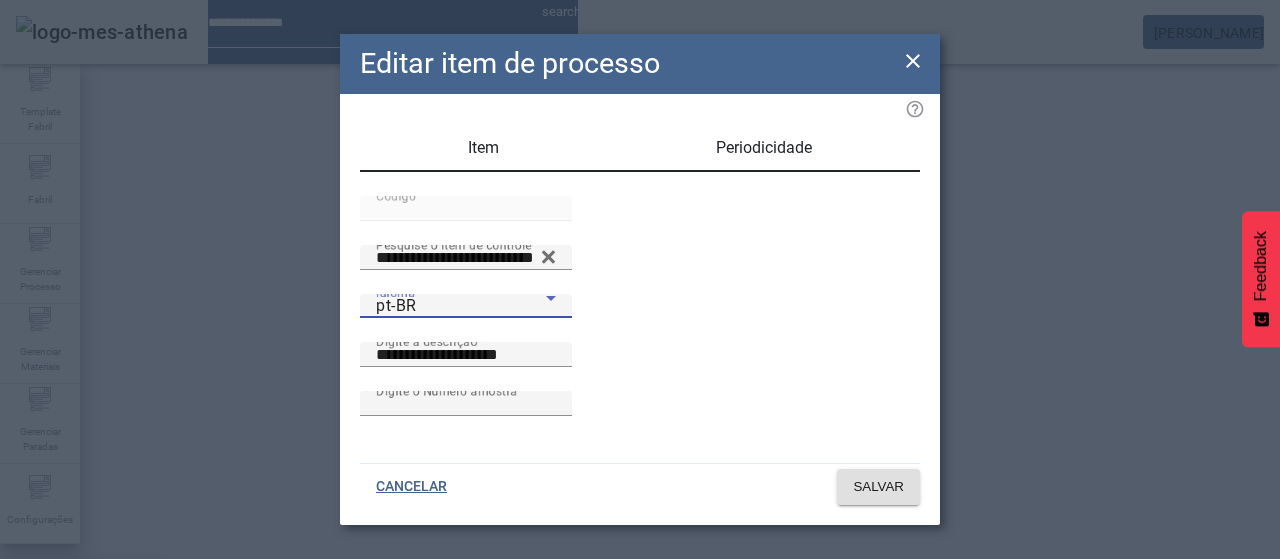 click on "es-ES" at bounding box center (37, 687) 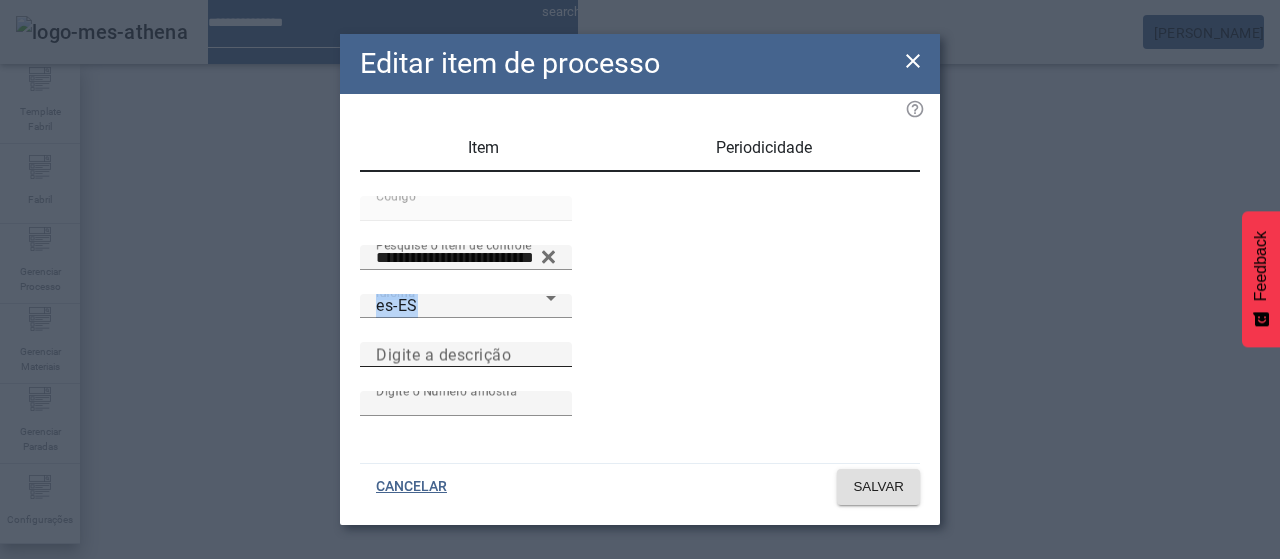 drag, startPoint x: 403, startPoint y: 326, endPoint x: 577, endPoint y: 395, distance: 187.18173 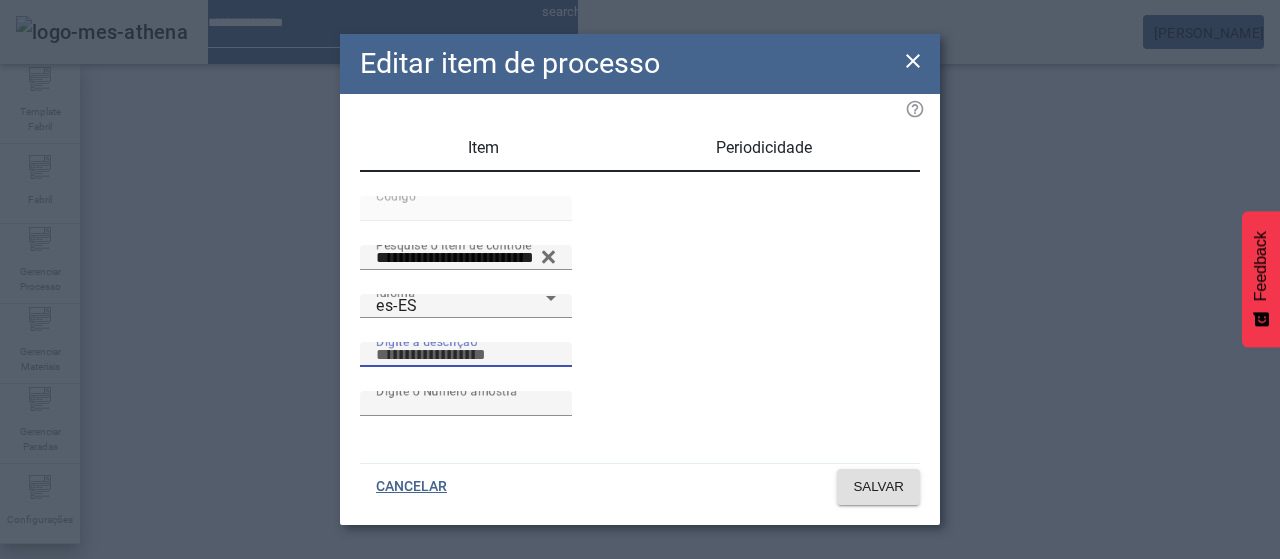 click on "Digite a descrição" at bounding box center (466, 355) 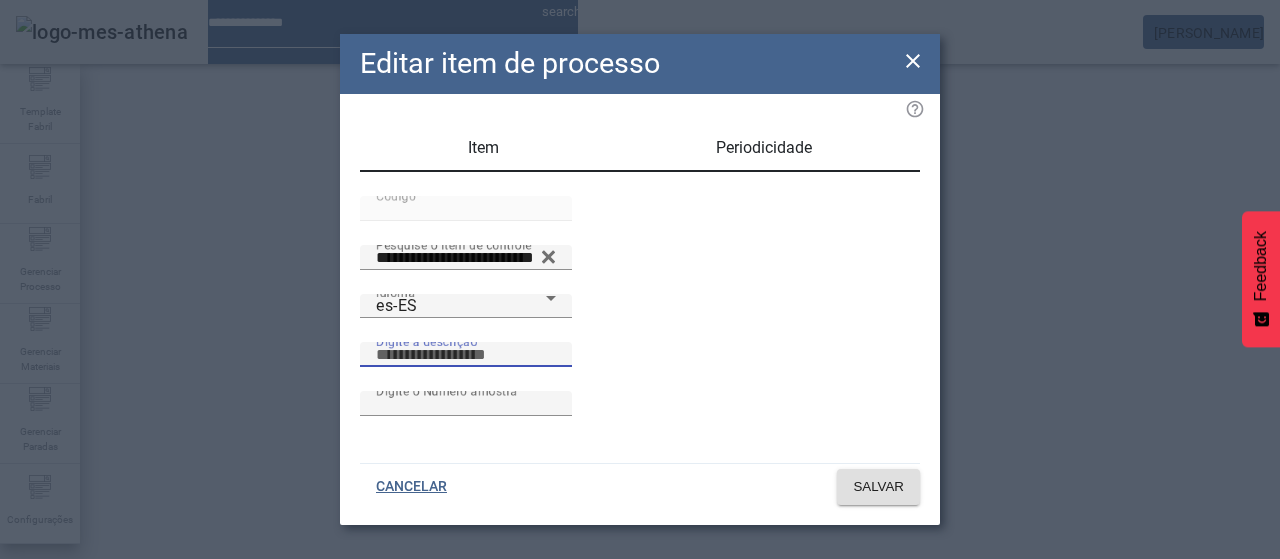 paste on "**********" 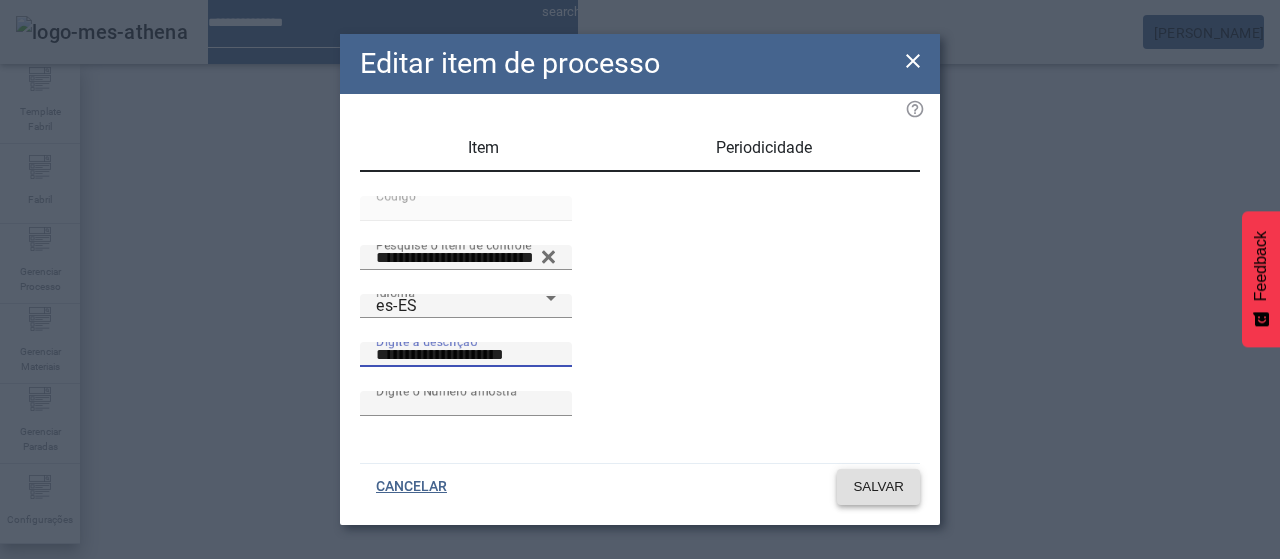 type on "**********" 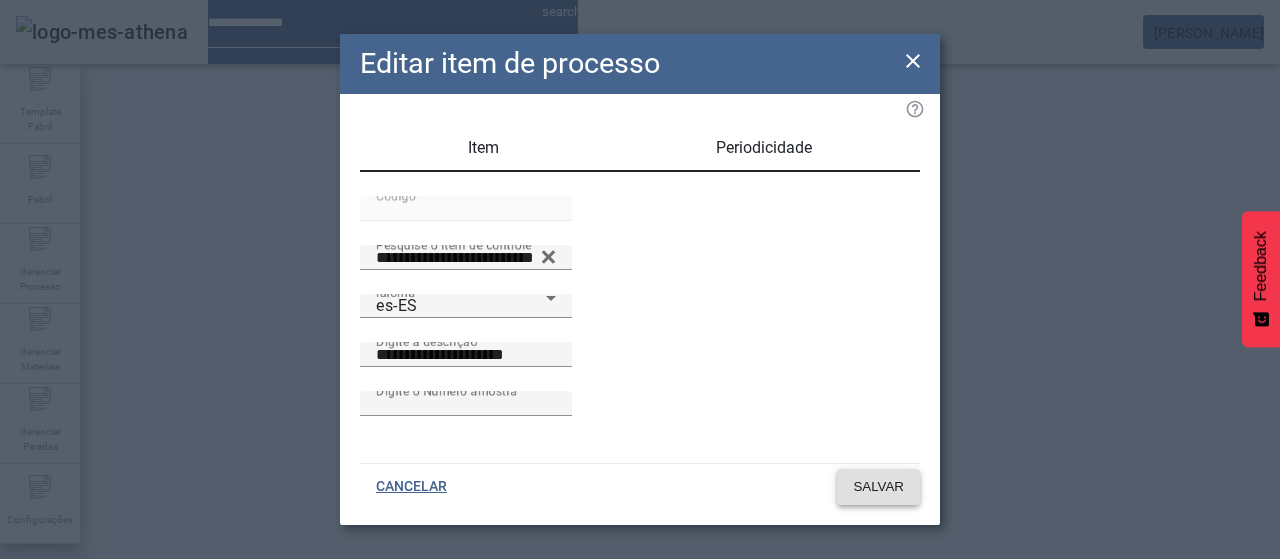 click 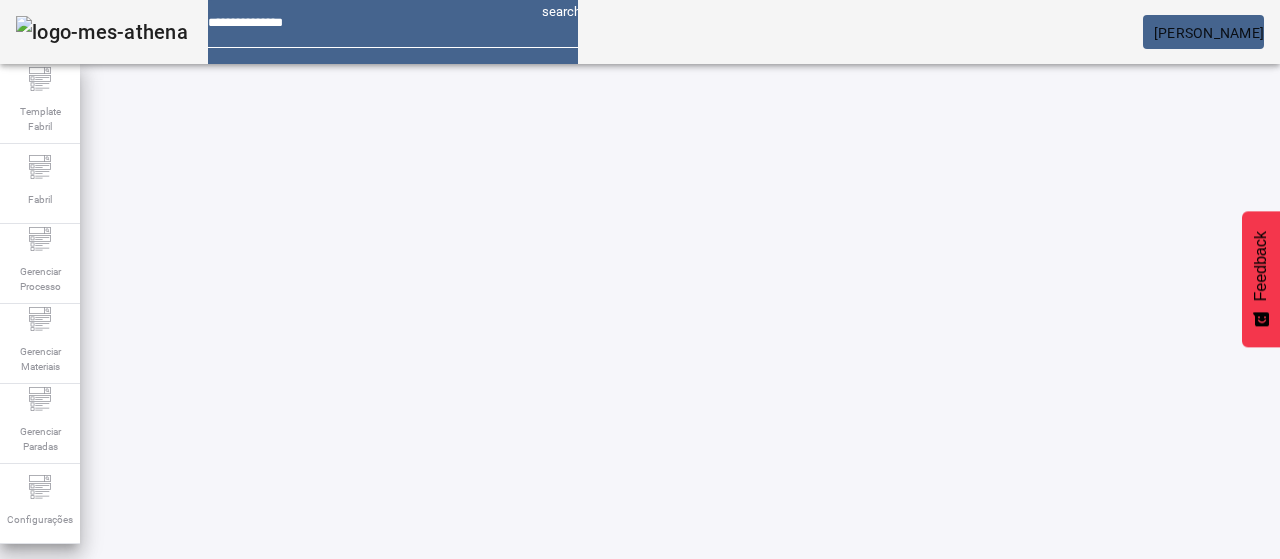 click on "EDITAR" at bounding box center (353, 779) 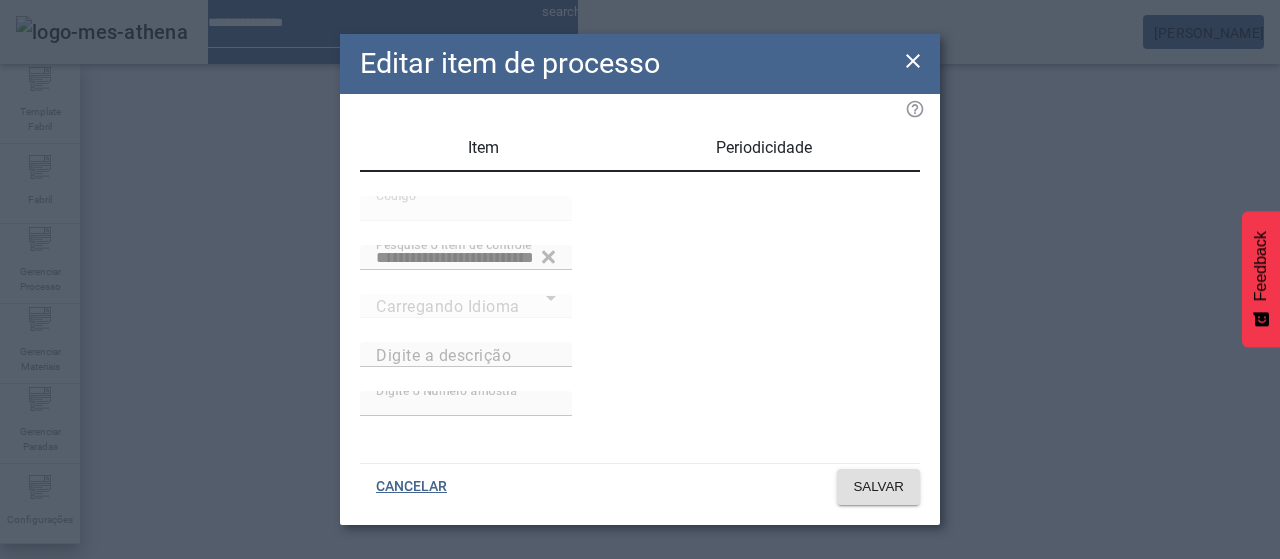 type on "**********" 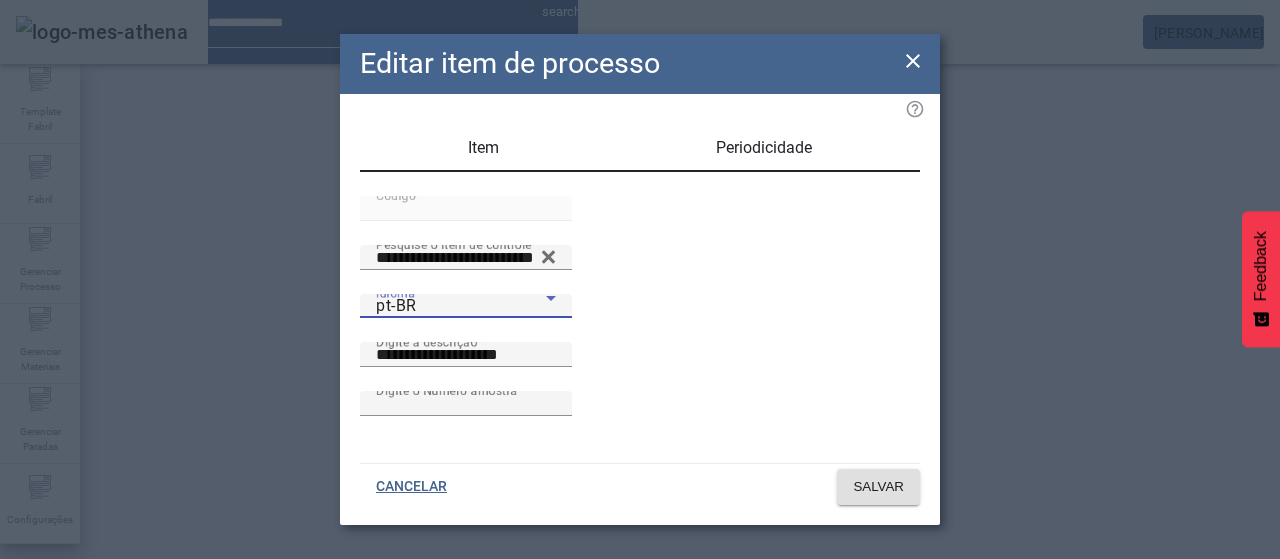 click on "pt-BR" at bounding box center [461, 306] 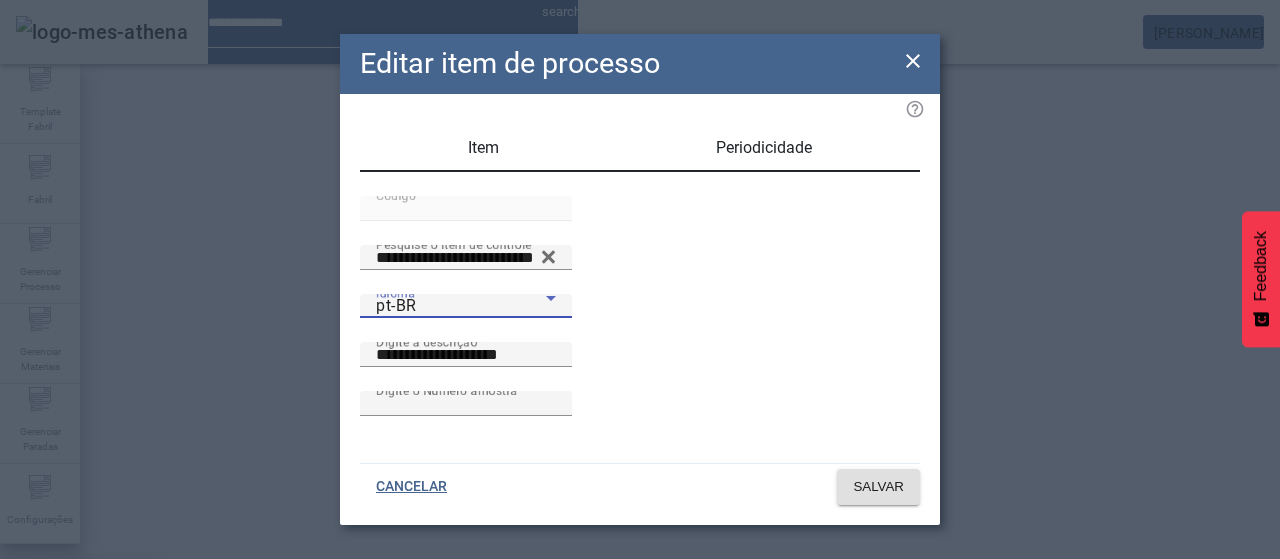click on "es-ES" at bounding box center (81, 687) 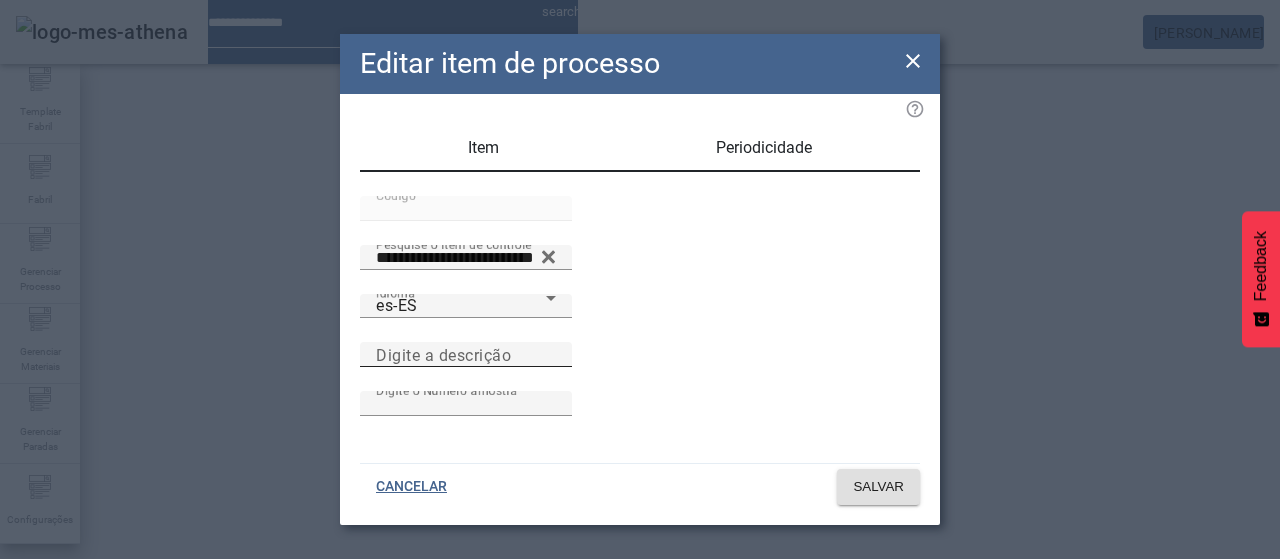 click on "Digite a descrição" at bounding box center [443, 354] 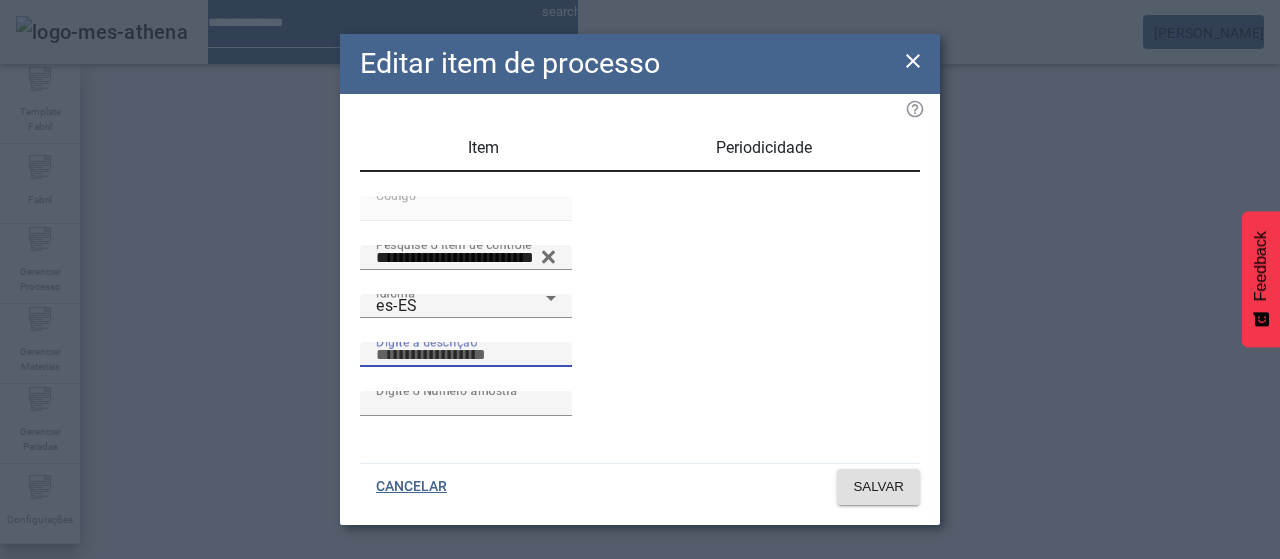 paste on "**********" 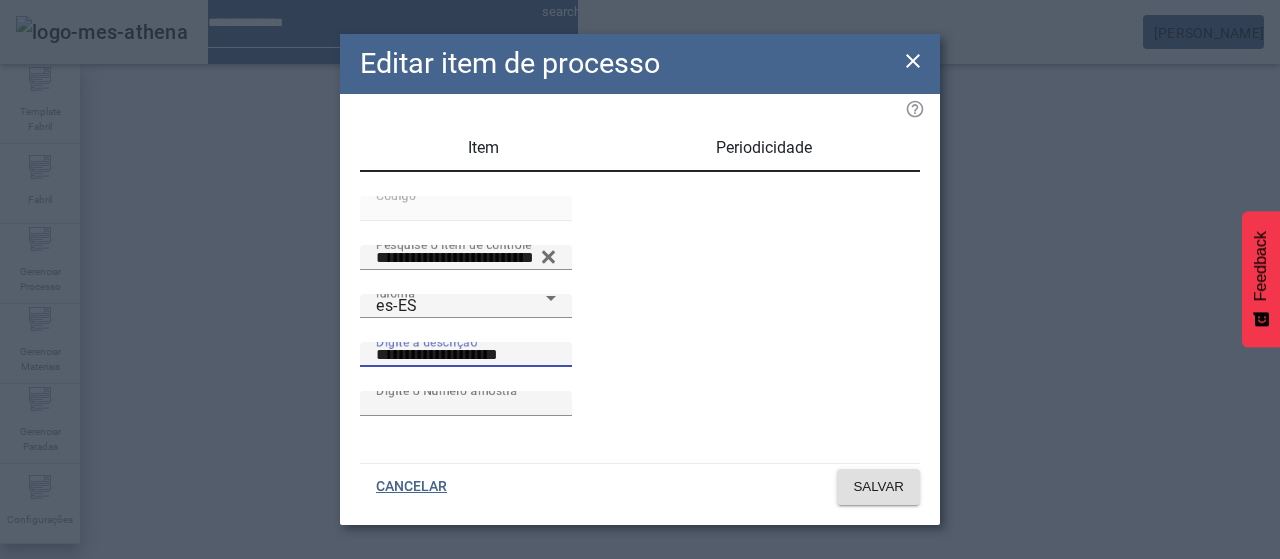 click on "**********" at bounding box center [466, 355] 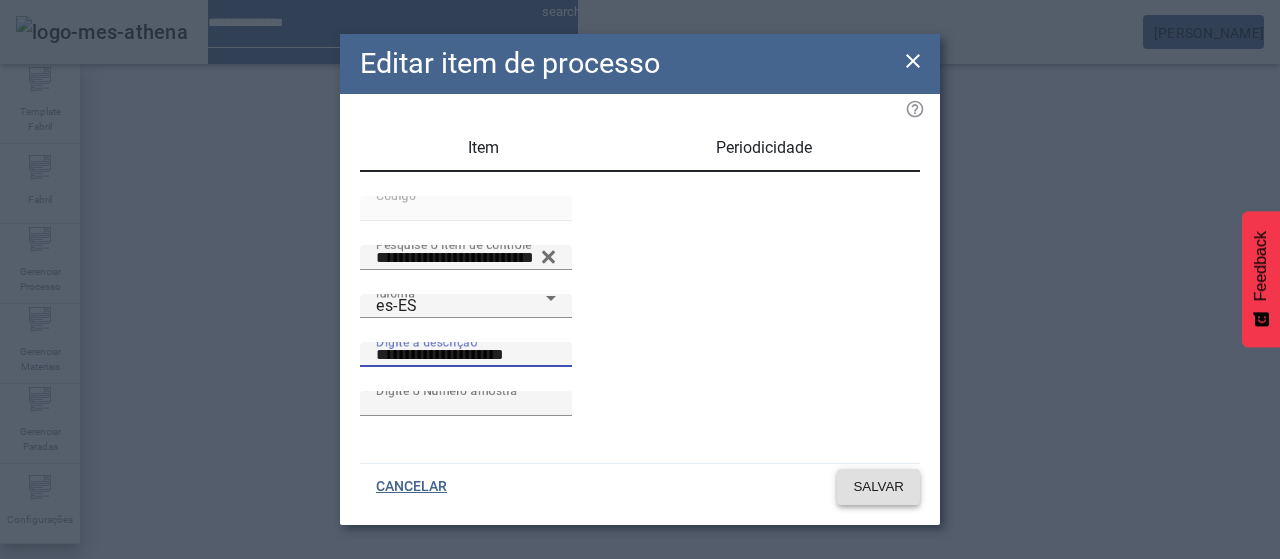 type on "**********" 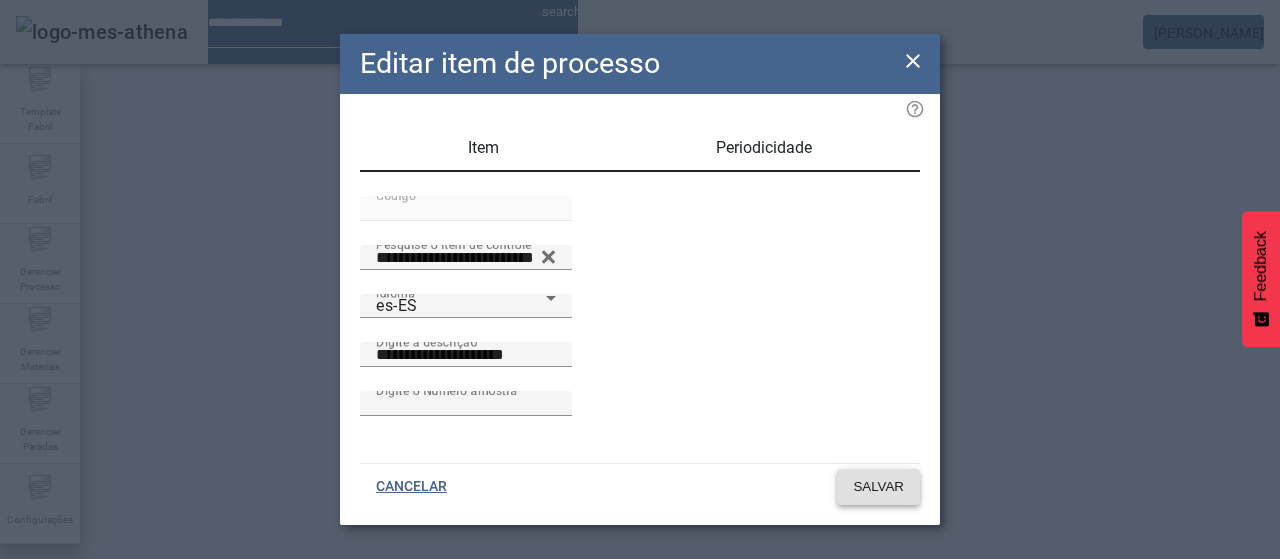 click on "SALVAR" 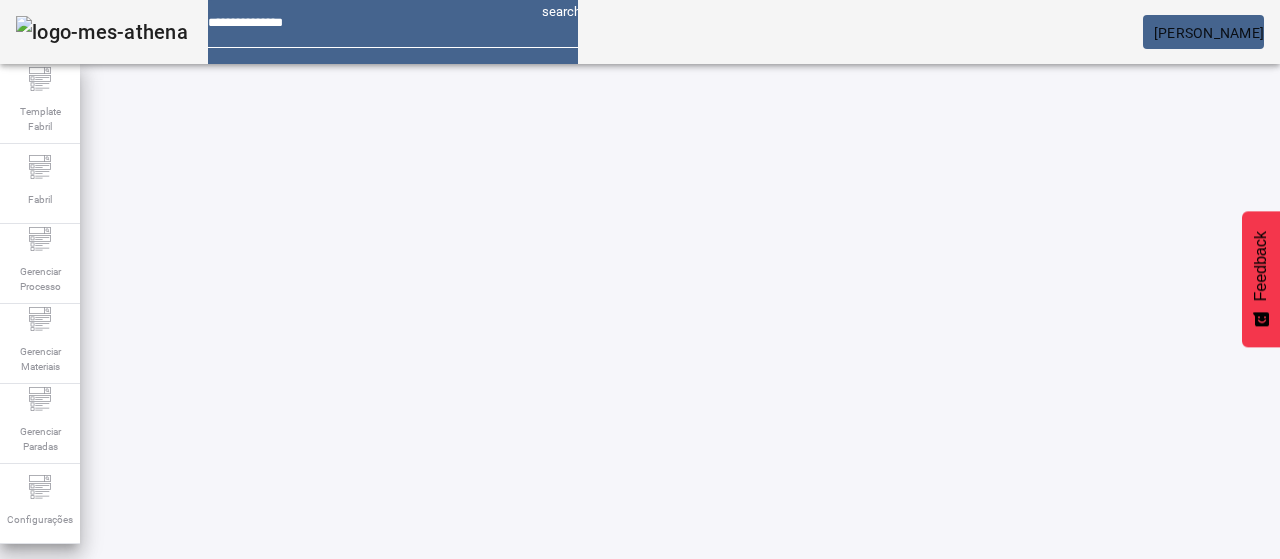 click on "EDITAR" at bounding box center [652, 929] 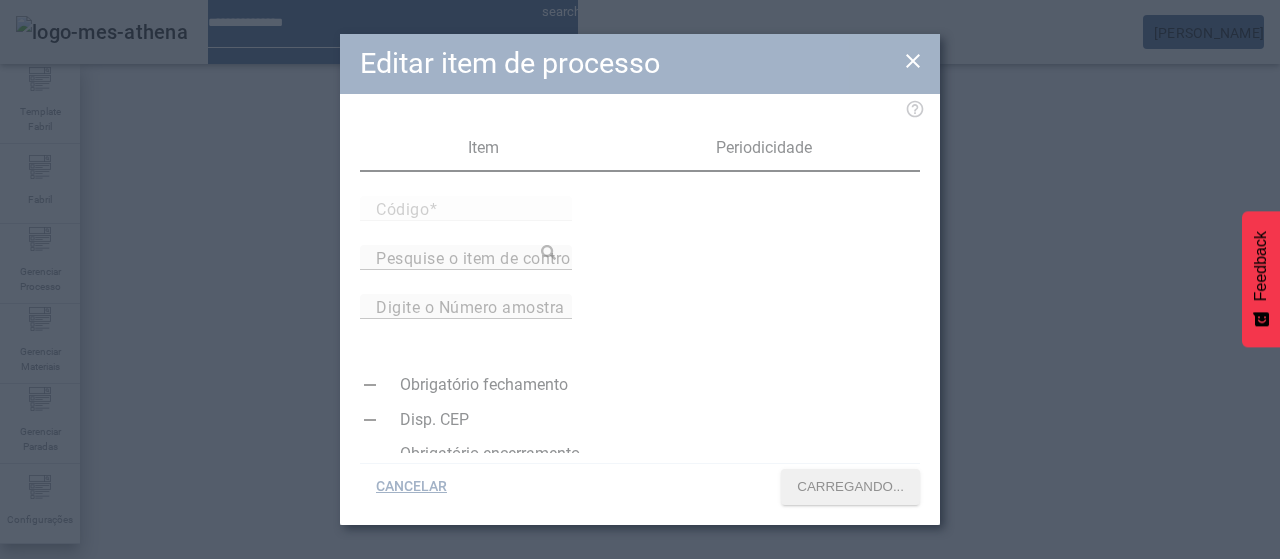 type on "*****" 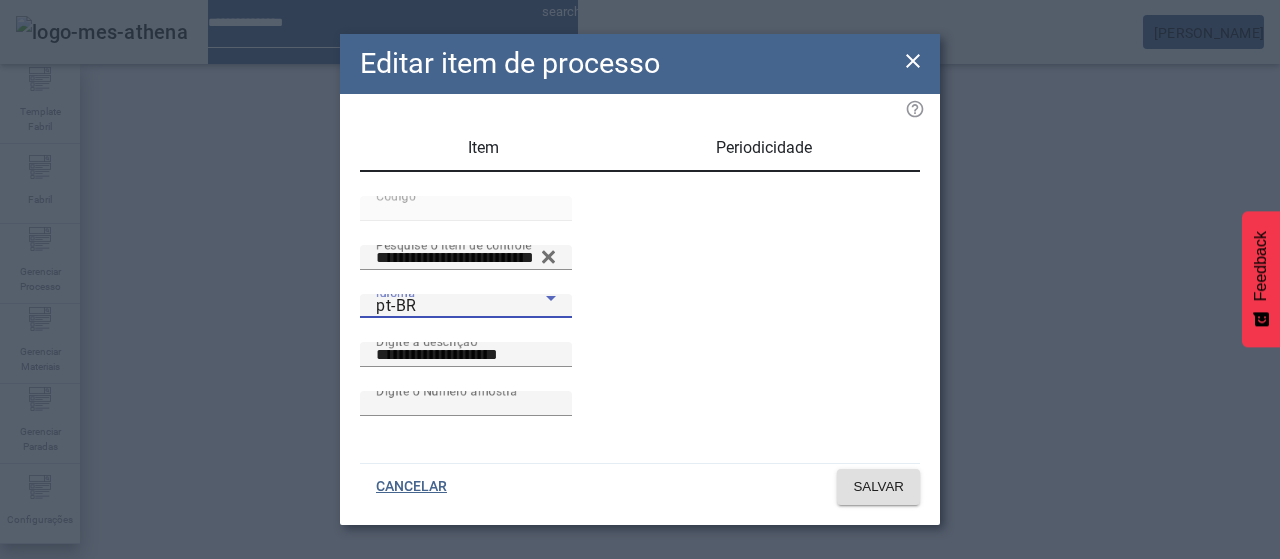 click on "pt-BR" at bounding box center (461, 306) 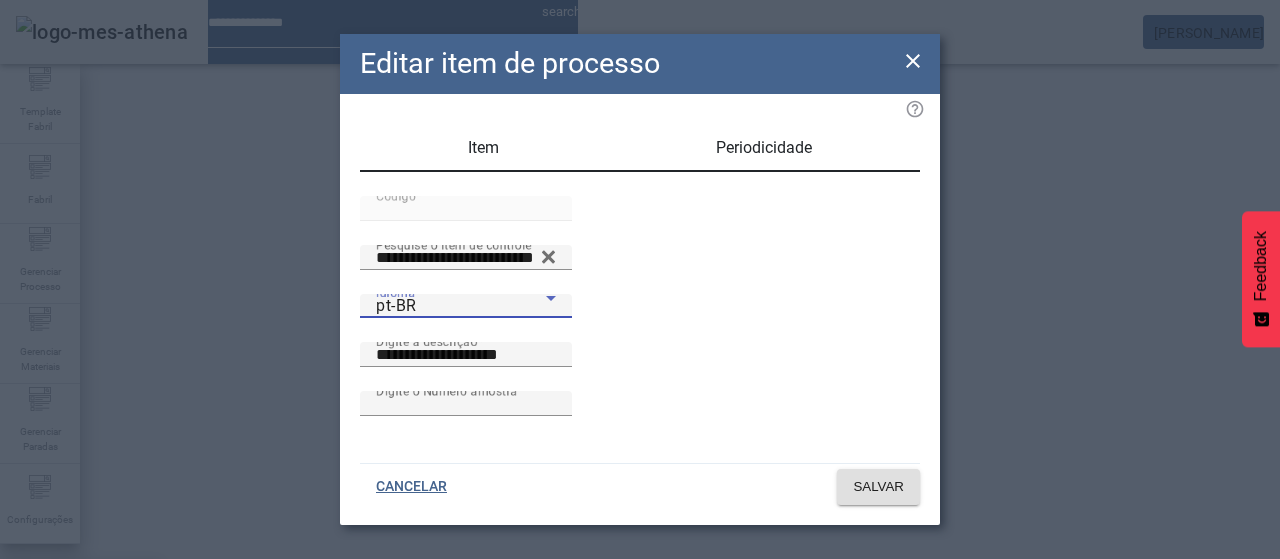 click on "es-ES" at bounding box center (81, 687) 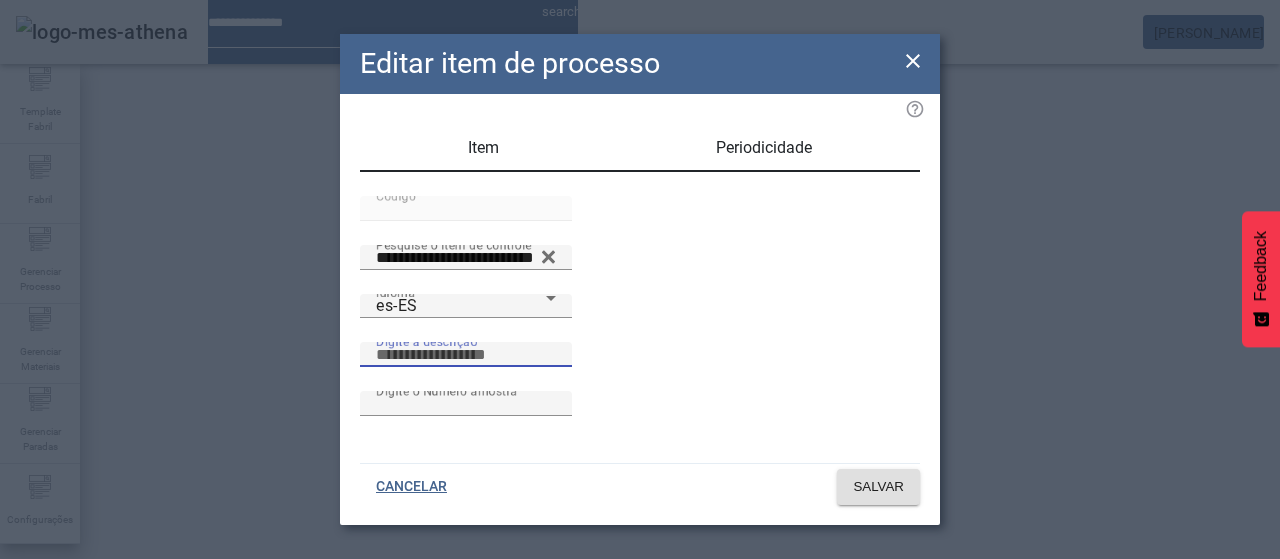 click on "Digite a descrição" at bounding box center (466, 355) 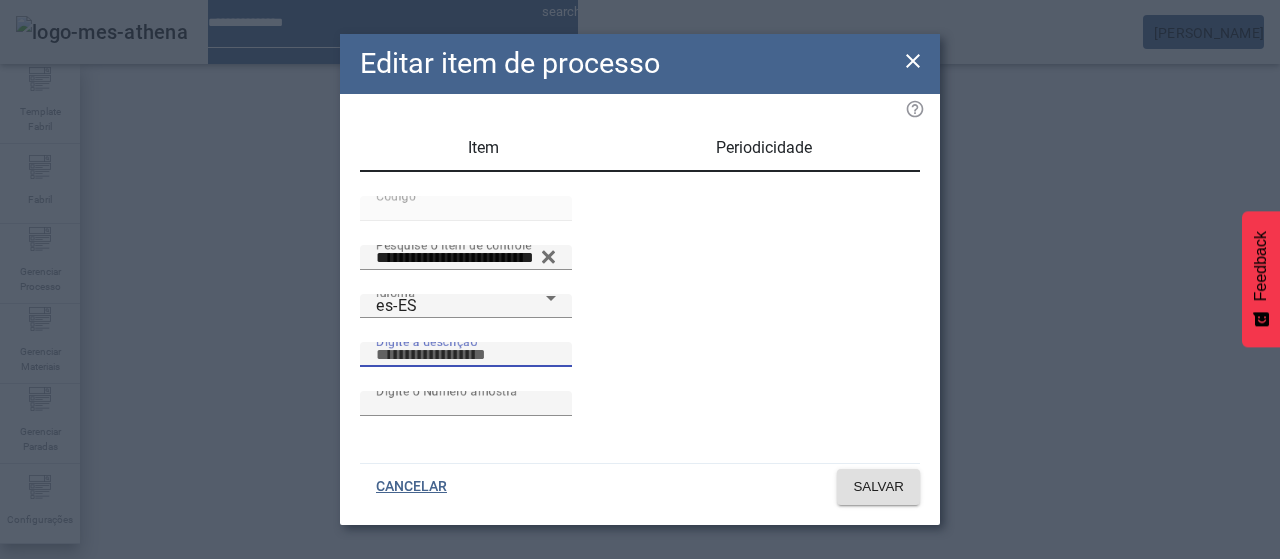 paste on "**********" 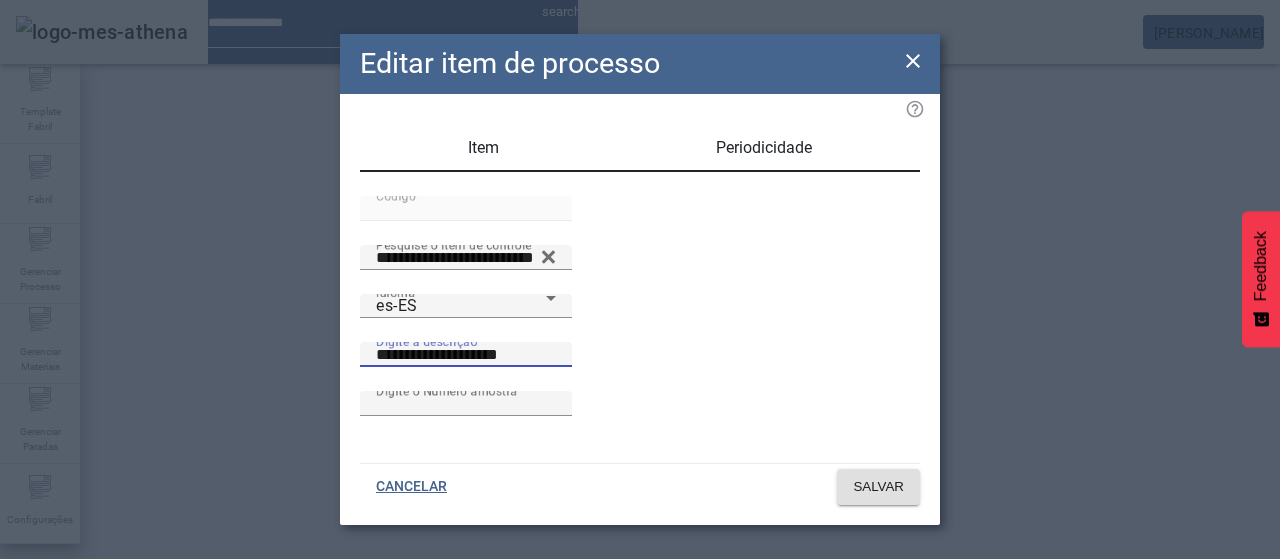 click on "**********" at bounding box center (466, 355) 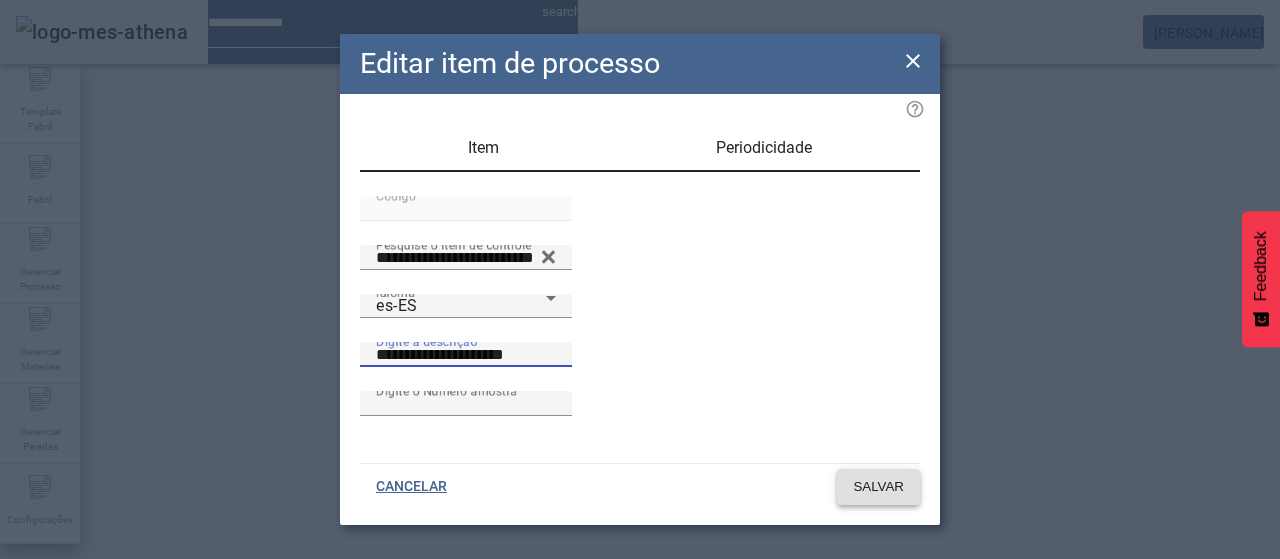 type on "**********" 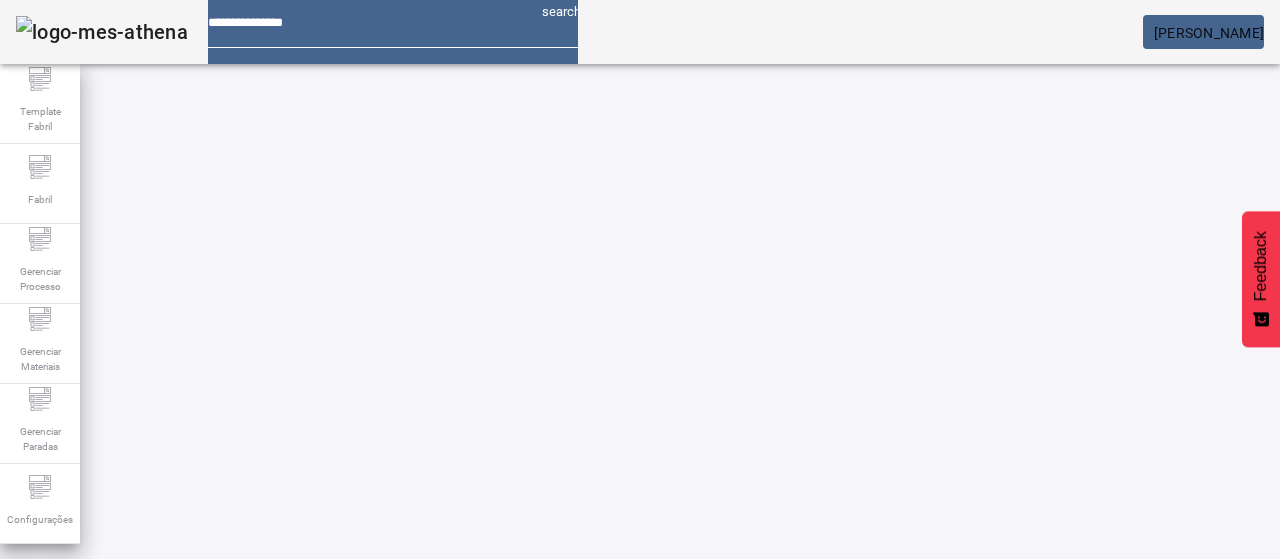 click on "EDITAR" at bounding box center [950, 929] 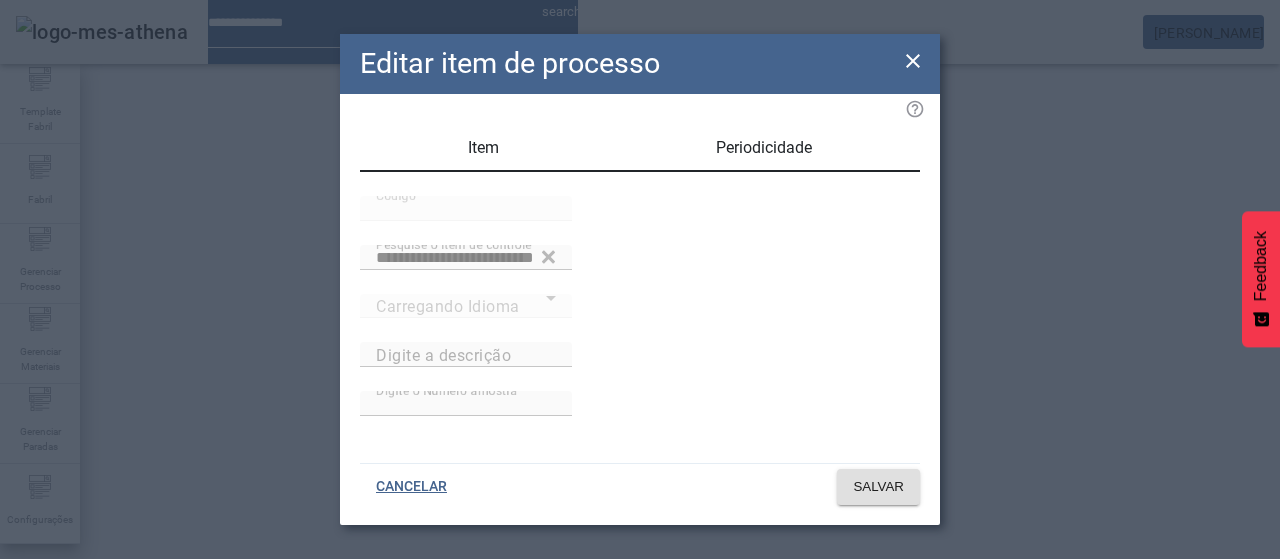 type on "**********" 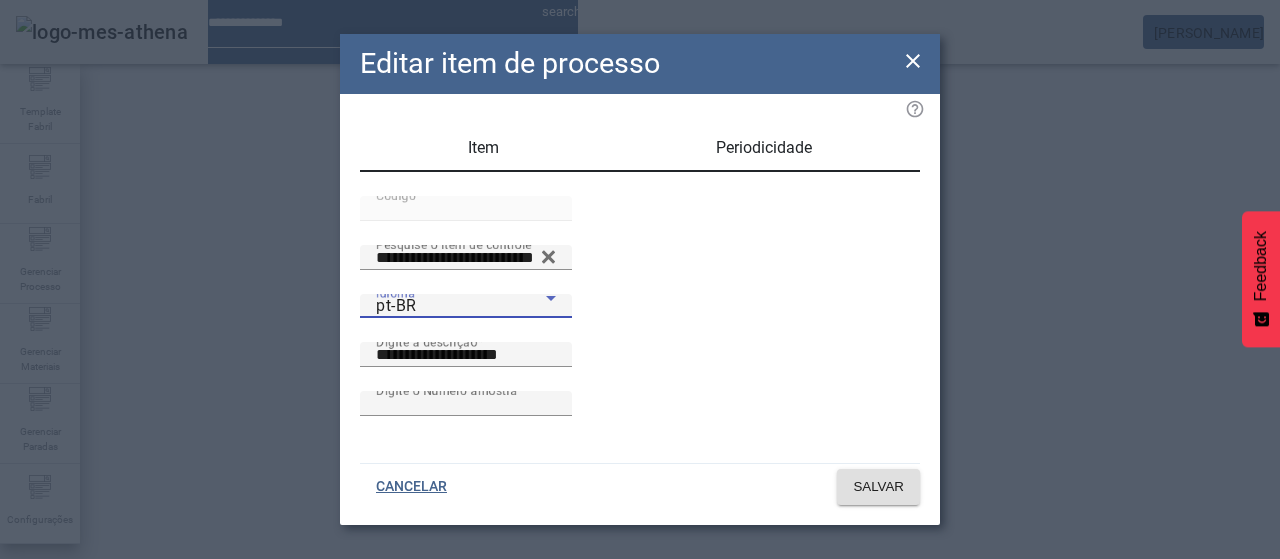 click on "pt-BR" at bounding box center [461, 306] 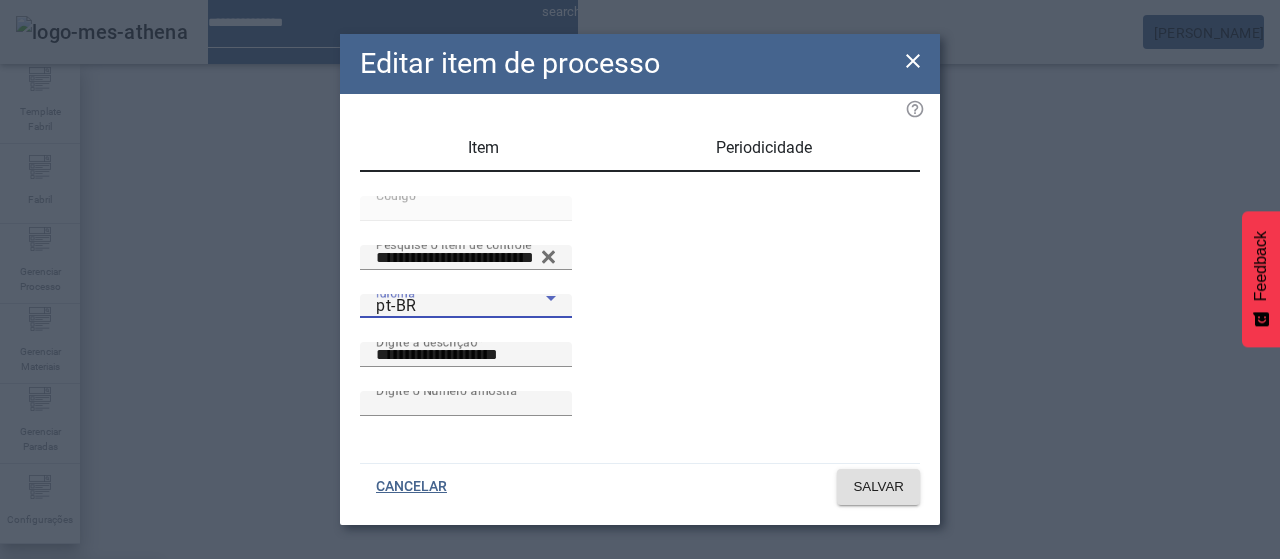 click on "es-ES" at bounding box center [81, 687] 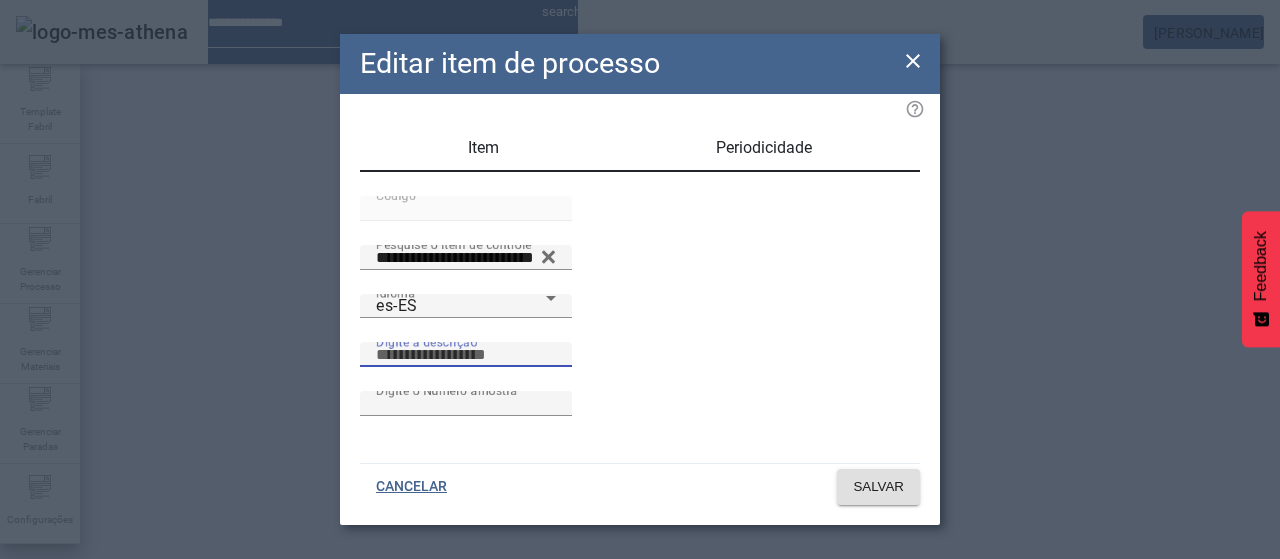 click on "Digite a descrição" at bounding box center [466, 355] 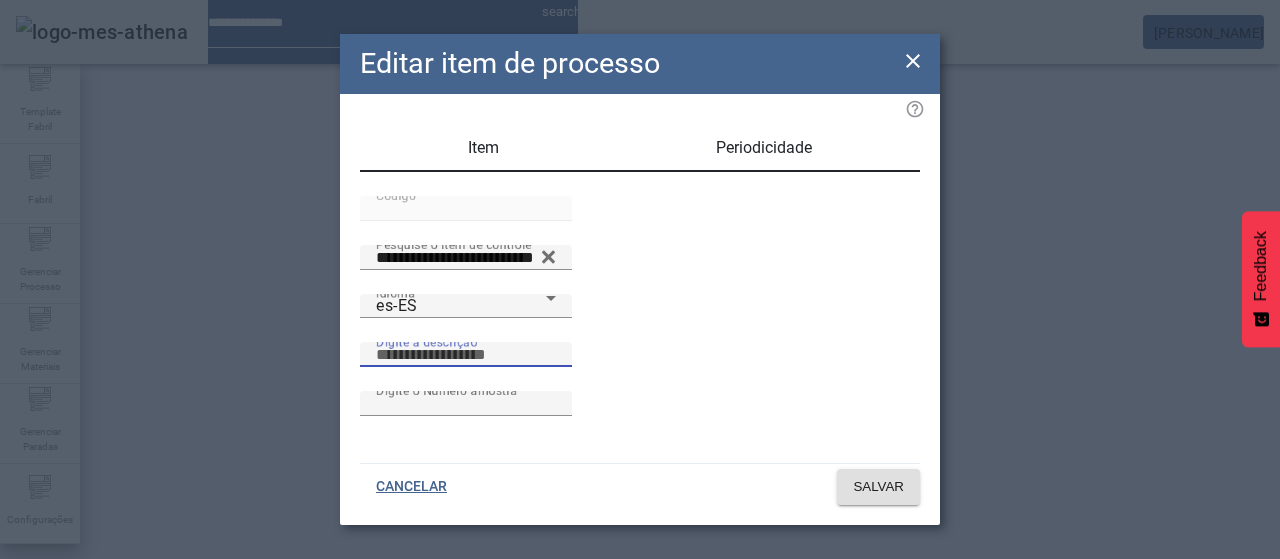 paste on "**********" 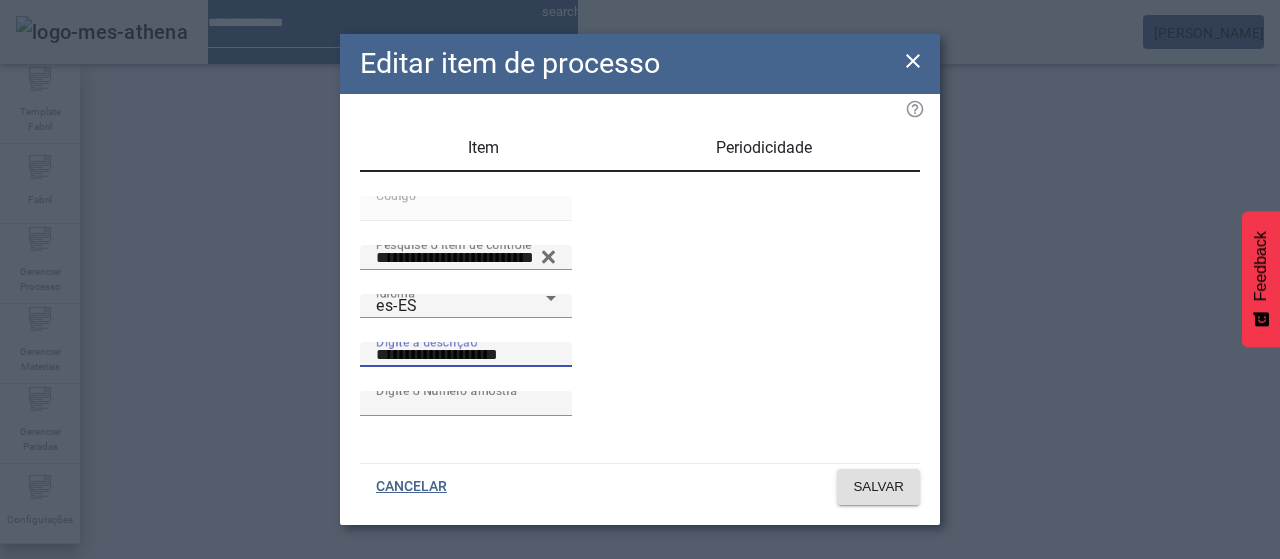 click on "**********" at bounding box center [466, 355] 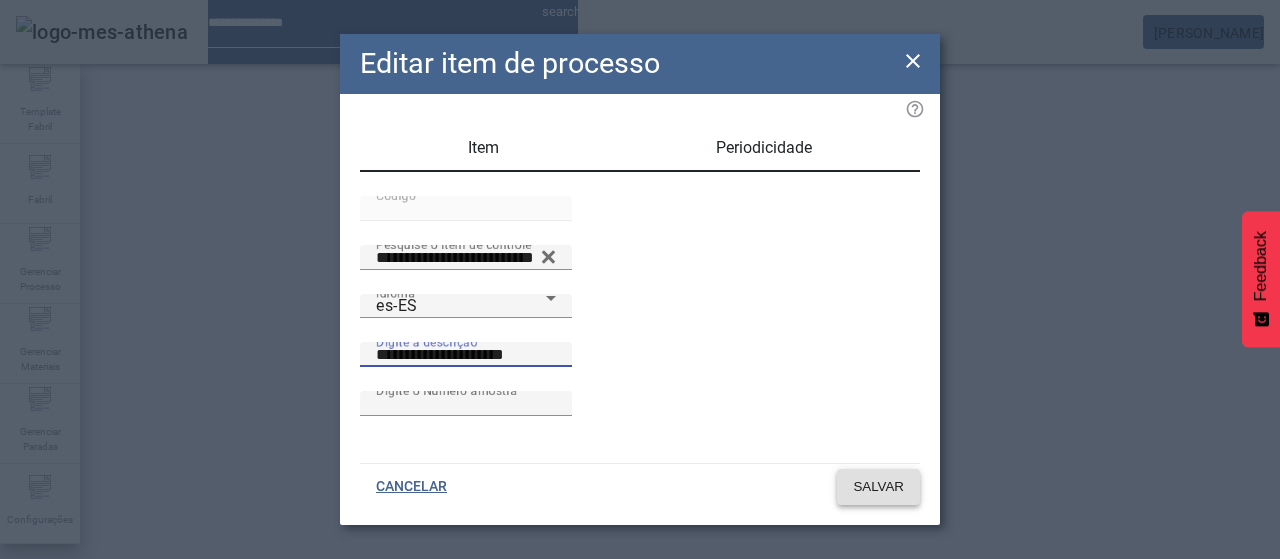 type on "**********" 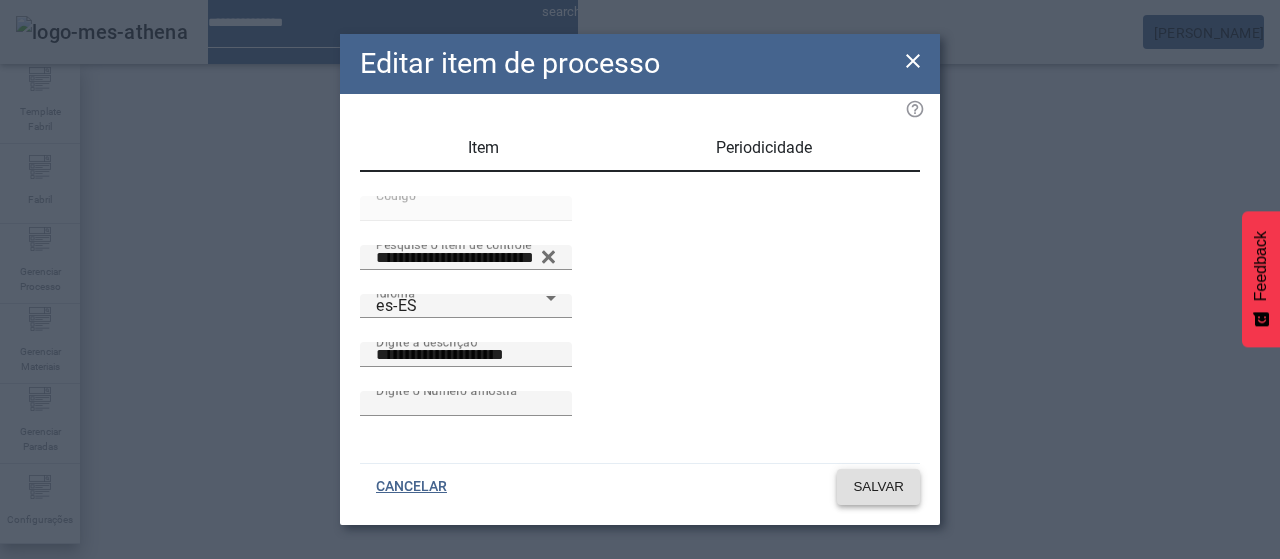 click on "SALVAR" 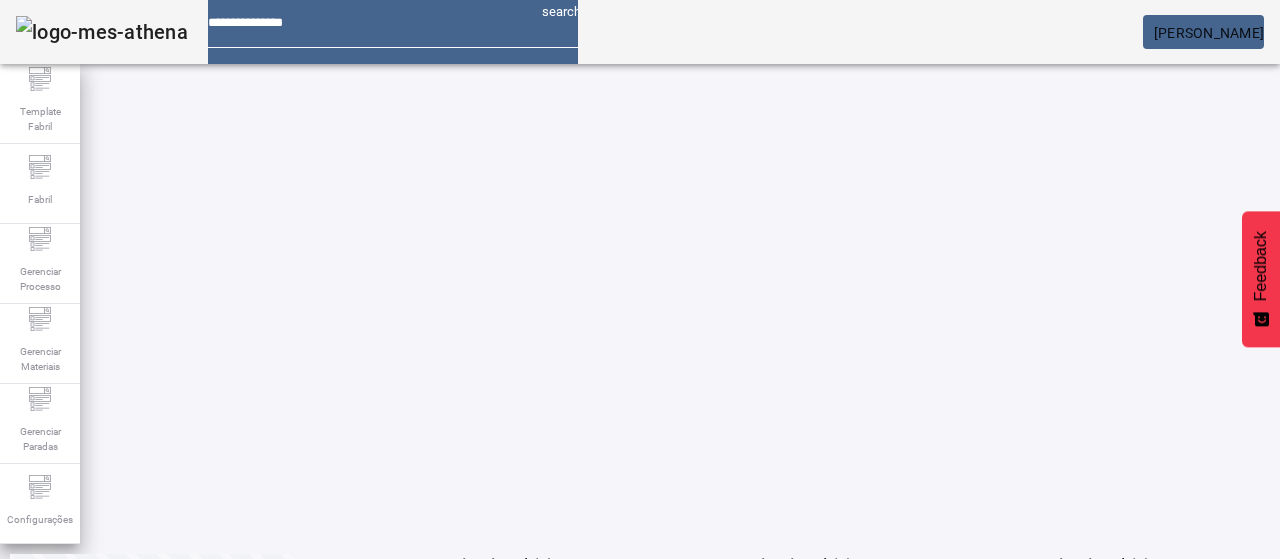 scroll, scrollTop: 141, scrollLeft: 0, axis: vertical 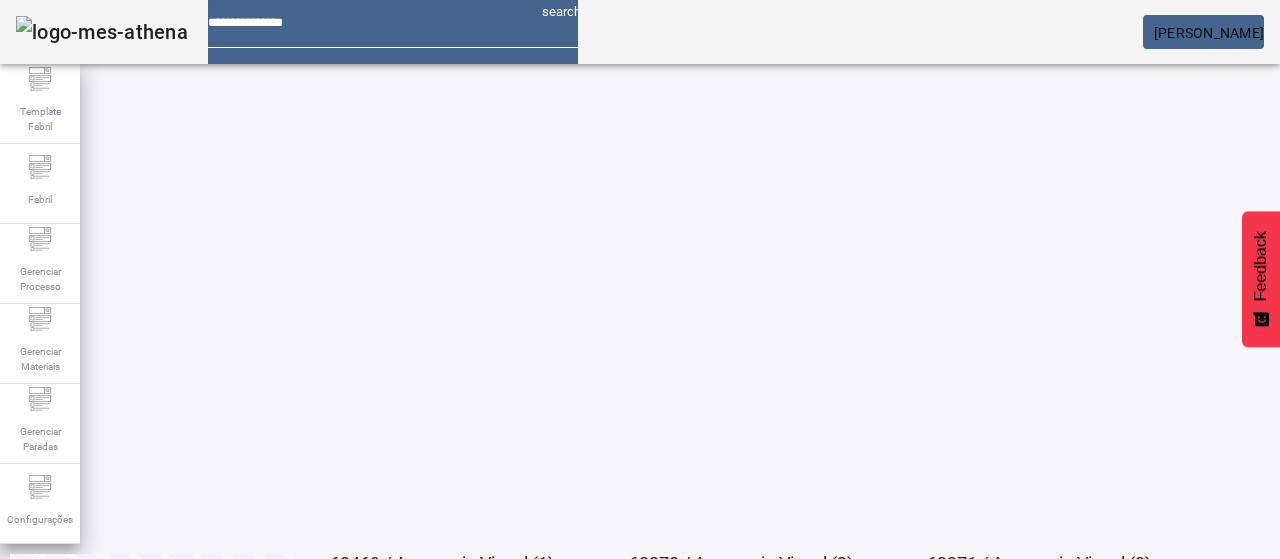 click on "EDITAR" at bounding box center (54, 938) 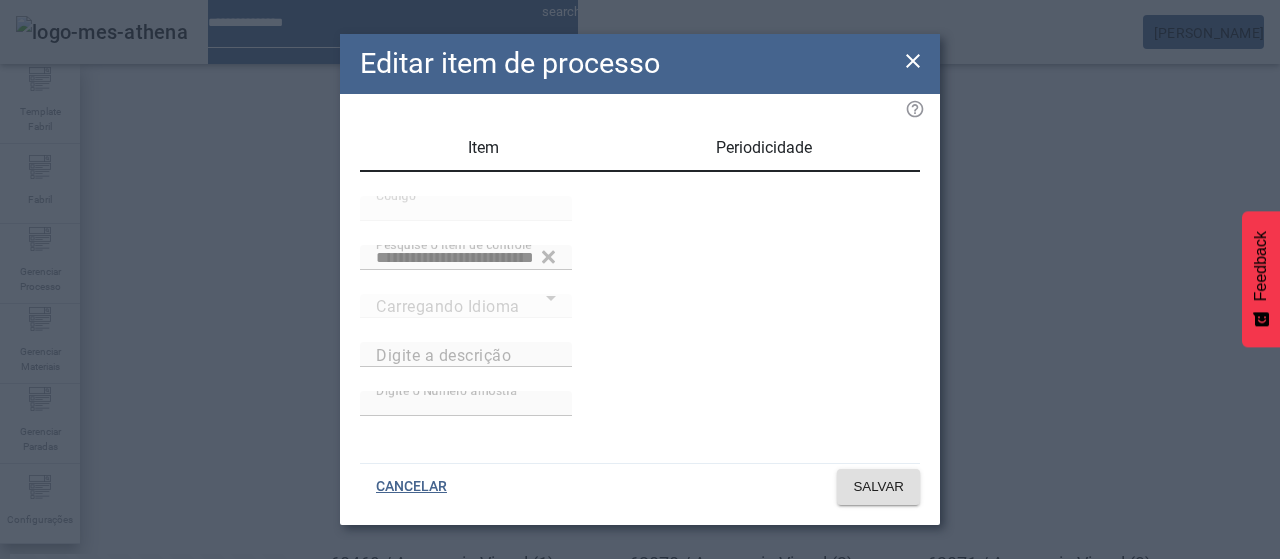 type on "**********" 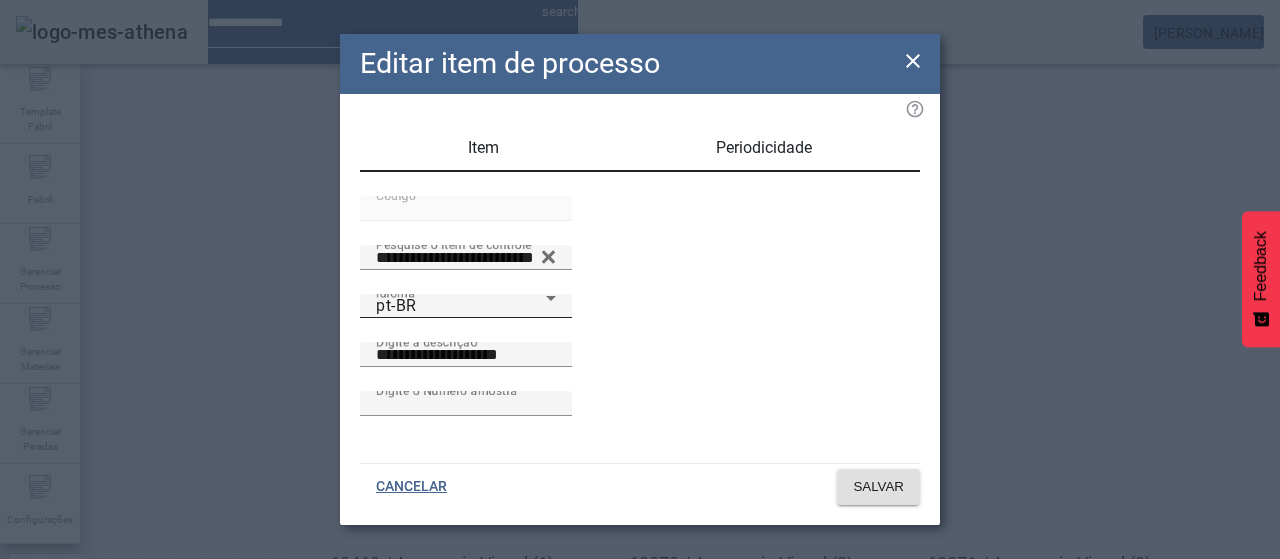 click on "pt-BR" at bounding box center (461, 306) 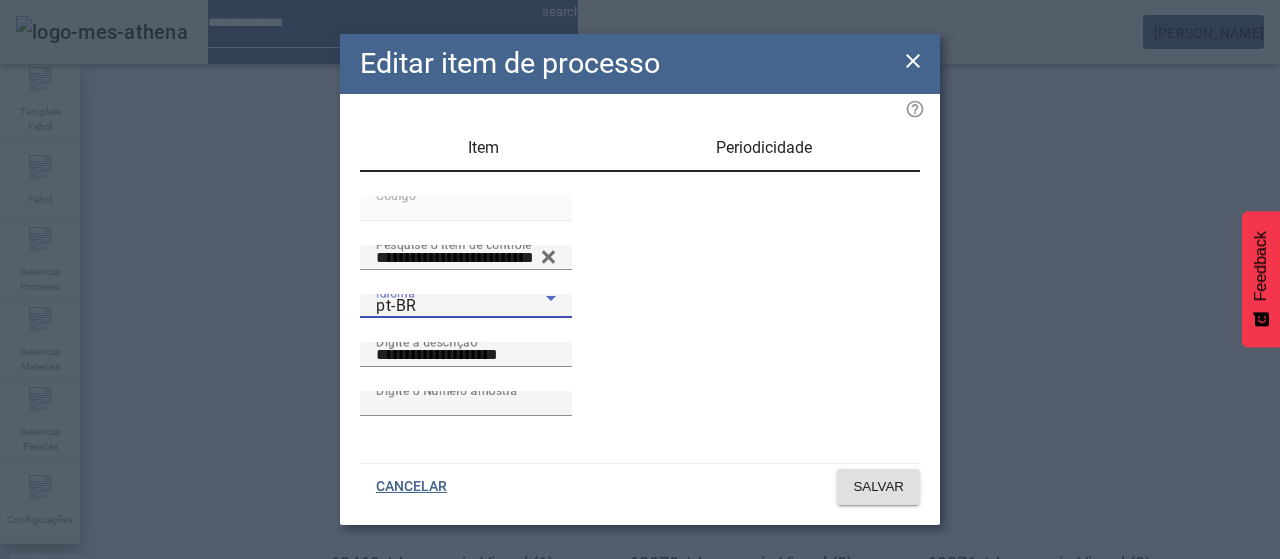 click on "es-ES" at bounding box center (81, 687) 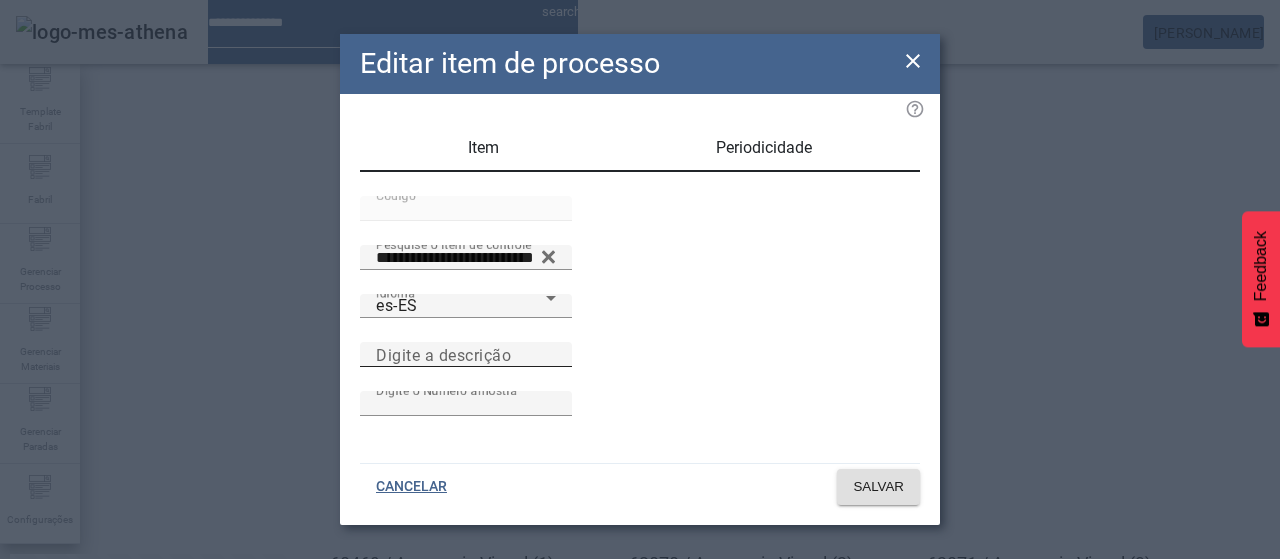 click on "Digite a descrição" at bounding box center [443, 354] 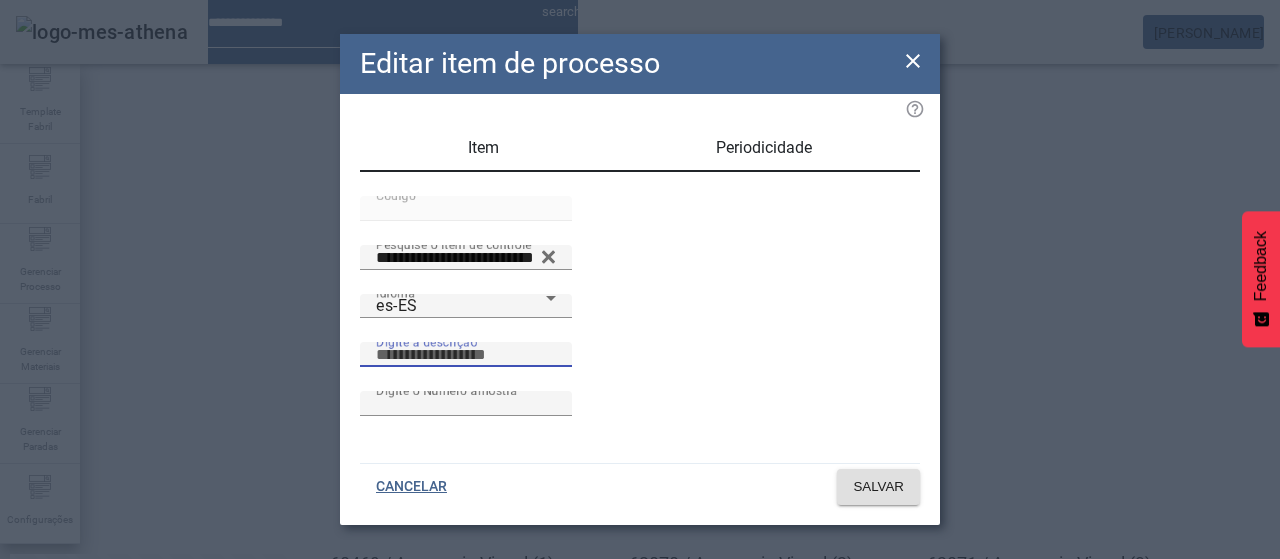paste on "**********" 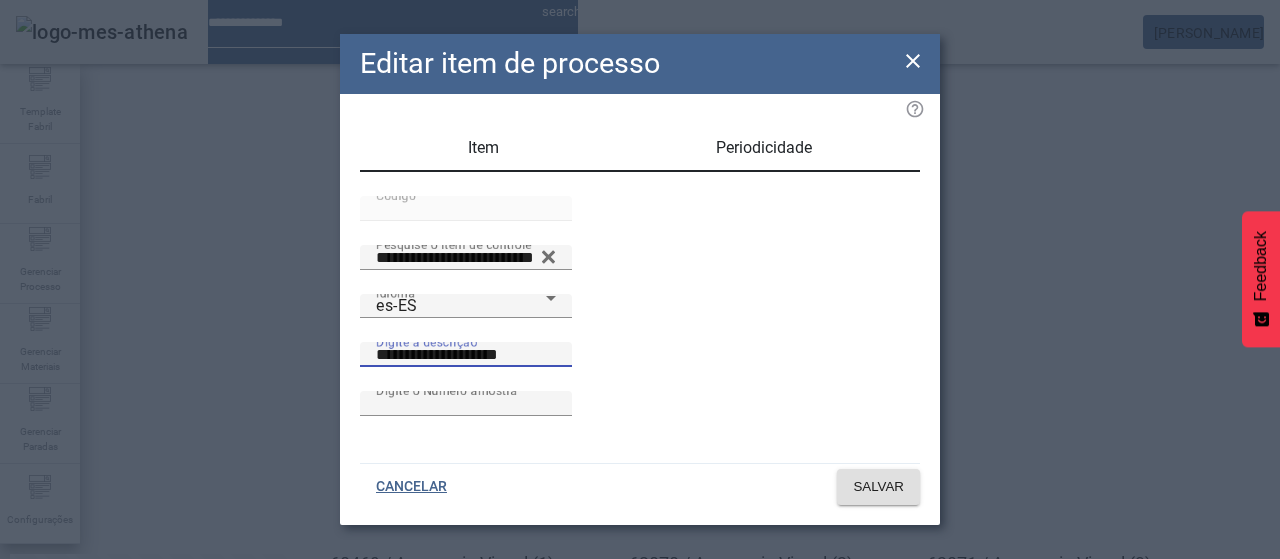 click on "**********" at bounding box center (466, 355) 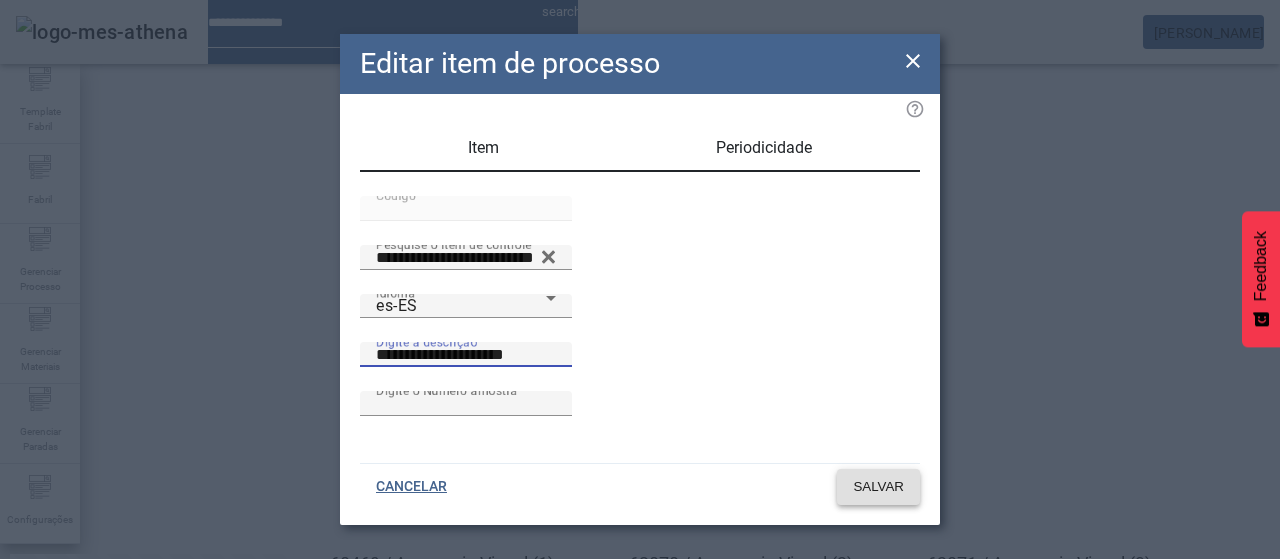 type on "**********" 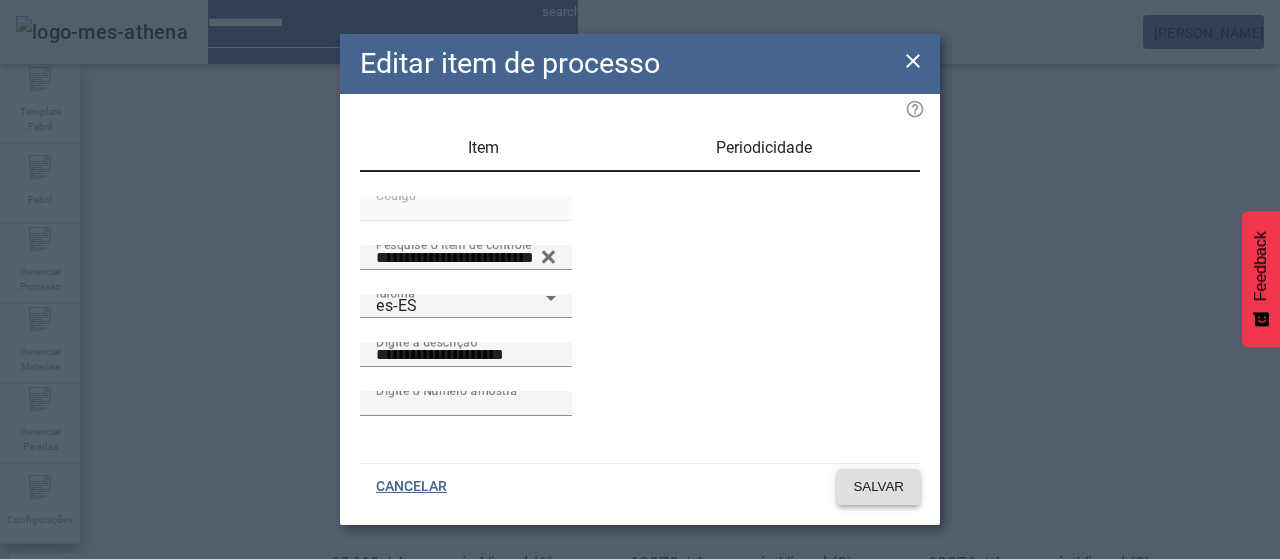 click on "SALVAR" 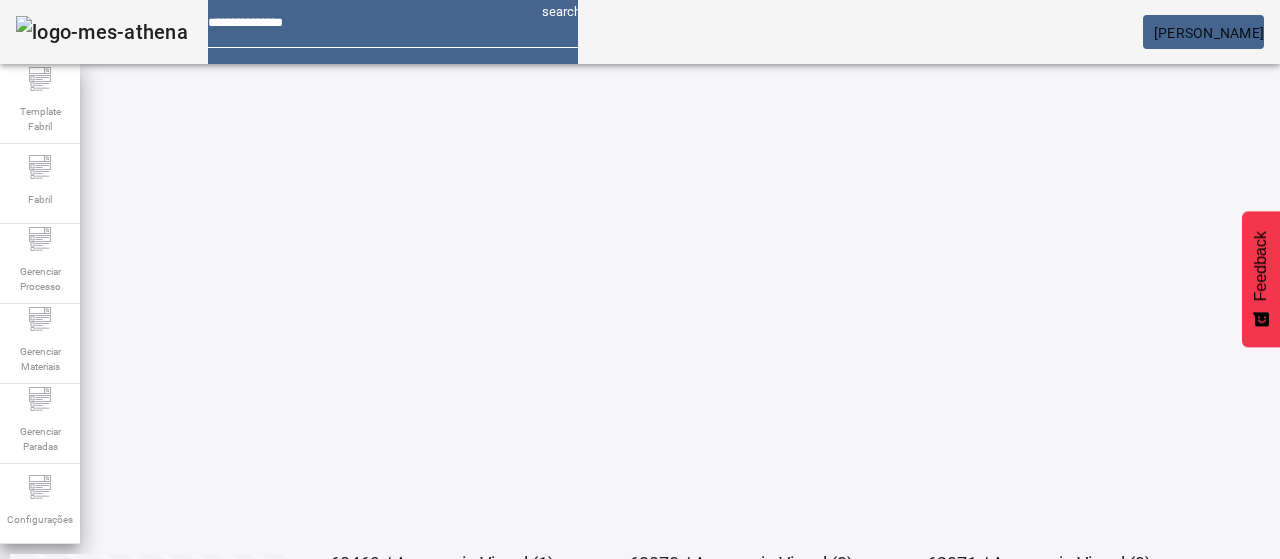click on "2" 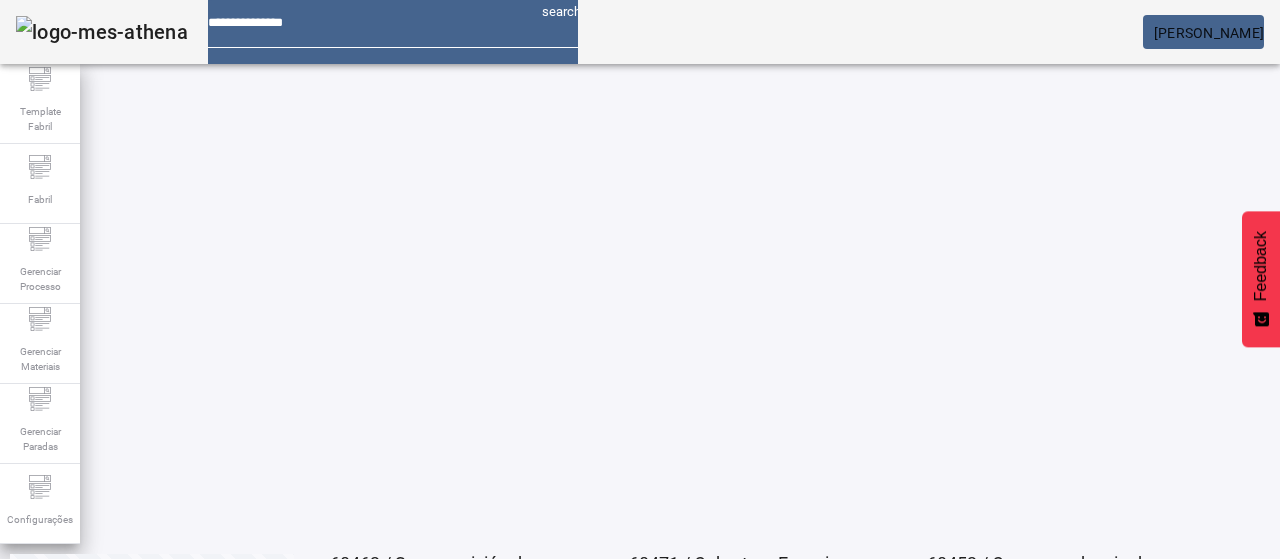 scroll, scrollTop: 160, scrollLeft: 0, axis: vertical 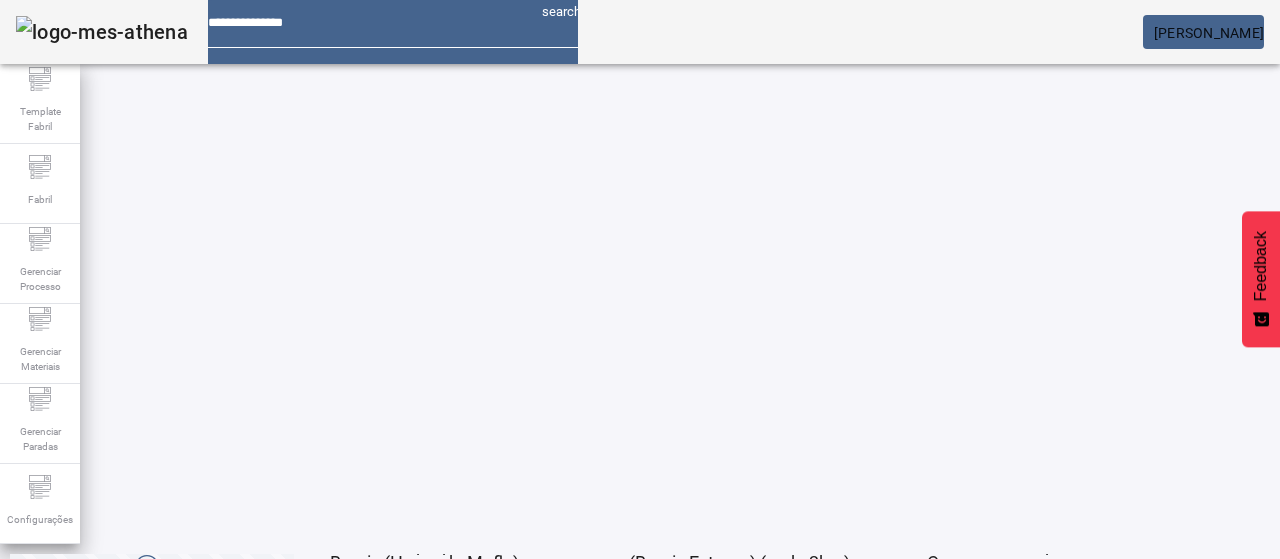 click on "3" 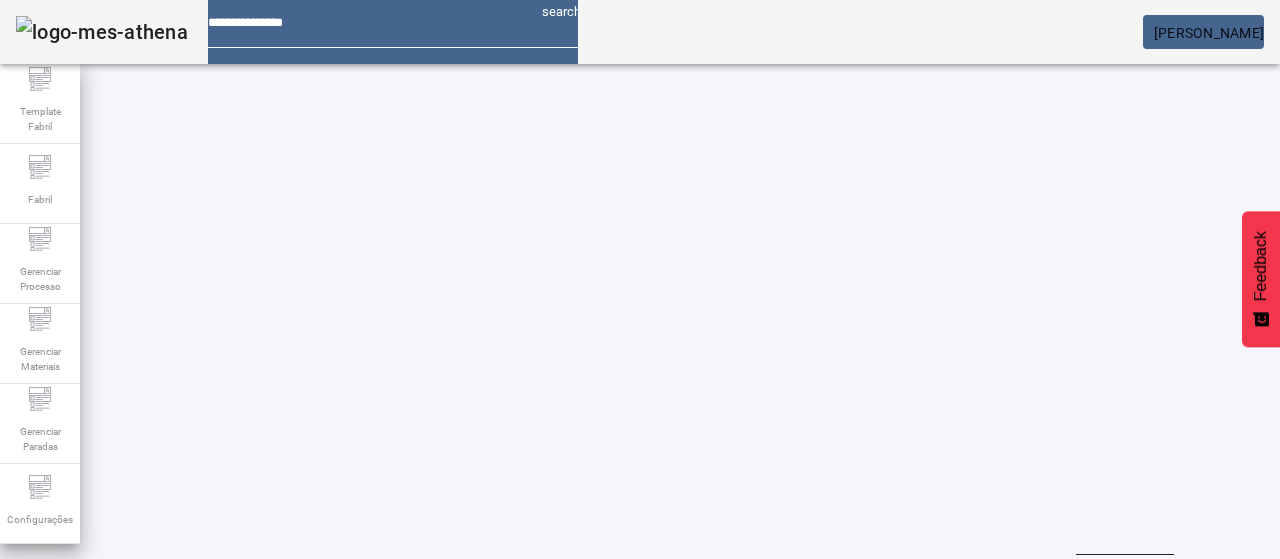 scroll, scrollTop: 10, scrollLeft: 0, axis: vertical 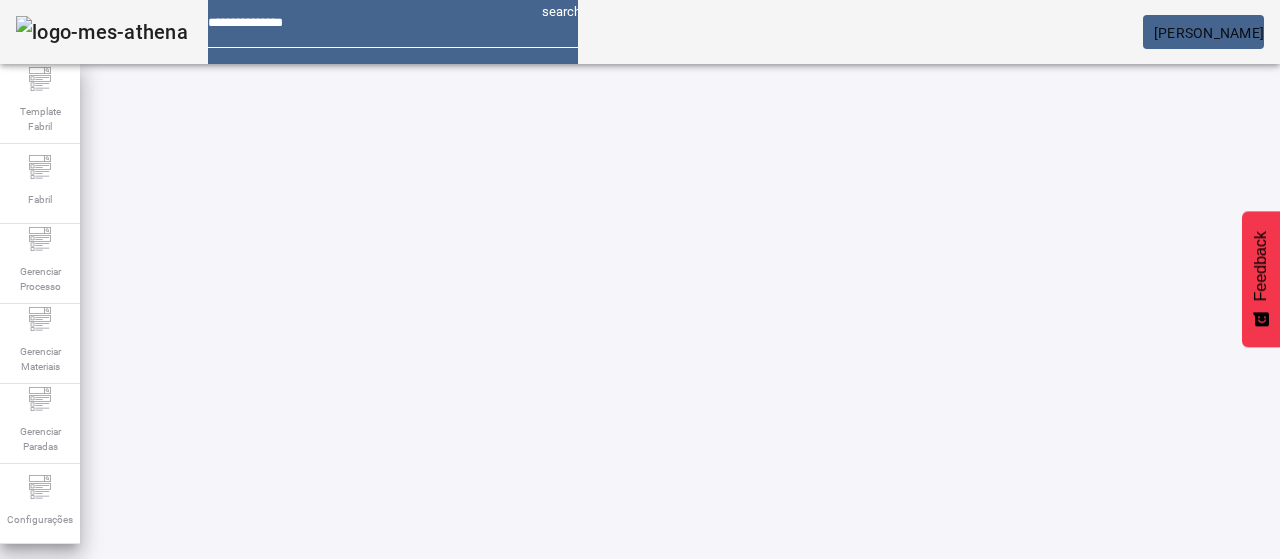 click on "1" 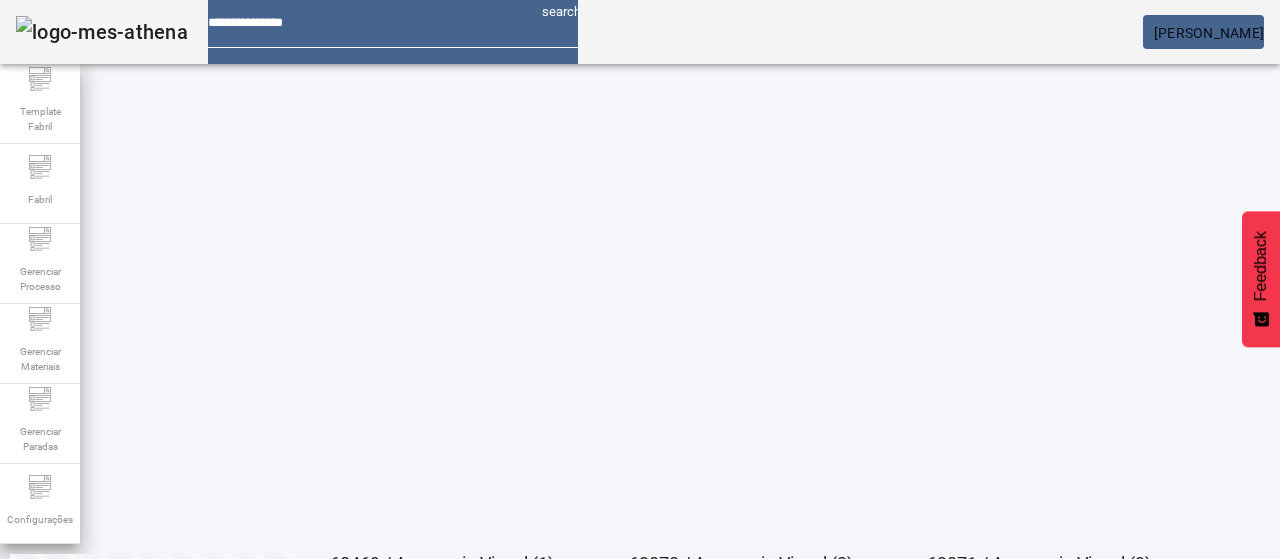 scroll, scrollTop: 160, scrollLeft: 0, axis: vertical 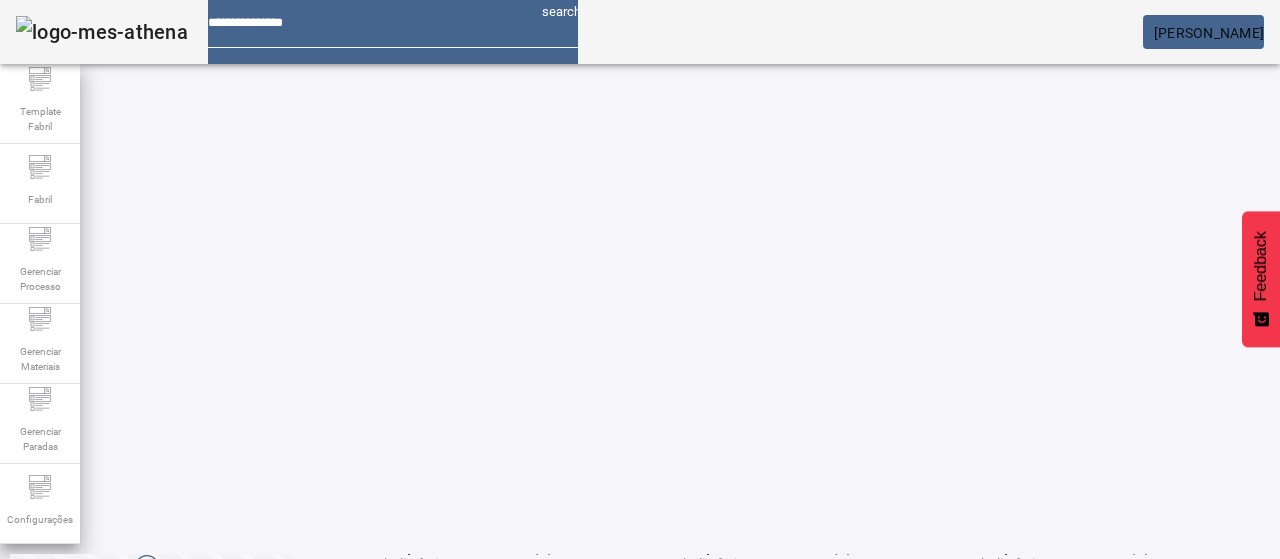 click on "2" 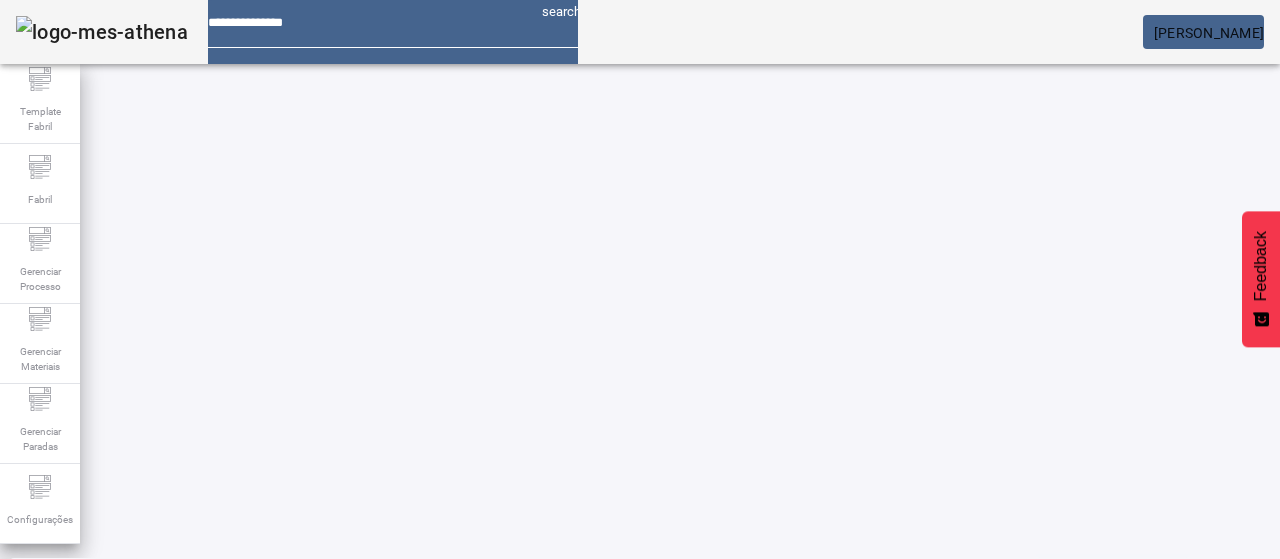 scroll, scrollTop: 65, scrollLeft: 0, axis: vertical 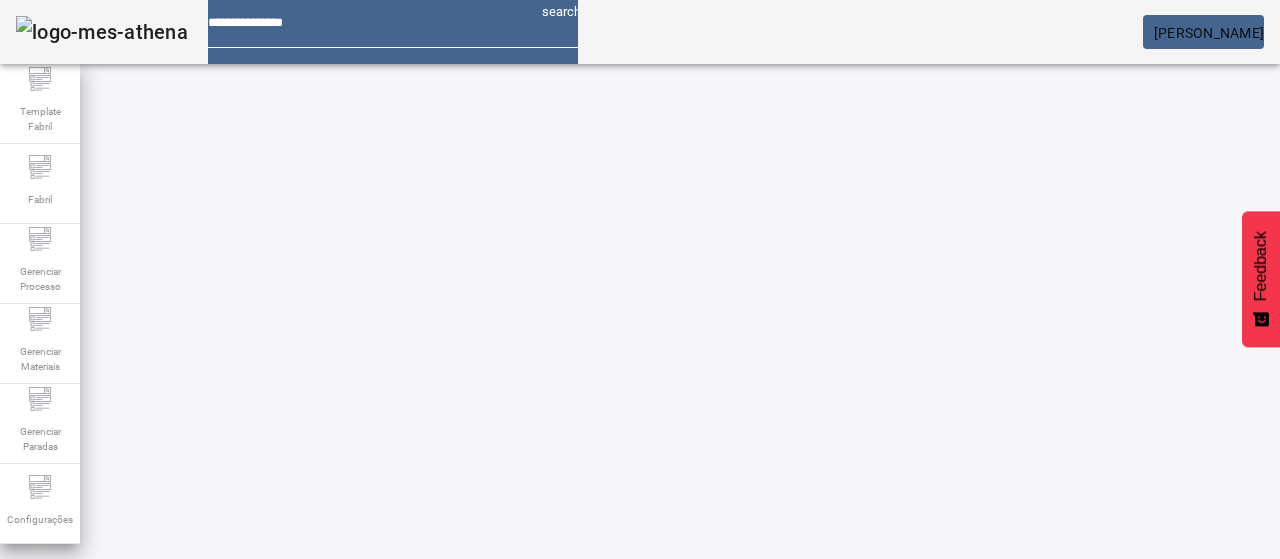 click at bounding box center [353, 714] 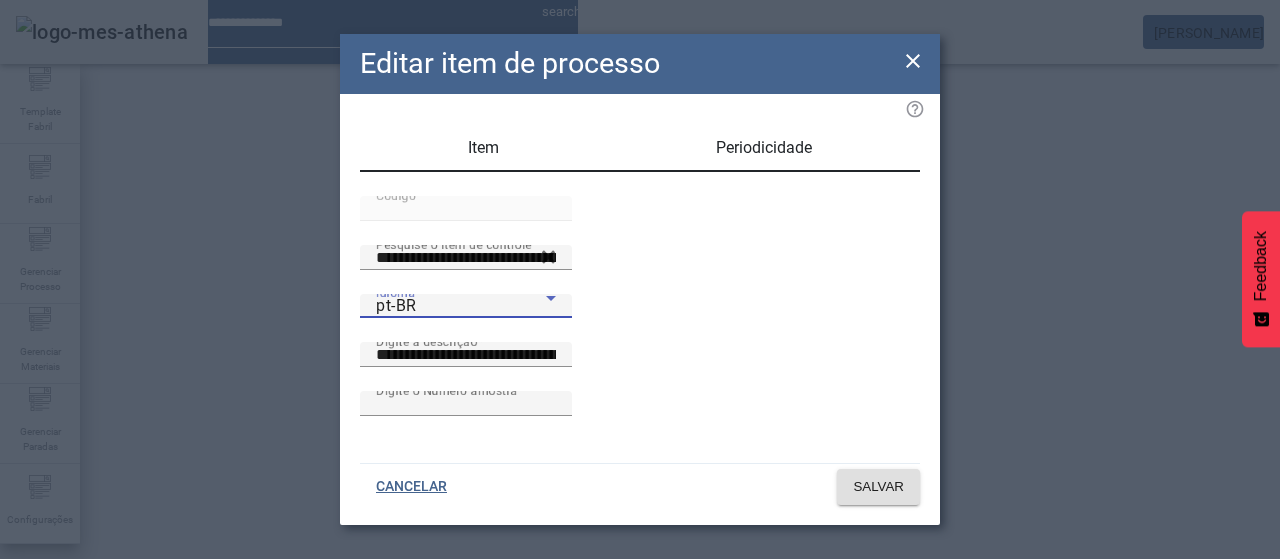 click on "pt-BR" at bounding box center [461, 306] 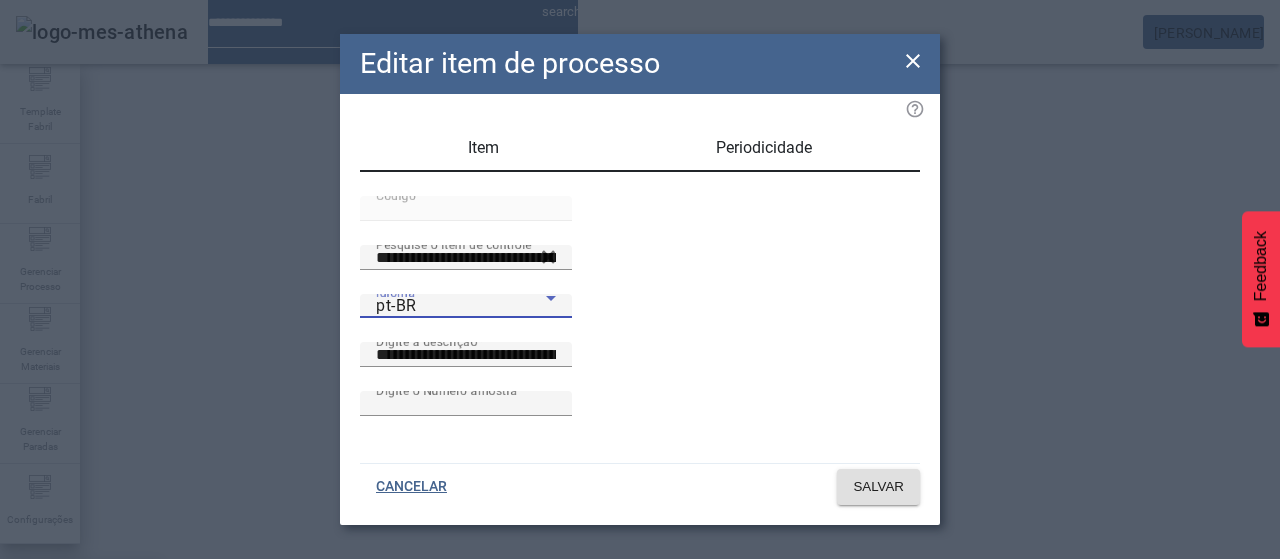 click on "es-ES" at bounding box center [81, 687] 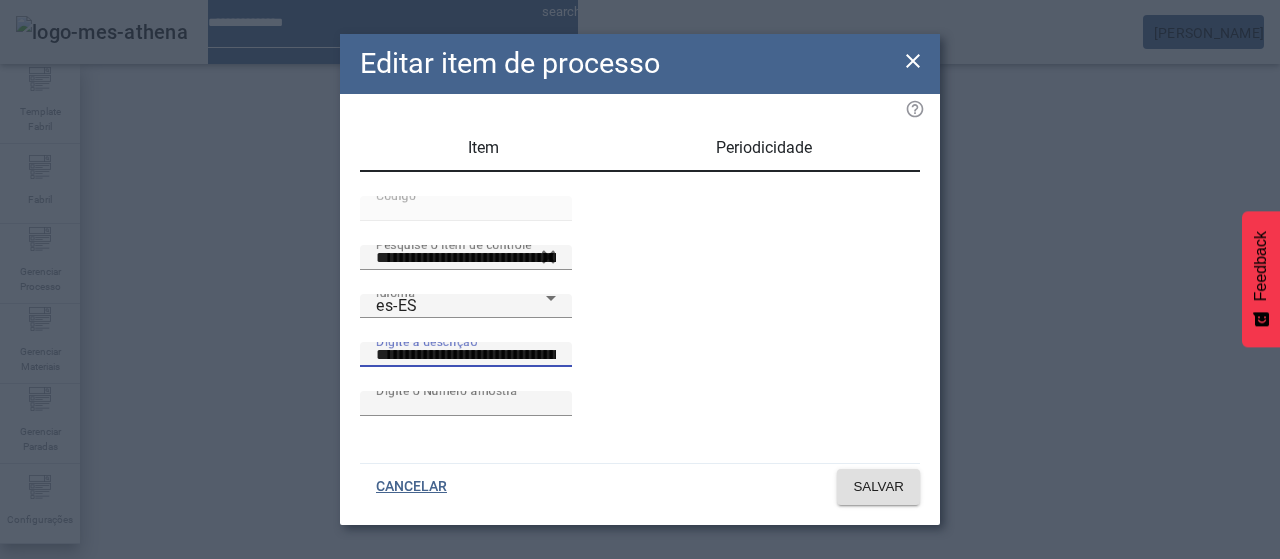 click on "**********" at bounding box center (466, 355) 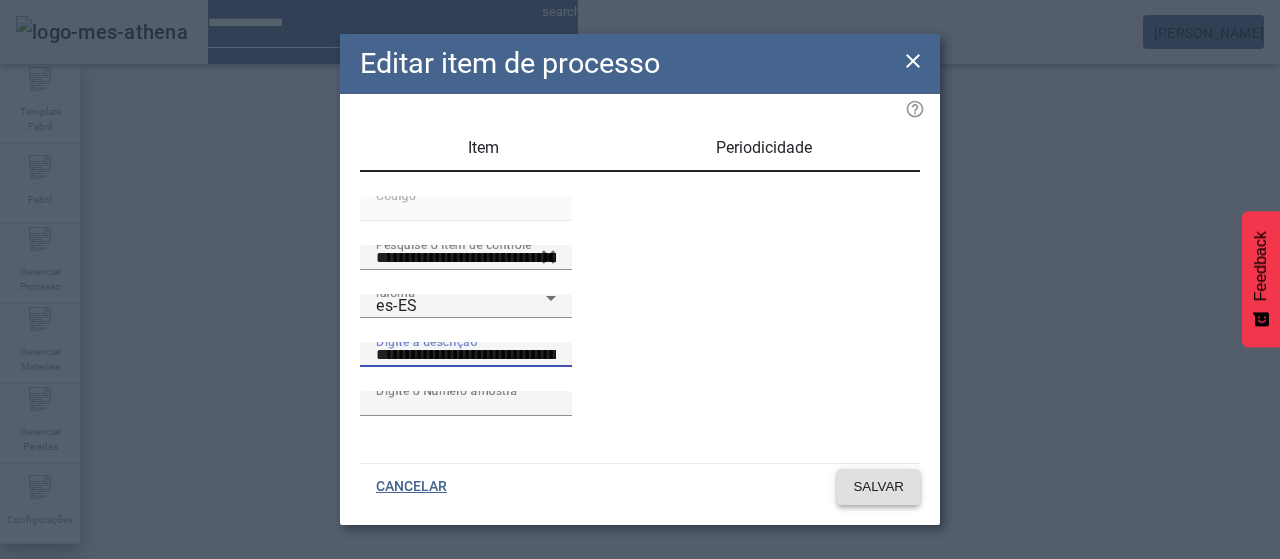 type on "**********" 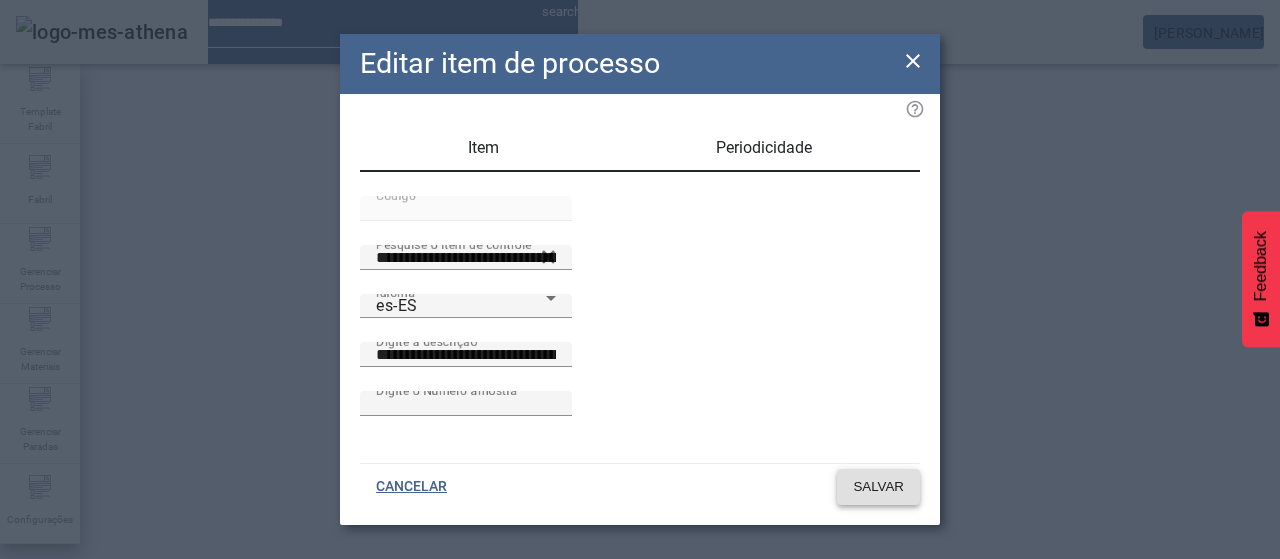click on "SALVAR" 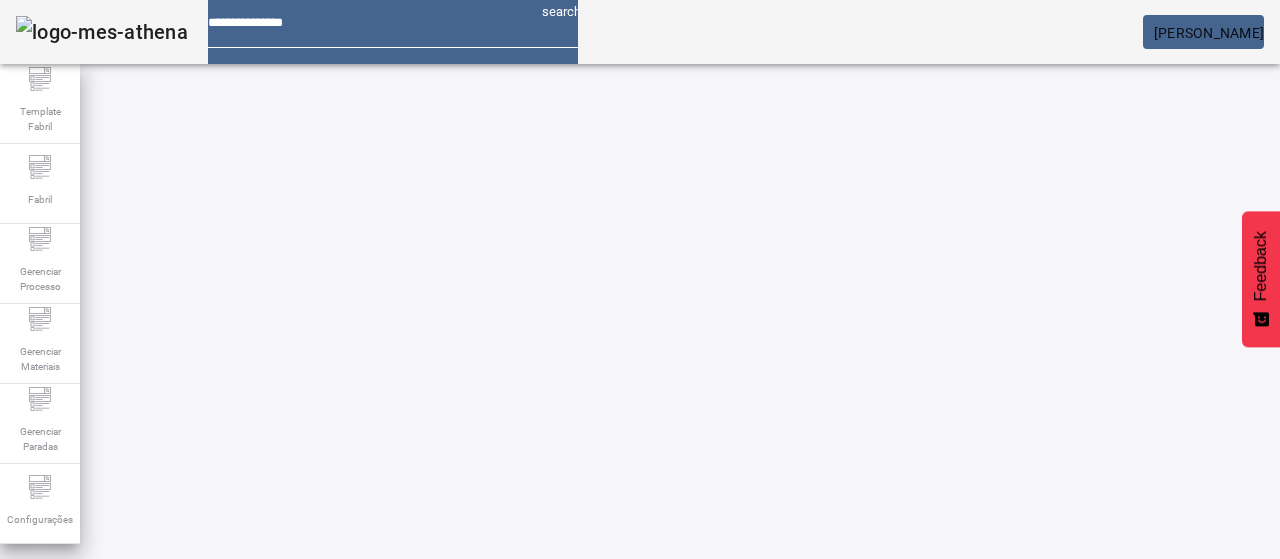 scroll, scrollTop: 127, scrollLeft: 0, axis: vertical 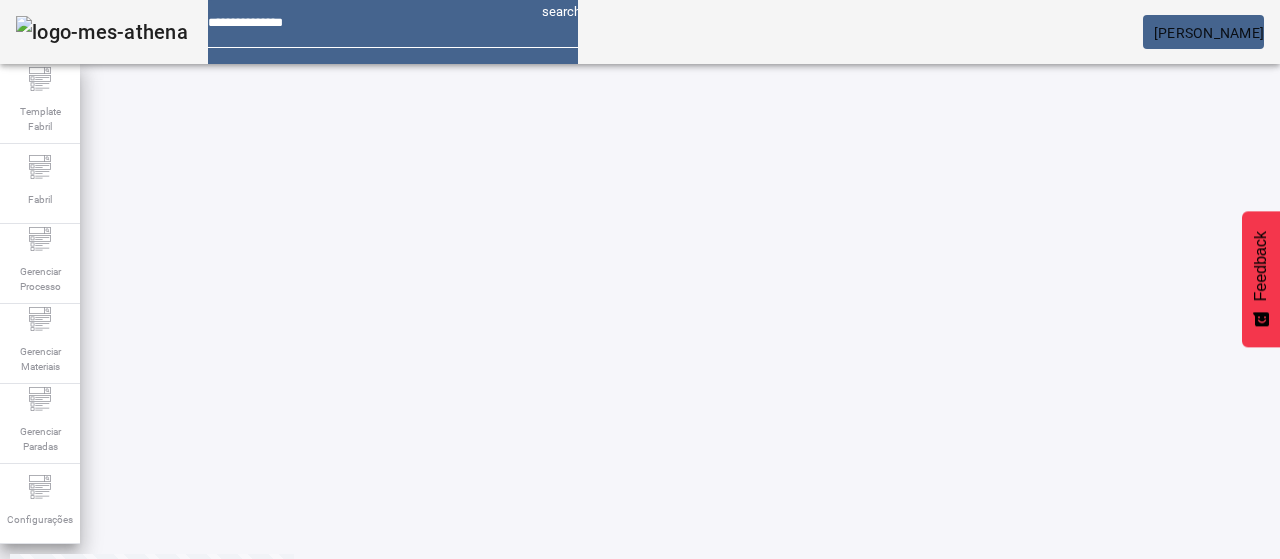 click on "2" 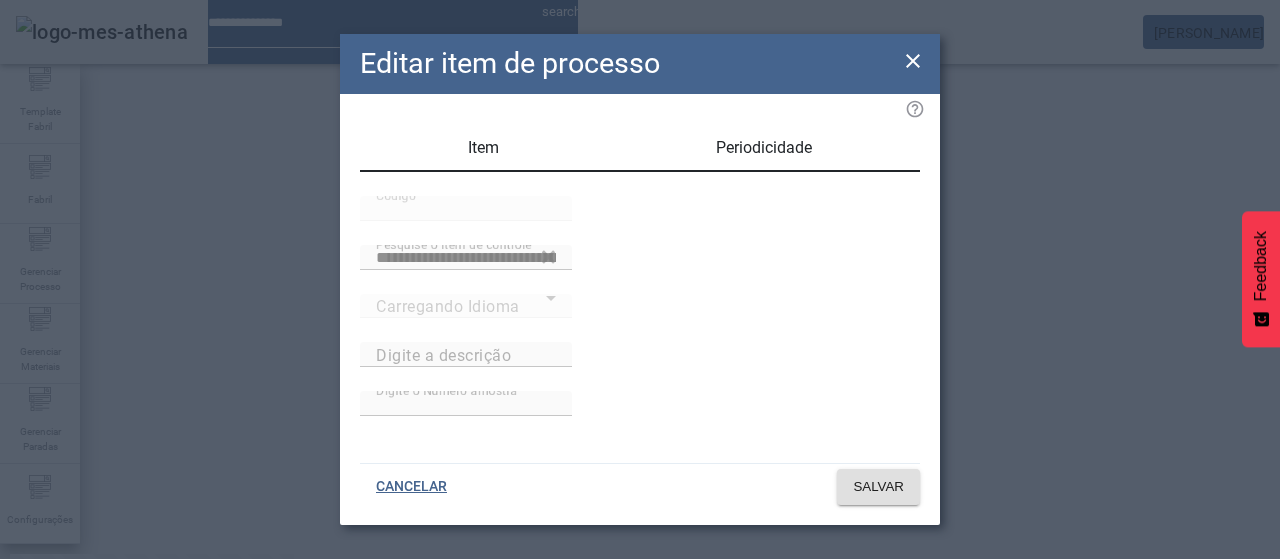 type on "**********" 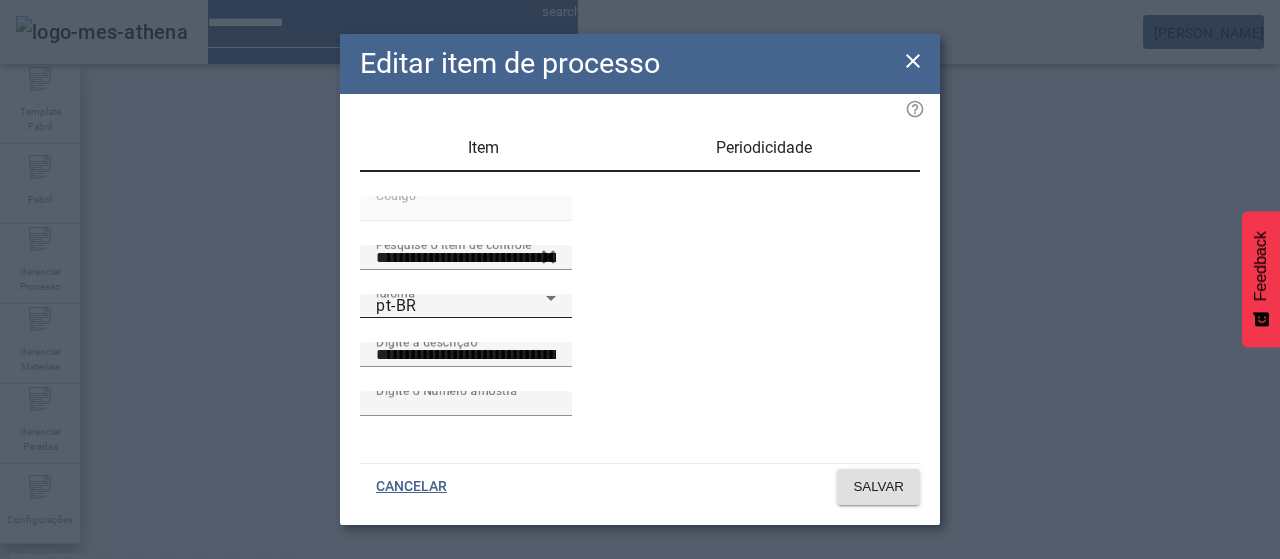 click on "Idioma pt-BR" at bounding box center [466, 306] 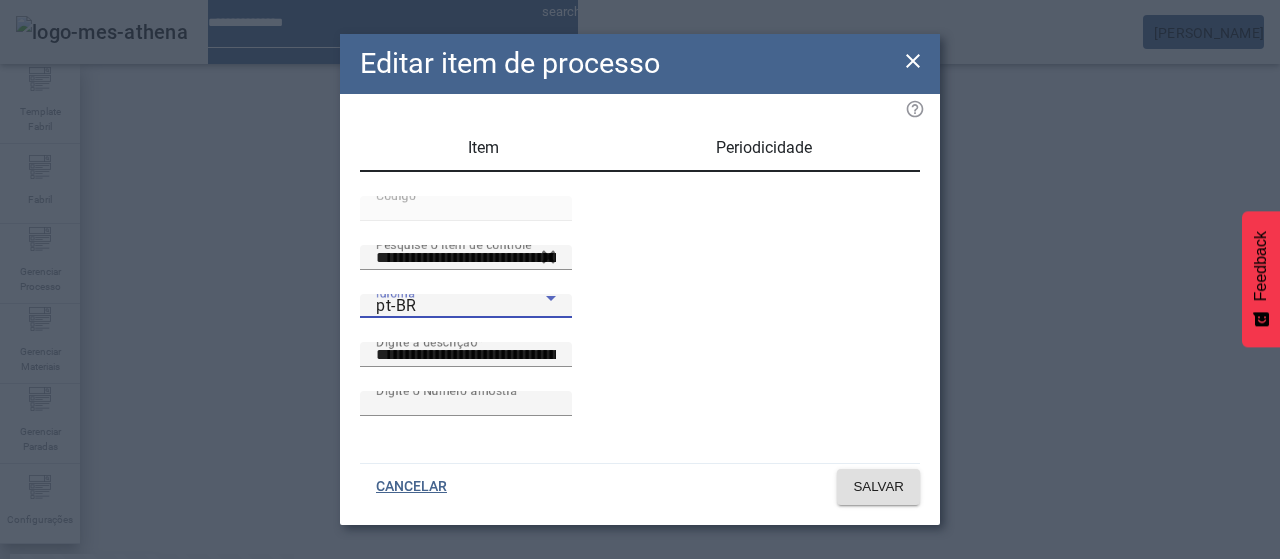 click on "es-ES" at bounding box center (81, 687) 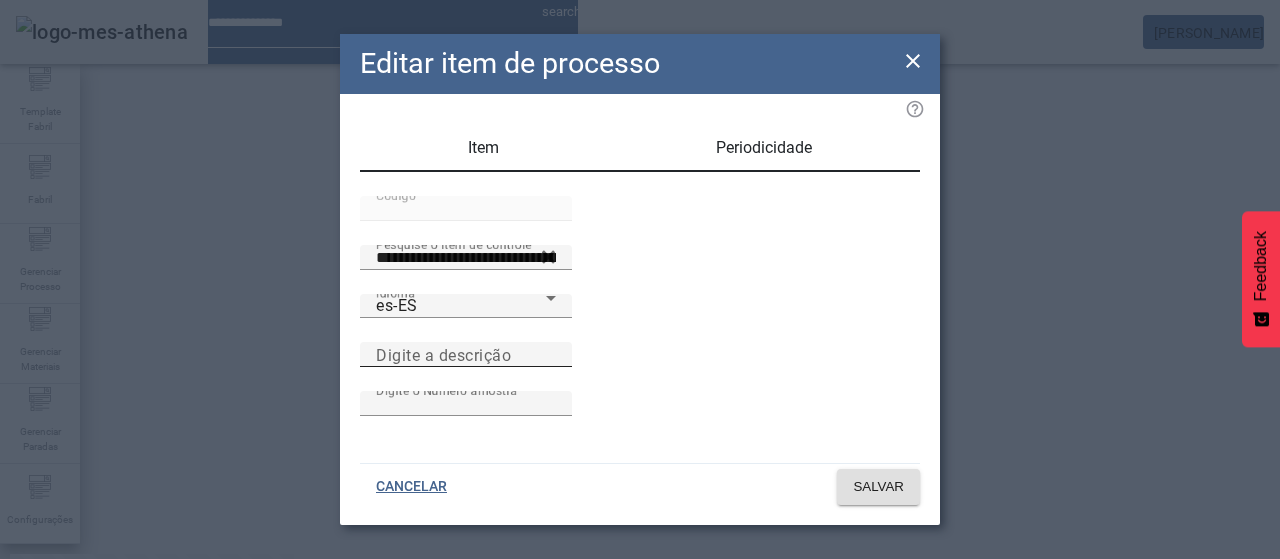 click on "Digite a descrição" at bounding box center (443, 354) 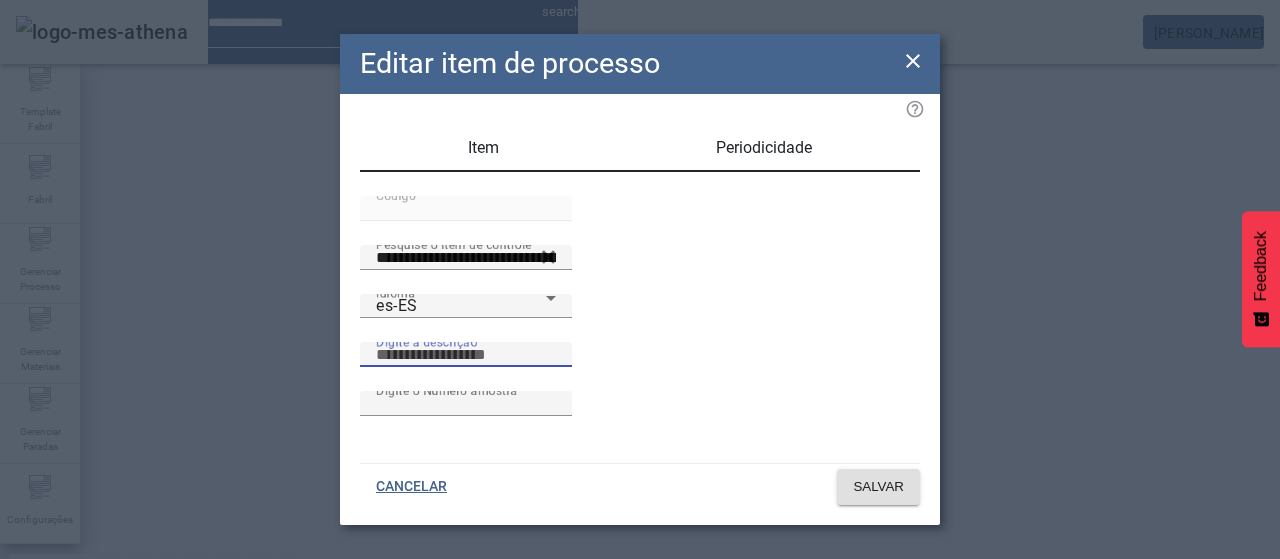 paste on "**********" 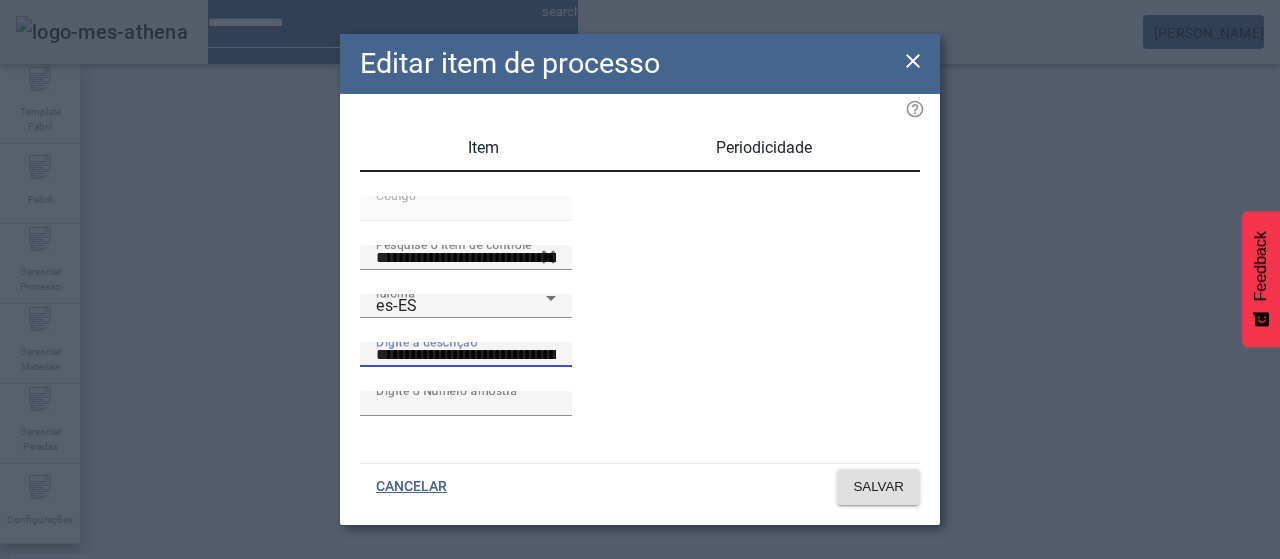 click on "**********" at bounding box center [466, 355] 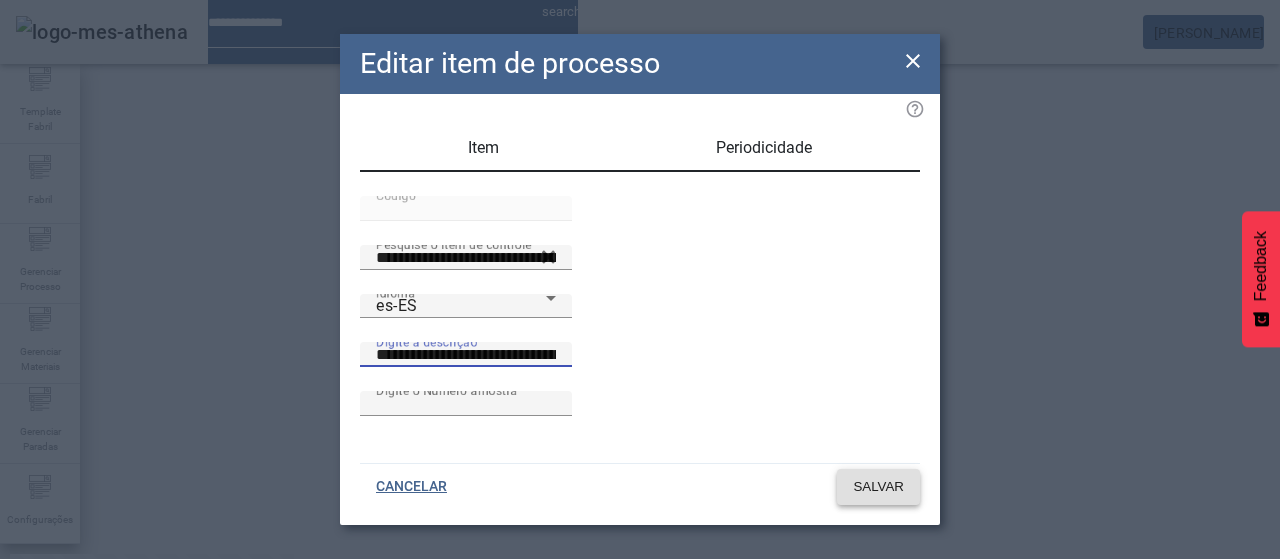 type on "**********" 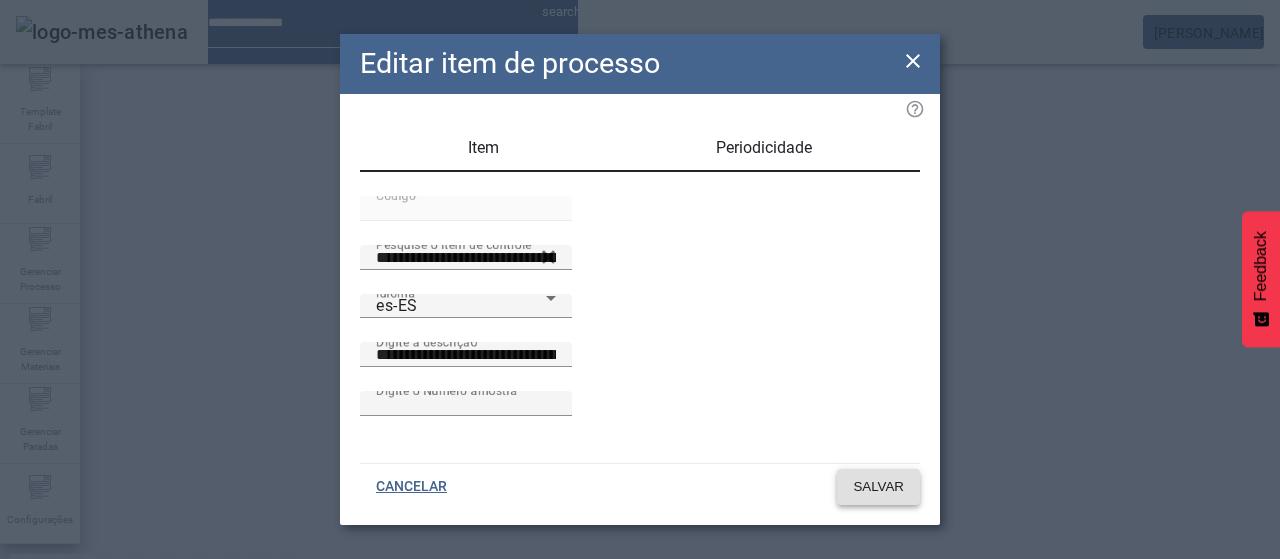 click on "SALVAR" 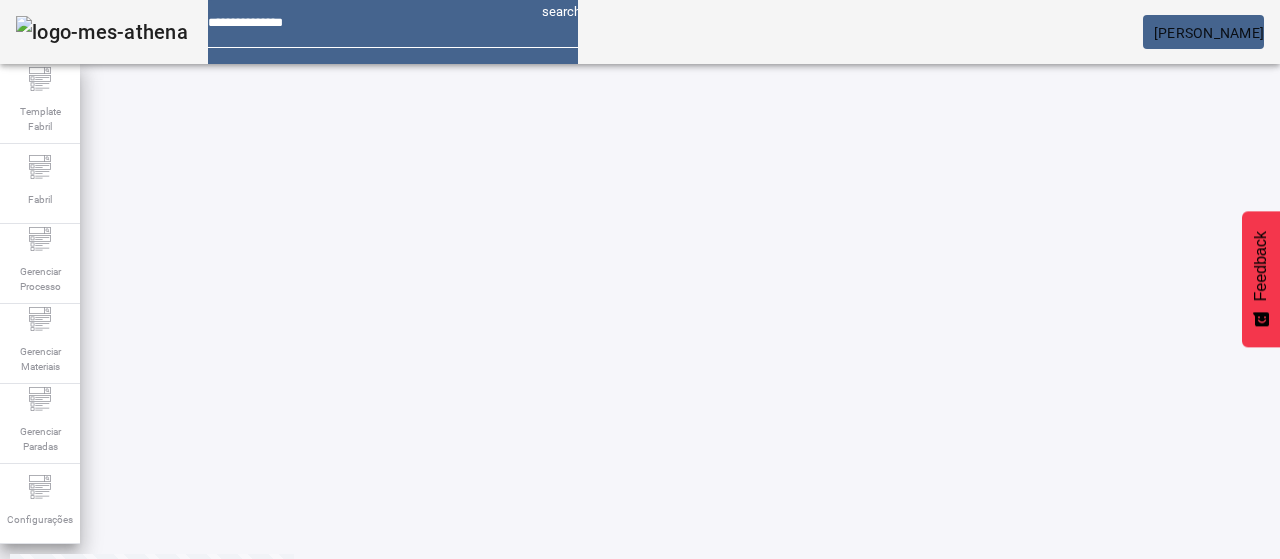 click on "2" 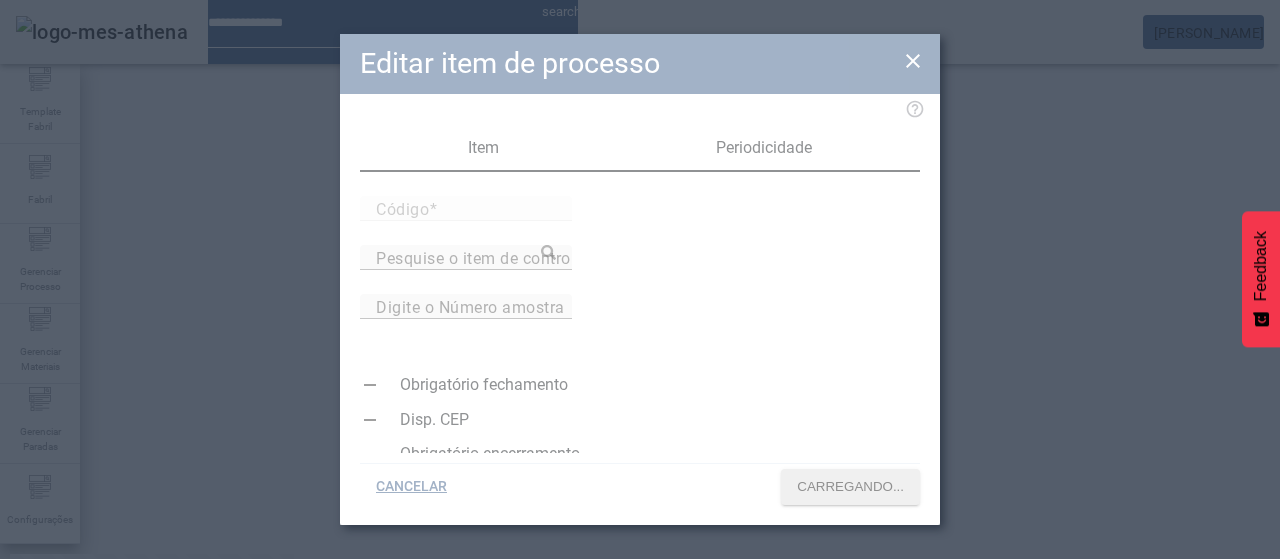 type on "*****" 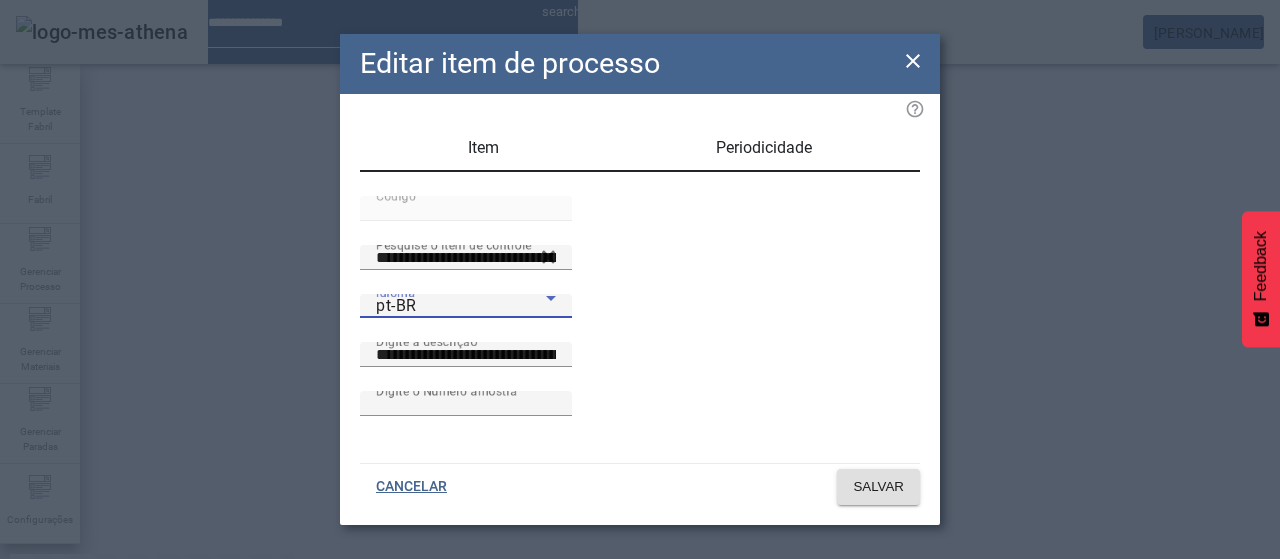 click on "pt-BR" at bounding box center [396, 305] 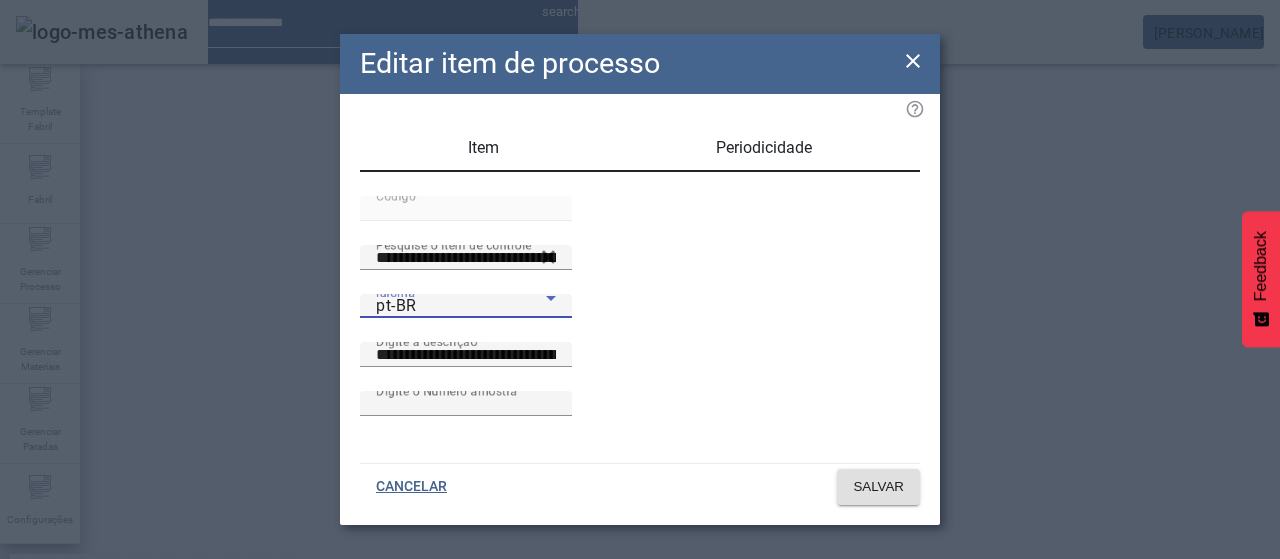 click on "es-ES" at bounding box center (81, 687) 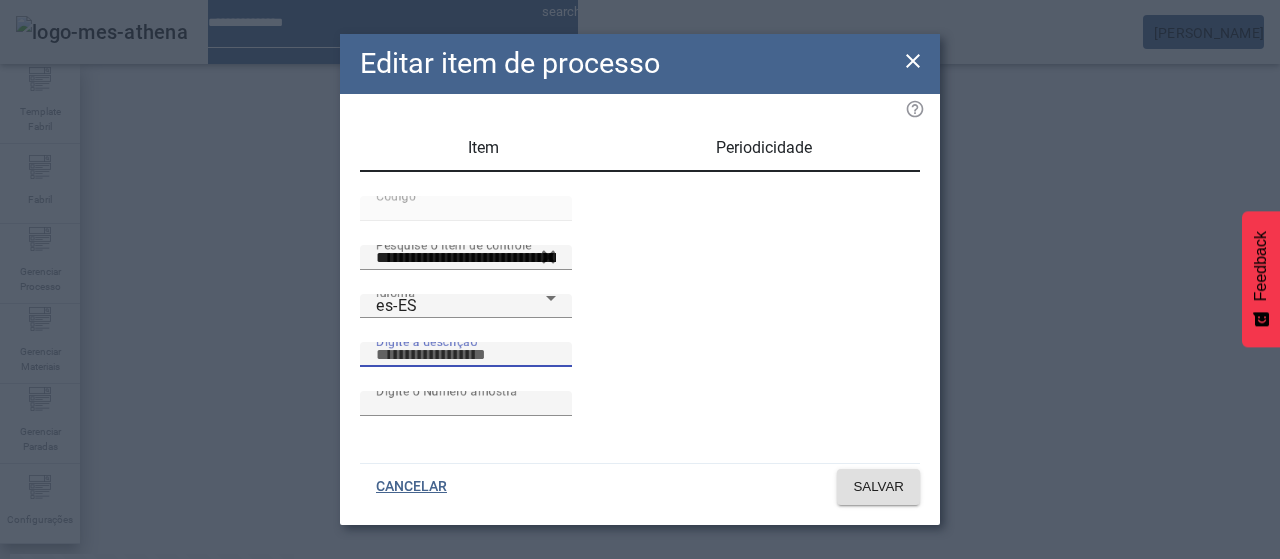 click on "Digite a descrição" at bounding box center [466, 355] 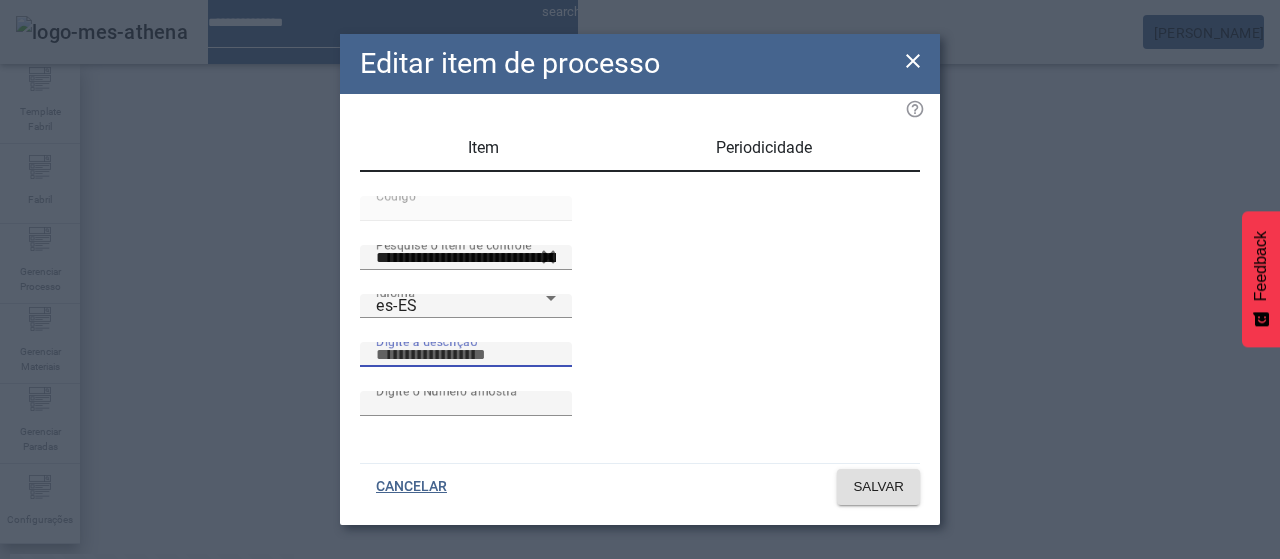 paste on "**********" 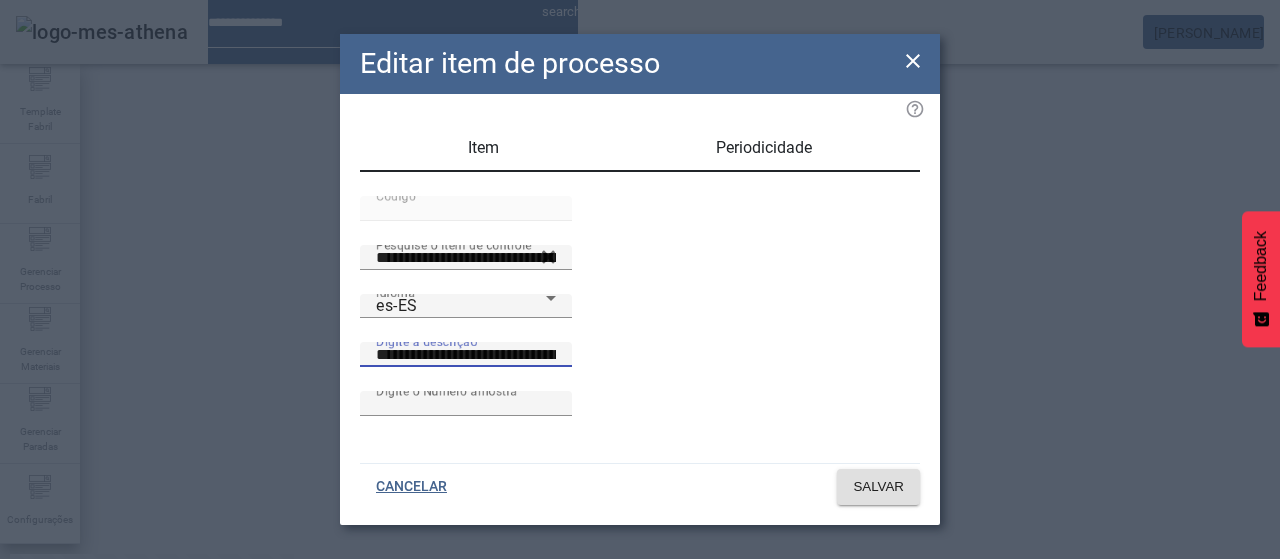 click on "**********" at bounding box center (466, 355) 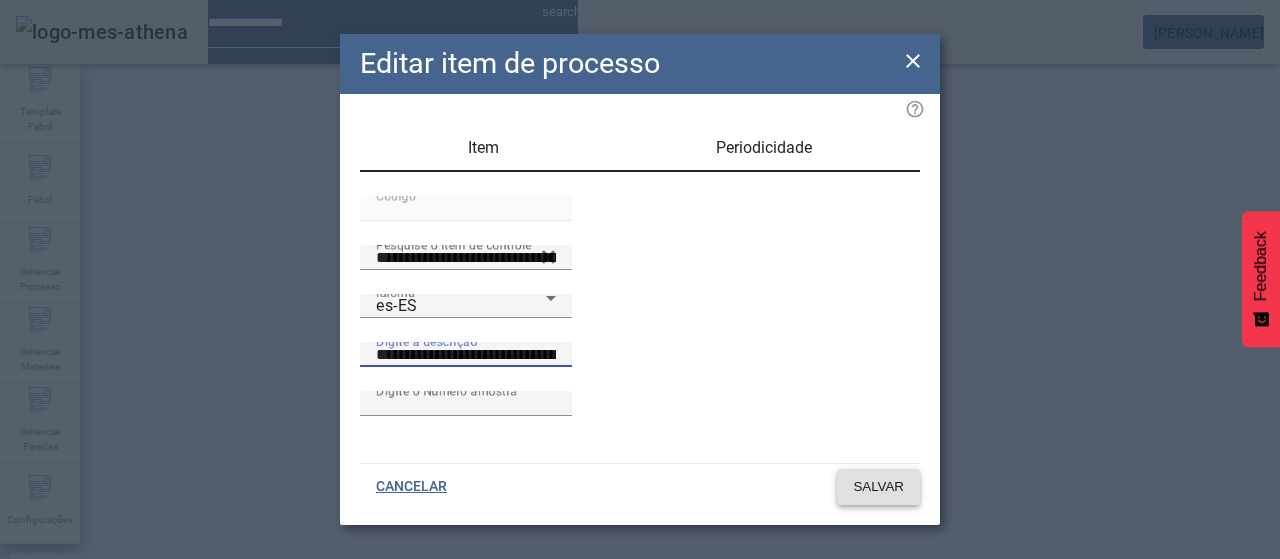 type on "**********" 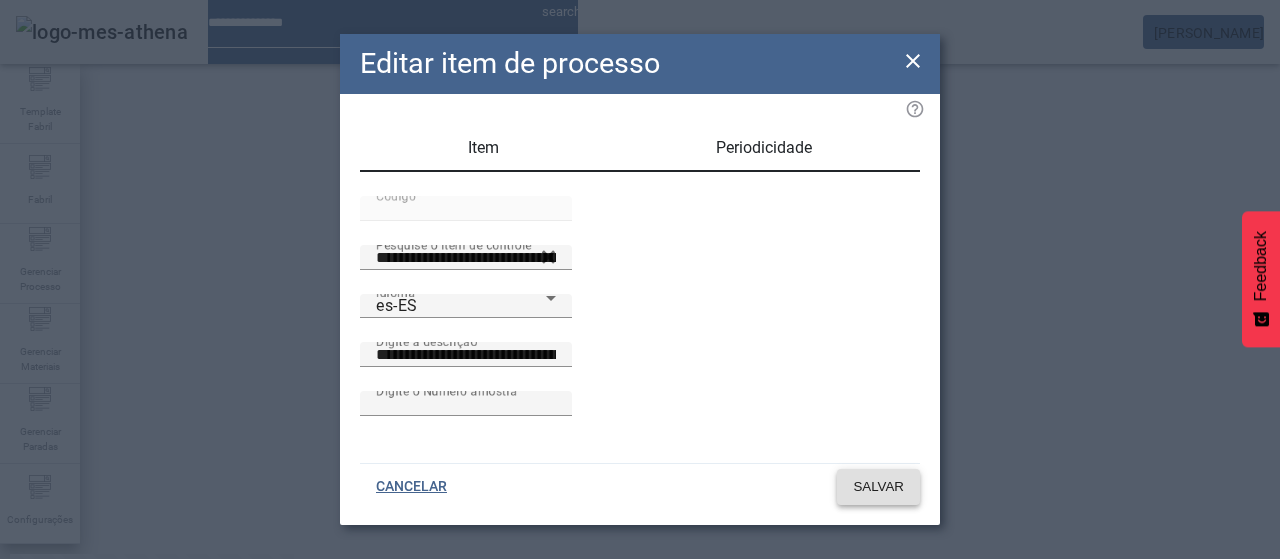 click on "SALVAR" 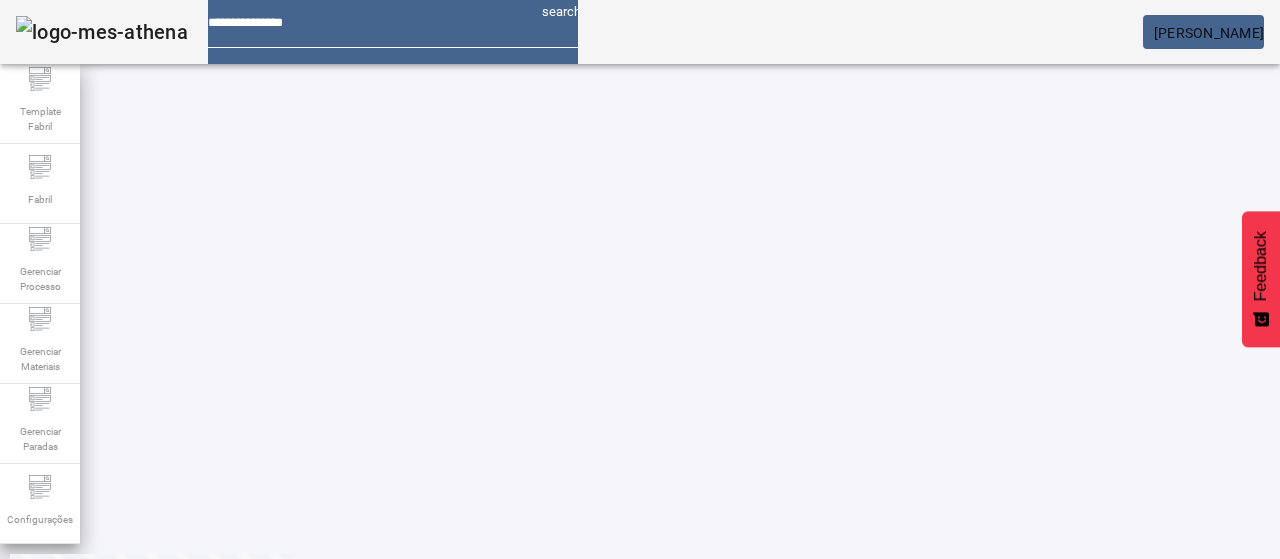 click on "2" 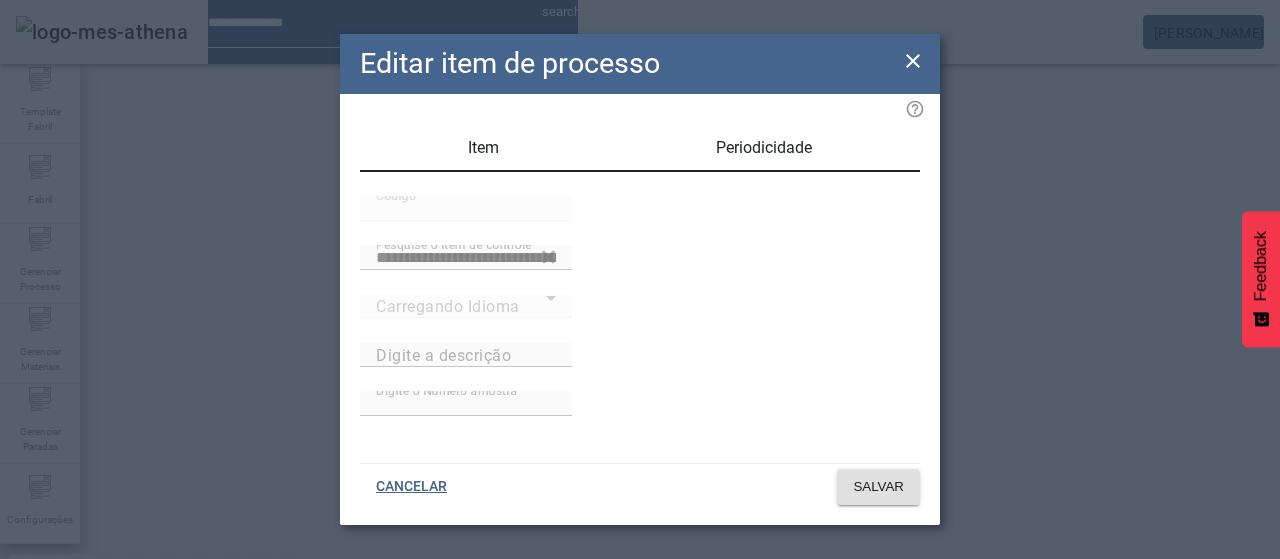 type on "**********" 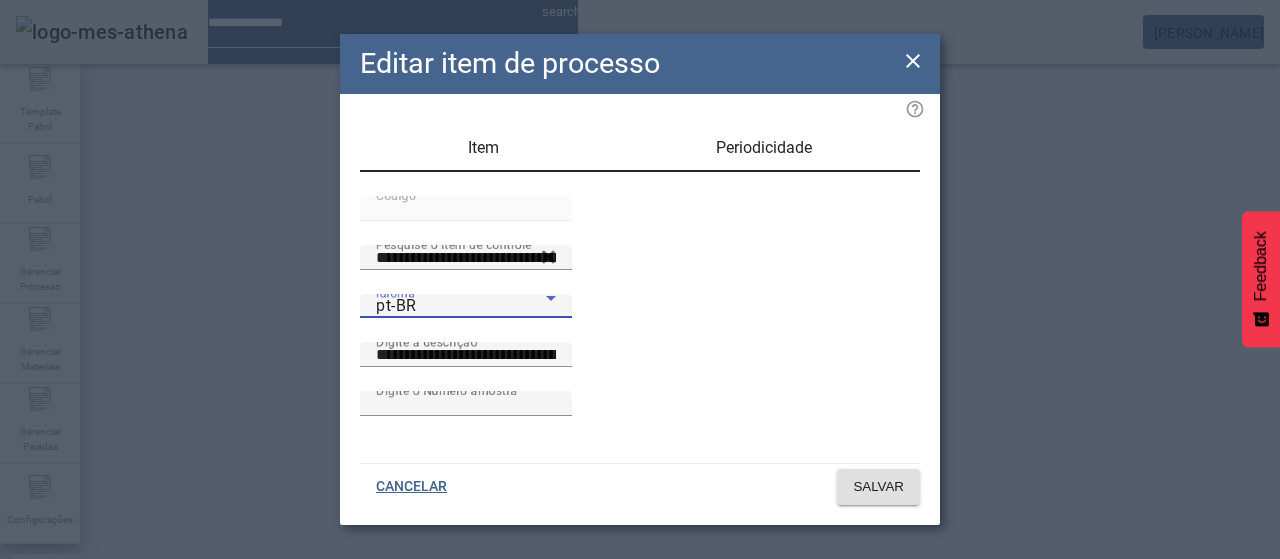 click on "pt-BR" at bounding box center [461, 306] 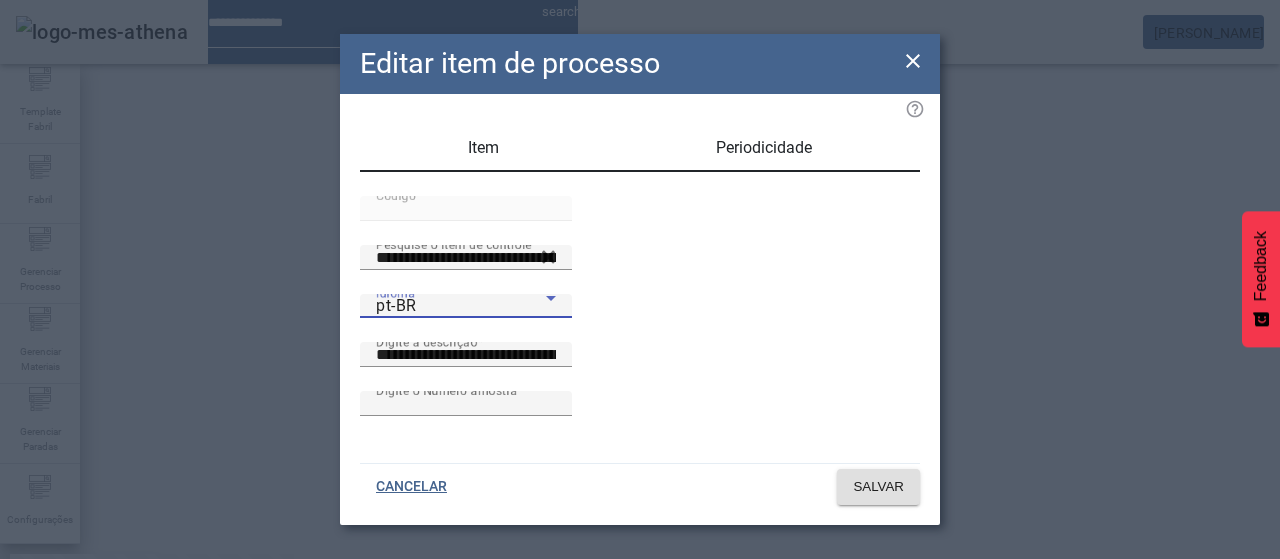 click on "es-ES" at bounding box center [81, 687] 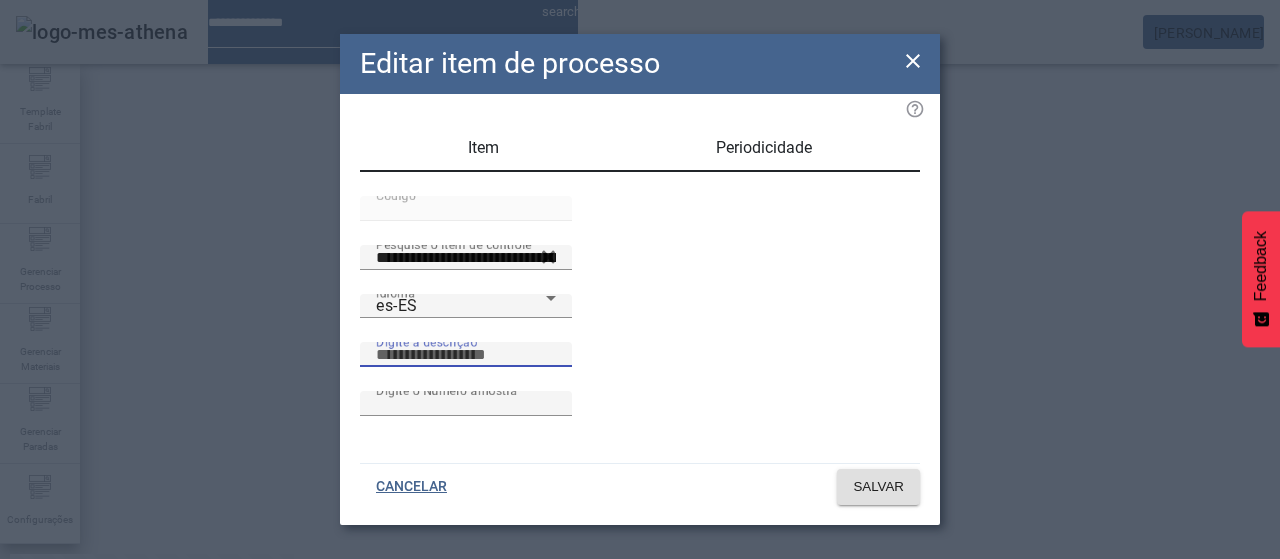 click on "Digite a descrição" at bounding box center [466, 355] 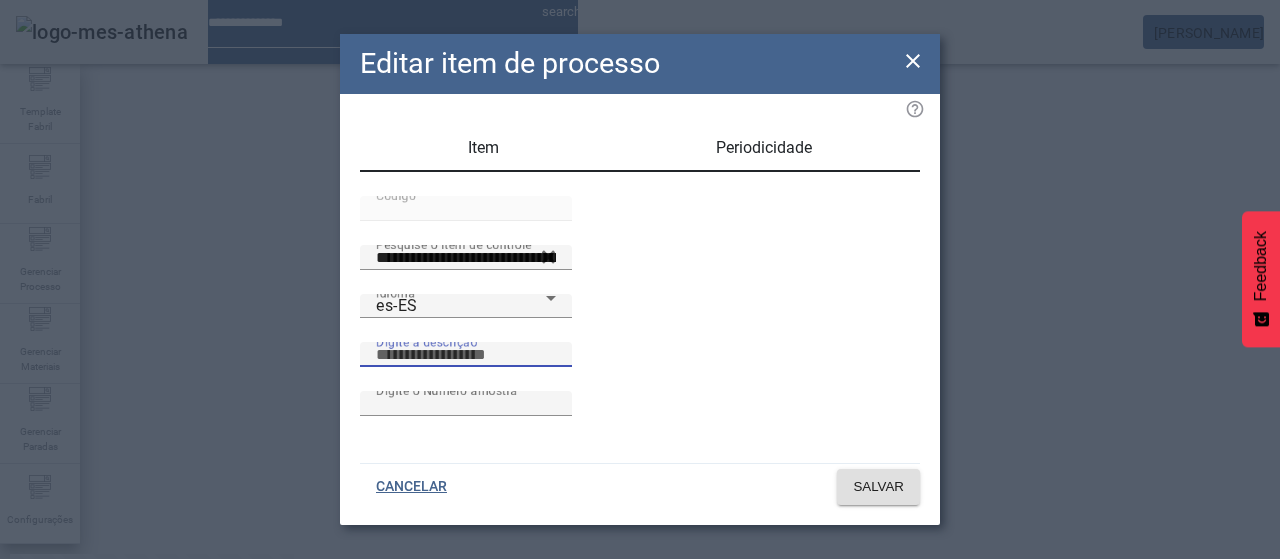 paste on "**********" 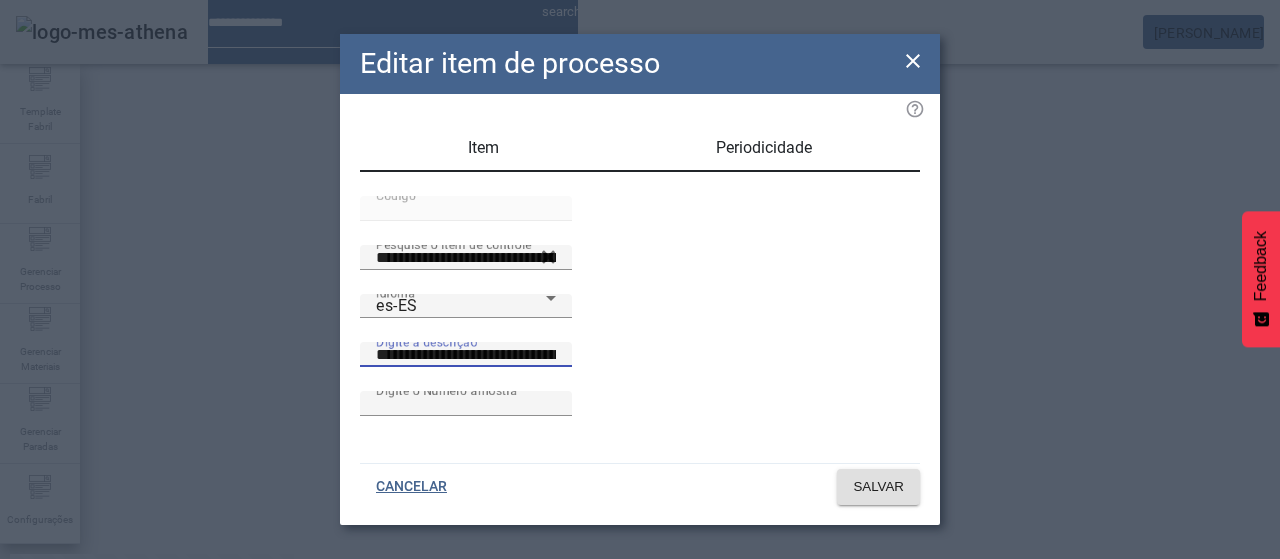 click on "**********" at bounding box center [466, 355] 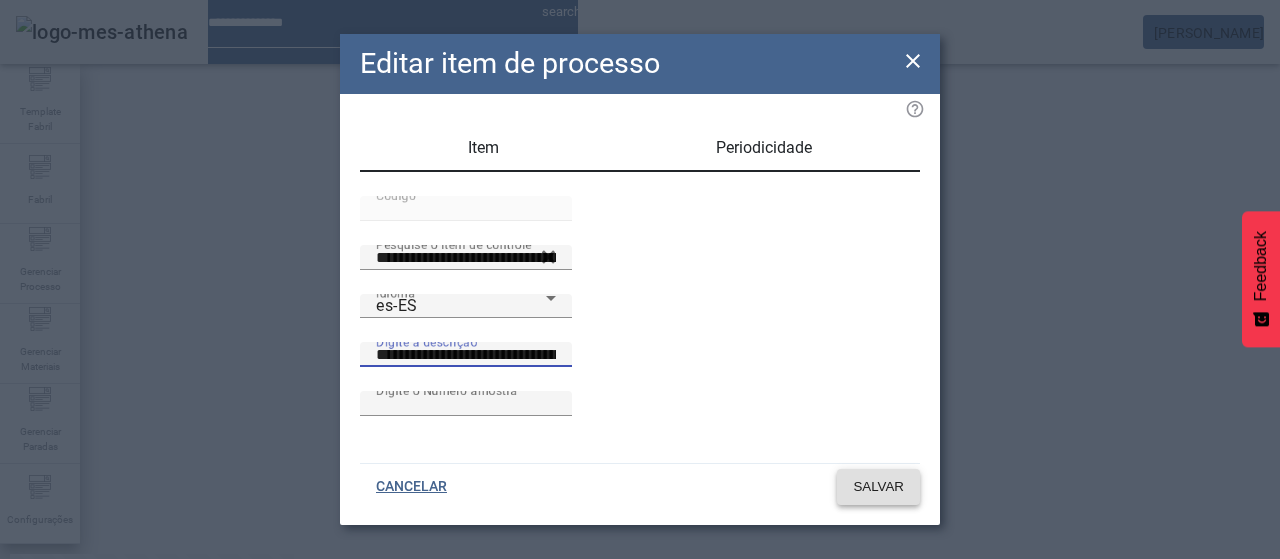type on "**********" 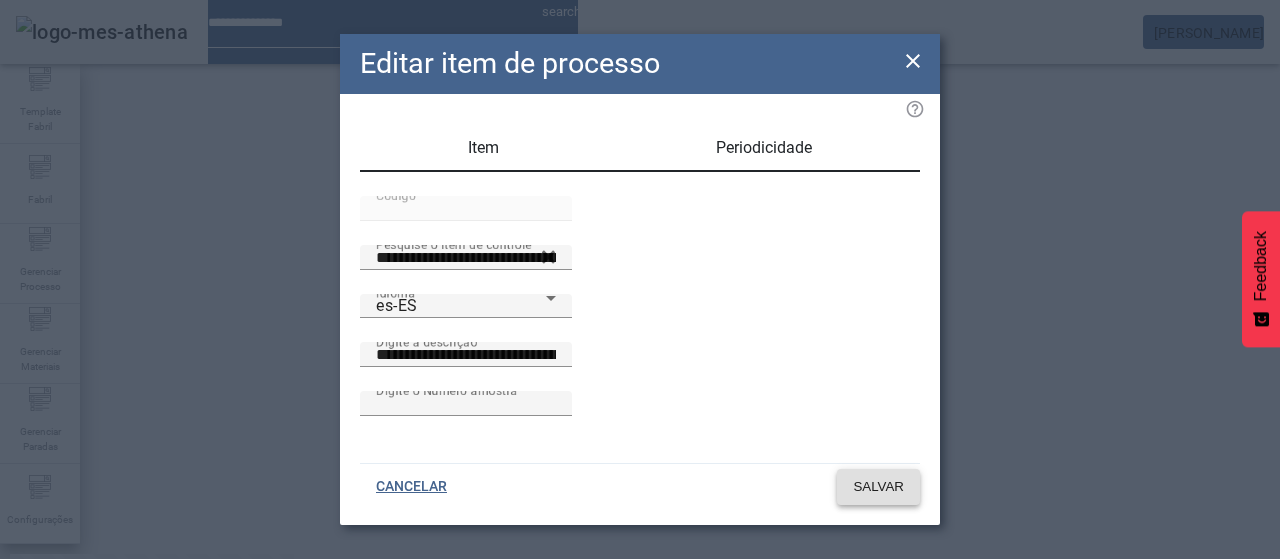 click on "SALVAR" 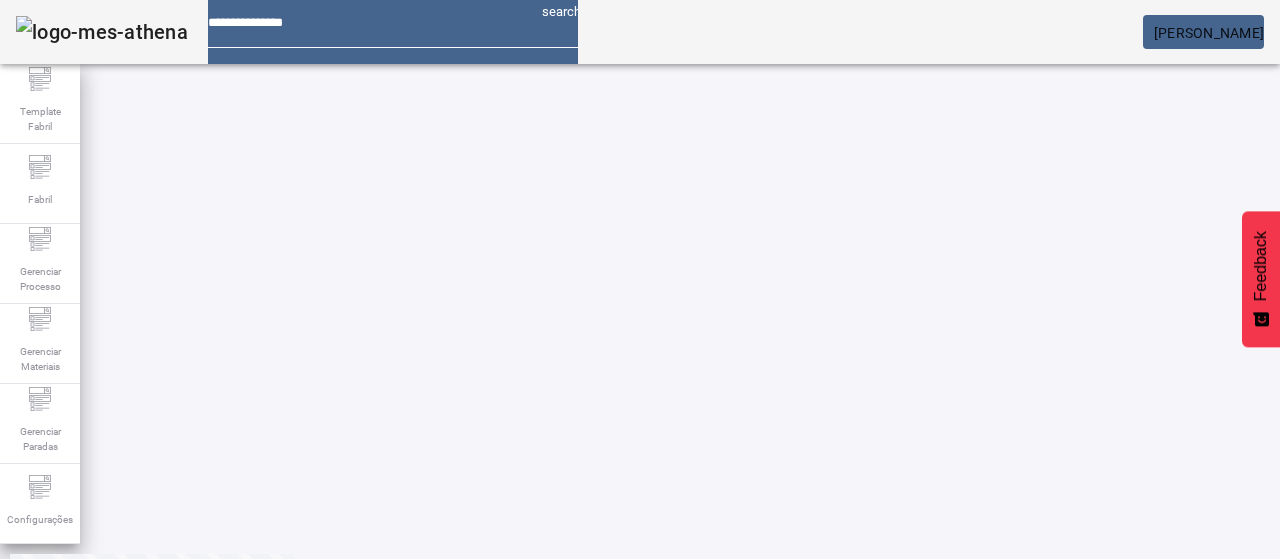 click on "2" 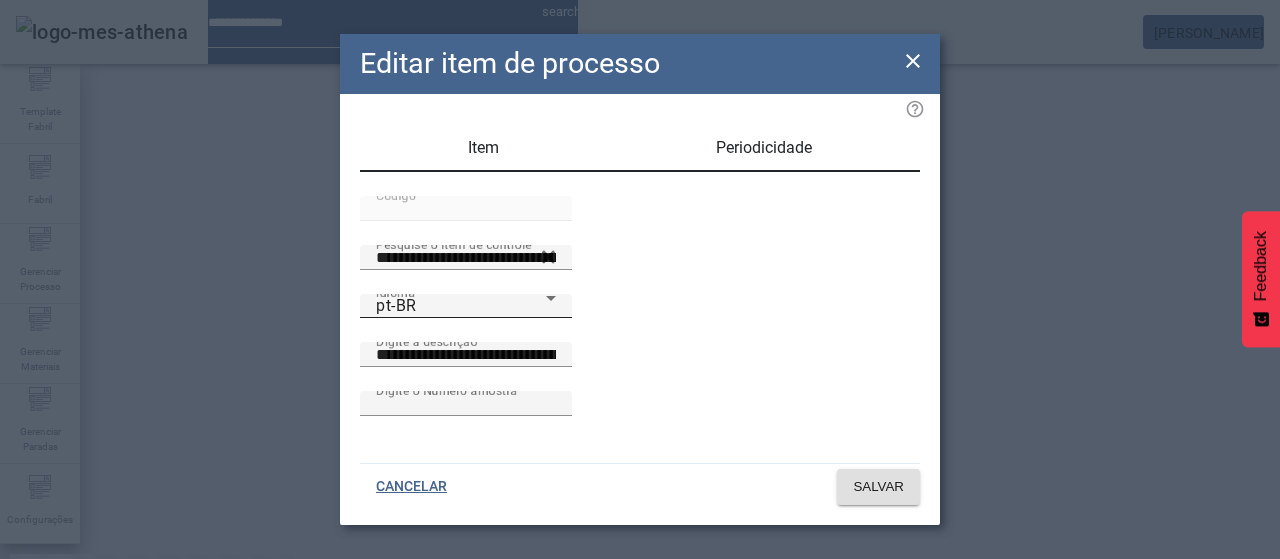click on "Idioma pt-BR" at bounding box center (466, 306) 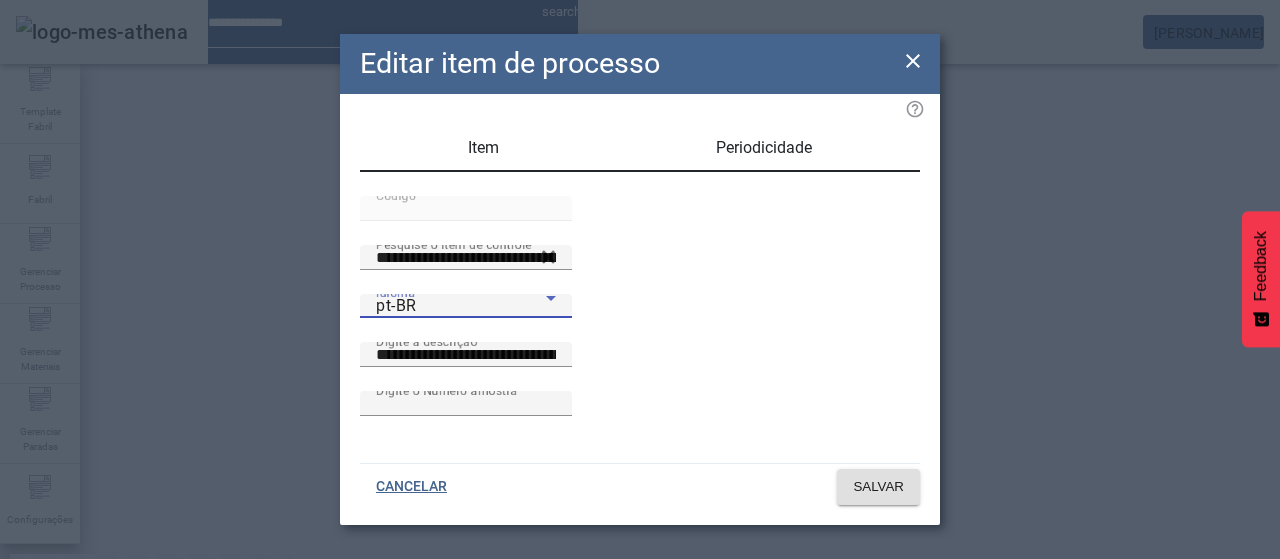 click on "es-ES" at bounding box center [81, 687] 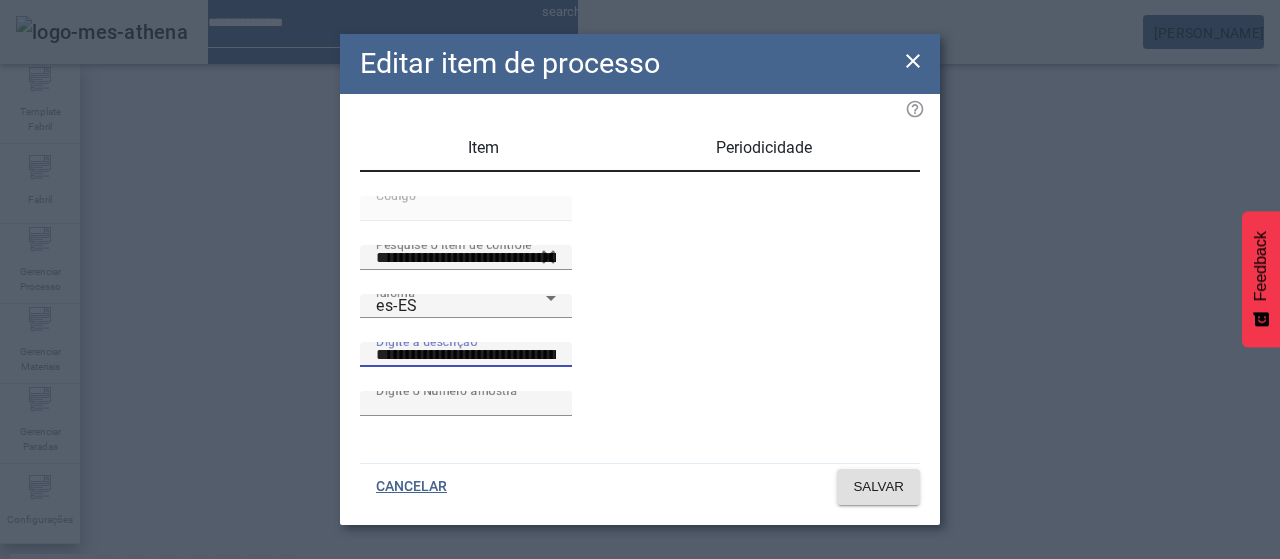 click on "**********" at bounding box center (466, 355) 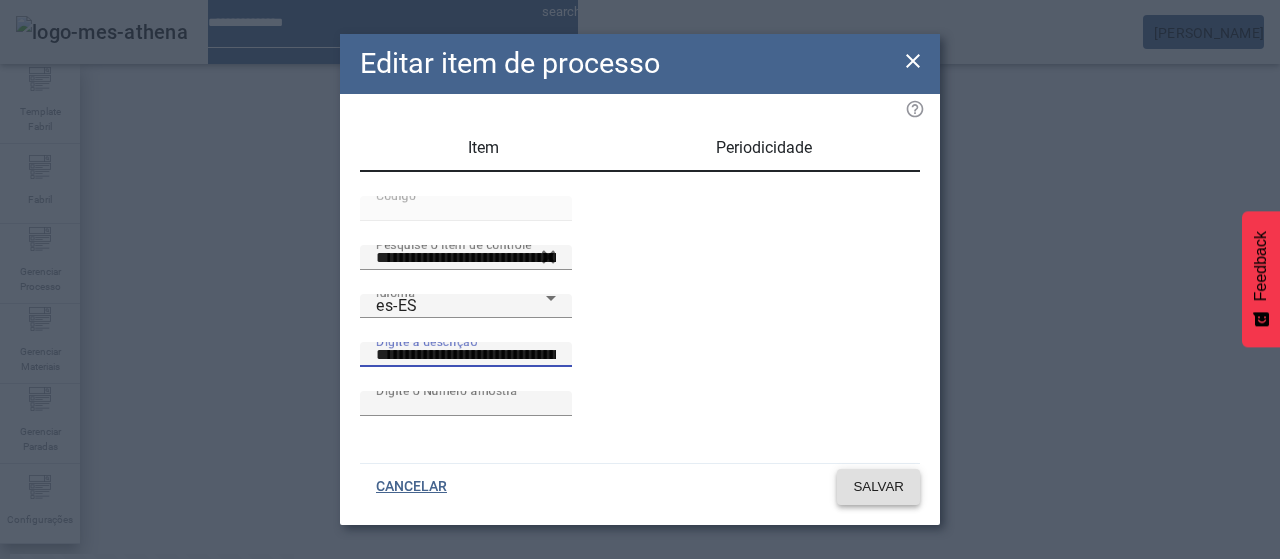 type on "**********" 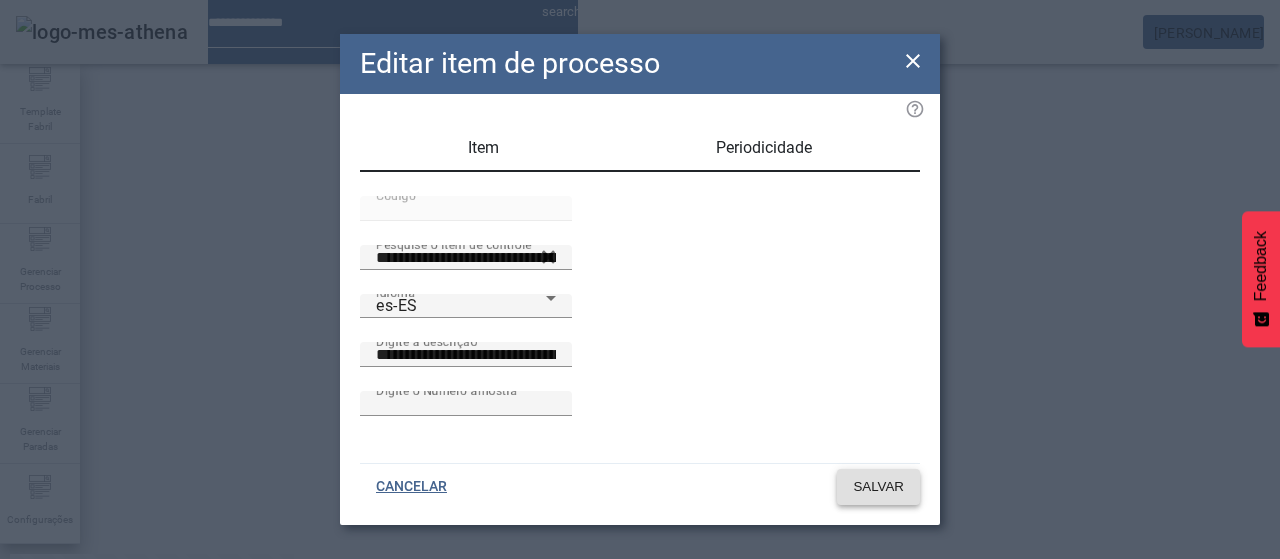 click on "SALVAR" 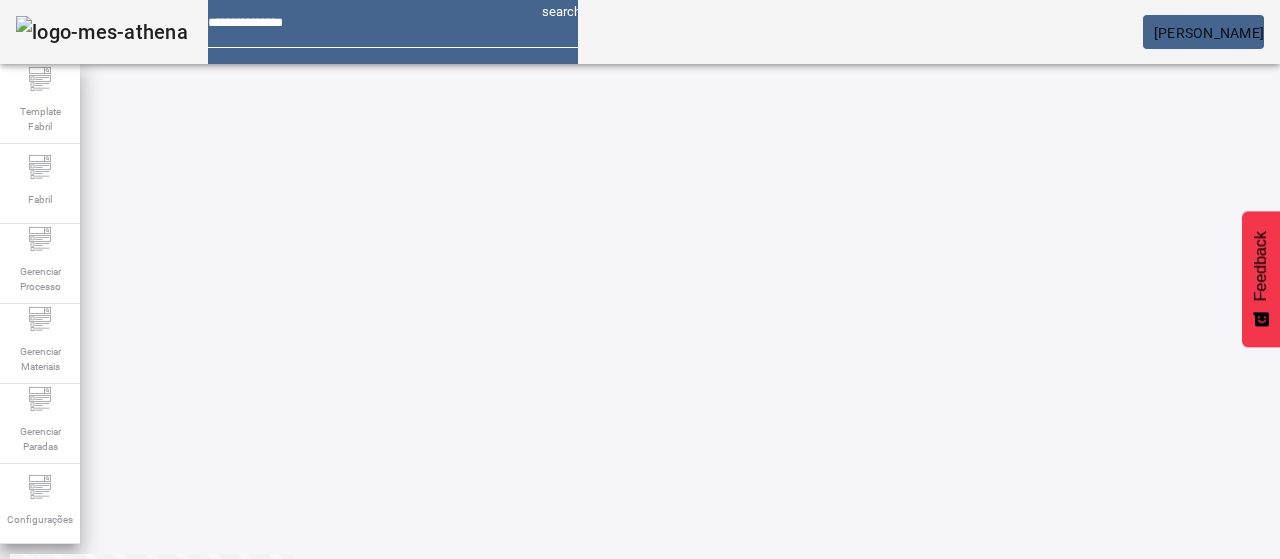 click on "2" 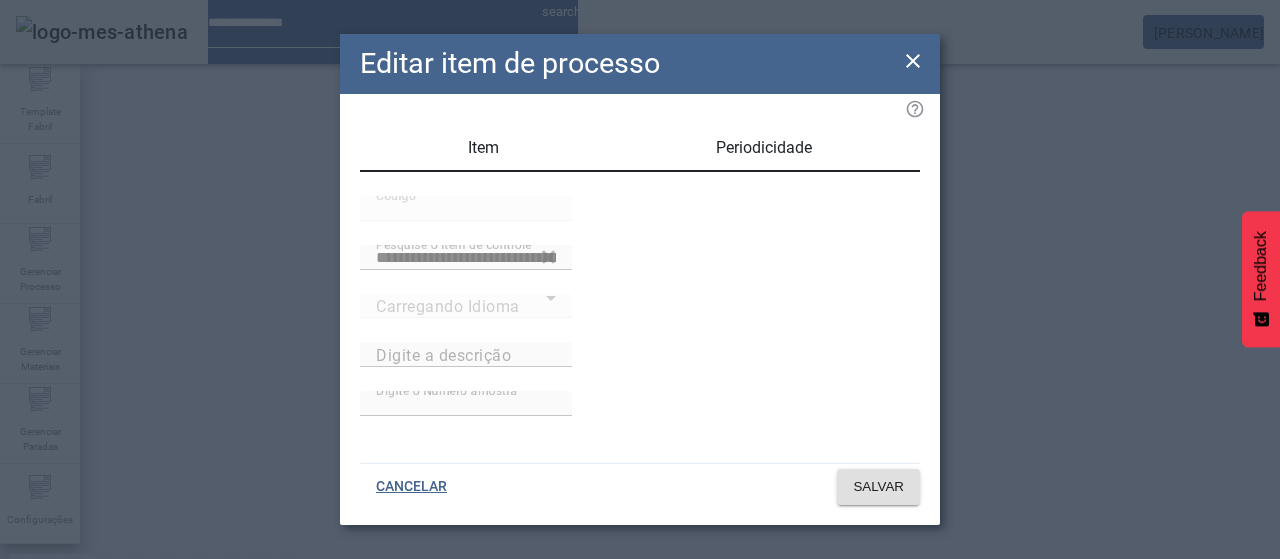 type on "**********" 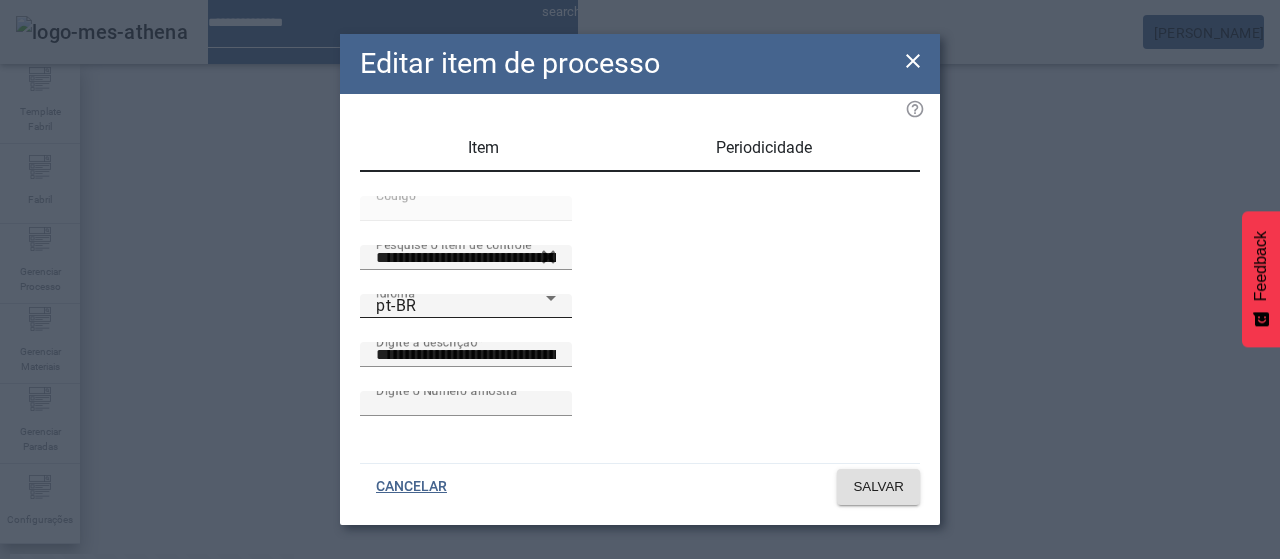 click on "Idioma pt-BR" at bounding box center (466, 306) 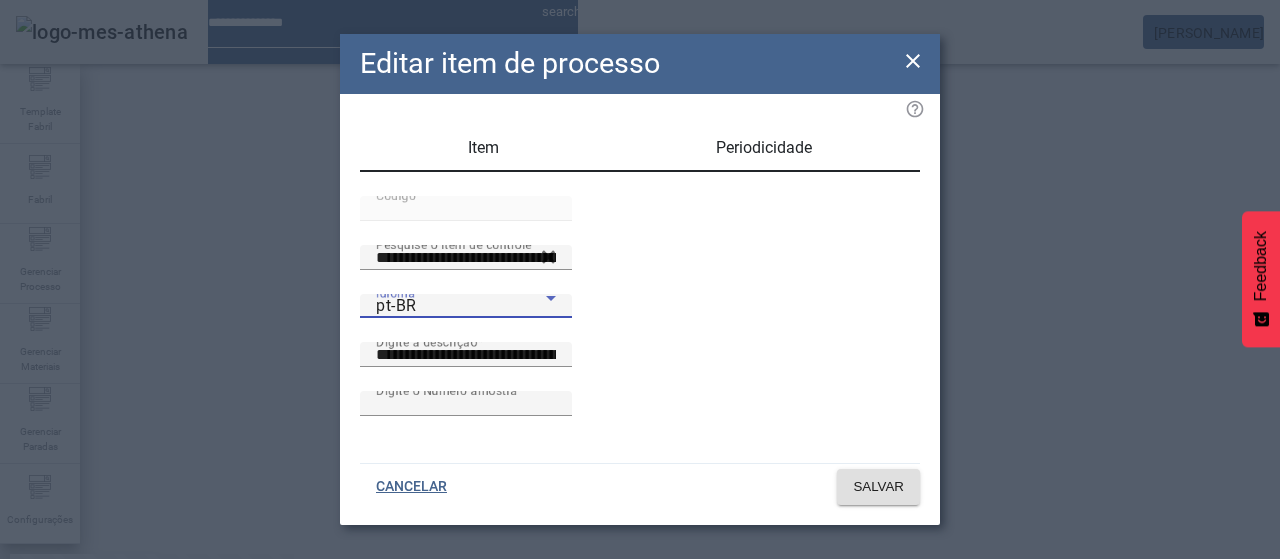 click on "es-ES" at bounding box center (81, 687) 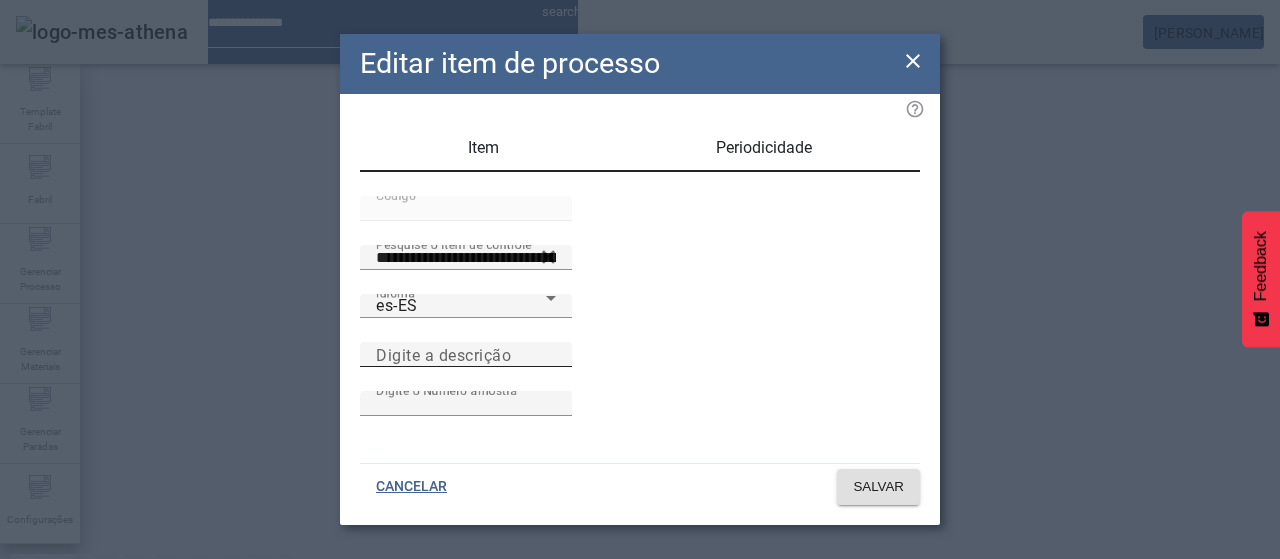 click on "Digite a descrição" at bounding box center (466, 354) 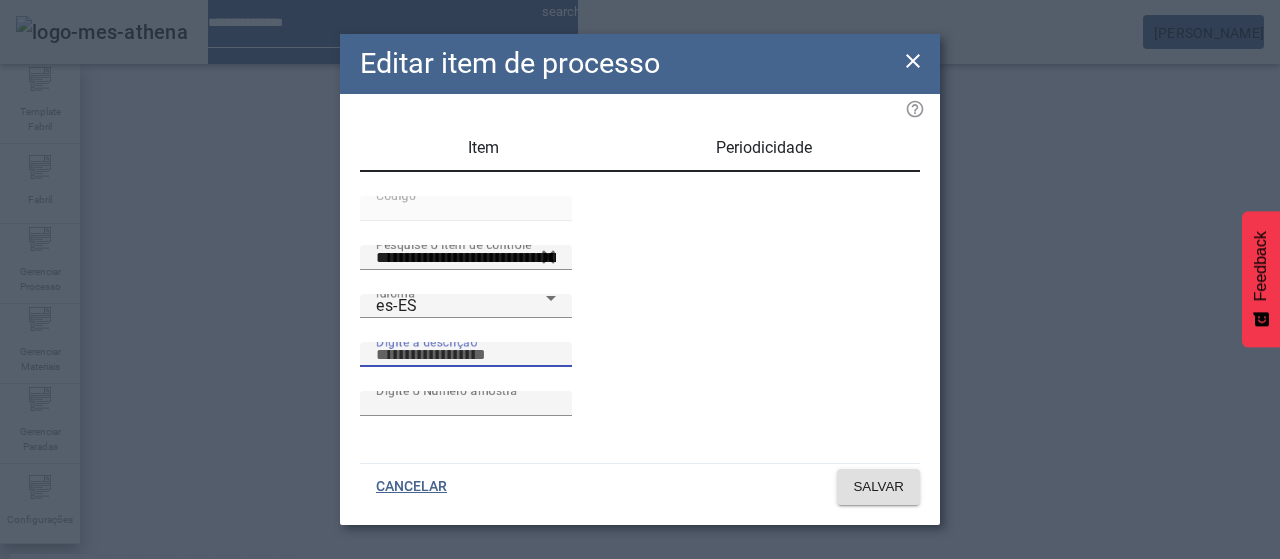 paste on "**********" 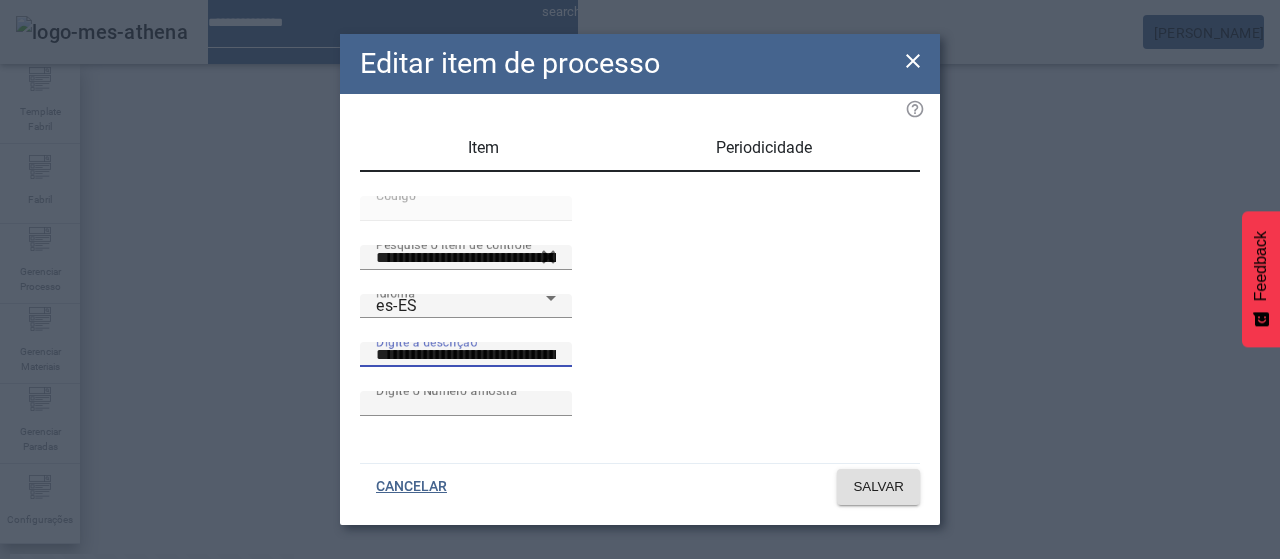 click on "**********" at bounding box center (466, 355) 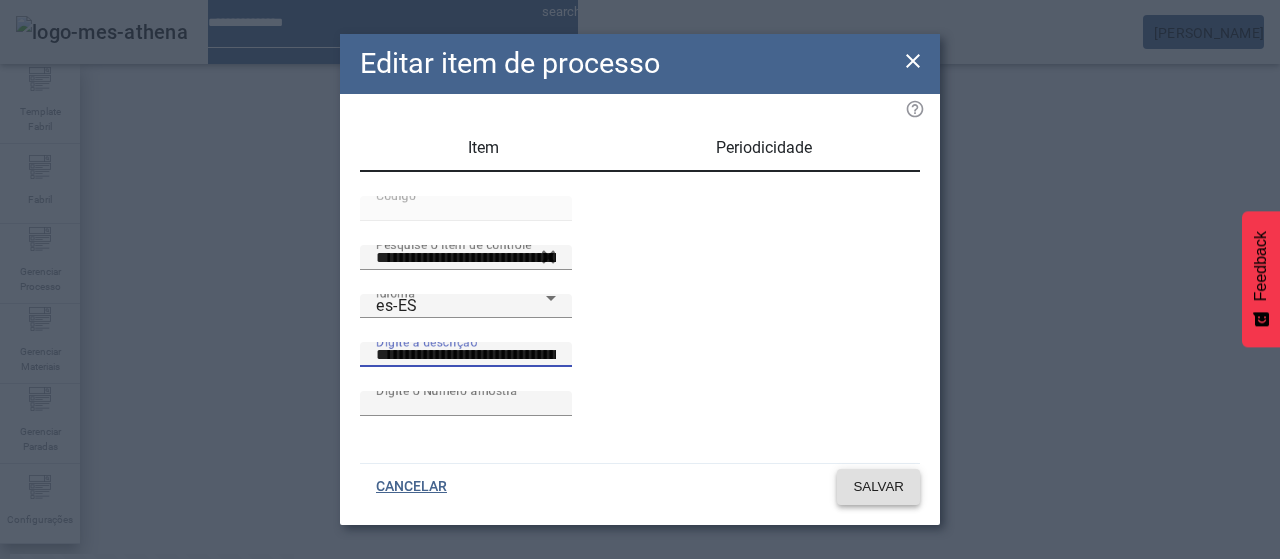 type on "**********" 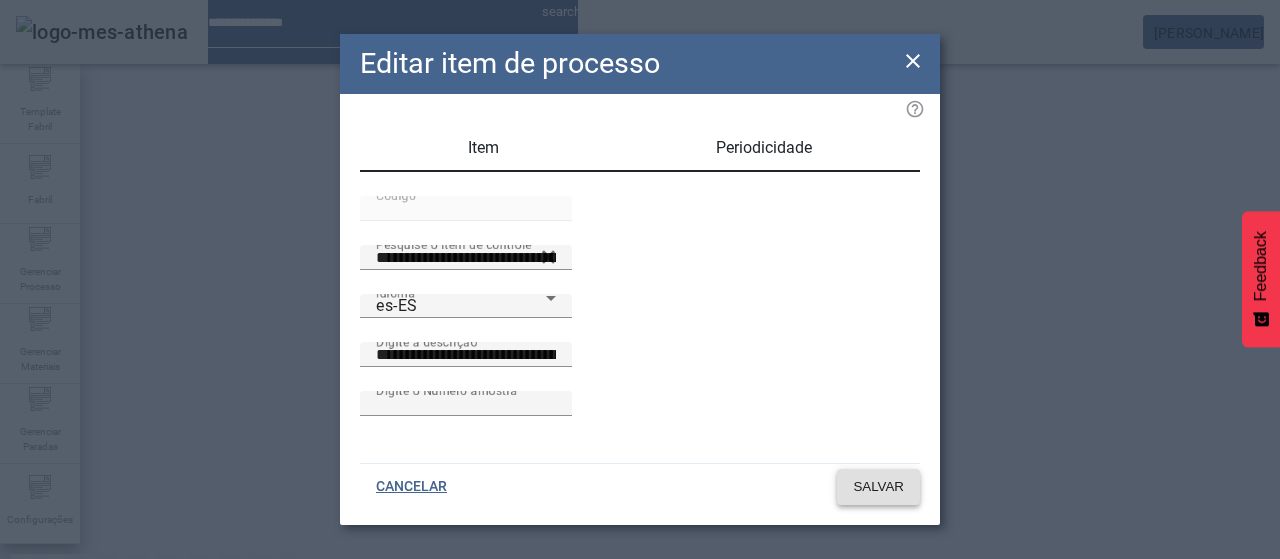 click on "SALVAR" 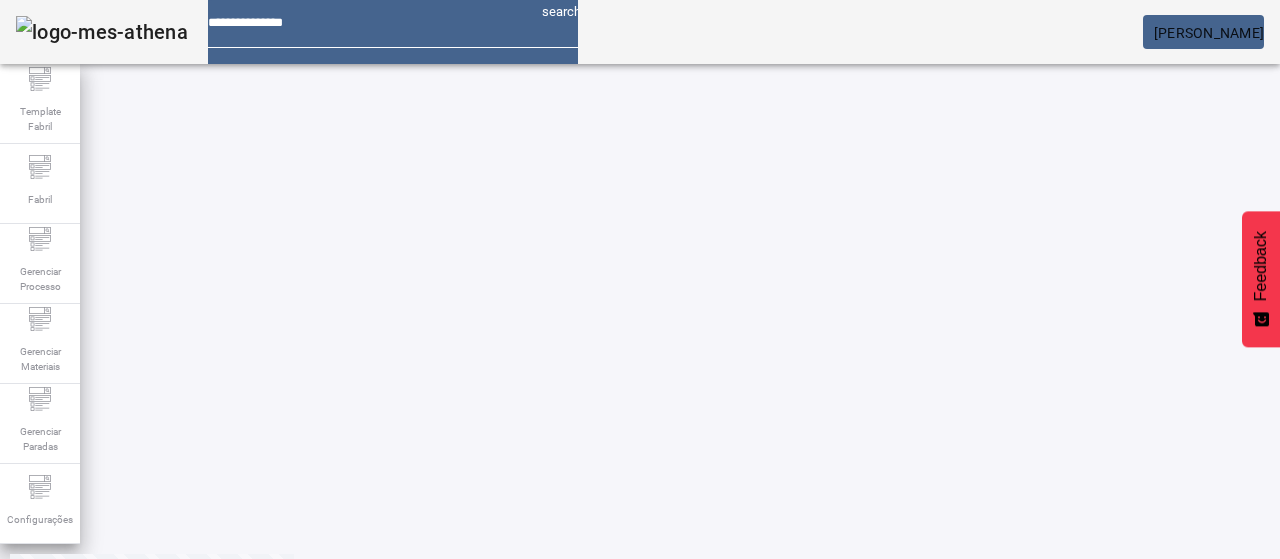 click on "3" 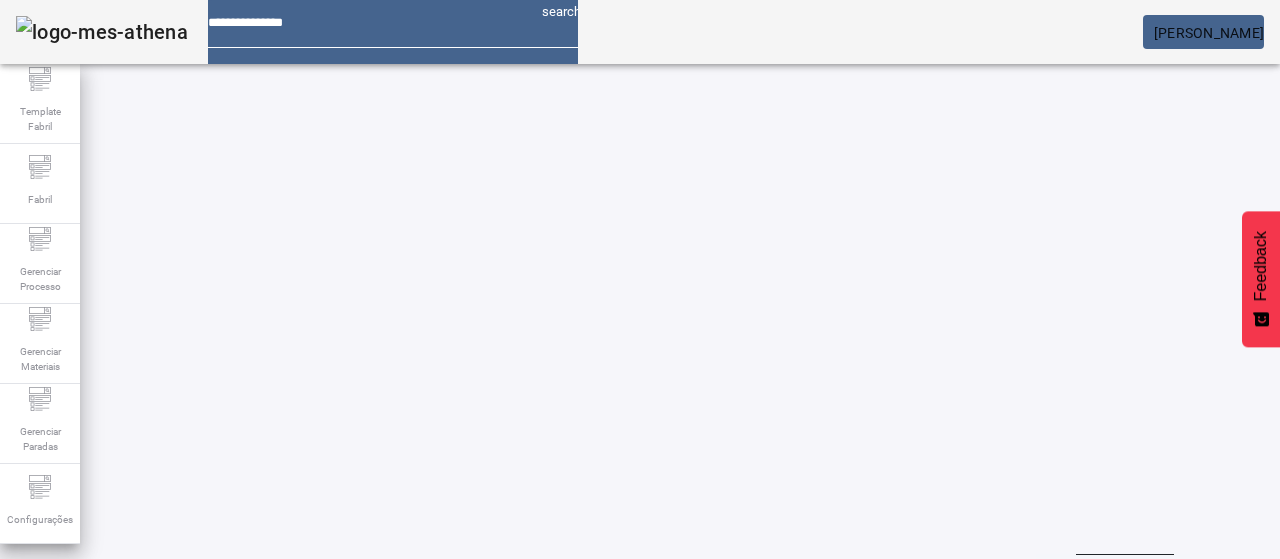 scroll, scrollTop: 10, scrollLeft: 0, axis: vertical 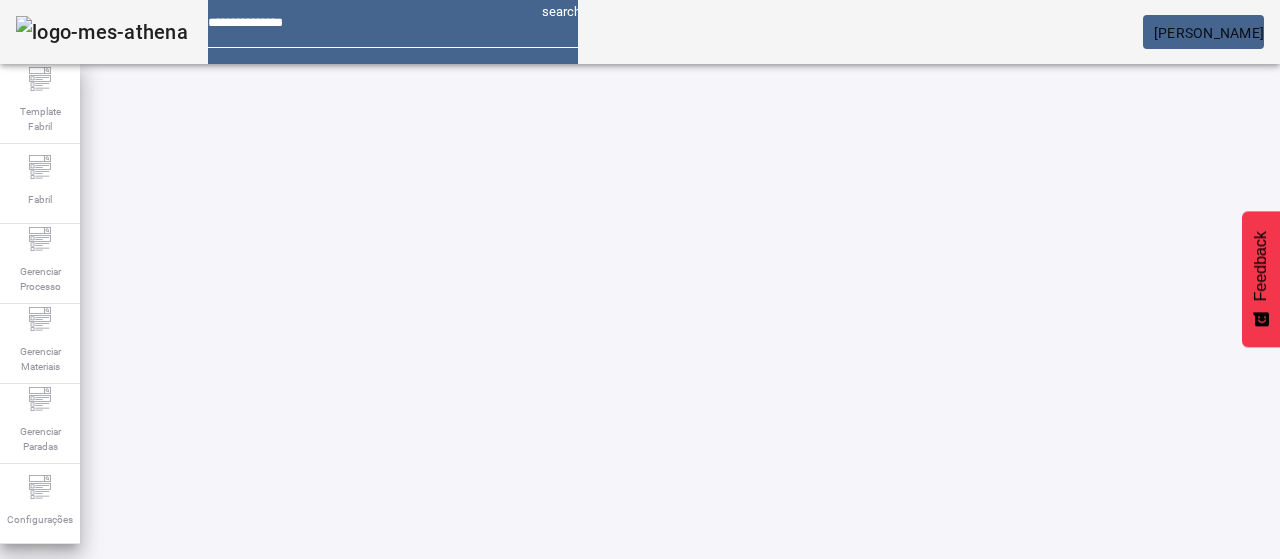 click on "EDITAR" at bounding box center (353, 769) 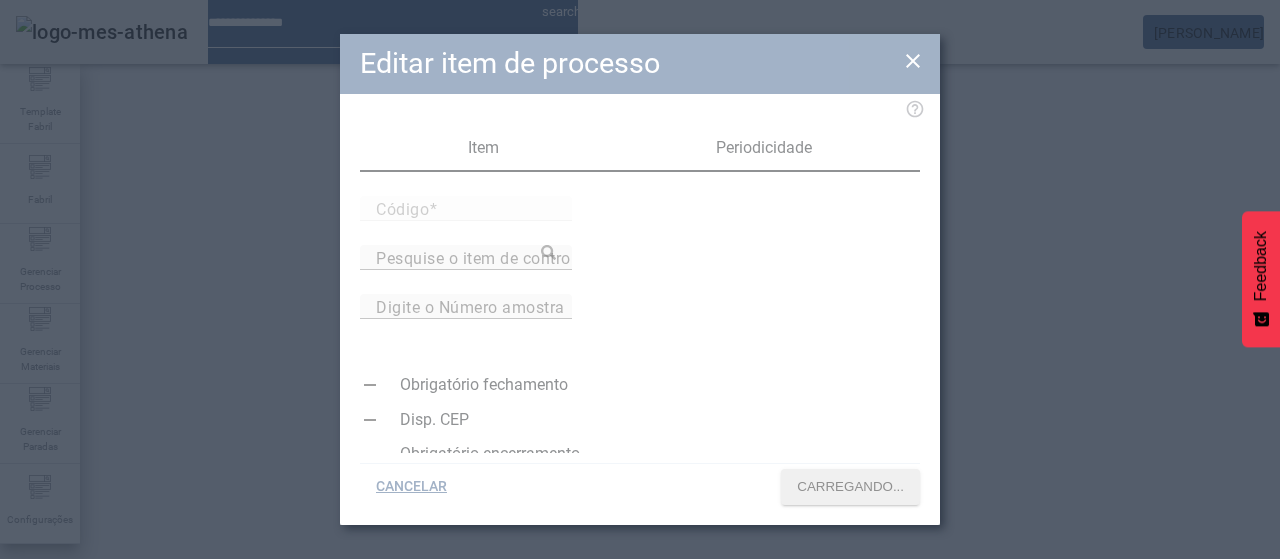 type on "*****" 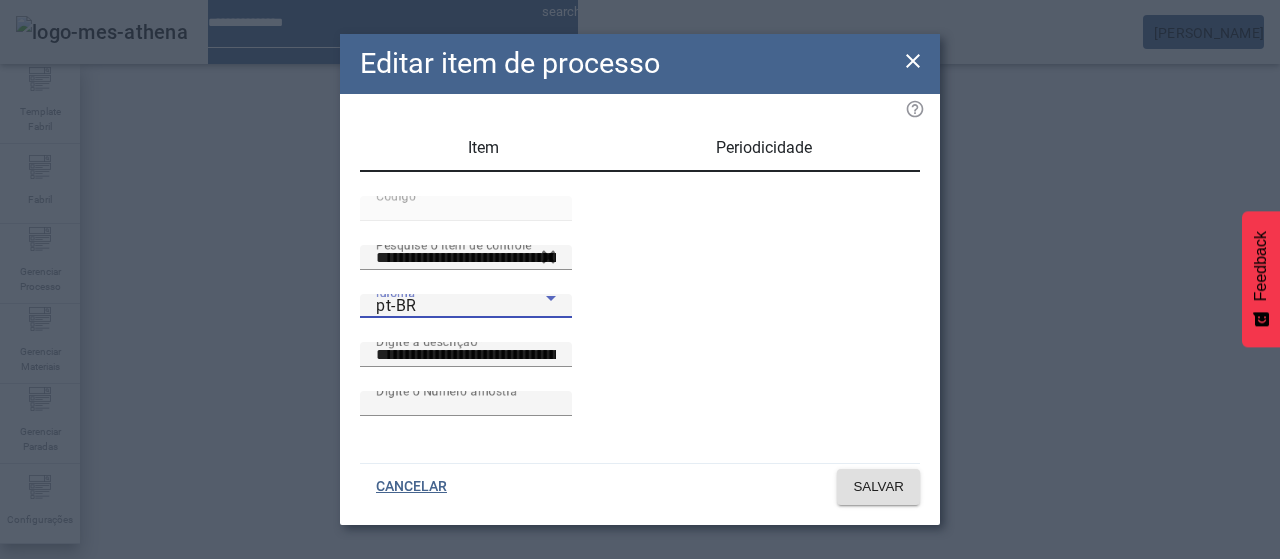 click on "pt-BR" at bounding box center (461, 306) 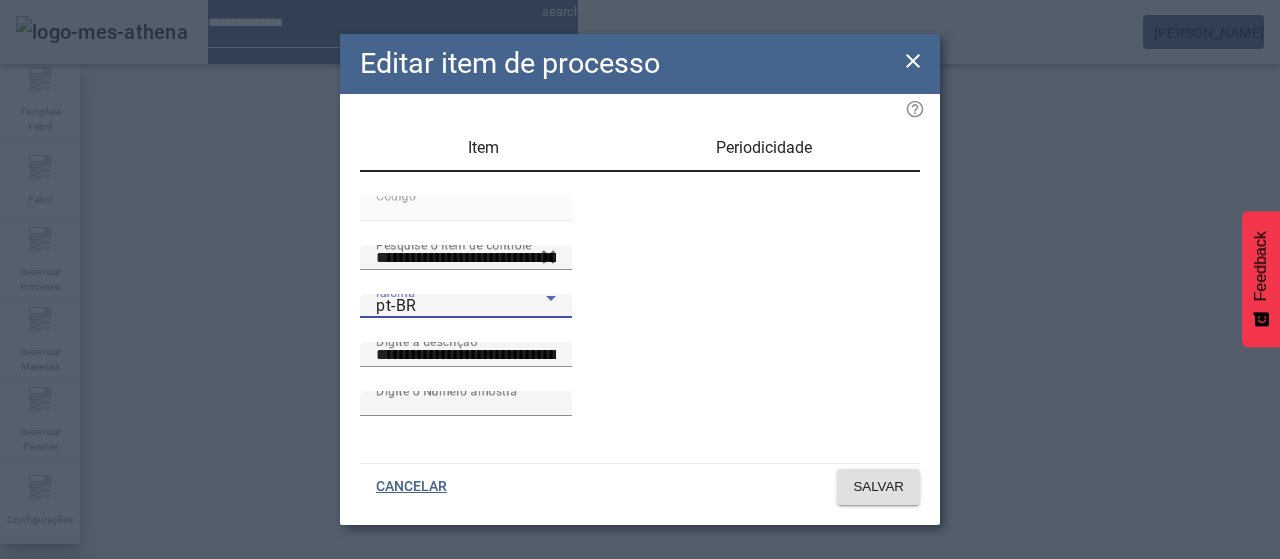 click on "es-ES" at bounding box center [81, 687] 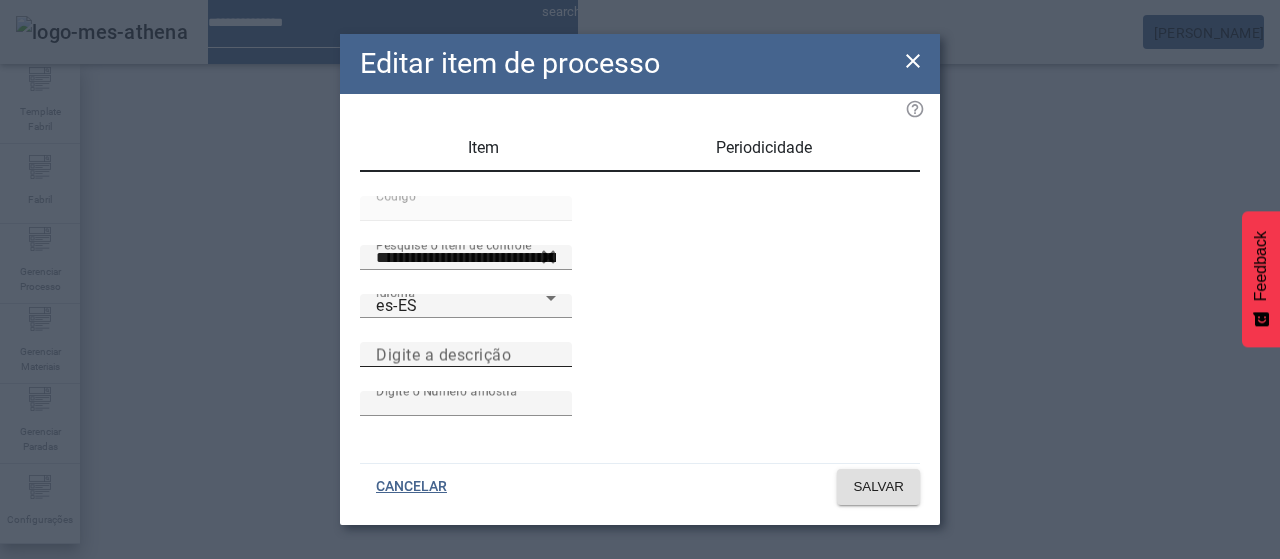 click on "Digite a descrição" at bounding box center (443, 354) 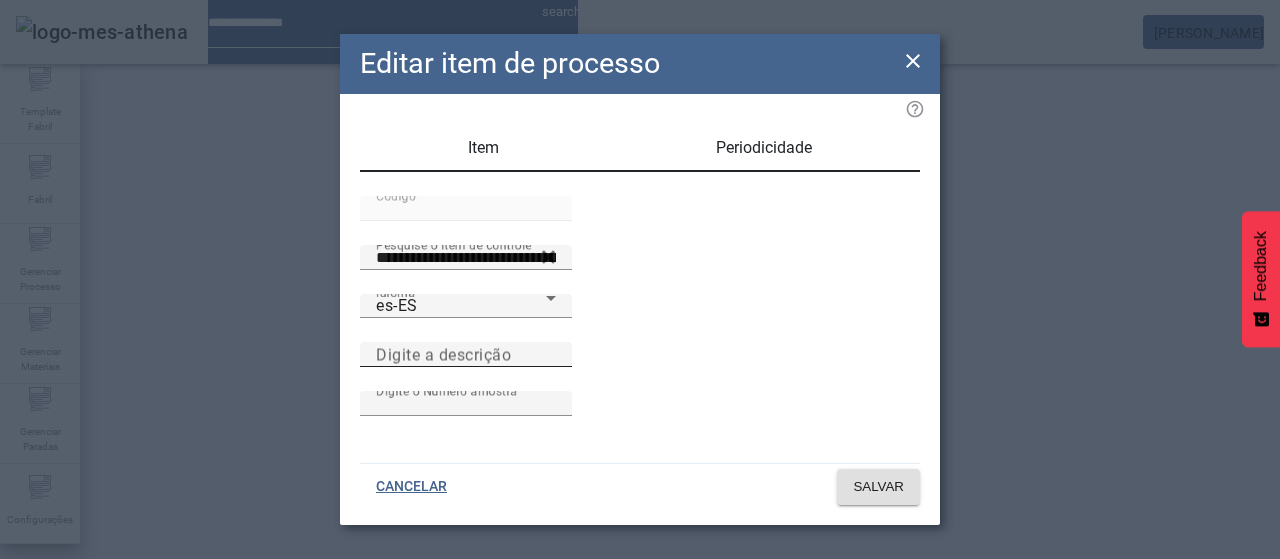 click on "Digite a descrição" at bounding box center [466, 355] 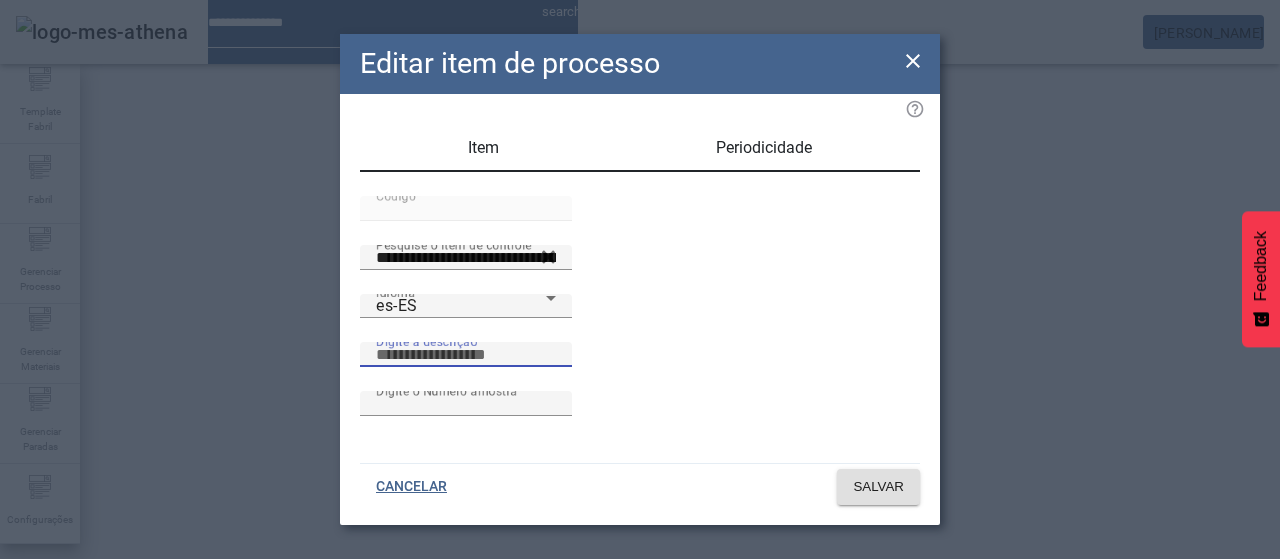 paste on "**********" 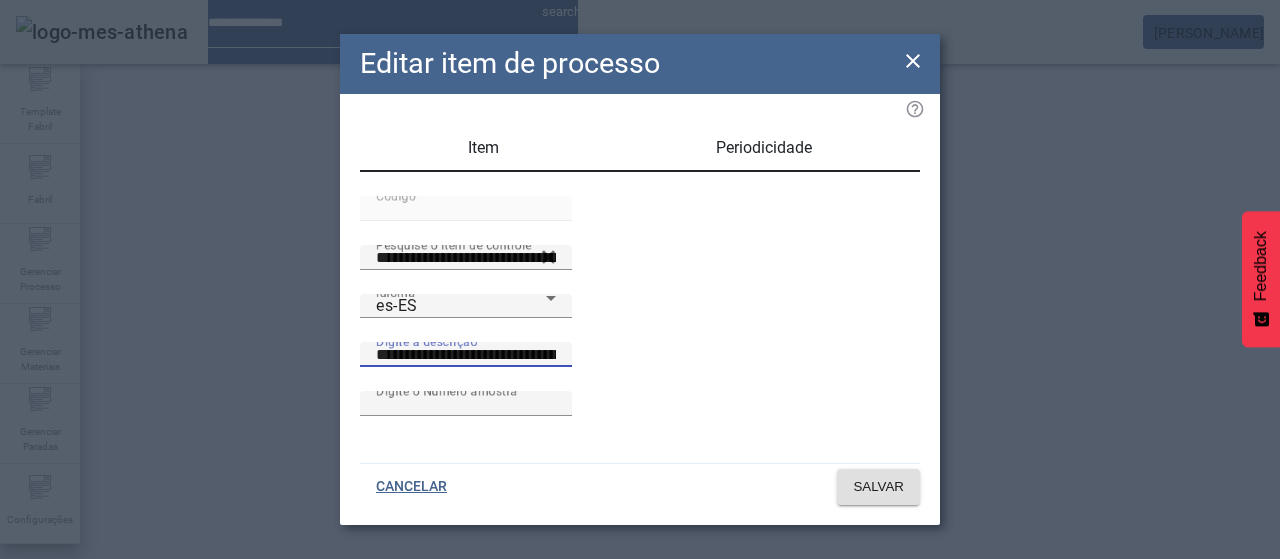 click on "**********" at bounding box center [466, 355] 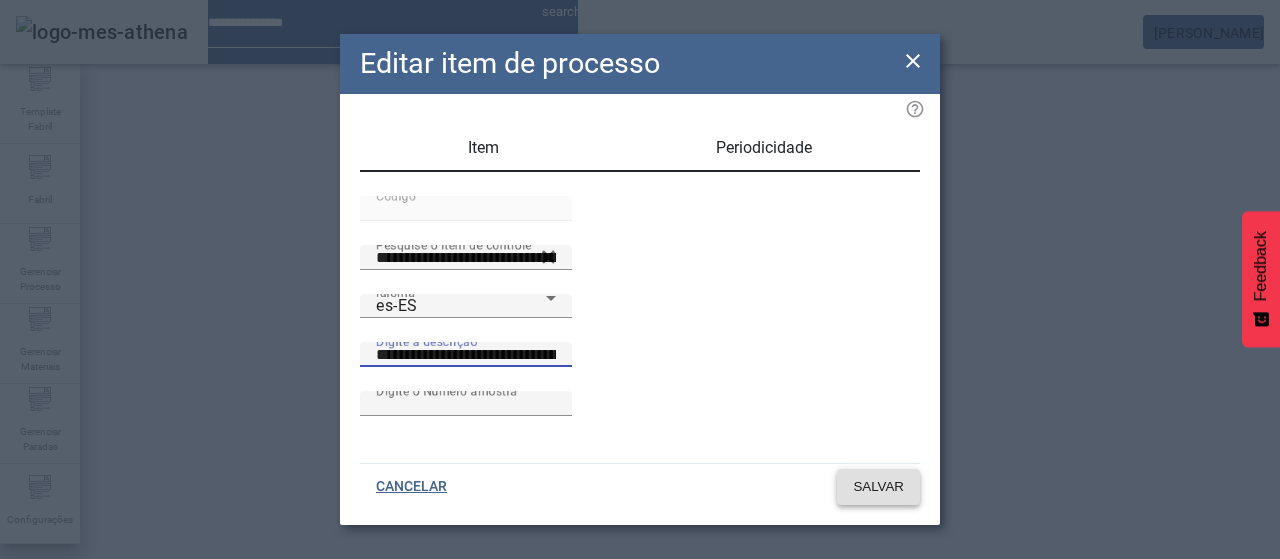 type on "**********" 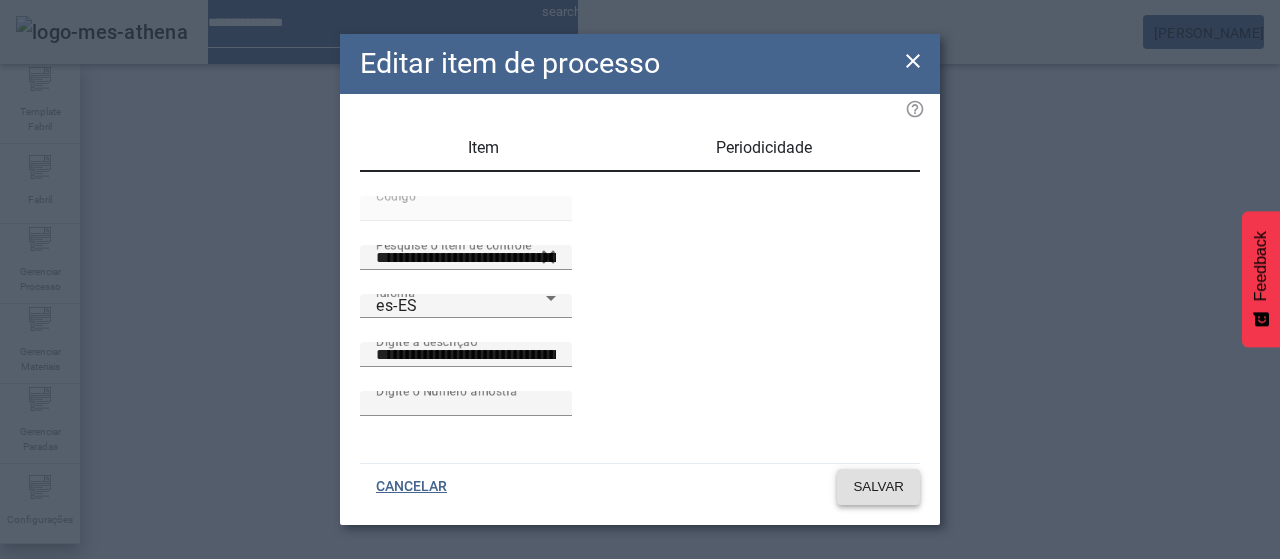 click 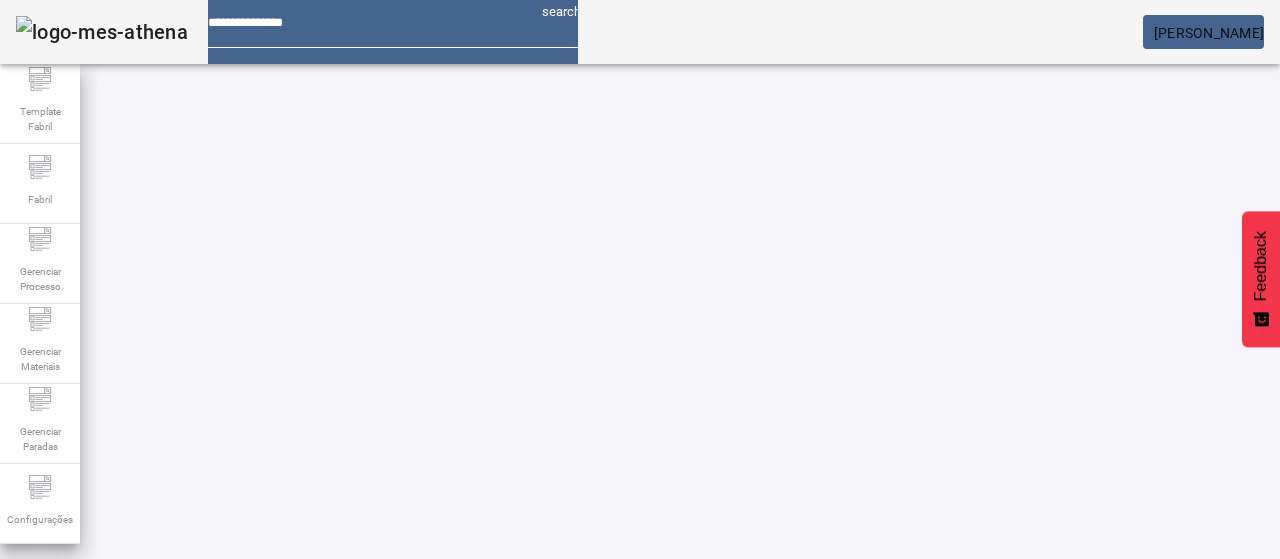 scroll, scrollTop: 160, scrollLeft: 0, axis: vertical 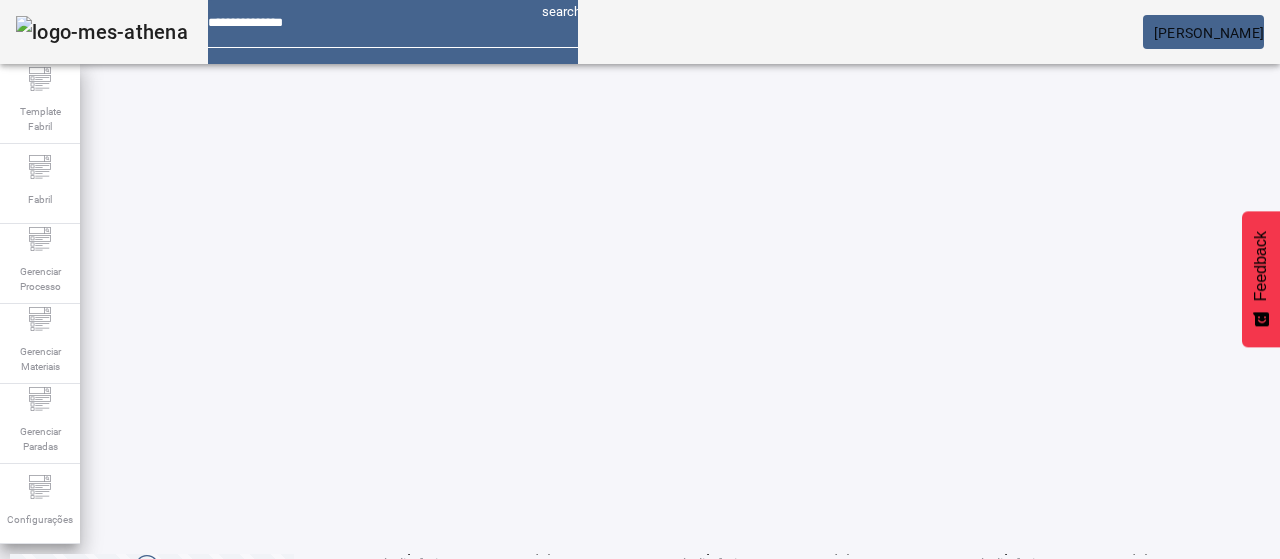 click on "3" 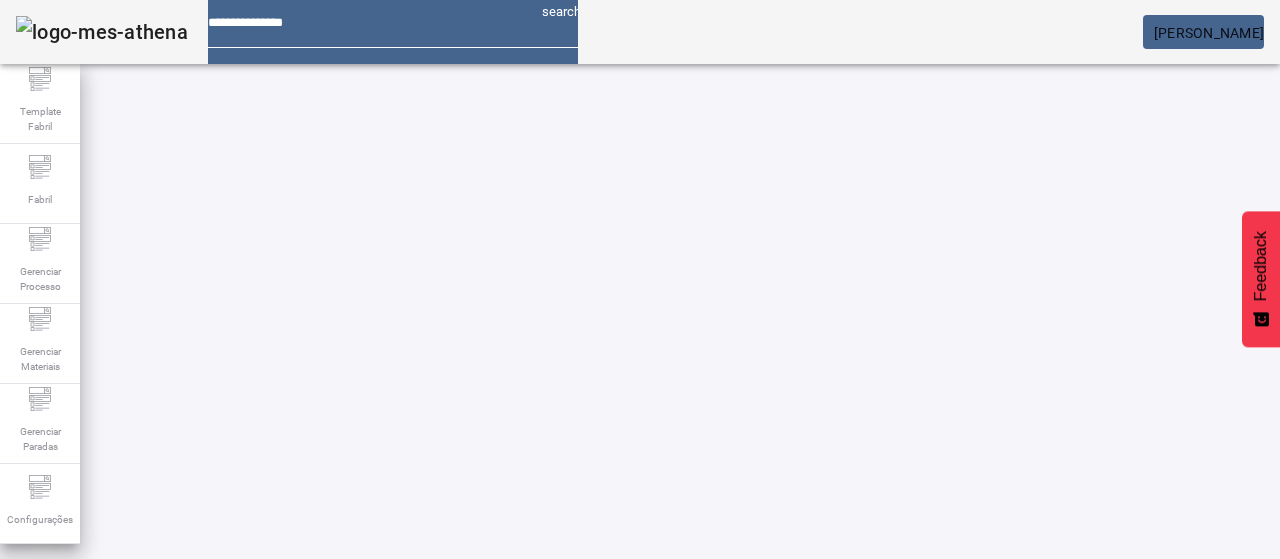 click on "EDITAR" at bounding box center [652, 769] 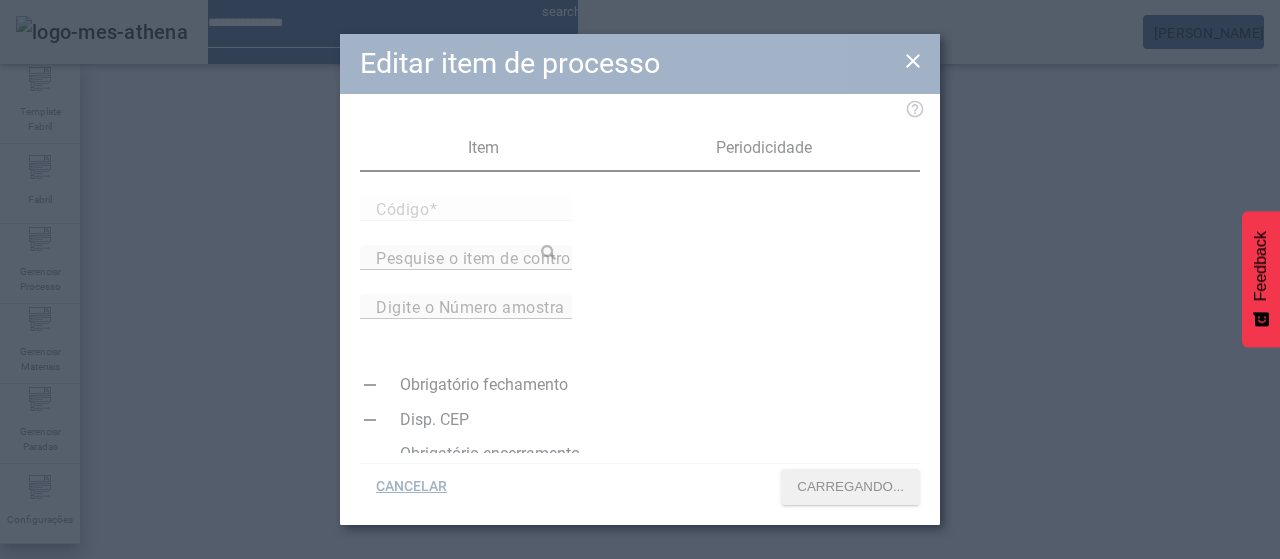 type on "*****" 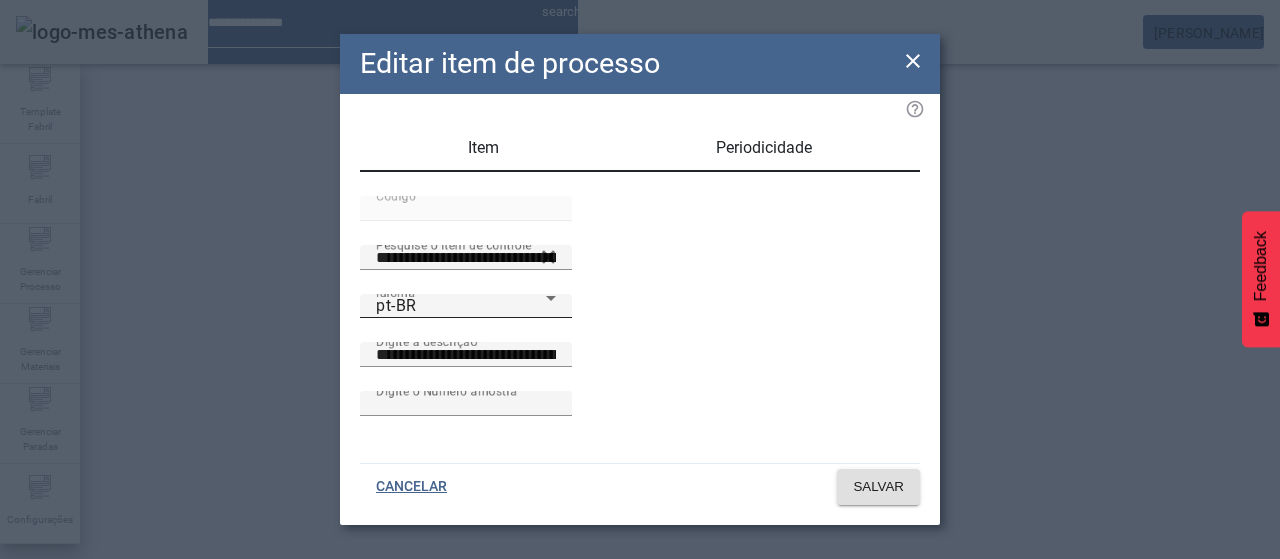 click on "pt-BR" at bounding box center [461, 306] 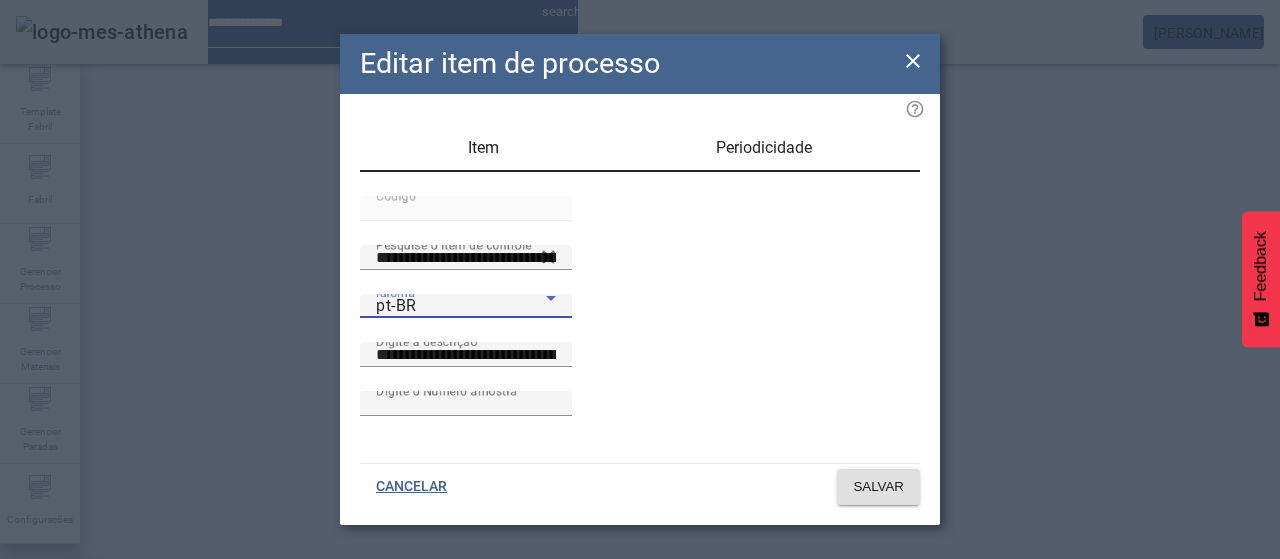 click on "es-ES" at bounding box center [81, 687] 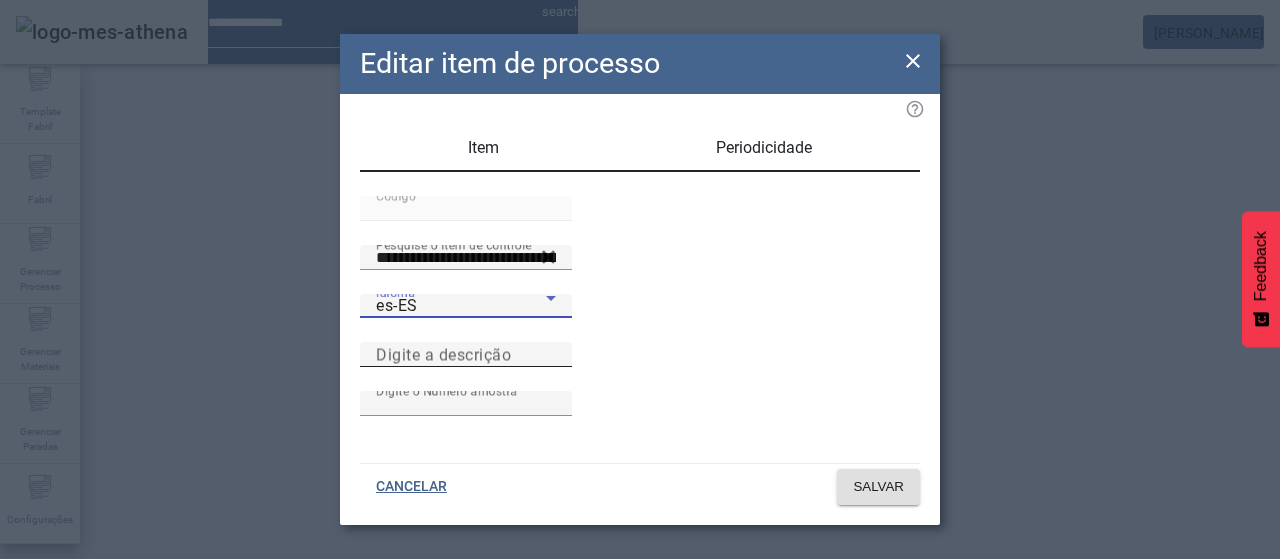 click on "Digite a descrição" at bounding box center (443, 354) 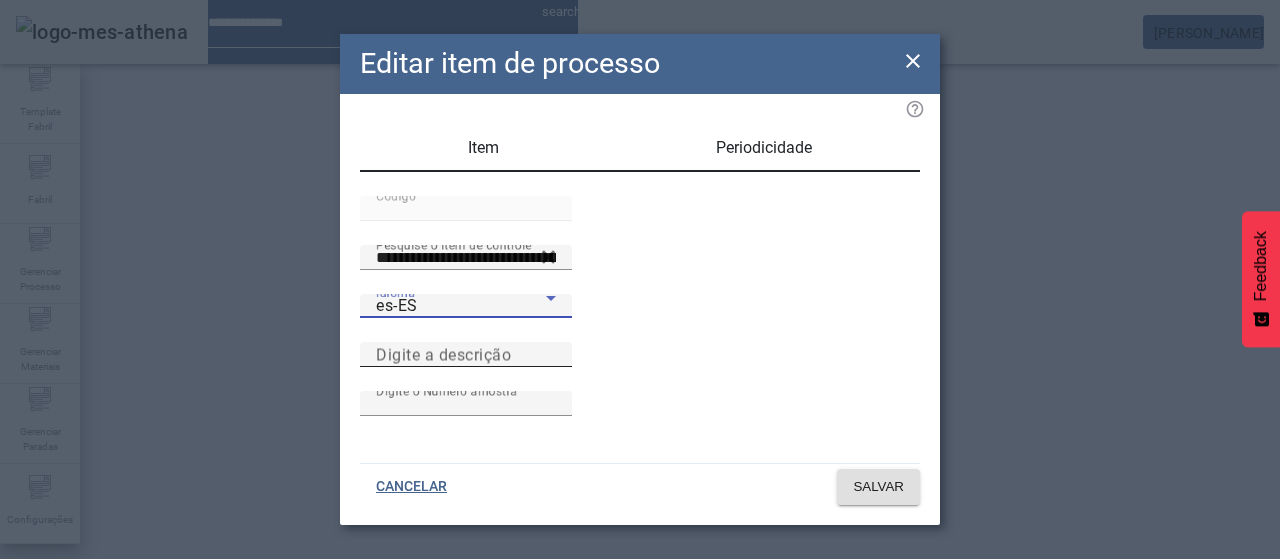 click on "Digite a descrição" at bounding box center [466, 355] 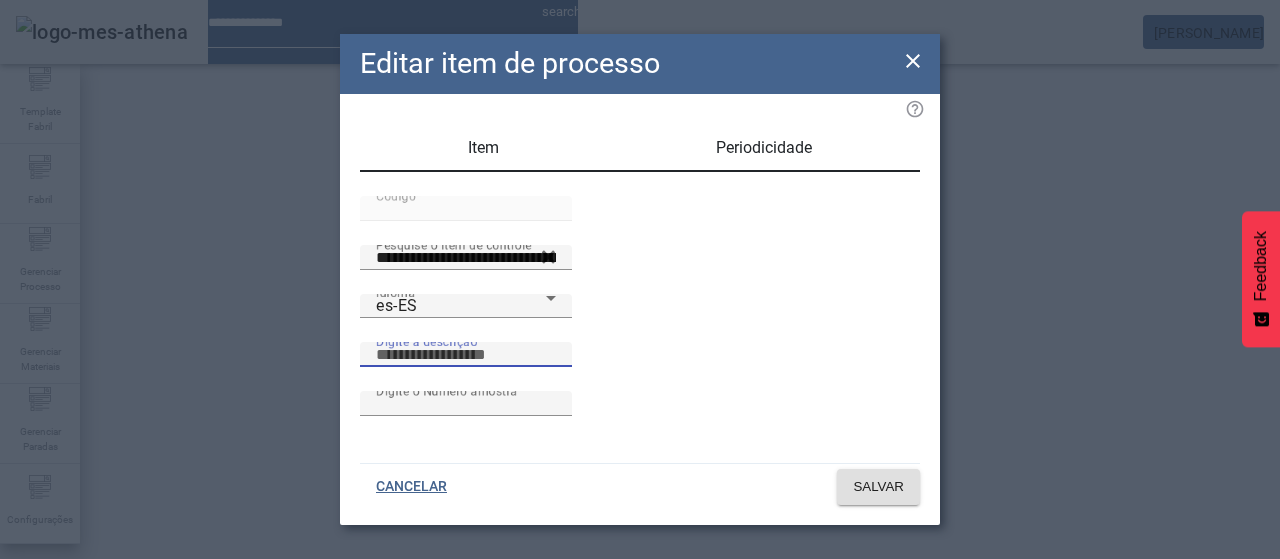 paste on "**********" 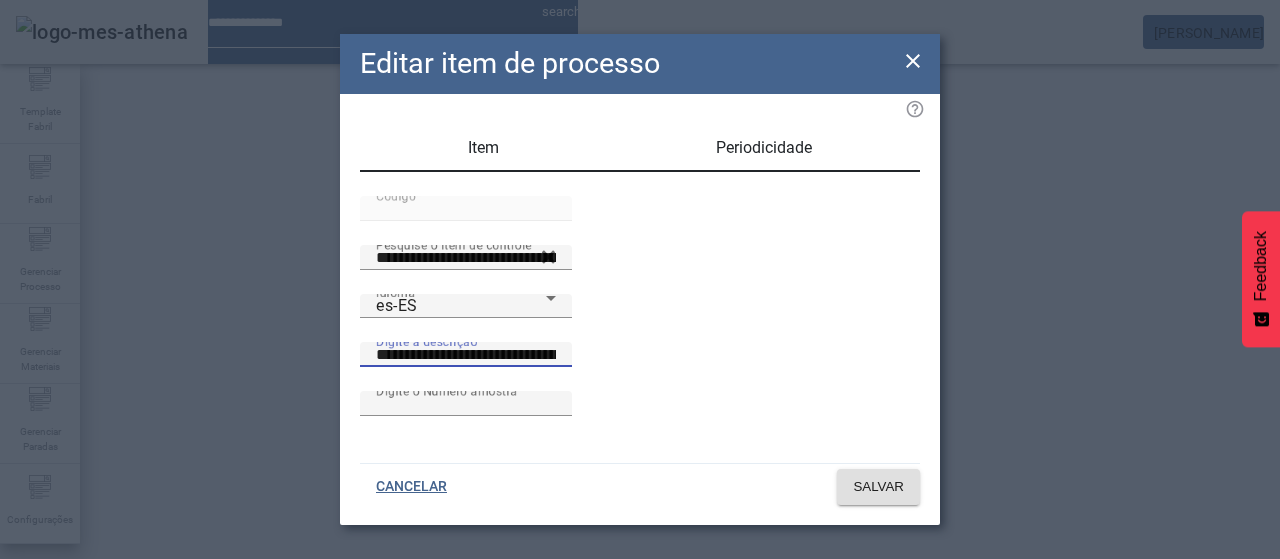 click on "**********" at bounding box center [466, 355] 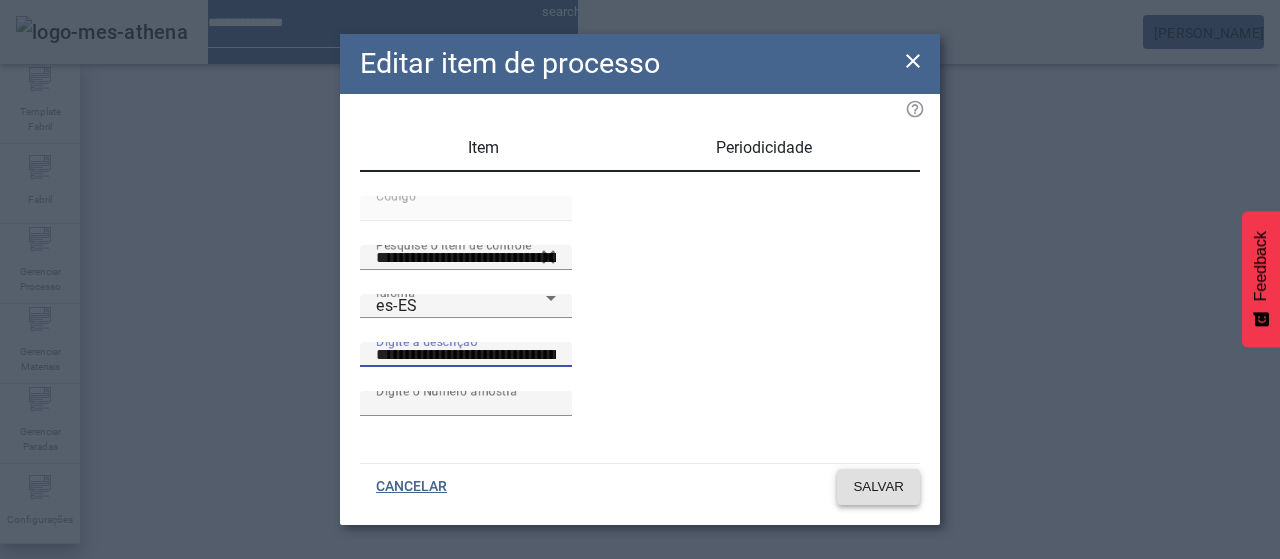 type on "**********" 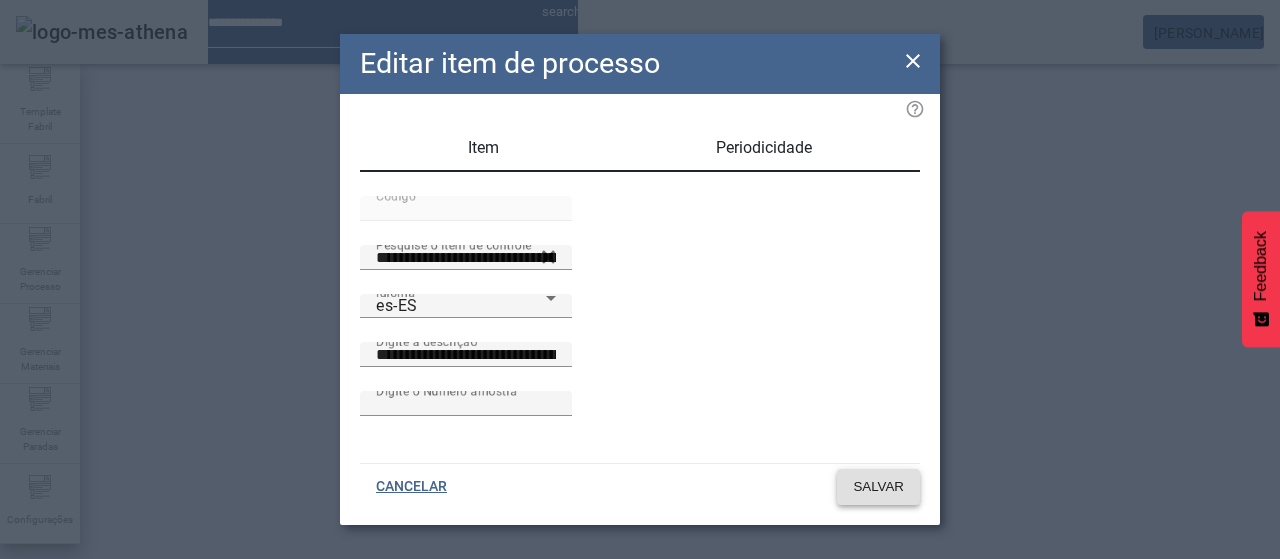 click on "SALVAR" 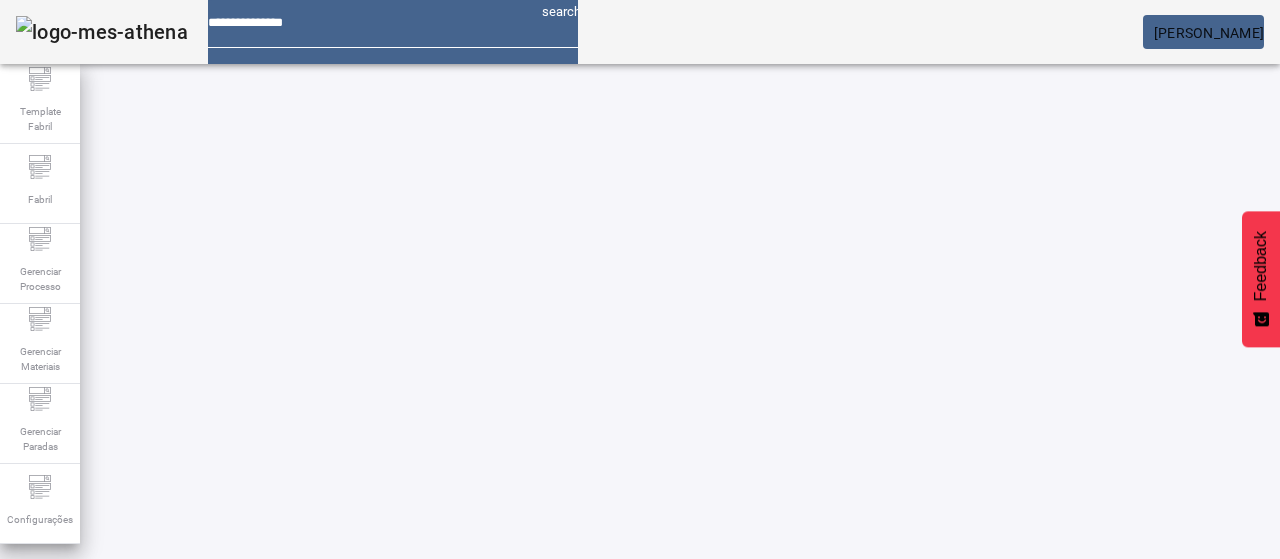 scroll, scrollTop: 160, scrollLeft: 0, axis: vertical 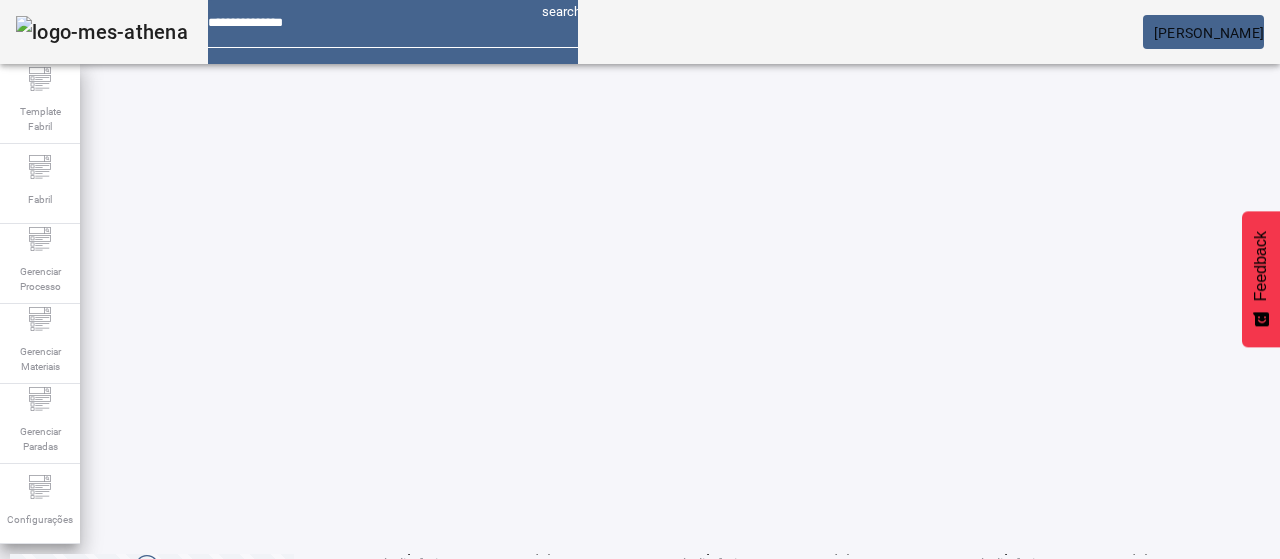 click on "3" 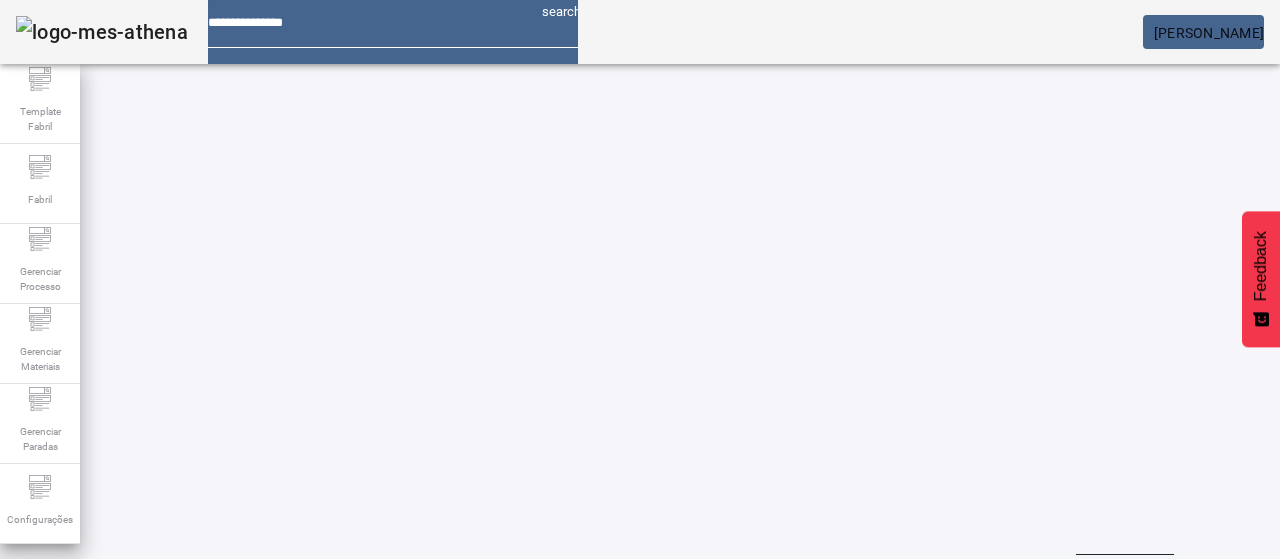 scroll, scrollTop: 10, scrollLeft: 0, axis: vertical 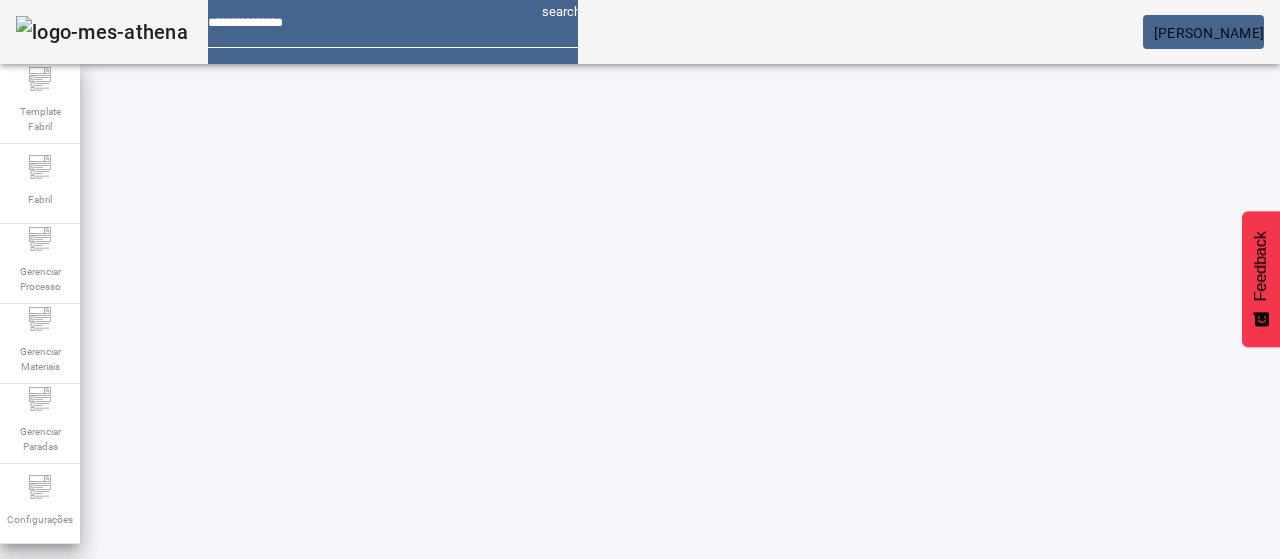 click at bounding box center (652, 769) 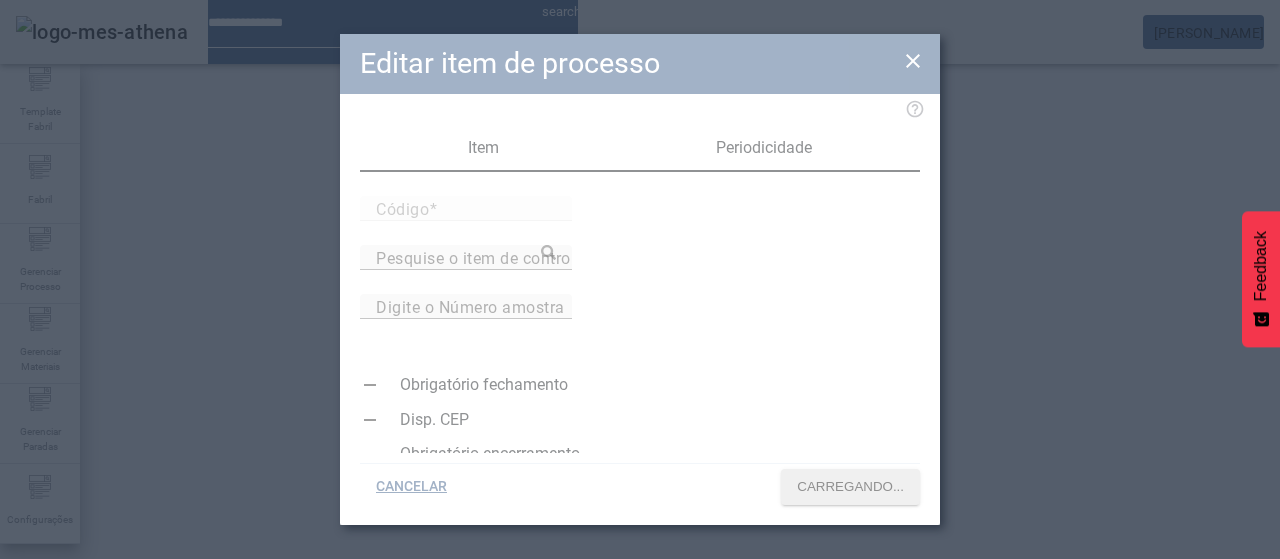 type on "*****" 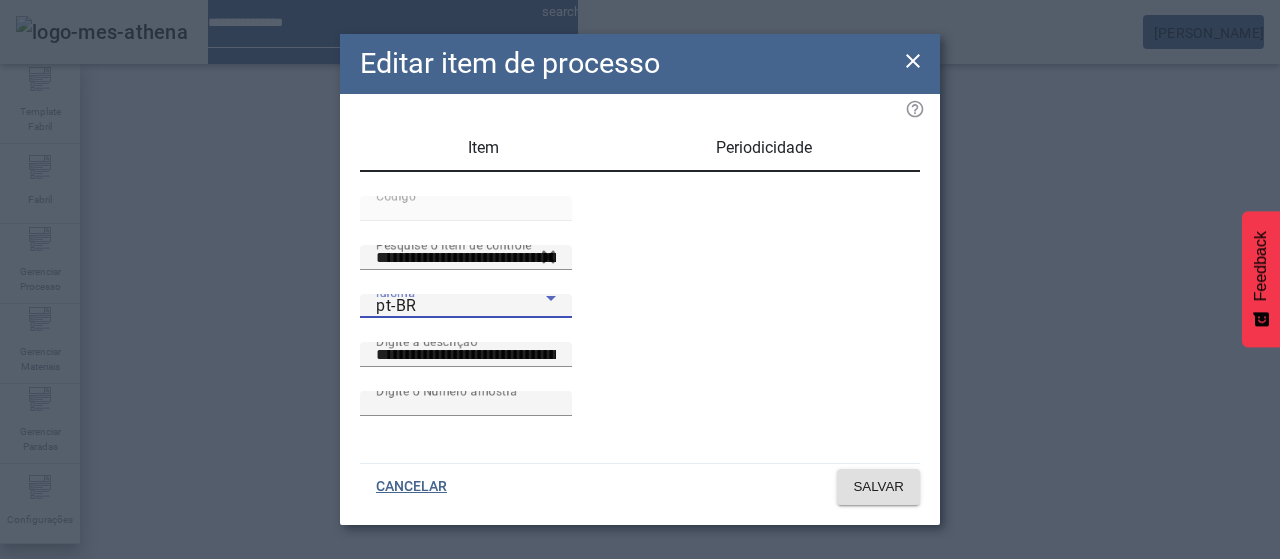 click 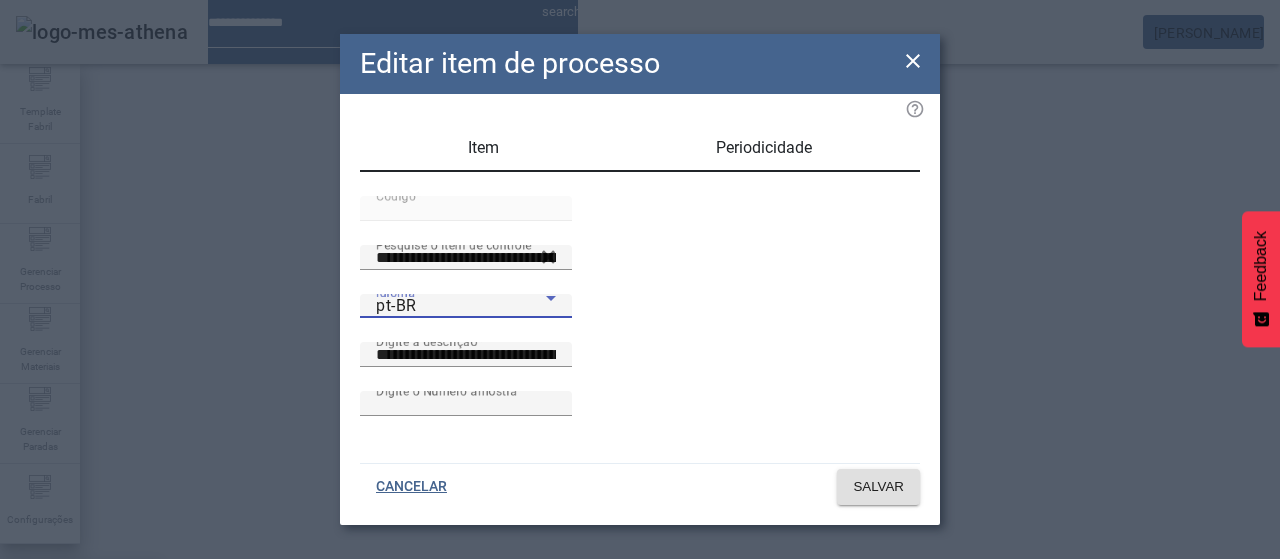 click on "es-ES" at bounding box center [81, 687] 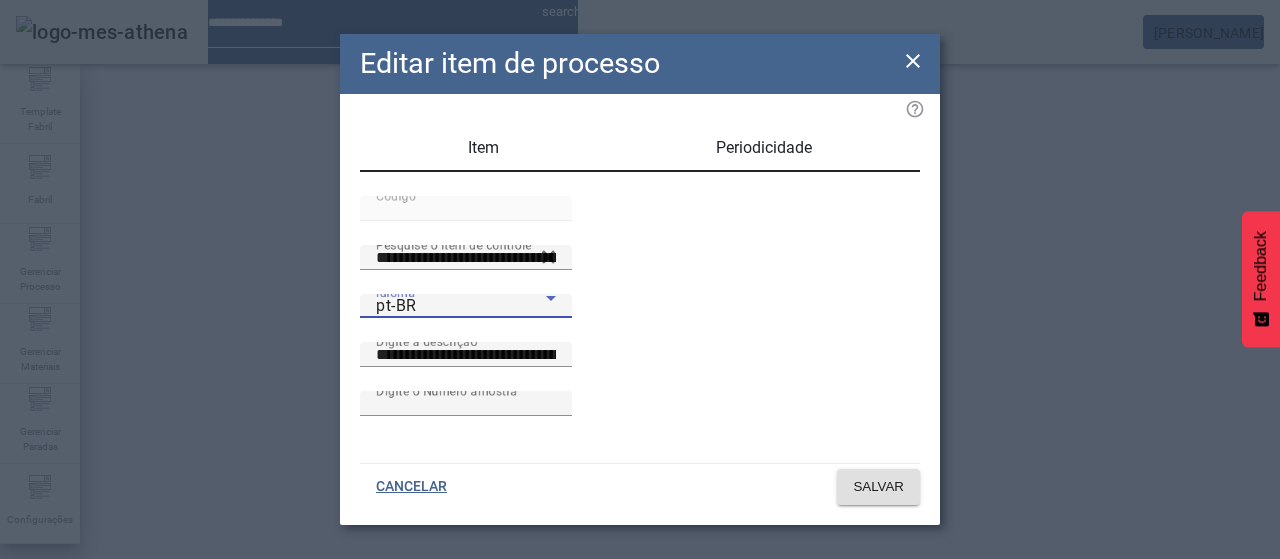 type on "**********" 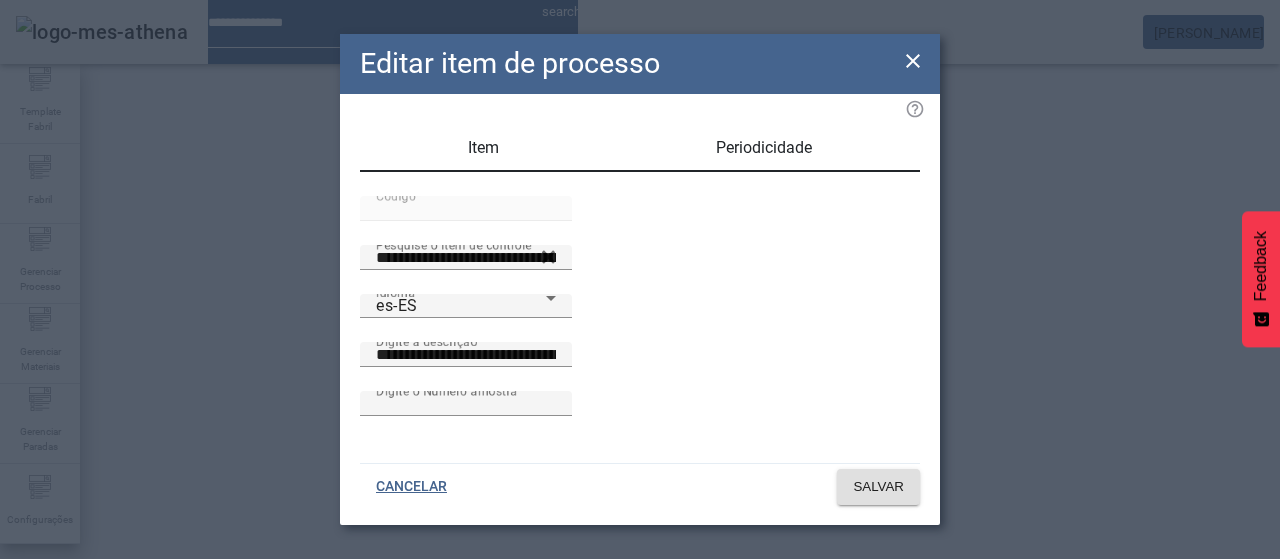 click 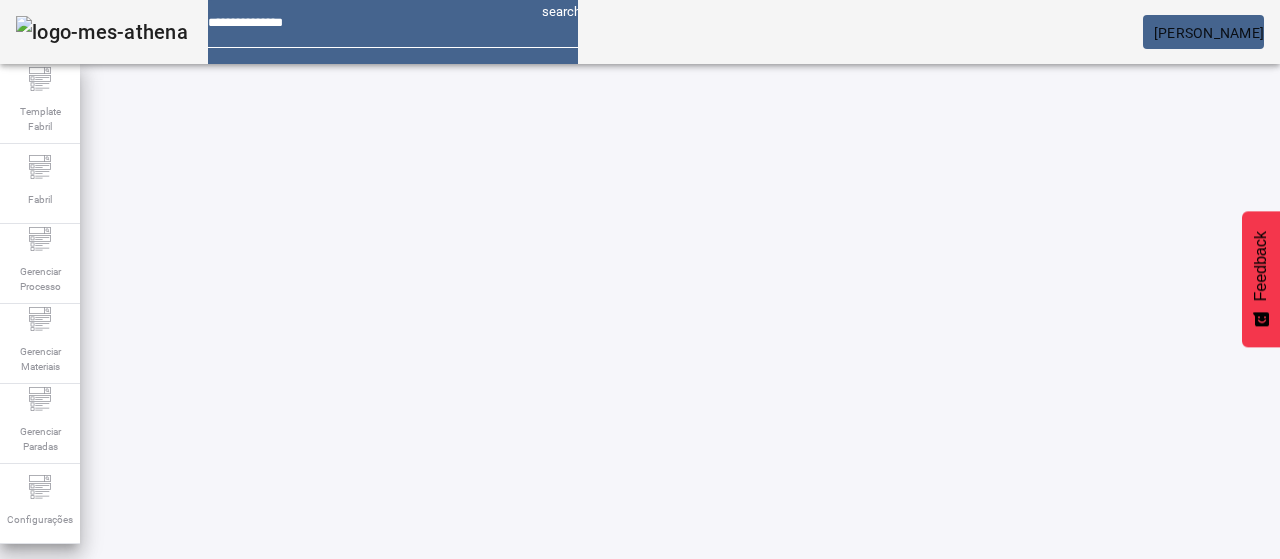click on "EDITAR" at bounding box center [950, 769] 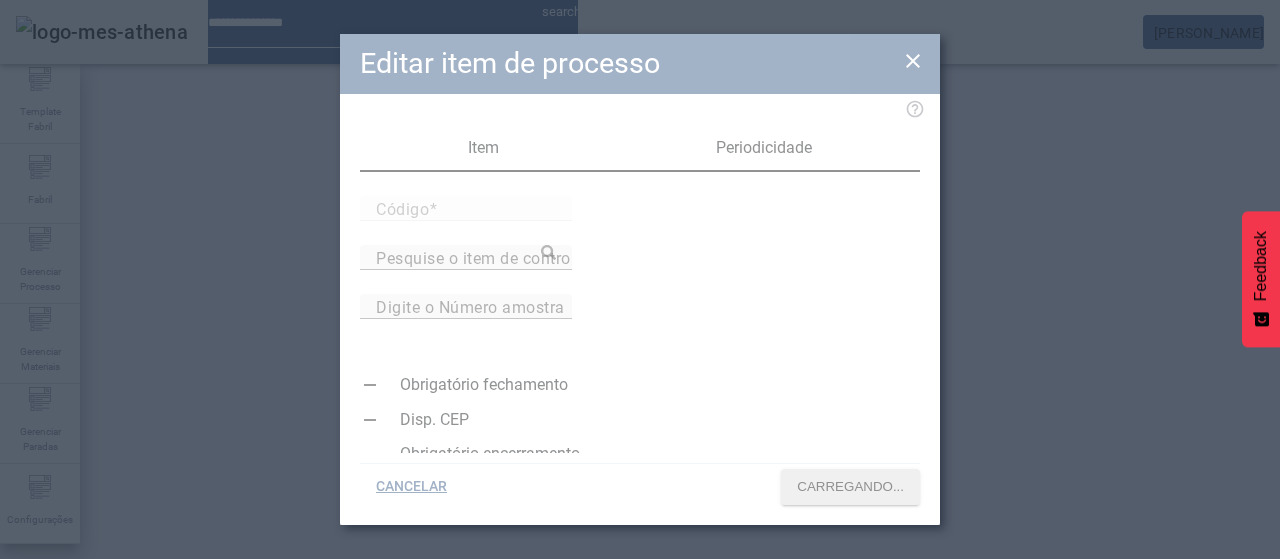 type on "*****" 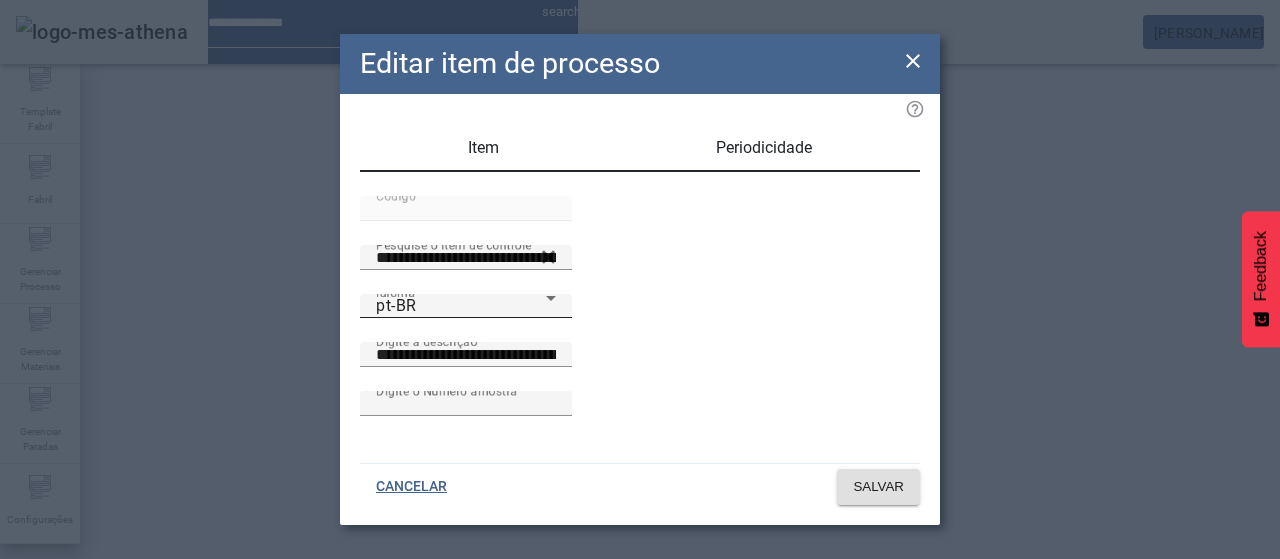 click on "Idioma pt-BR" at bounding box center [466, 306] 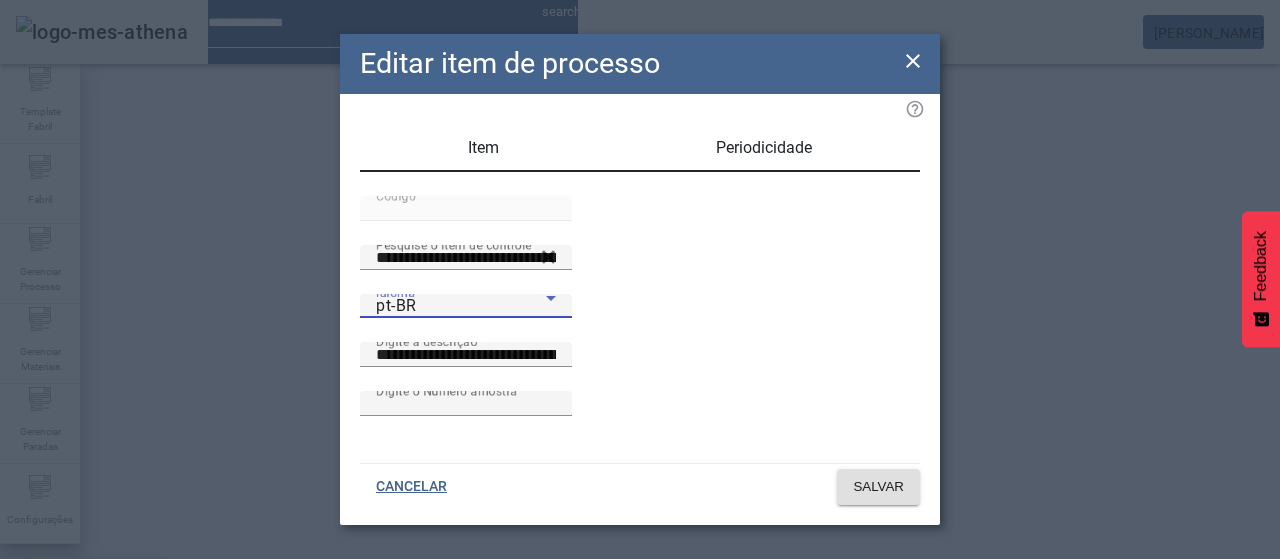 click on "es-ES" at bounding box center (81, 687) 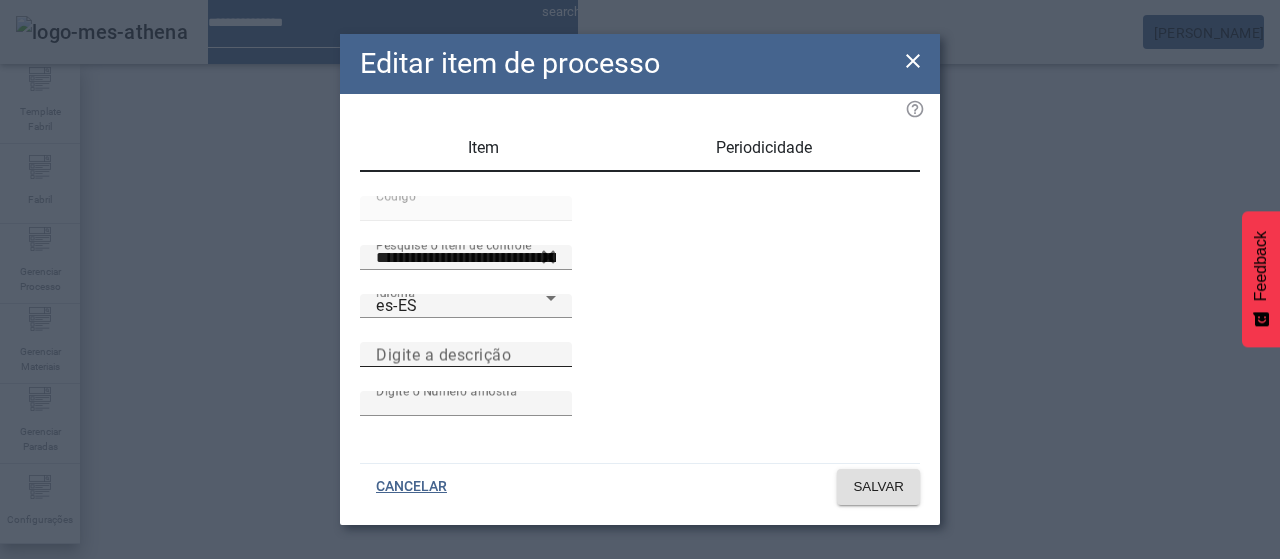 click on "Digite a descrição" at bounding box center [443, 354] 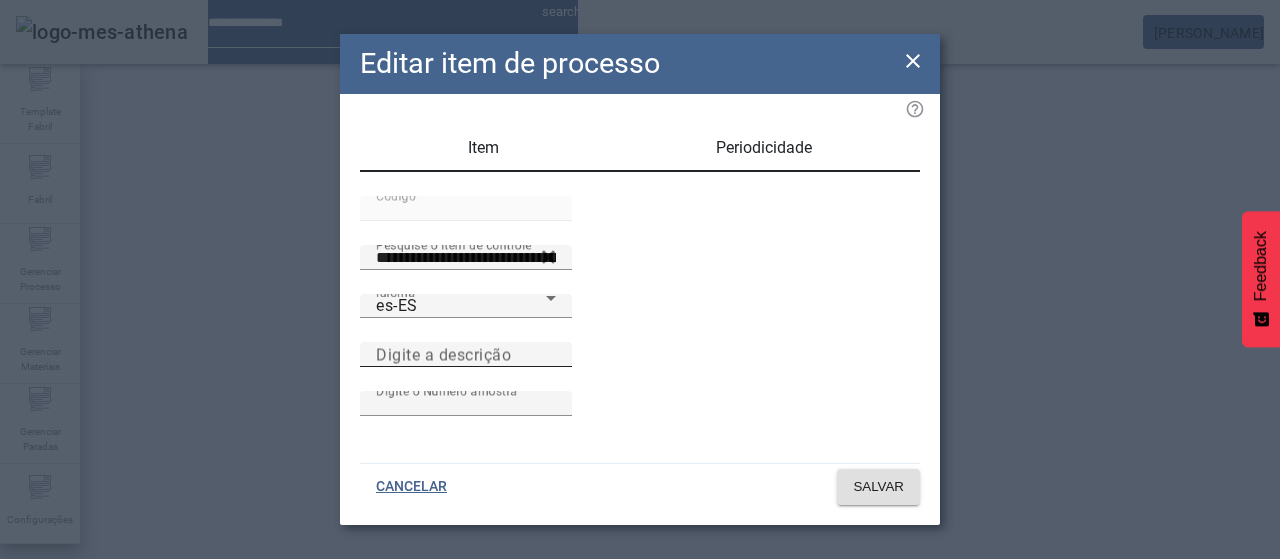 click on "Digite a descrição" at bounding box center [466, 355] 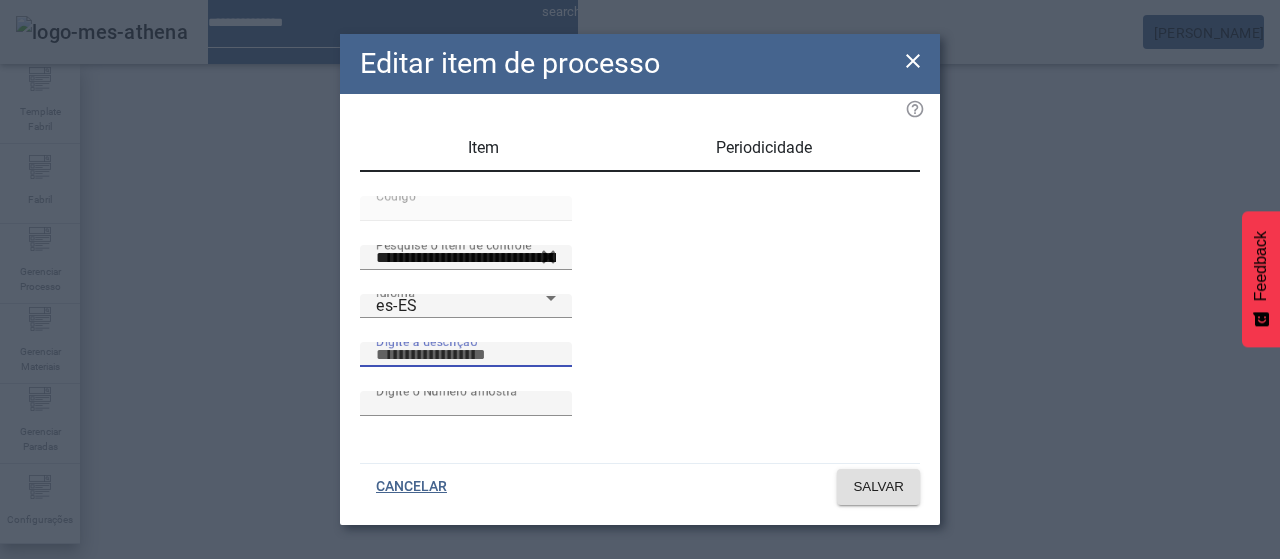 paste on "**********" 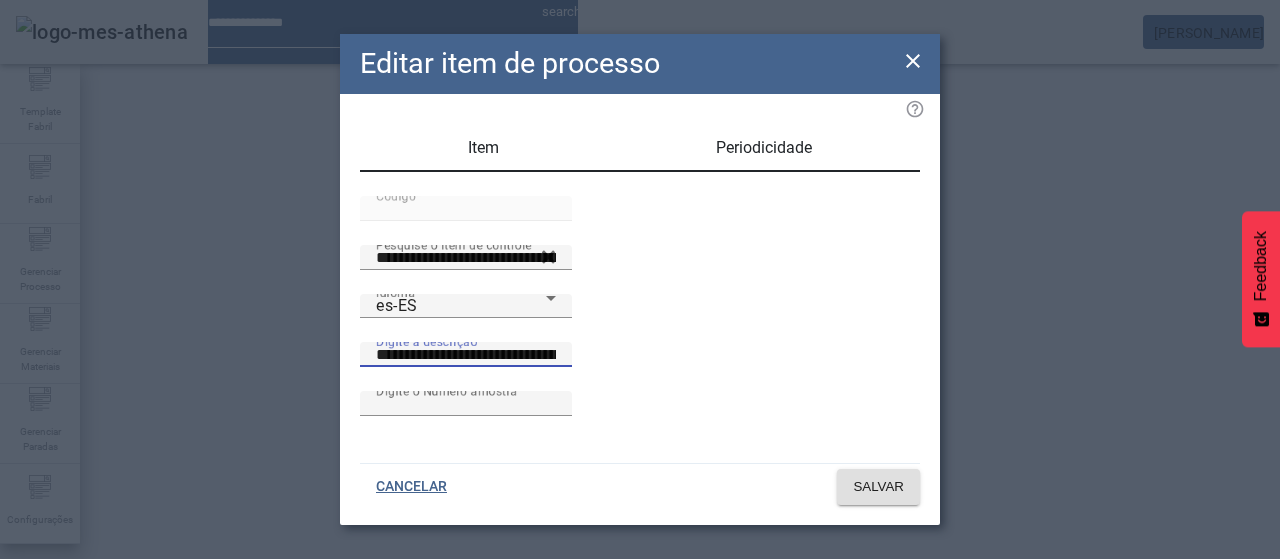 click on "**********" at bounding box center (466, 355) 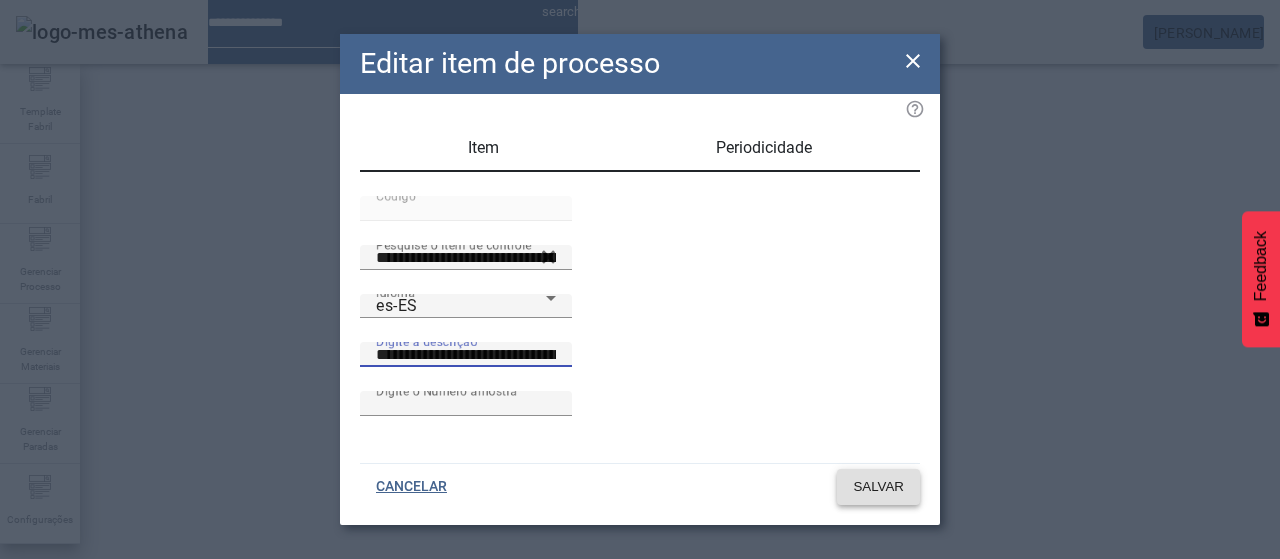 type on "**********" 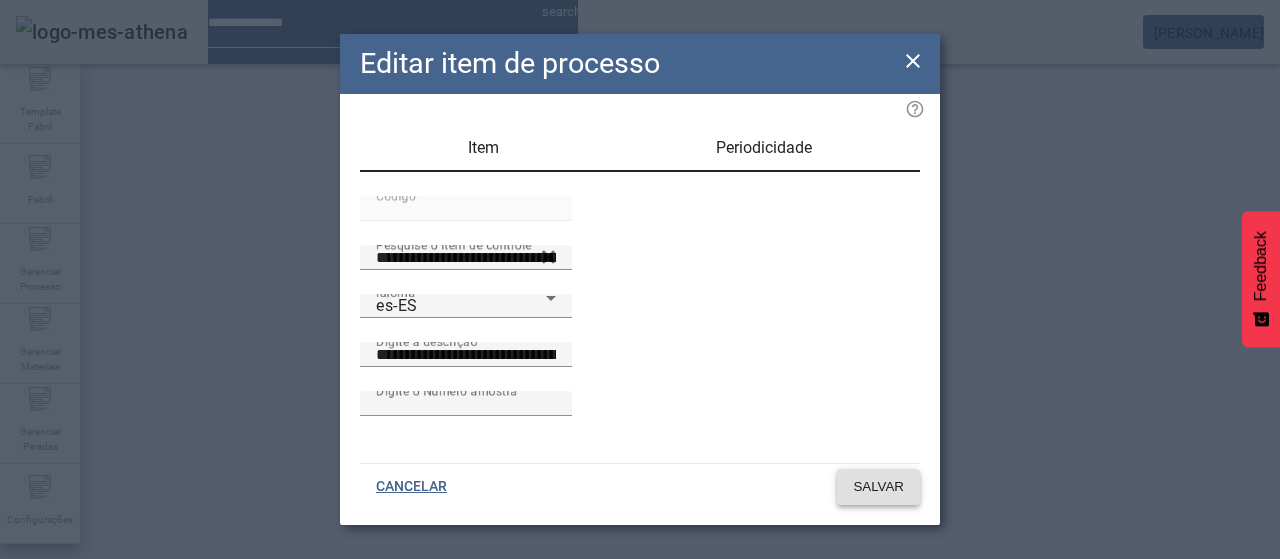 click 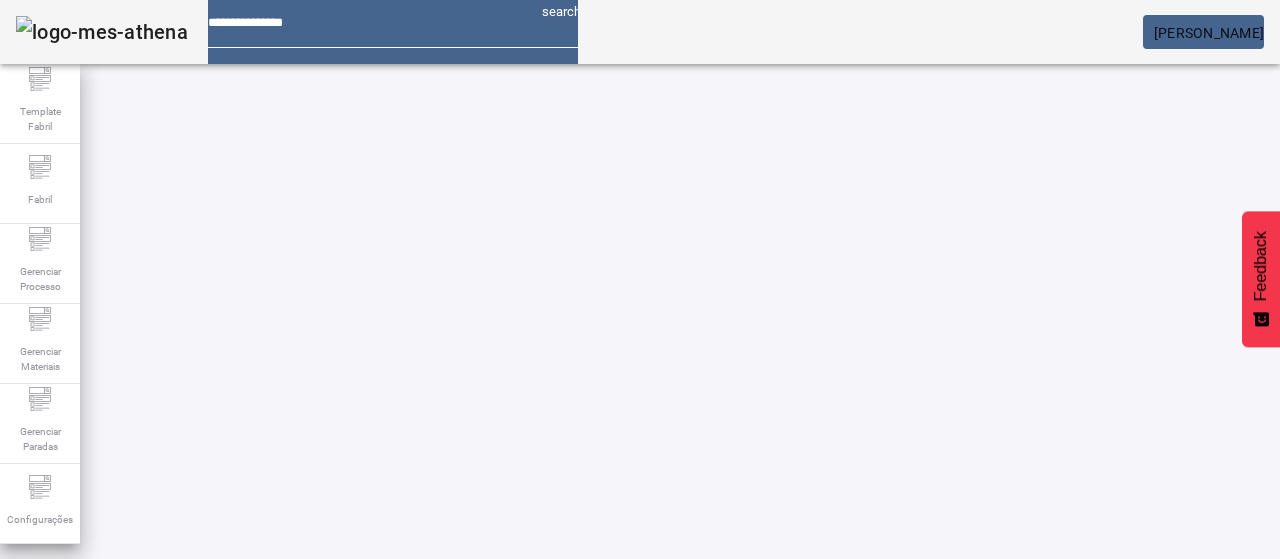 scroll, scrollTop: 160, scrollLeft: 0, axis: vertical 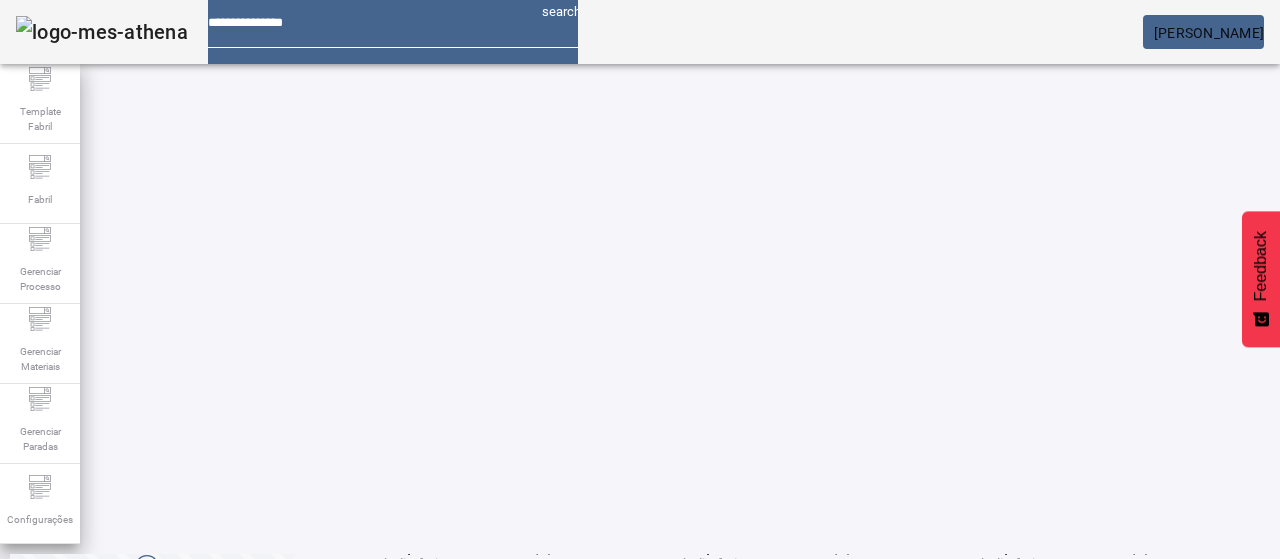 click on "3" 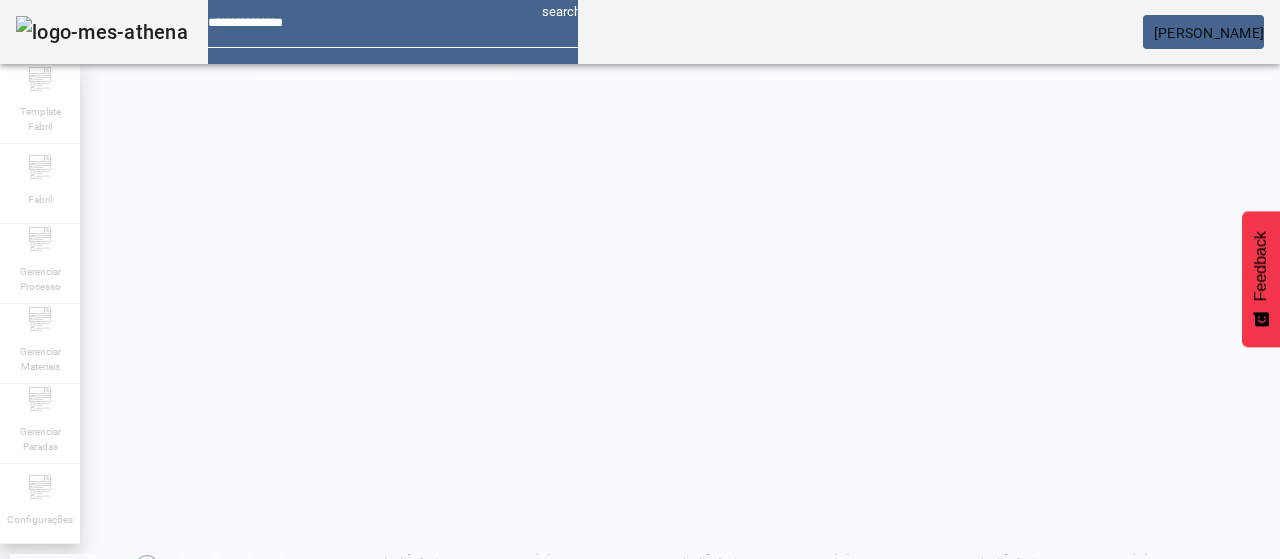 scroll, scrollTop: 10, scrollLeft: 0, axis: vertical 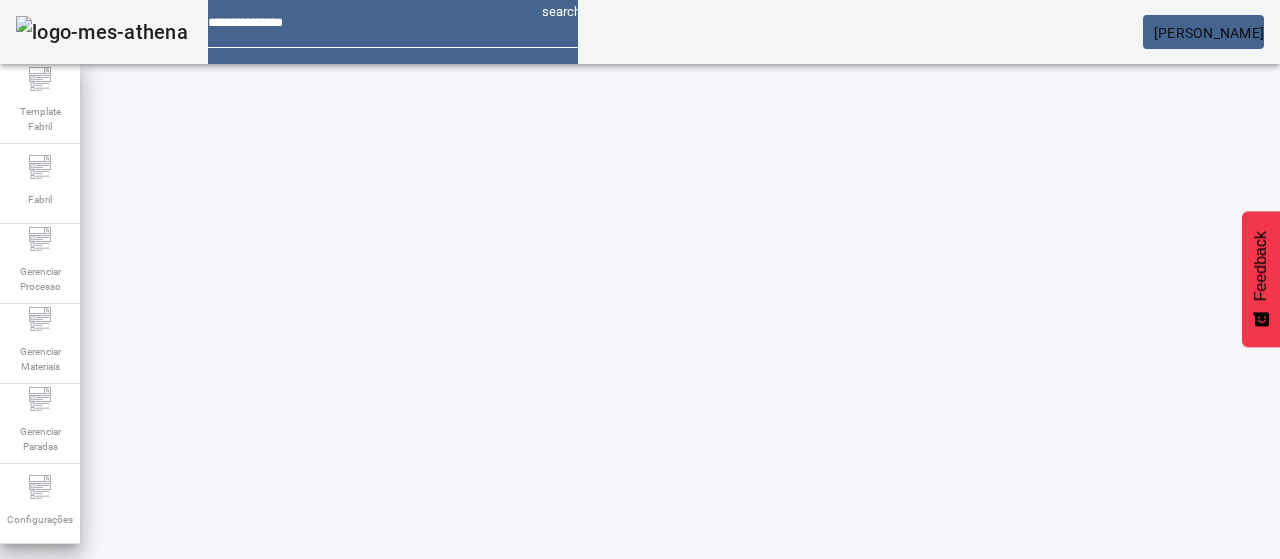 click on "EDITAR" at bounding box center [54, 919] 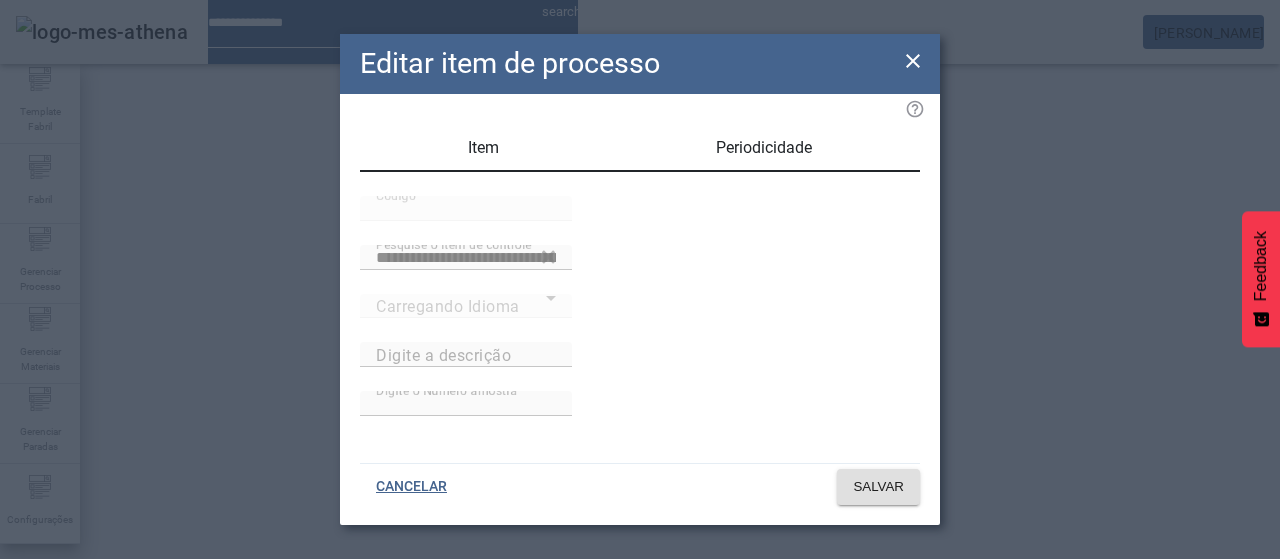 type on "**********" 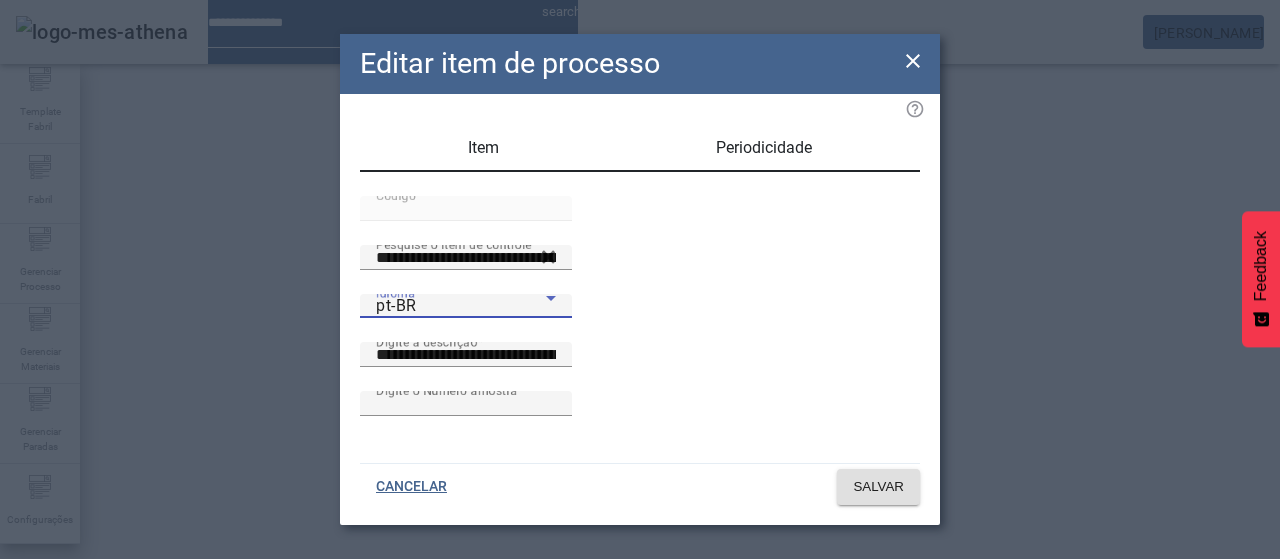 click on "pt-BR" at bounding box center [461, 306] 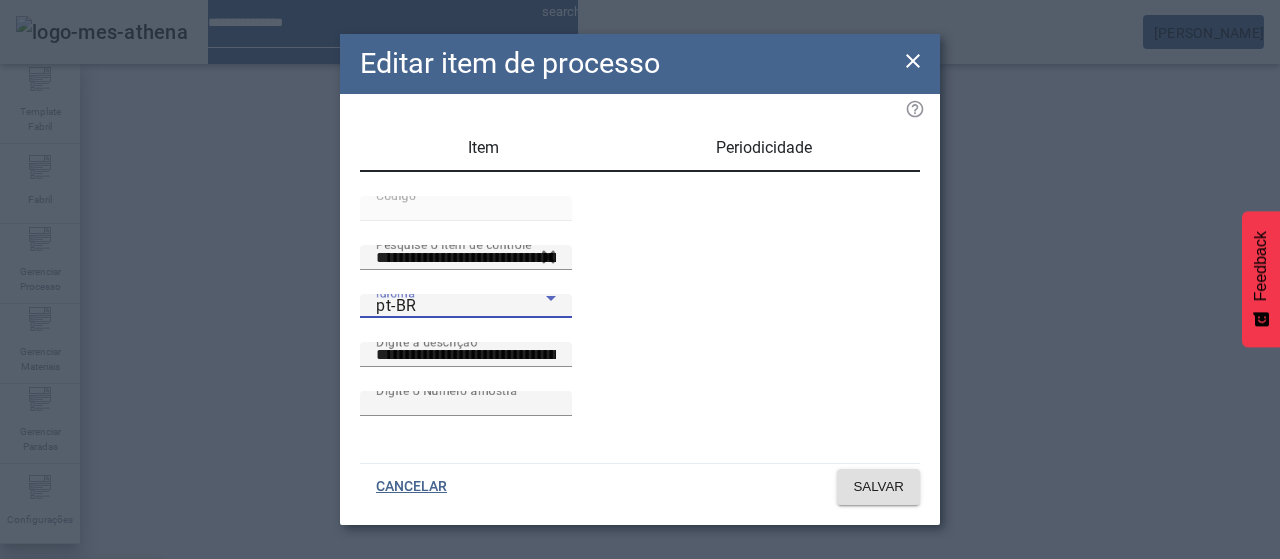 click on "es-ES" at bounding box center (81, 687) 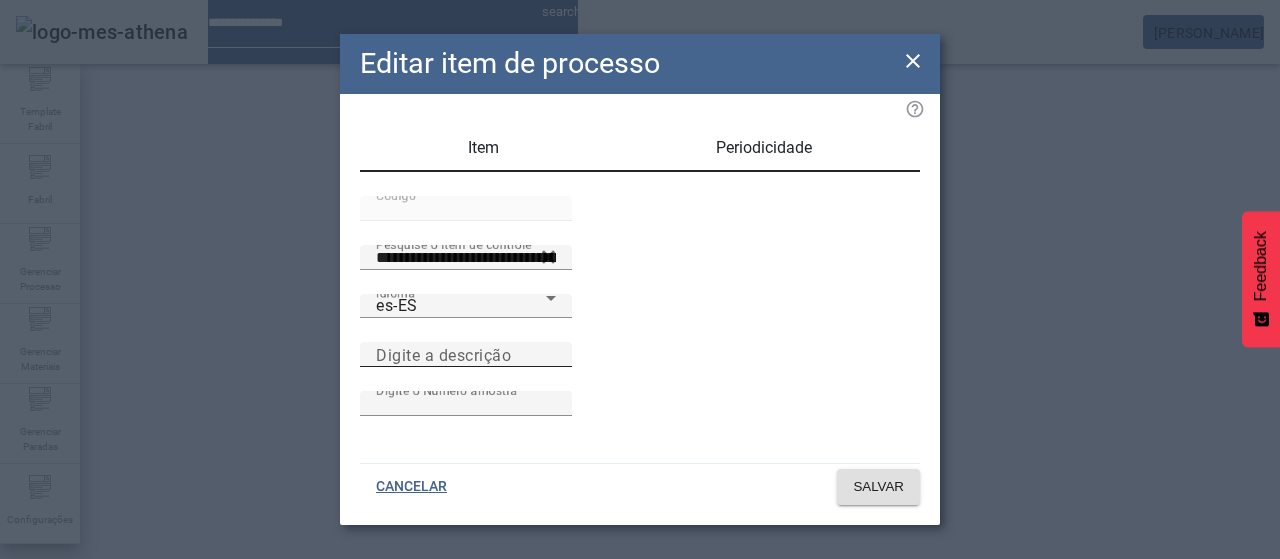 click on "Digite a descrição" at bounding box center [443, 354] 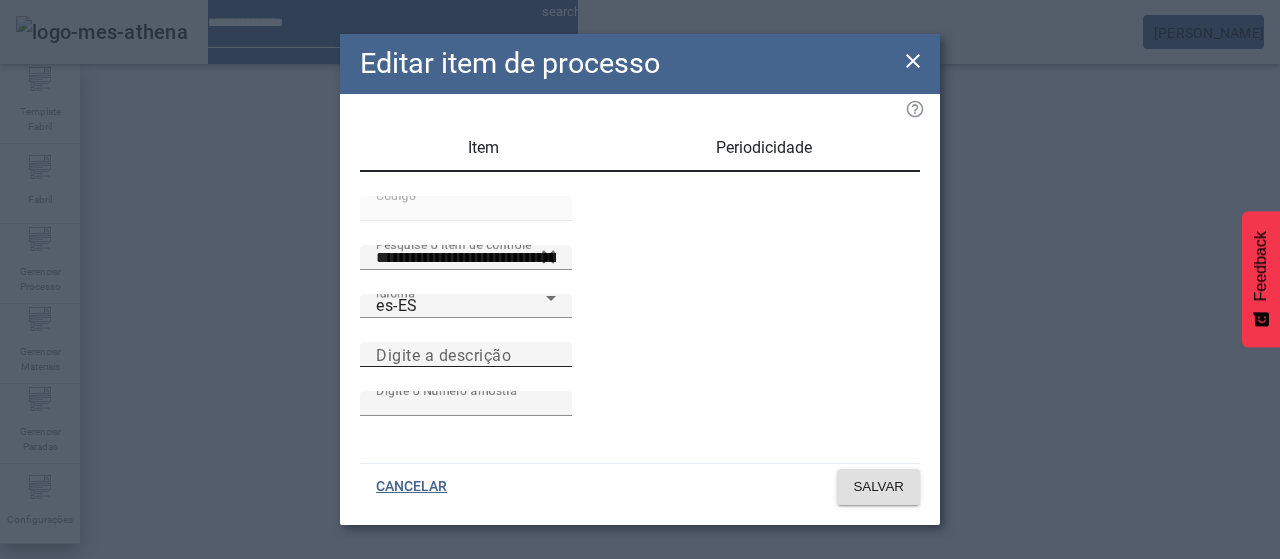 click on "Digite a descrição" at bounding box center (466, 355) 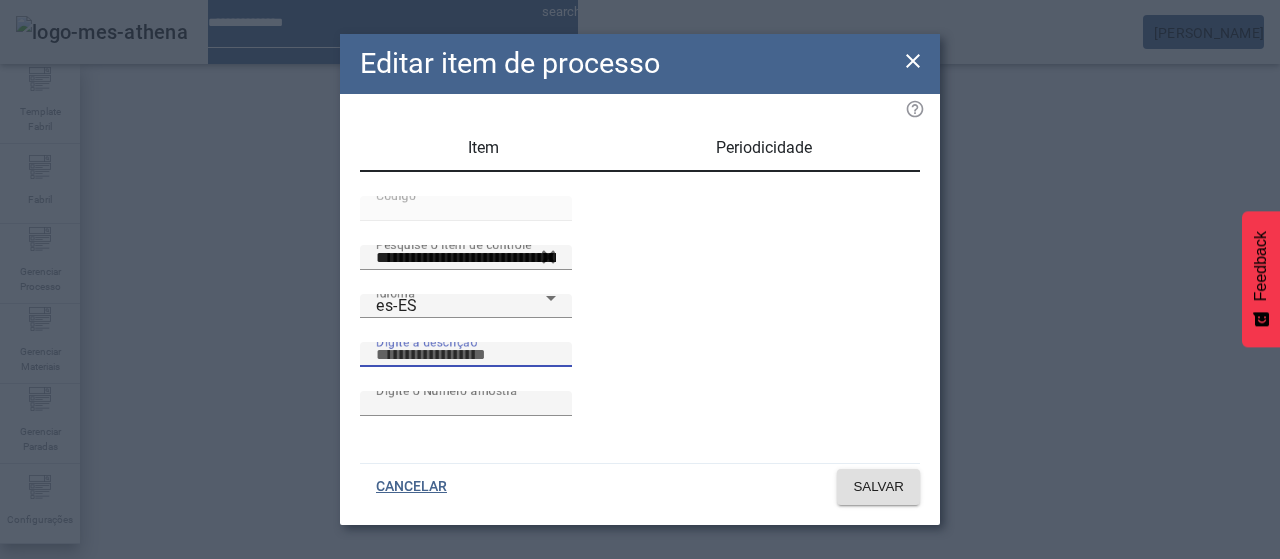 paste on "**********" 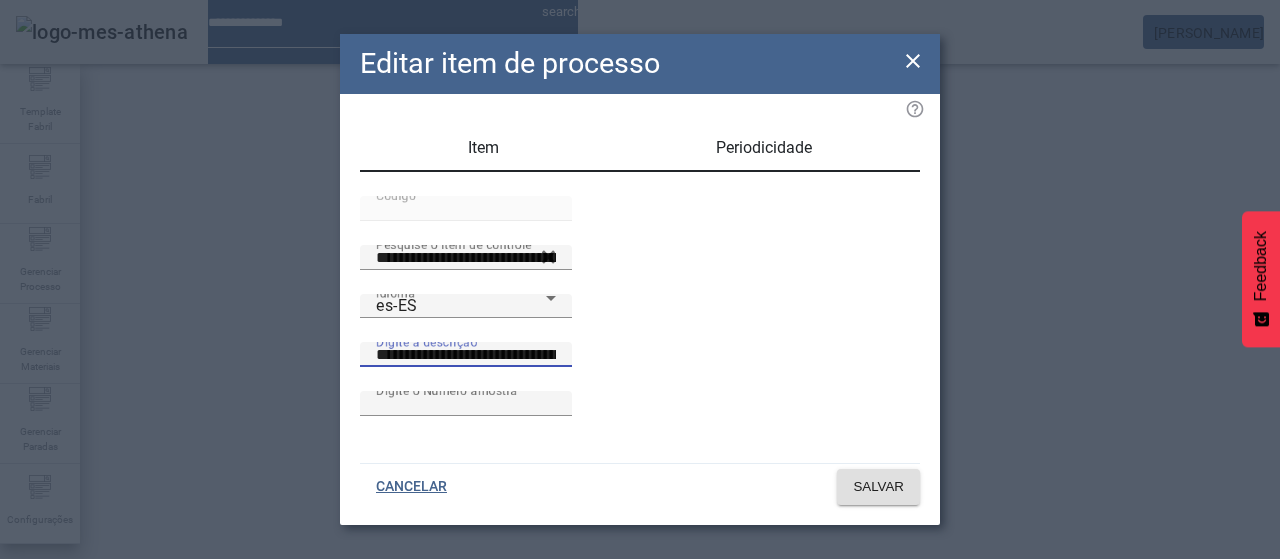 click on "**********" at bounding box center (466, 355) 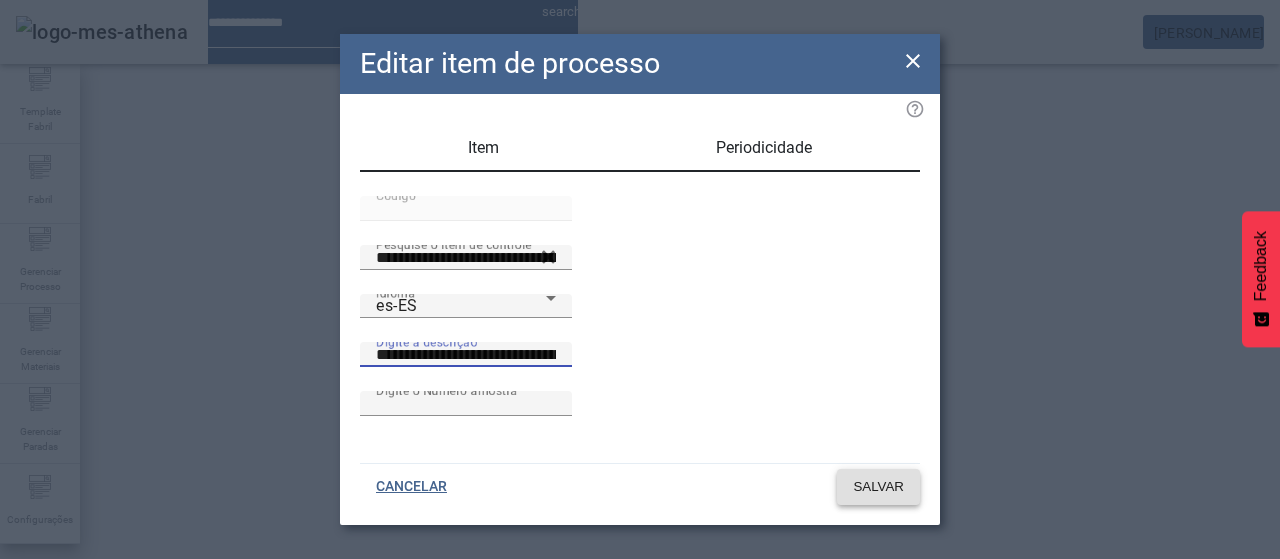 type on "**********" 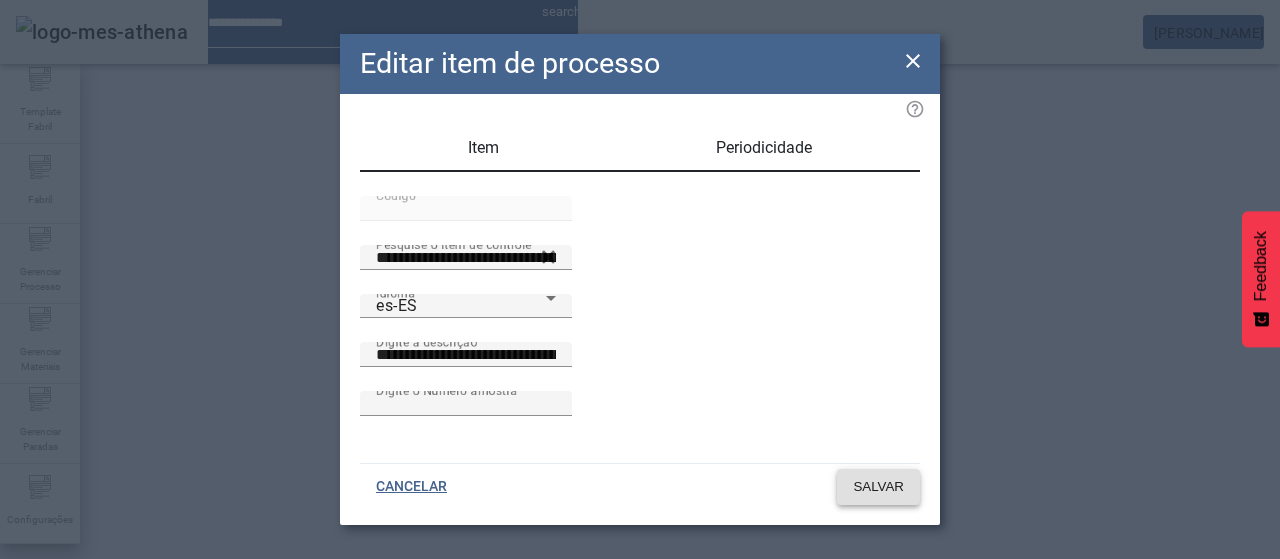 click on "SALVAR" 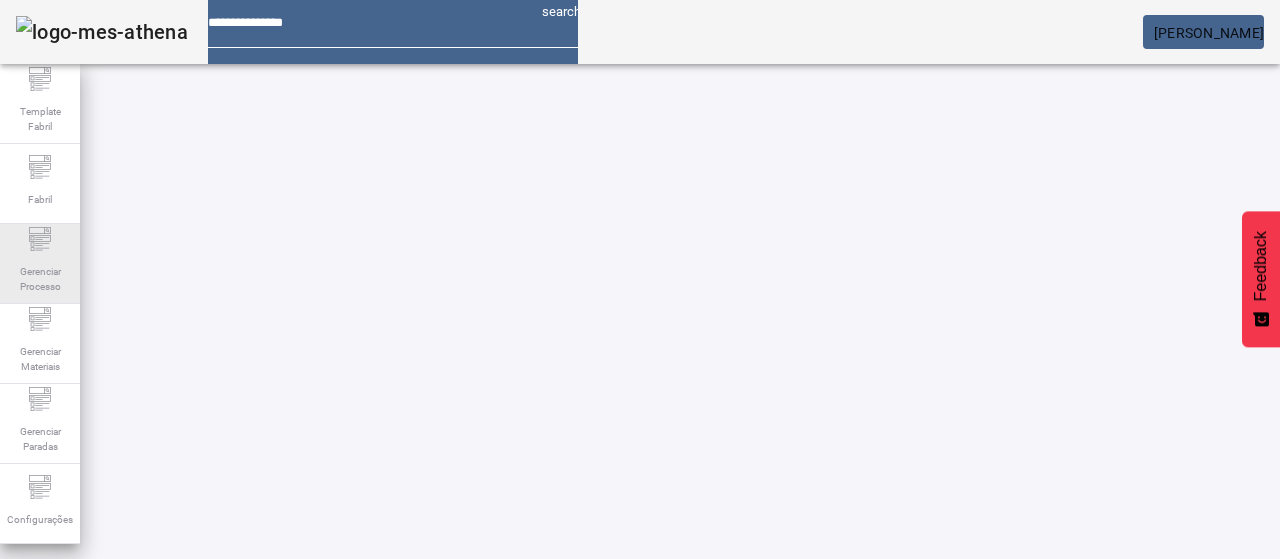 click on "Gerenciar Processo" 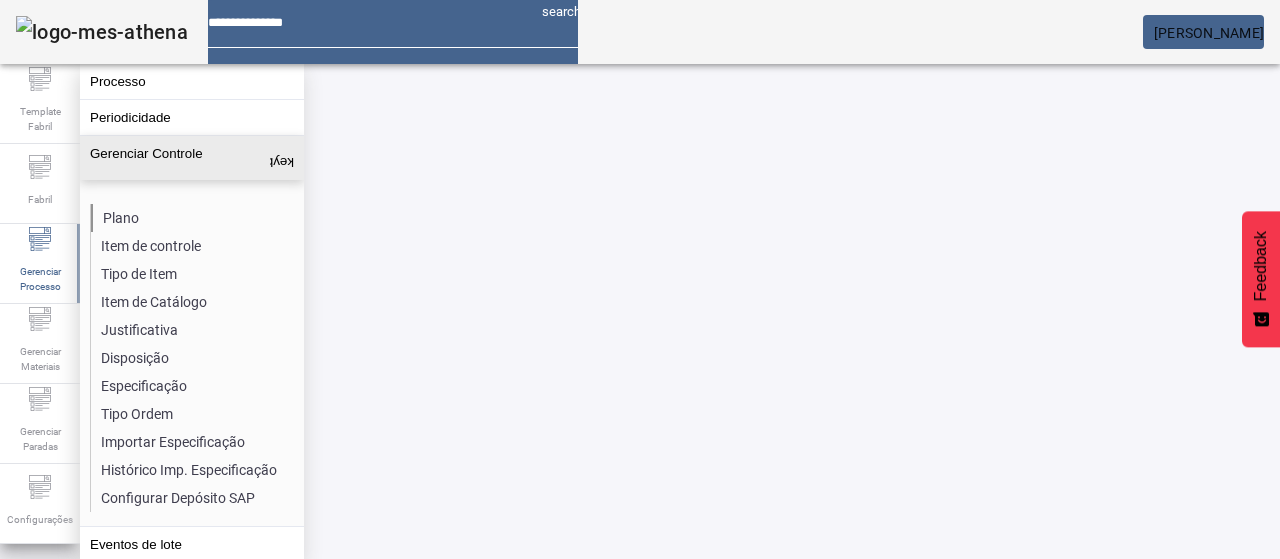 click on "Plano" 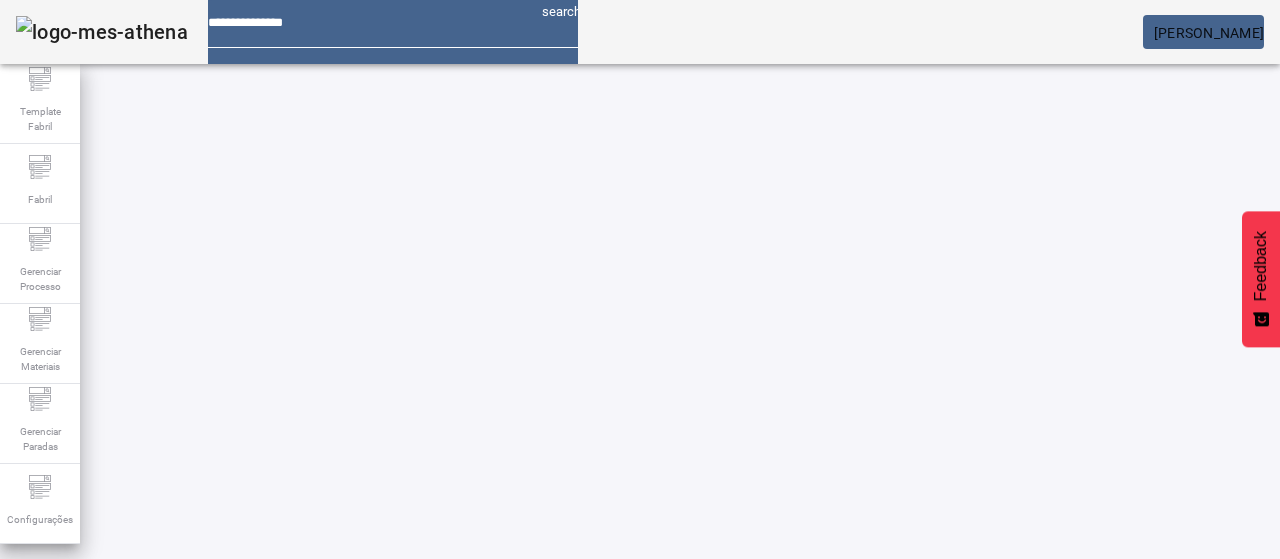 click 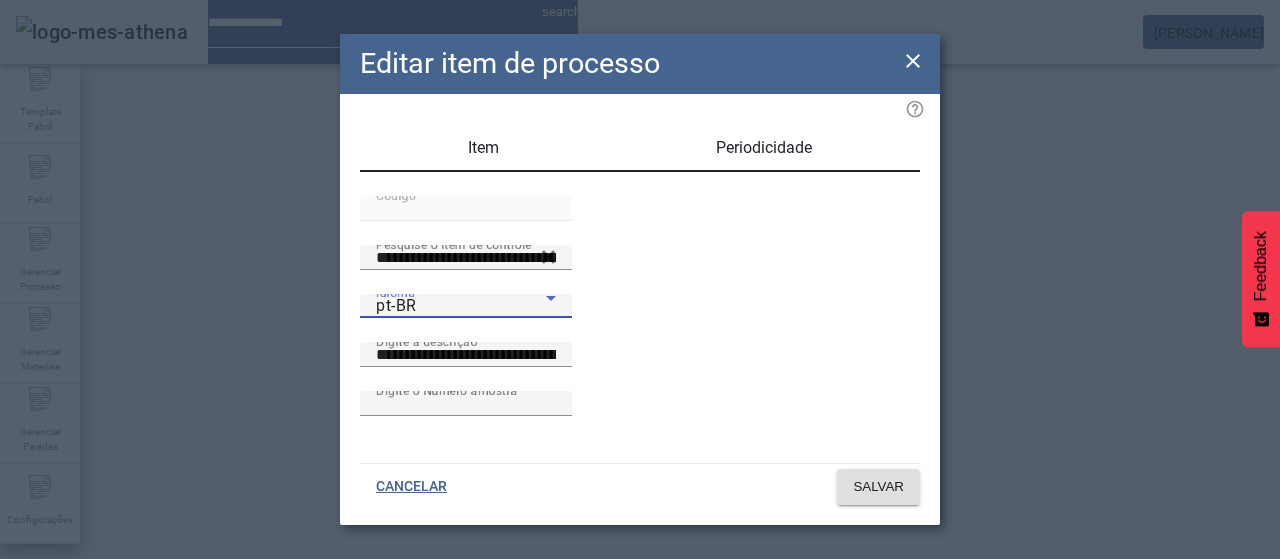 click on "pt-BR" at bounding box center (461, 306) 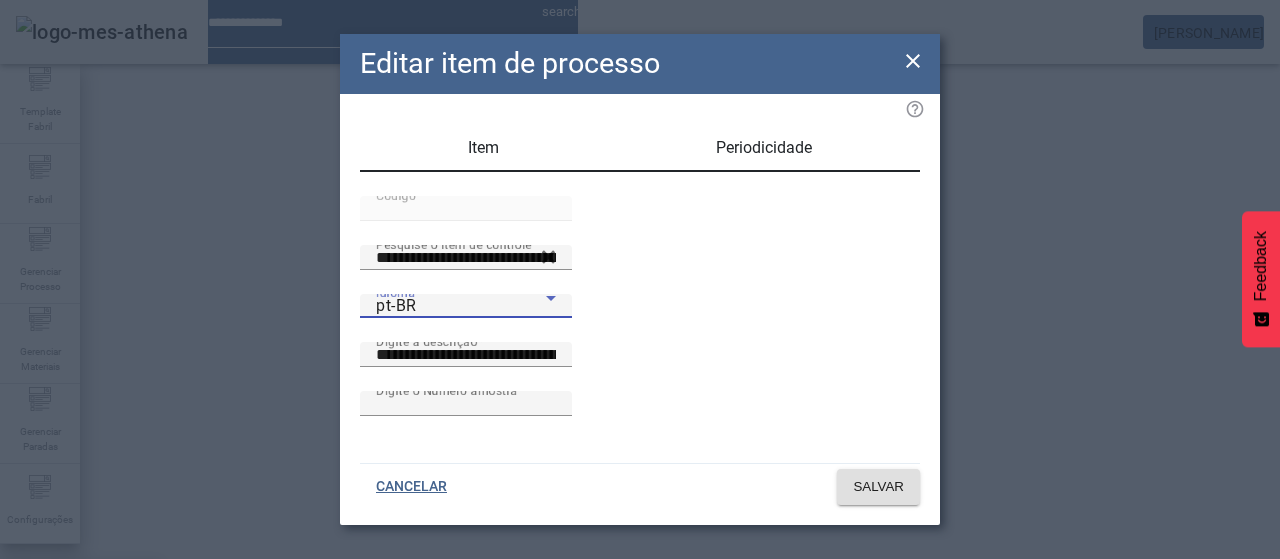 click on "es-ES" at bounding box center (81, 687) 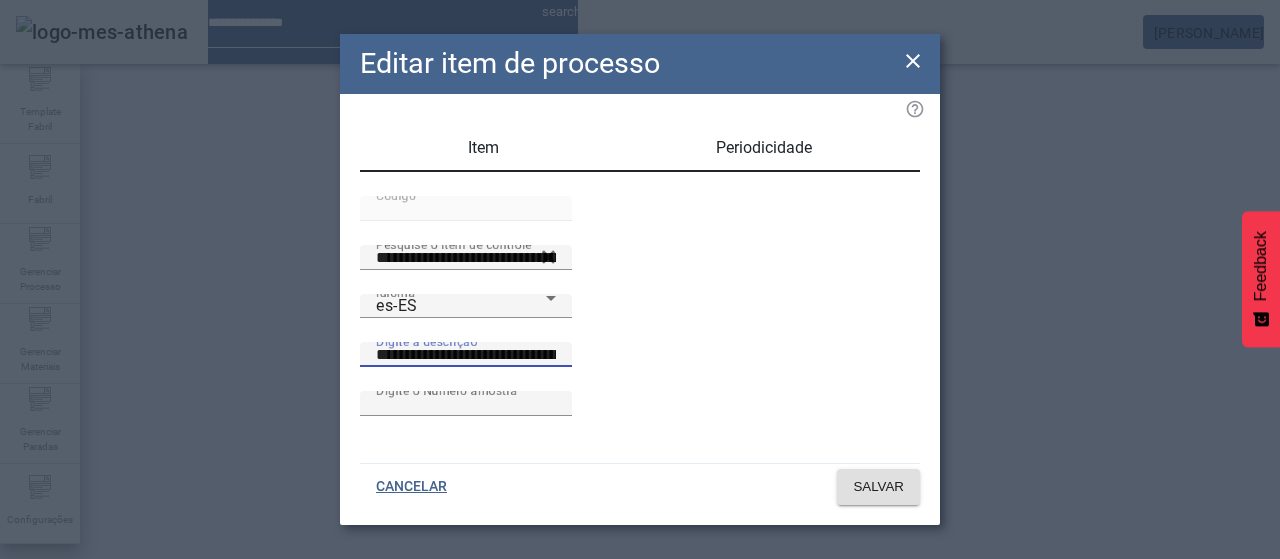 scroll, scrollTop: 0, scrollLeft: 30, axis: horizontal 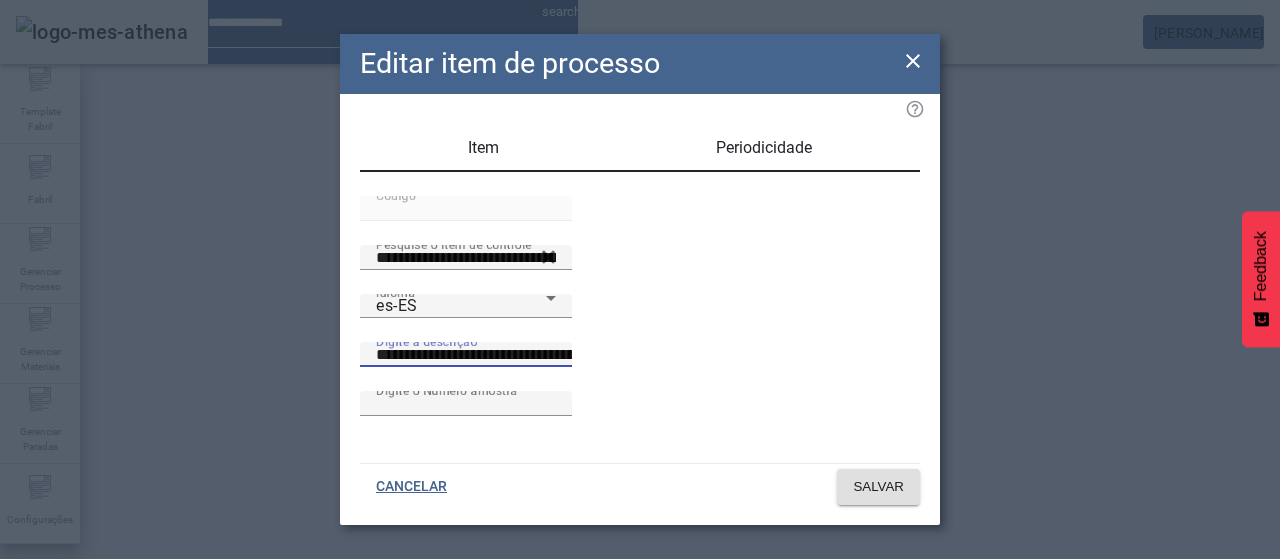 drag, startPoint x: 855, startPoint y: 393, endPoint x: 896, endPoint y: 395, distance: 41.04875 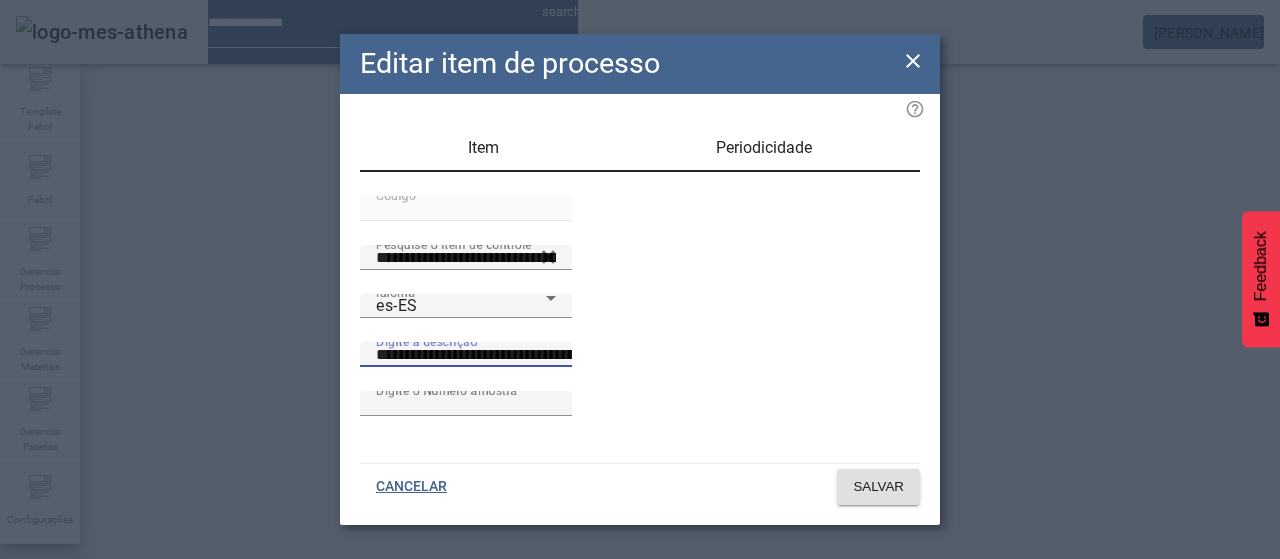 click on "**********" at bounding box center (552, 355) 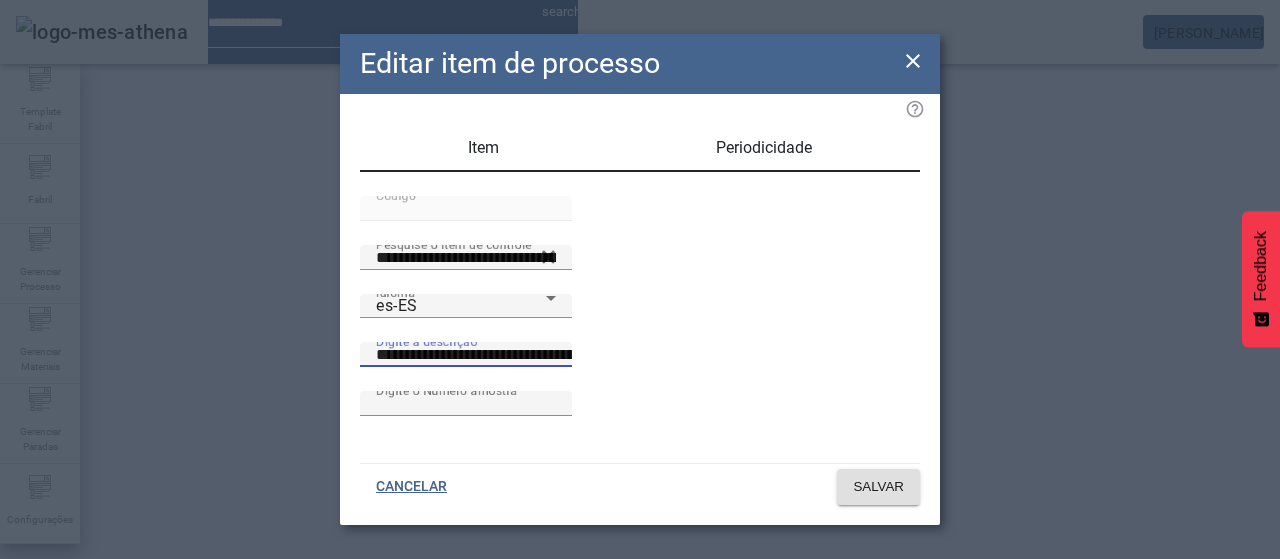 scroll, scrollTop: 0, scrollLeft: 12, axis: horizontal 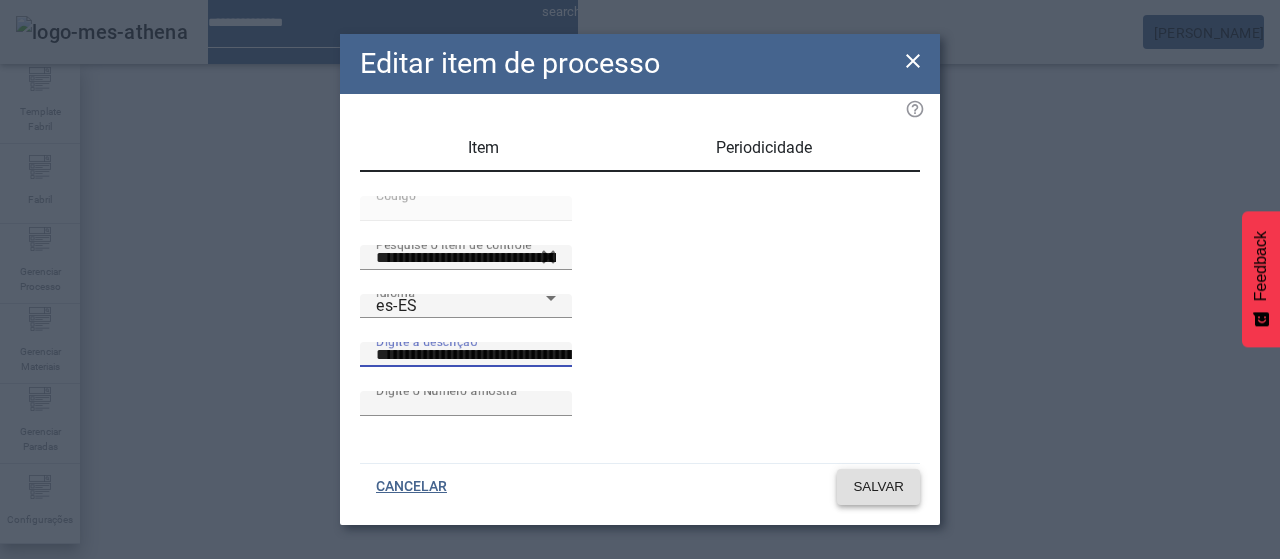 type on "**********" 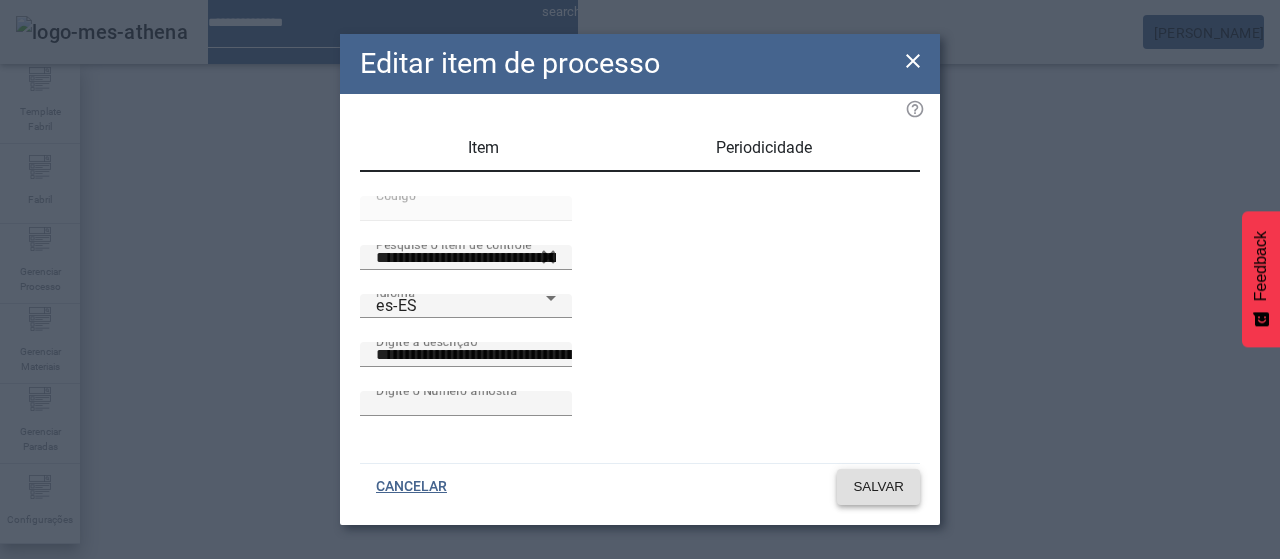 click on "SALVAR" 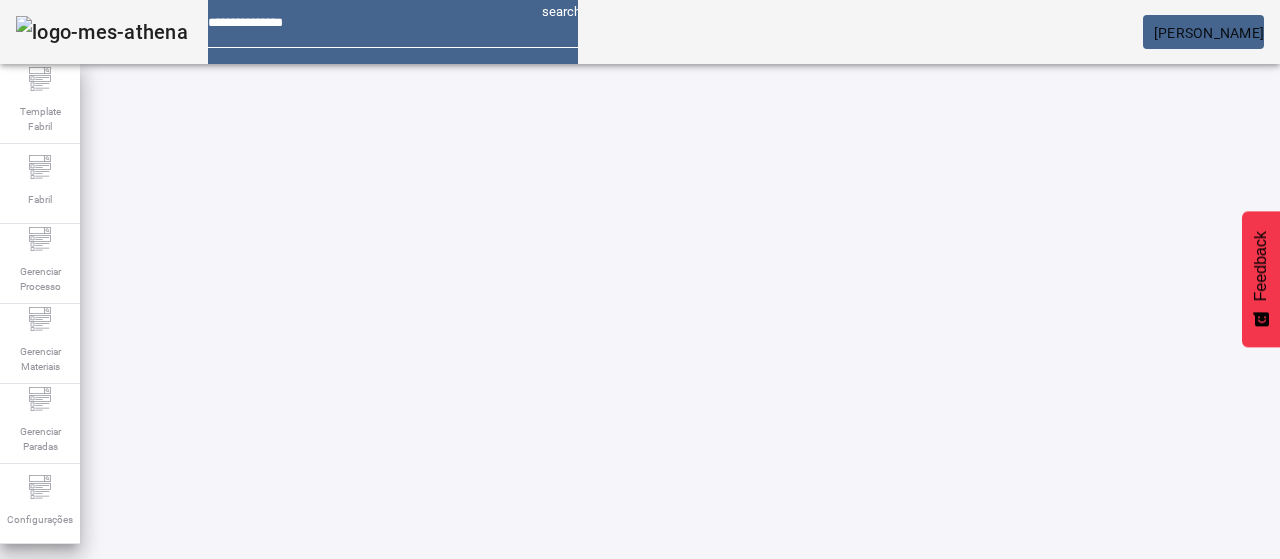 click on "EDITAR" at bounding box center (54, 929) 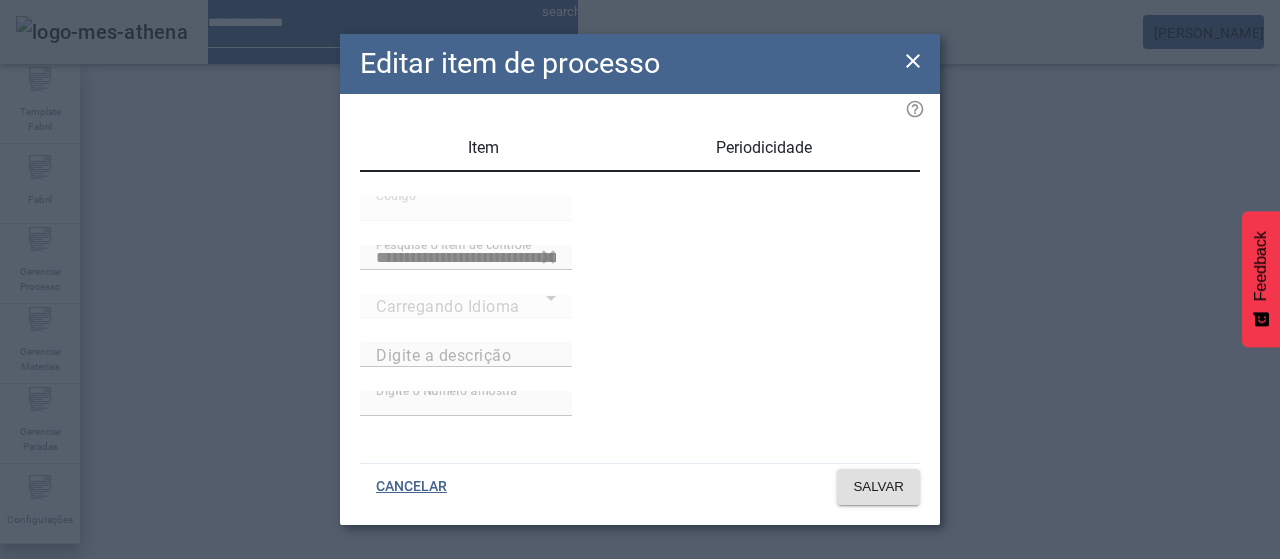type on "**********" 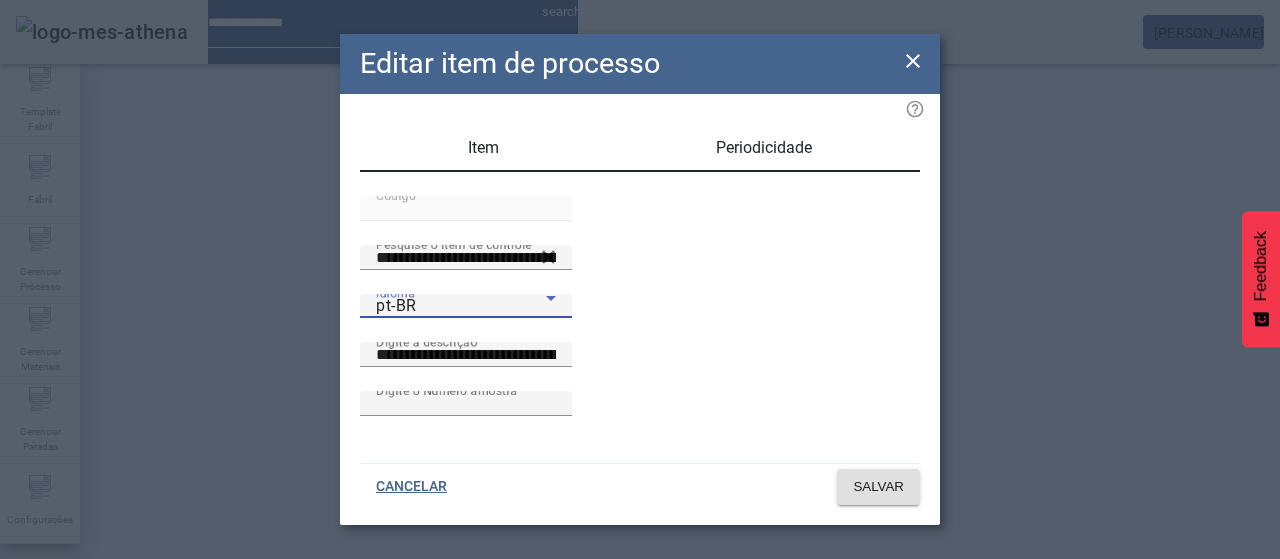 click on "pt-BR" at bounding box center [396, 305] 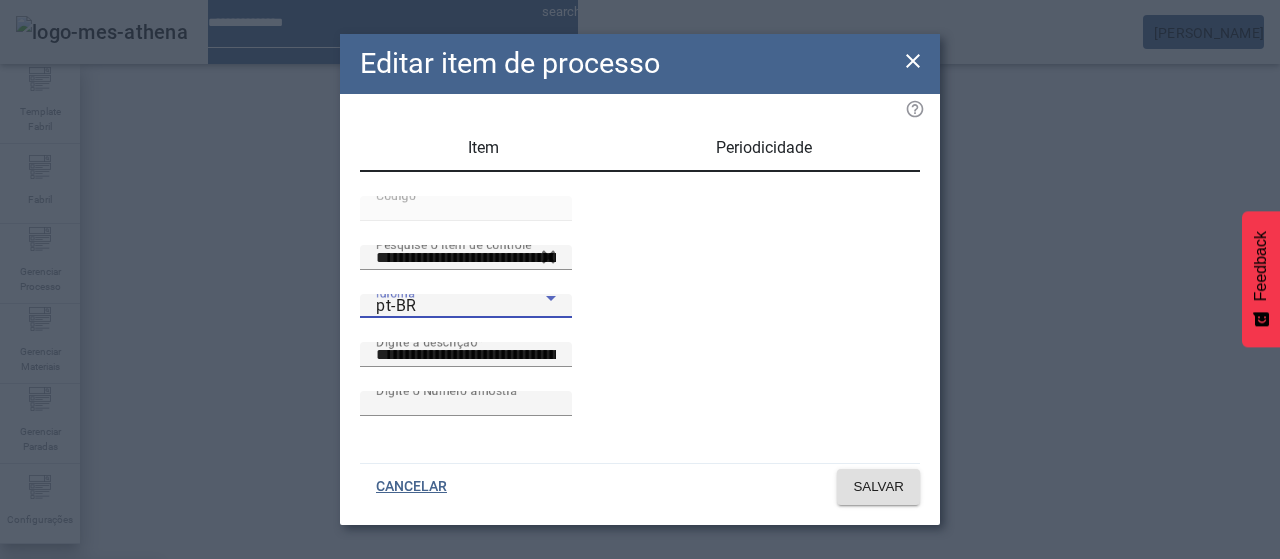 click on "es-ES" at bounding box center [37, 687] 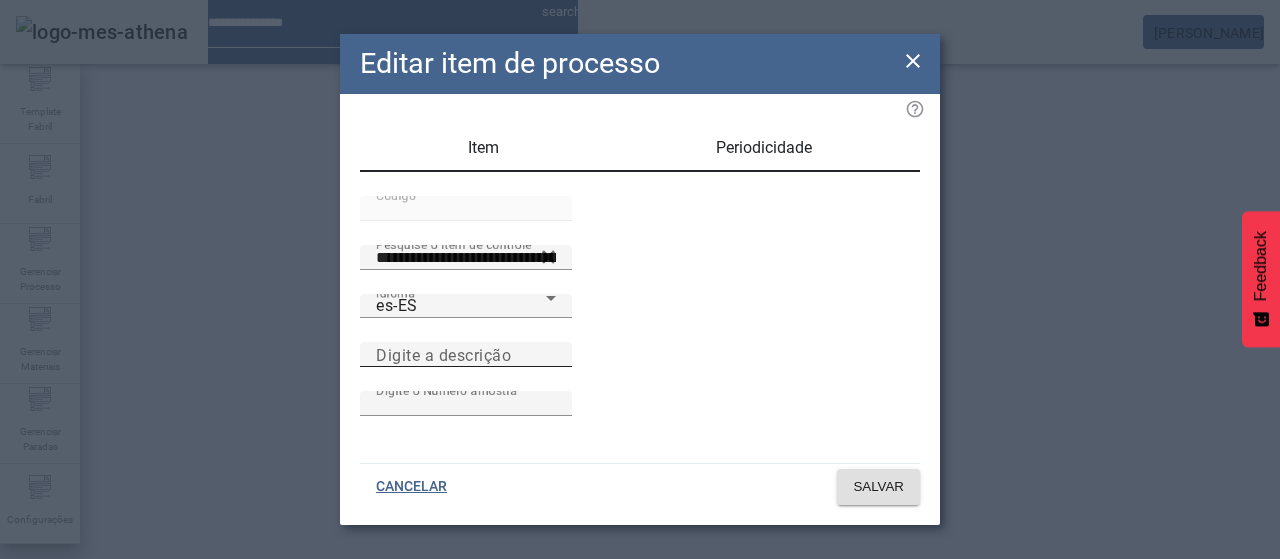 click on "Digite a descrição" at bounding box center (443, 354) 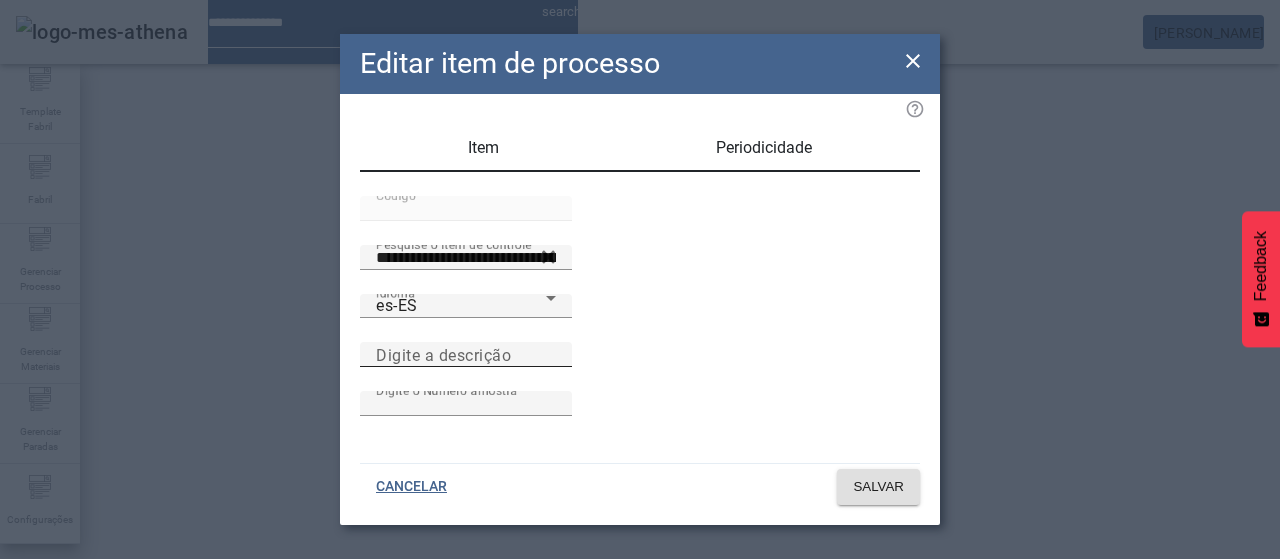 click on "Digite a descrição" at bounding box center (466, 355) 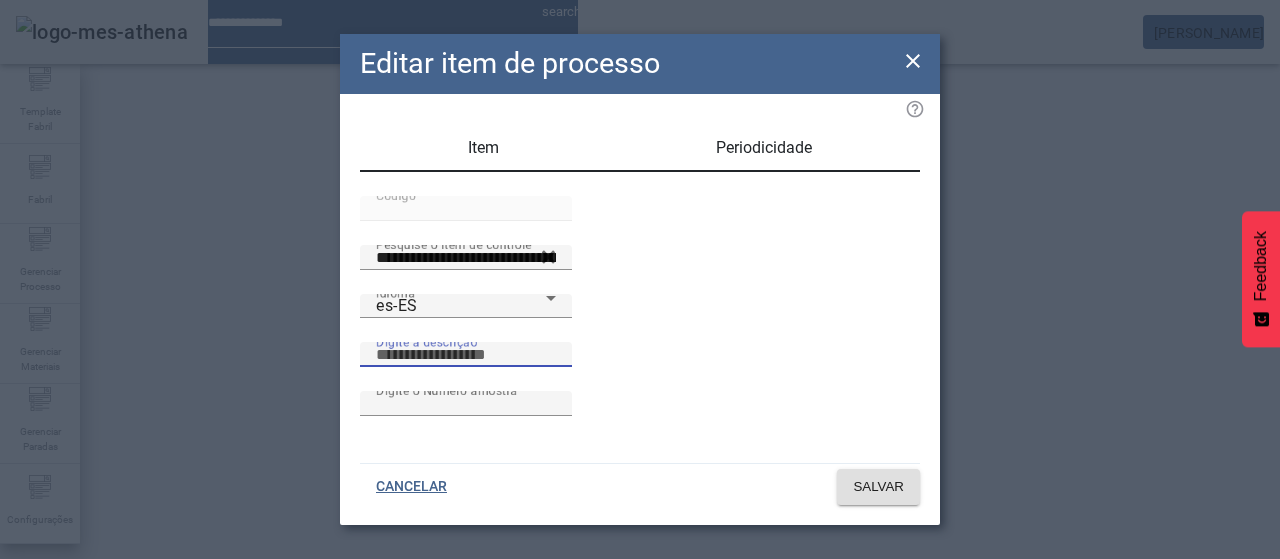 paste on "**********" 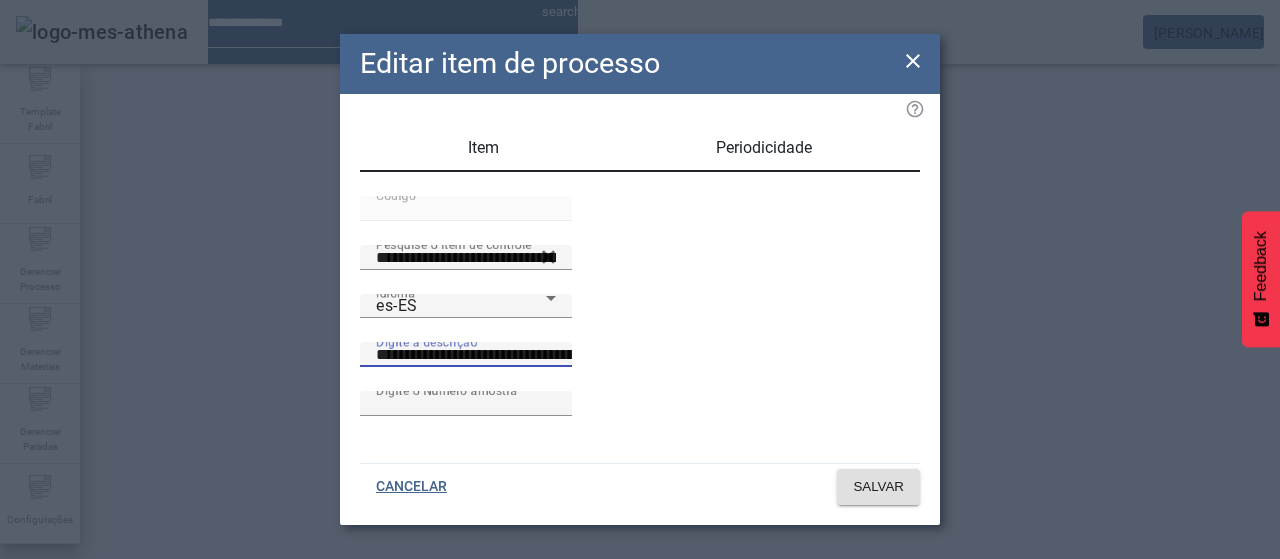 scroll, scrollTop: 0, scrollLeft: 3, axis: horizontal 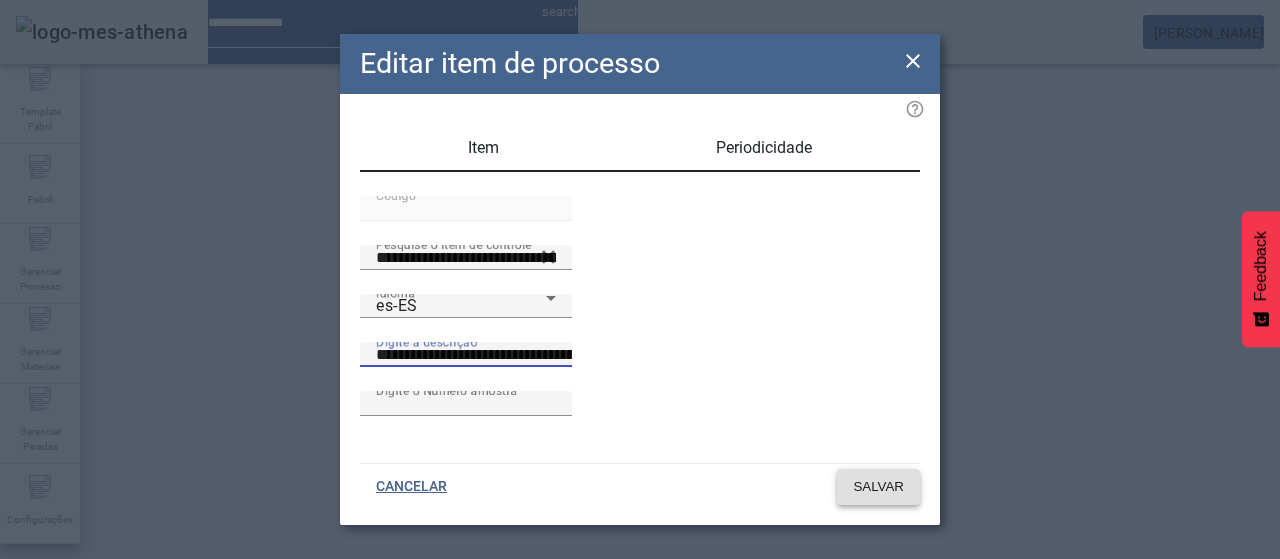 type on "**********" 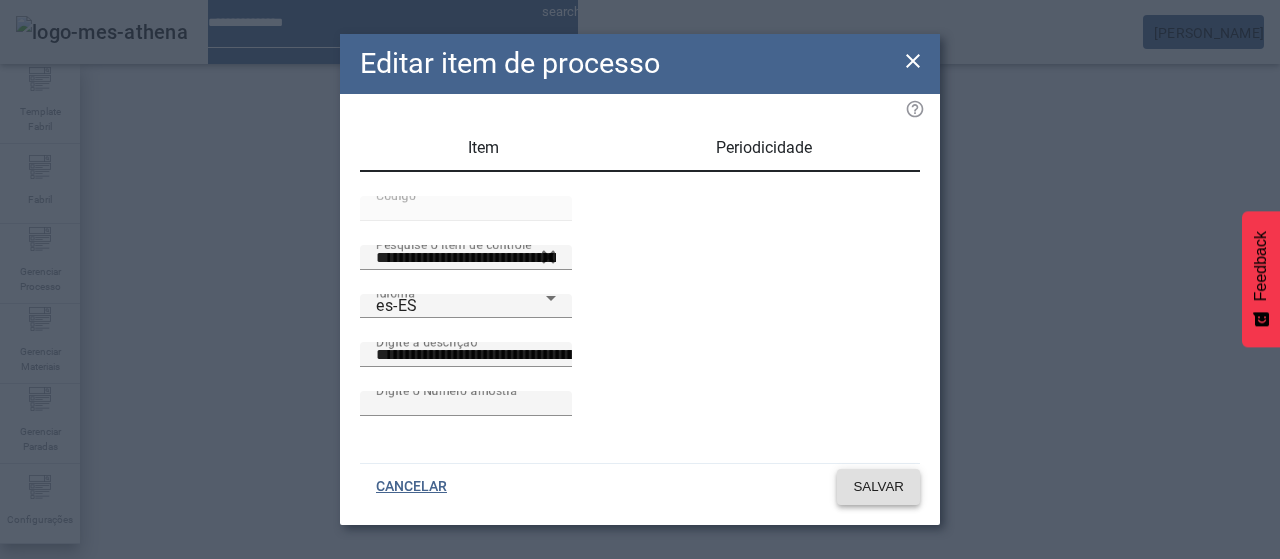 scroll, scrollTop: 0, scrollLeft: 0, axis: both 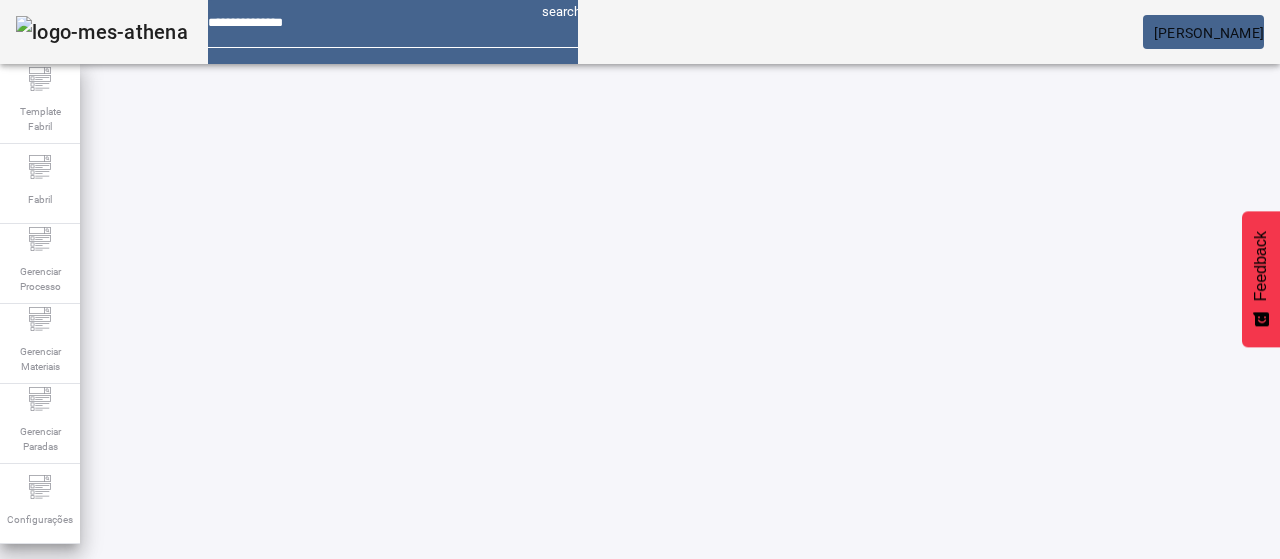 click on "EDITAR" at bounding box center [353, 929] 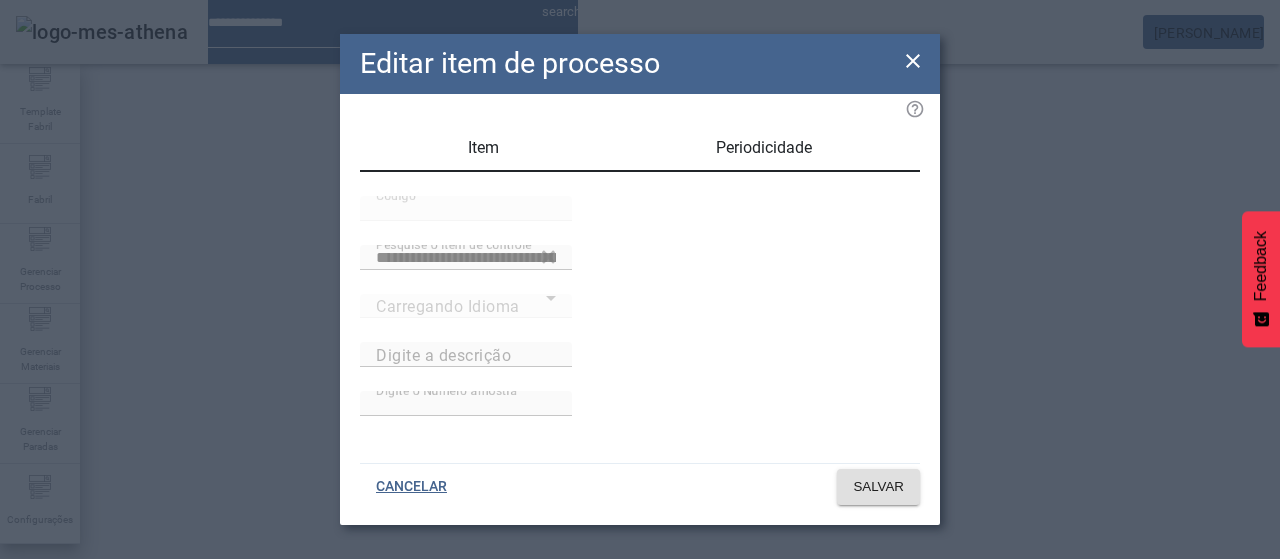 type on "**********" 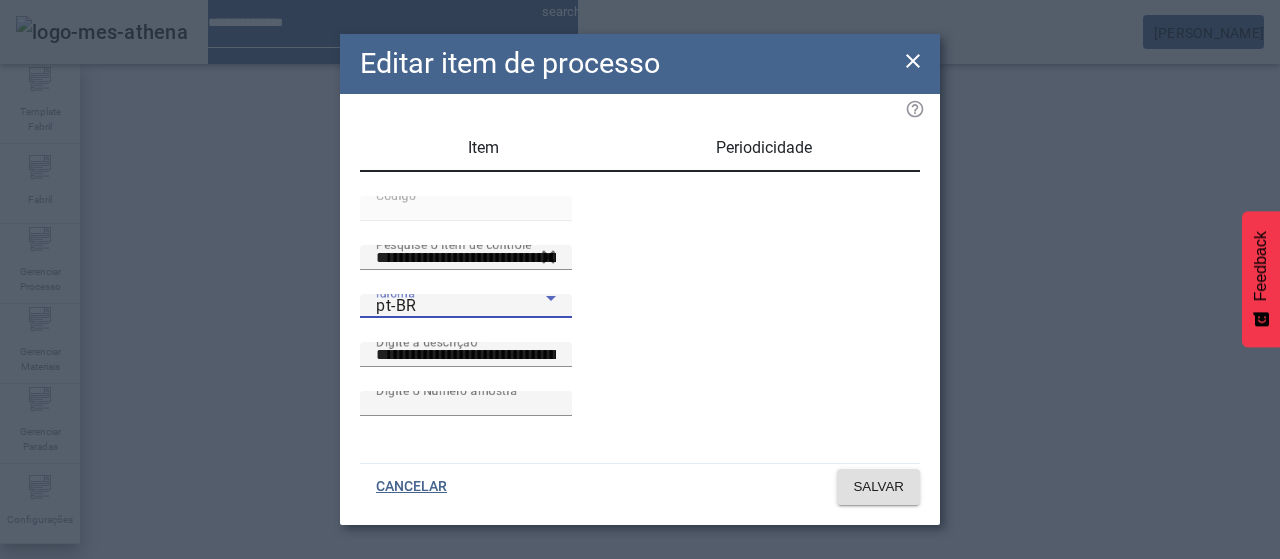 click on "pt-BR" at bounding box center [461, 306] 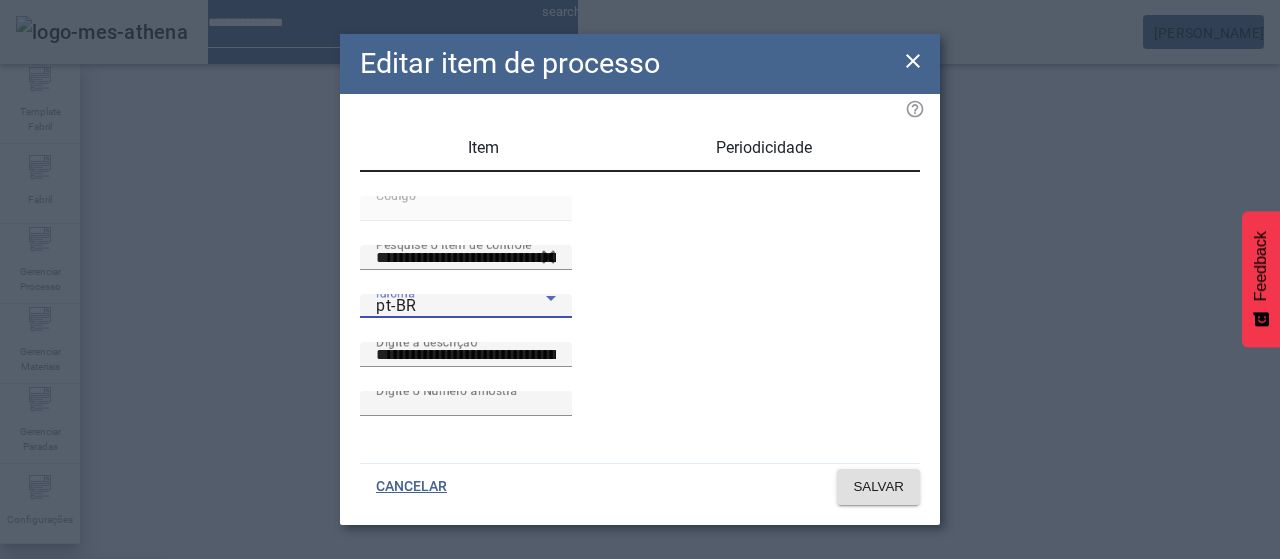 click on "es-ES" at bounding box center (81, 687) 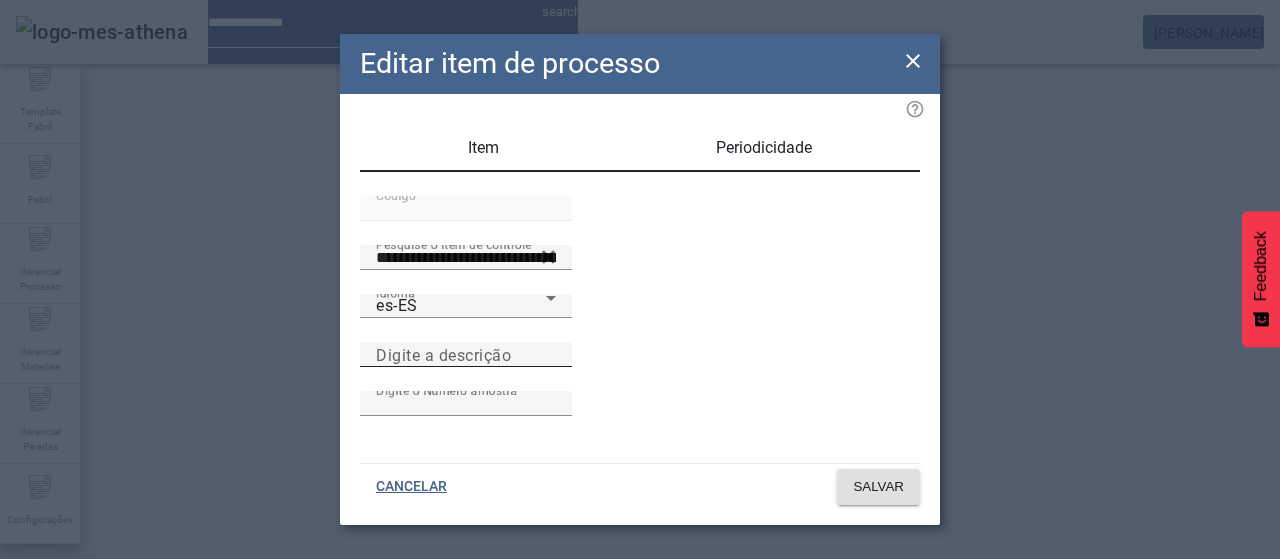 click on "Digite a descrição" at bounding box center [443, 354] 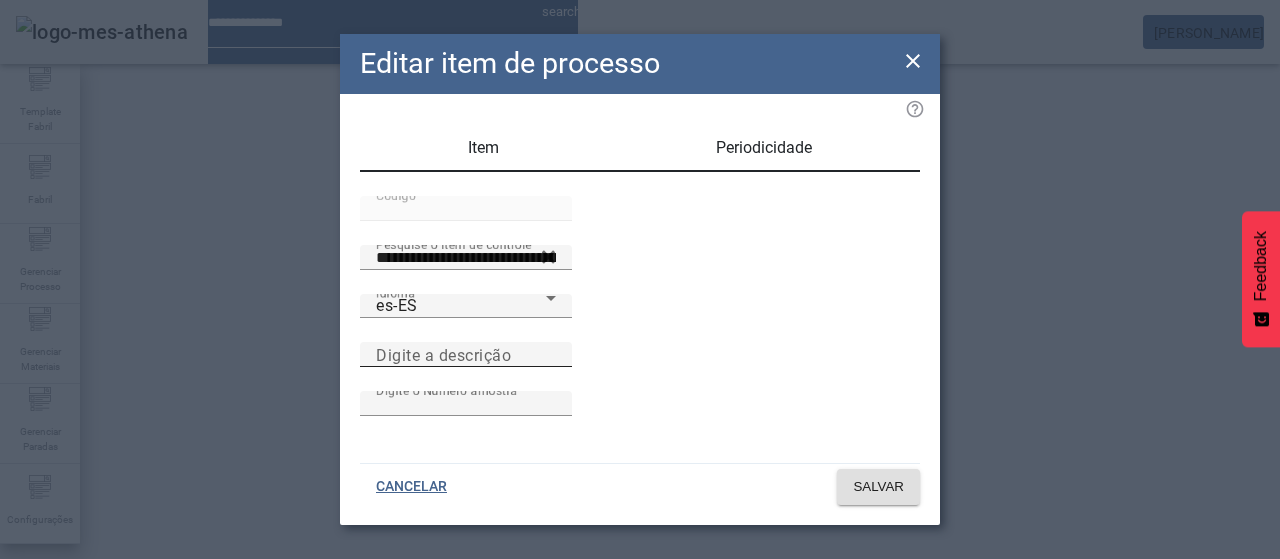 click on "Digite a descrição" at bounding box center [466, 355] 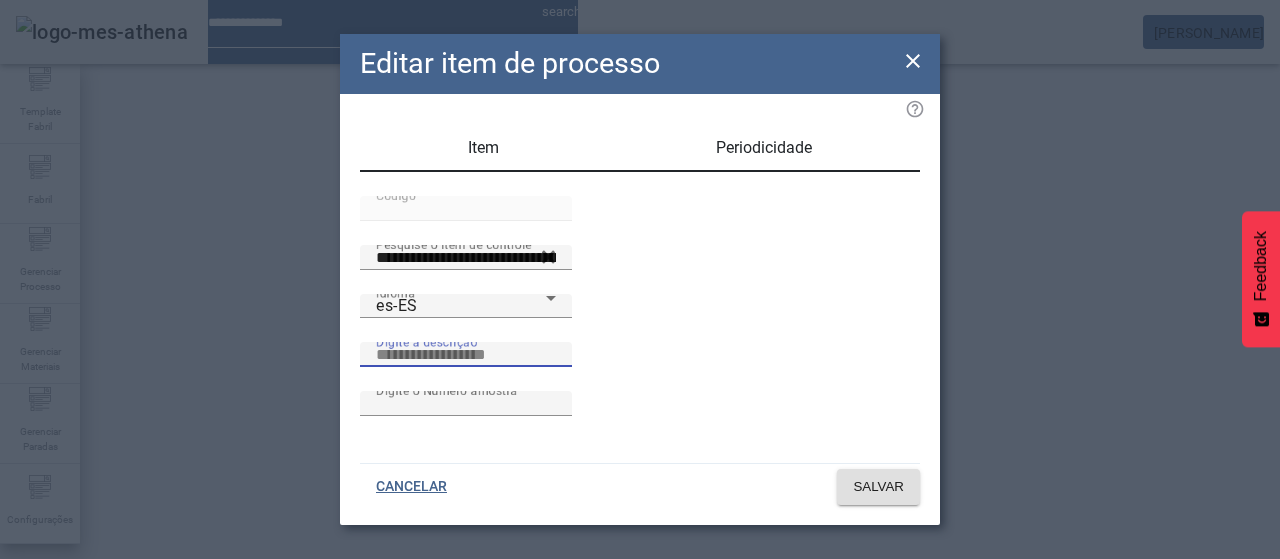 paste on "**********" 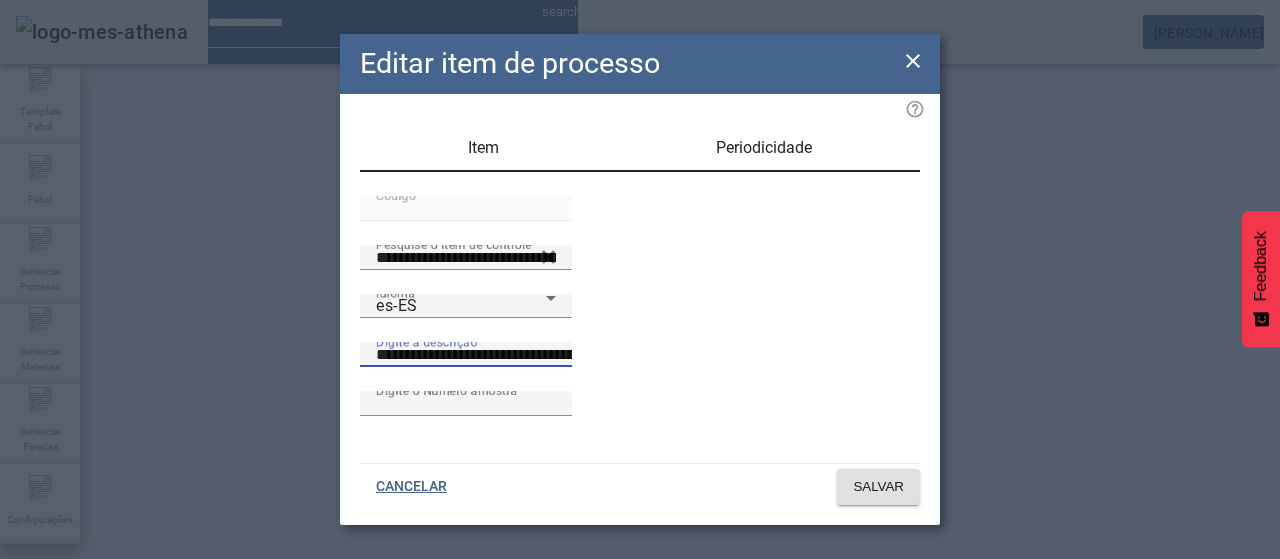 scroll, scrollTop: 0, scrollLeft: 3, axis: horizontal 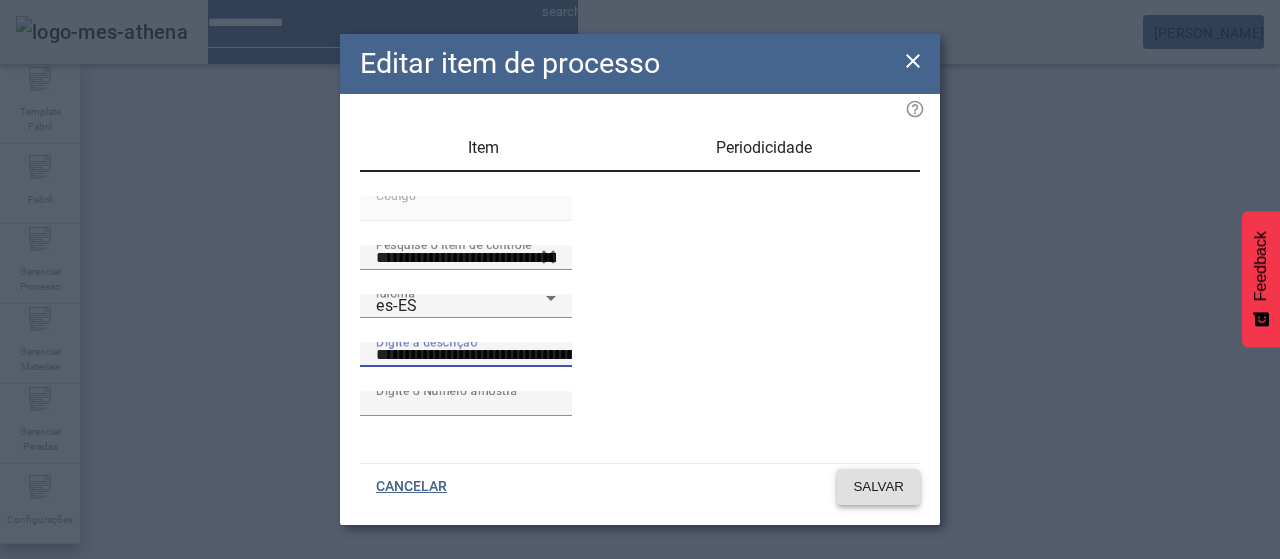 type on "**********" 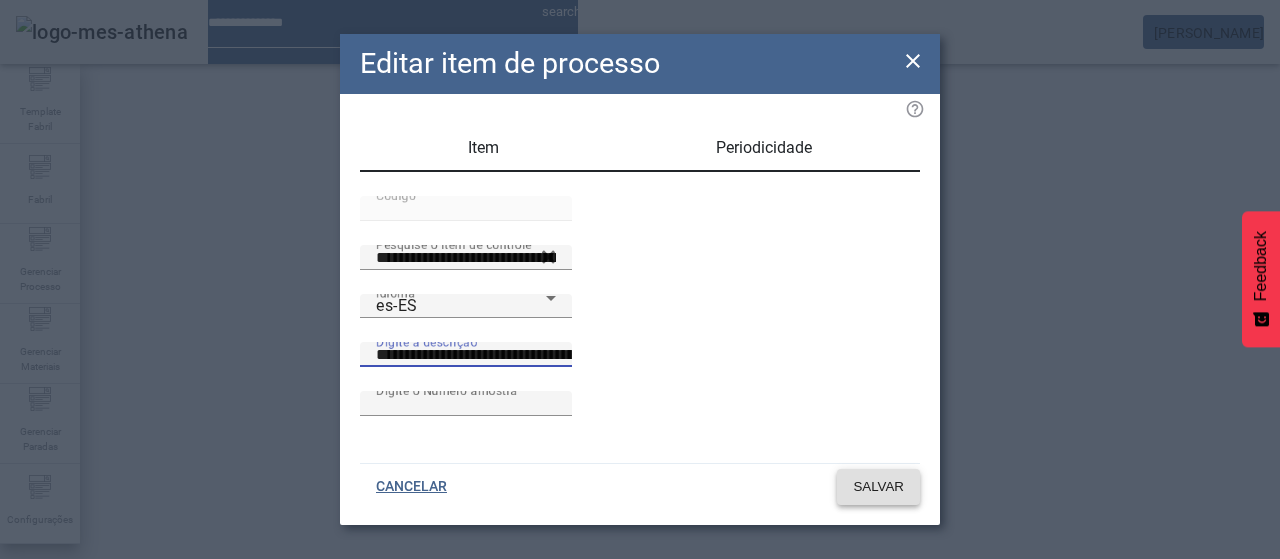 scroll, scrollTop: 0, scrollLeft: 0, axis: both 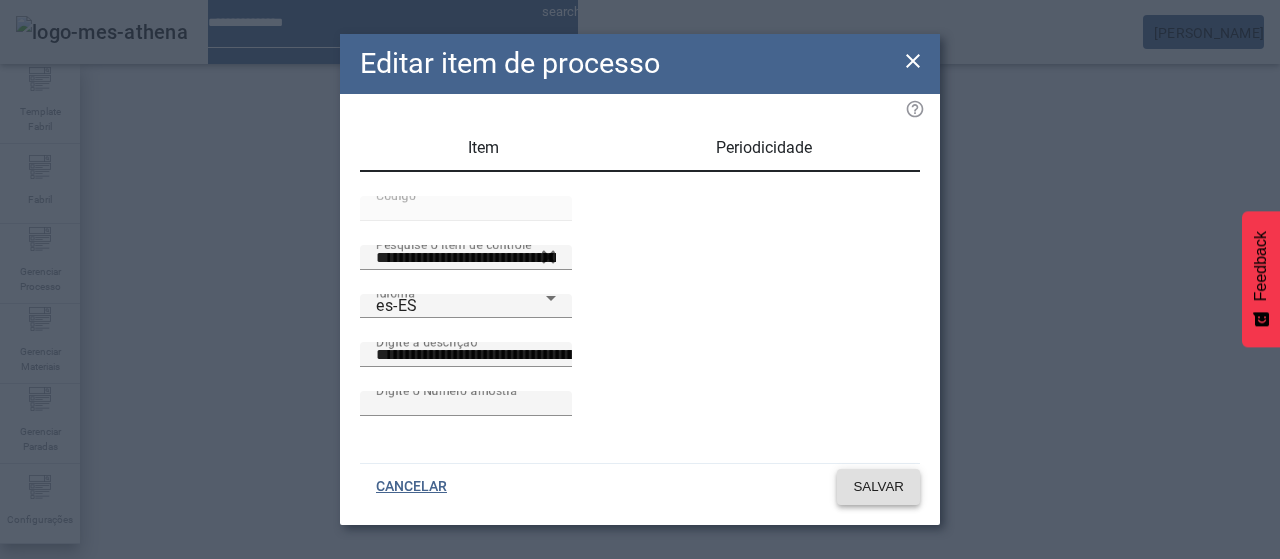 click 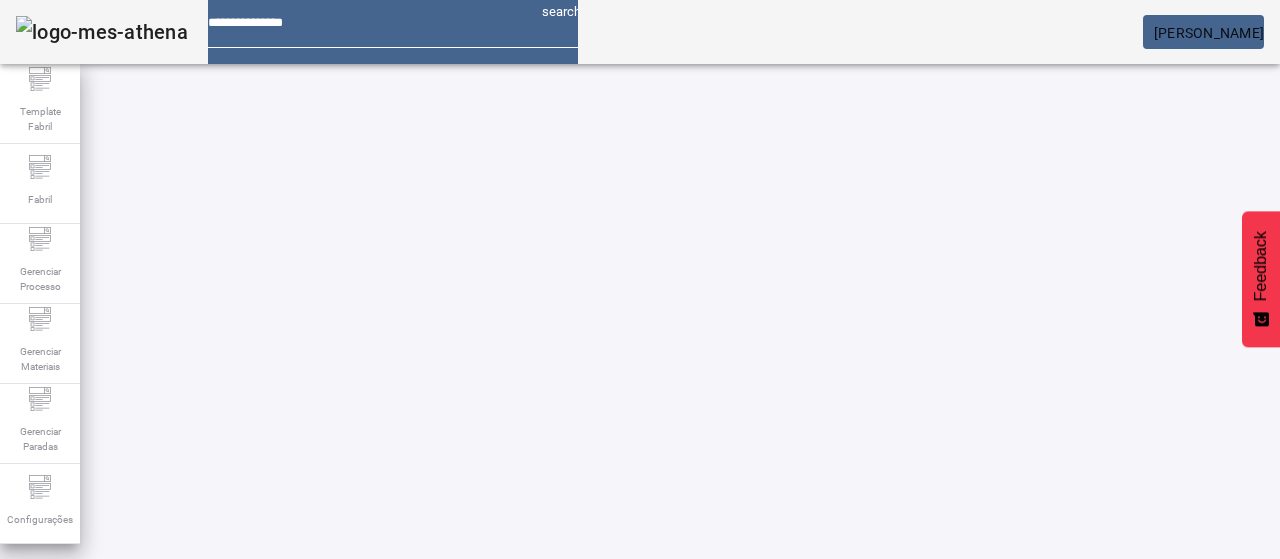 click at bounding box center [652, 929] 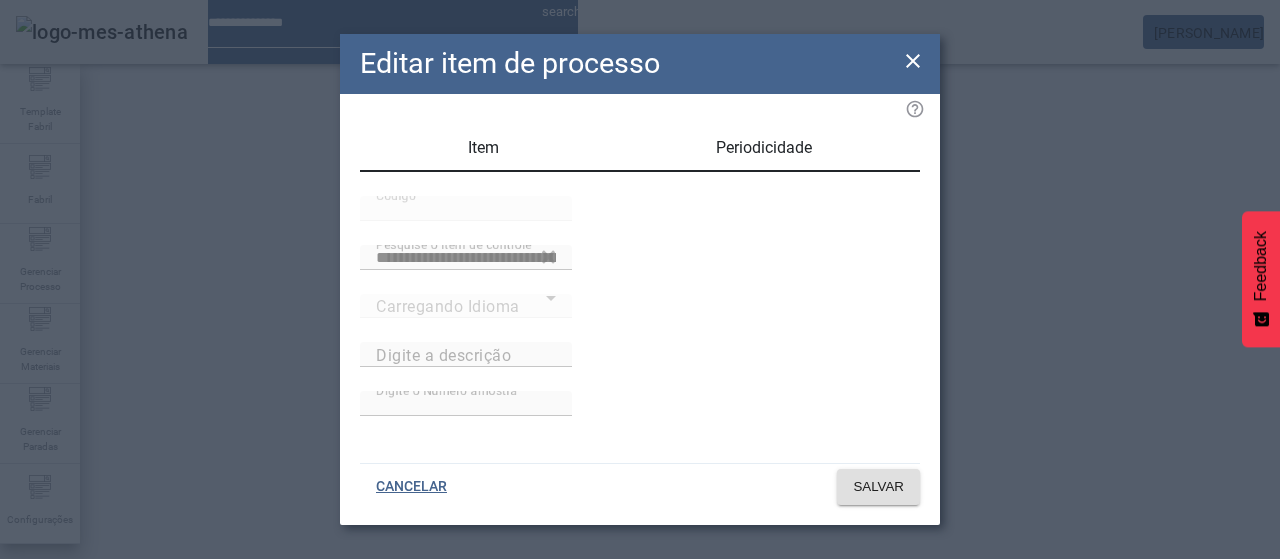 type on "**********" 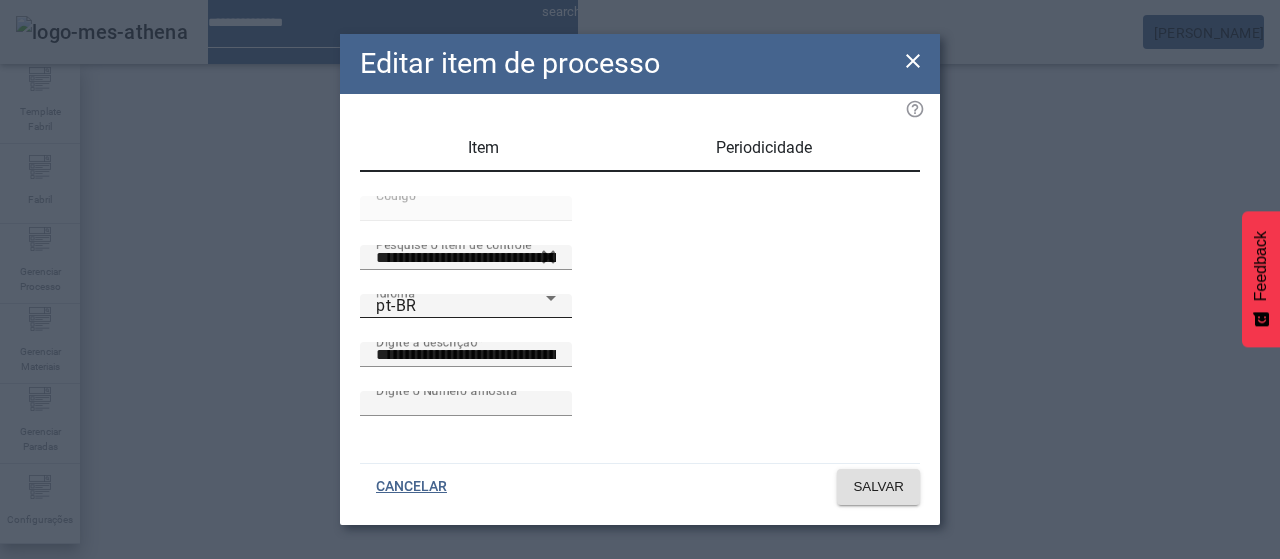 click on "pt-BR" at bounding box center (461, 306) 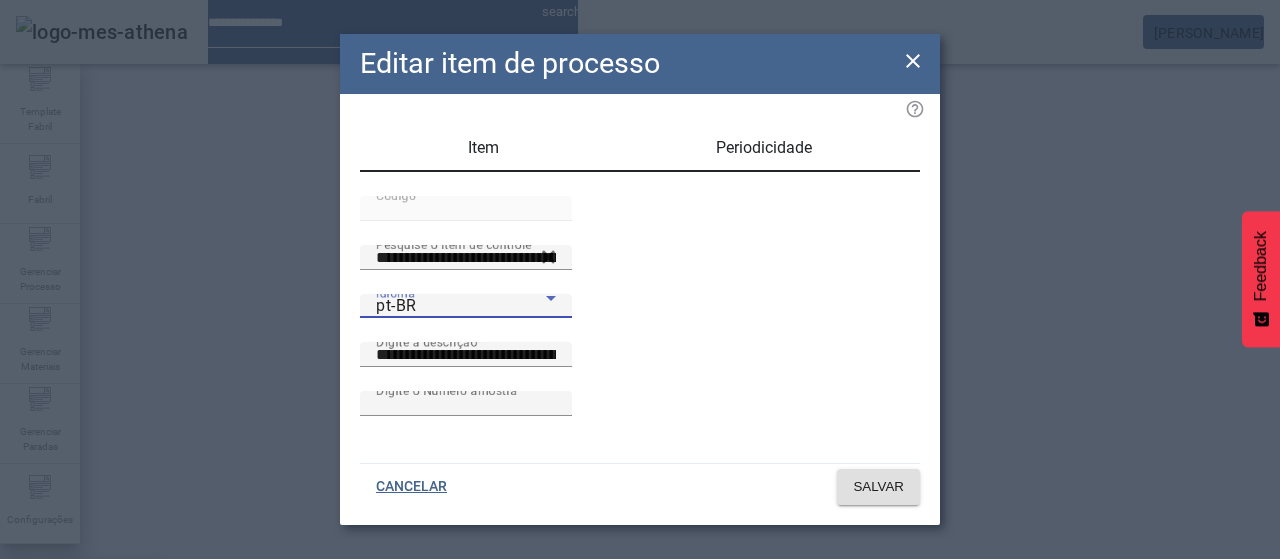 click on "es-ES" at bounding box center (81, 687) 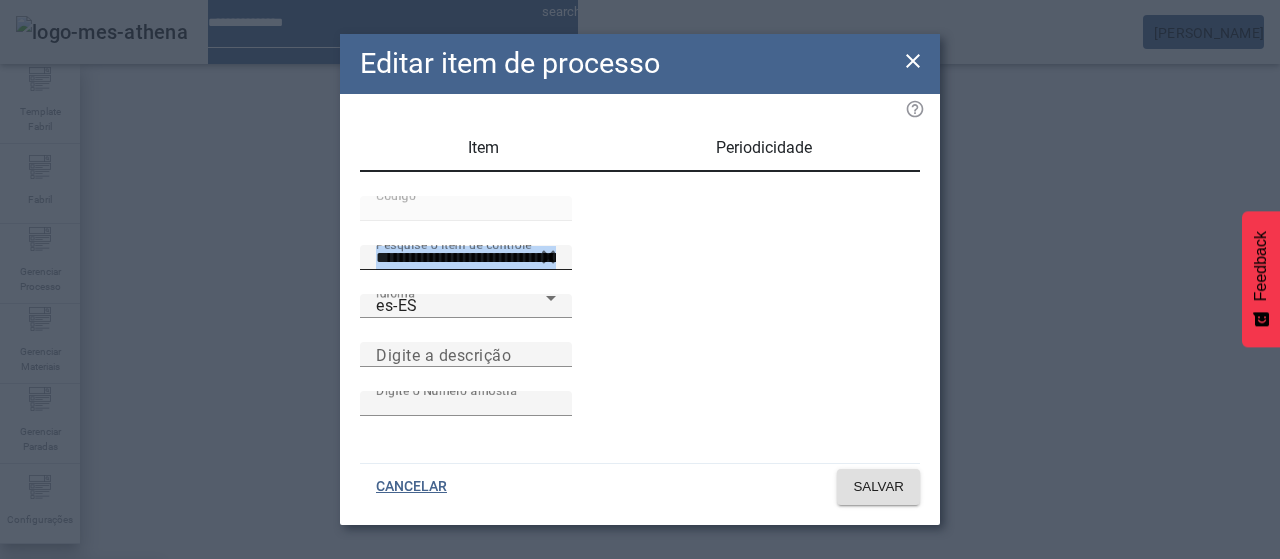click at bounding box center (556, 262) 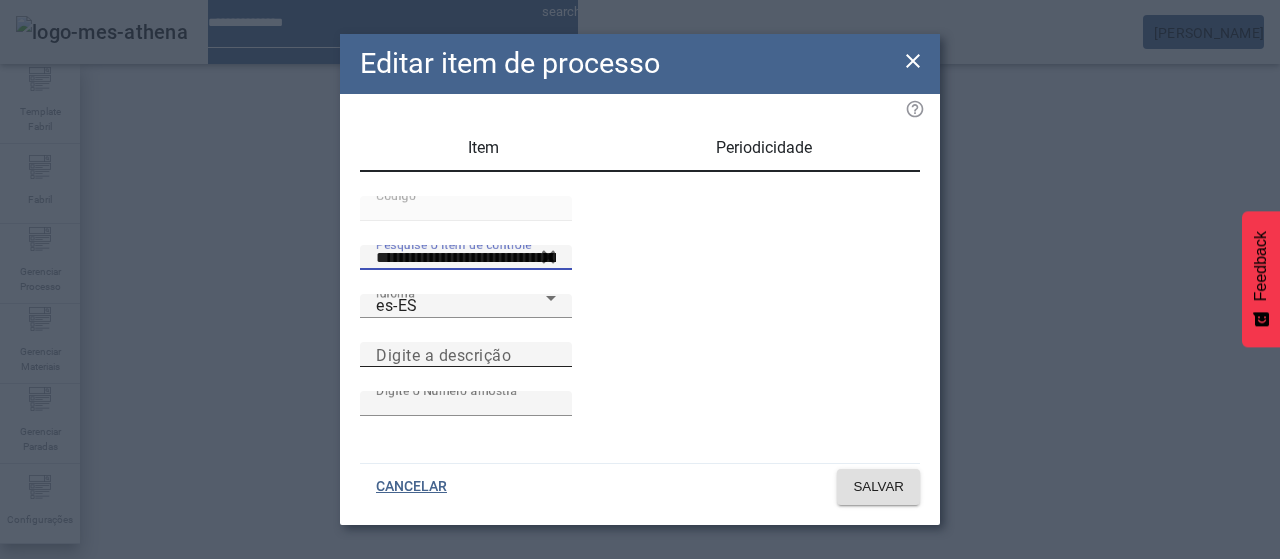 click on "Digite a descrição" at bounding box center (443, 354) 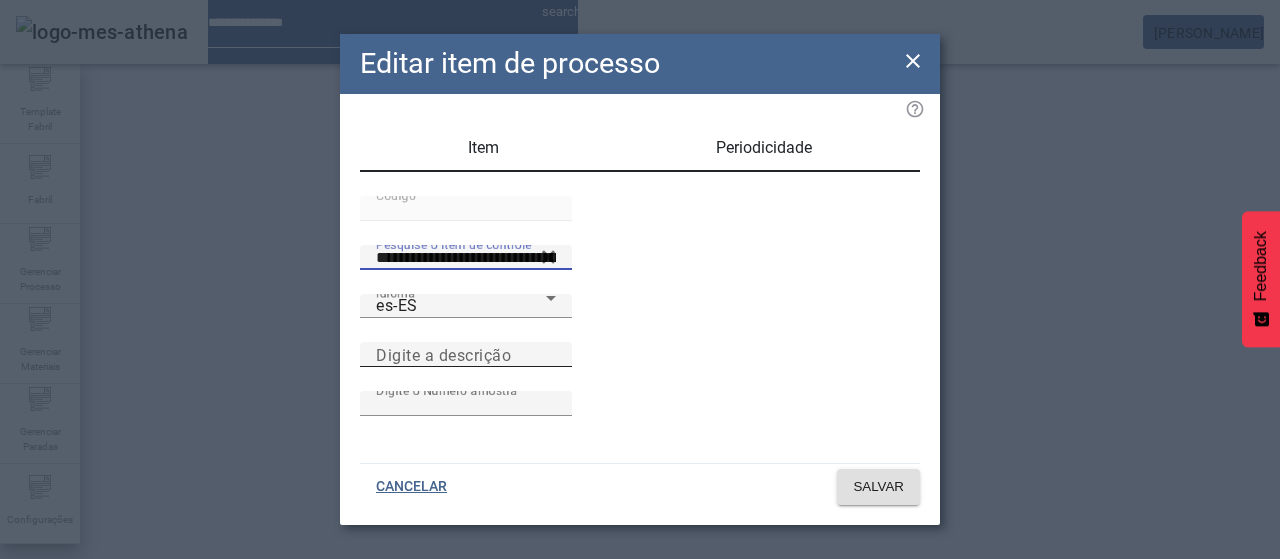 click on "Digite a descrição" at bounding box center (466, 355) 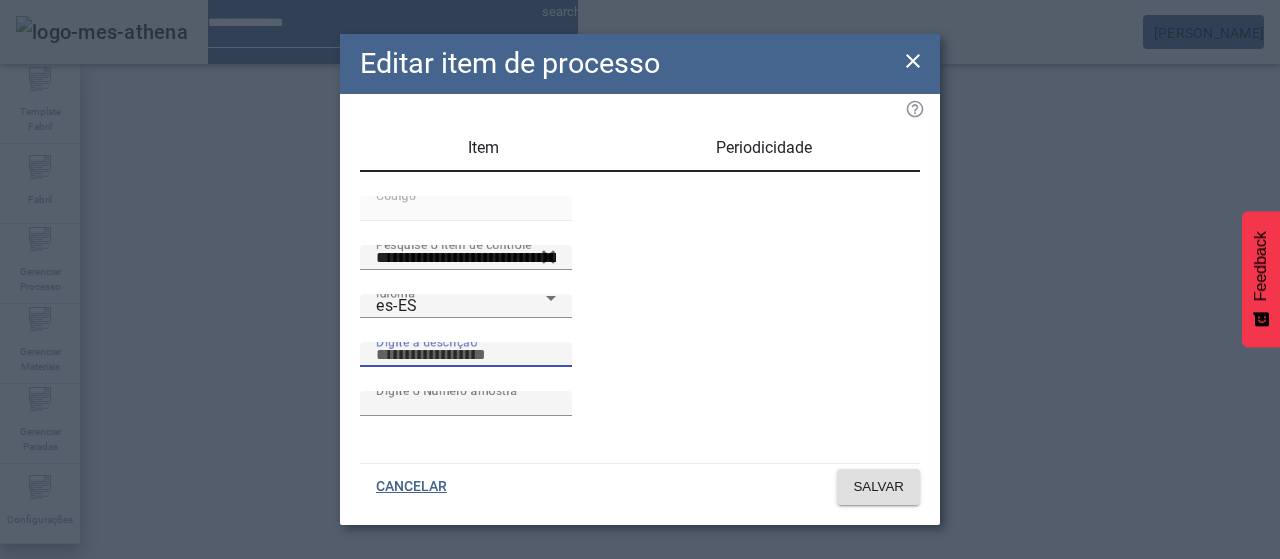paste on "**********" 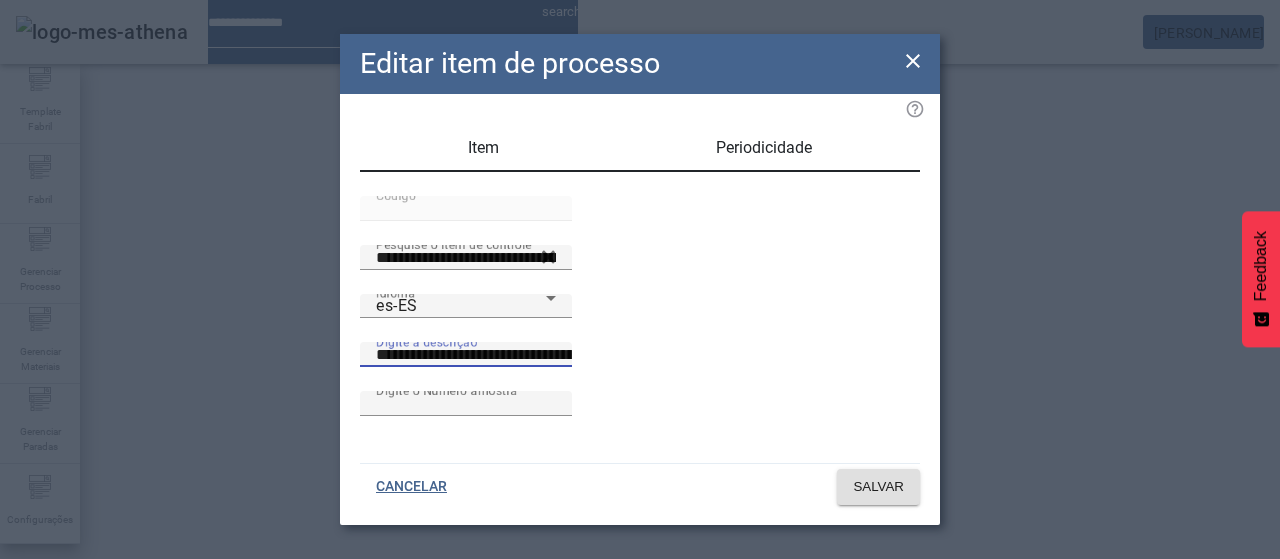 scroll, scrollTop: 0, scrollLeft: 3, axis: horizontal 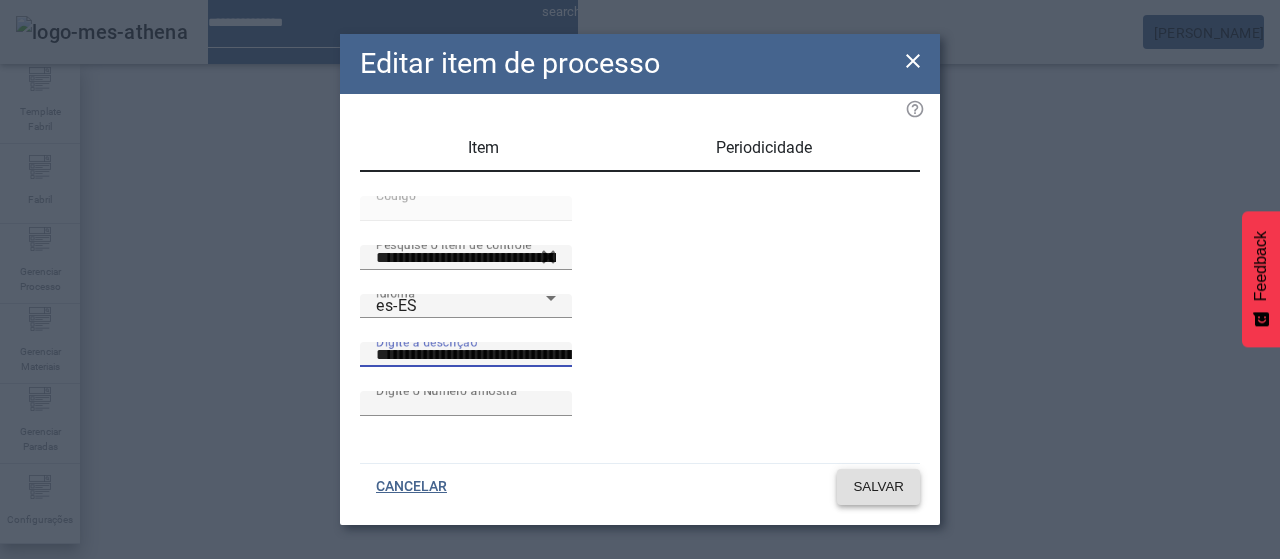 type on "**********" 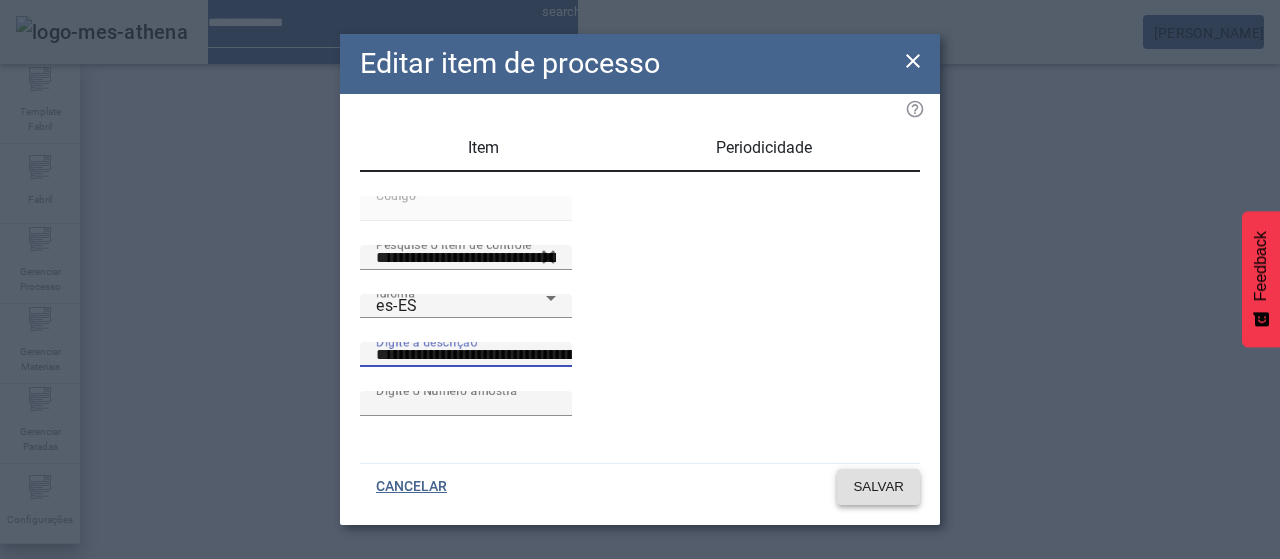 scroll, scrollTop: 0, scrollLeft: 0, axis: both 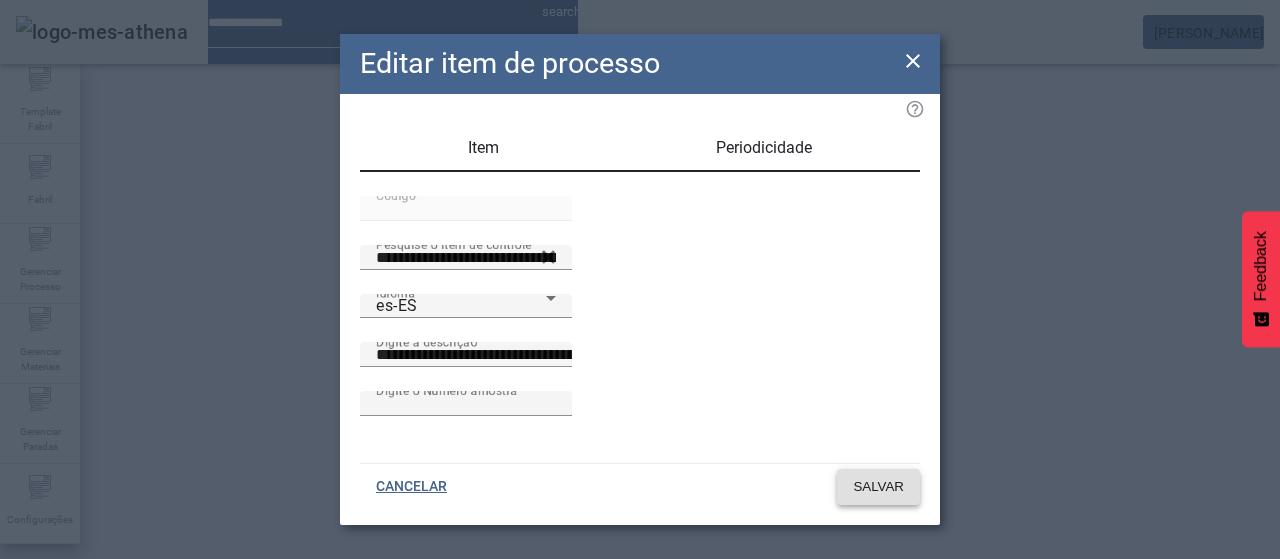 click 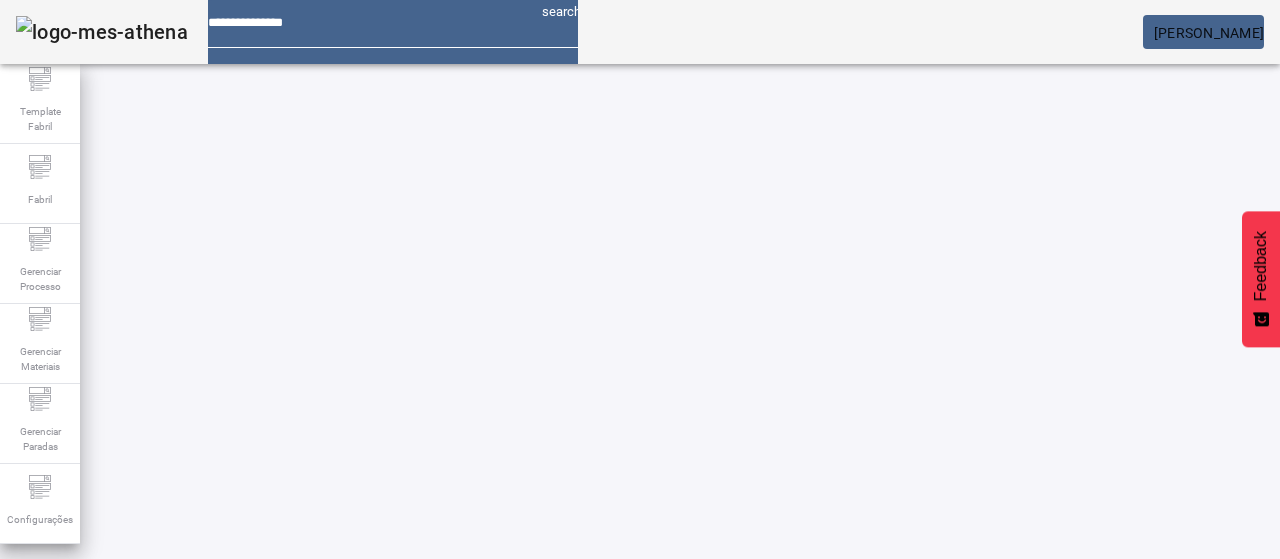 click at bounding box center [1027, 929] 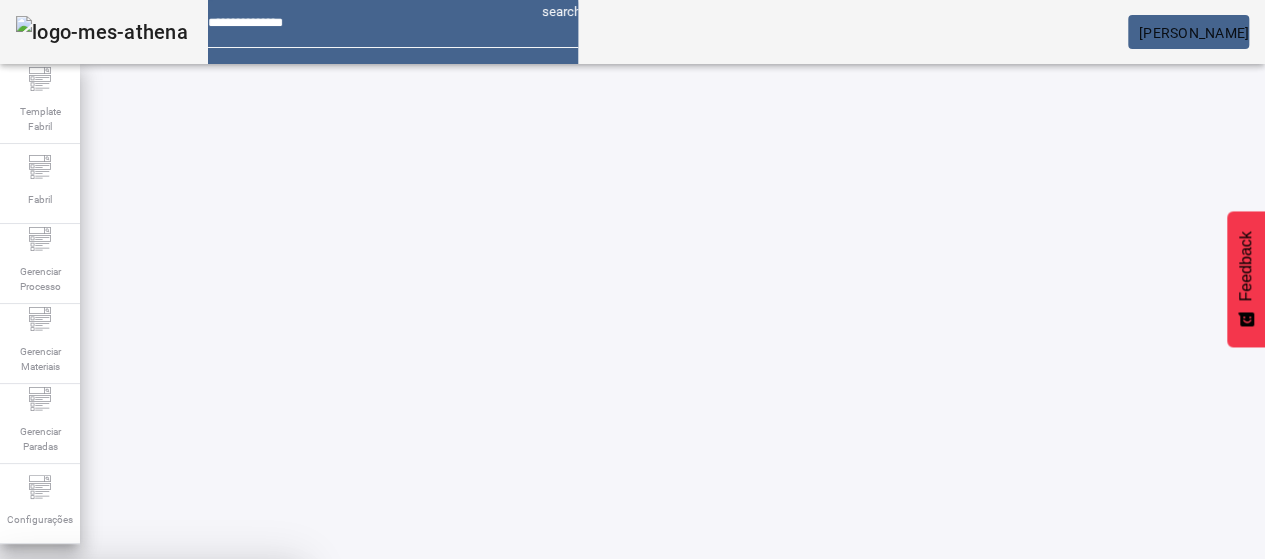 click on "CANCELAR" at bounding box center (52, 707) 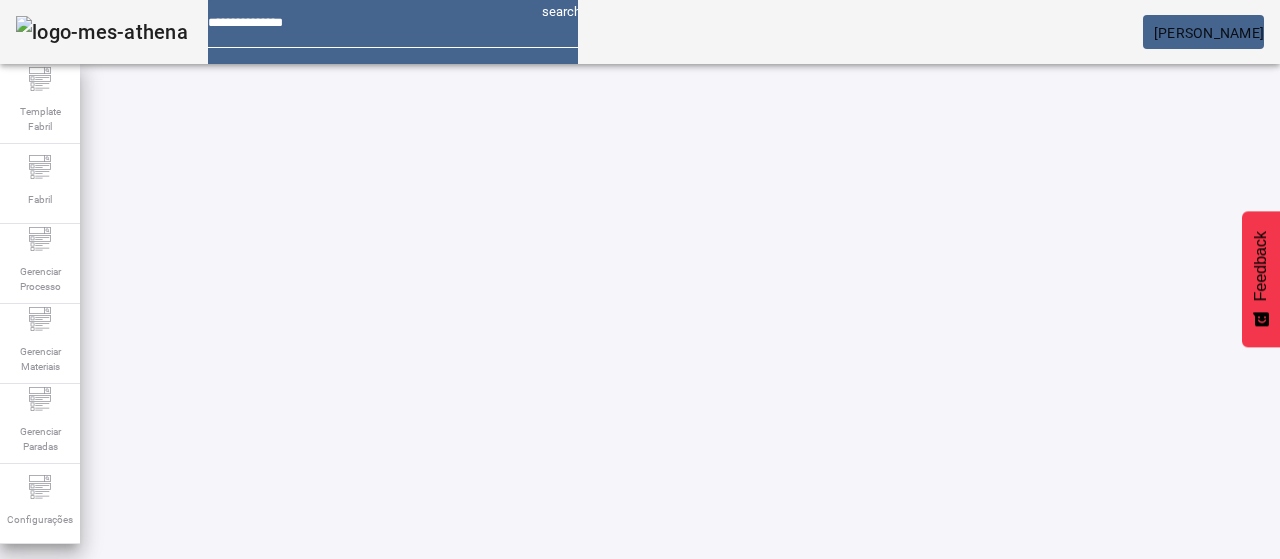 click on "EDITAR" at bounding box center (950, 929) 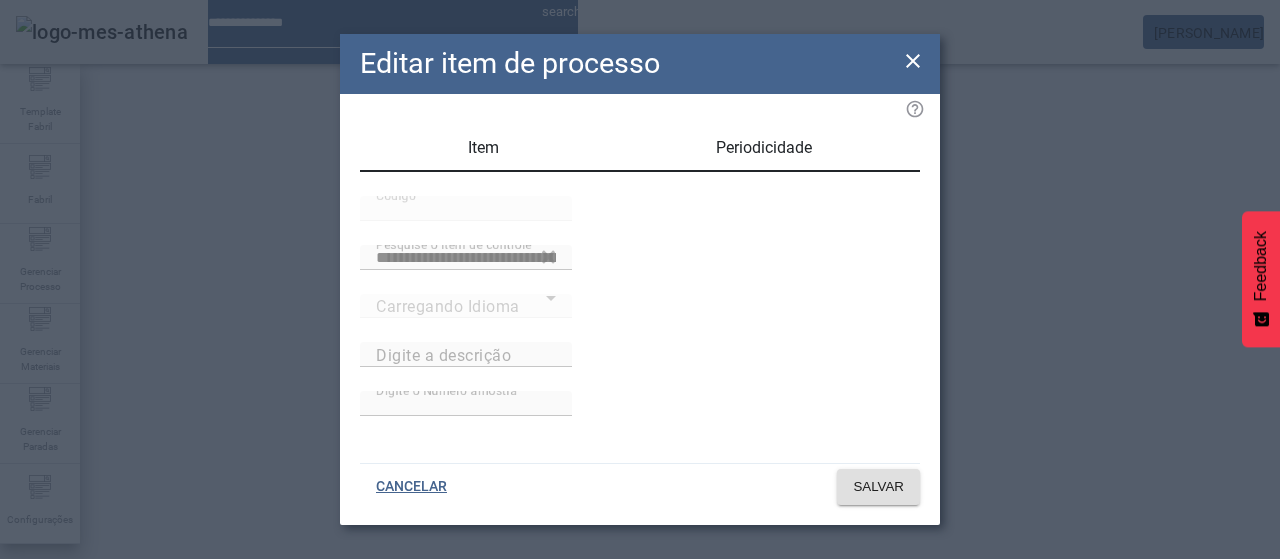 type on "**********" 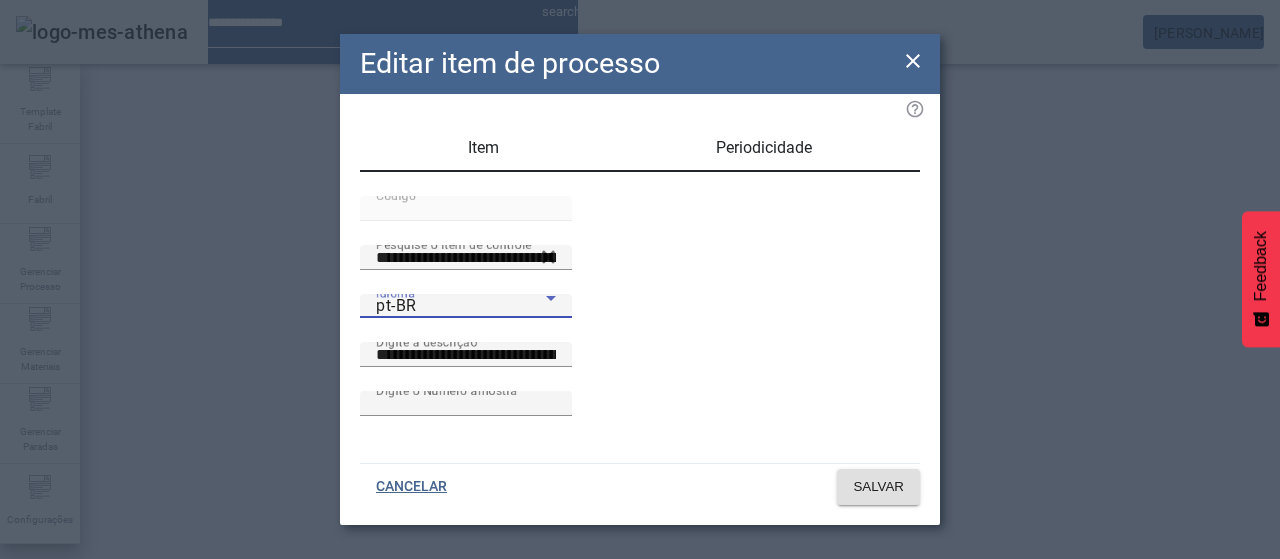 click on "pt-BR" at bounding box center [461, 306] 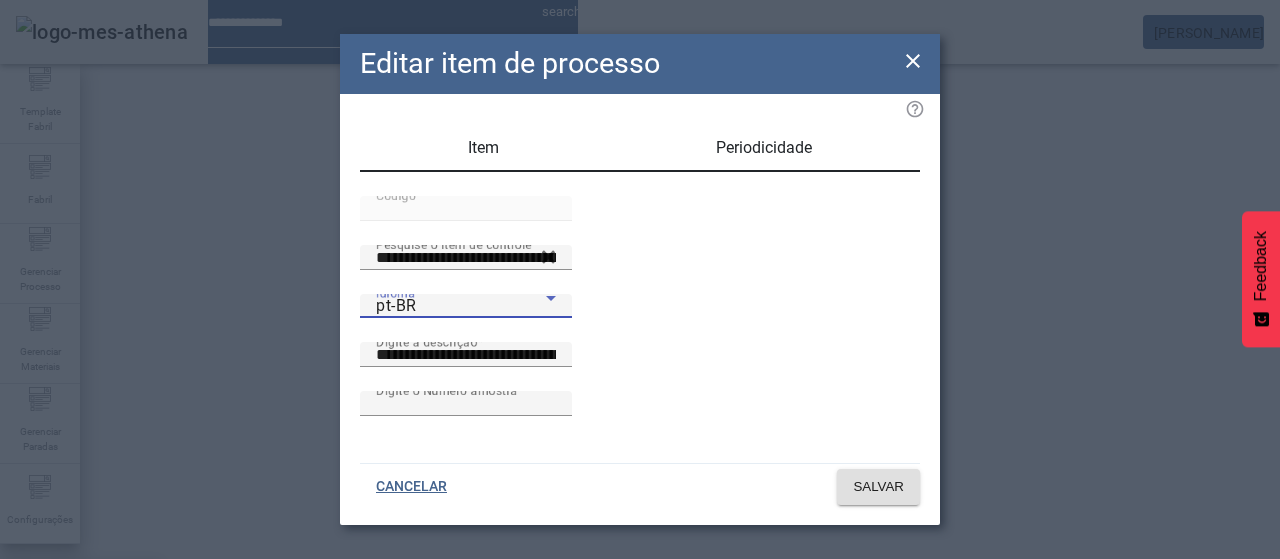 click on "es-ES" at bounding box center [81, 687] 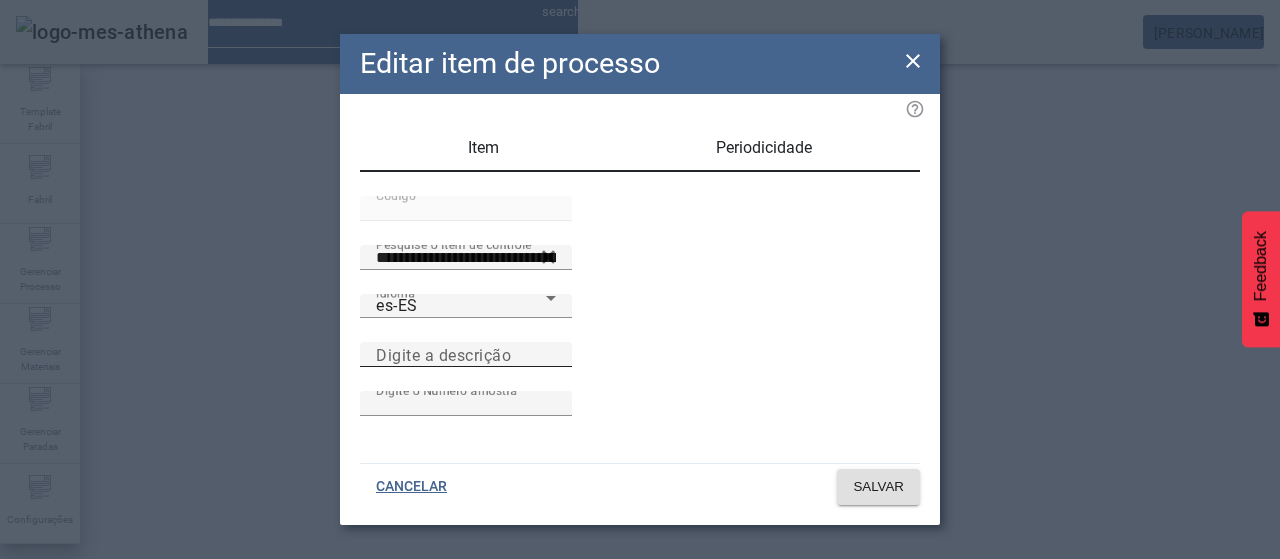 click on "Digite a descrição" at bounding box center [443, 354] 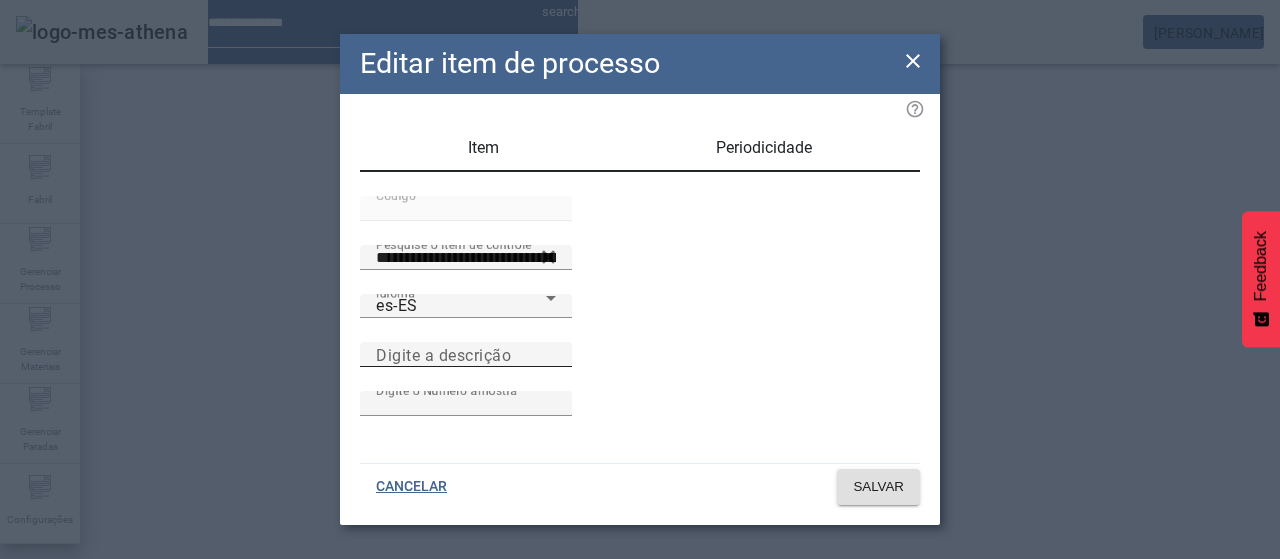 click on "Digite a descrição" at bounding box center [466, 355] 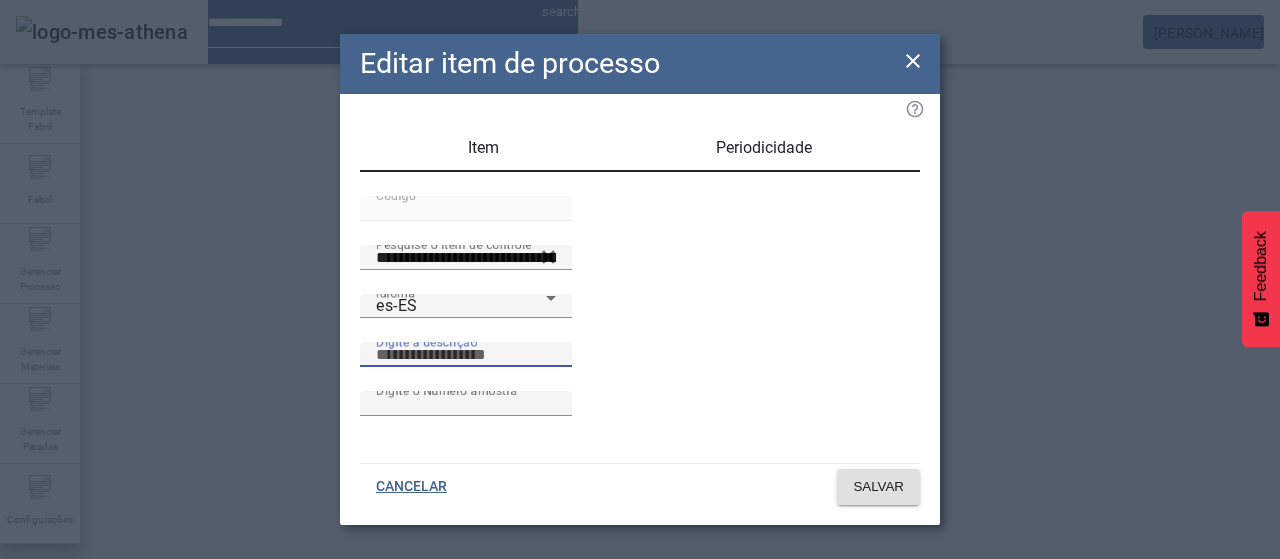 paste on "**********" 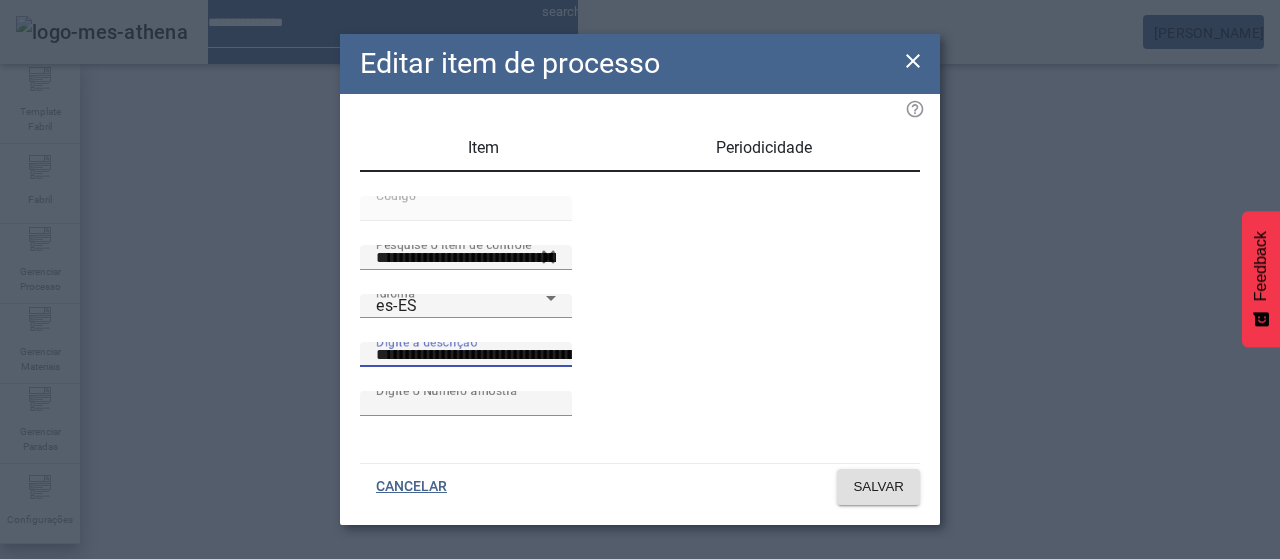 scroll, scrollTop: 0, scrollLeft: 3, axis: horizontal 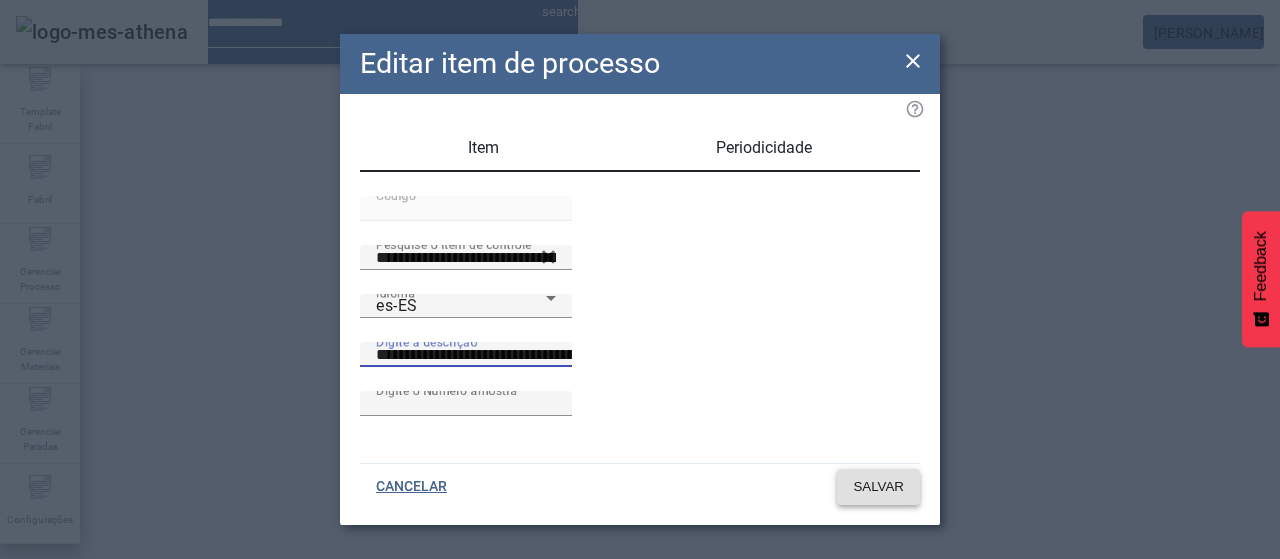 type on "**********" 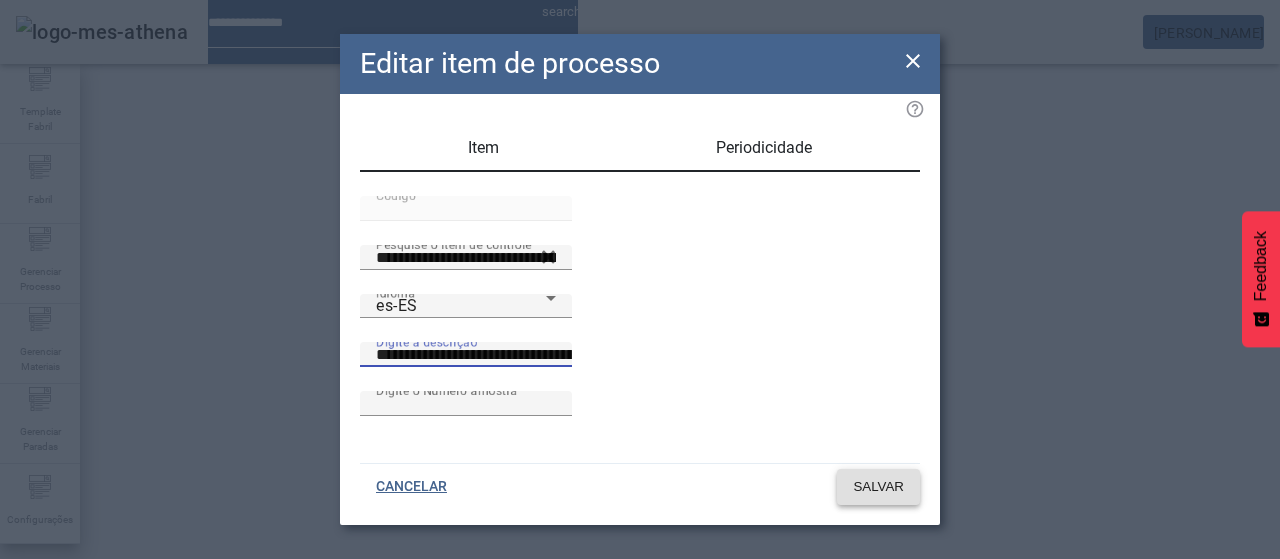 scroll, scrollTop: 0, scrollLeft: 0, axis: both 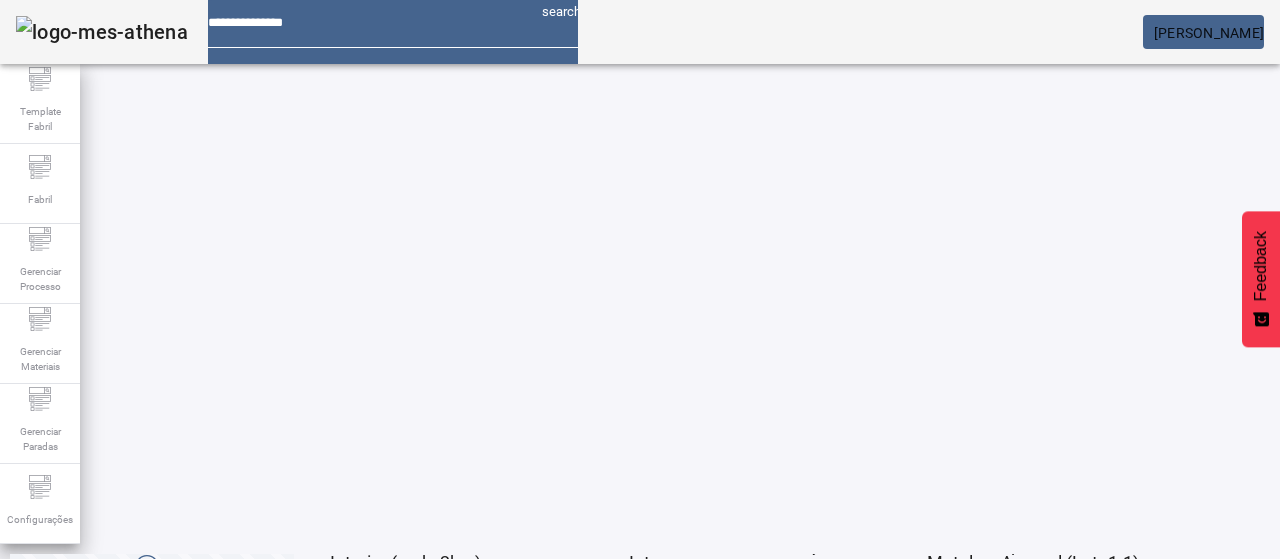 click on "EDITAR" at bounding box center (54, 919) 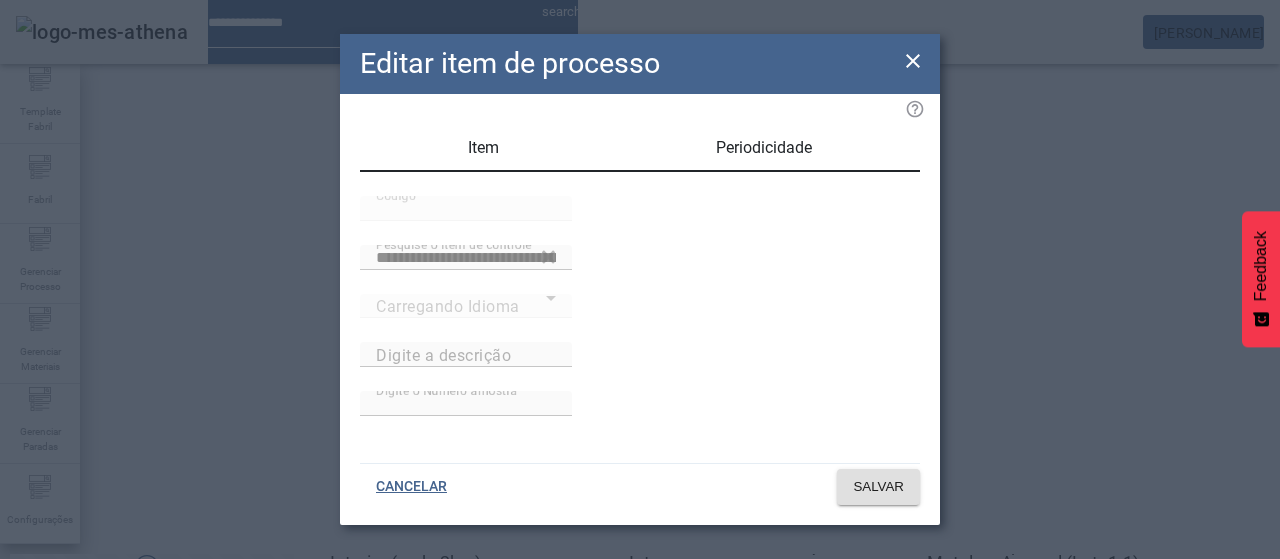 type on "**********" 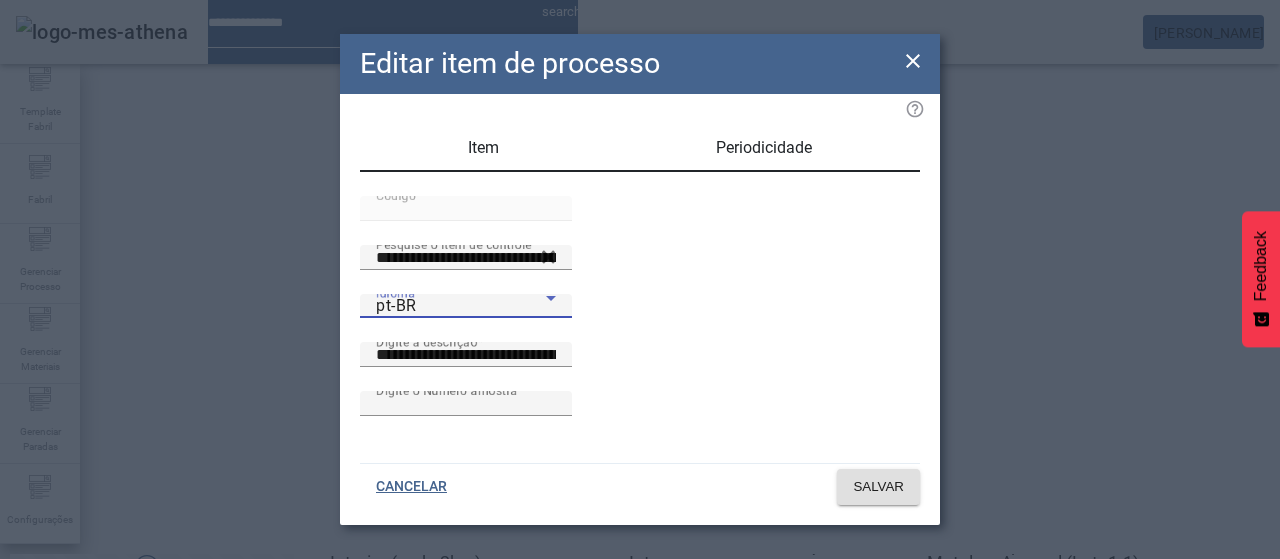 click on "pt-BR" at bounding box center (396, 305) 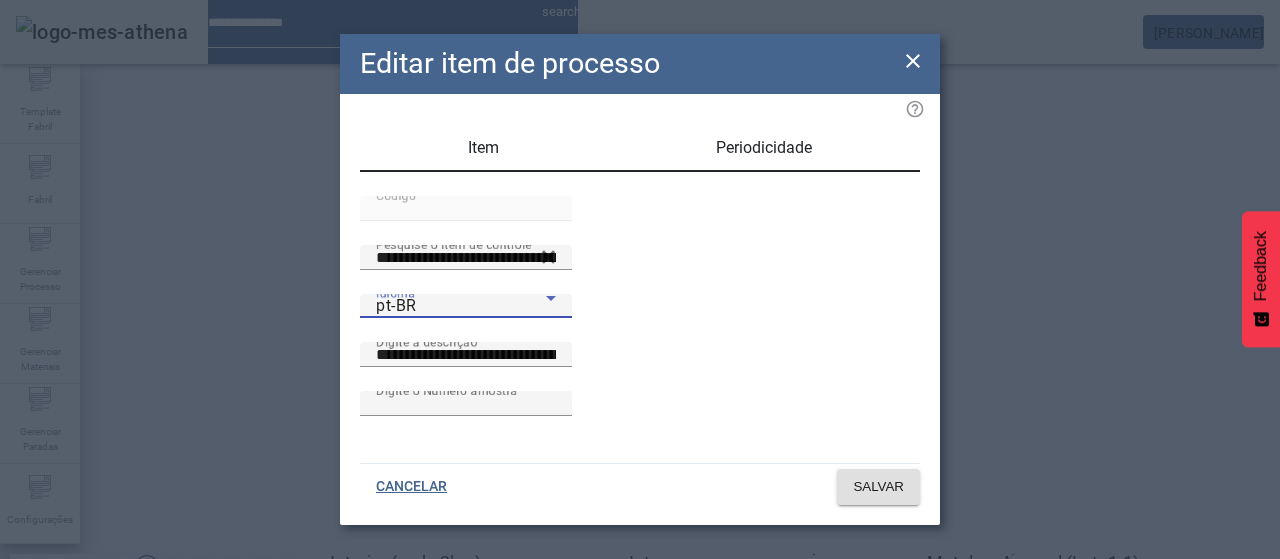 click on "es-ES" at bounding box center [37, 687] 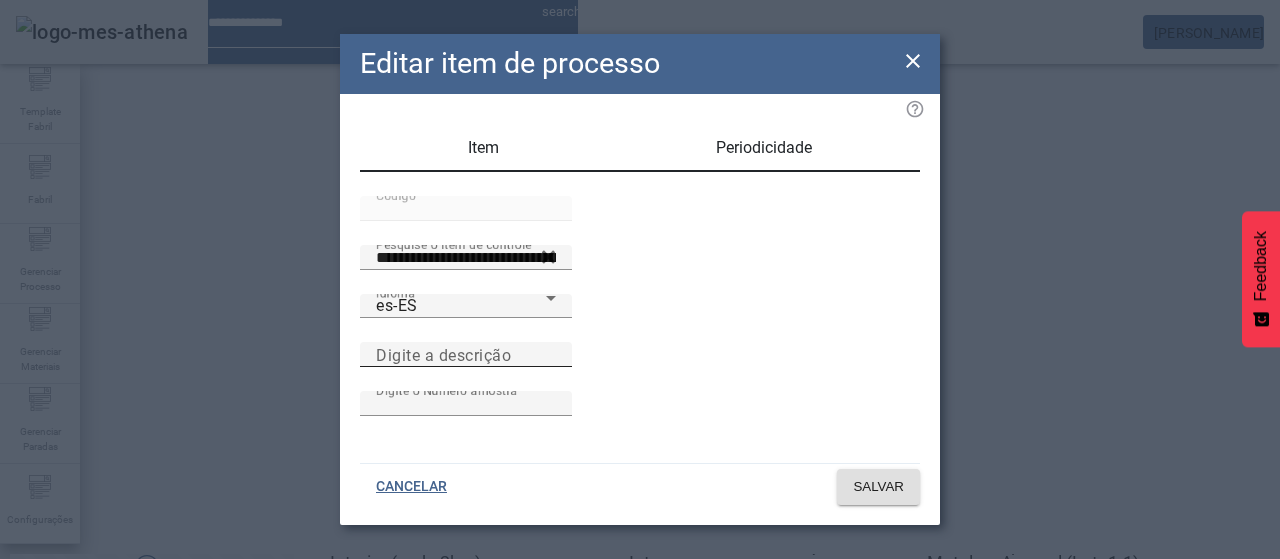 click on "Digite a descrição" at bounding box center (443, 354) 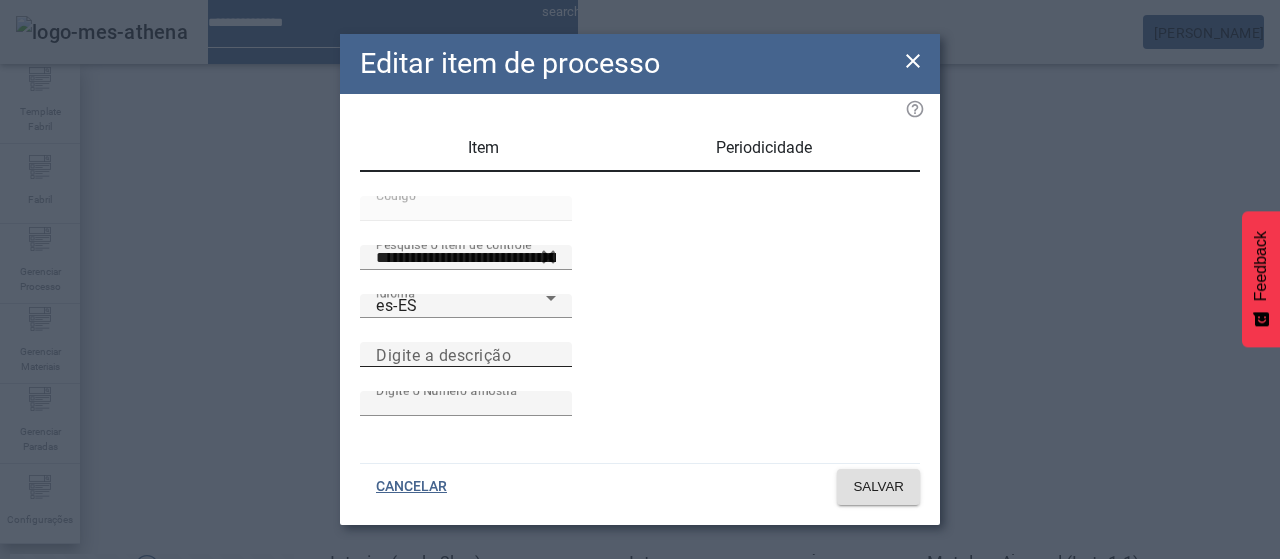 click on "Digite a descrição" at bounding box center [466, 355] 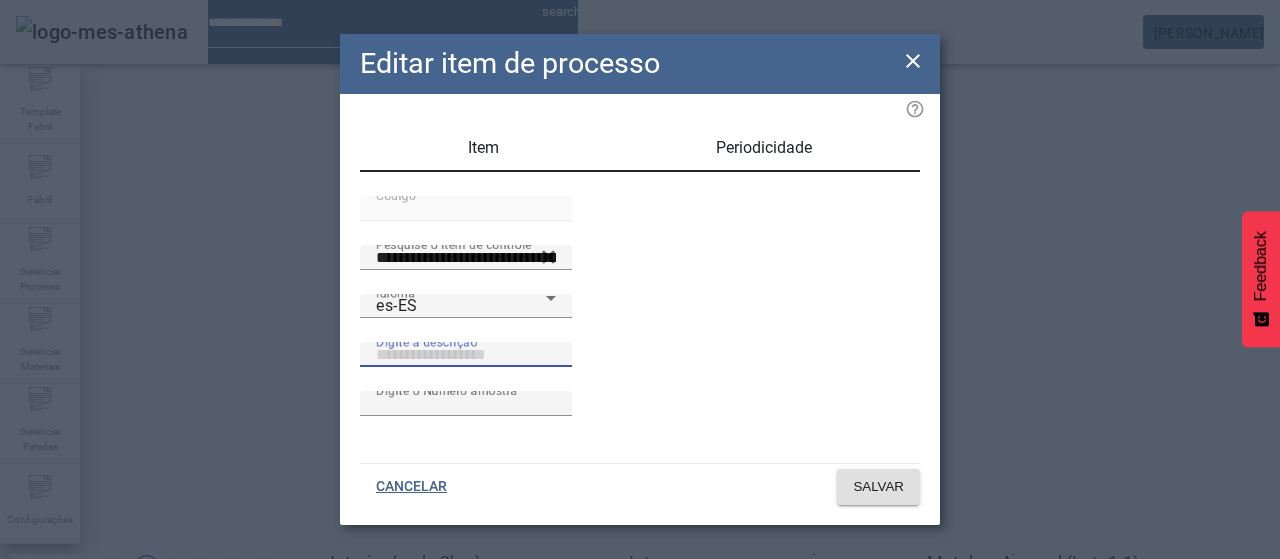 paste on "**********" 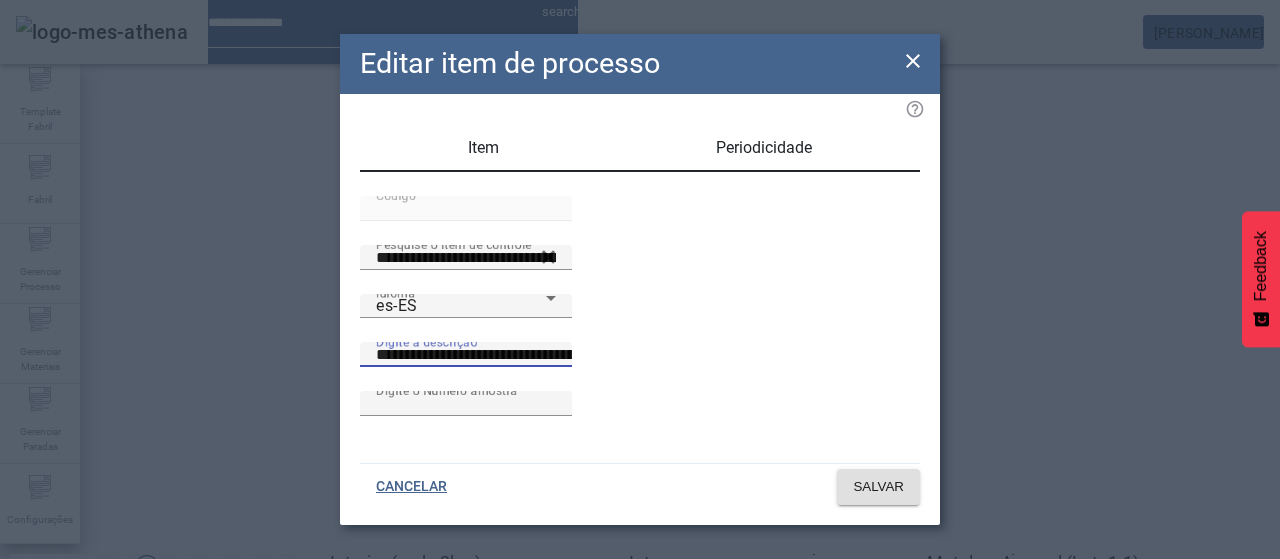 scroll, scrollTop: 0, scrollLeft: 7, axis: horizontal 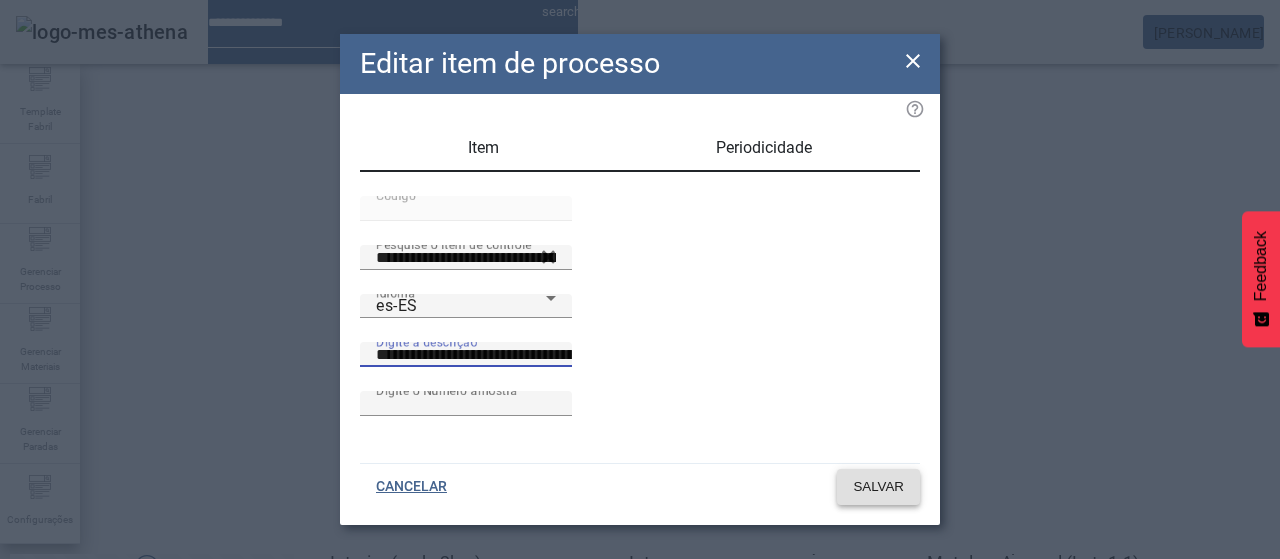 type on "**********" 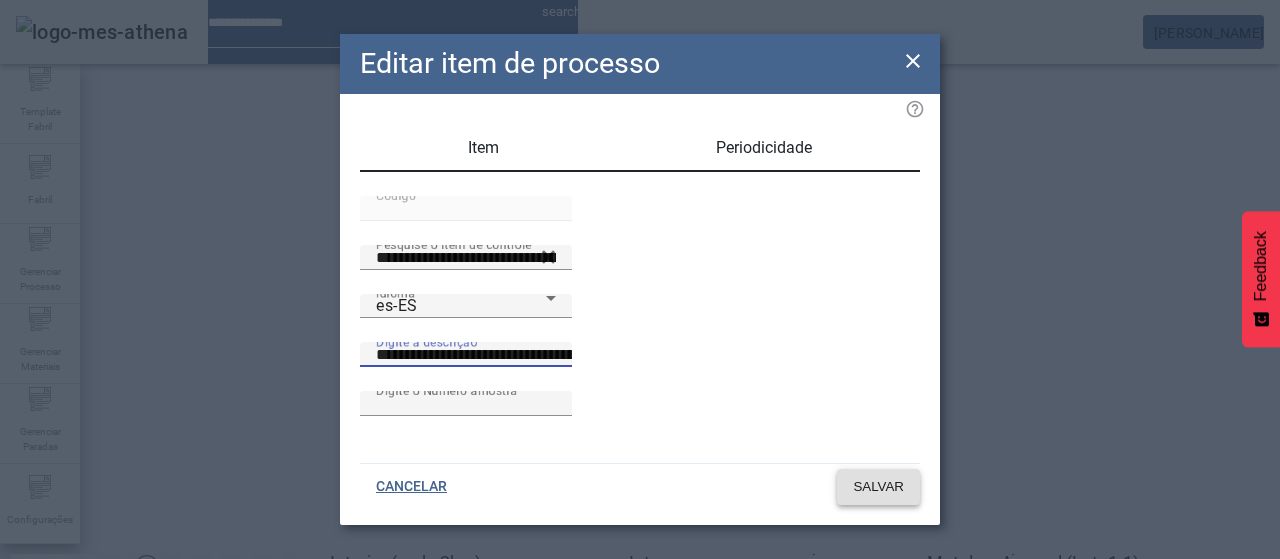scroll, scrollTop: 0, scrollLeft: 0, axis: both 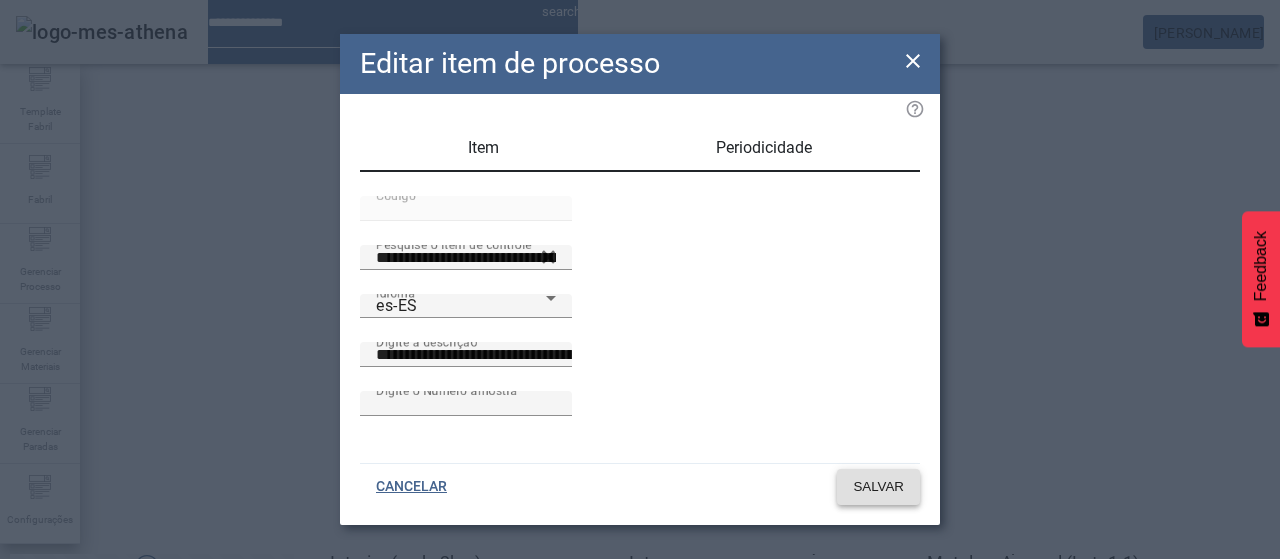 click 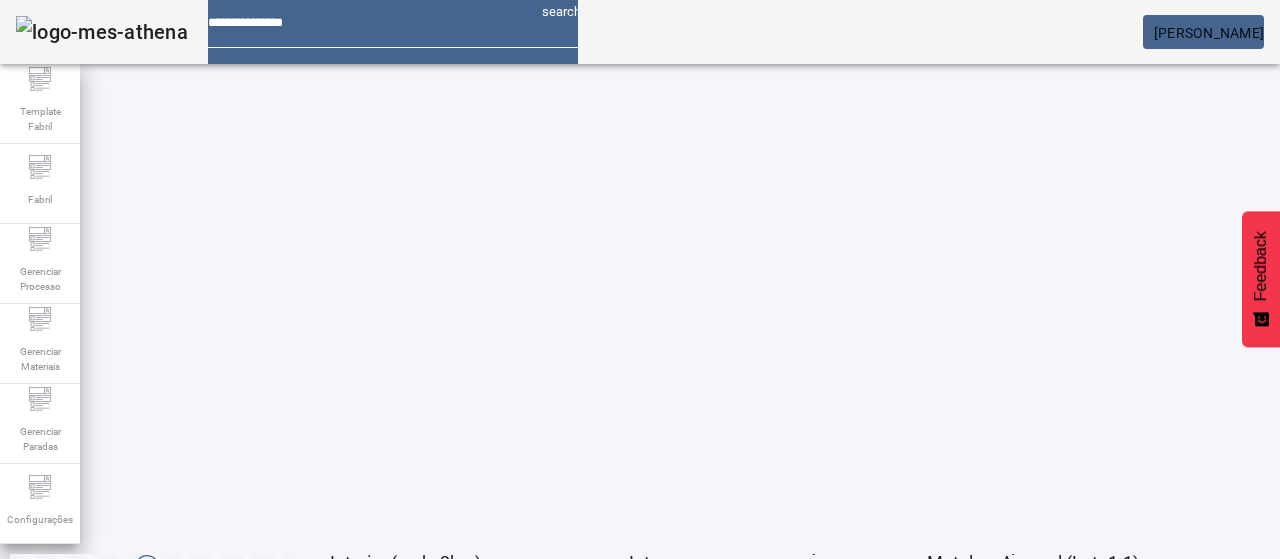 click on "EDITAR" at bounding box center (353, 919) 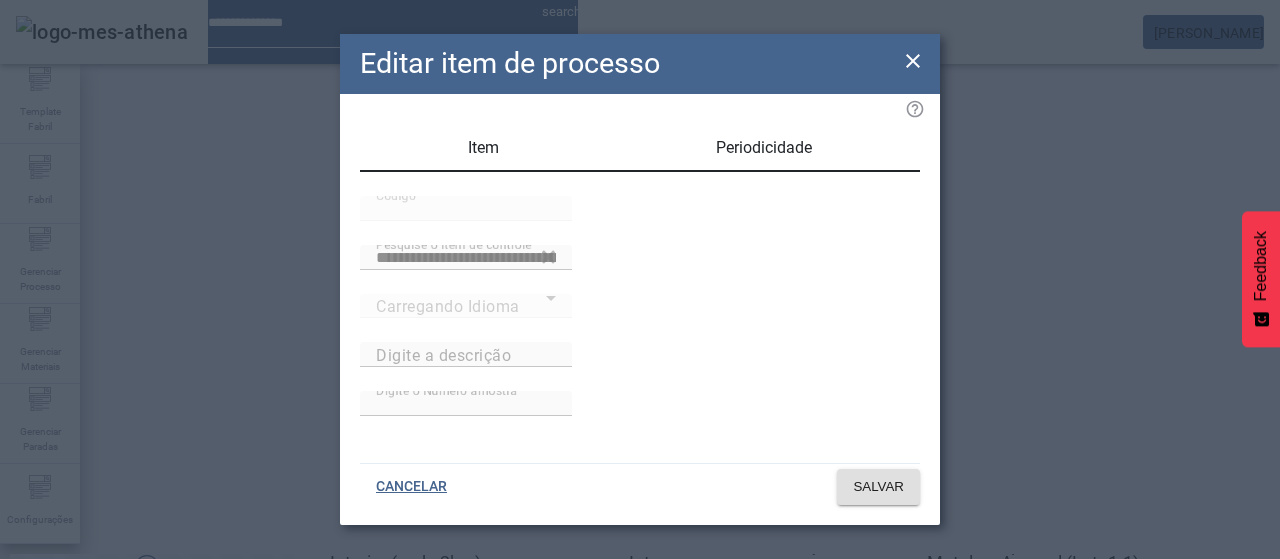 type on "**********" 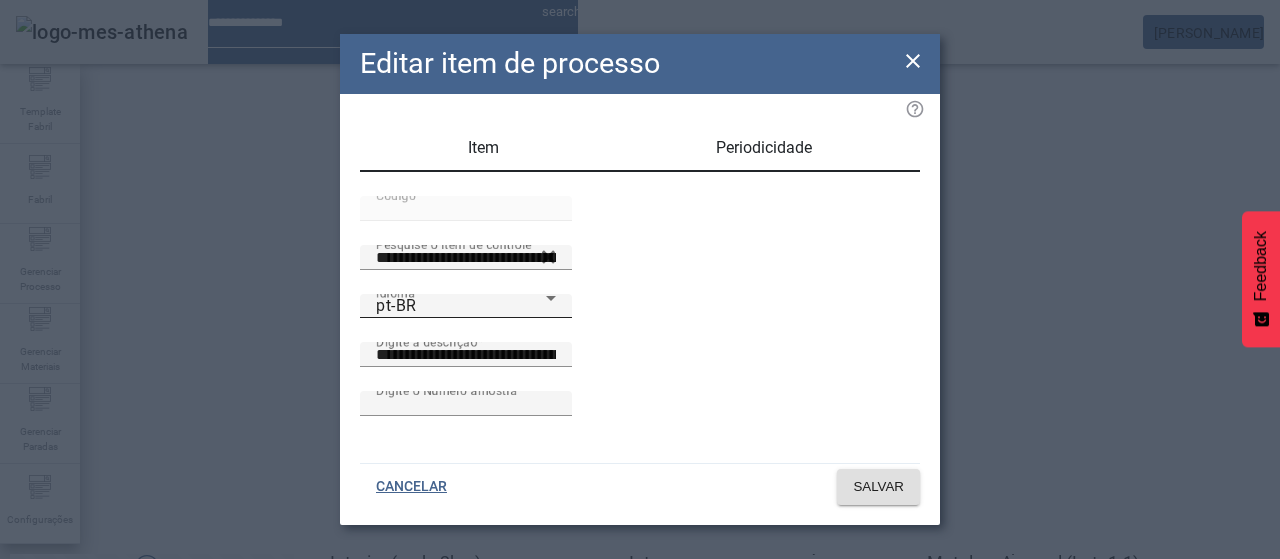 click on "pt-BR" at bounding box center [461, 306] 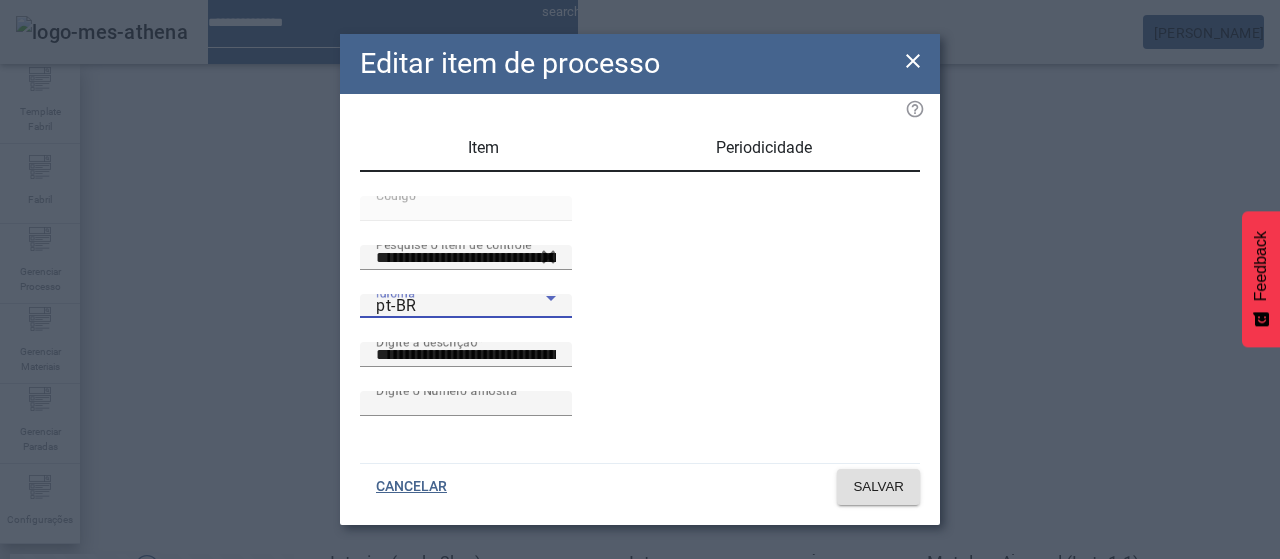 click on "es-ES" at bounding box center [37, 687] 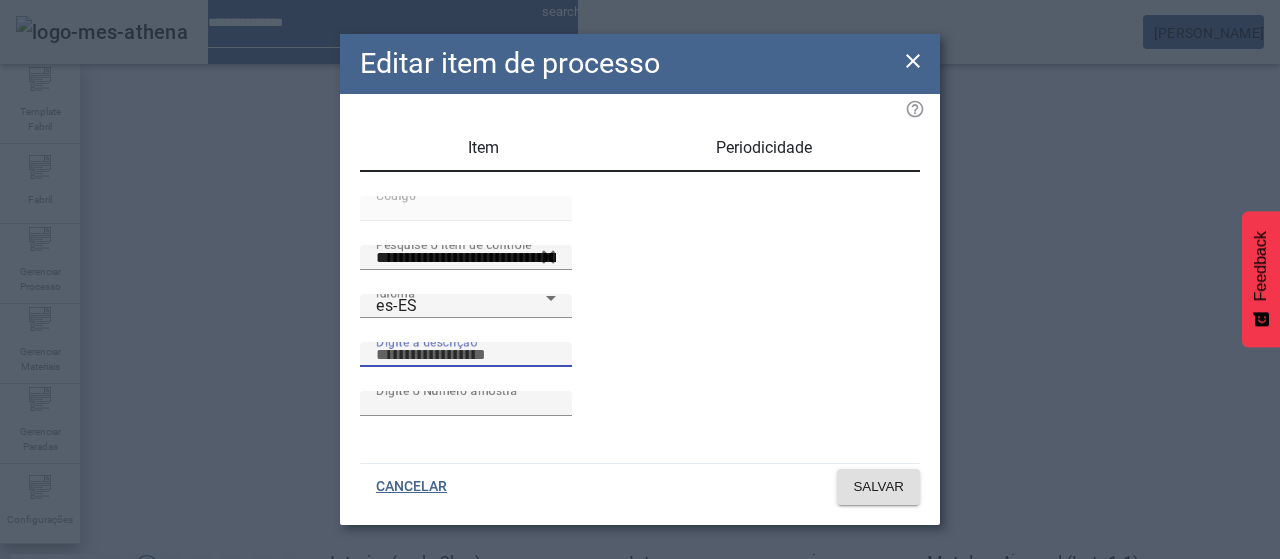 click on "Digite a descrição" at bounding box center (466, 355) 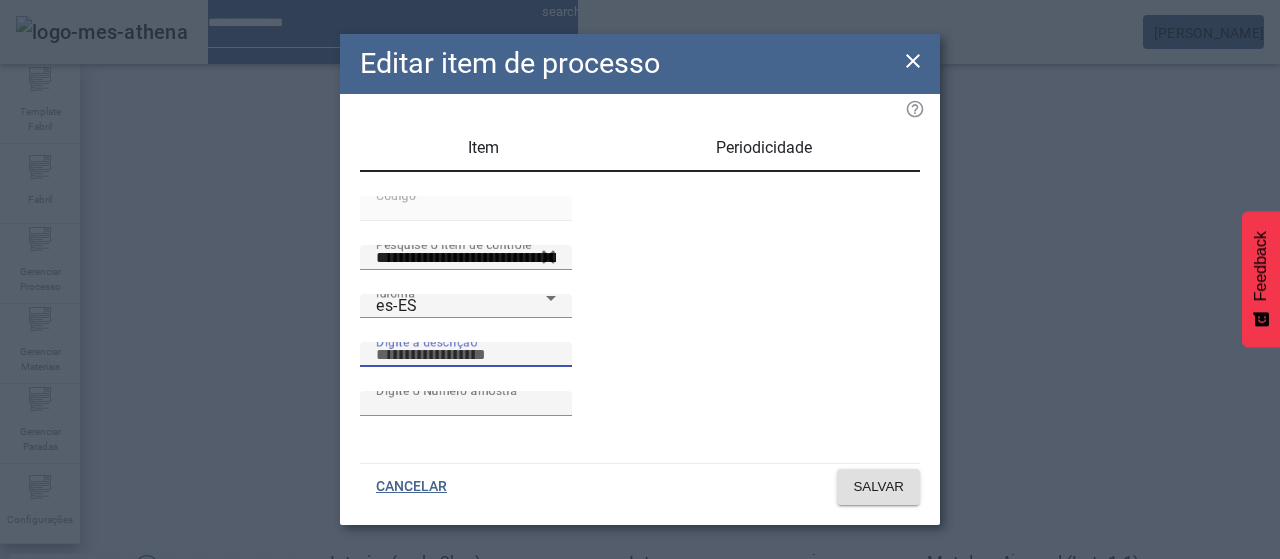 paste on "**********" 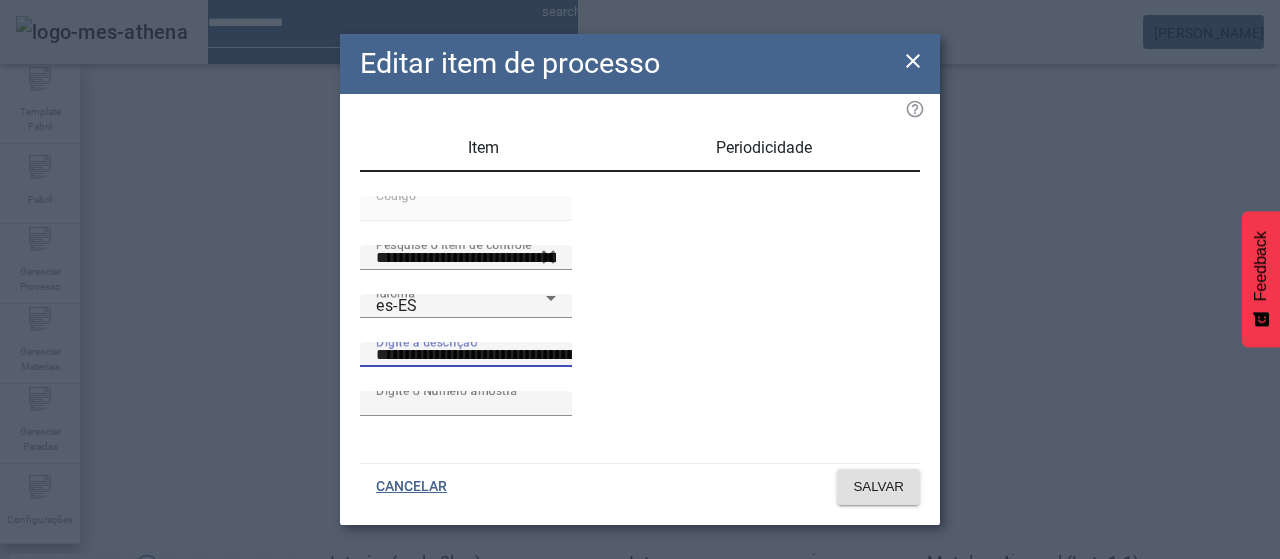 scroll, scrollTop: 0, scrollLeft: 7, axis: horizontal 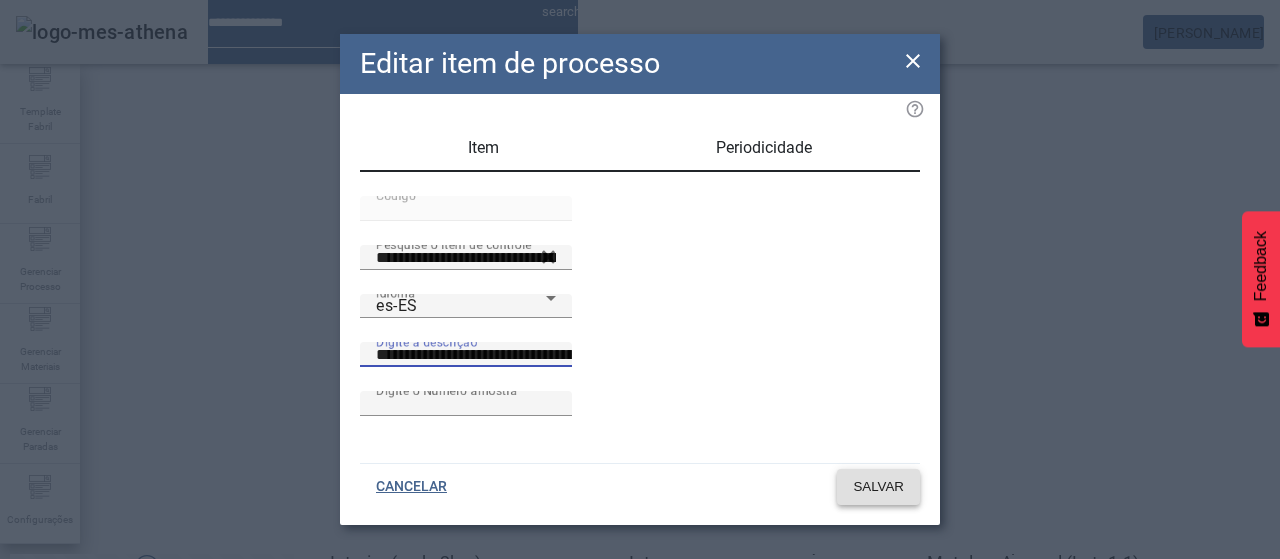 type on "**********" 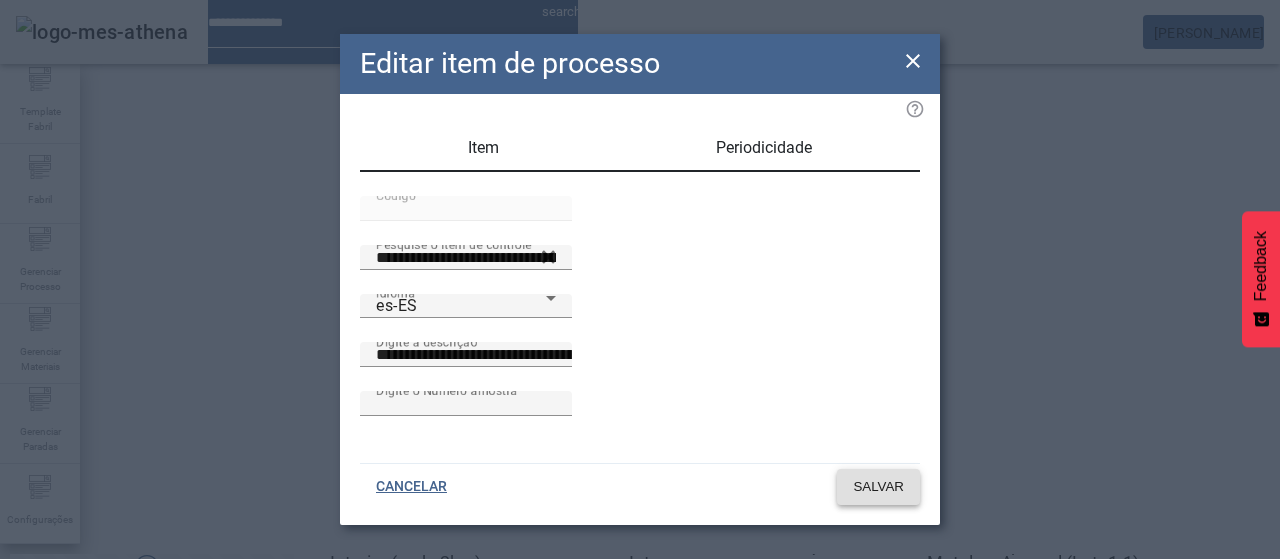 scroll, scrollTop: 0, scrollLeft: 0, axis: both 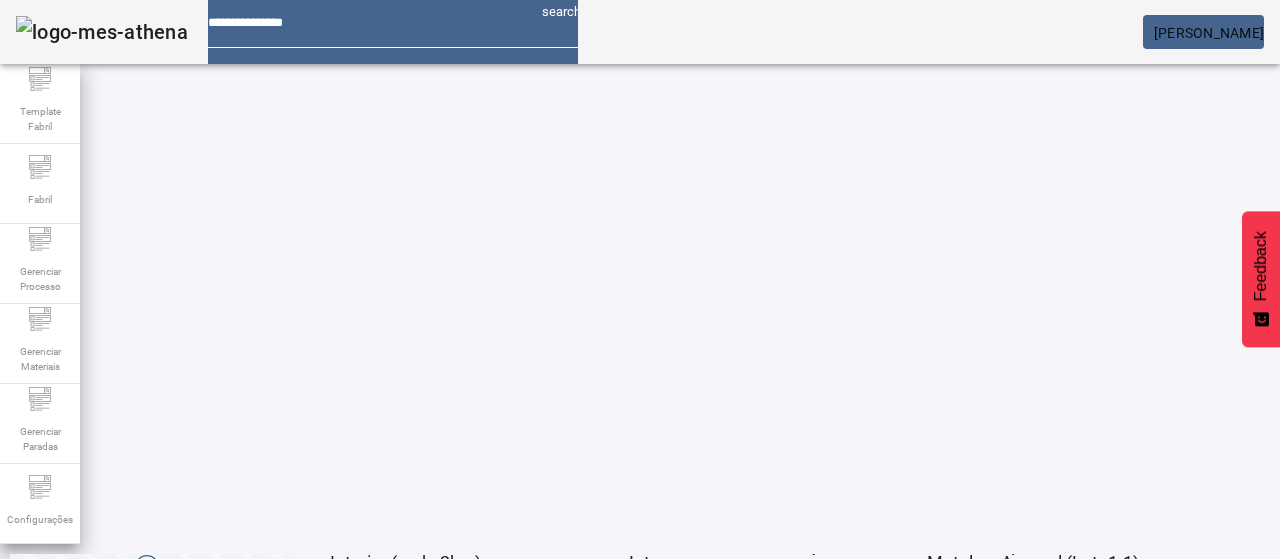 click on "EDITAR" at bounding box center [652, 919] 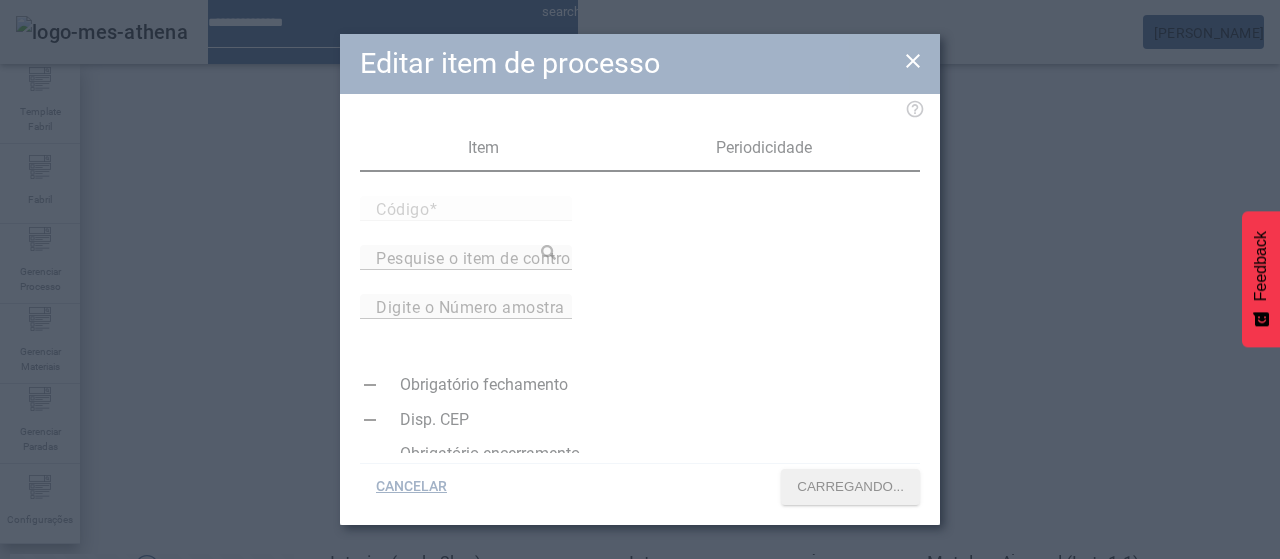 type on "*****" 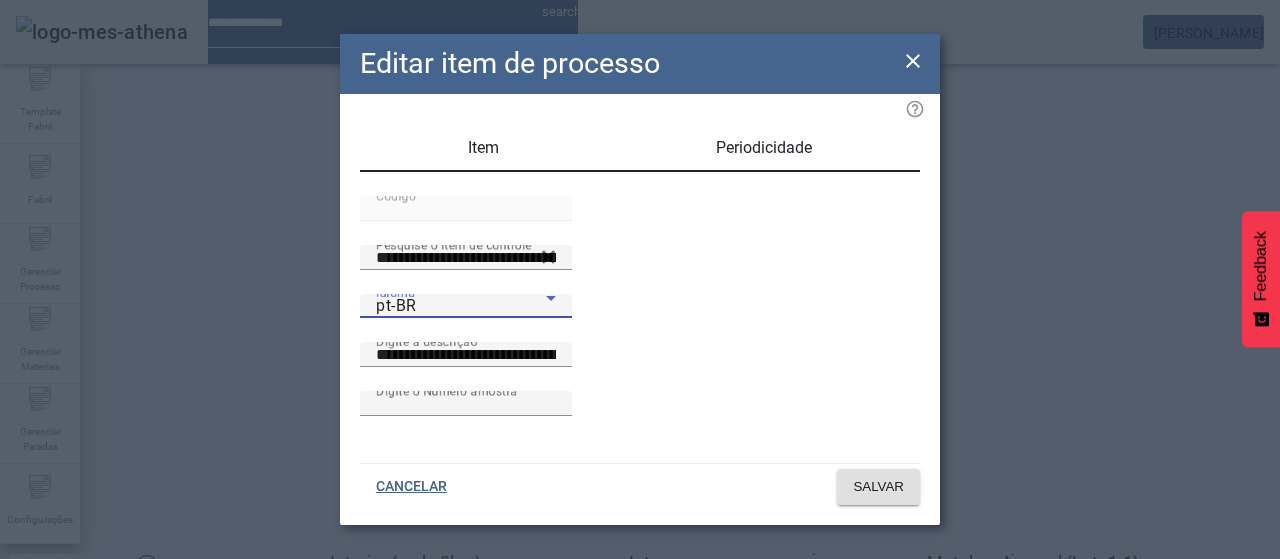 click on "pt-BR" at bounding box center [461, 306] 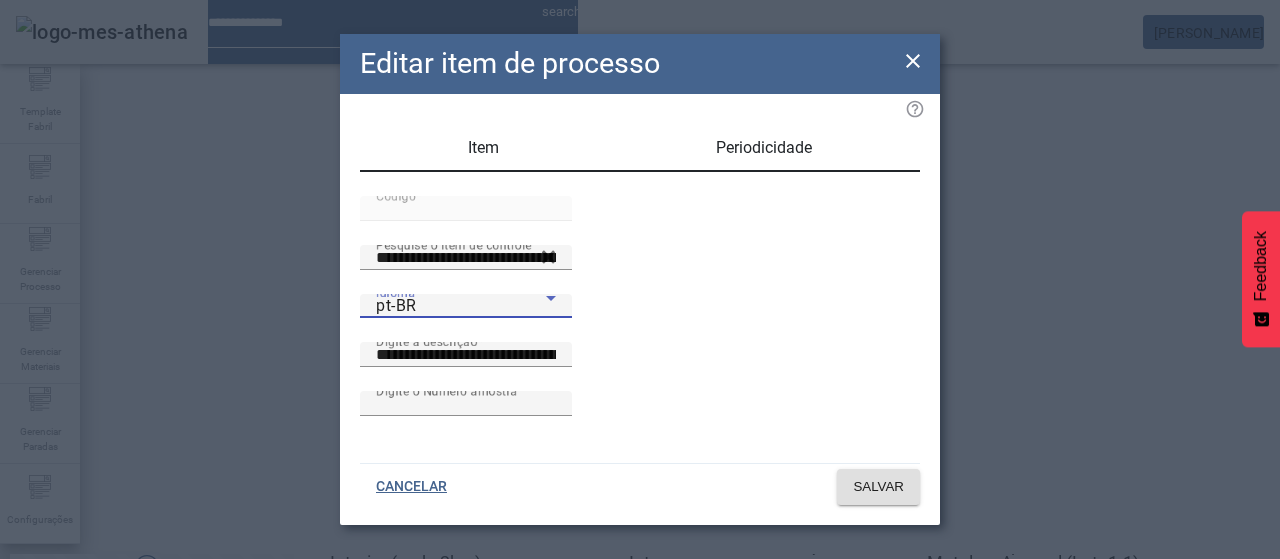 click on "es-ES" at bounding box center [81, 687] 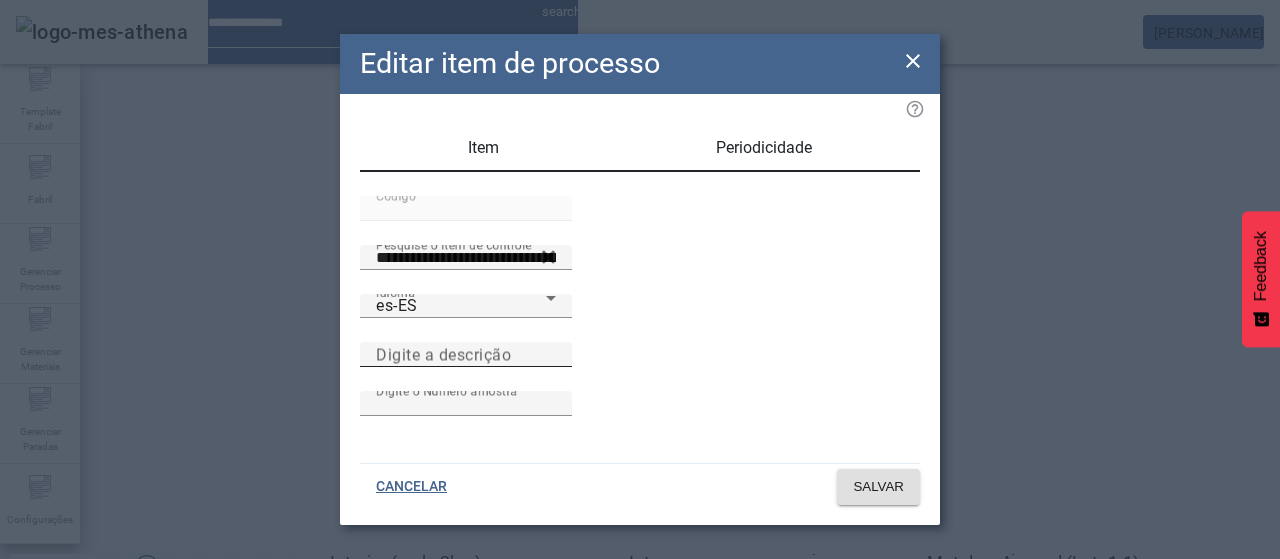click on "Digite a descrição" at bounding box center (443, 354) 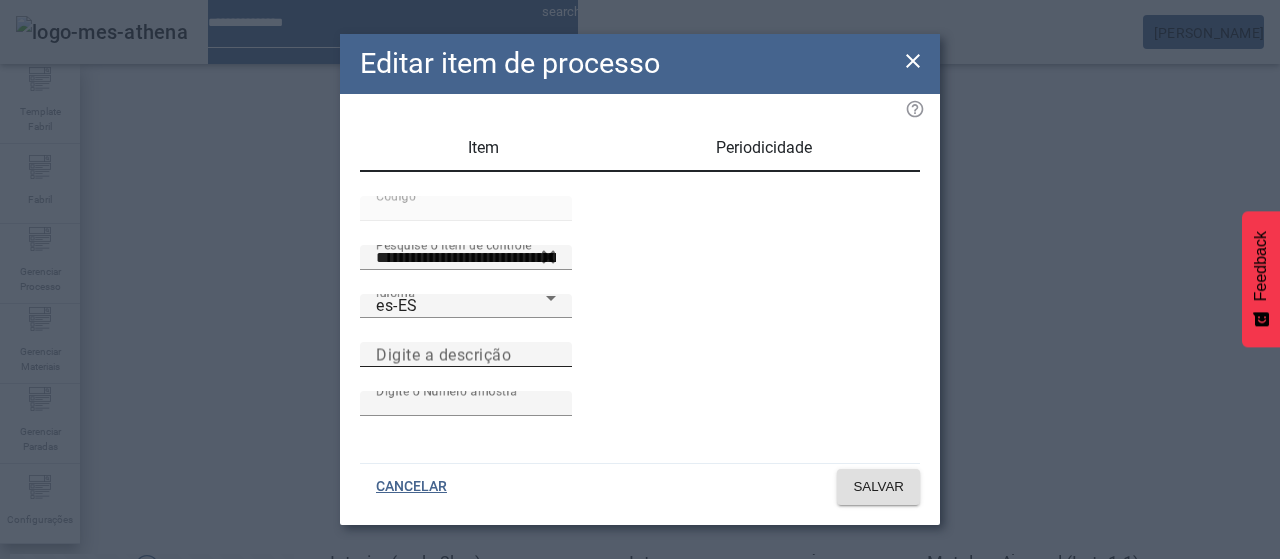 click on "Digite a descrição" at bounding box center [466, 355] 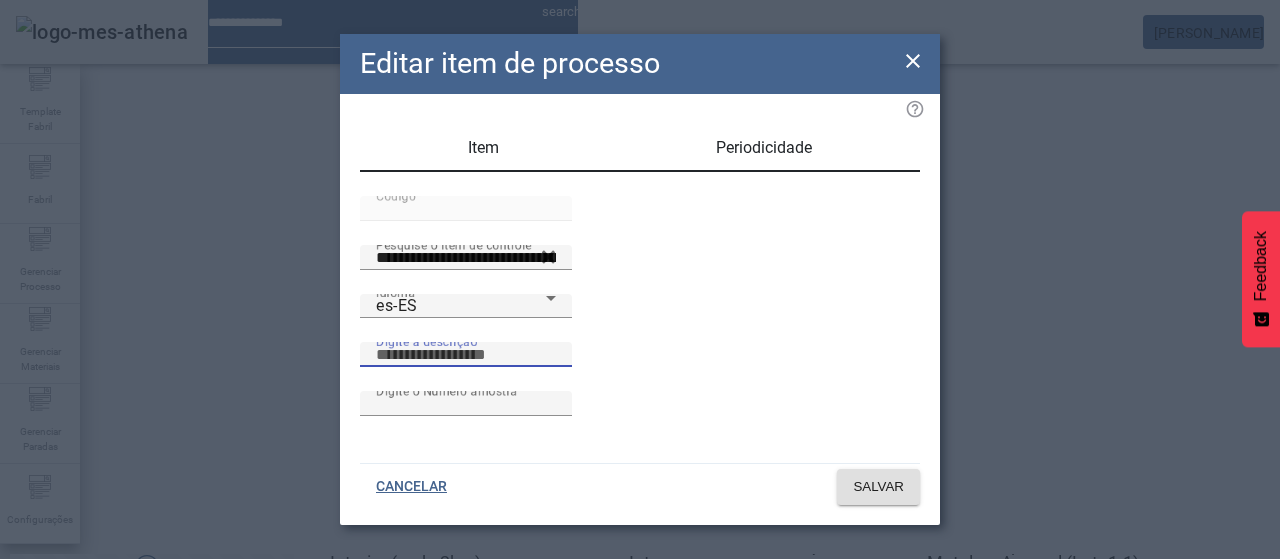 paste on "**********" 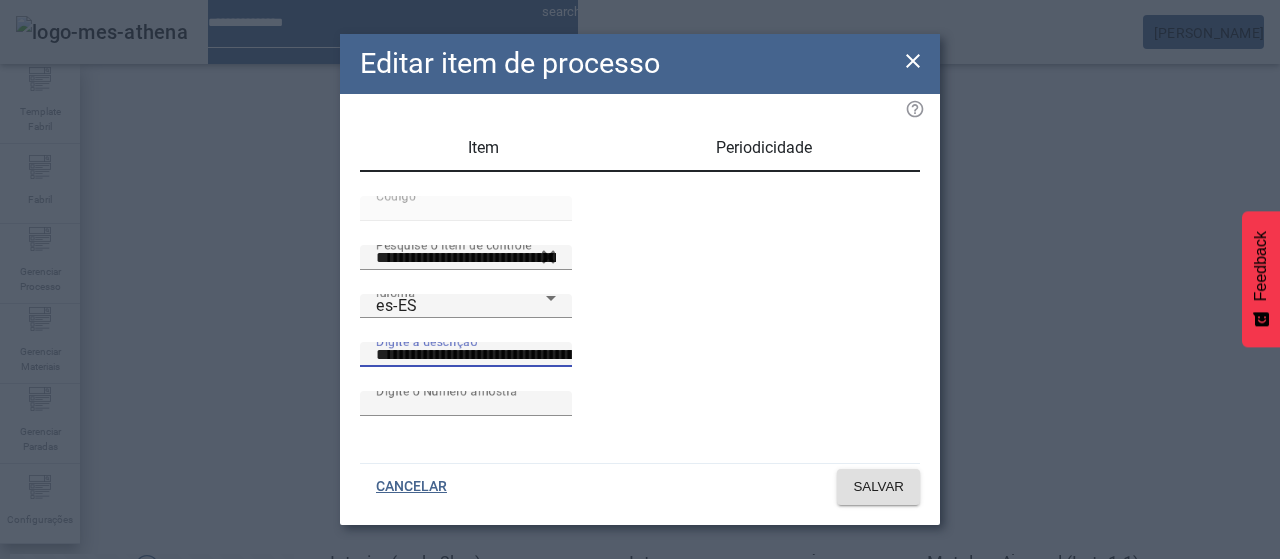 scroll, scrollTop: 0, scrollLeft: 7, axis: horizontal 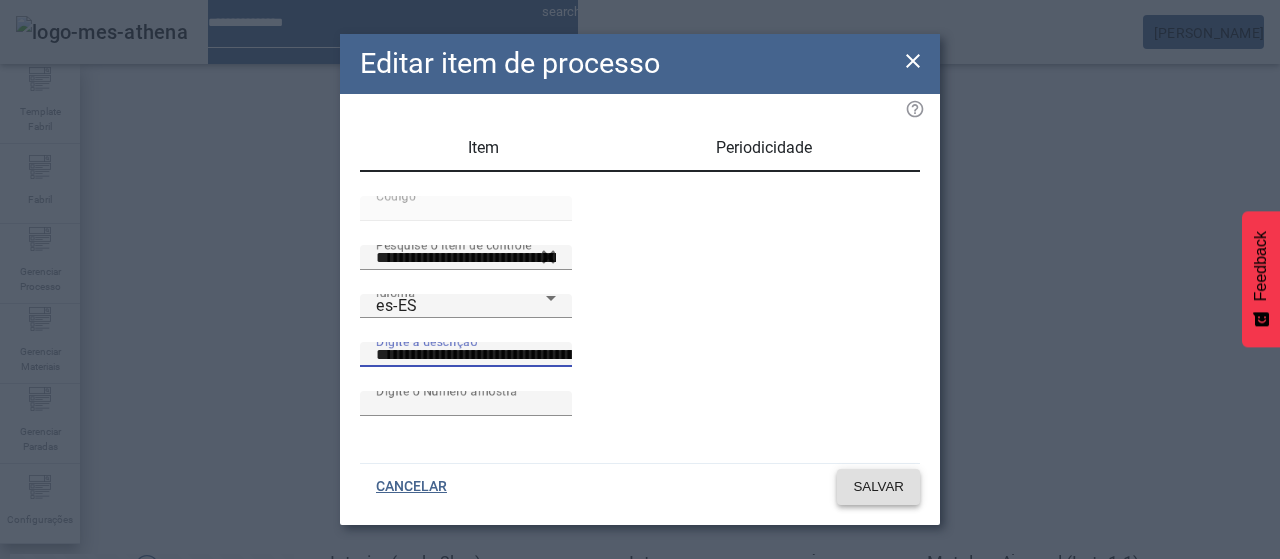 type on "**********" 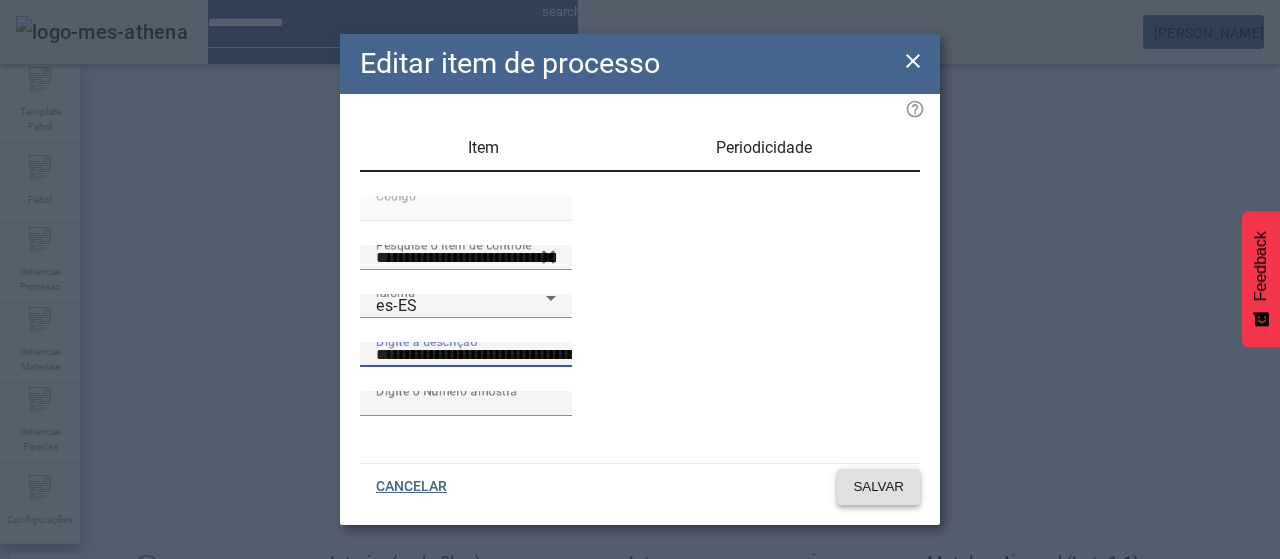 scroll, scrollTop: 0, scrollLeft: 0, axis: both 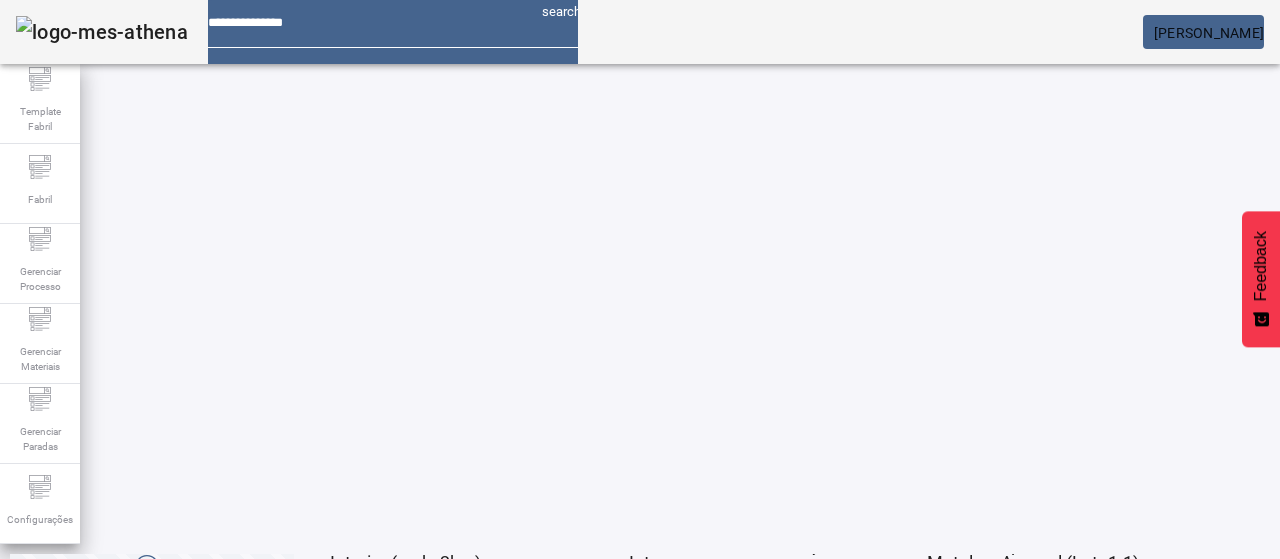 click on "2" 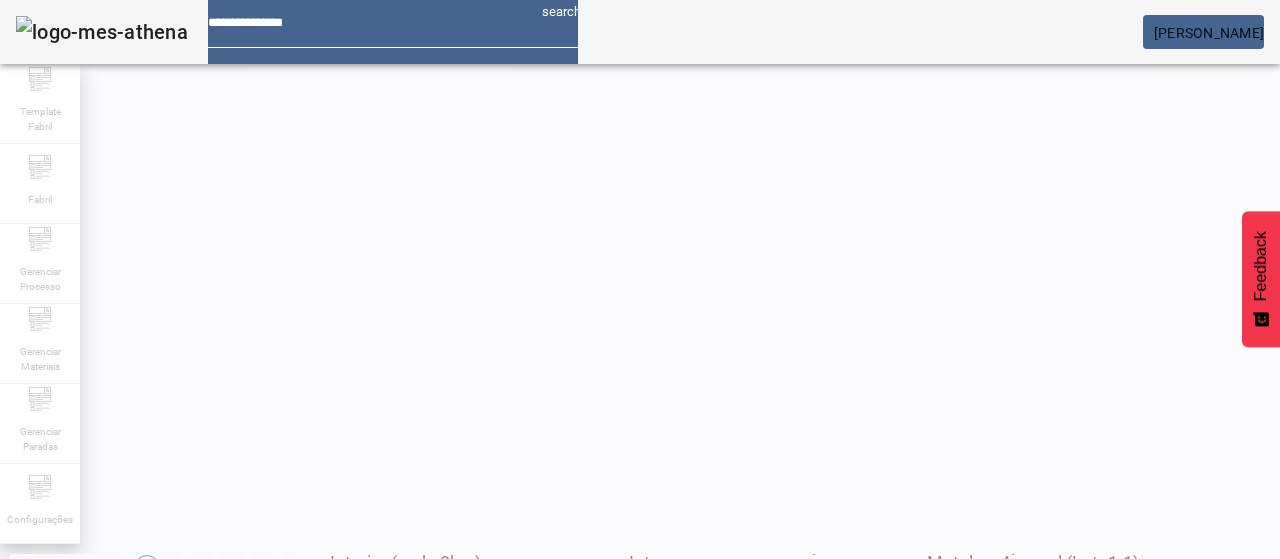 scroll, scrollTop: 0, scrollLeft: 0, axis: both 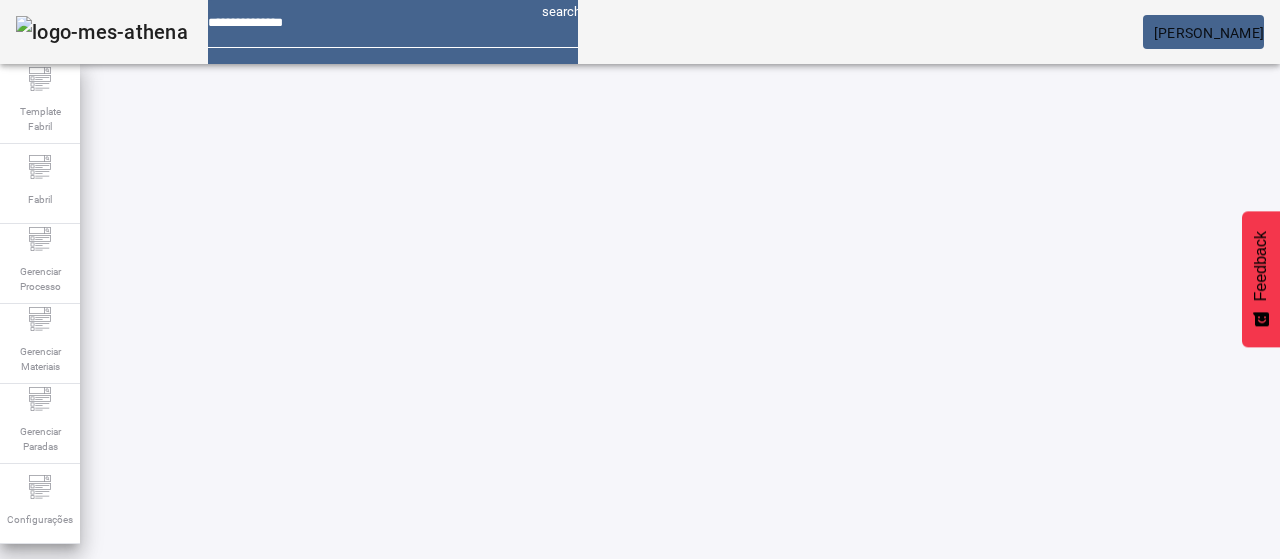 click on "EDITAR" at bounding box center [353, 779] 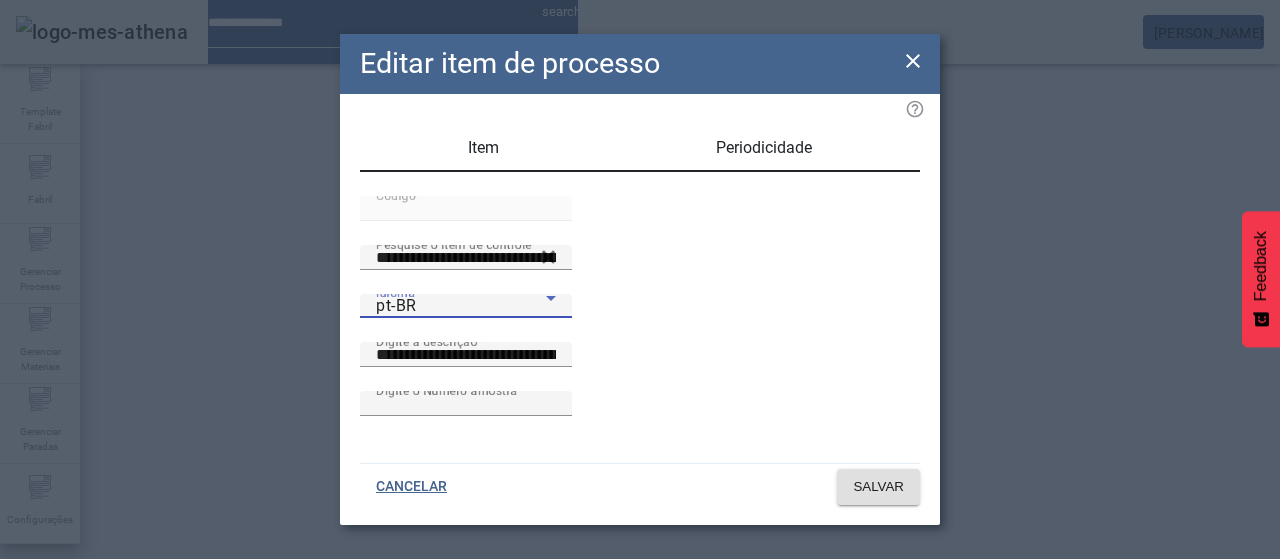 click on "pt-BR" at bounding box center (461, 306) 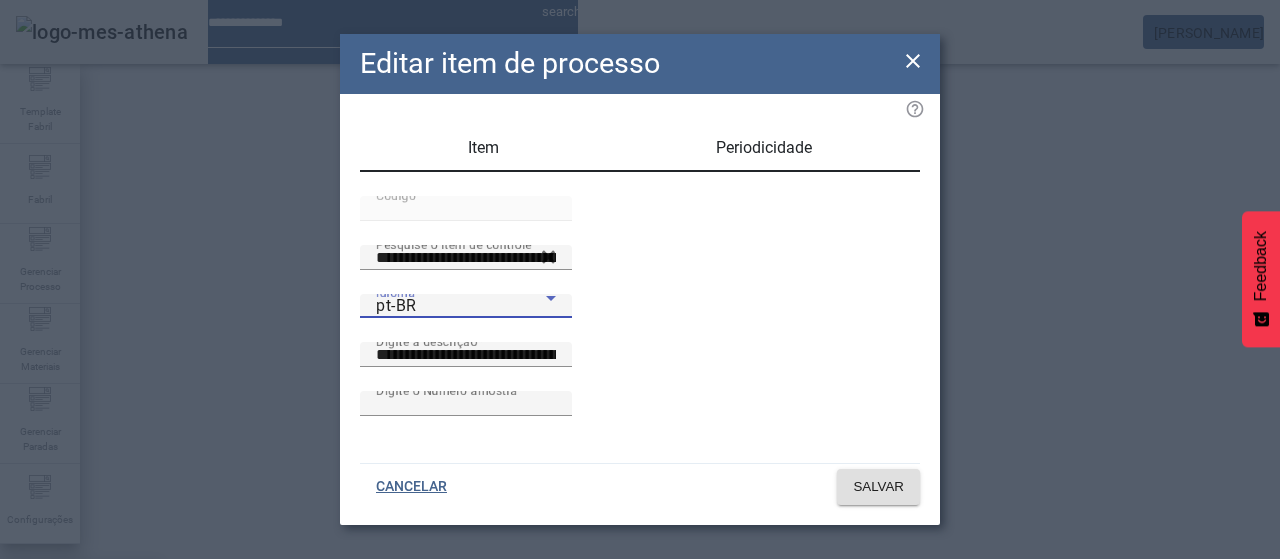 click on "es-ES" at bounding box center [81, 687] 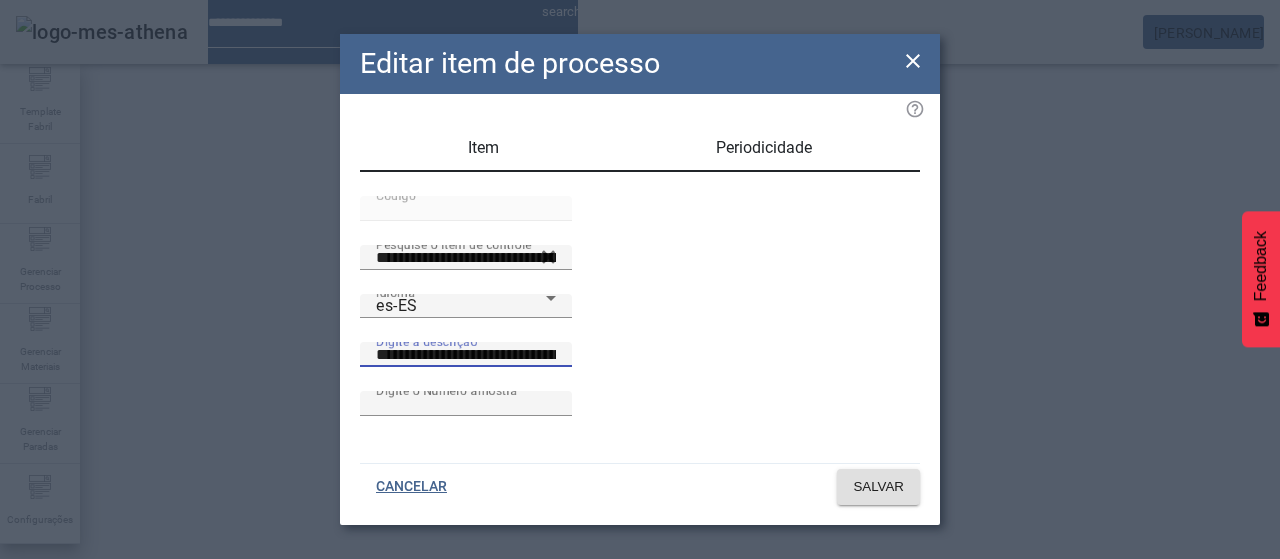 scroll, scrollTop: 0, scrollLeft: 66, axis: horizontal 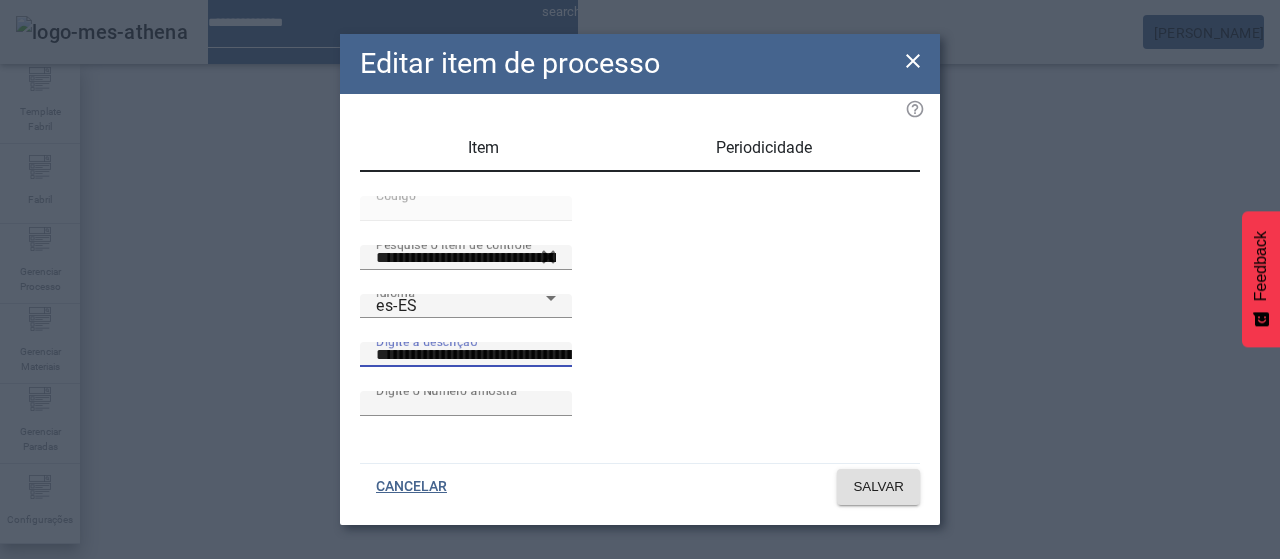 click on "**********" at bounding box center [552, 355] 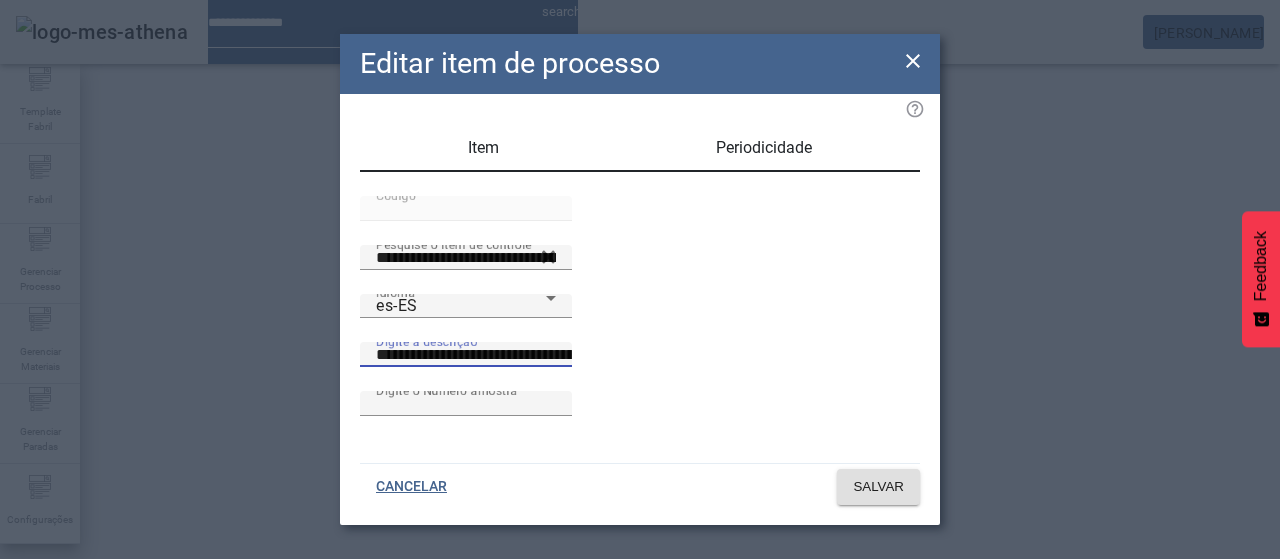 scroll, scrollTop: 0, scrollLeft: 0, axis: both 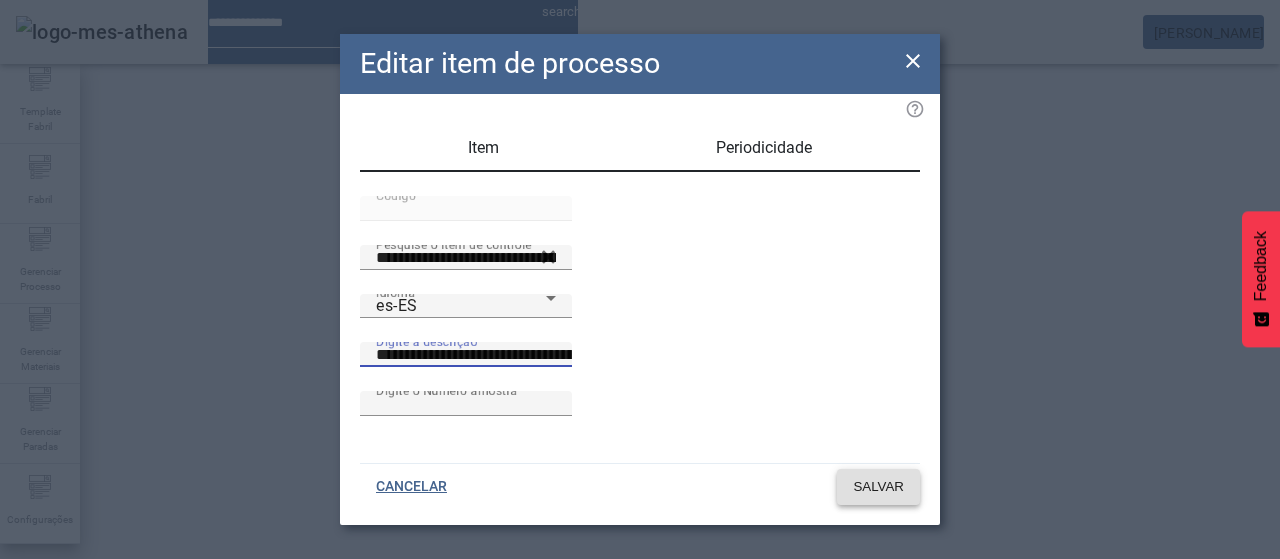 type on "**********" 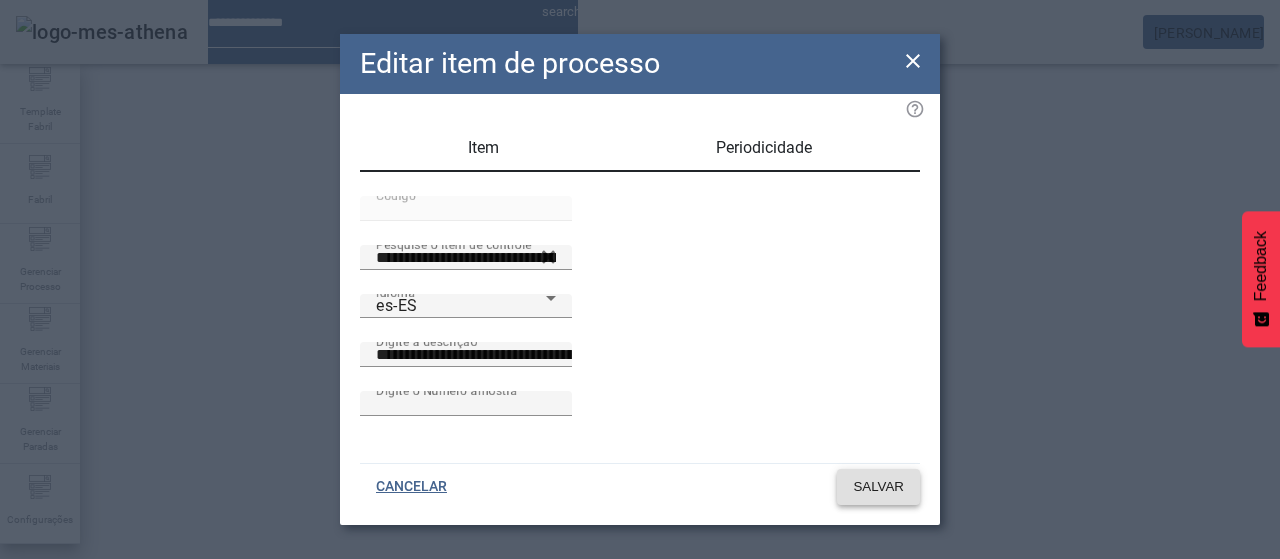scroll, scrollTop: 0, scrollLeft: 0, axis: both 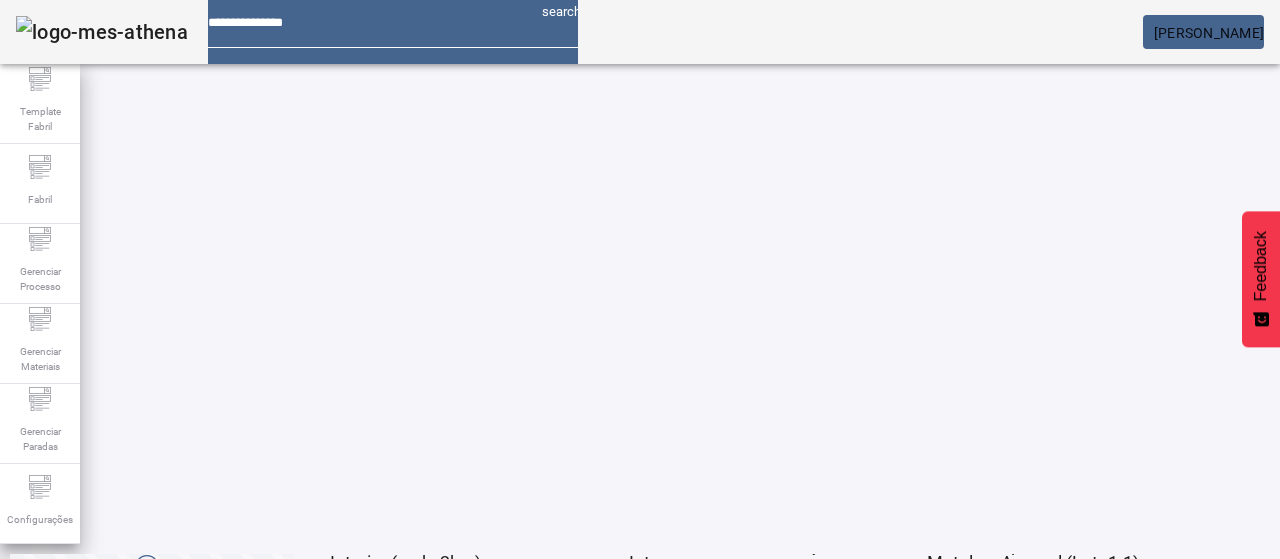 click on "2" 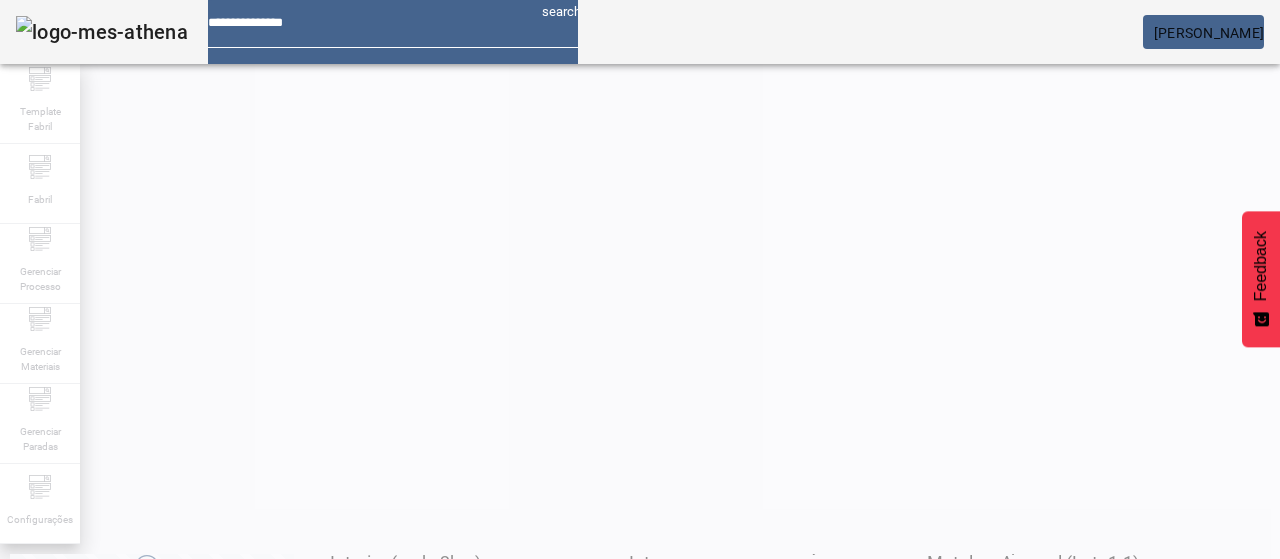 scroll, scrollTop: 0, scrollLeft: 0, axis: both 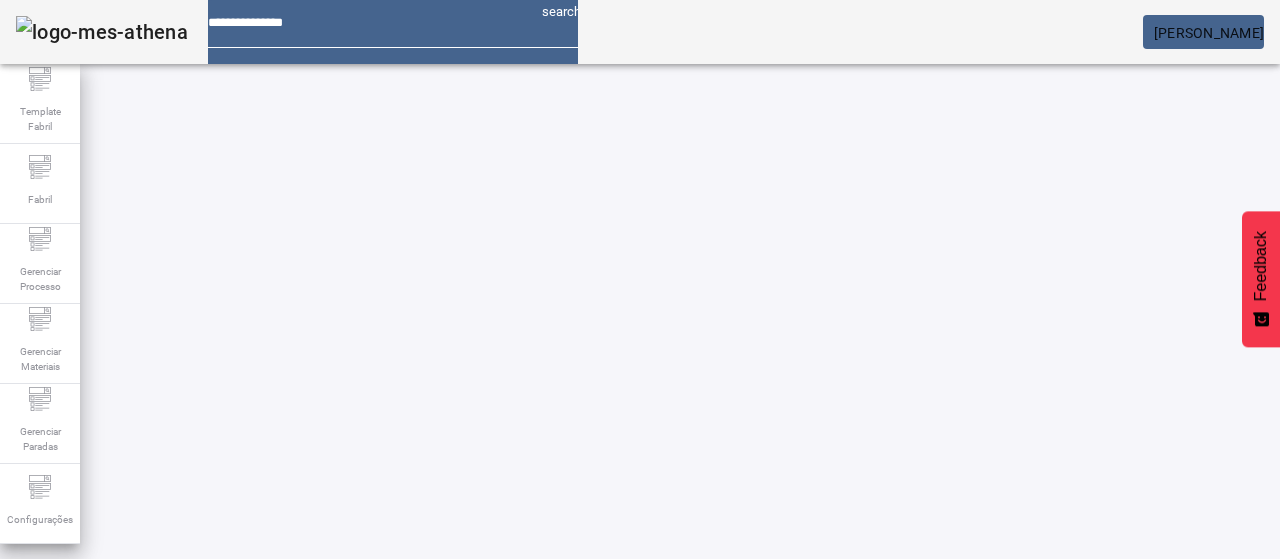 click on "EDITAR" at bounding box center [353, 779] 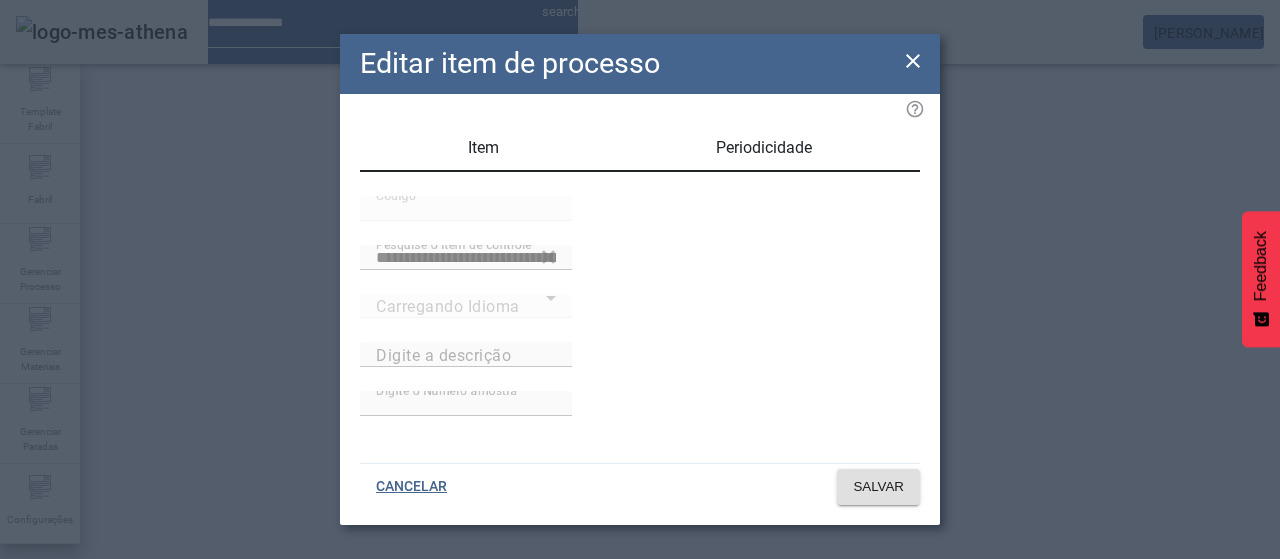 type on "**********" 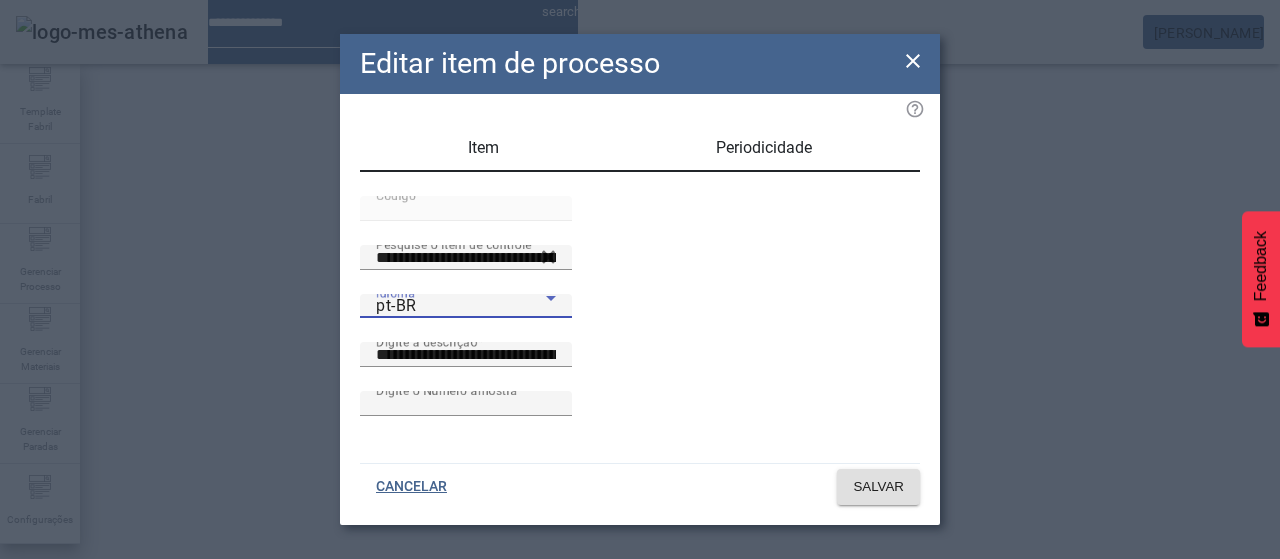 click on "pt-BR" at bounding box center (461, 306) 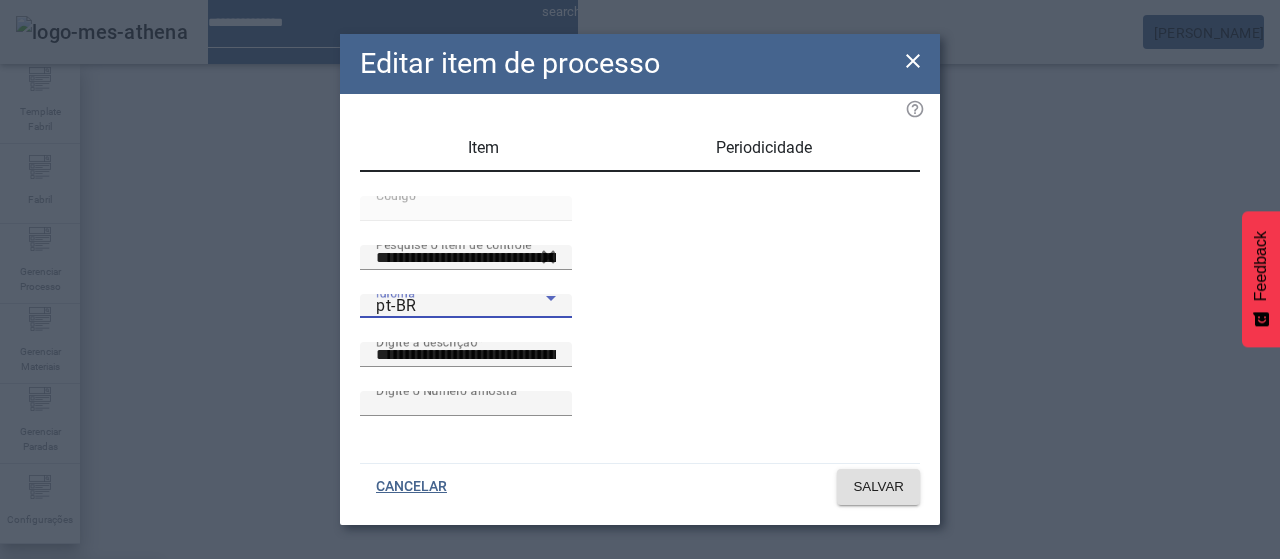 click on "es-ES" at bounding box center [81, 687] 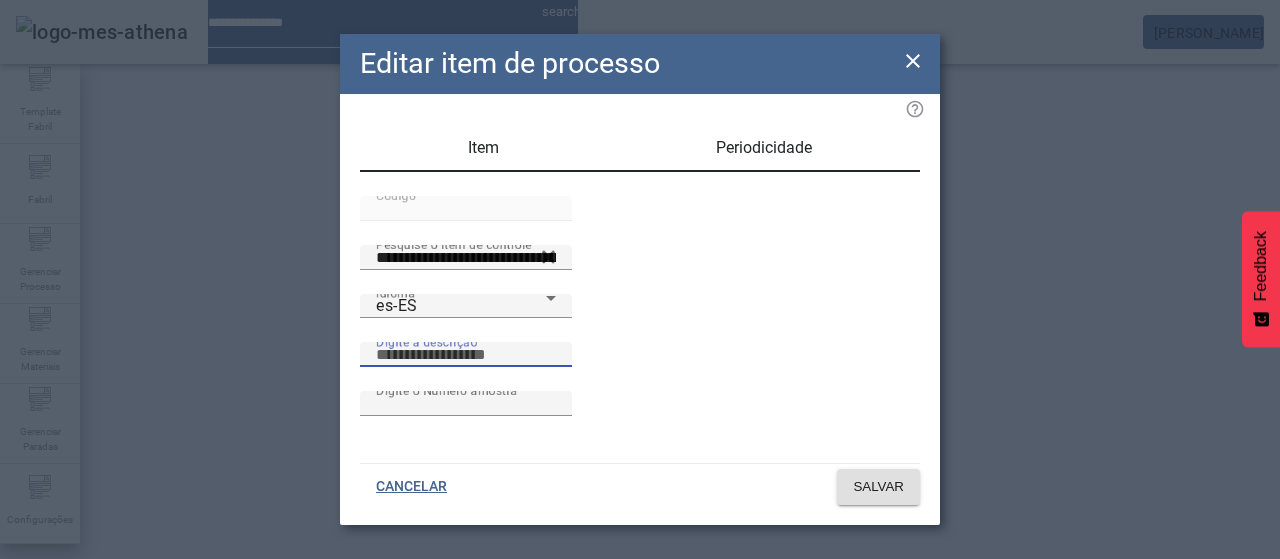 click on "Digite a descrição" at bounding box center (466, 355) 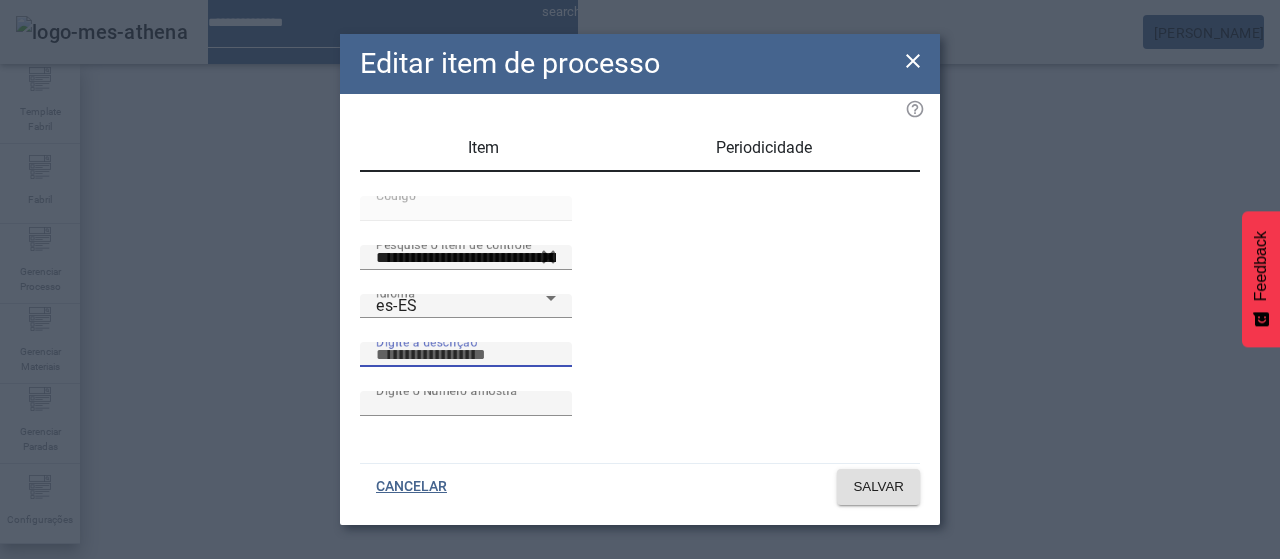paste on "**********" 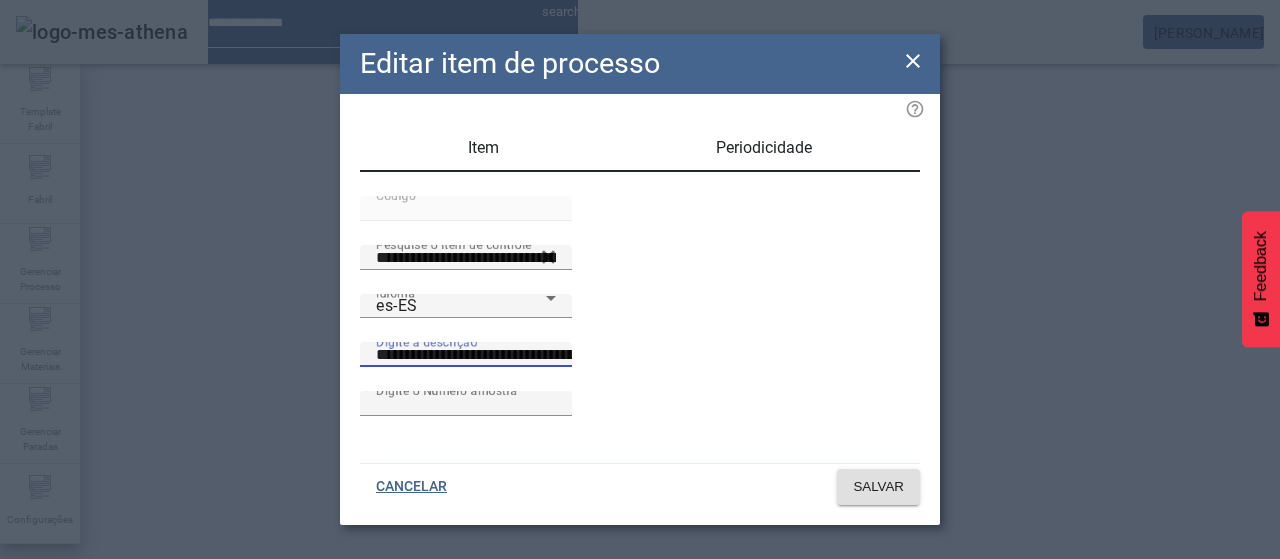 scroll, scrollTop: 0, scrollLeft: 0, axis: both 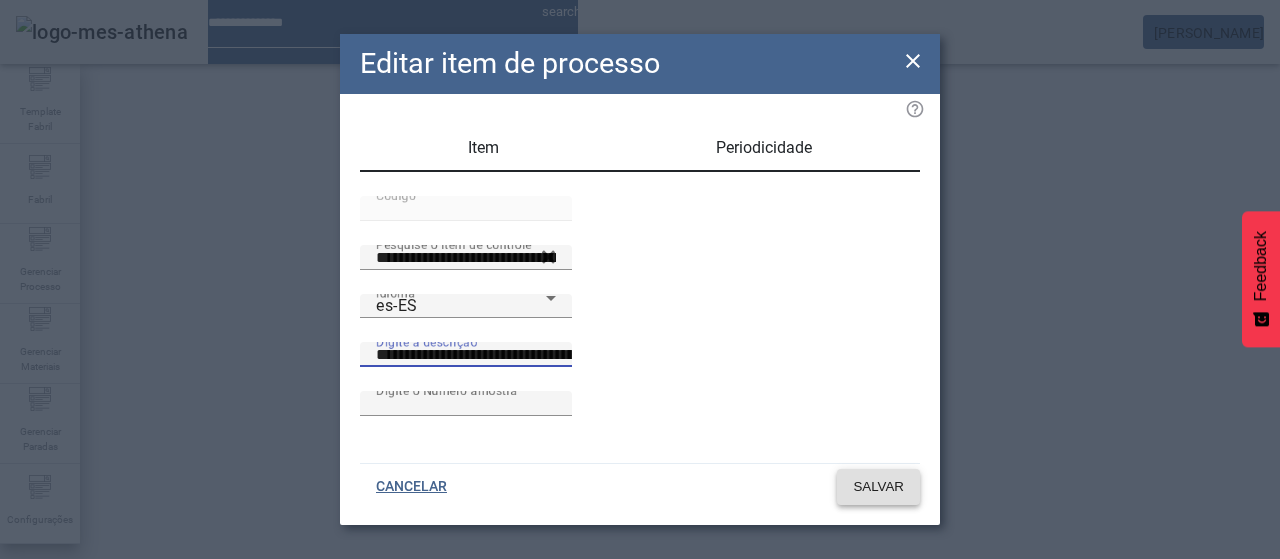 type on "**********" 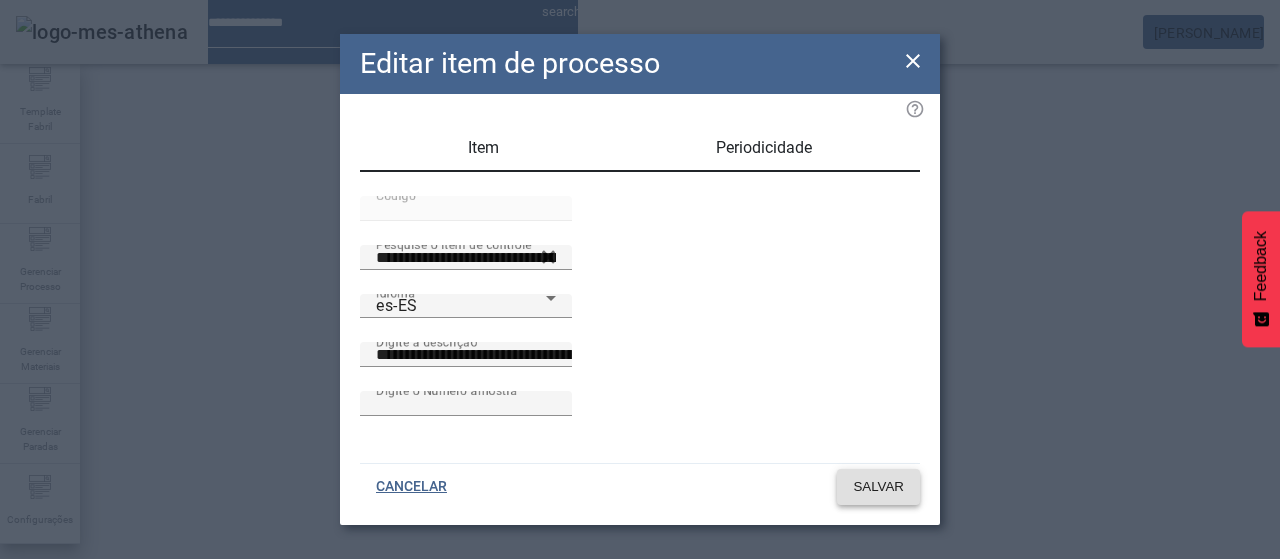 click 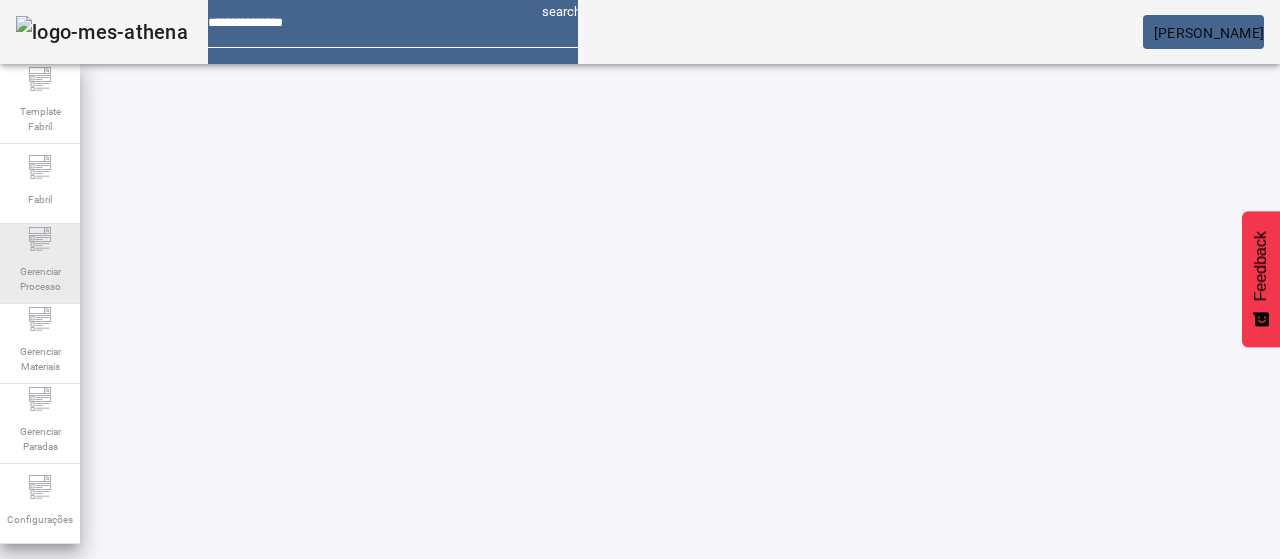 click on "Gerenciar Processo" 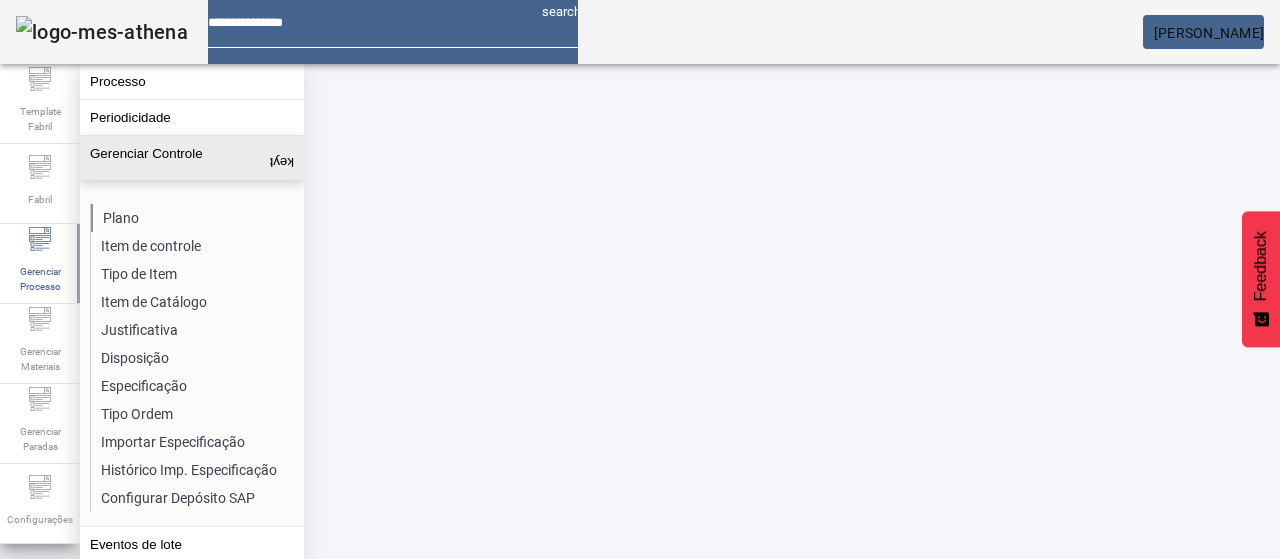 click on "Plano" 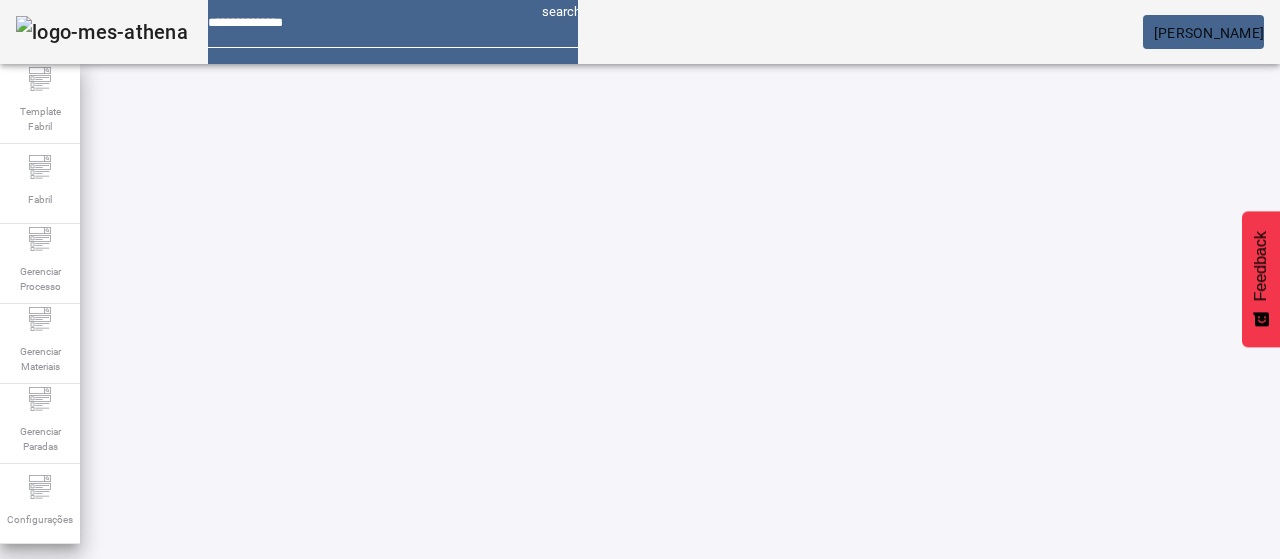 click 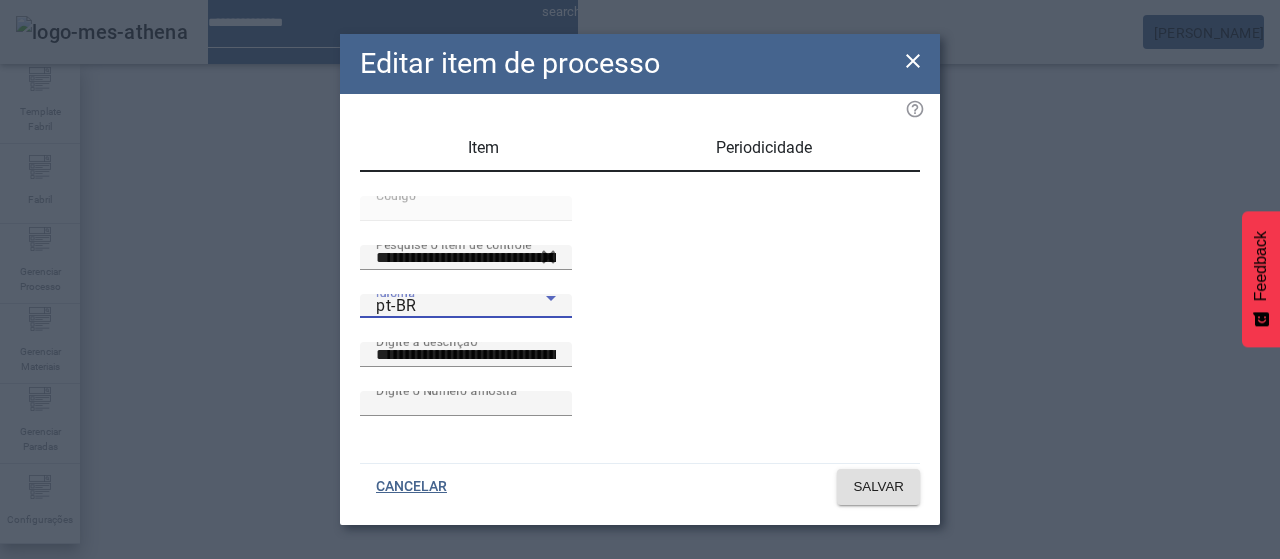 click on "pt-BR" at bounding box center (461, 306) 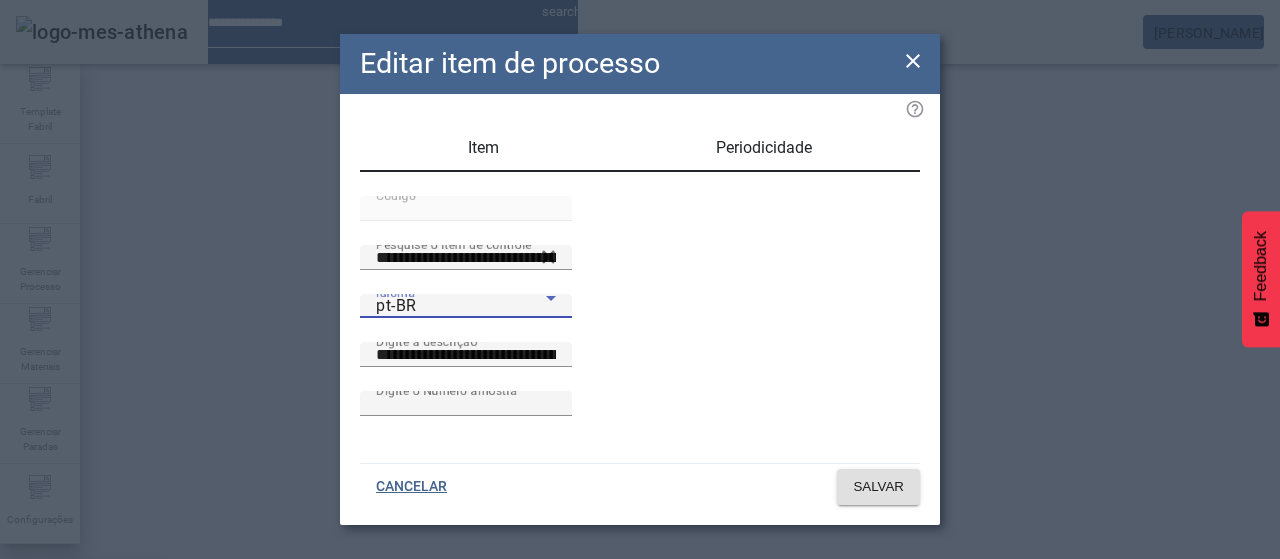 click on "es-ES" at bounding box center [81, 687] 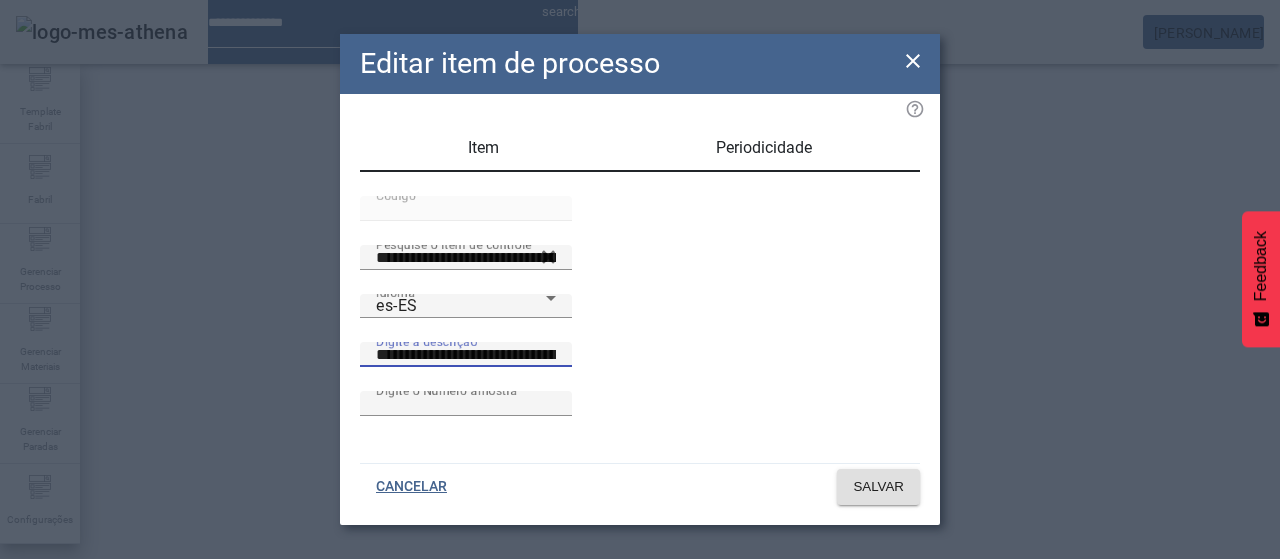 click on "**********" at bounding box center [466, 355] 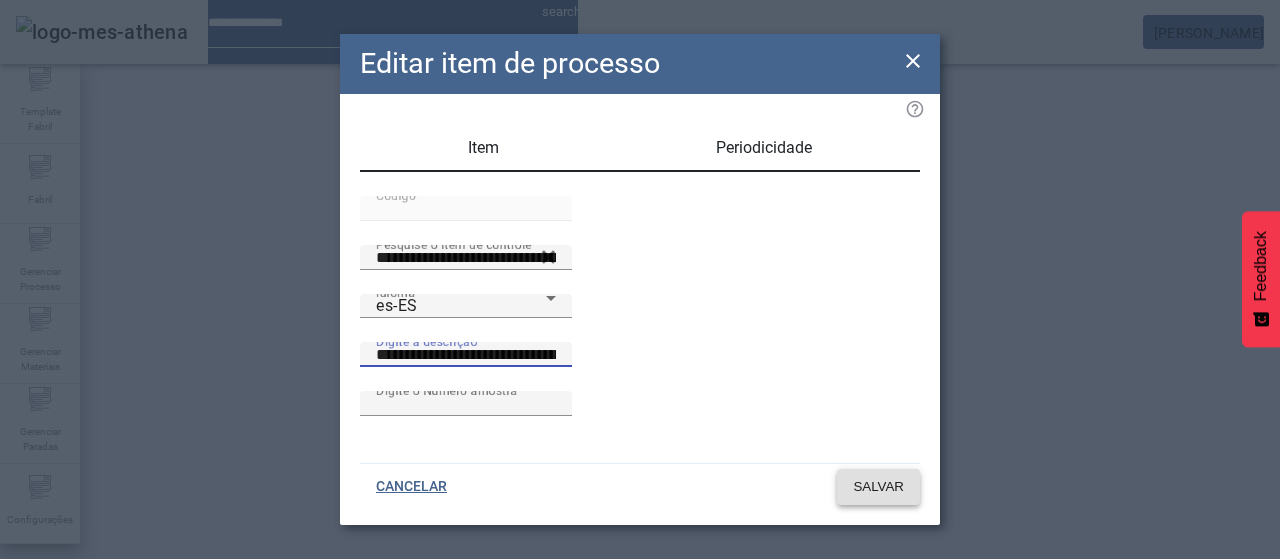 type on "**********" 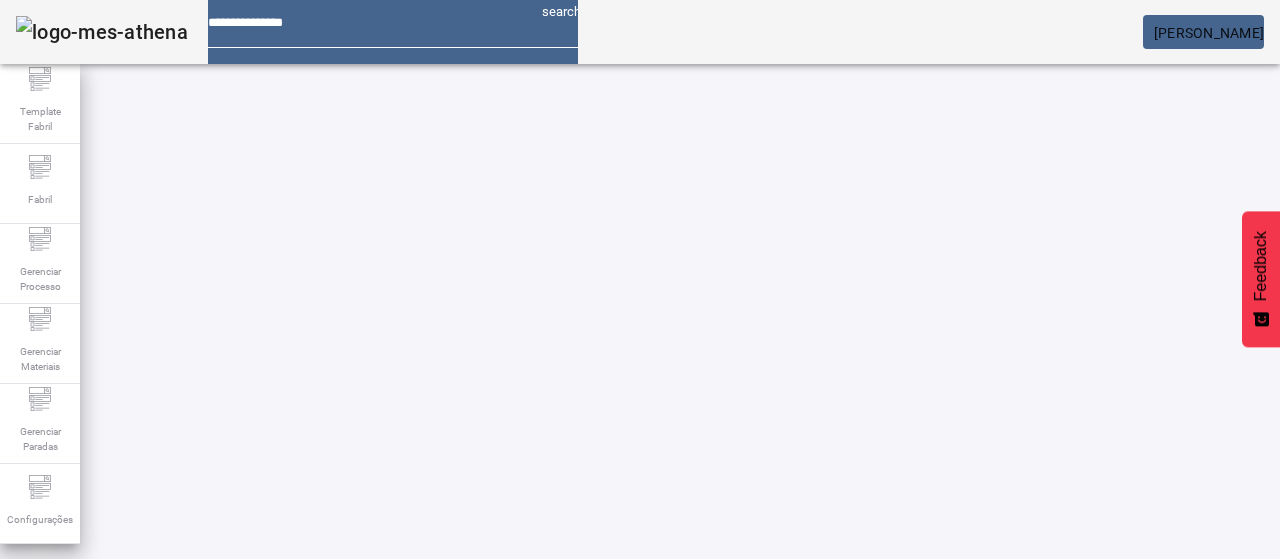 click on "EDITAR" at bounding box center (652, 779) 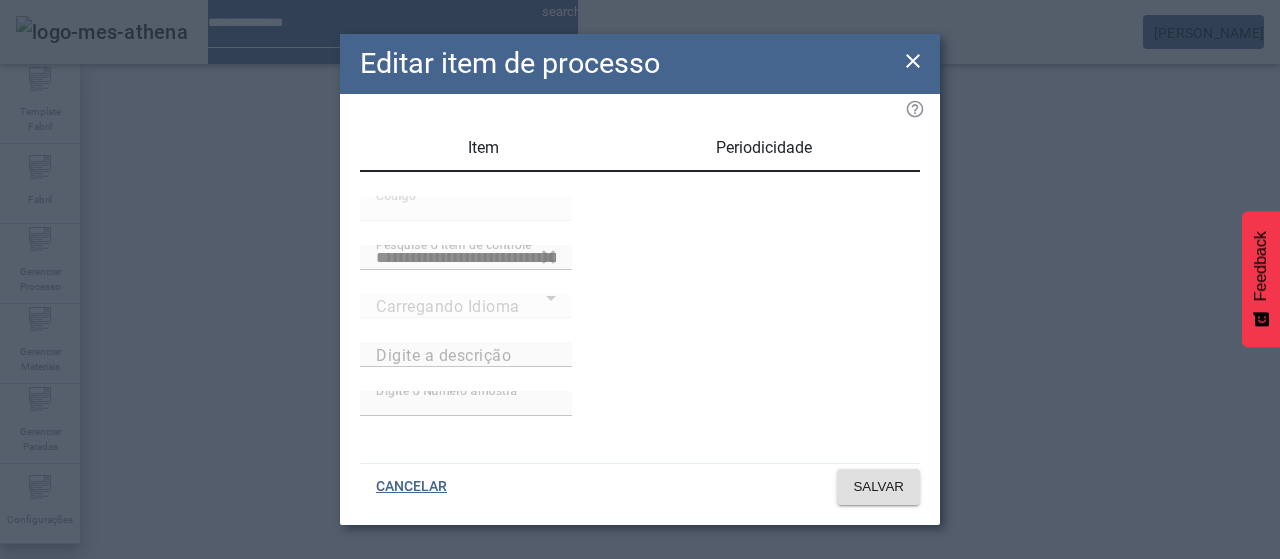 type on "**********" 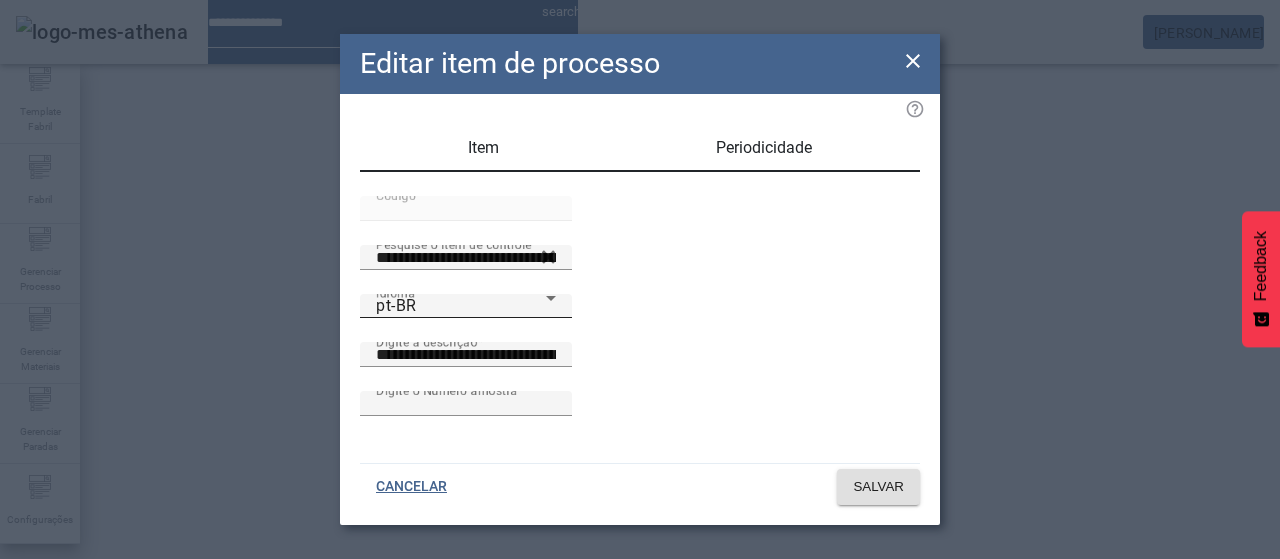click on "pt-BR" at bounding box center (461, 306) 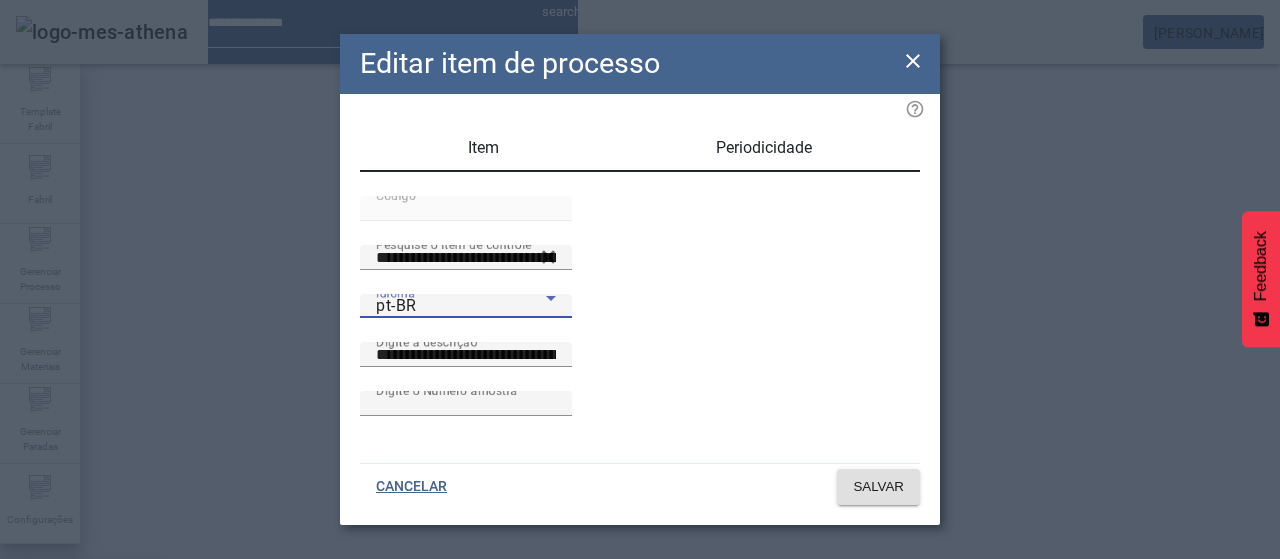 click on "es-ES" at bounding box center [81, 687] 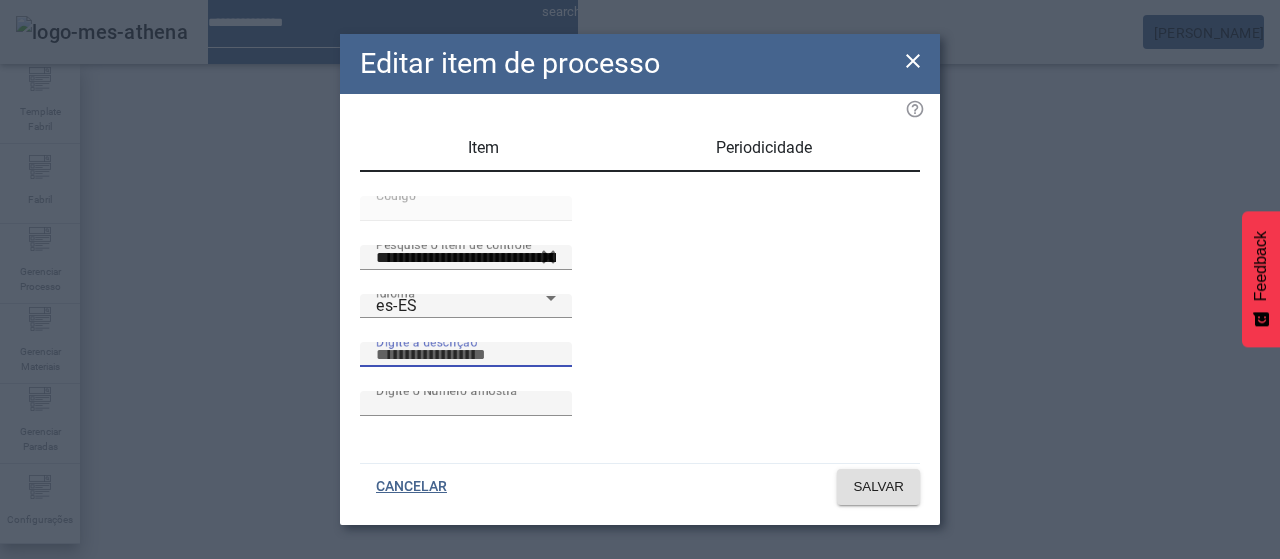 click on "Digite a descrição" at bounding box center [466, 355] 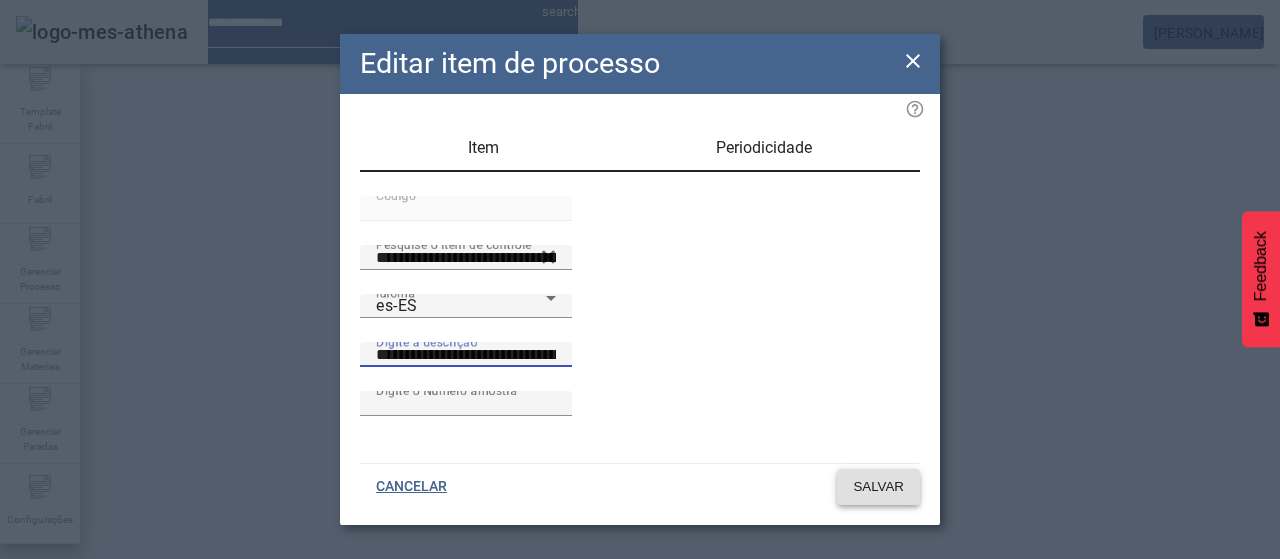 type on "**********" 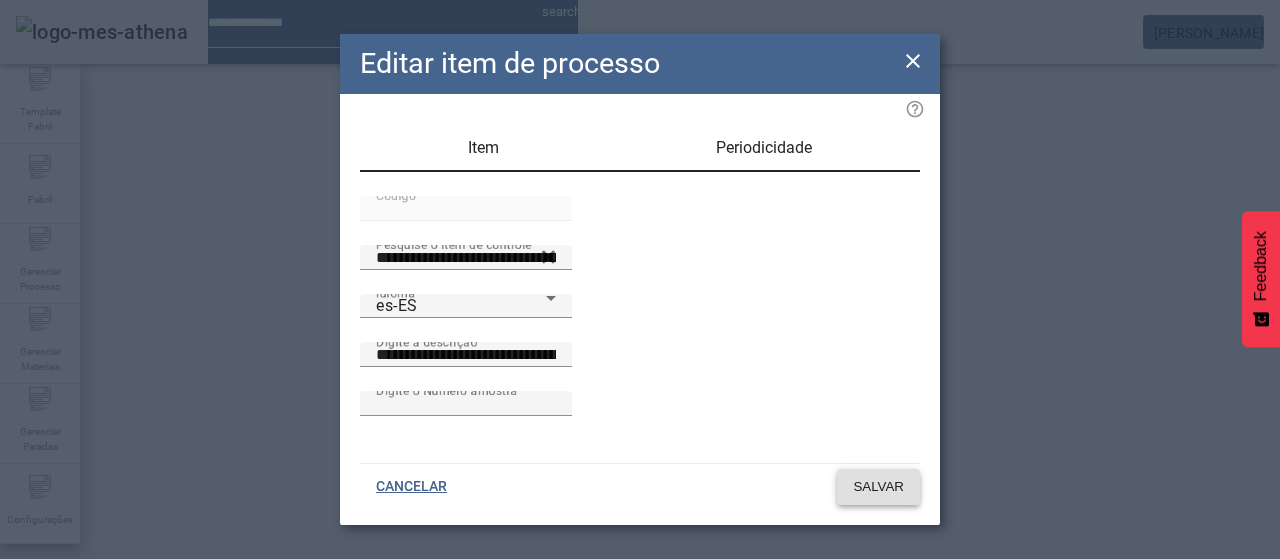 click on "SALVAR" 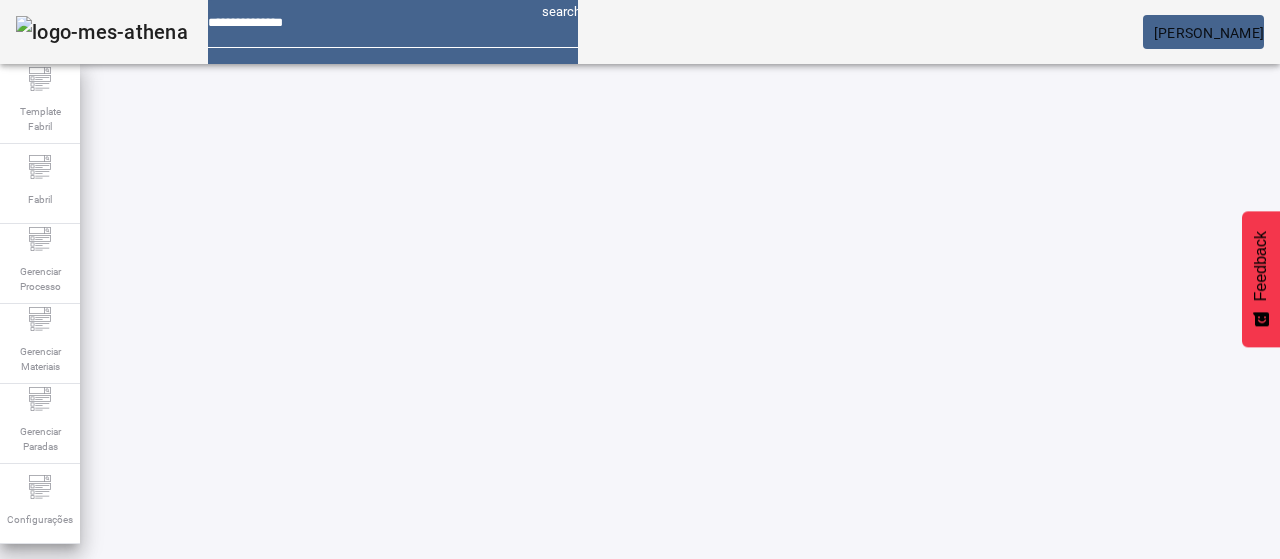 click on "EDITAR" at bounding box center (950, 779) 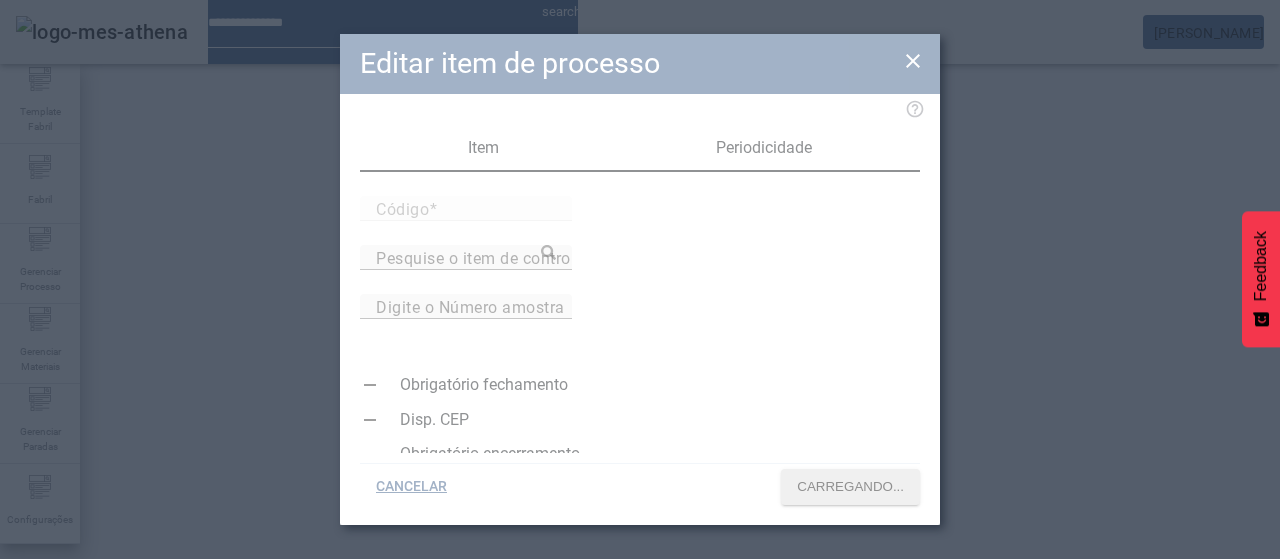 type on "*****" 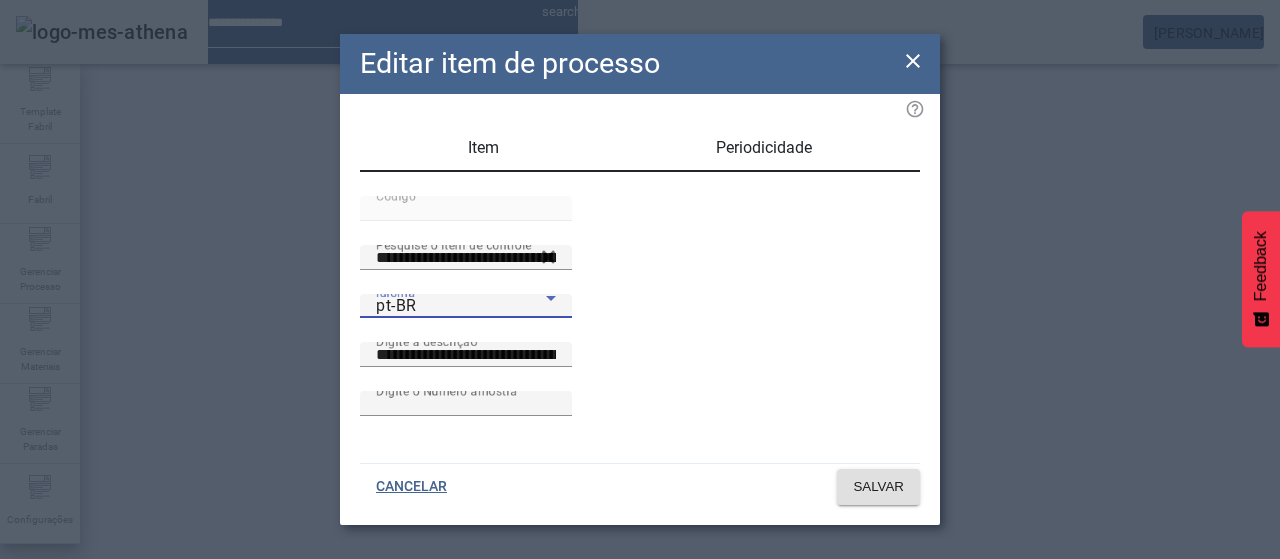 click on "pt-BR" at bounding box center [396, 305] 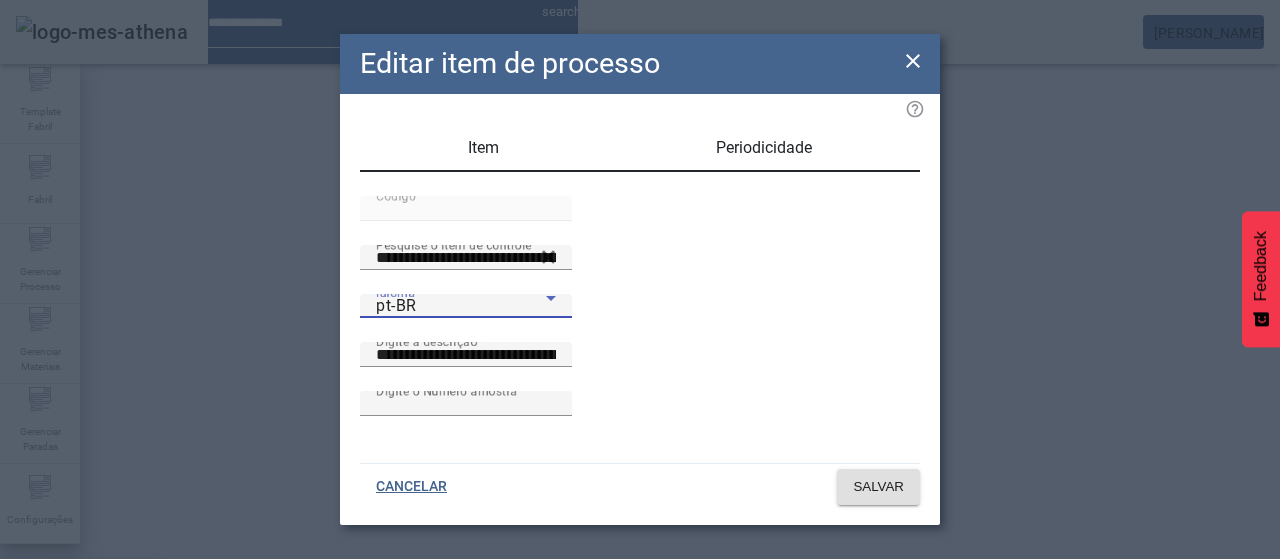 click on "es-ES" at bounding box center [81, 687] 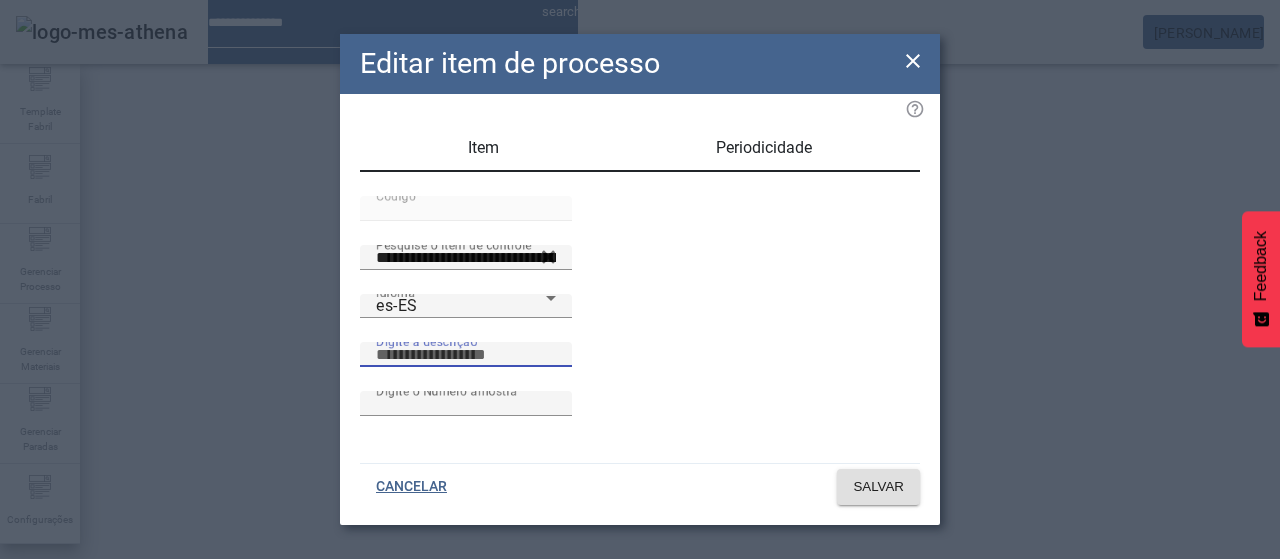 paste on "**********" 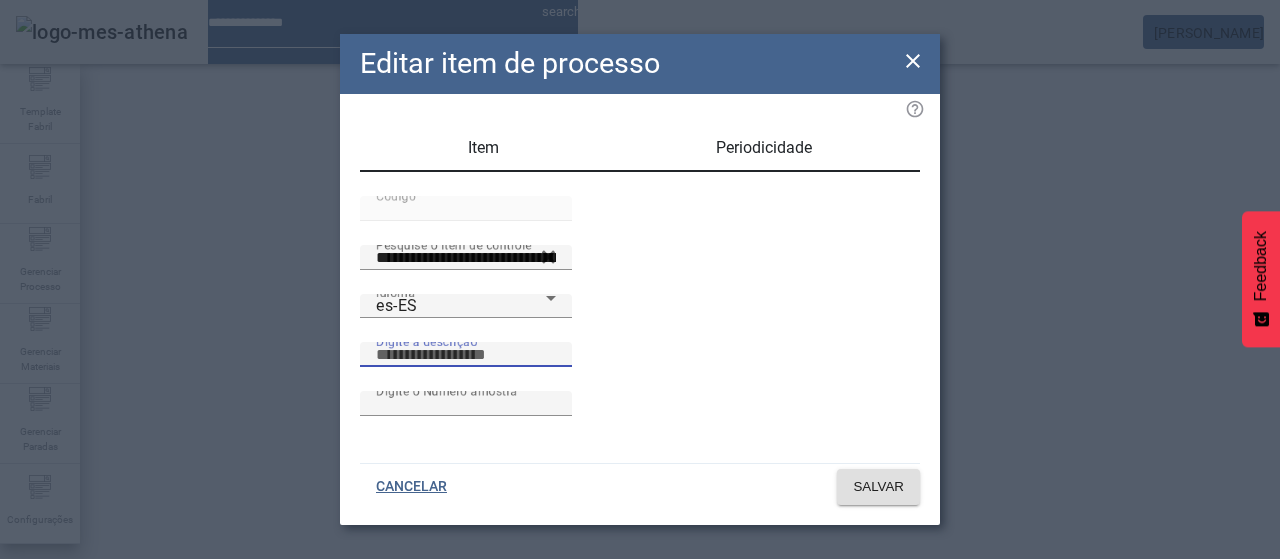 click on "Digite a descrição" at bounding box center [466, 355] 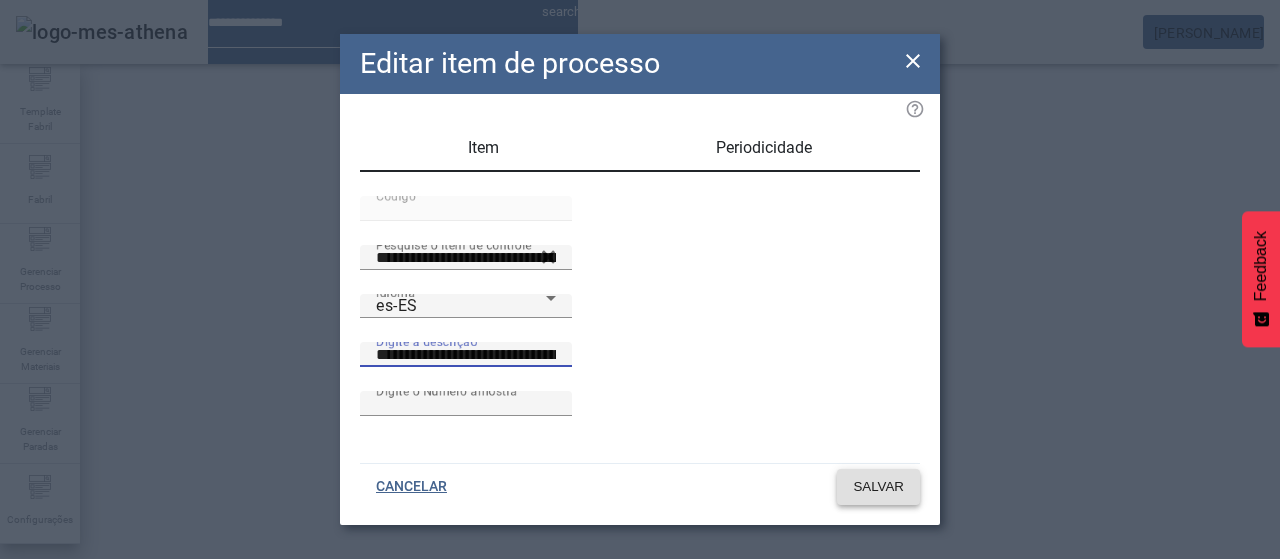 type on "**********" 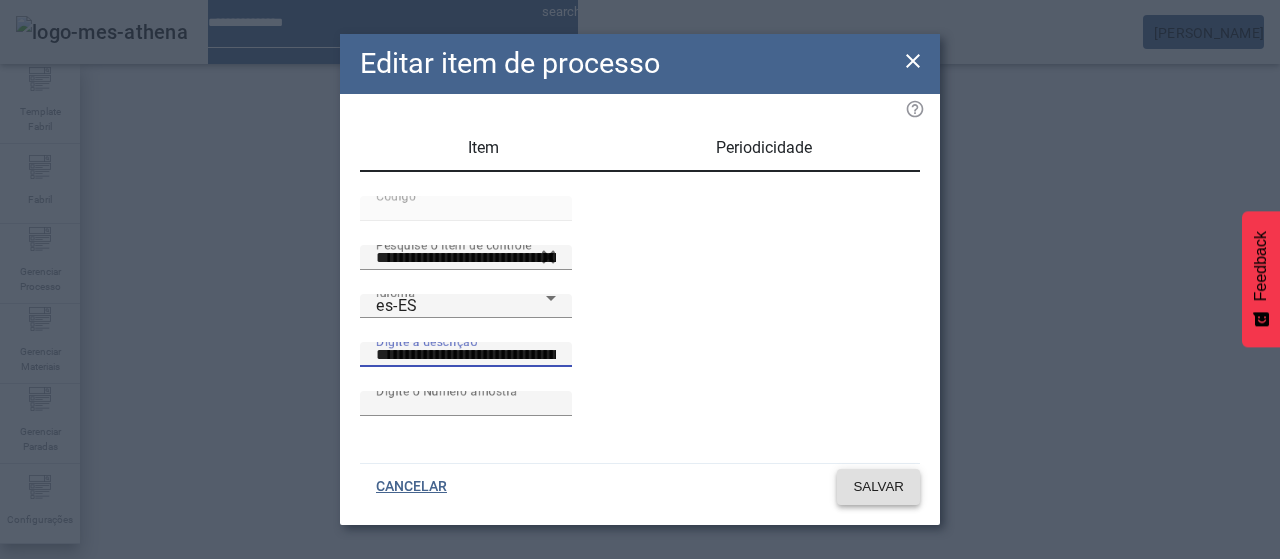 click on "SALVAR" 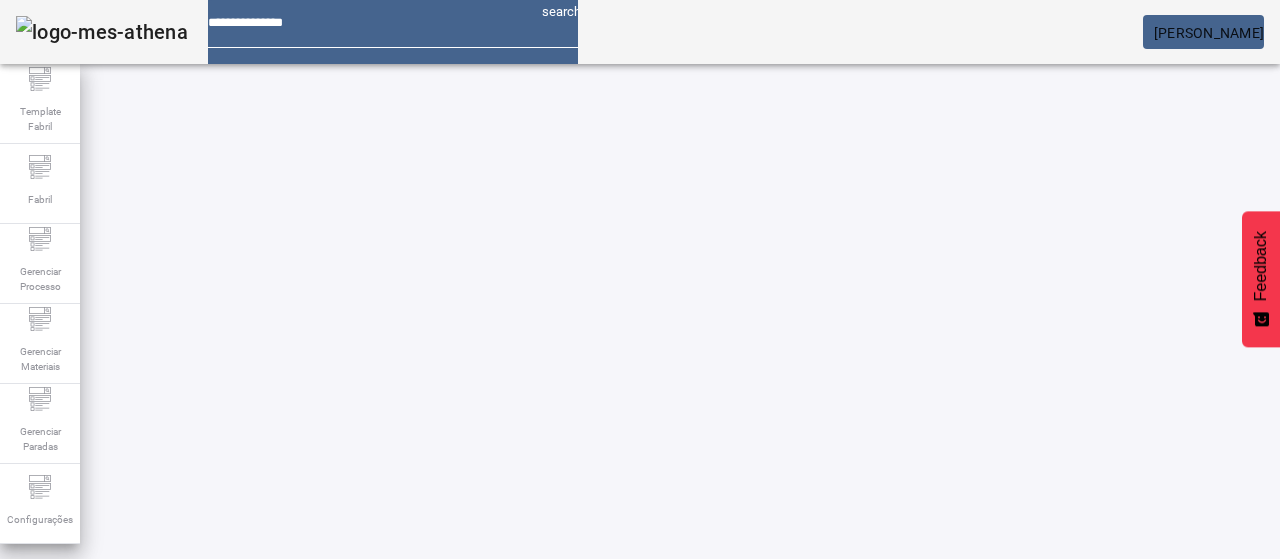 click on "EDITAR" at bounding box center (54, 929) 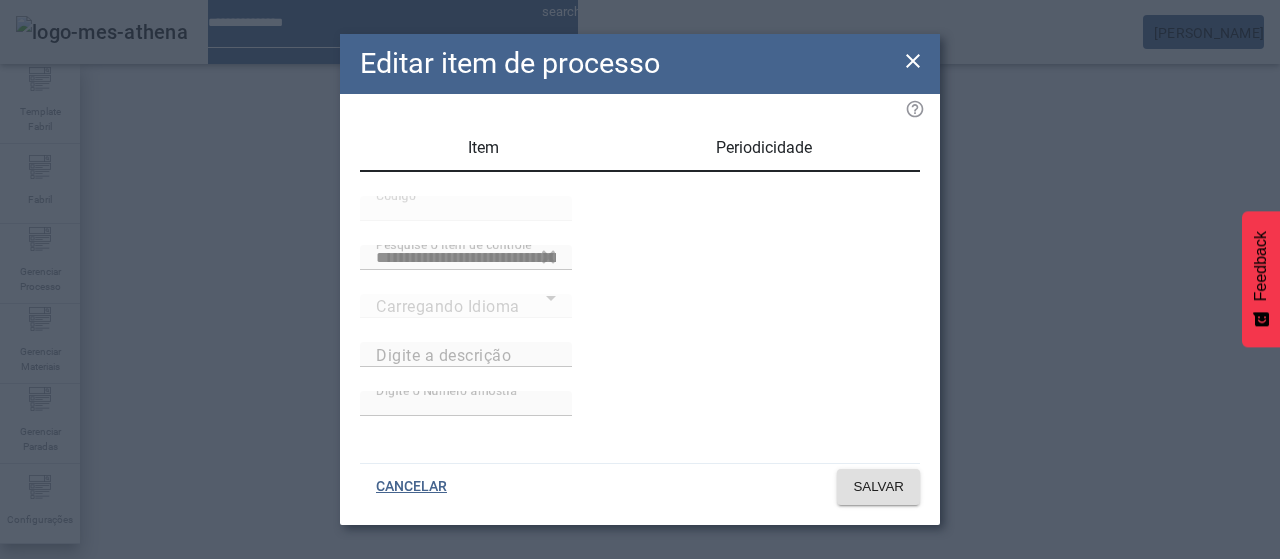 type on "**********" 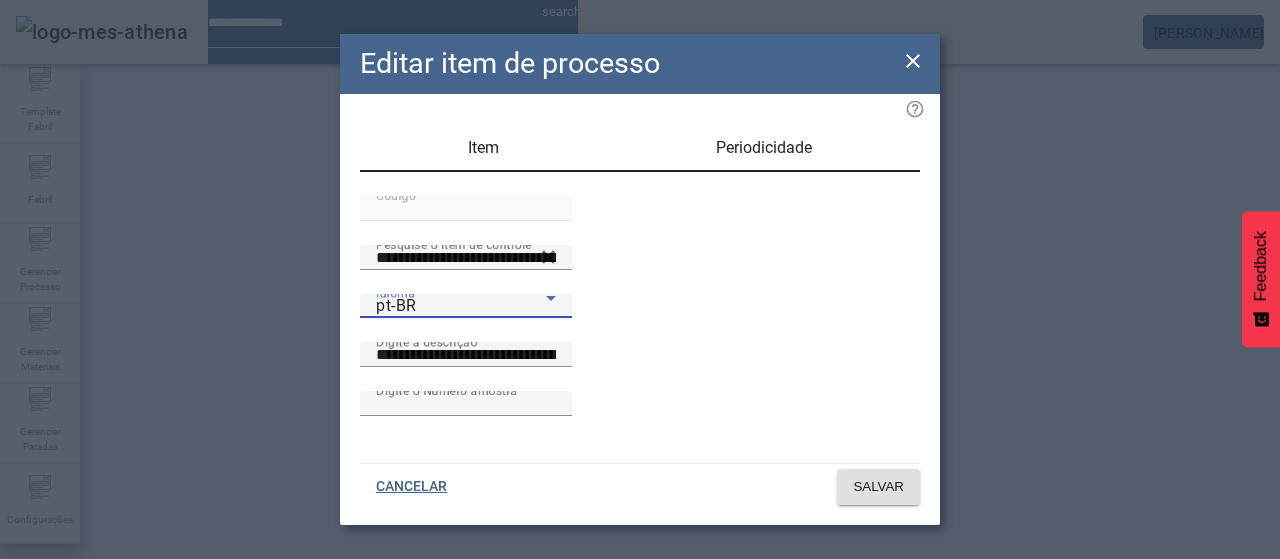 click on "pt-BR" at bounding box center (396, 305) 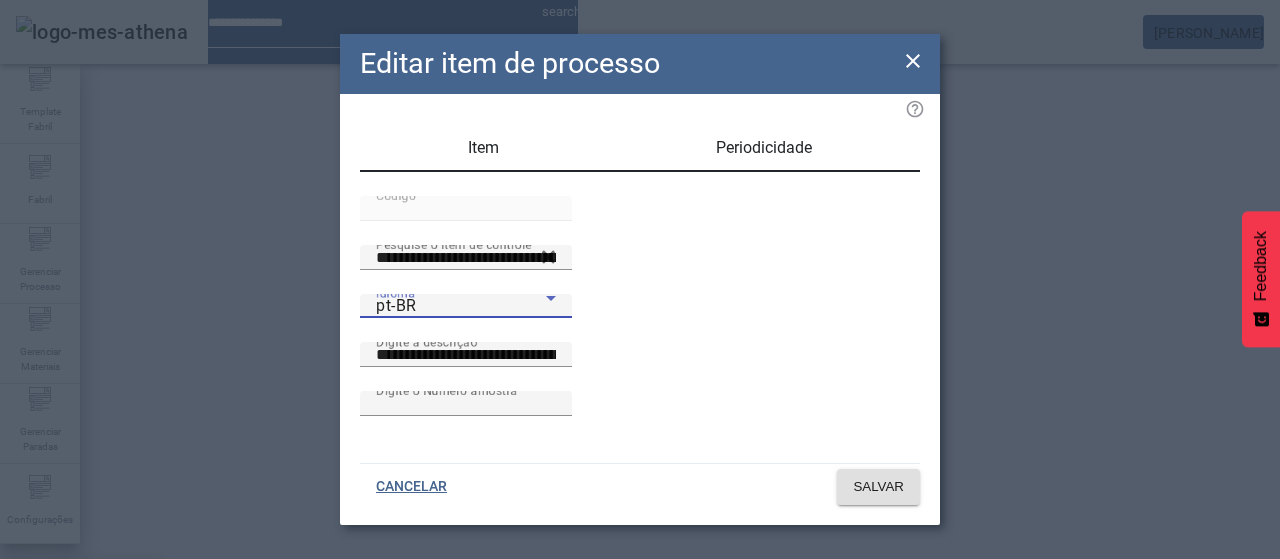 click on "es-ES" at bounding box center [81, 687] 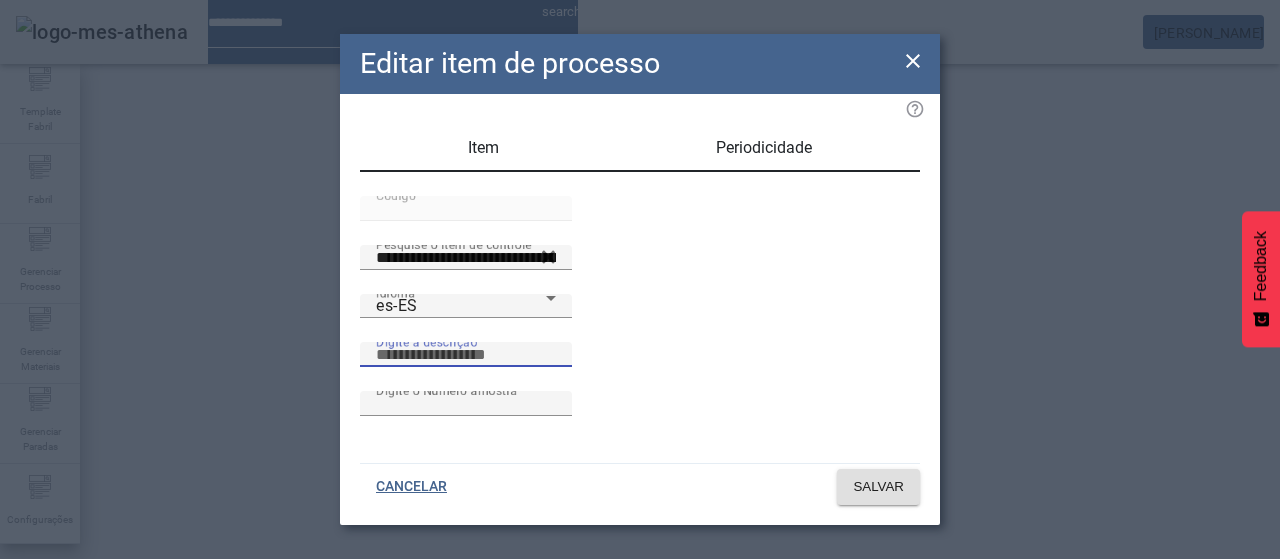 click on "Digite a descrição" at bounding box center (466, 355) 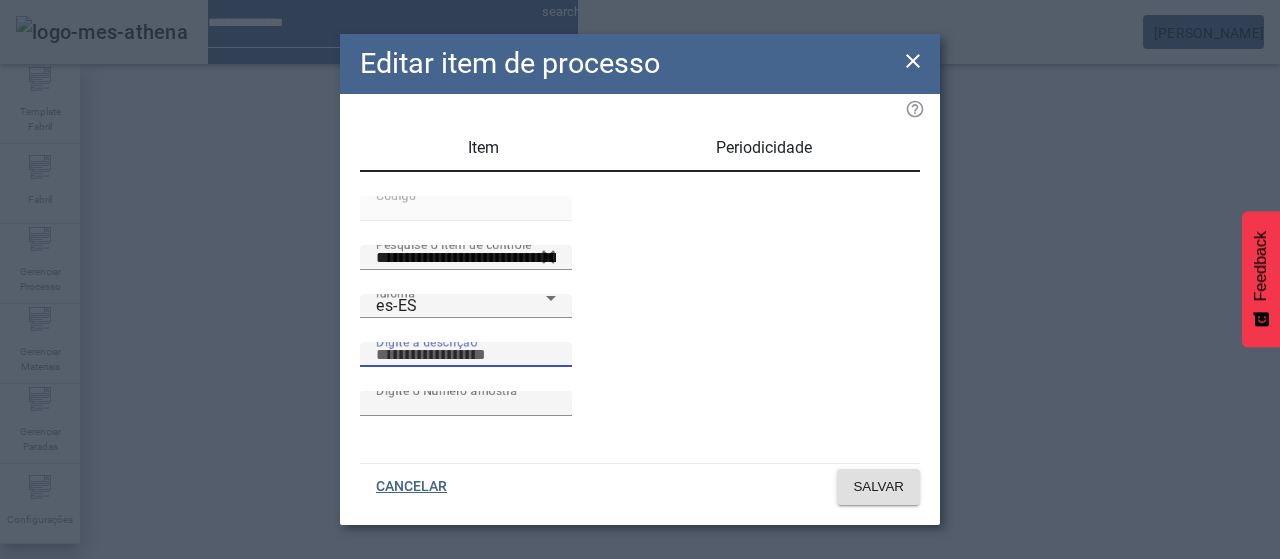 paste on "**********" 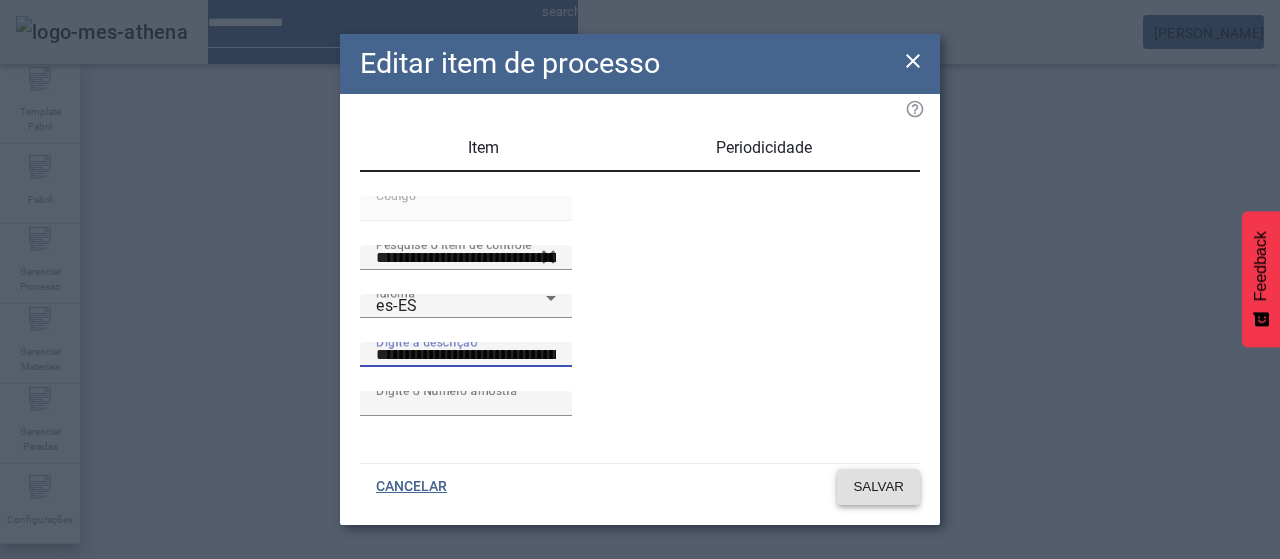 type on "**********" 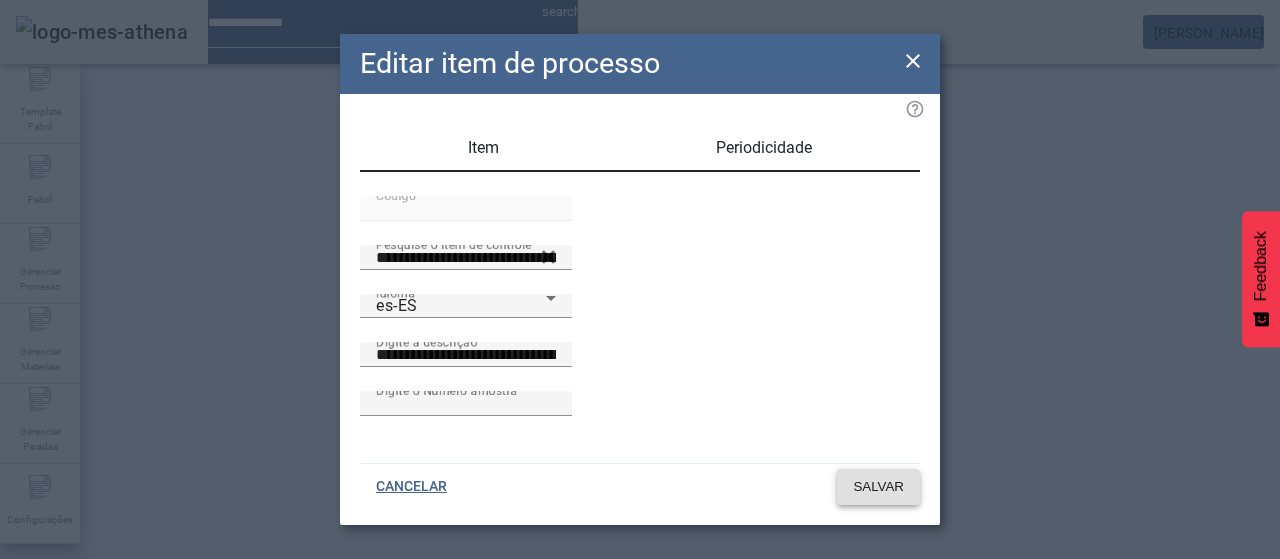 click on "SALVAR" 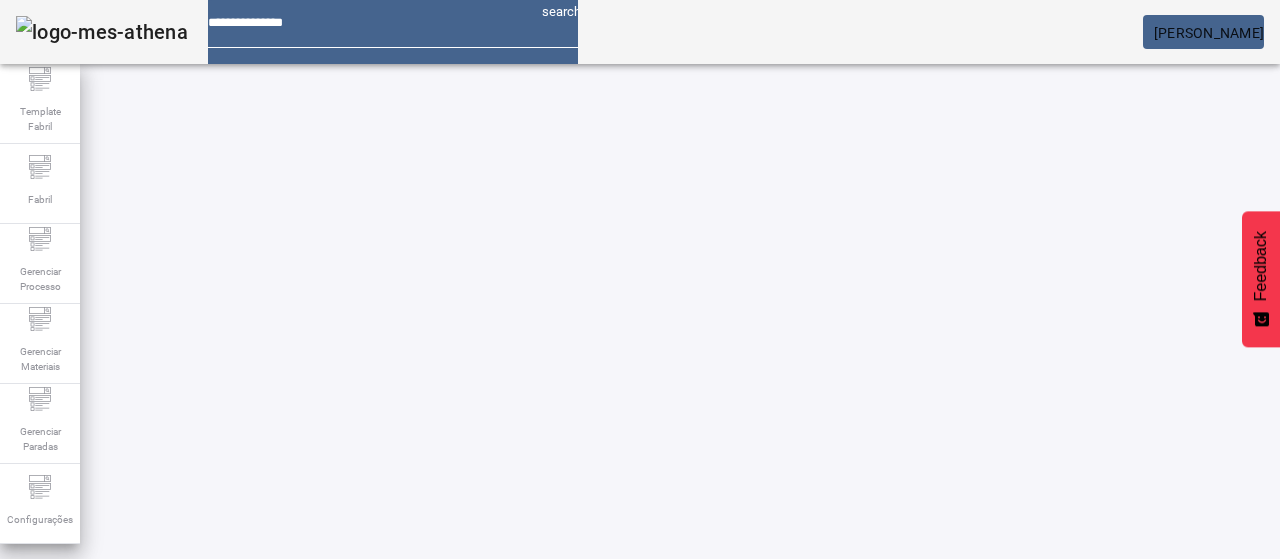 click on "EDITAR" at bounding box center [353, 929] 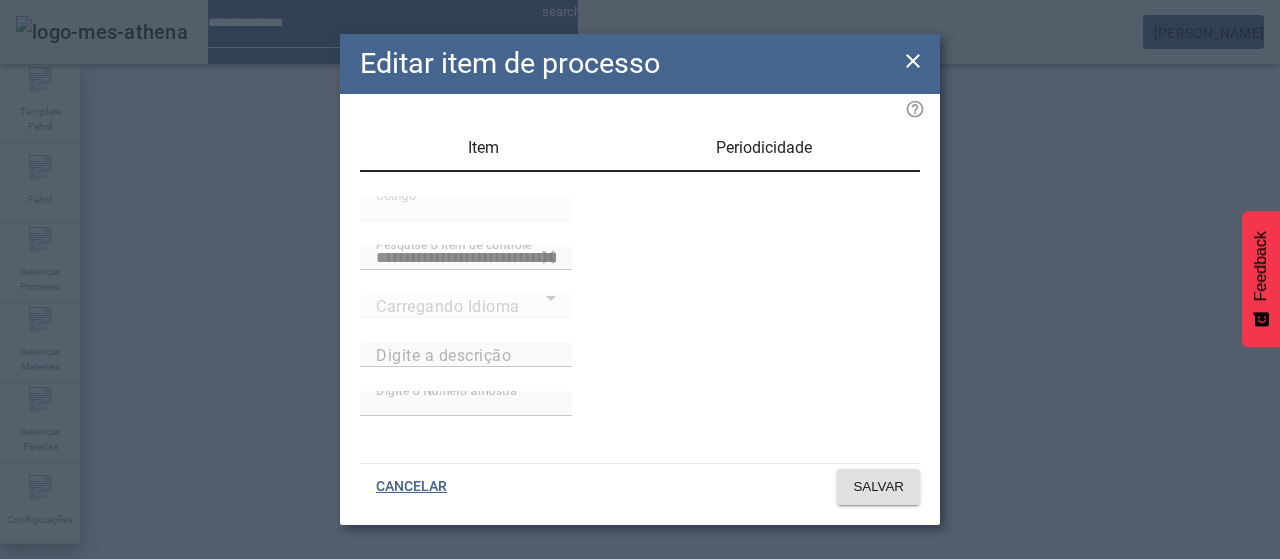 type on "**********" 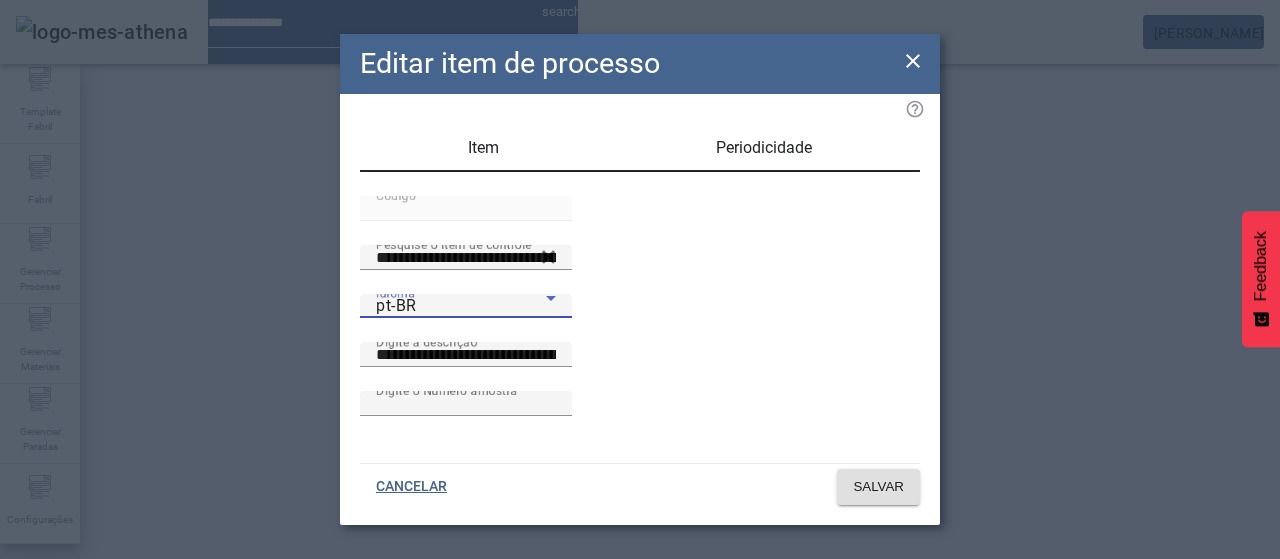 click on "pt-BR" at bounding box center [461, 306] 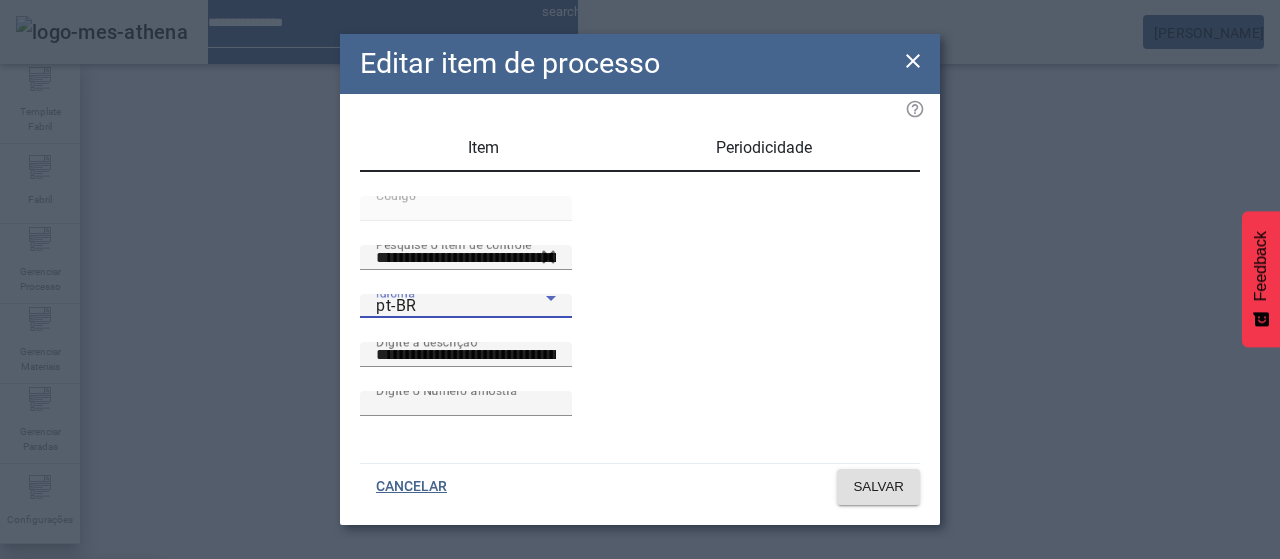 click on "es-ES" at bounding box center [81, 687] 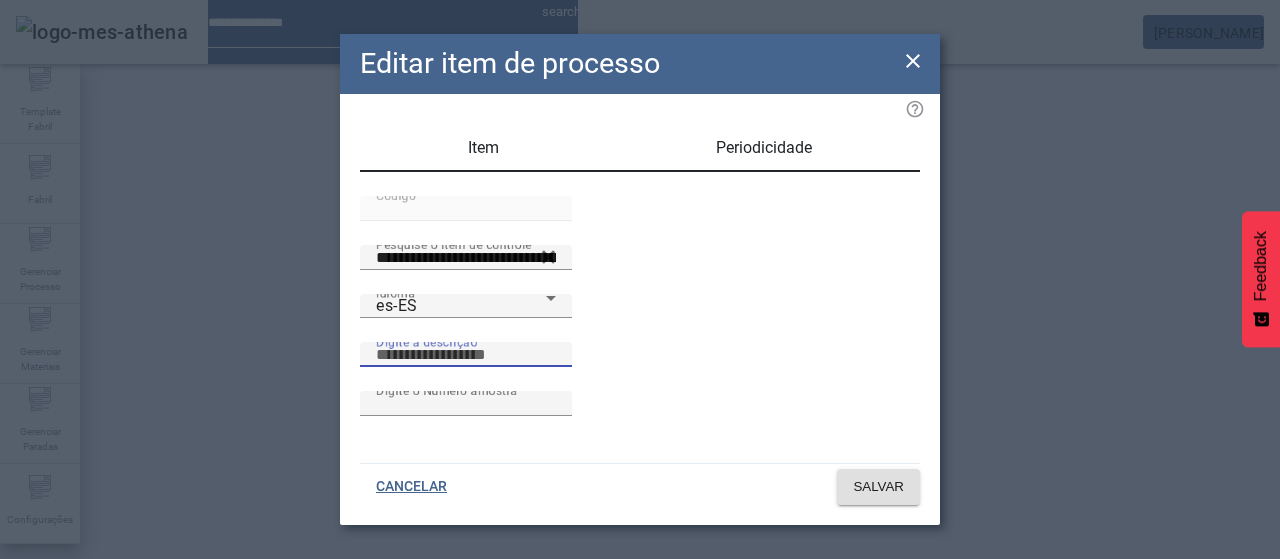 paste on "**********" 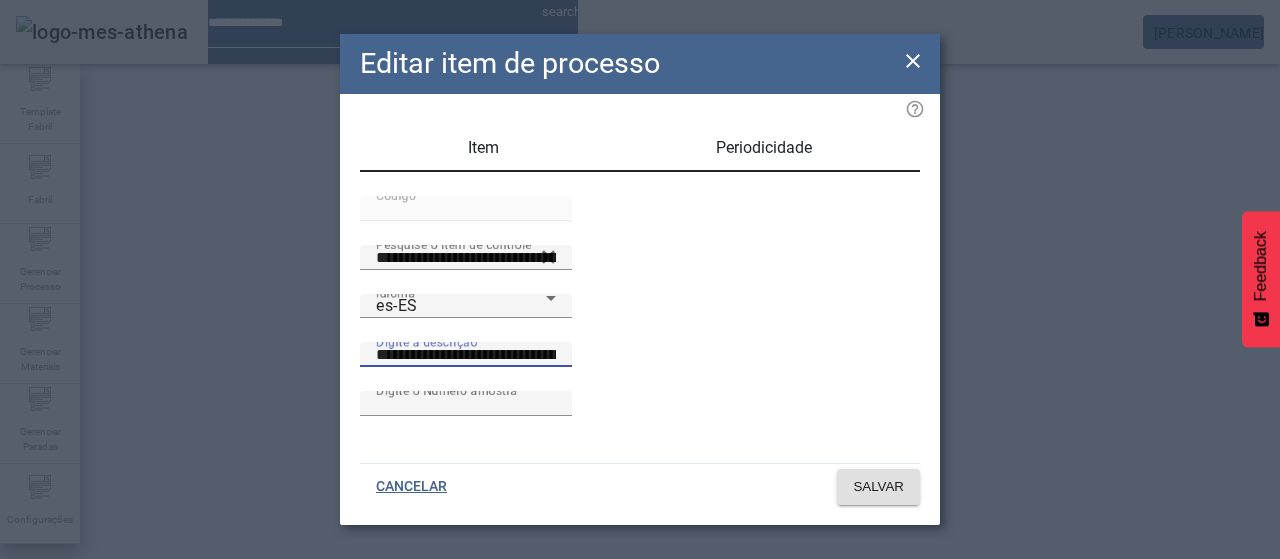 click on "**********" at bounding box center (466, 355) 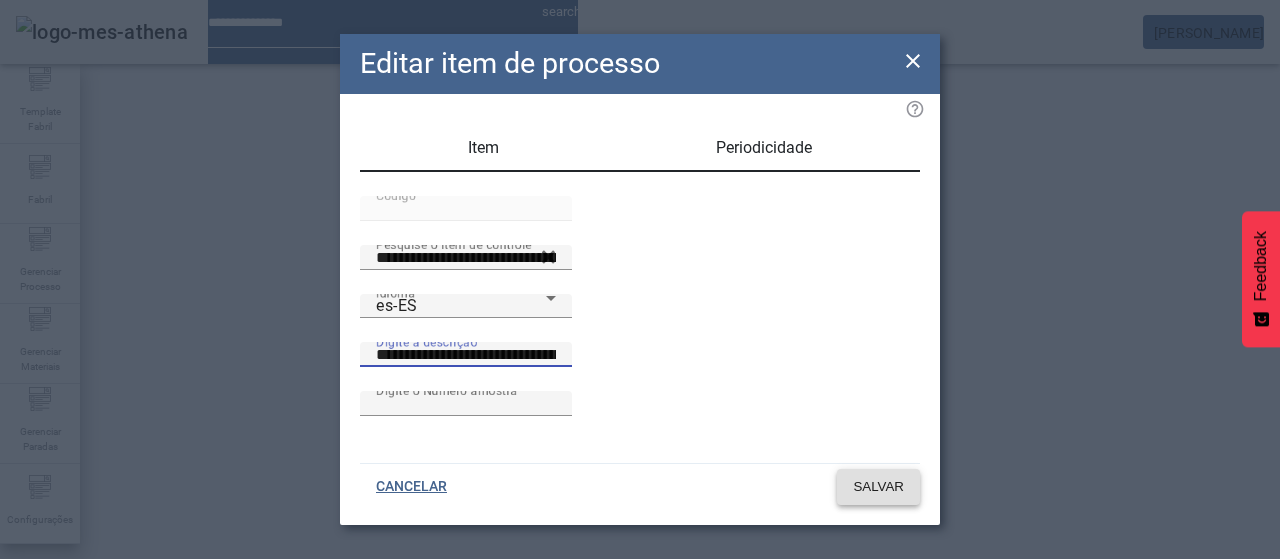 type on "**********" 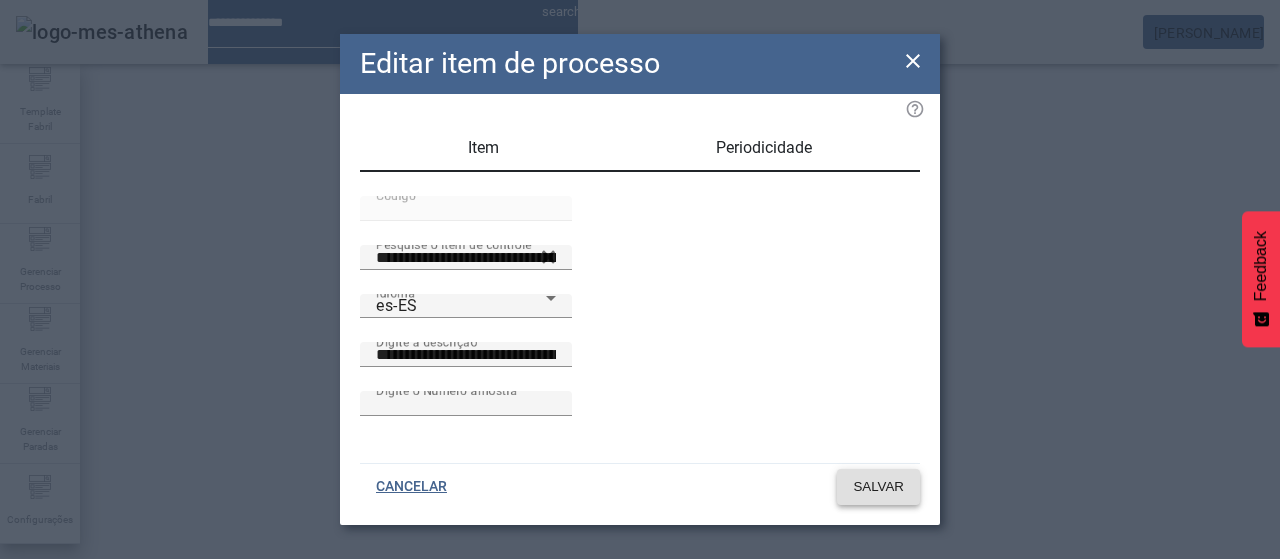 click 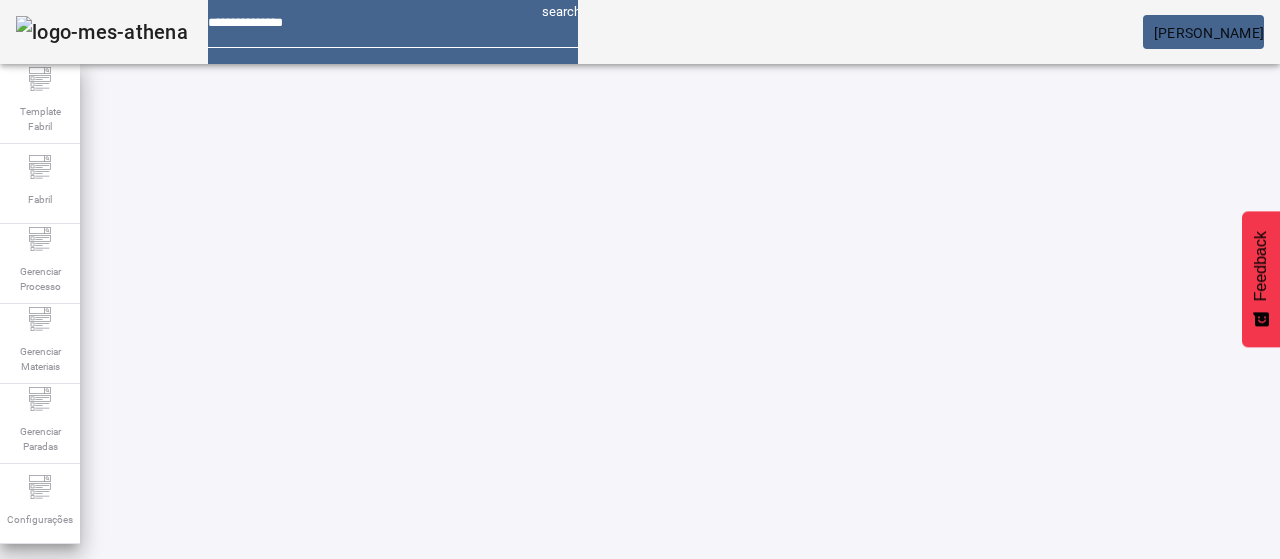 click on "EDITAR" at bounding box center (652, 929) 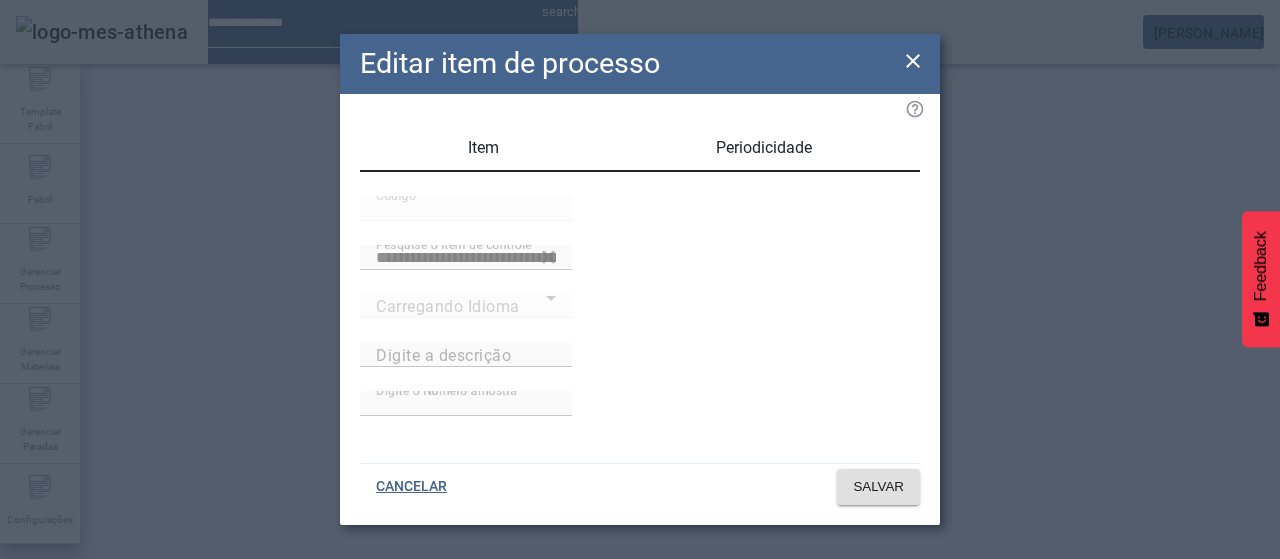 type on "**********" 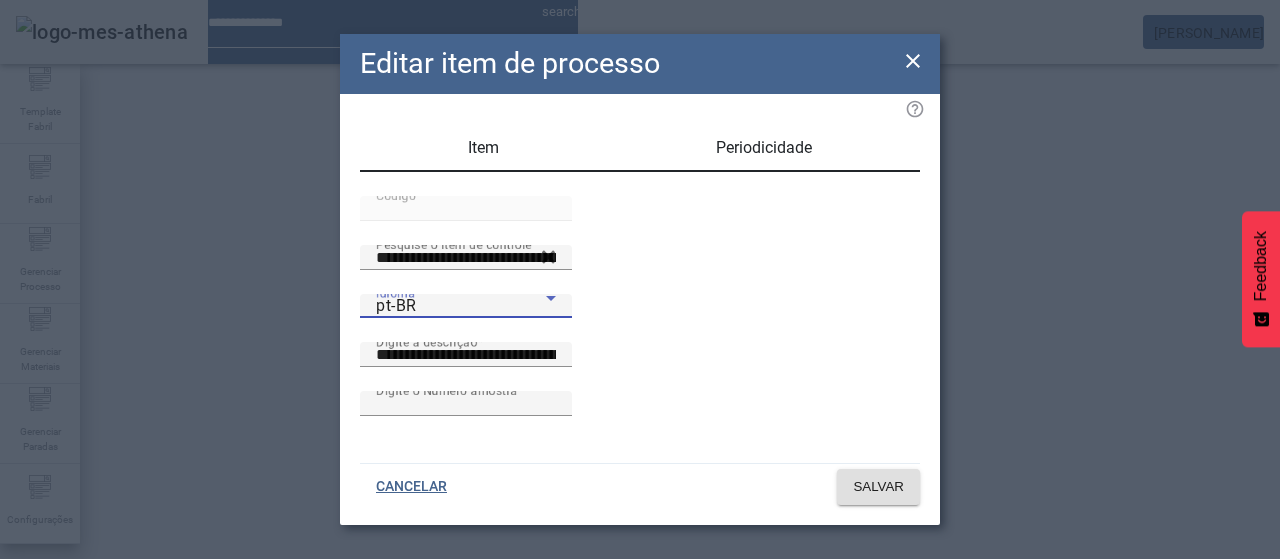 click on "pt-BR" at bounding box center [461, 306] 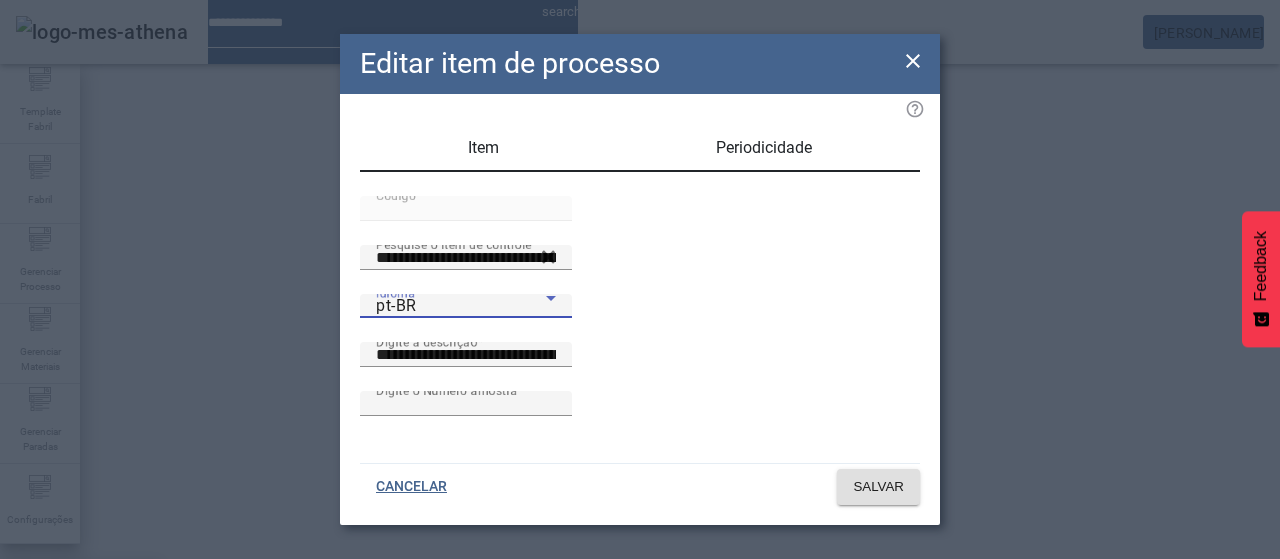 click on "es-ES" at bounding box center [81, 687] 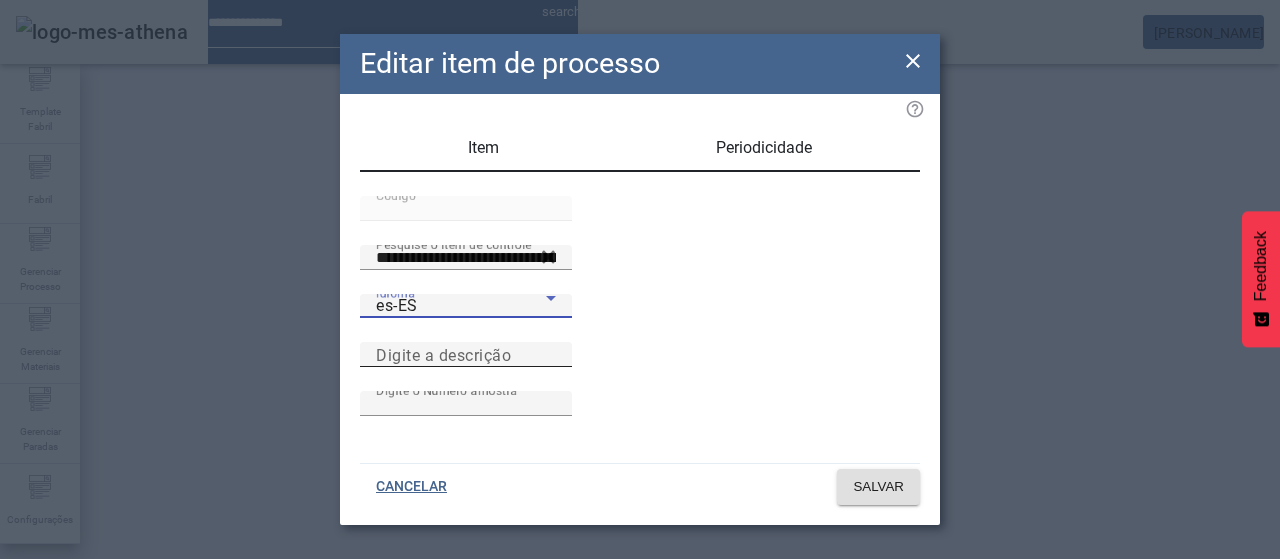 paste on "**********" 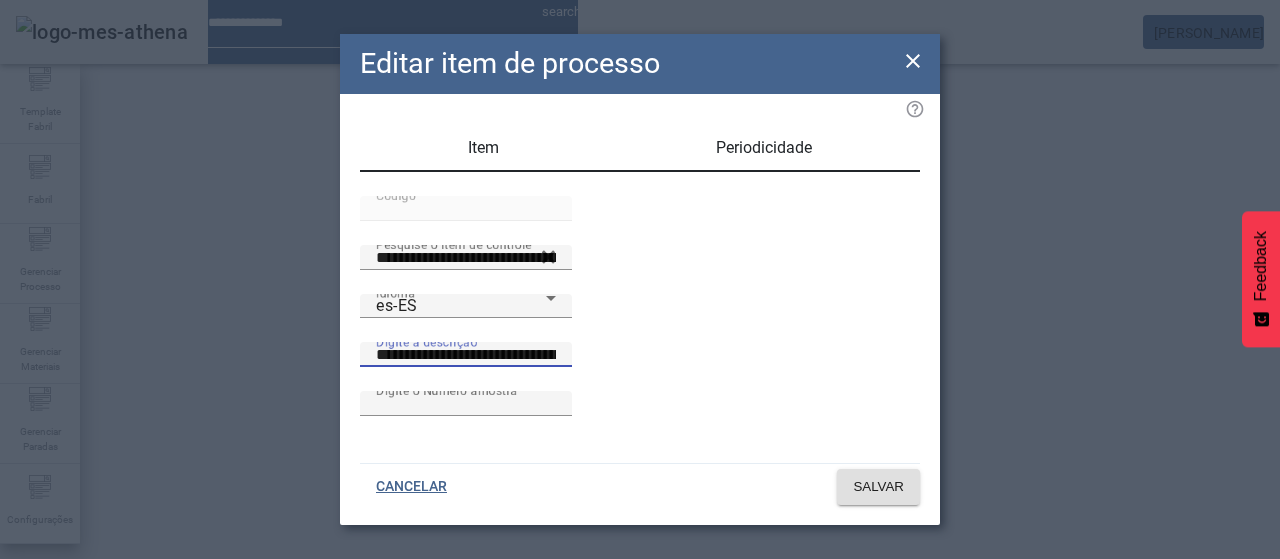click on "**********" at bounding box center (466, 355) 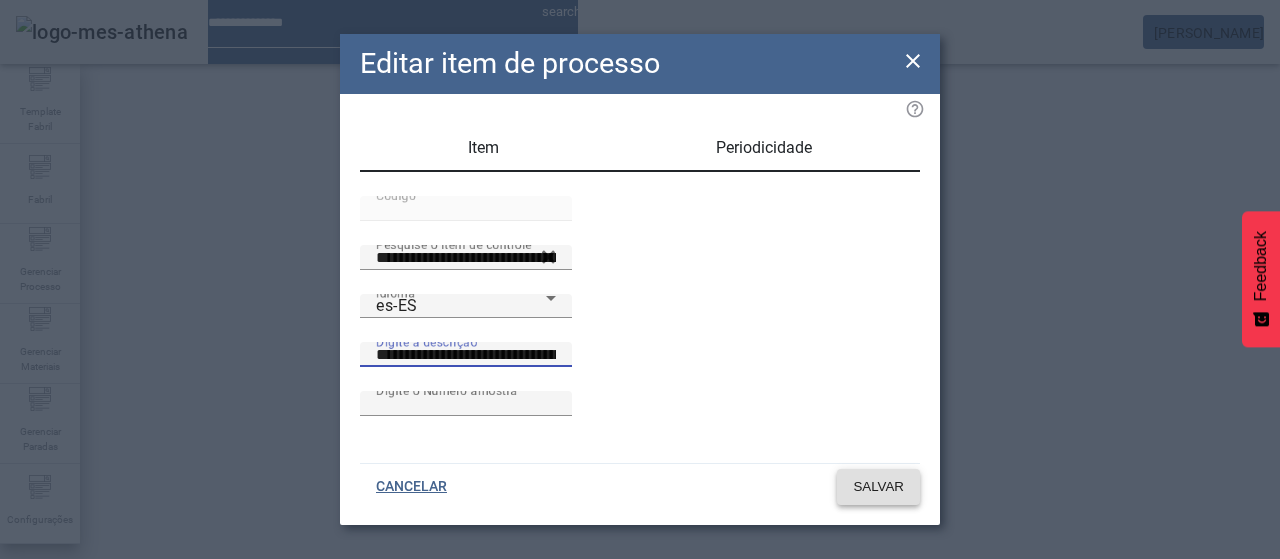 type on "**********" 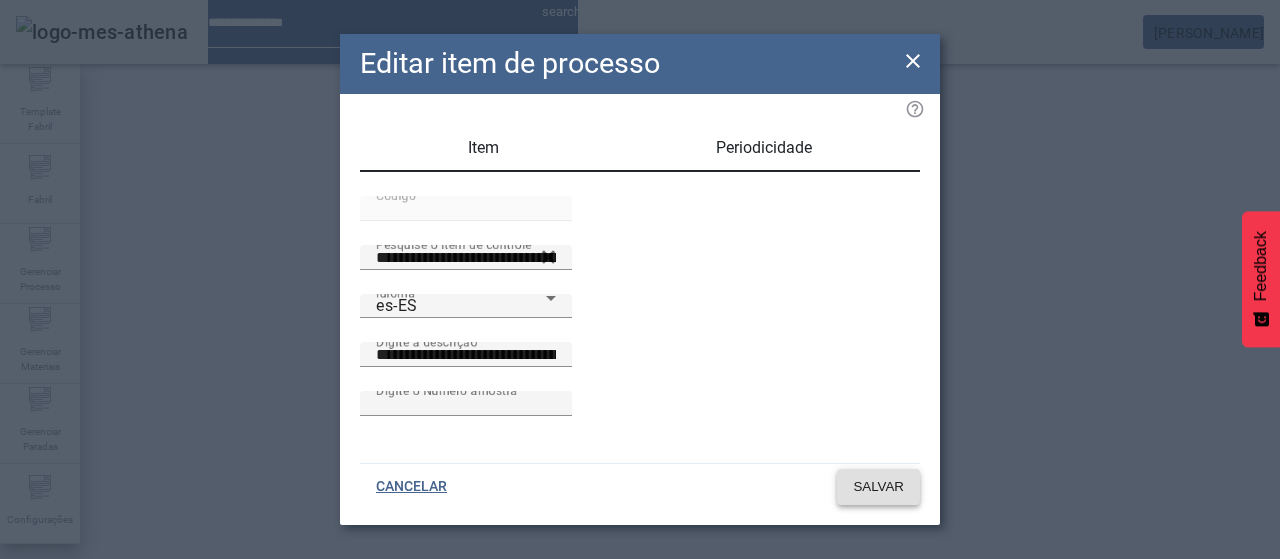 click 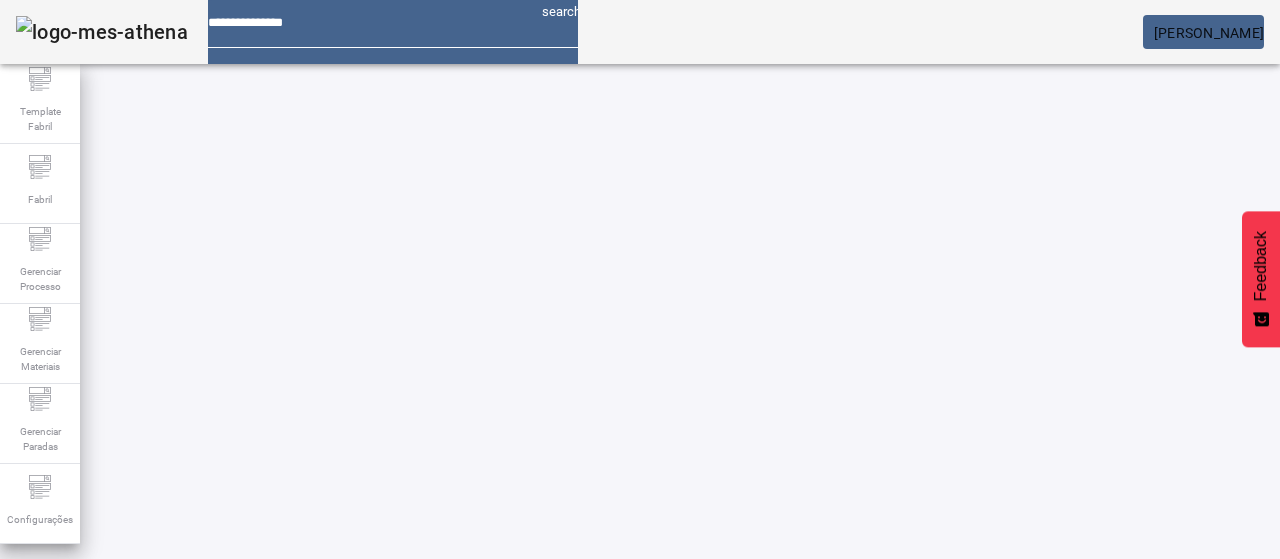click on "EDITAR" at bounding box center (950, 929) 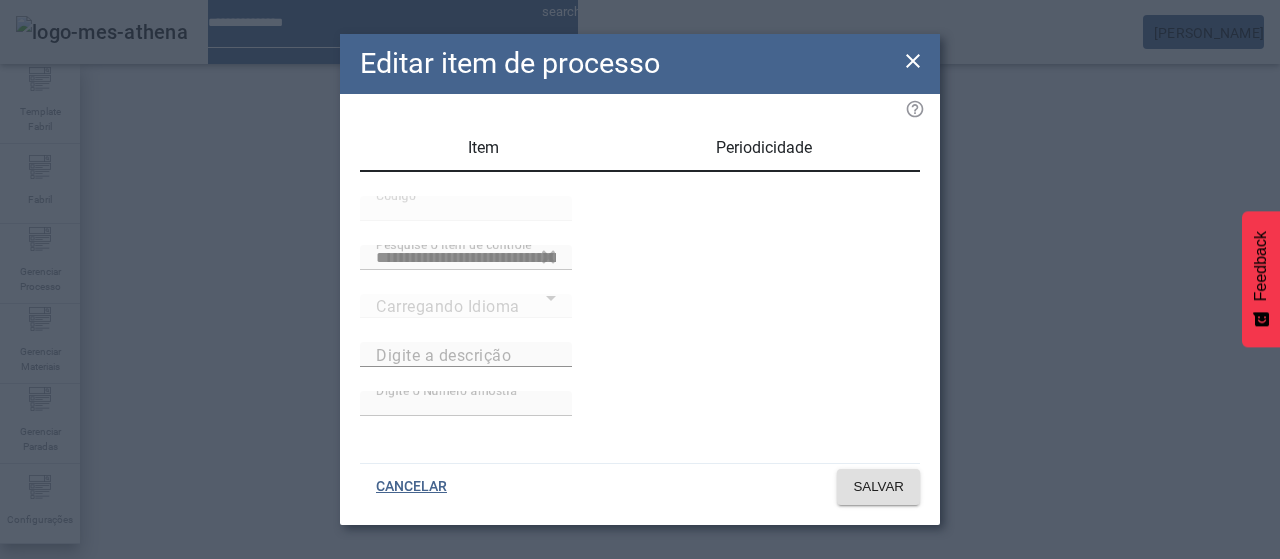 type on "**********" 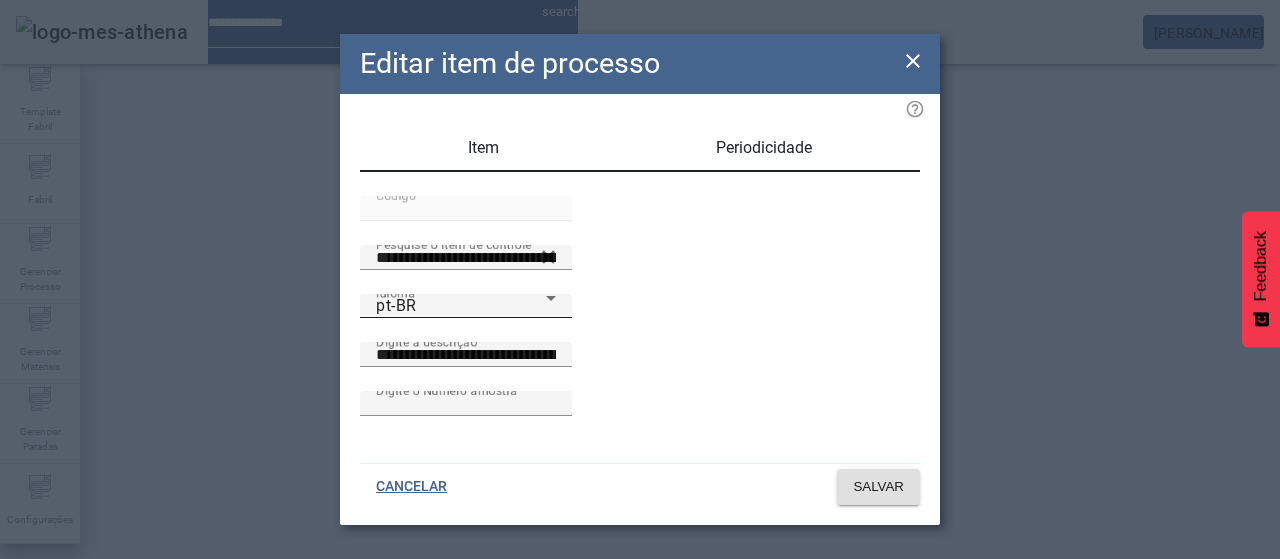 click on "Idioma pt-BR" at bounding box center (466, 306) 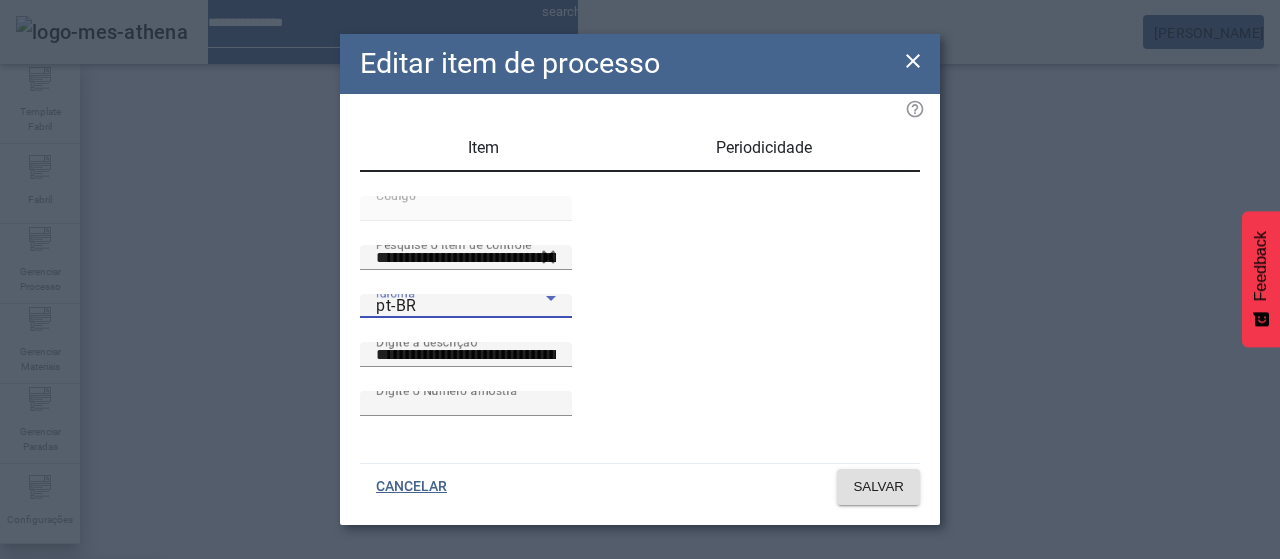click on "es-ES" at bounding box center (81, 687) 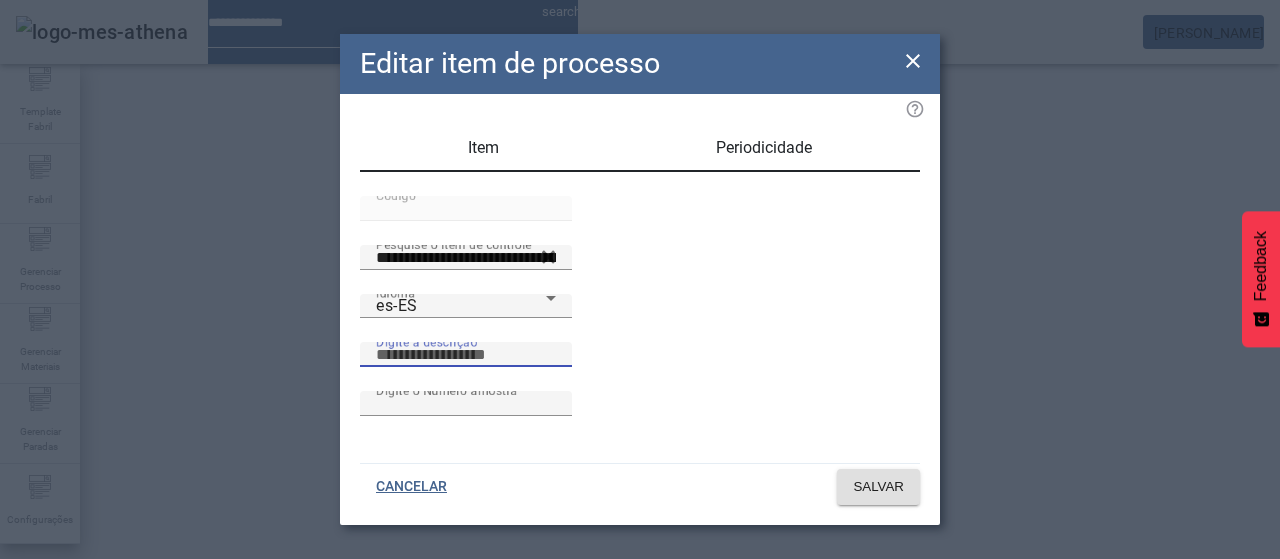 click on "Digite a descrição" at bounding box center [466, 355] 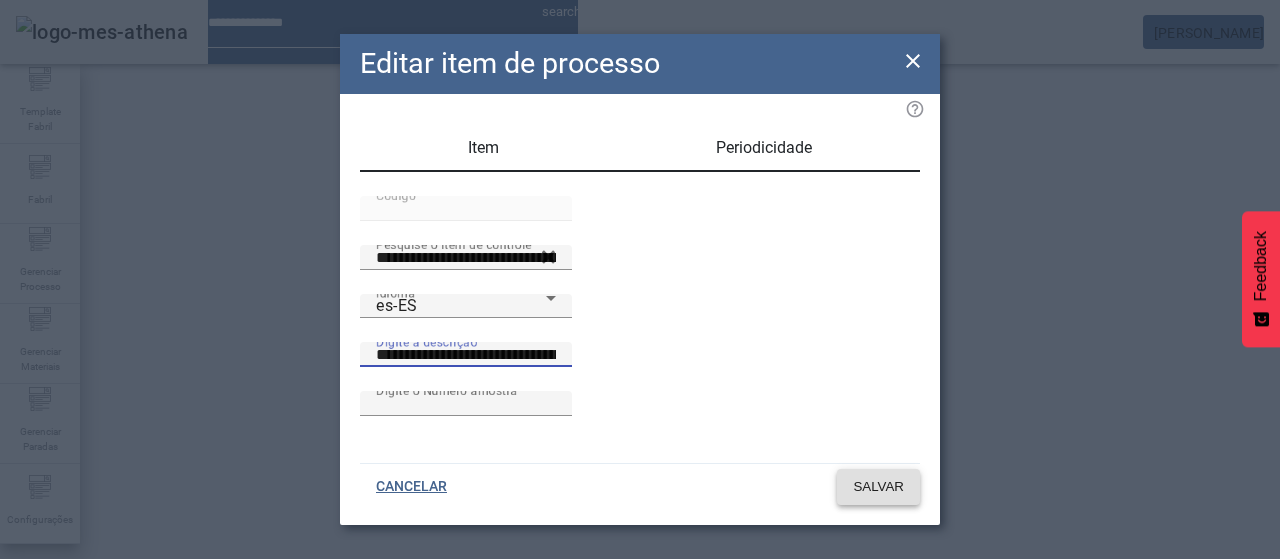 type on "**********" 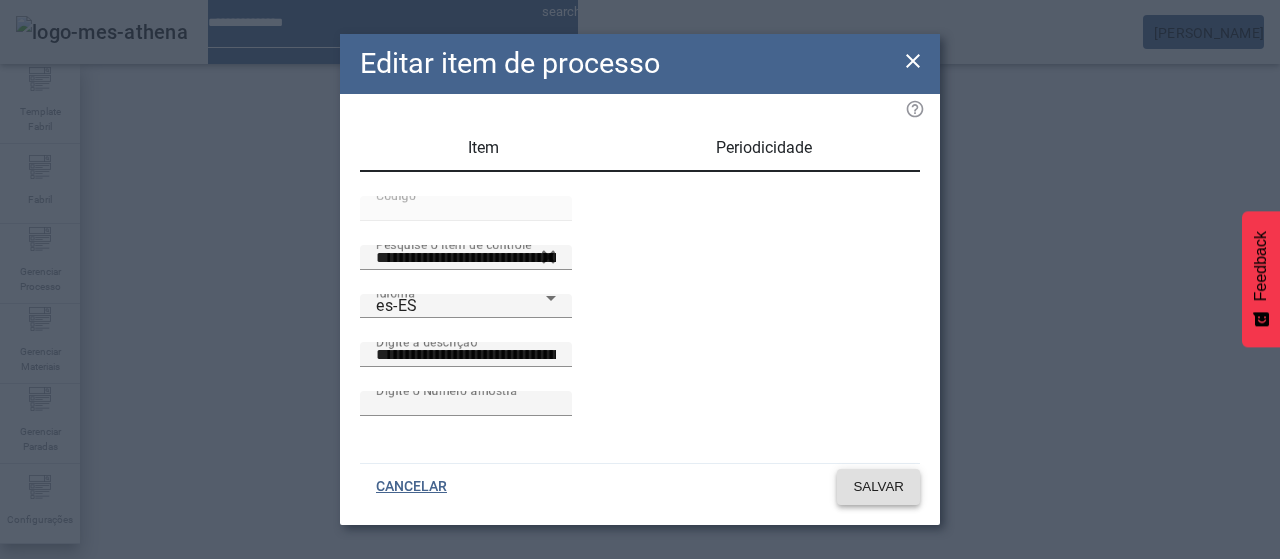 click on "SALVAR" 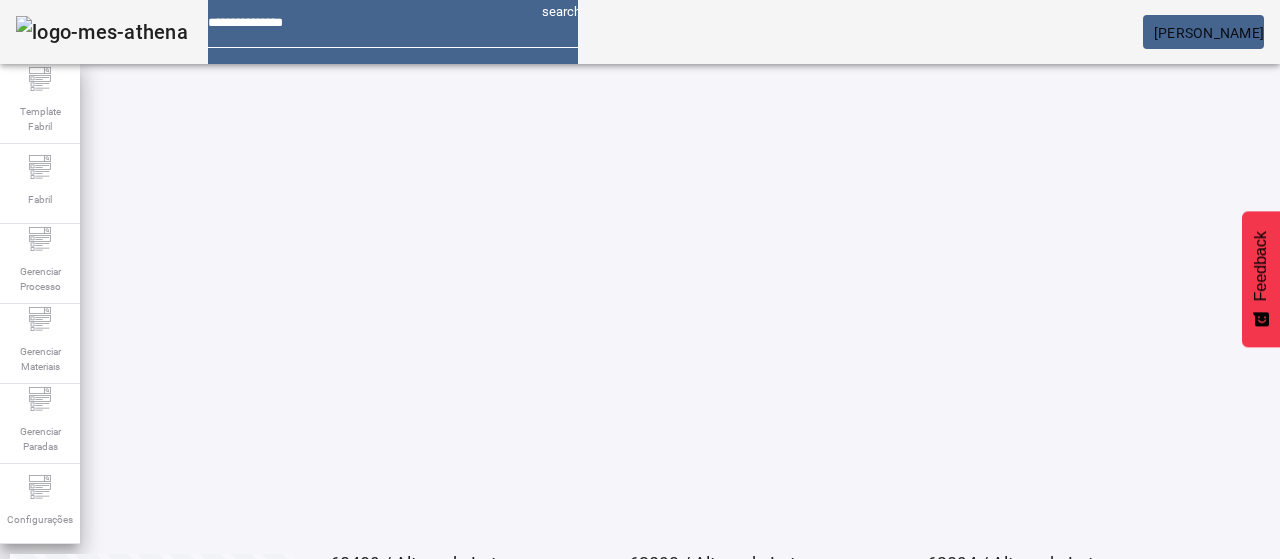 scroll, scrollTop: 148, scrollLeft: 0, axis: vertical 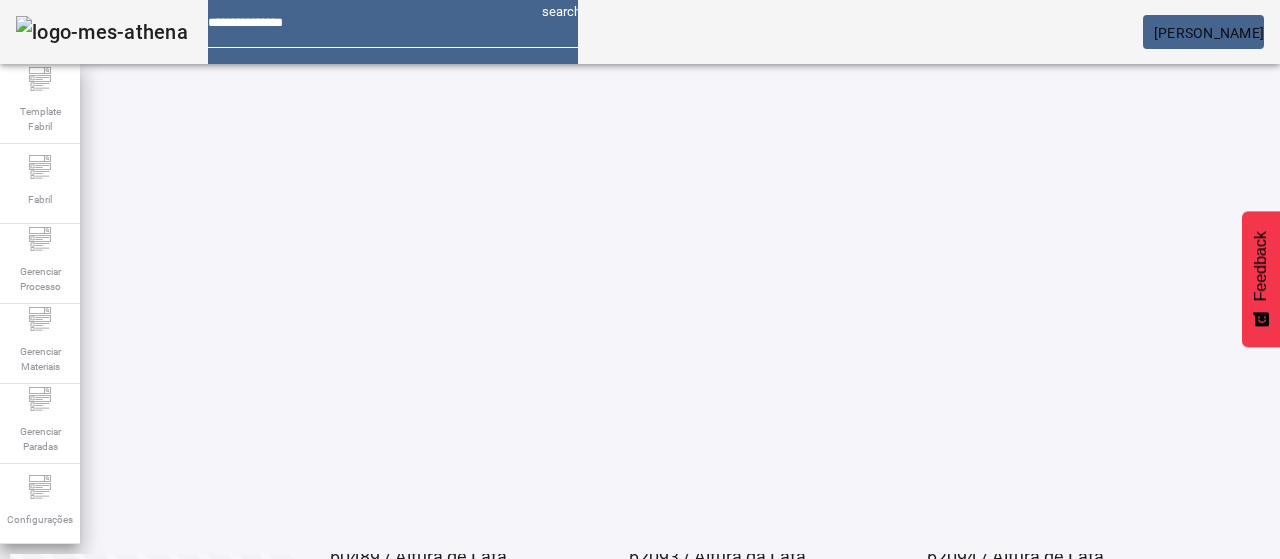 click at bounding box center (54, 931) 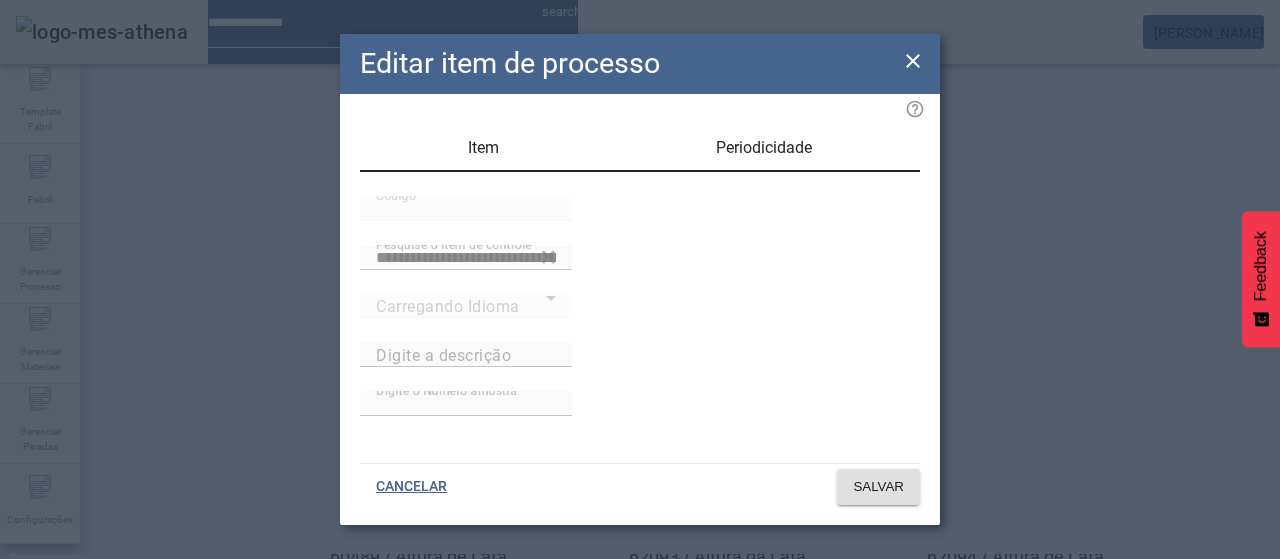 type on "**********" 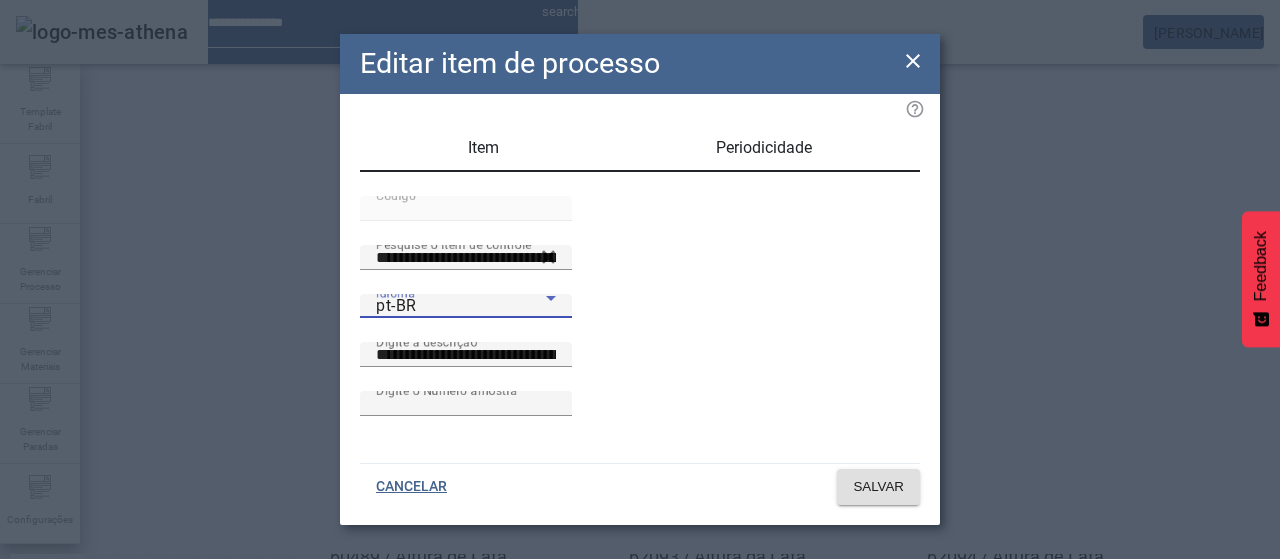 click on "pt-BR" at bounding box center (461, 306) 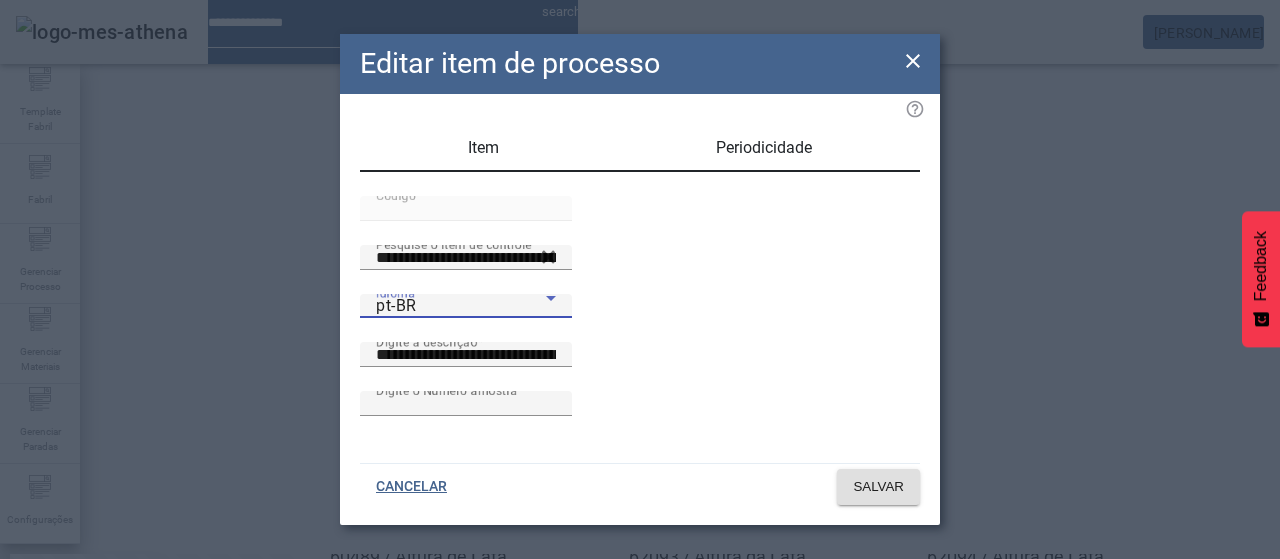 click on "es-ES" at bounding box center (81, 687) 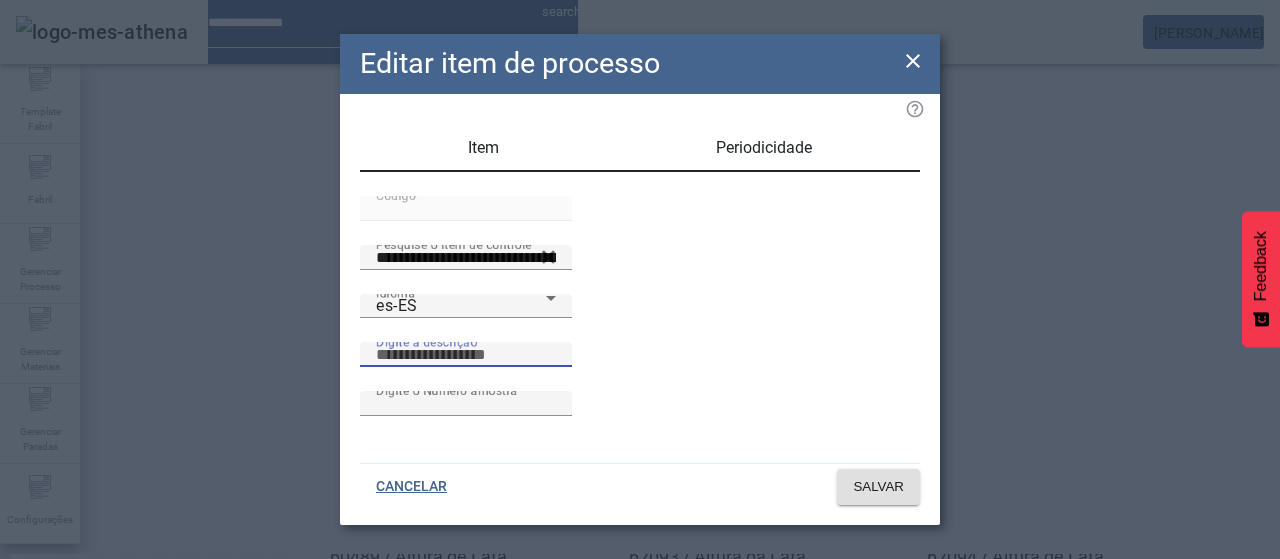 click on "Digite a descrição" at bounding box center (466, 355) 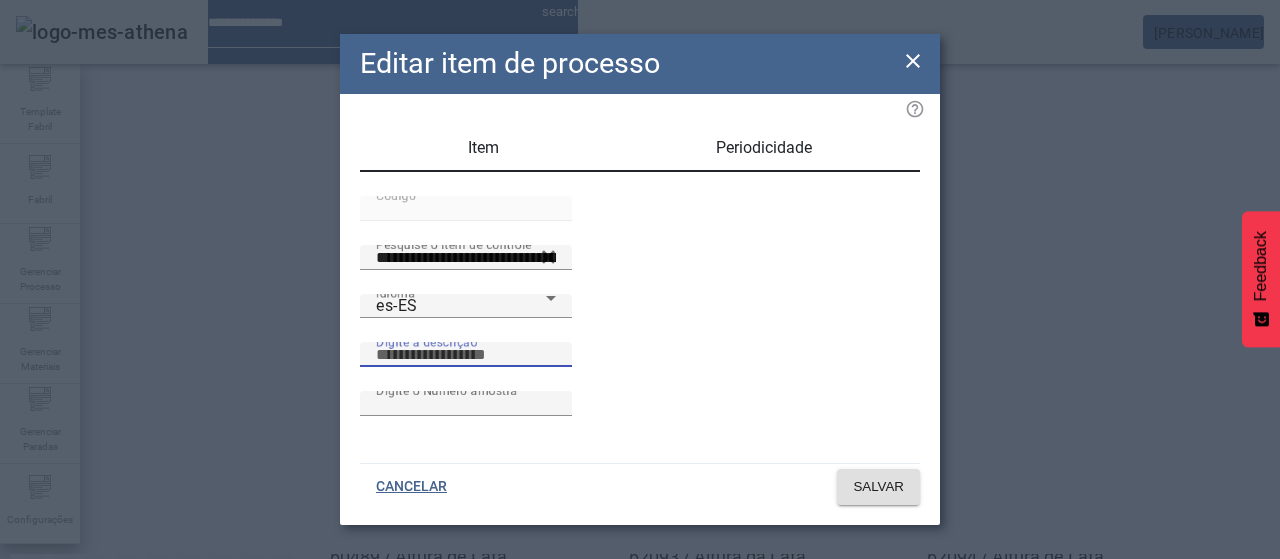 paste on "**********" 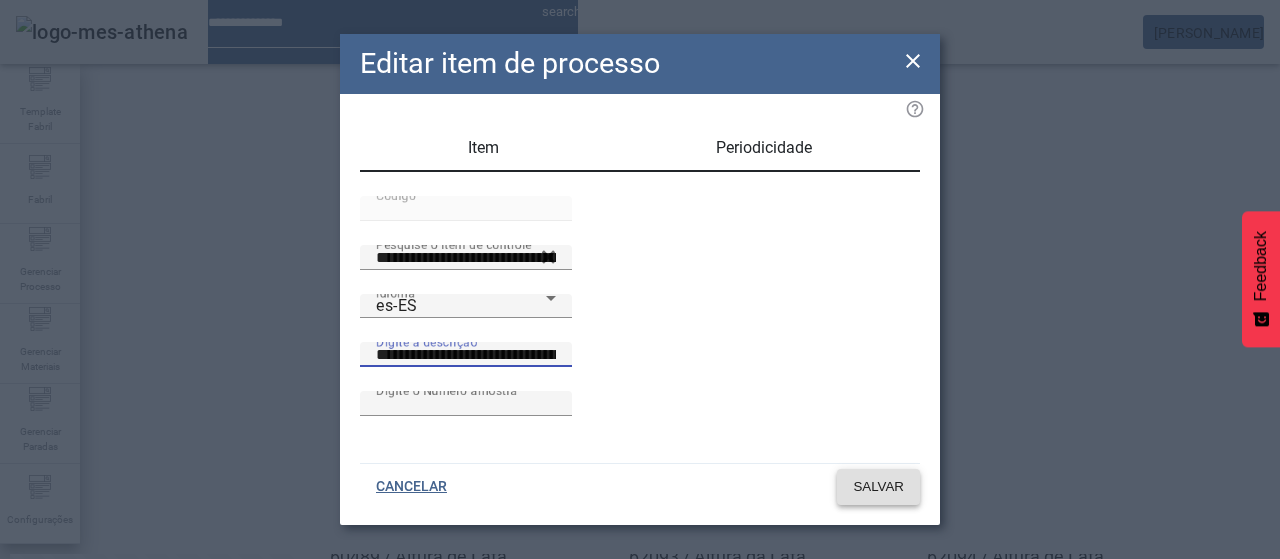 type on "**********" 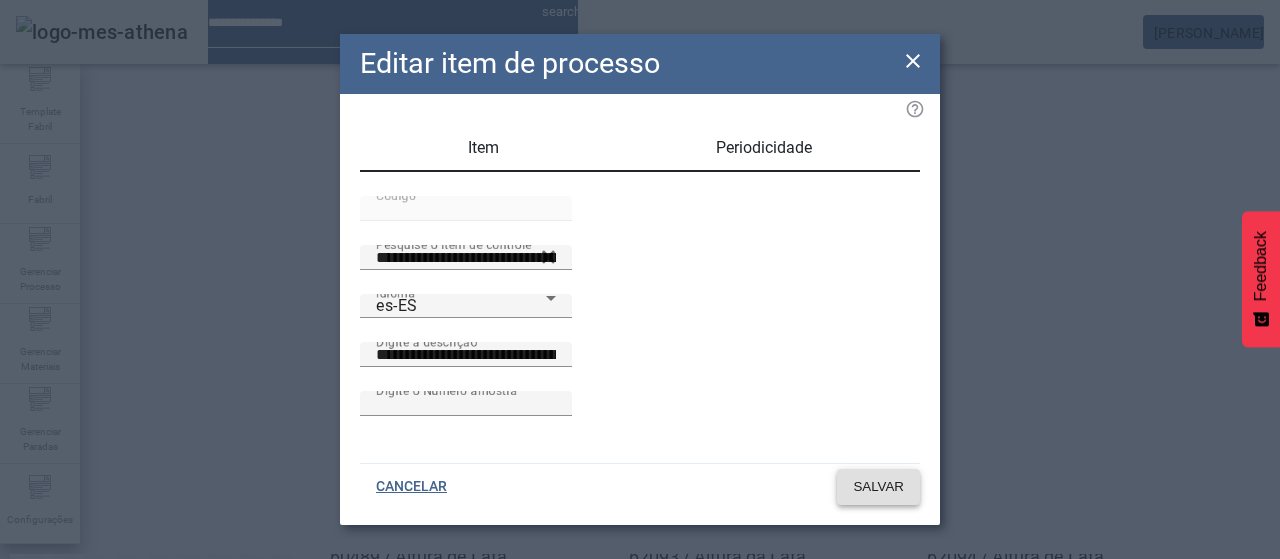 click on "SALVAR" 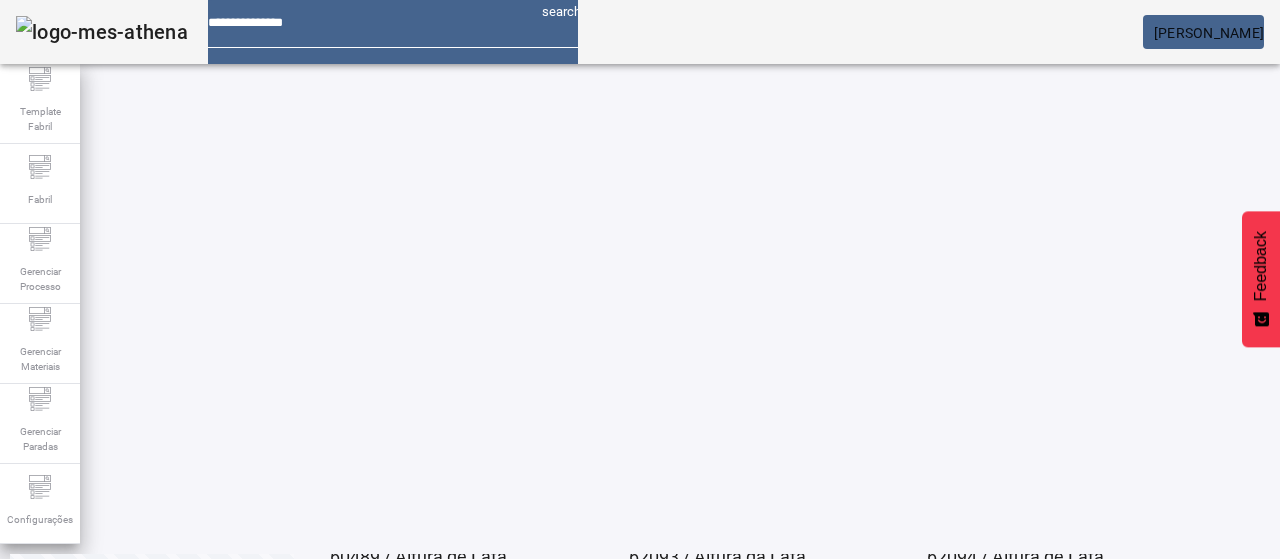 click on "EDITAR" at bounding box center (353, 931) 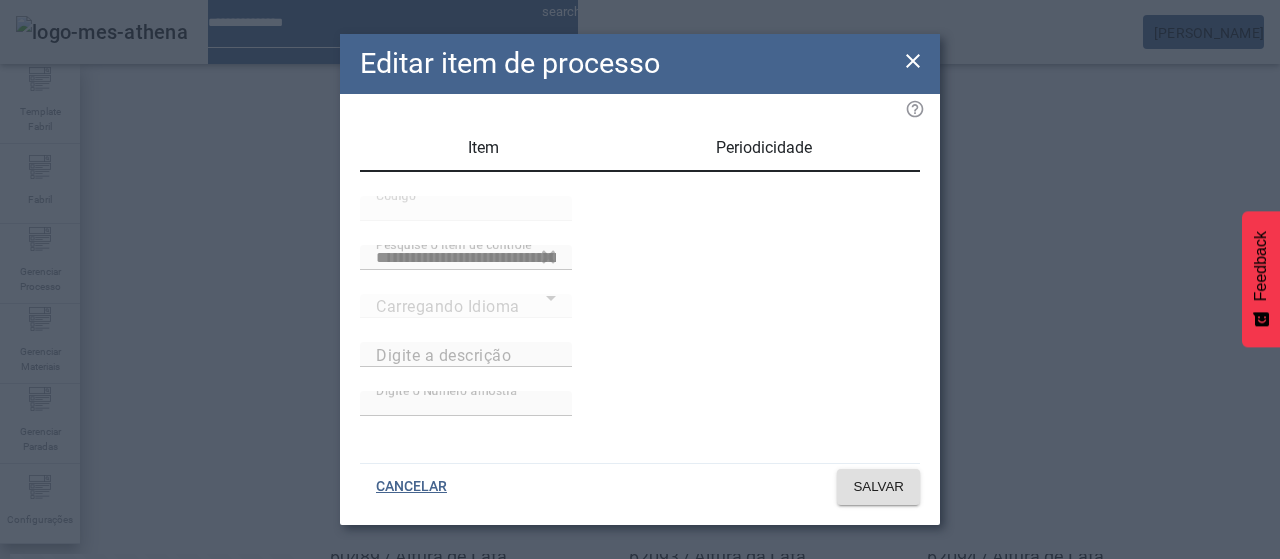 type on "**********" 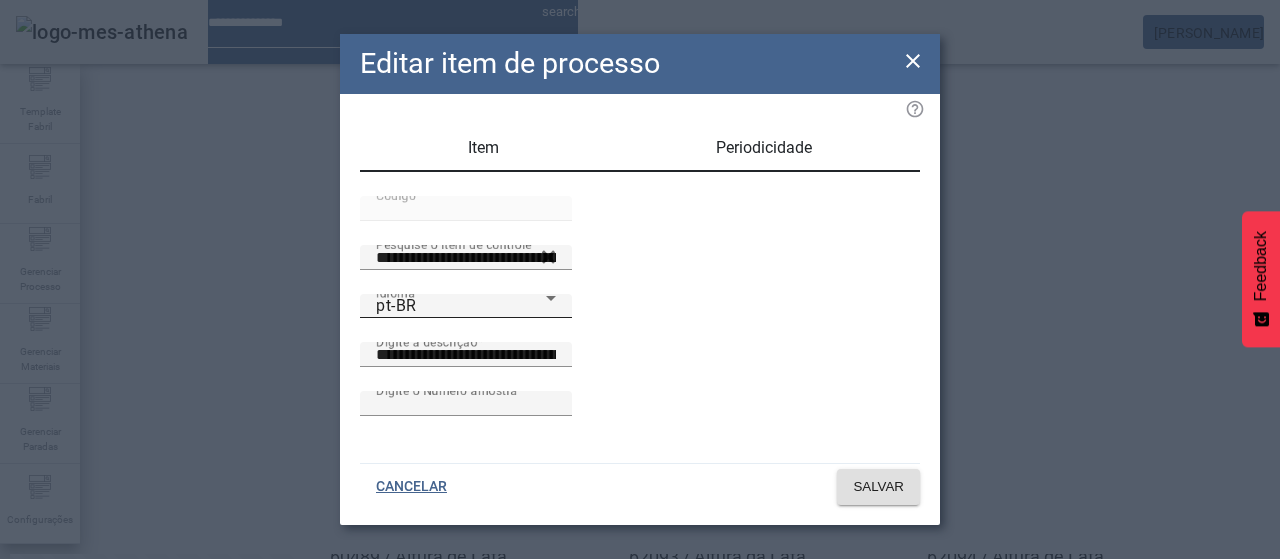 click on "pt-BR" at bounding box center [461, 306] 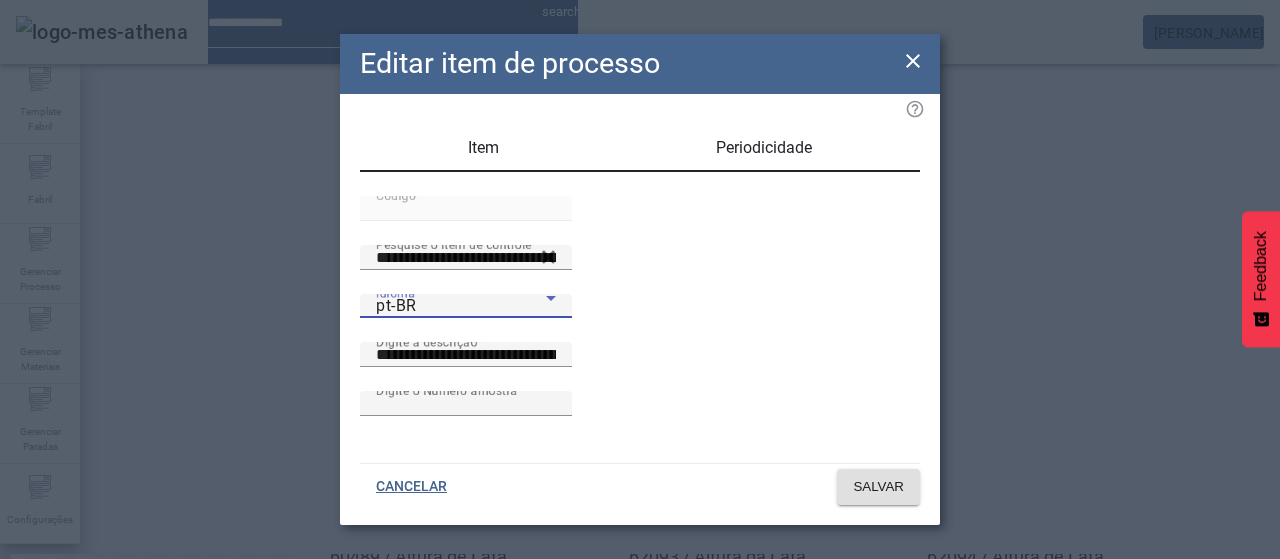 click on "es-ES" at bounding box center (81, 687) 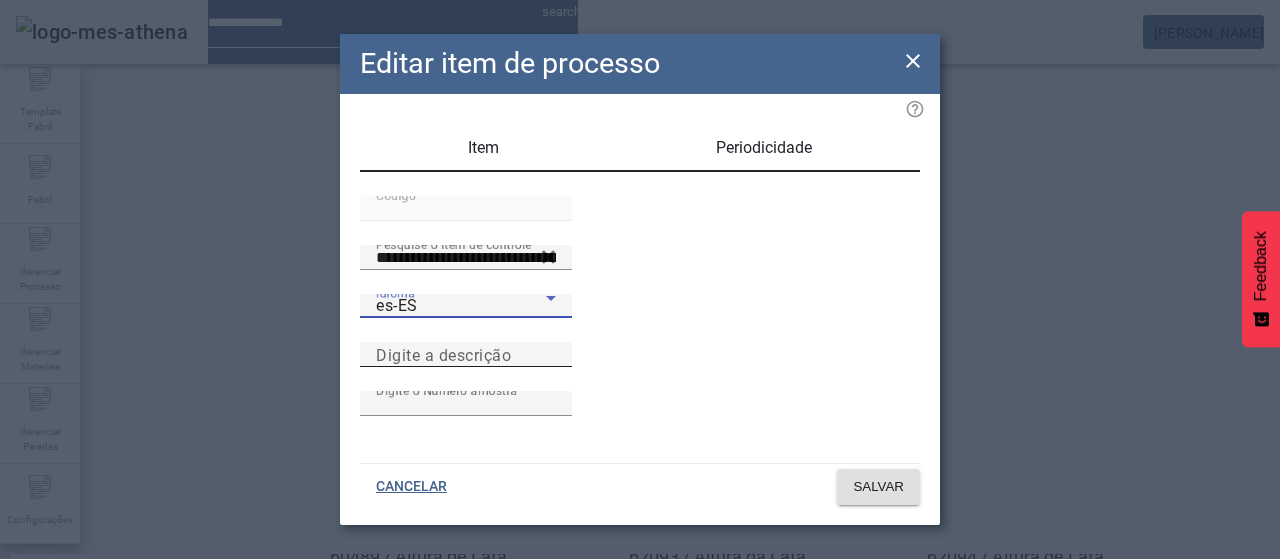 paste on "**********" 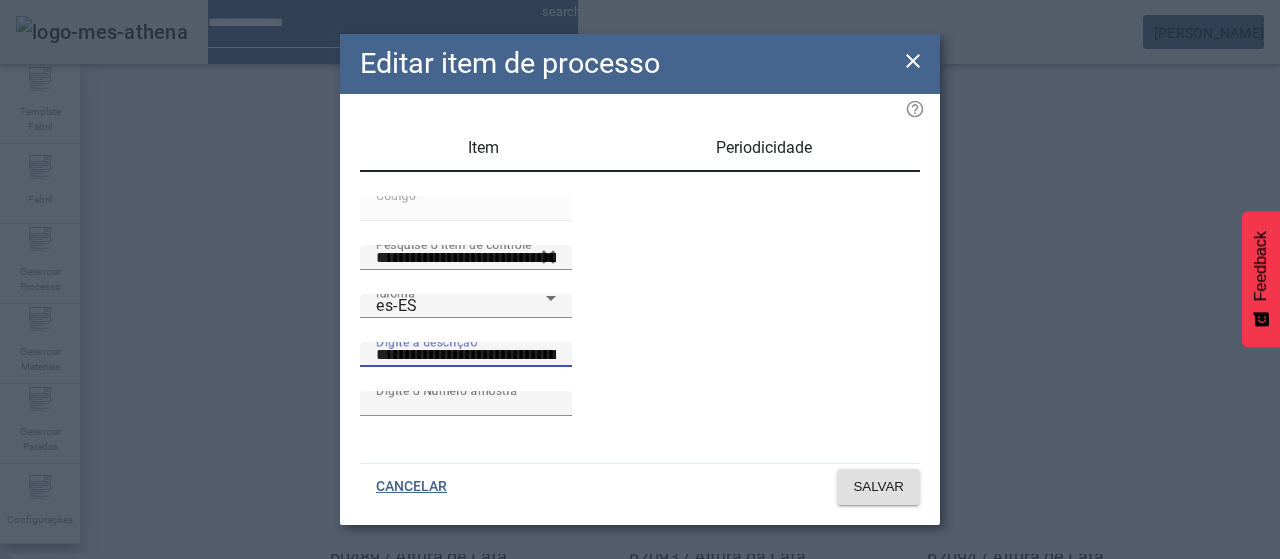 click on "**********" at bounding box center [466, 355] 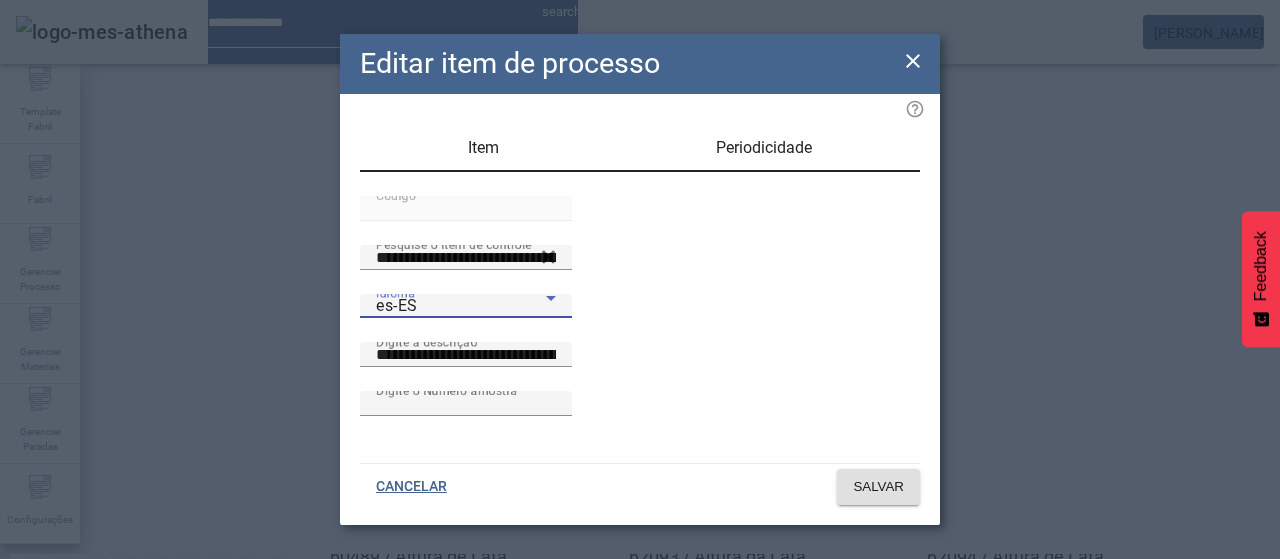 click on "es-ES" at bounding box center (461, 306) 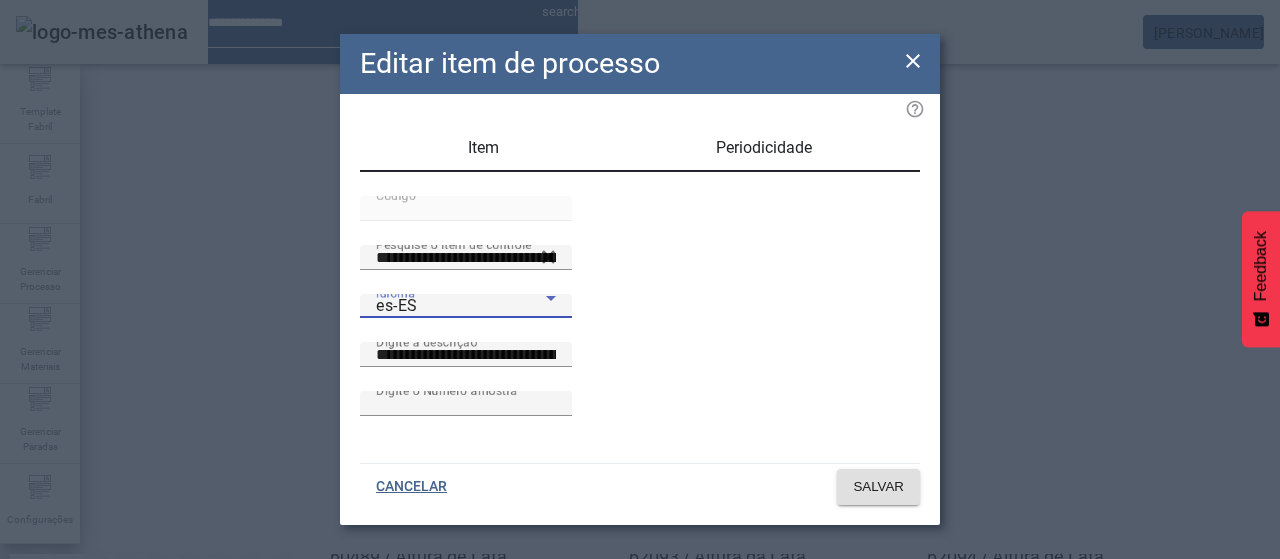 click on "pt-BR" at bounding box center [81, 591] 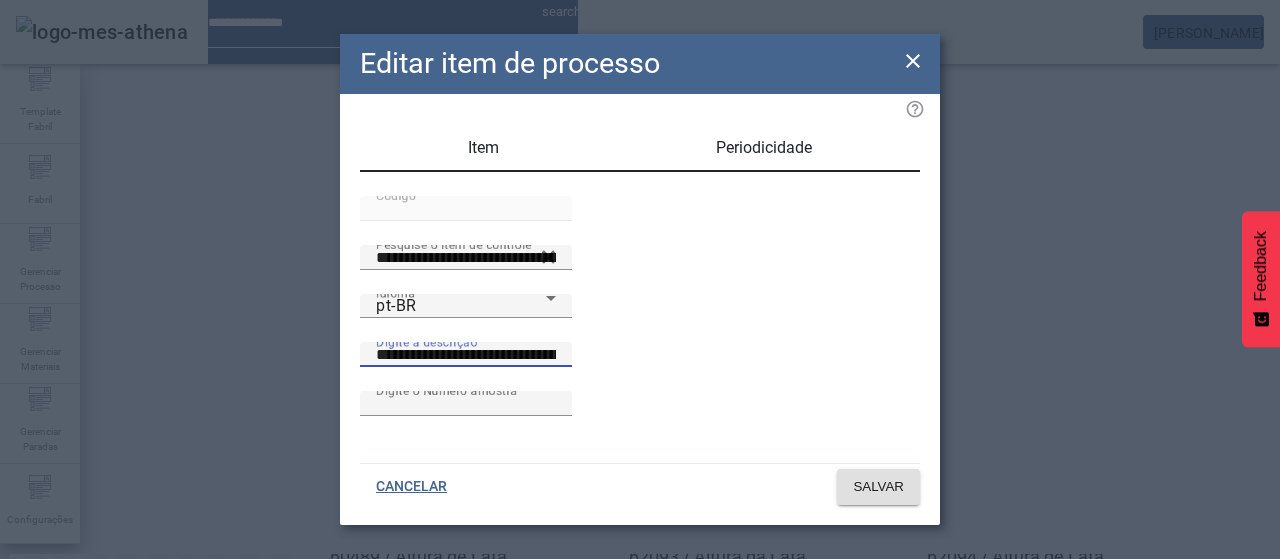 drag, startPoint x: 814, startPoint y: 389, endPoint x: 790, endPoint y: 389, distance: 24 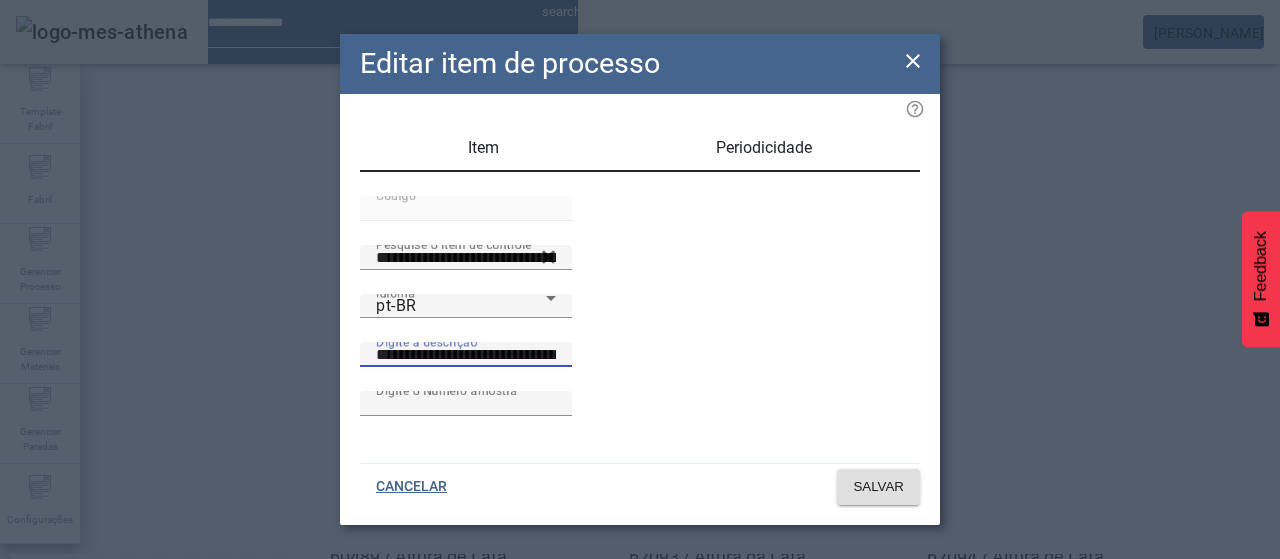 click on "**********" at bounding box center [466, 355] 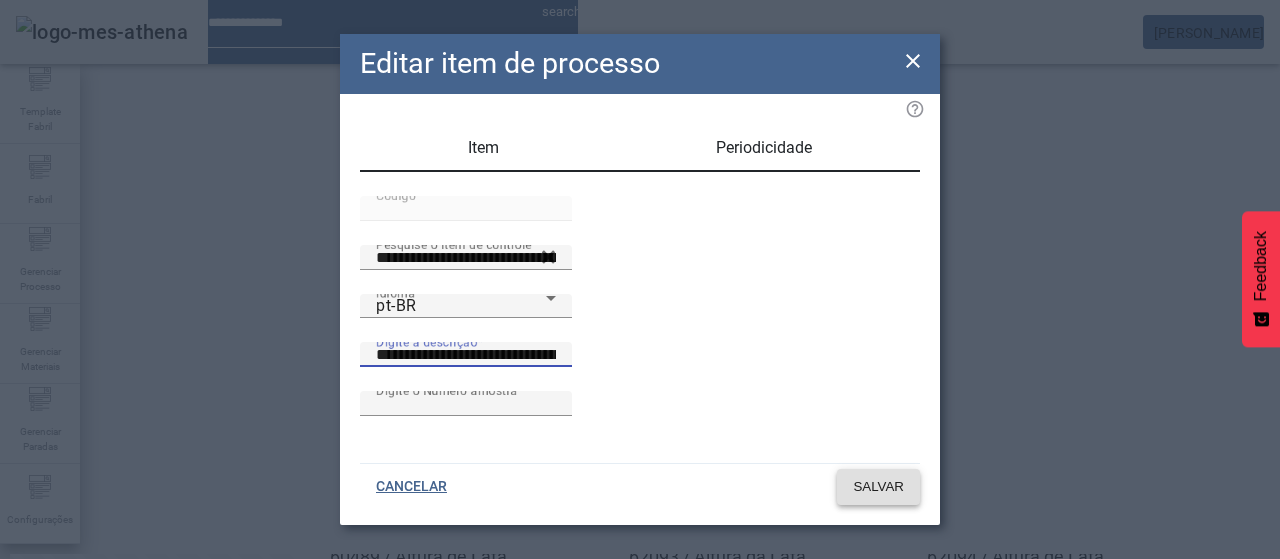 type on "**********" 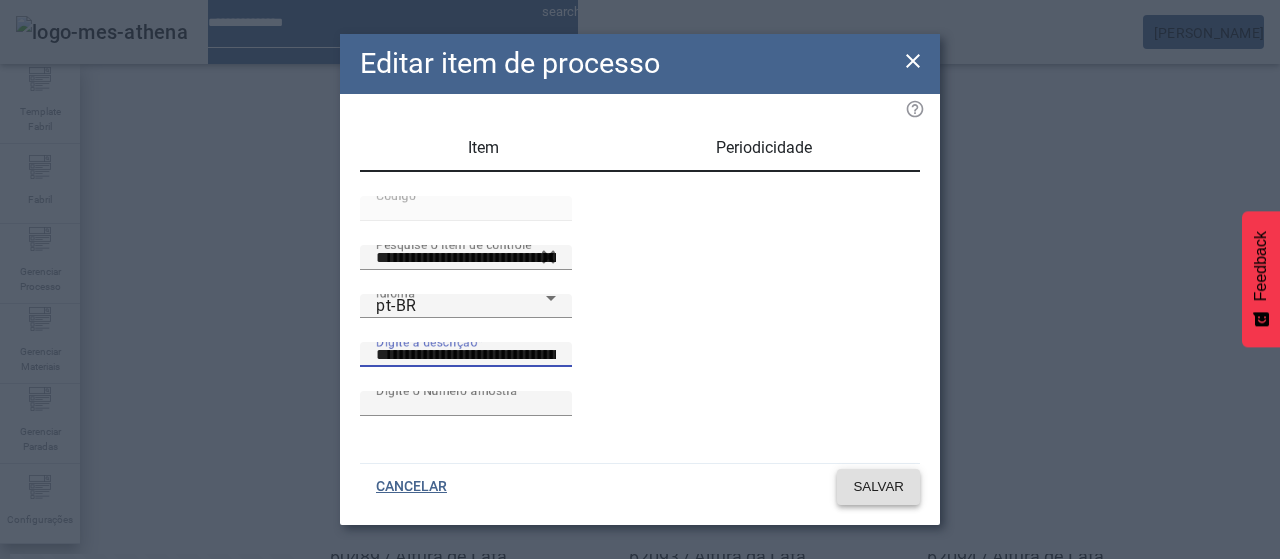 click on "SALVAR" 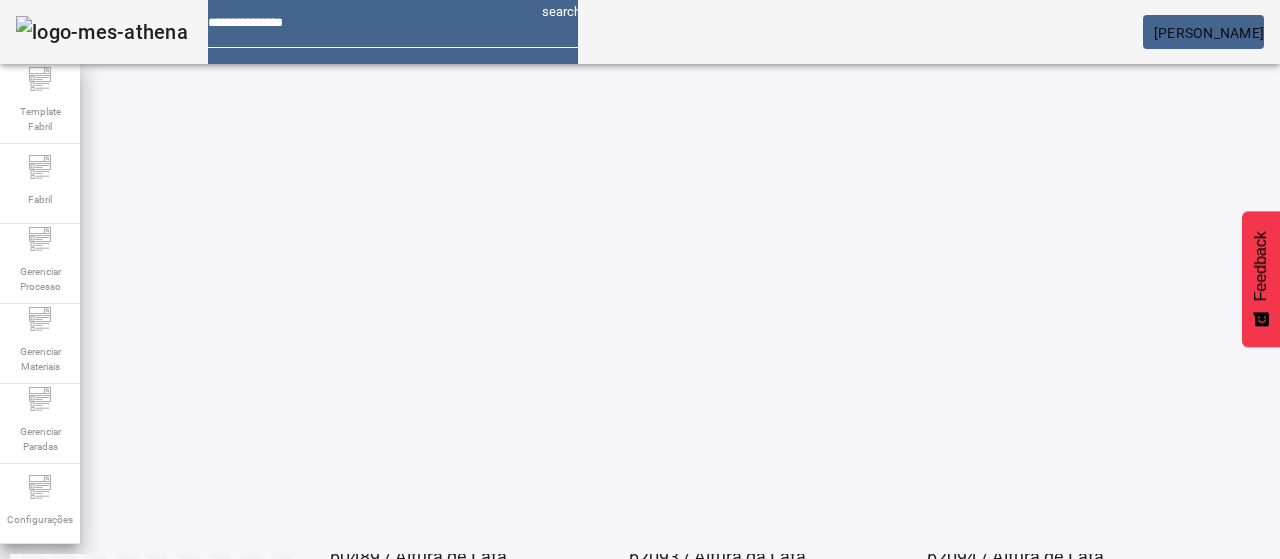 click on "EDITAR" at bounding box center [353, 631] 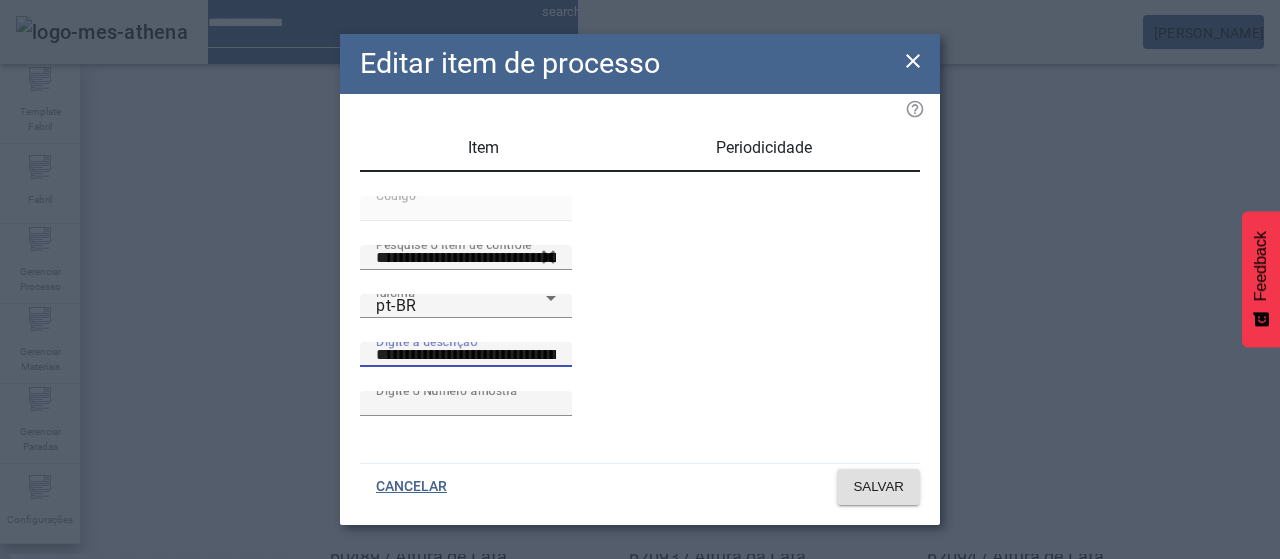 click on "**********" at bounding box center [466, 355] 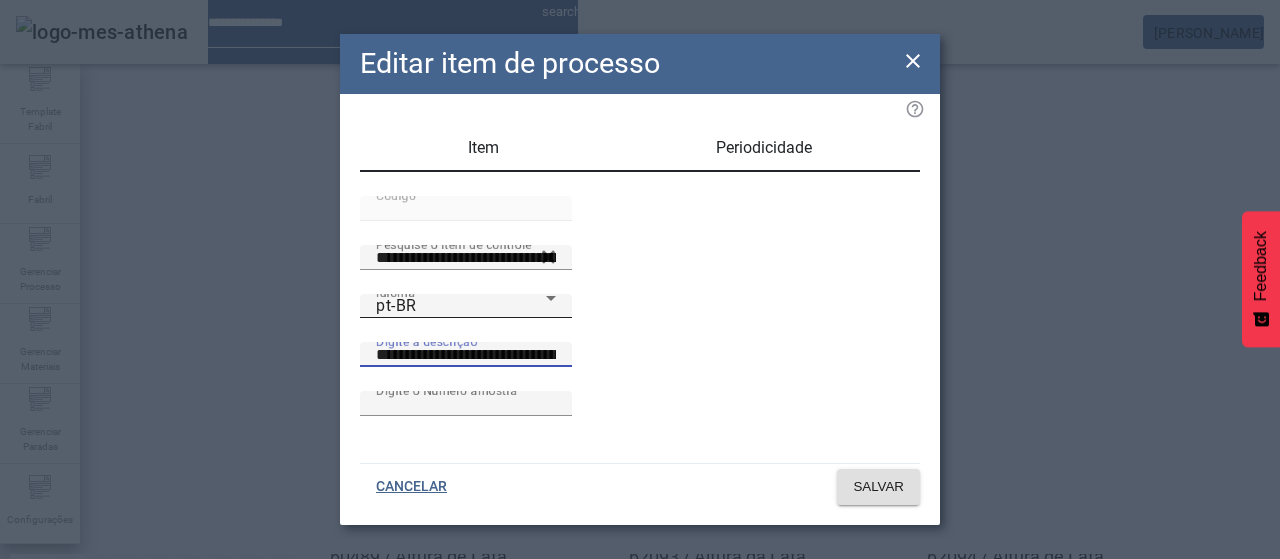 type on "**********" 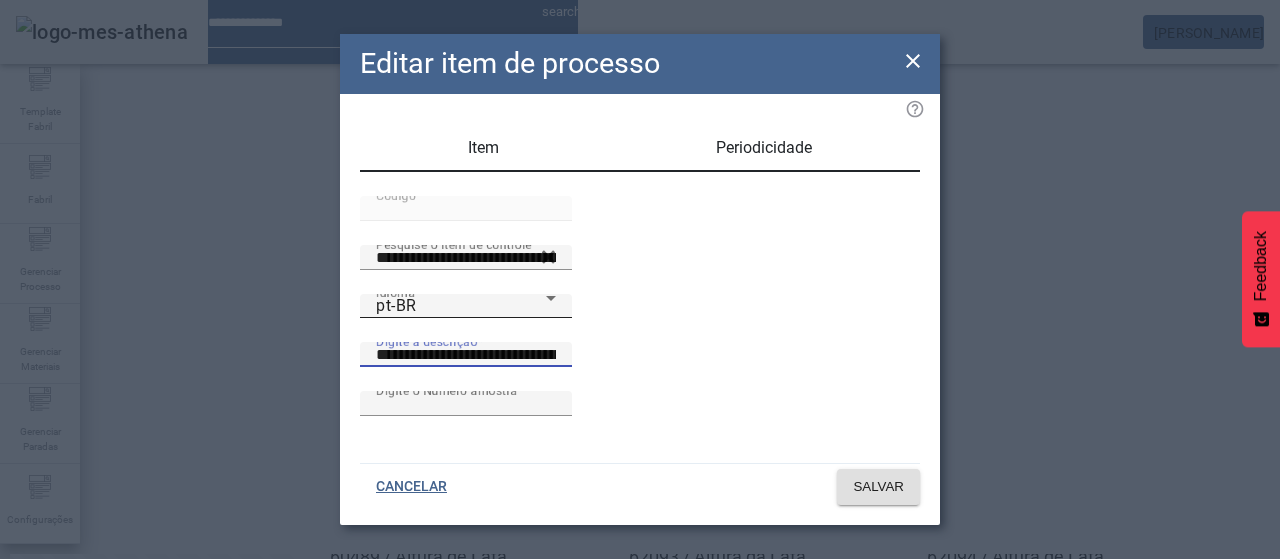click on "pt-BR" at bounding box center (461, 306) 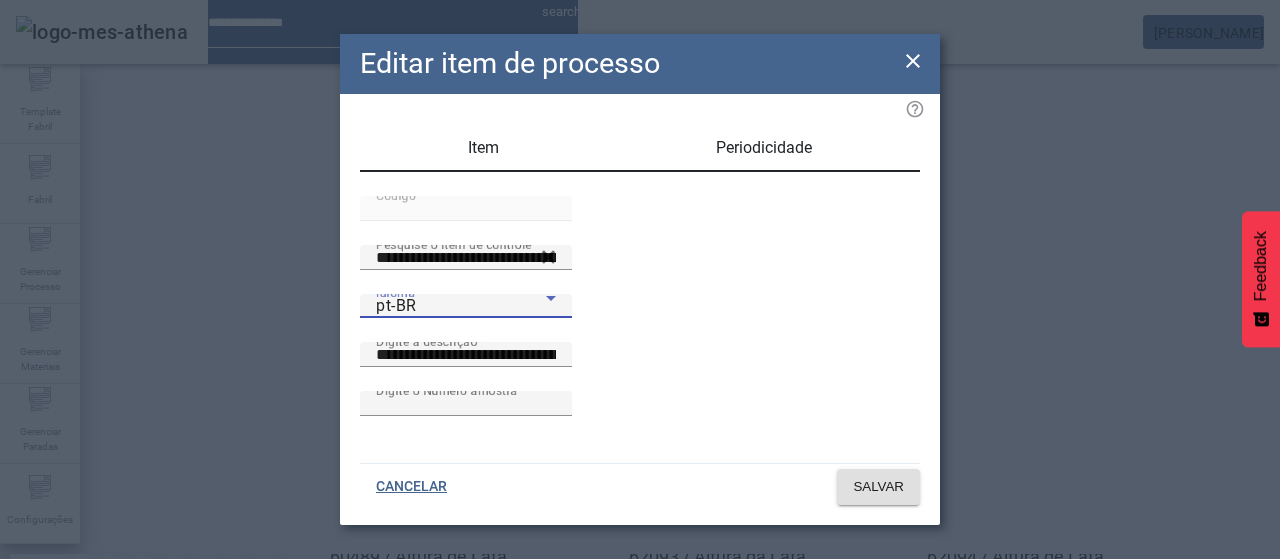 click on "es-ES" at bounding box center [81, 687] 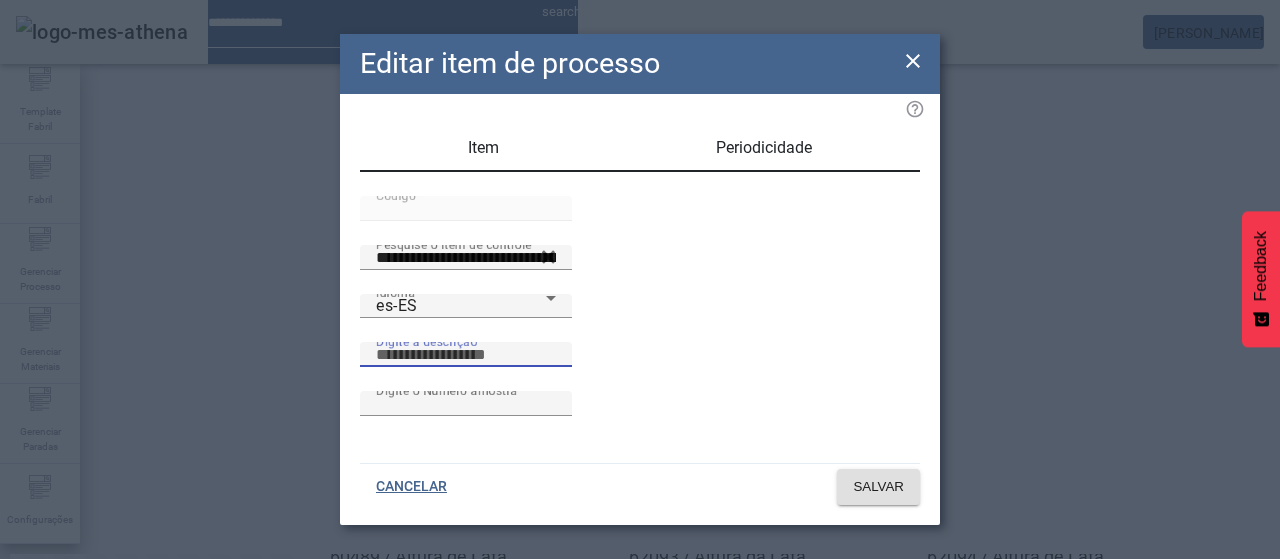 paste on "**********" 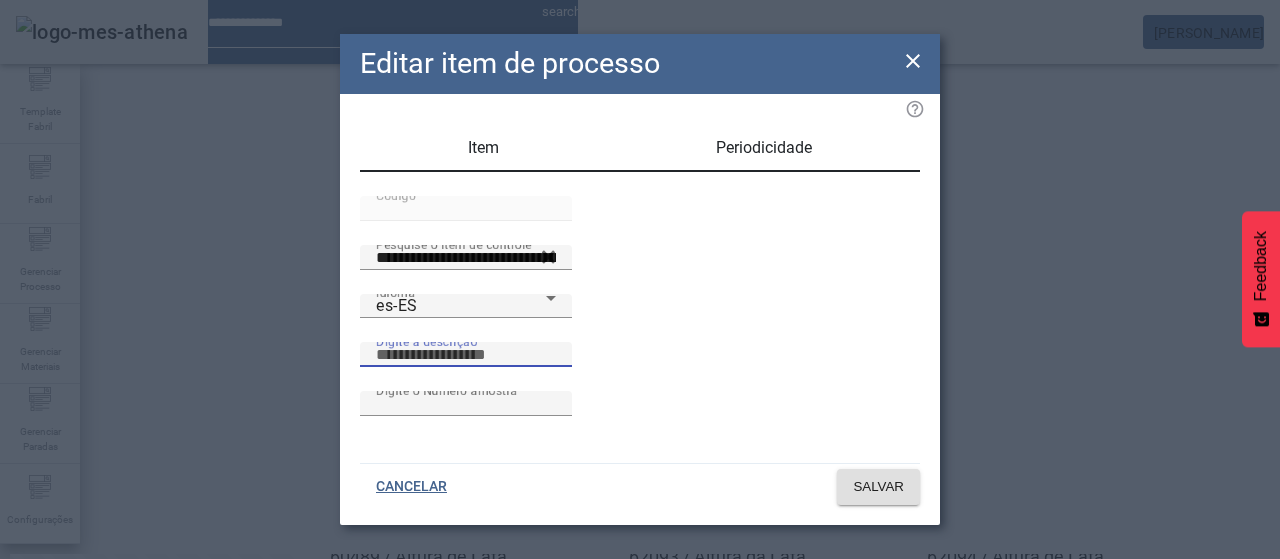 click on "Digite a descrição" at bounding box center [466, 355] 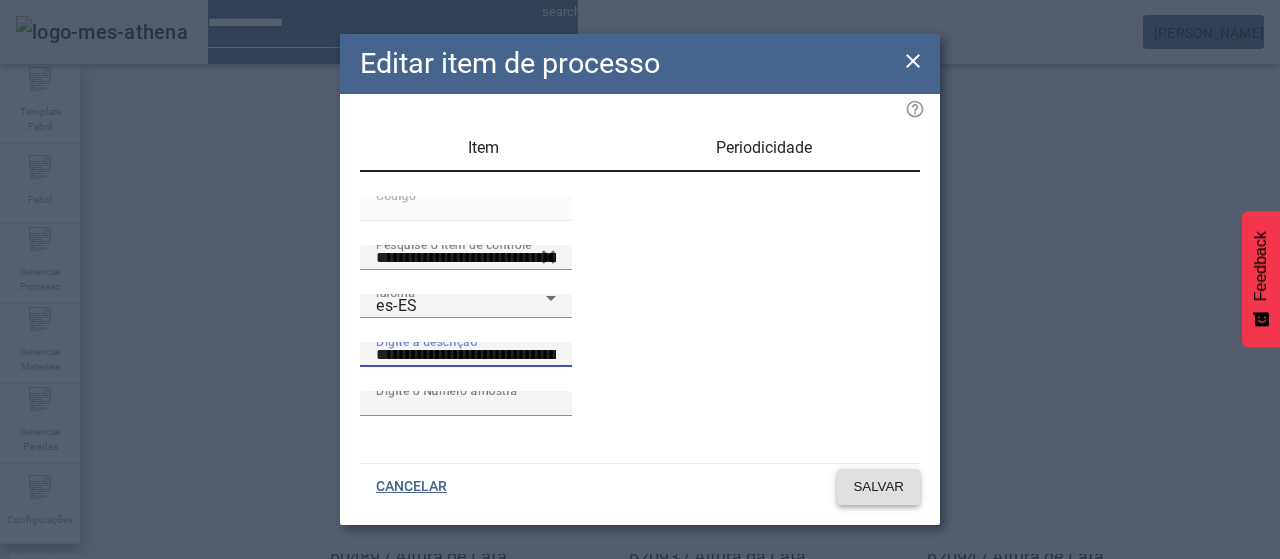 type on "**********" 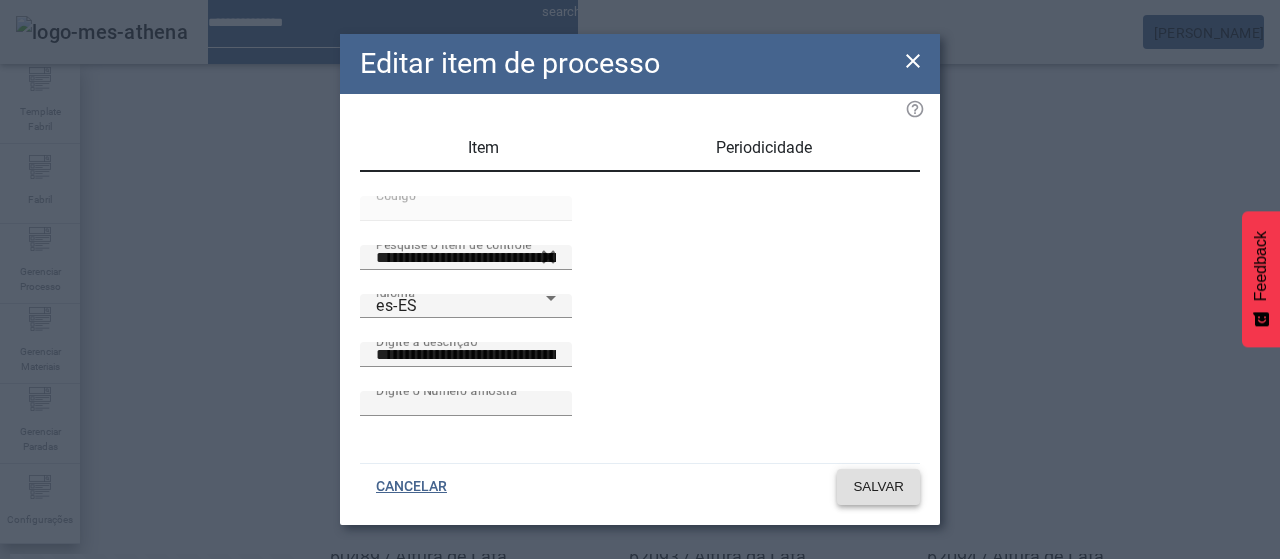 click on "SALVAR" 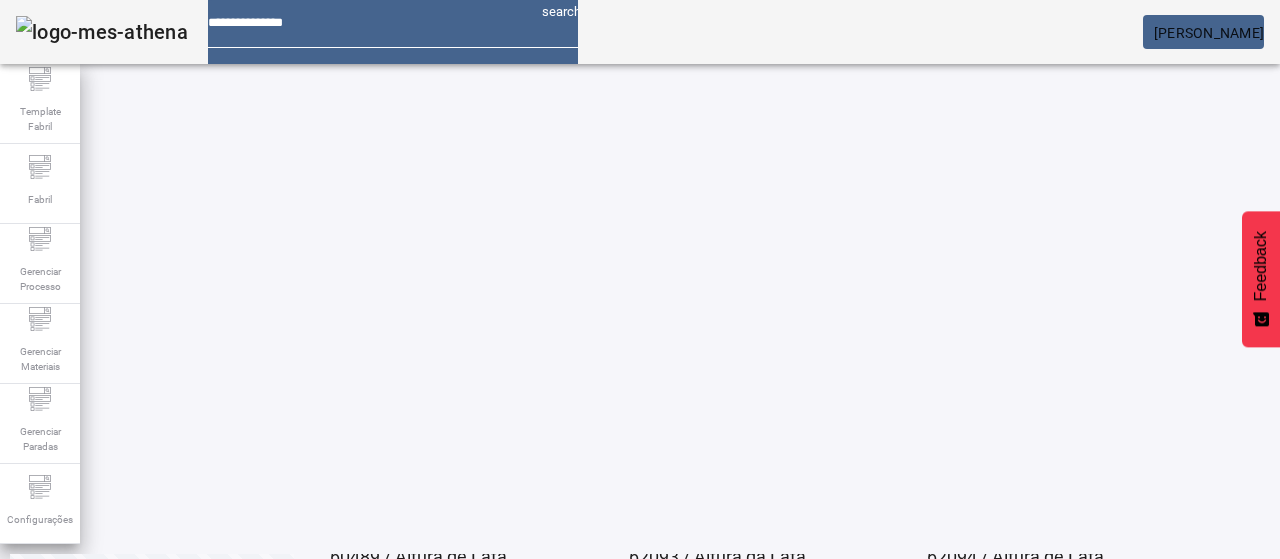 click on "EDITAR" at bounding box center (950, 931) 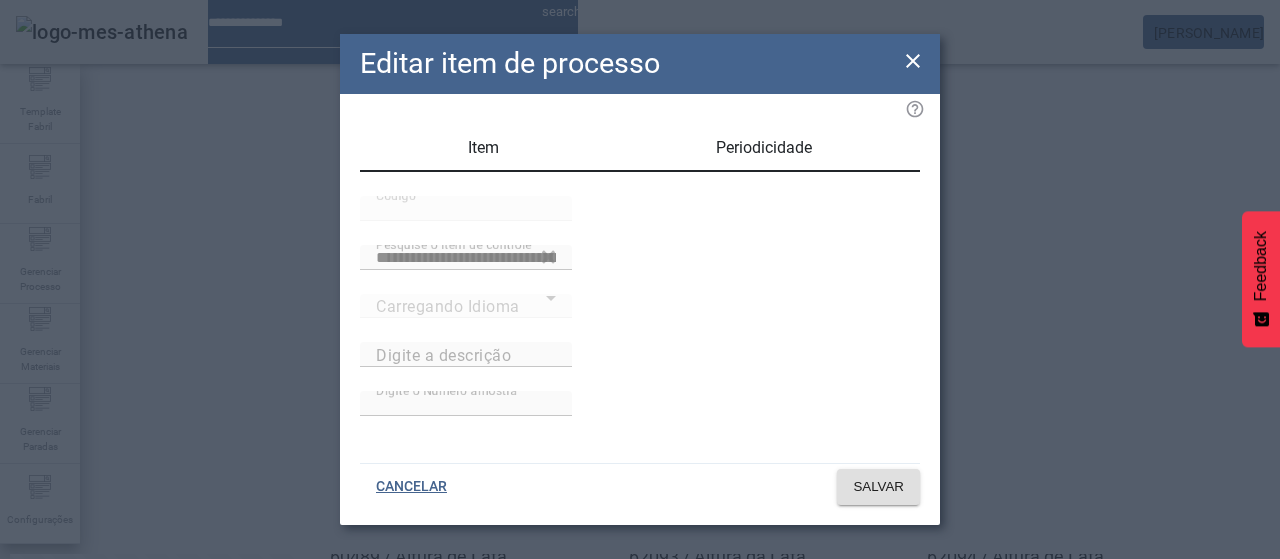 type on "**********" 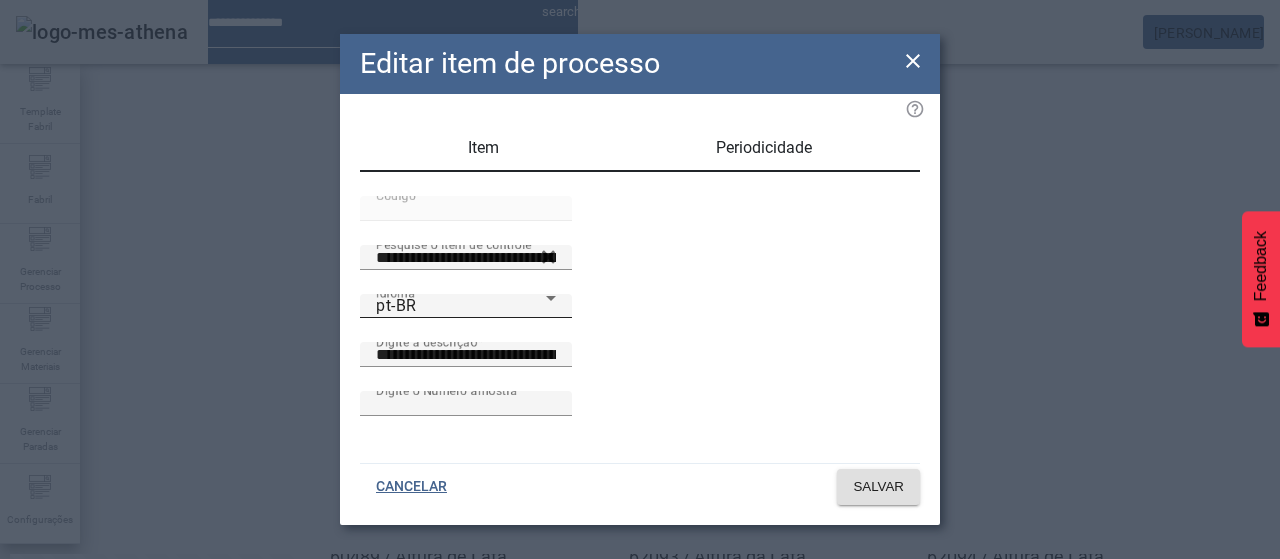 click on "Idioma pt-BR" at bounding box center (466, 306) 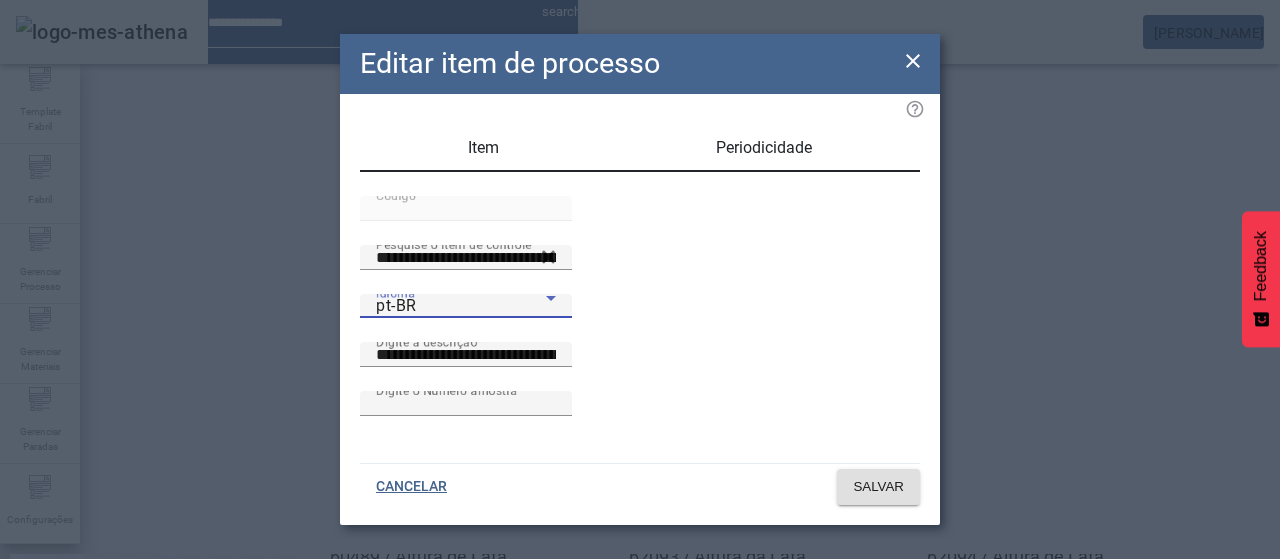 click on "es-ES" at bounding box center (81, 687) 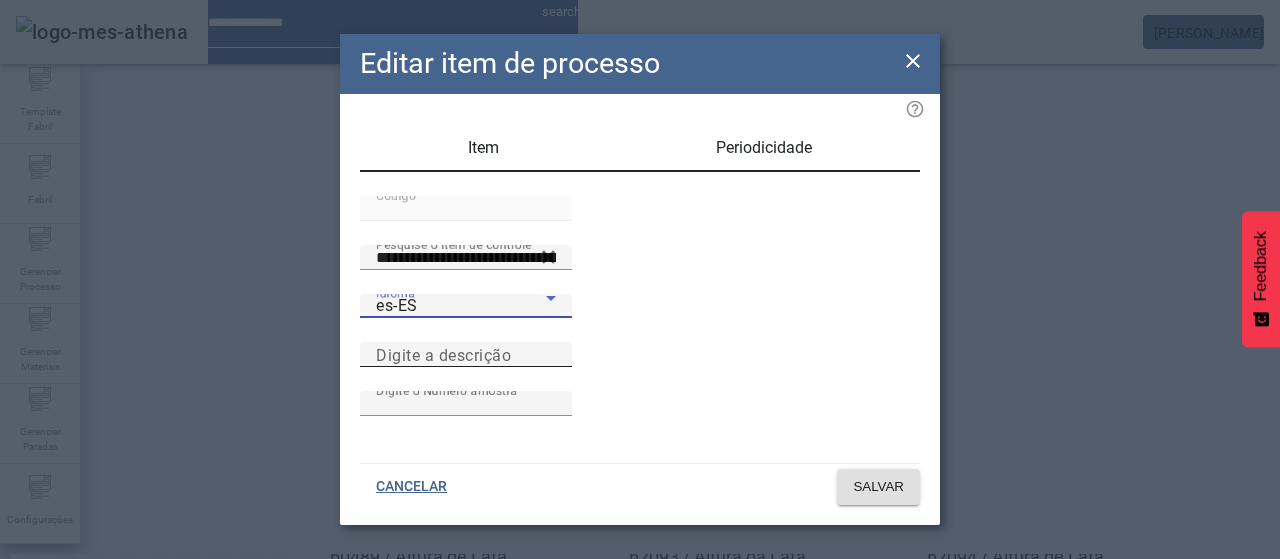 paste on "**********" 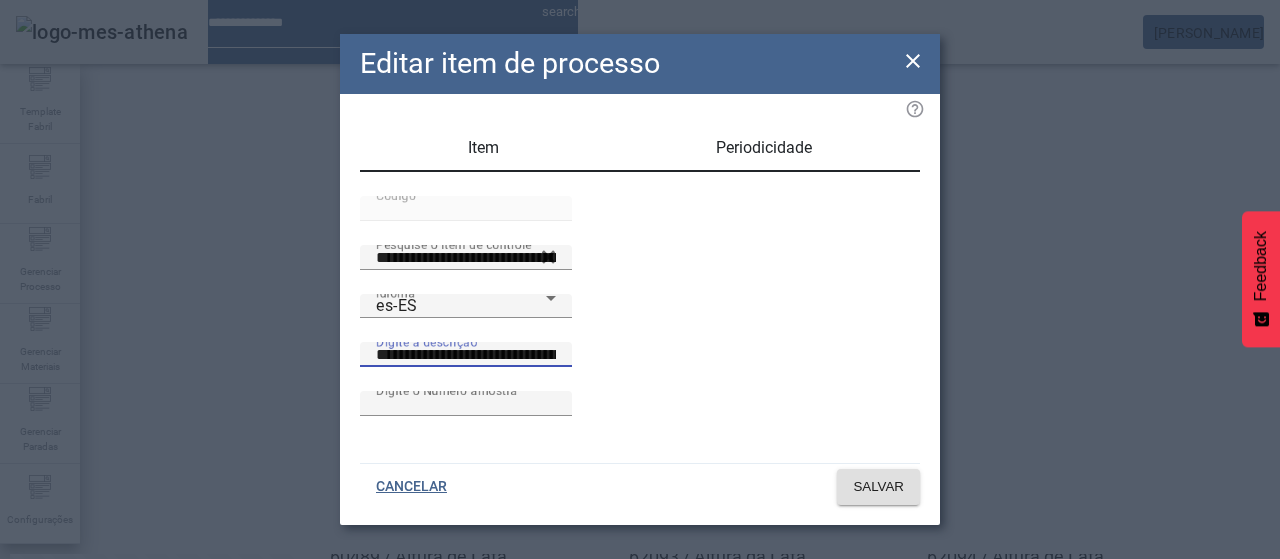 click on "**********" at bounding box center [466, 355] 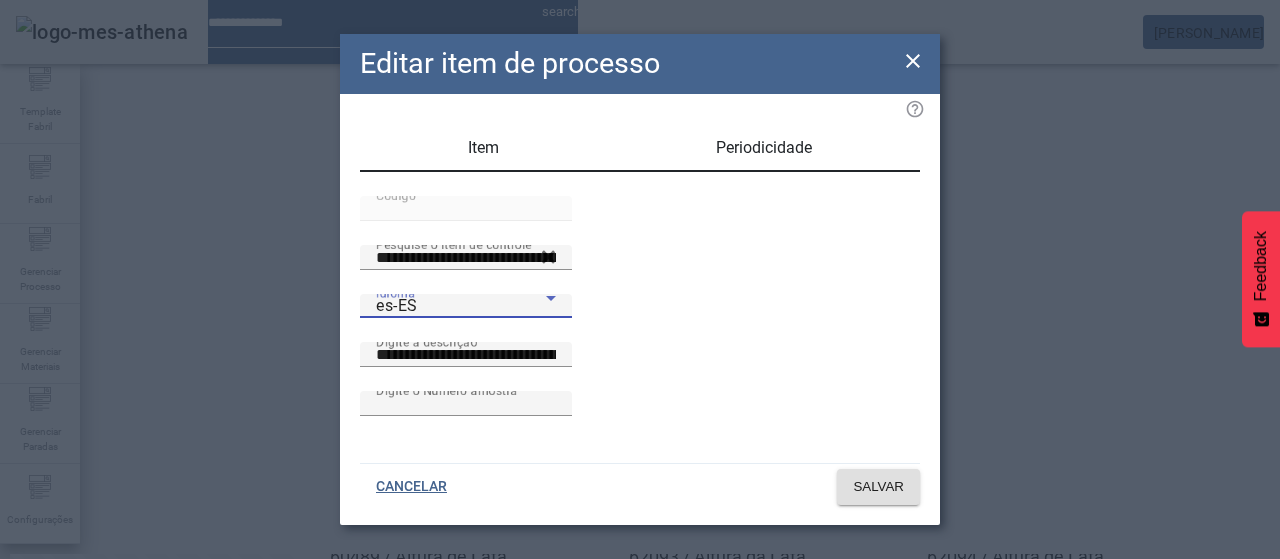 click on "es-ES" at bounding box center (461, 306) 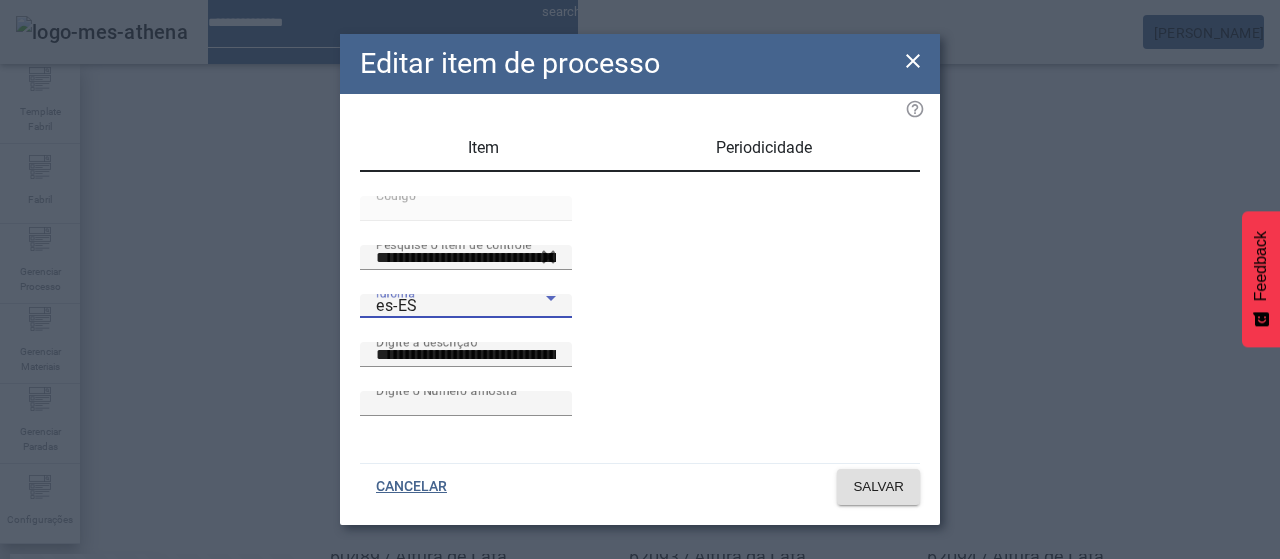 click on "pt-BR" at bounding box center (81, 591) 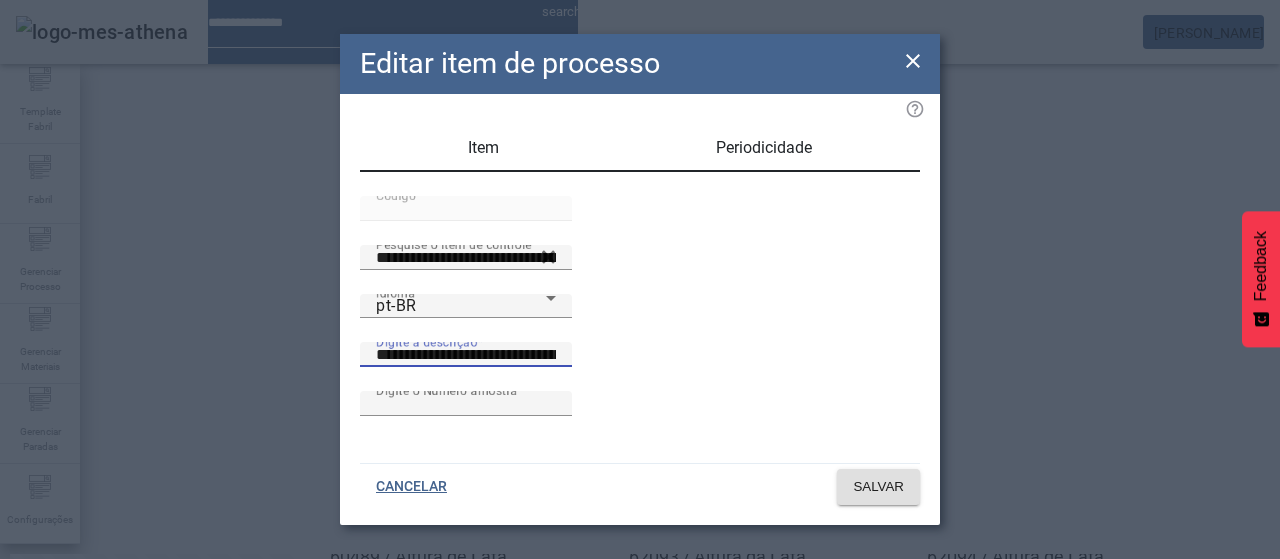 click on "**********" at bounding box center [466, 355] 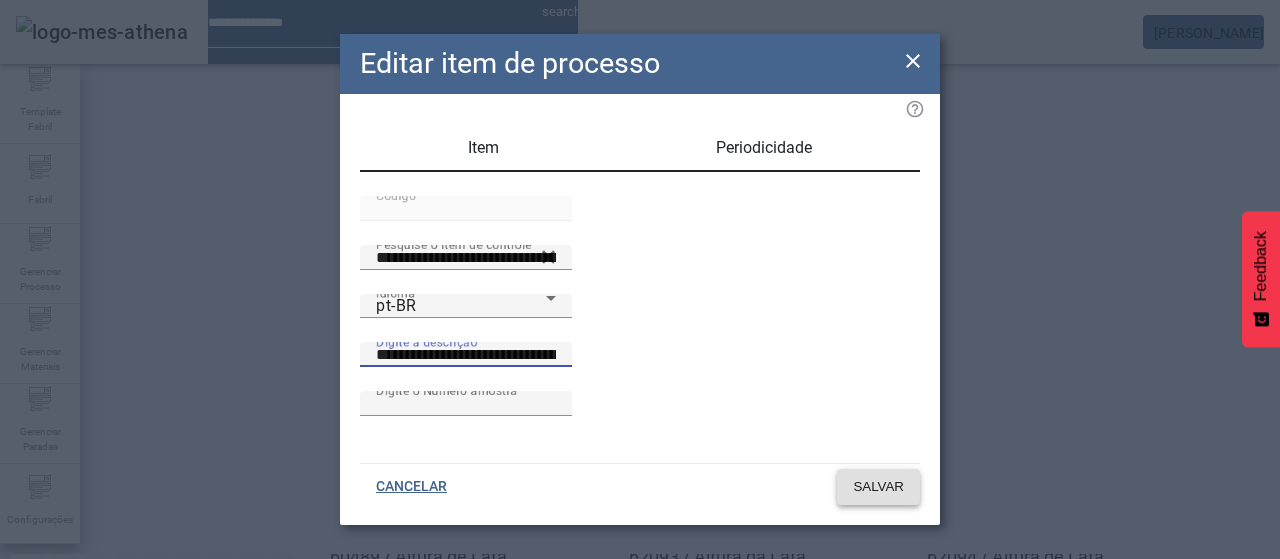 type on "**********" 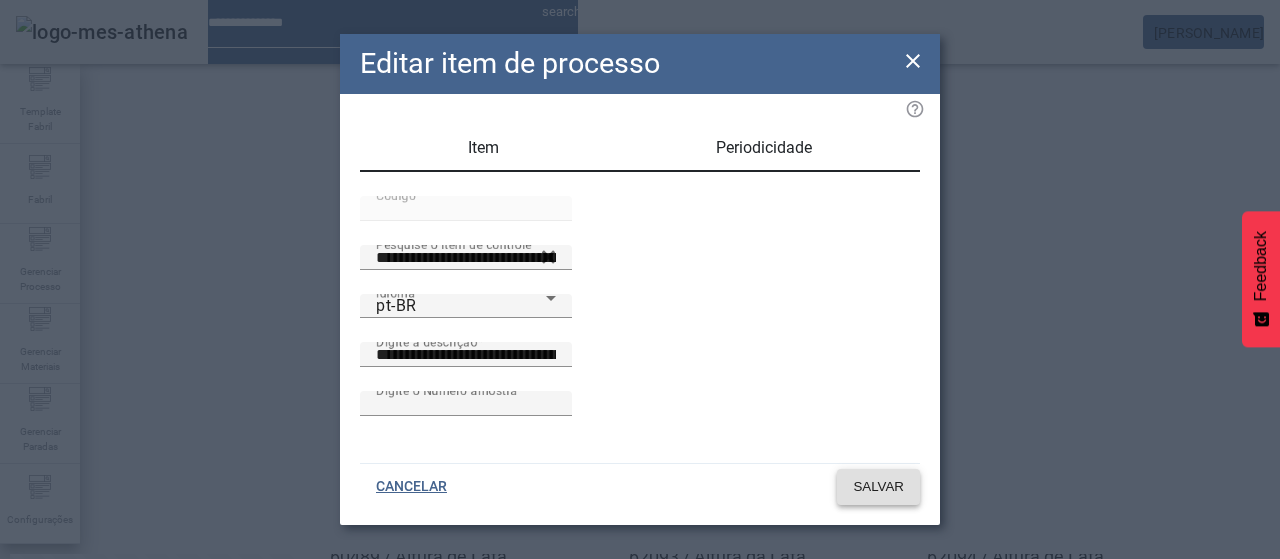 click on "SALVAR" 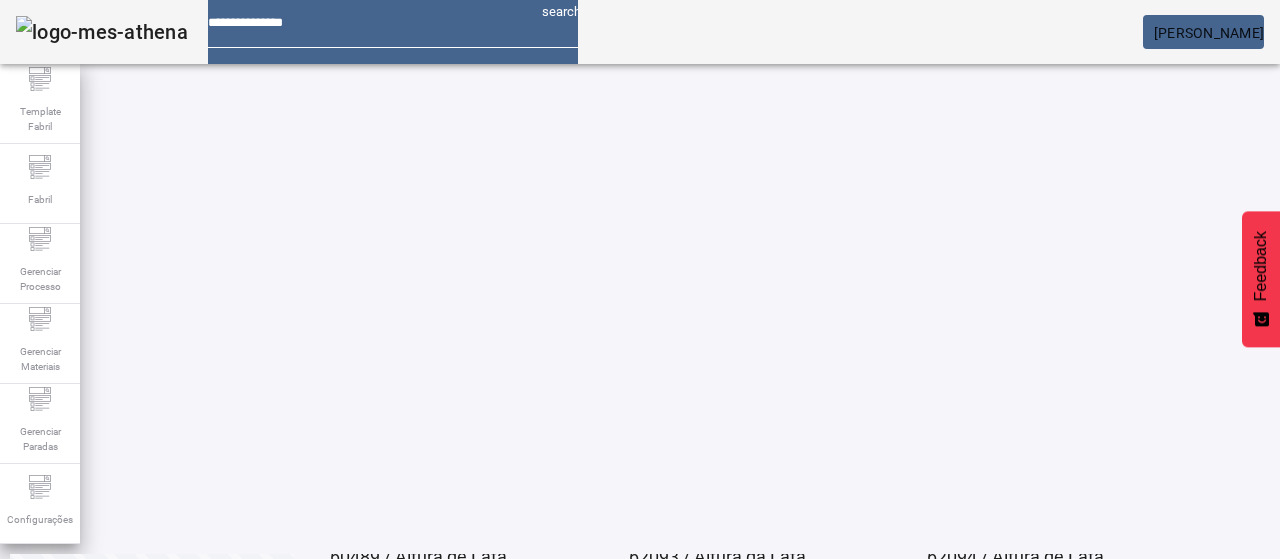 click on "2" 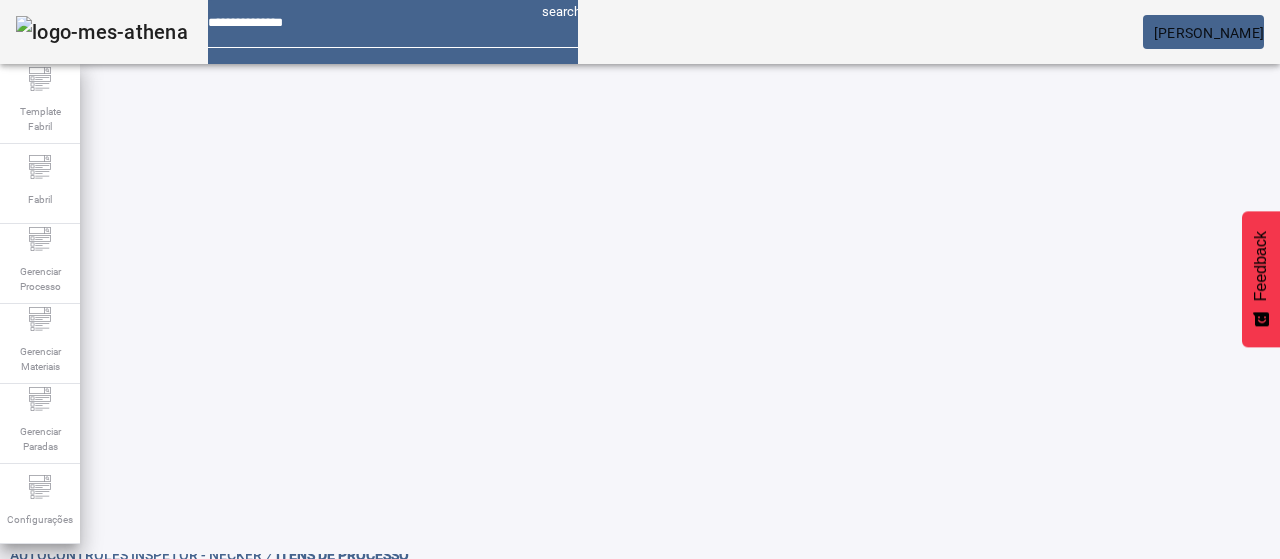 scroll, scrollTop: 0, scrollLeft: 0, axis: both 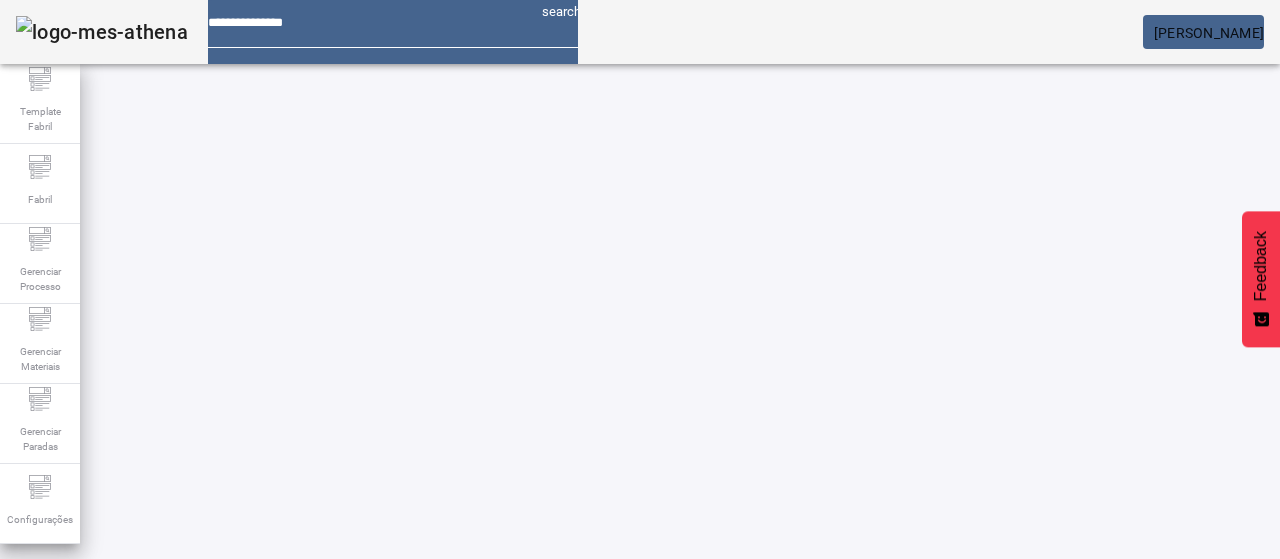 click on "EDITAR" at bounding box center [353, 779] 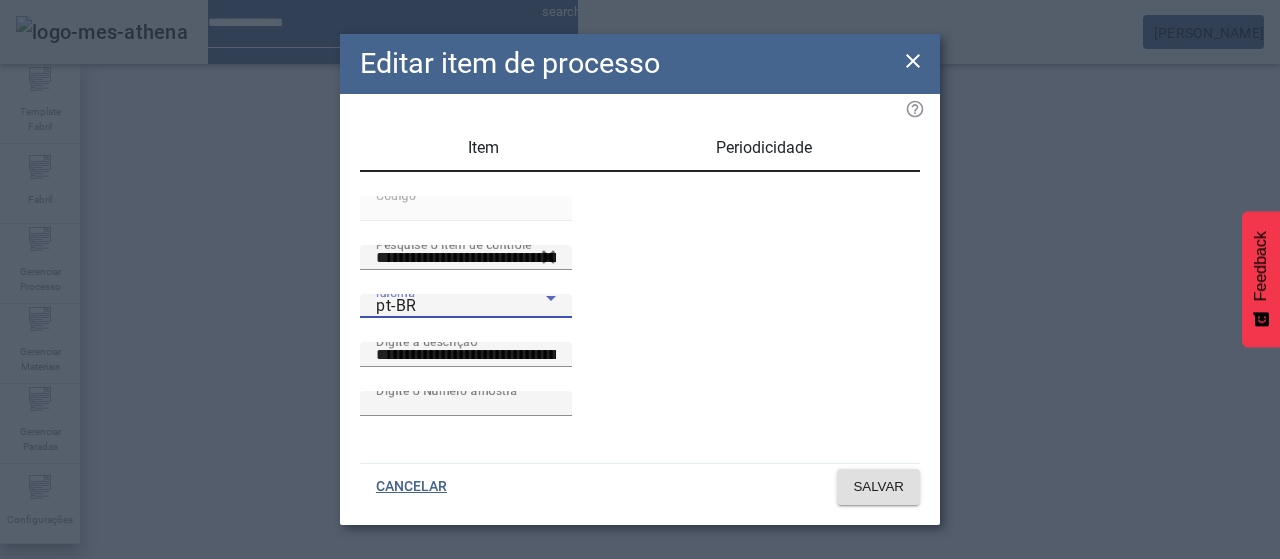 click on "pt-BR" at bounding box center [461, 306] 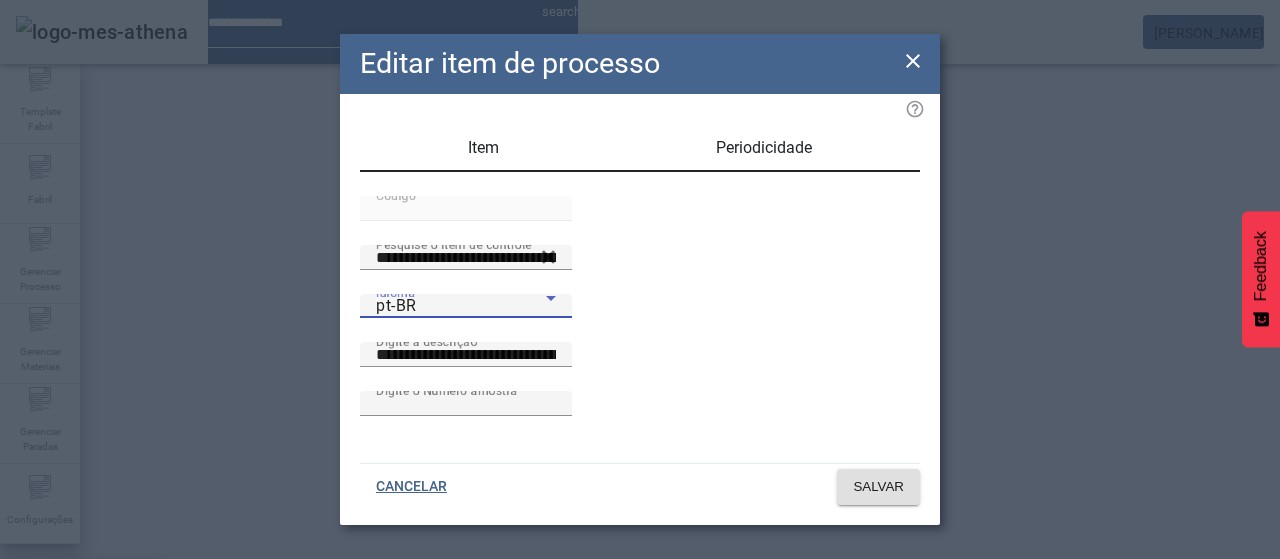 click on "es-ES" at bounding box center [81, 687] 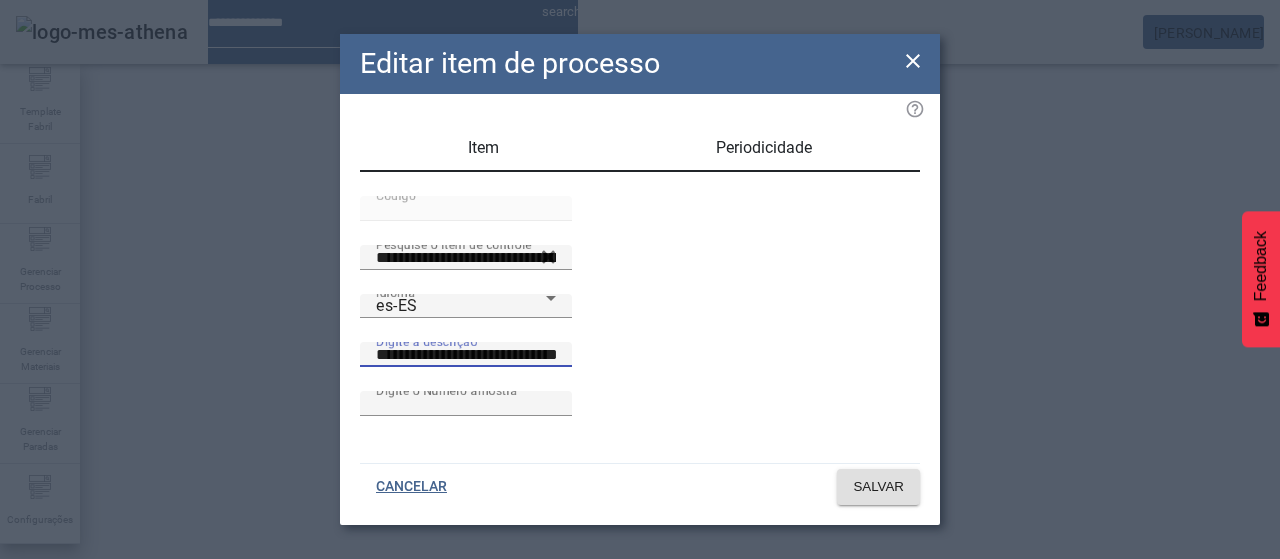 click on "**********" at bounding box center [466, 355] 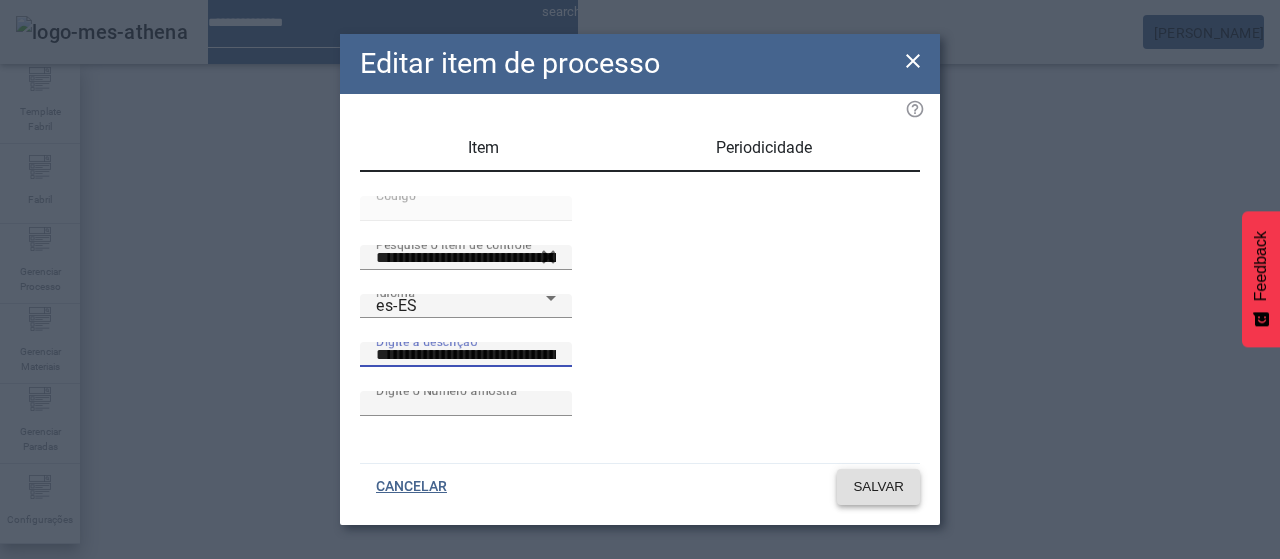 type on "**********" 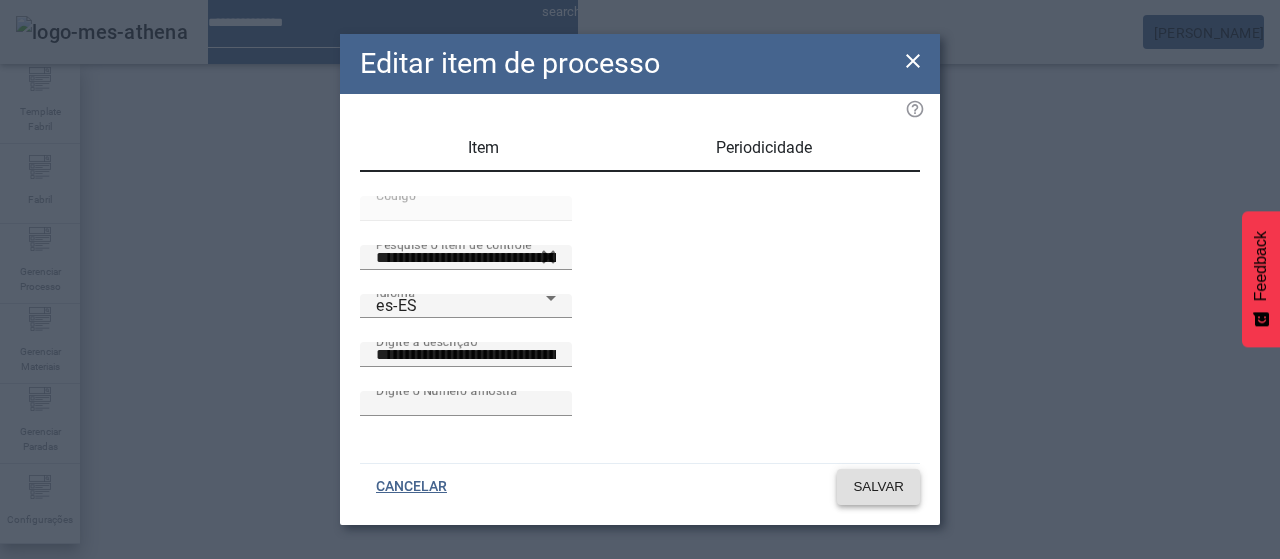 click on "SALVAR" 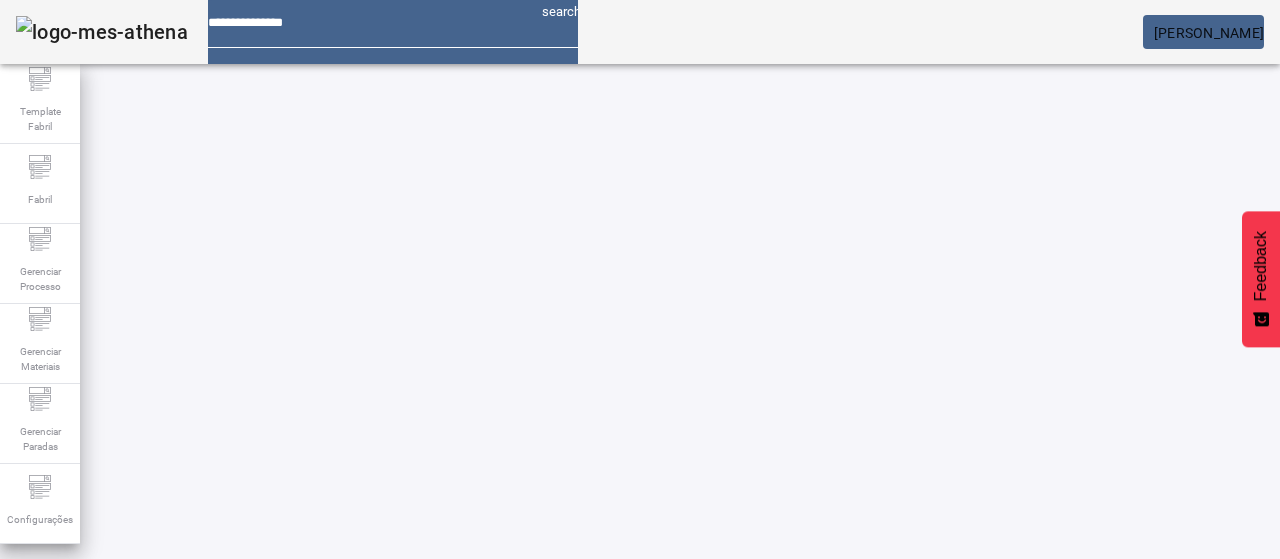 scroll, scrollTop: 160, scrollLeft: 0, axis: vertical 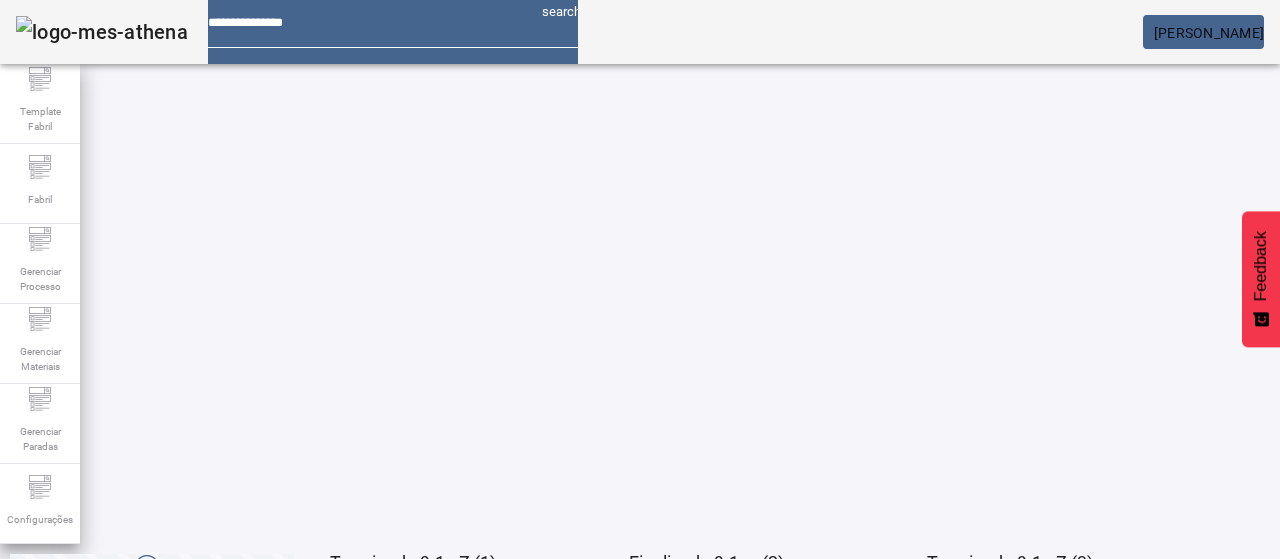 click on "2" 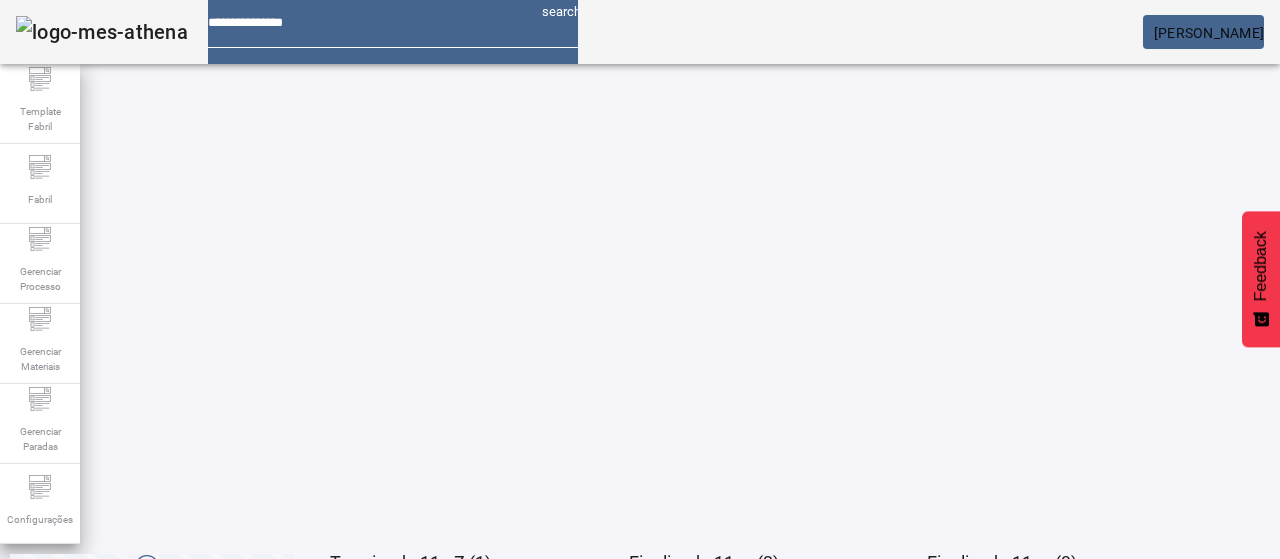 scroll, scrollTop: 0, scrollLeft: 0, axis: both 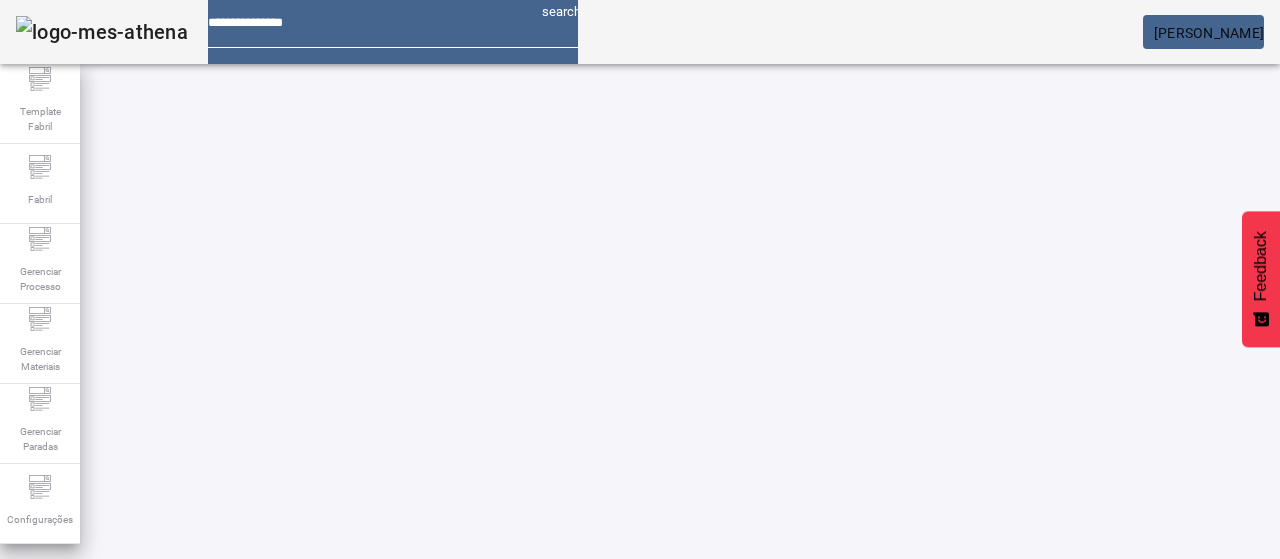 drag, startPoint x: 784, startPoint y: 212, endPoint x: 766, endPoint y: 189, distance: 29.206163 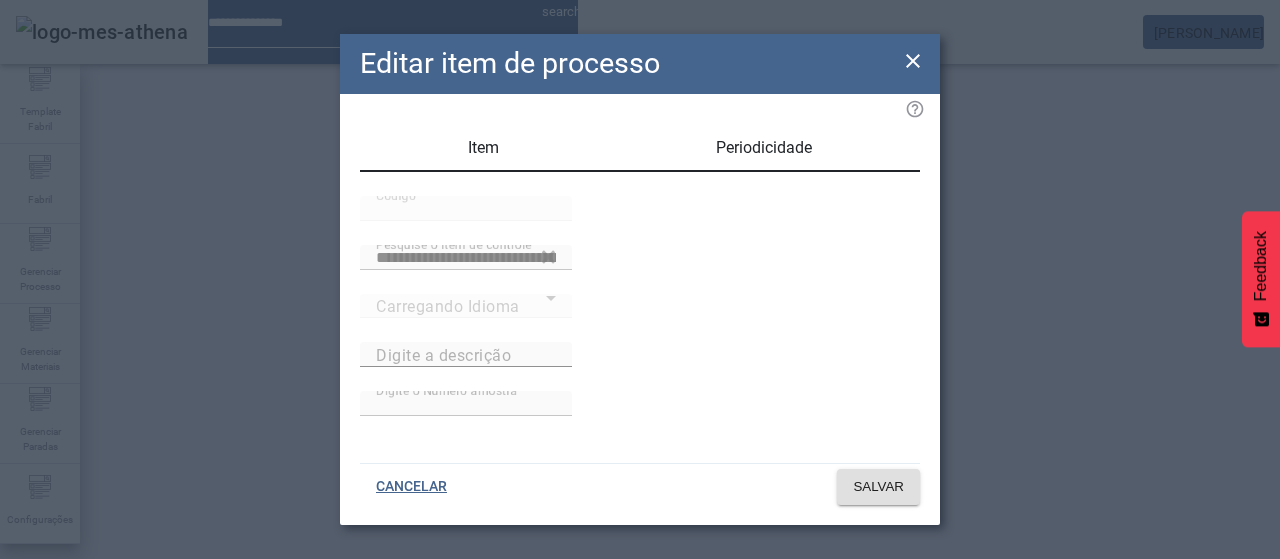 type on "**********" 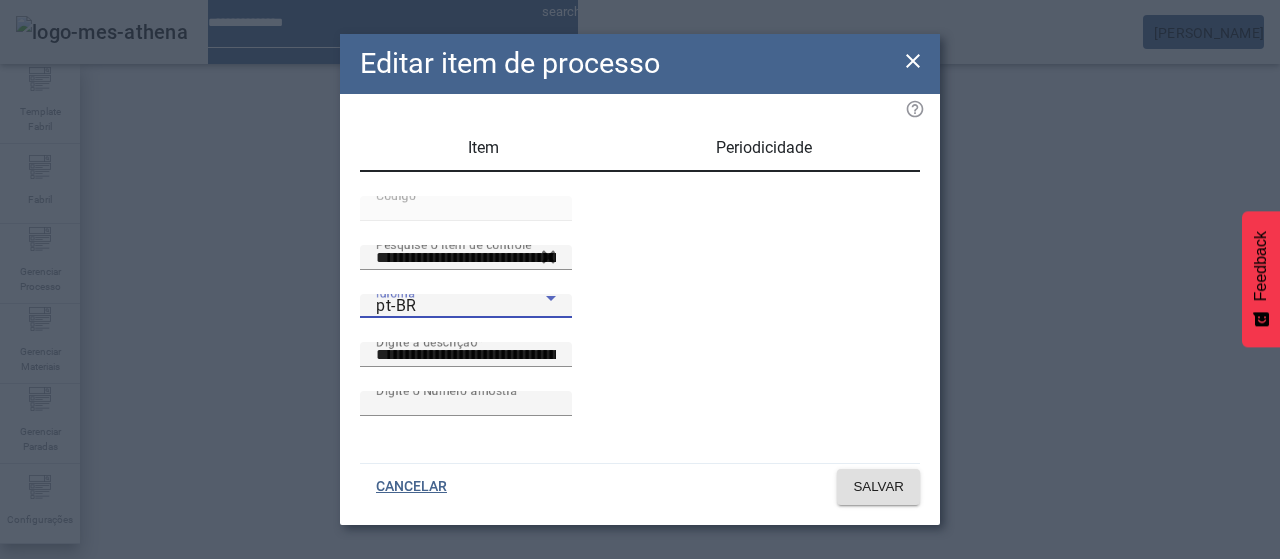 click on "pt-BR" at bounding box center (461, 306) 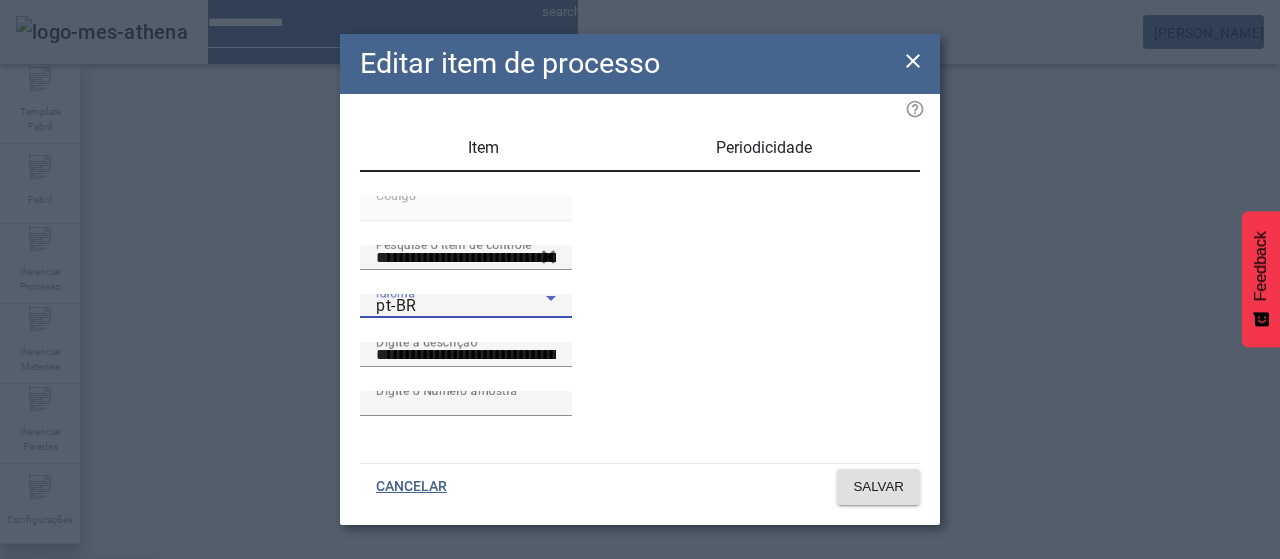 click on "es-ES" at bounding box center [81, 687] 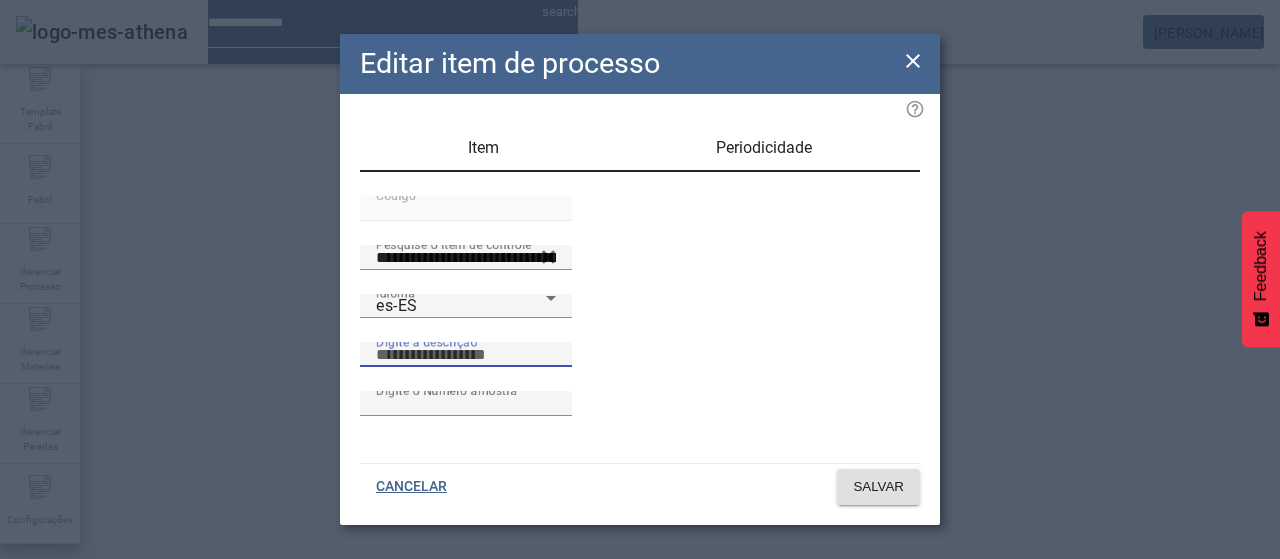 paste on "**********" 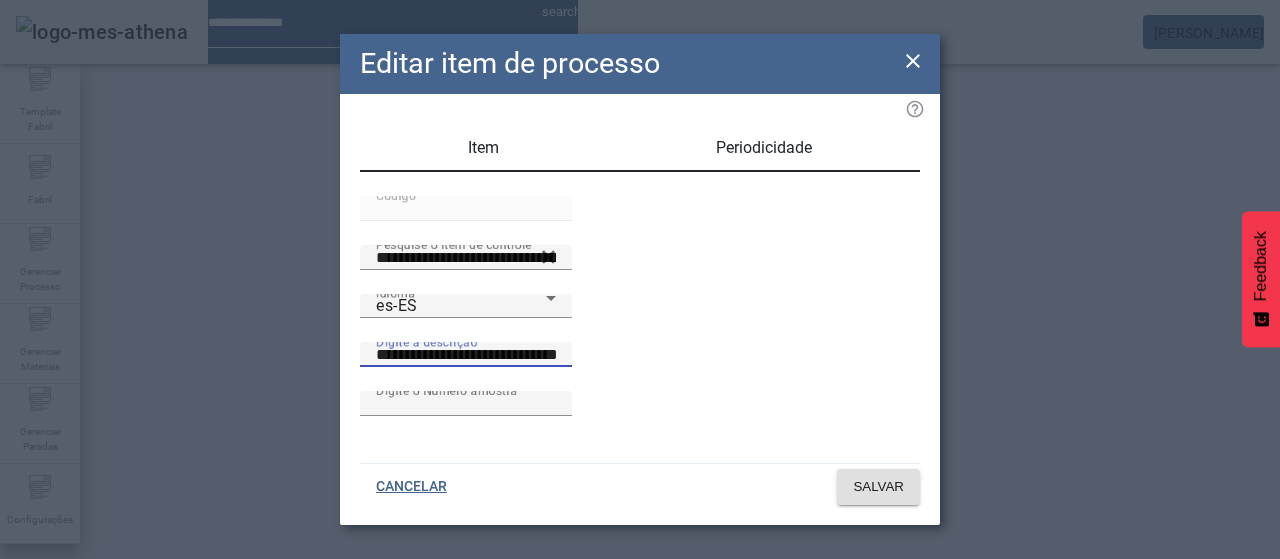 click on "**********" at bounding box center (466, 355) 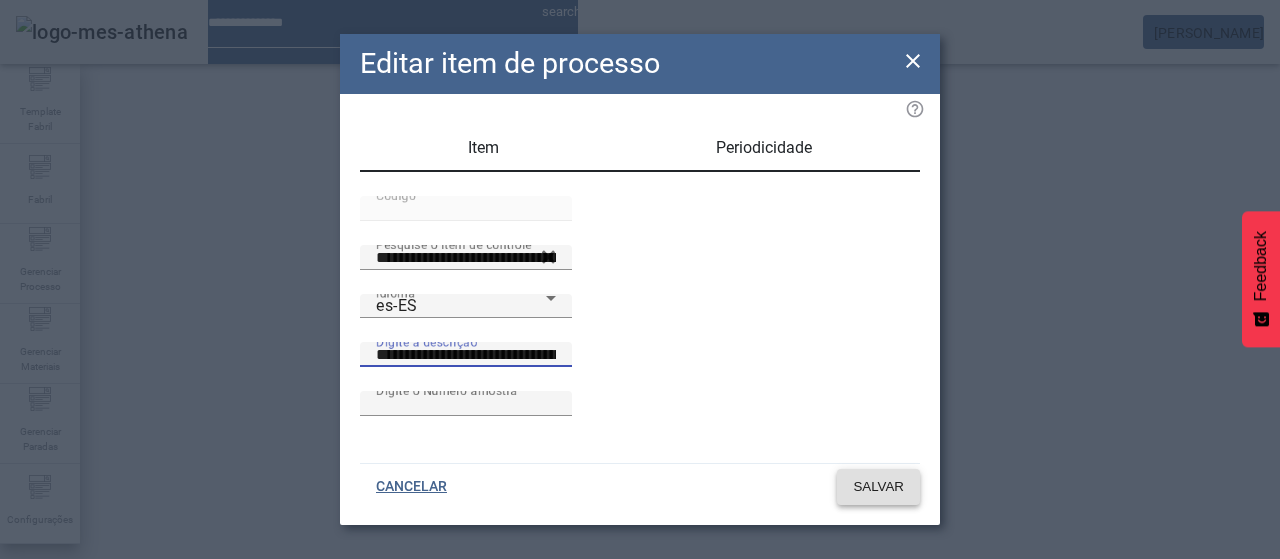 type on "**********" 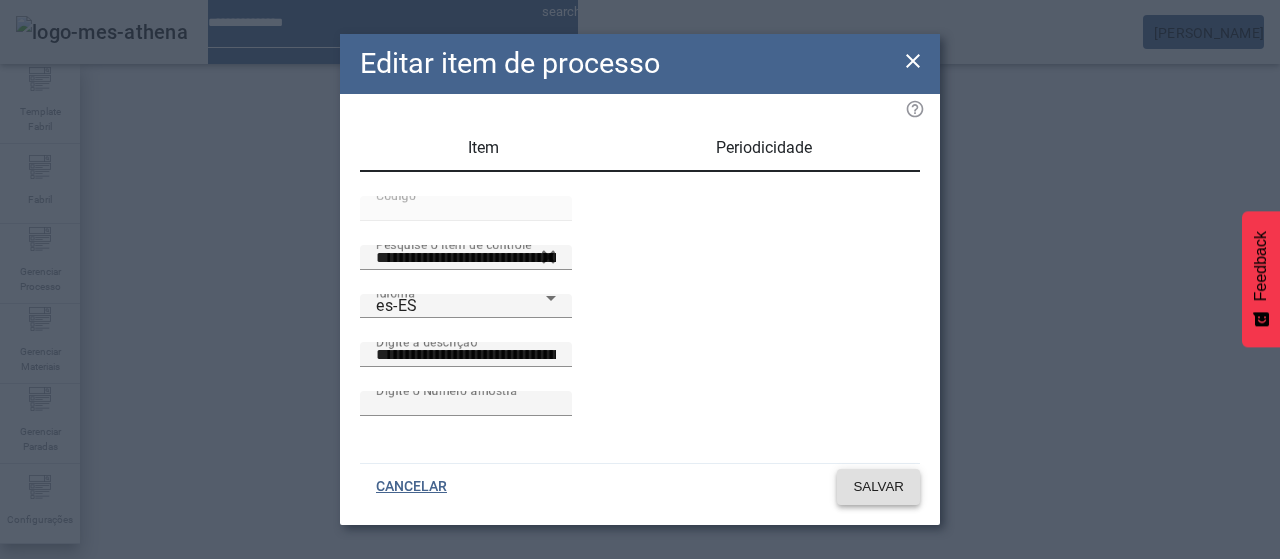 click on "SALVAR" 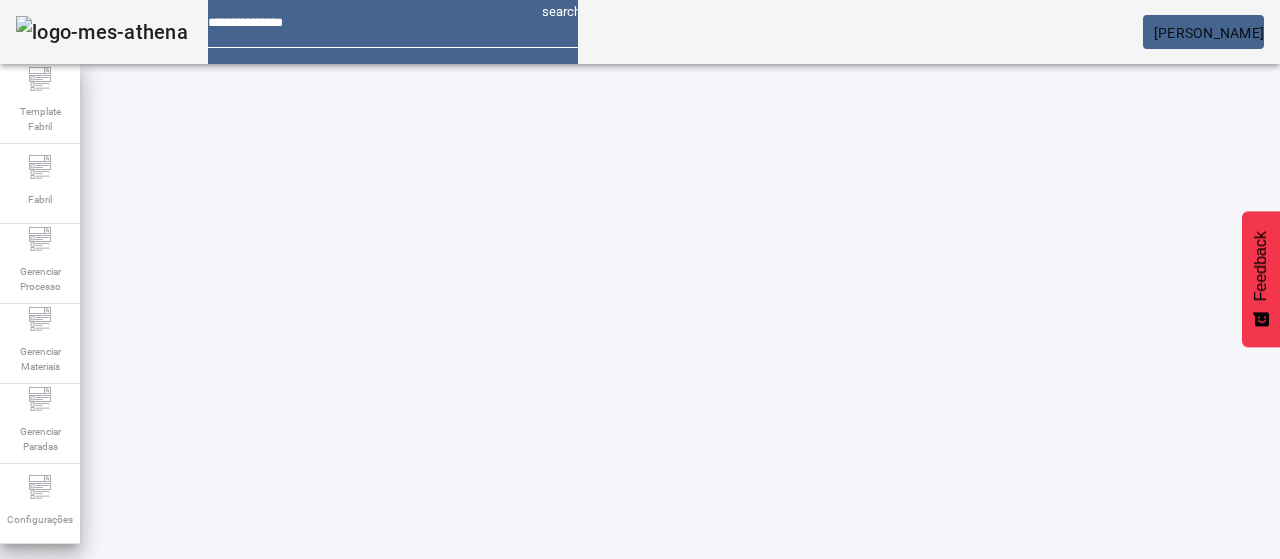 click on "EDITAR" at bounding box center (652, 864) 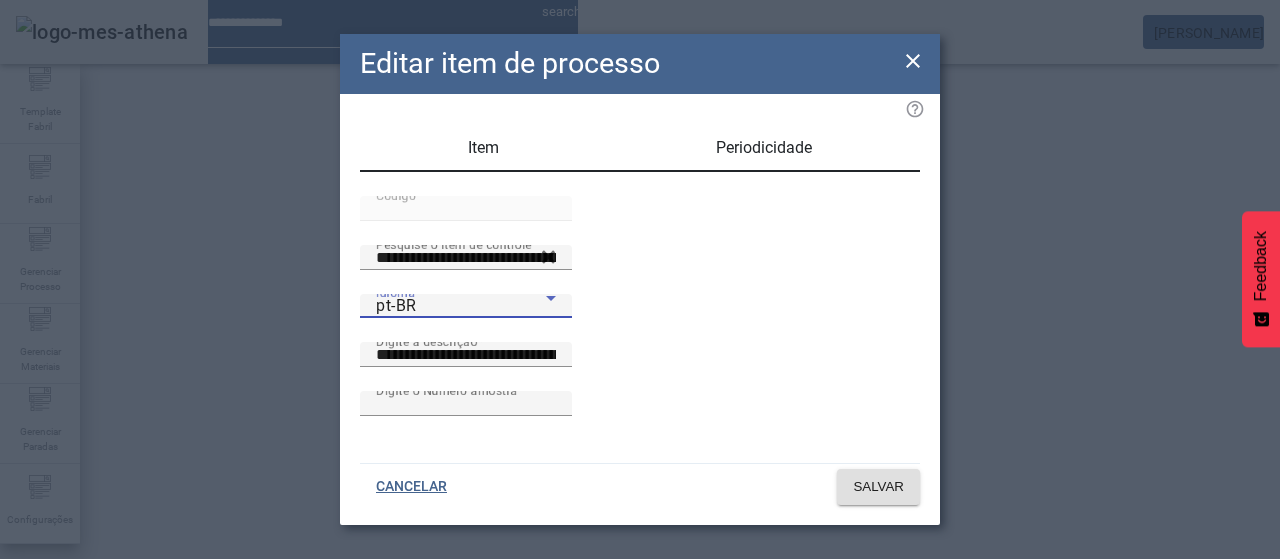 click on "pt-BR" at bounding box center [461, 306] 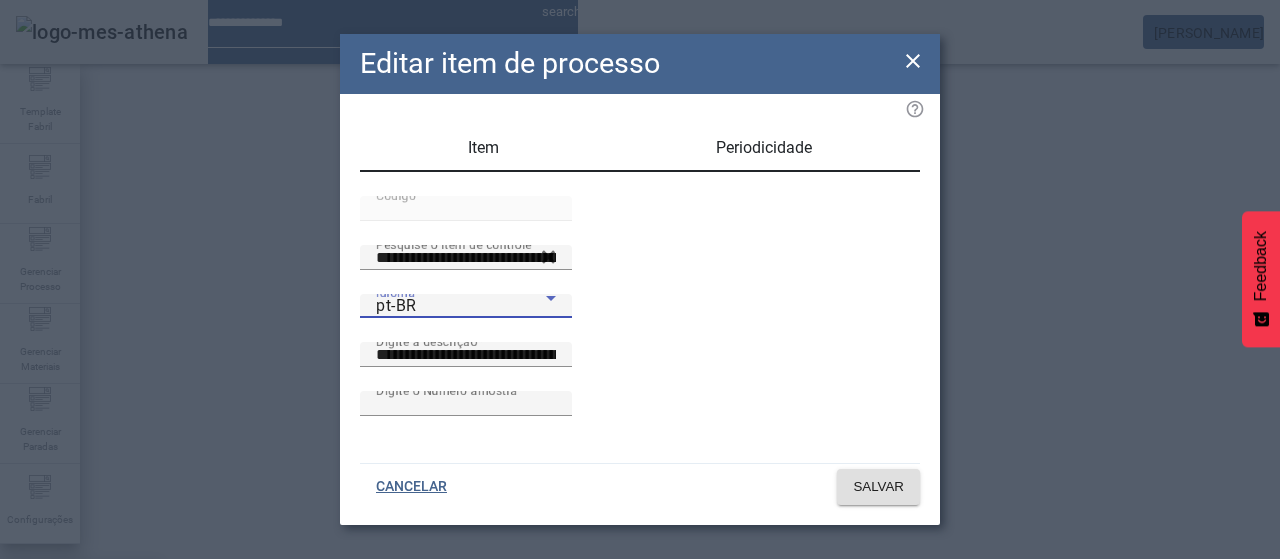 click on "es-ES" at bounding box center (81, 687) 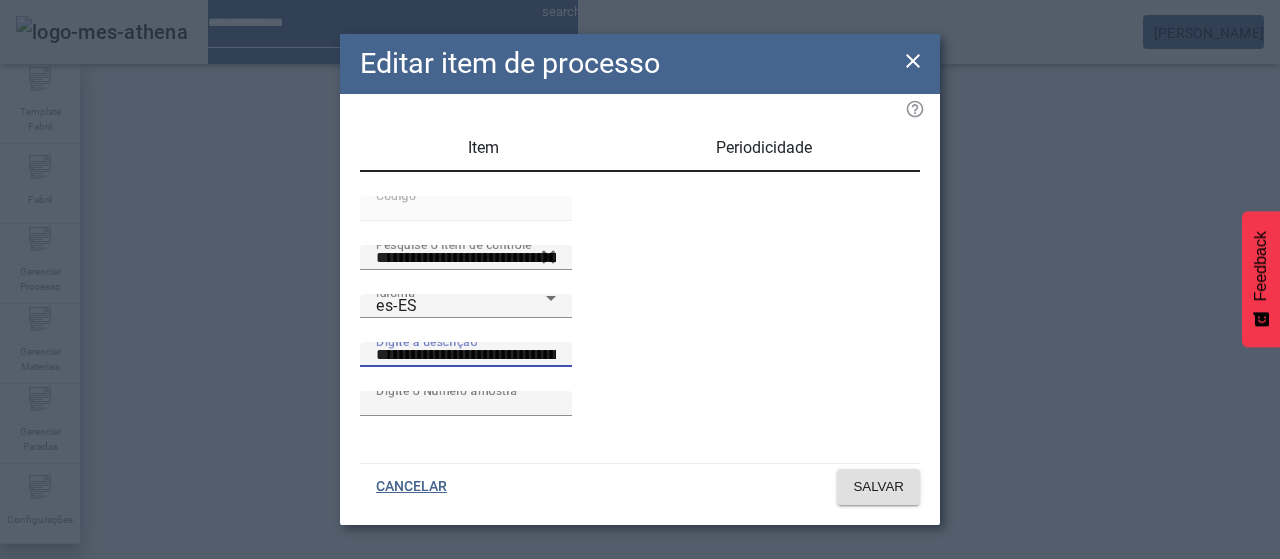 click on "**********" at bounding box center [466, 355] 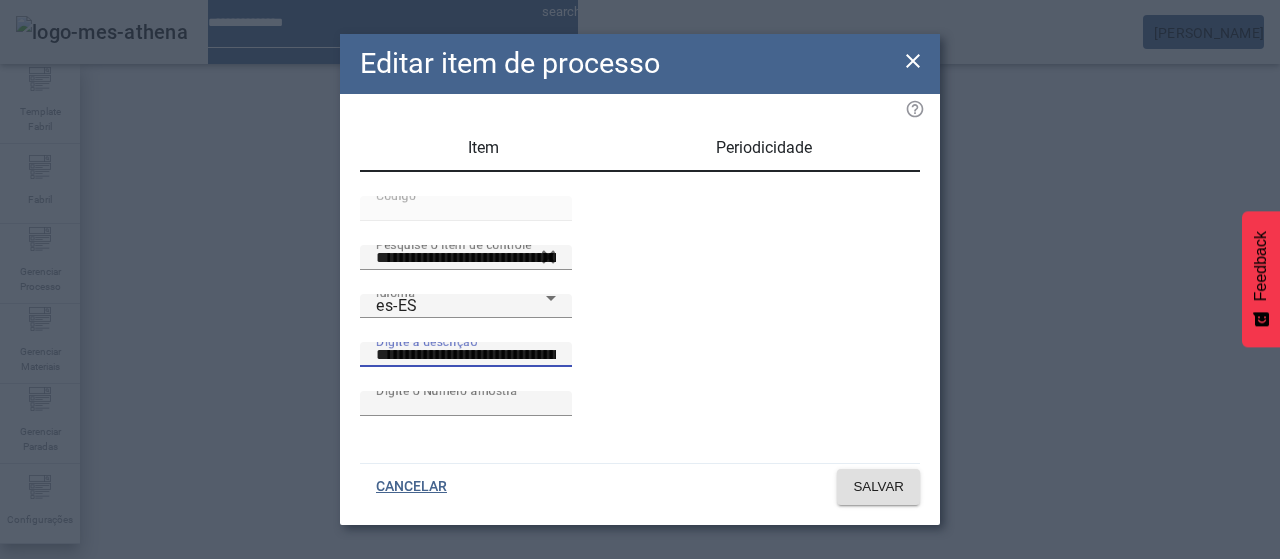 click on "**********" at bounding box center (466, 355) 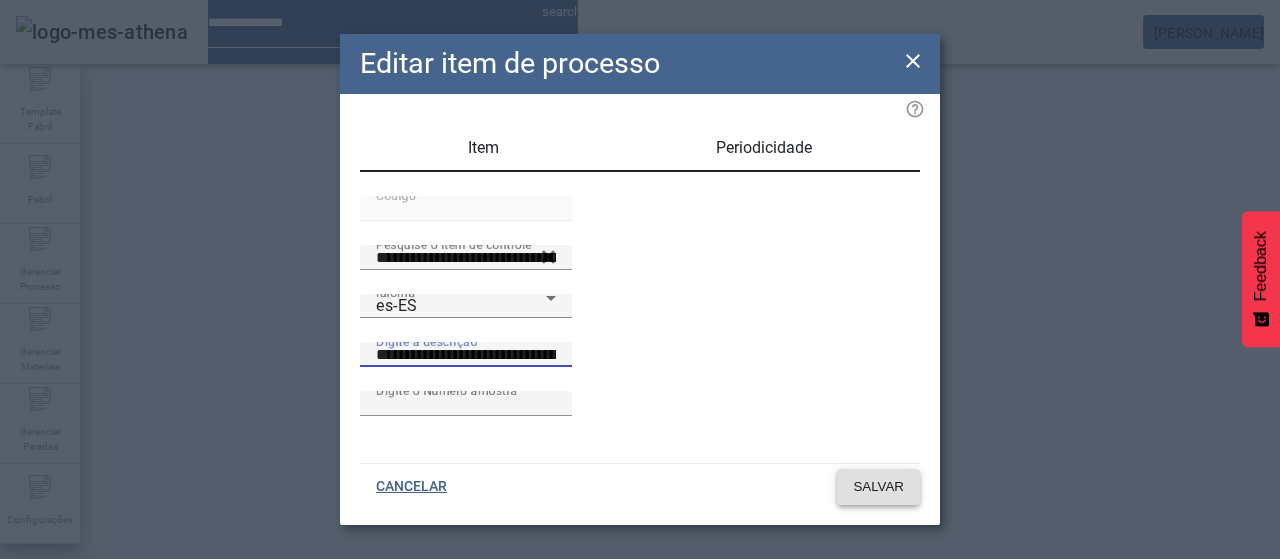 type on "**********" 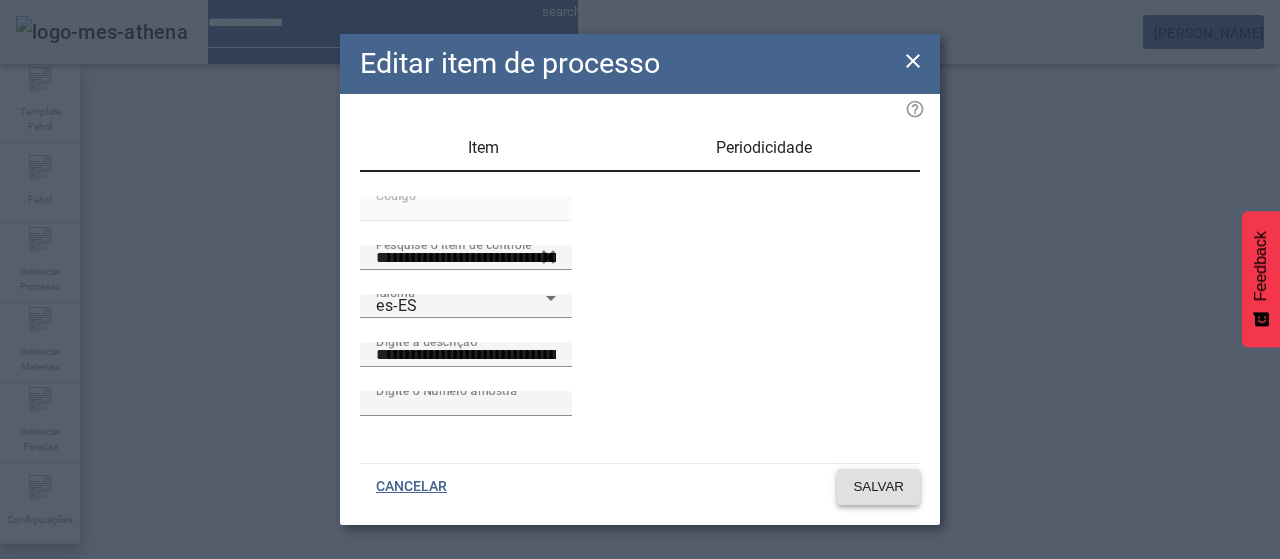 click on "SALVAR" 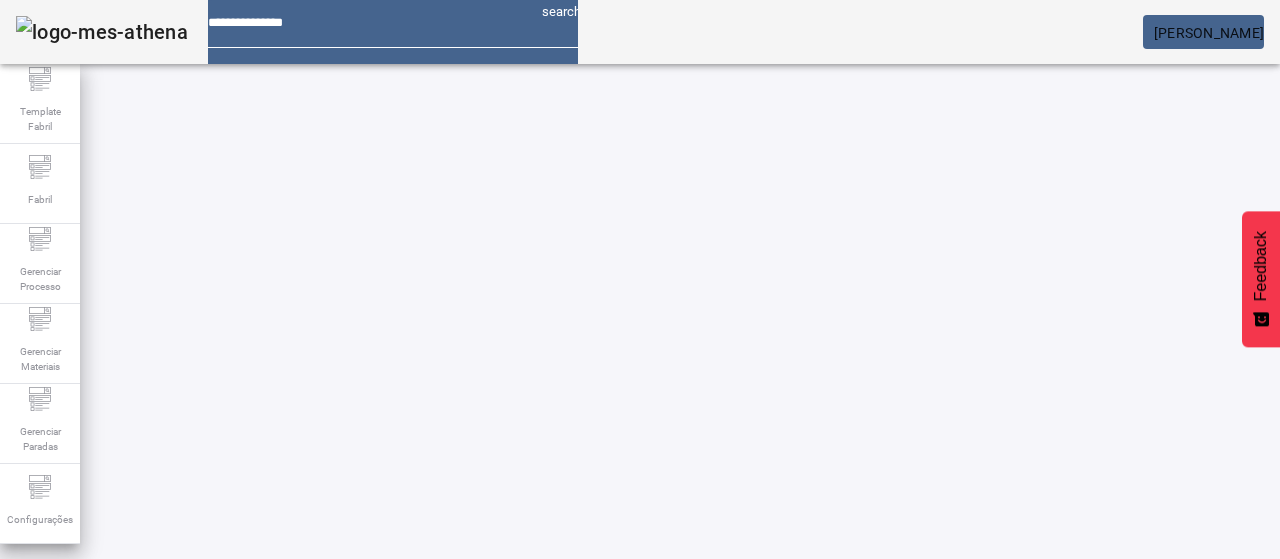 click on "EDITAR" at bounding box center [950, 864] 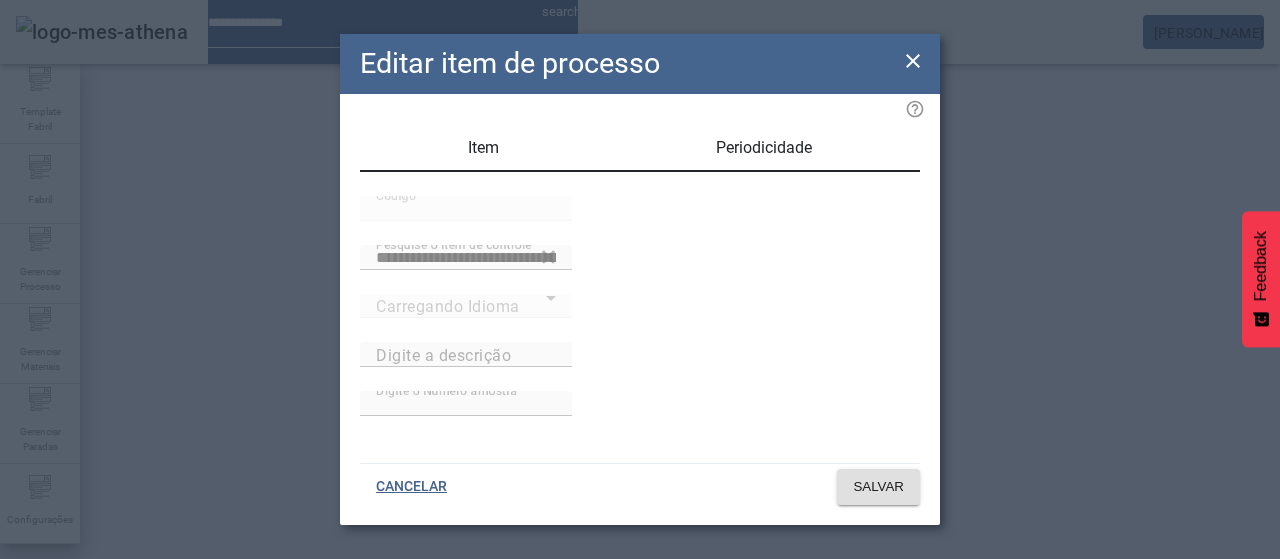 type on "**********" 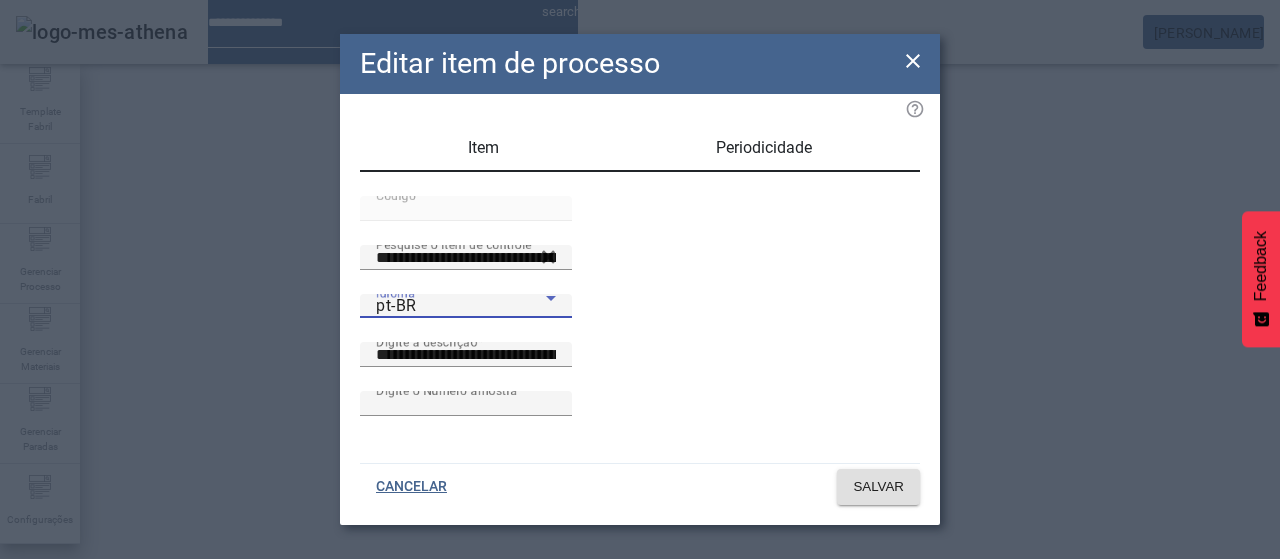 click on "pt-BR" at bounding box center (461, 306) 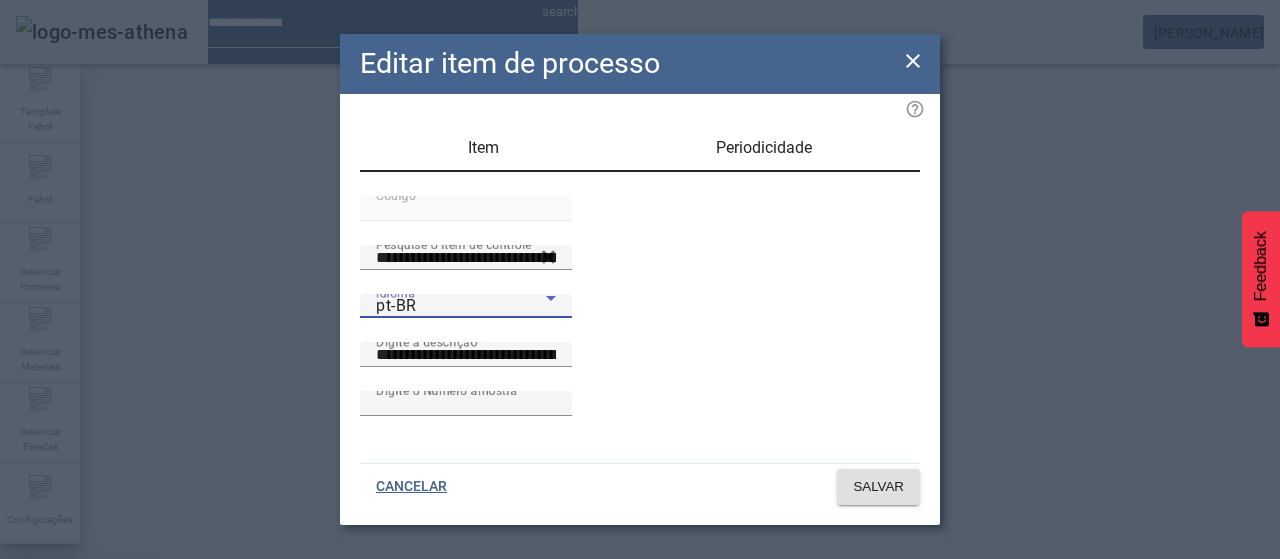 click on "es-ES" at bounding box center [81, 687] 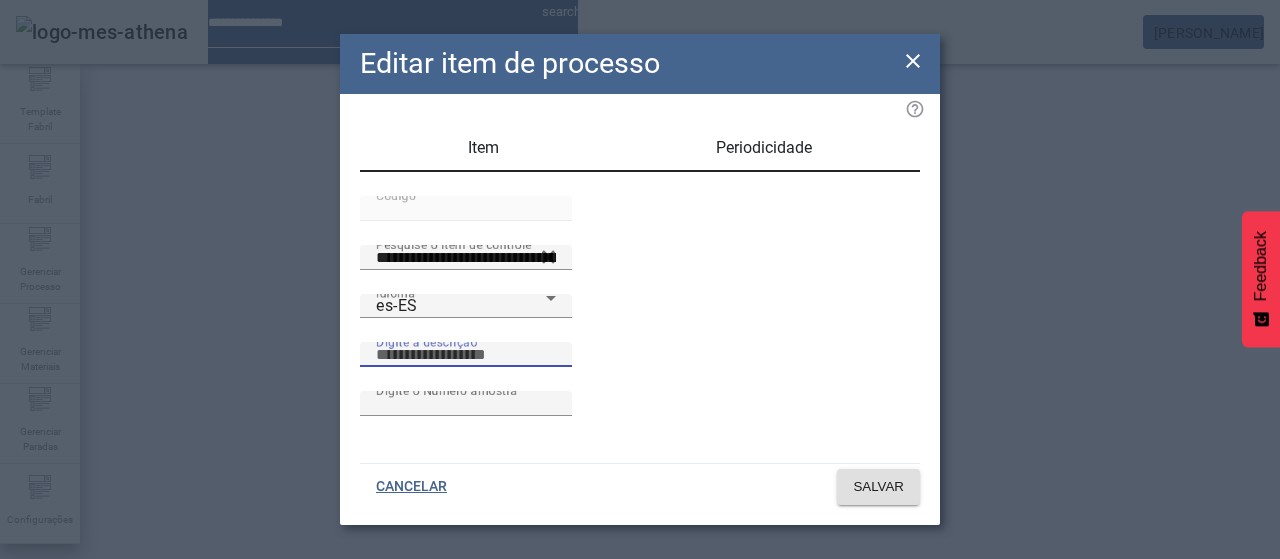 click on "Digite a descrição" at bounding box center [466, 355] 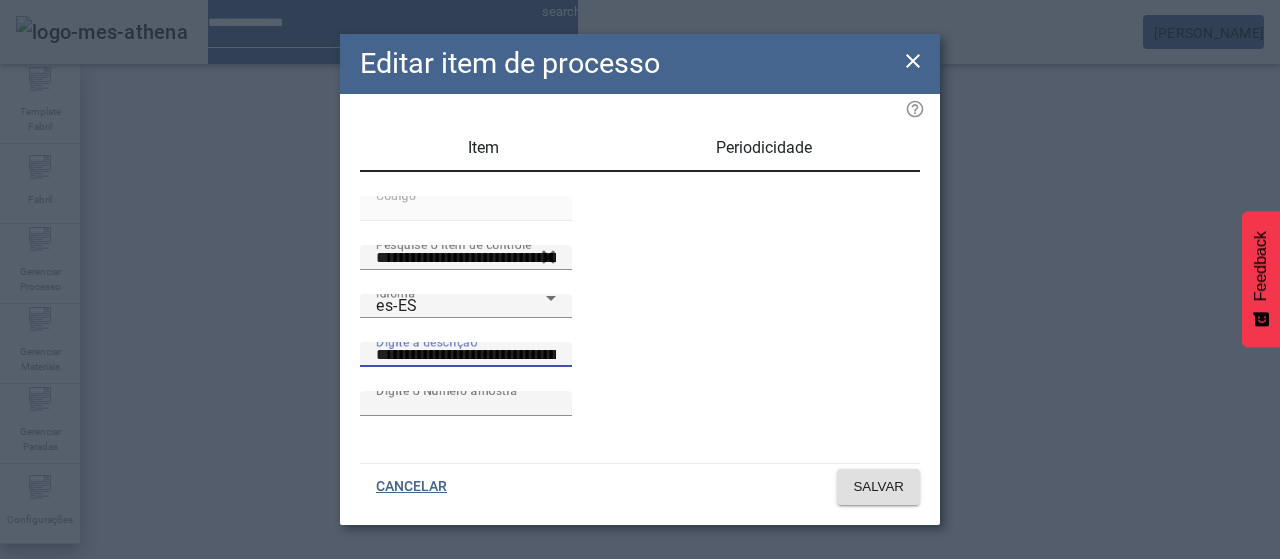 type on "**********" 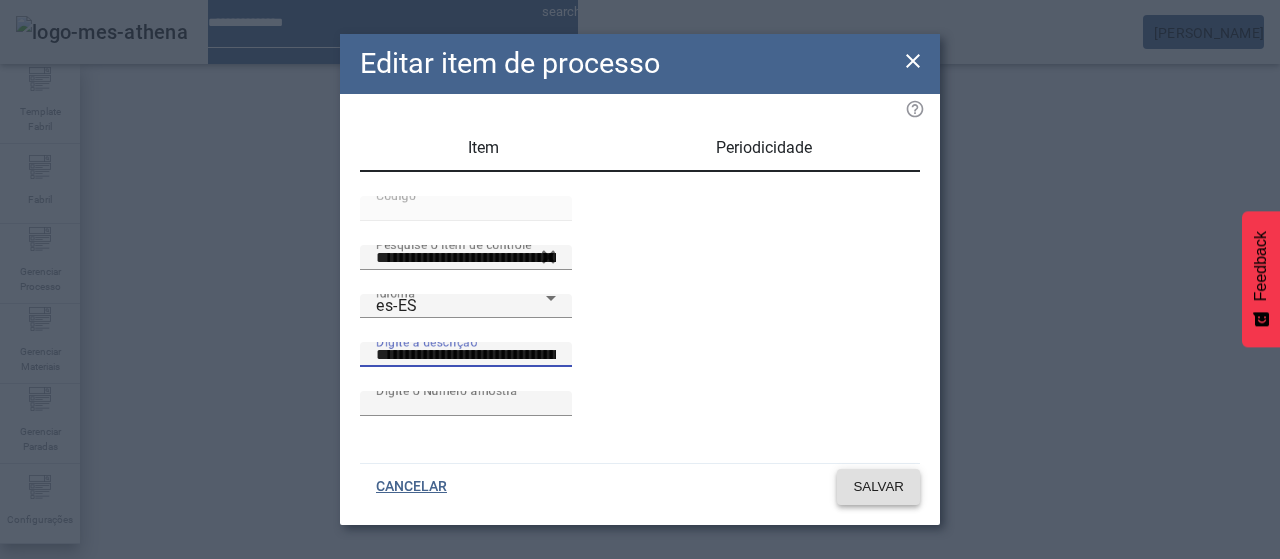 type on "**********" 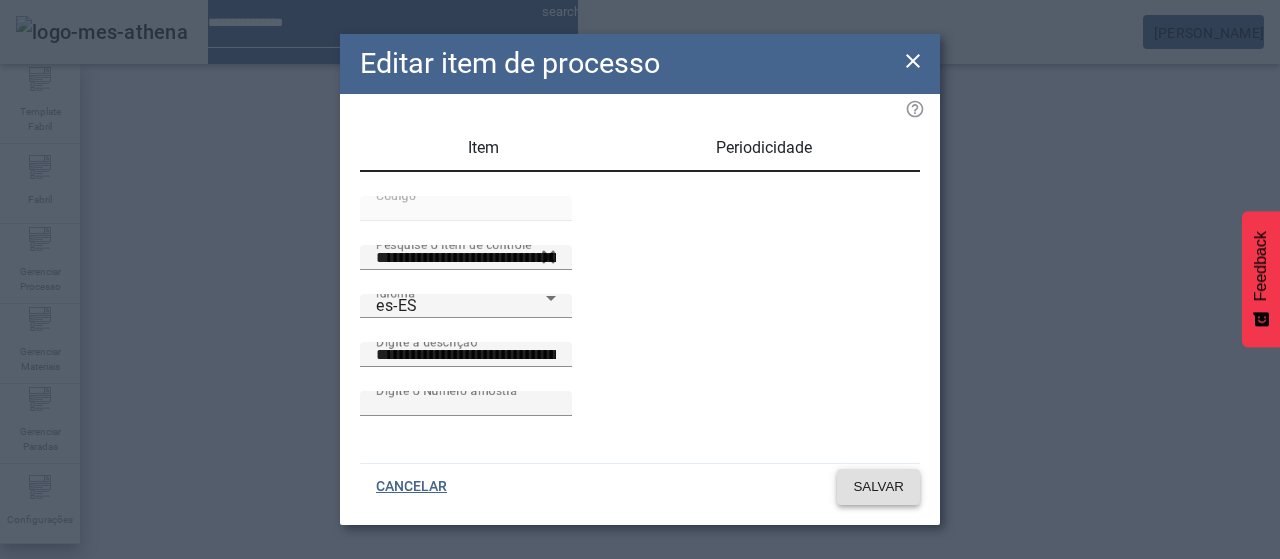 click on "SALVAR" 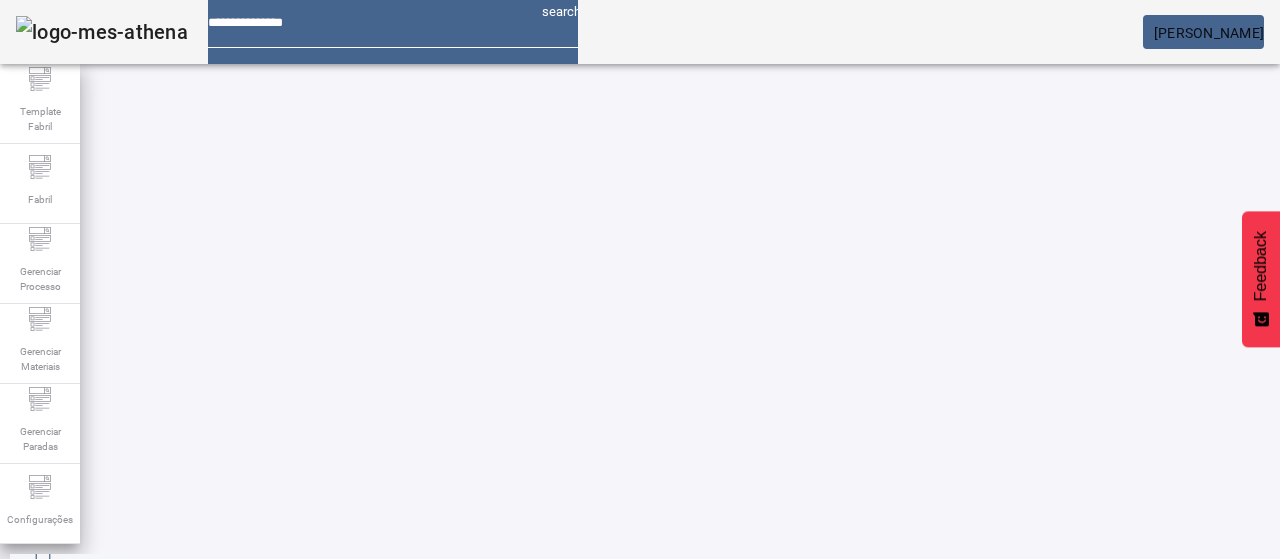 scroll, scrollTop: 182, scrollLeft: 0, axis: vertical 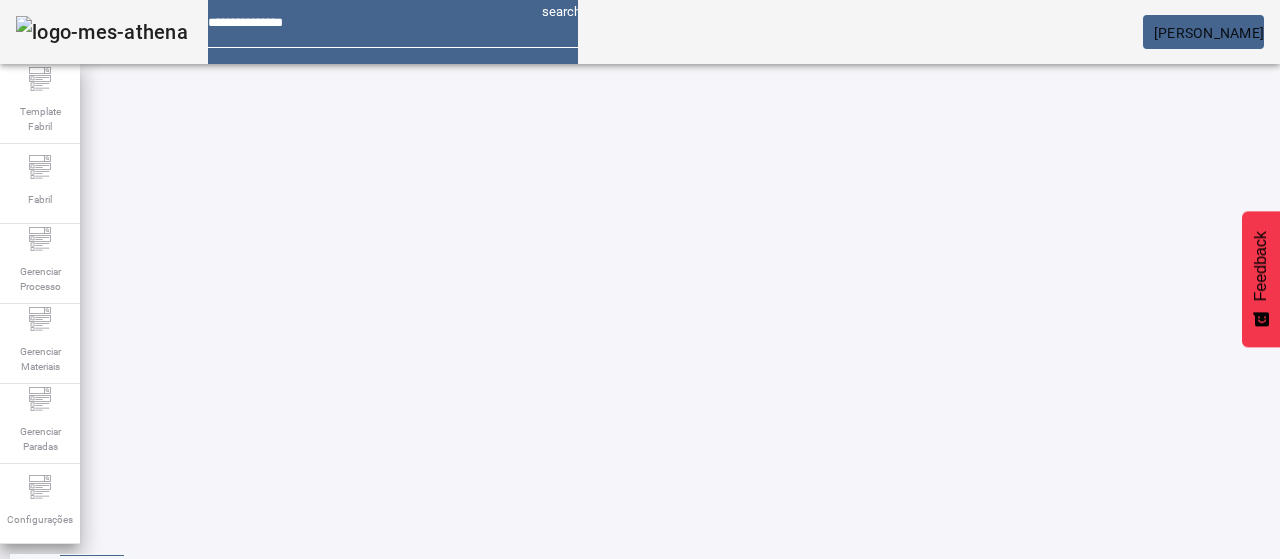 click on "EDITAR" at bounding box center (54, 832) 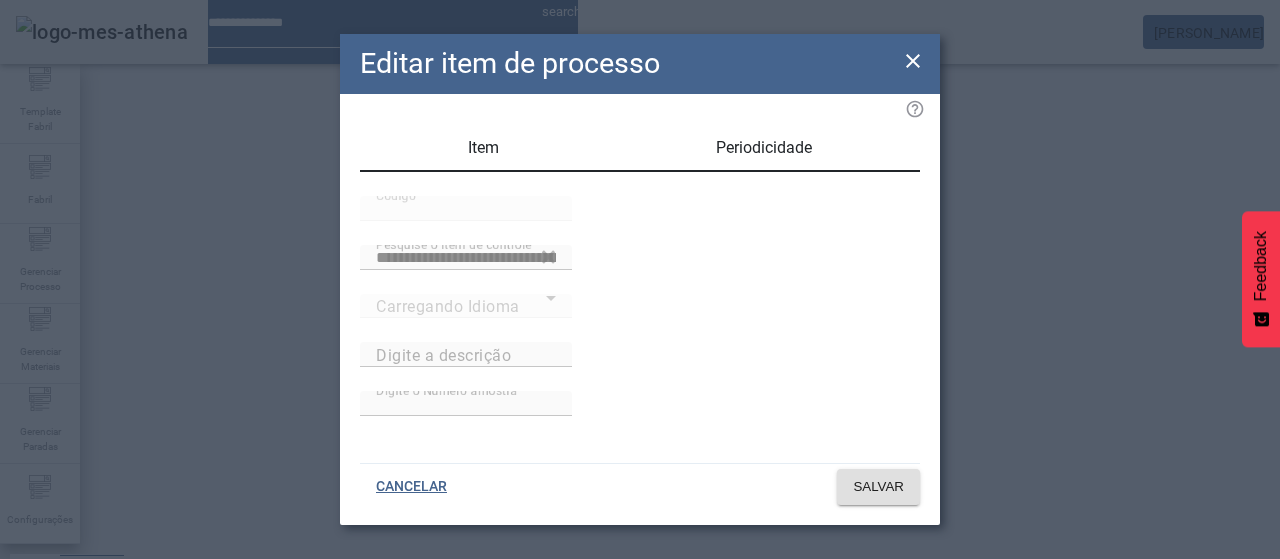 type on "**********" 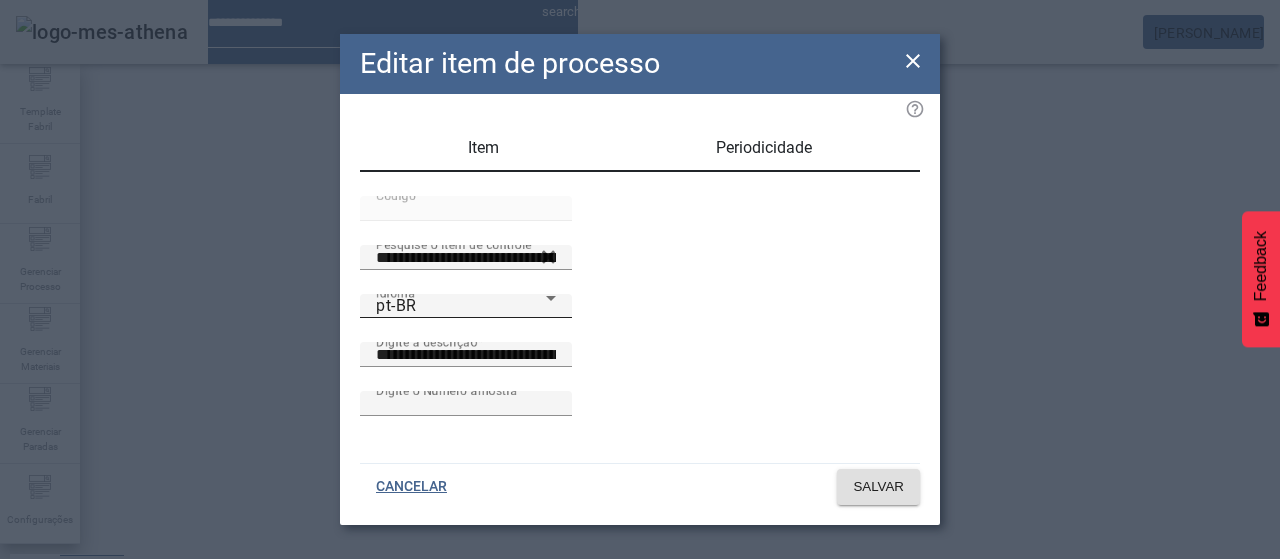 click on "pt-BR" at bounding box center [461, 306] 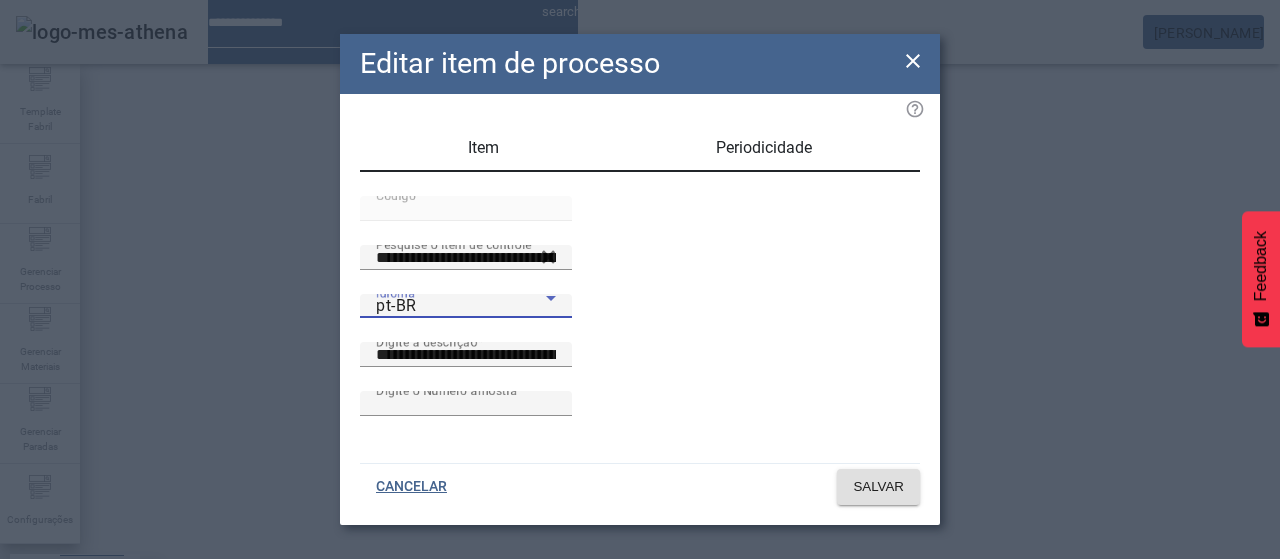 click on "es-ES" at bounding box center (81, 687) 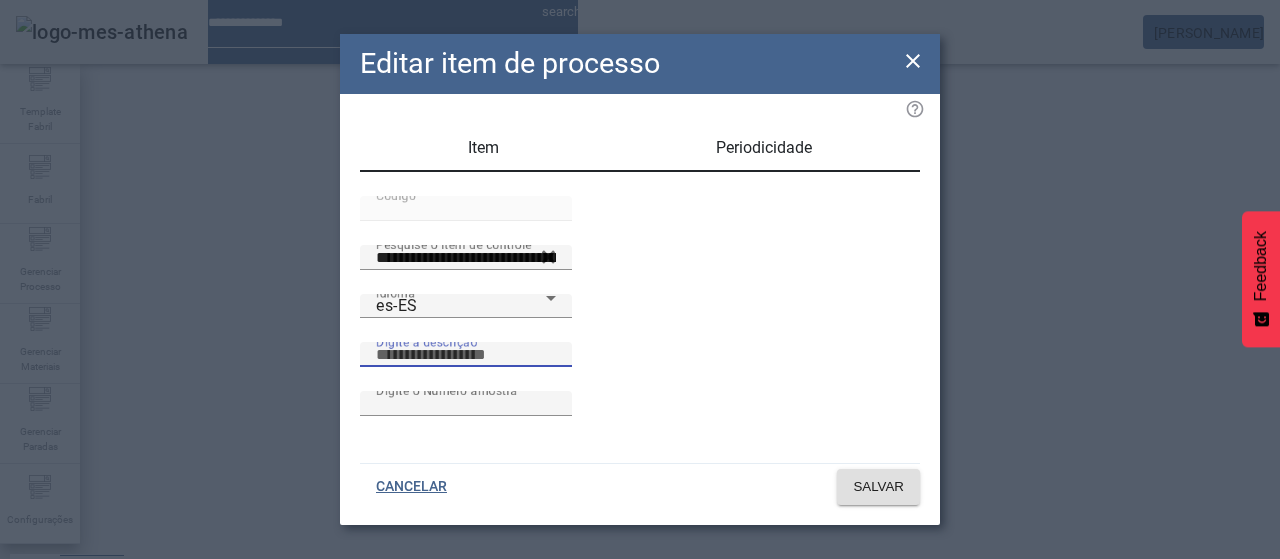 paste on "**********" 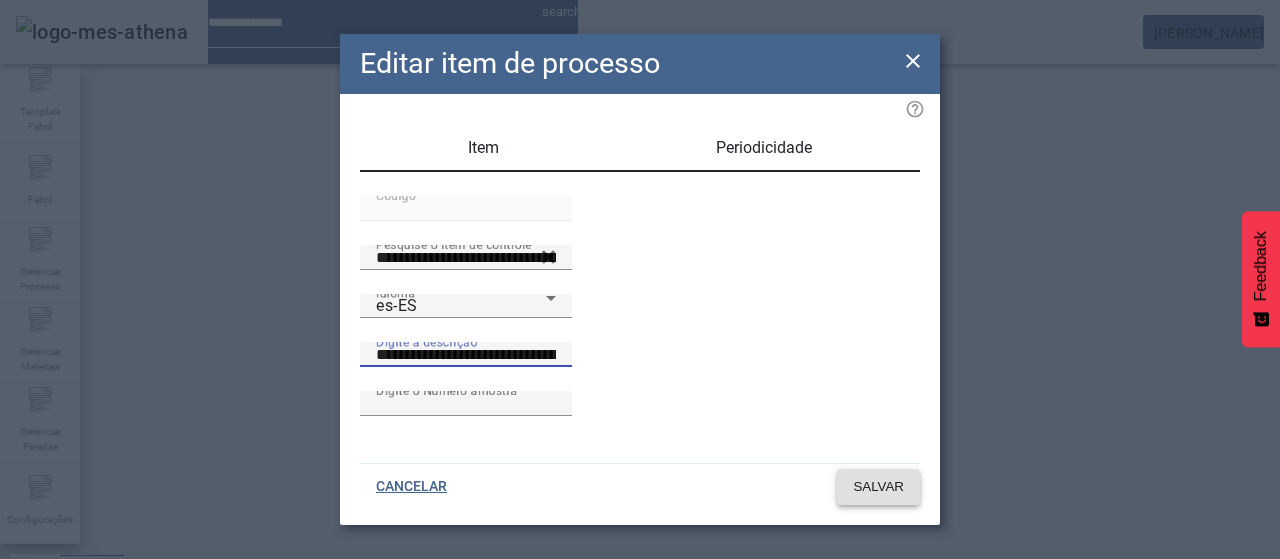 type on "**********" 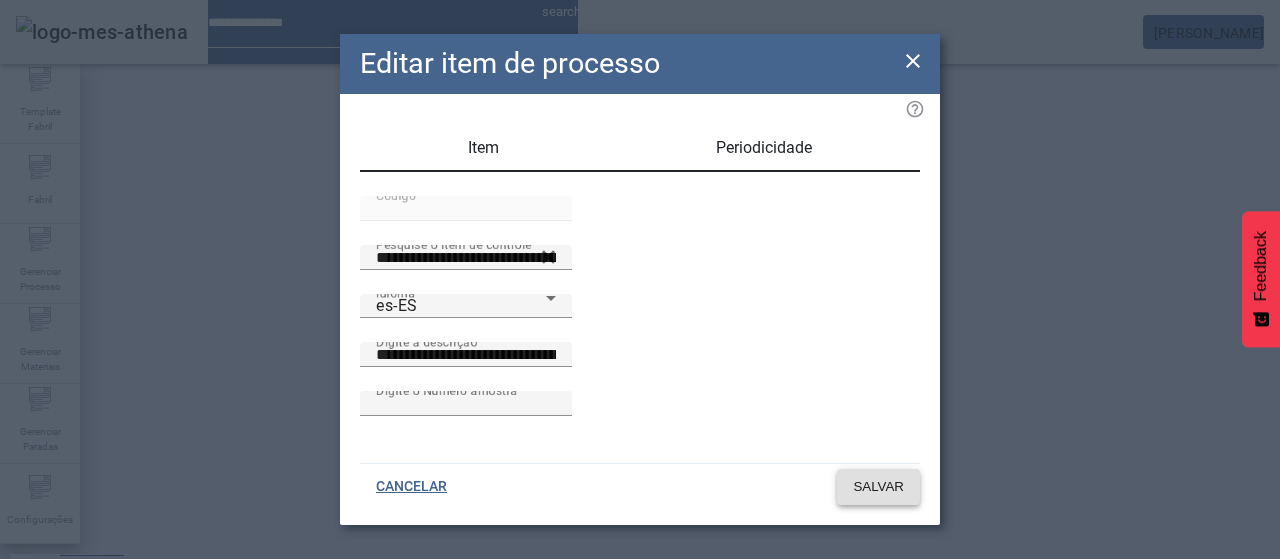 click 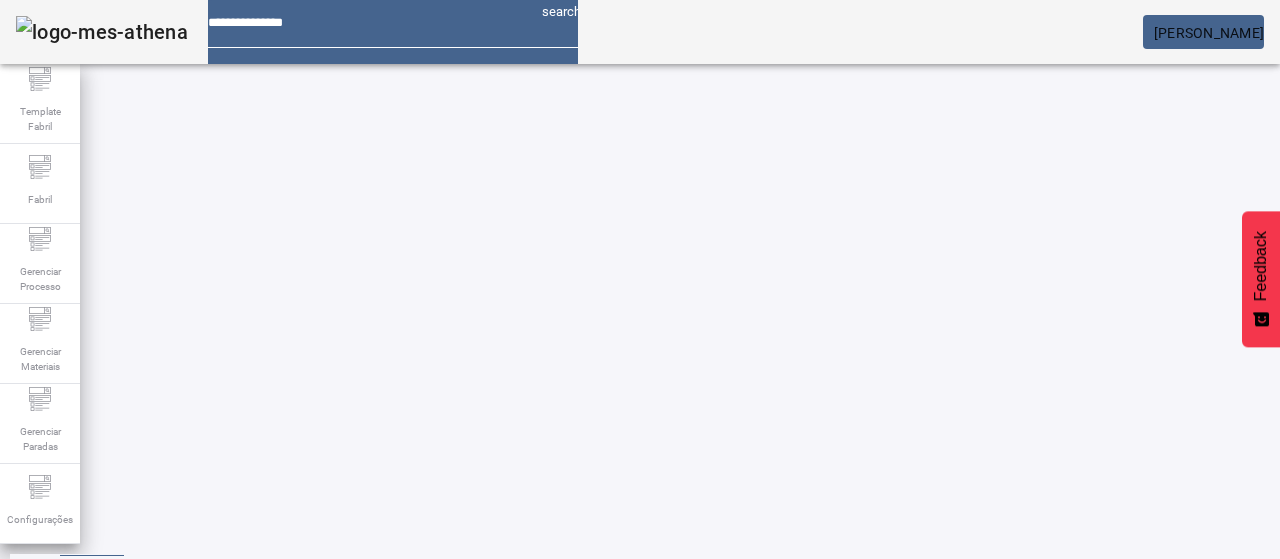 click at bounding box center [353, 832] 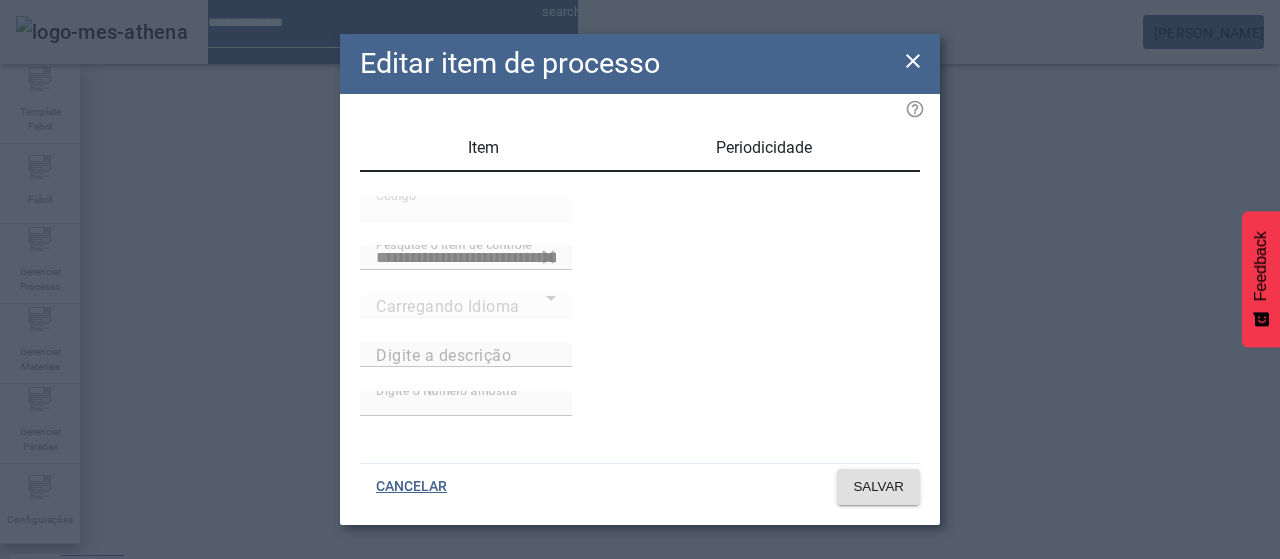type on "**********" 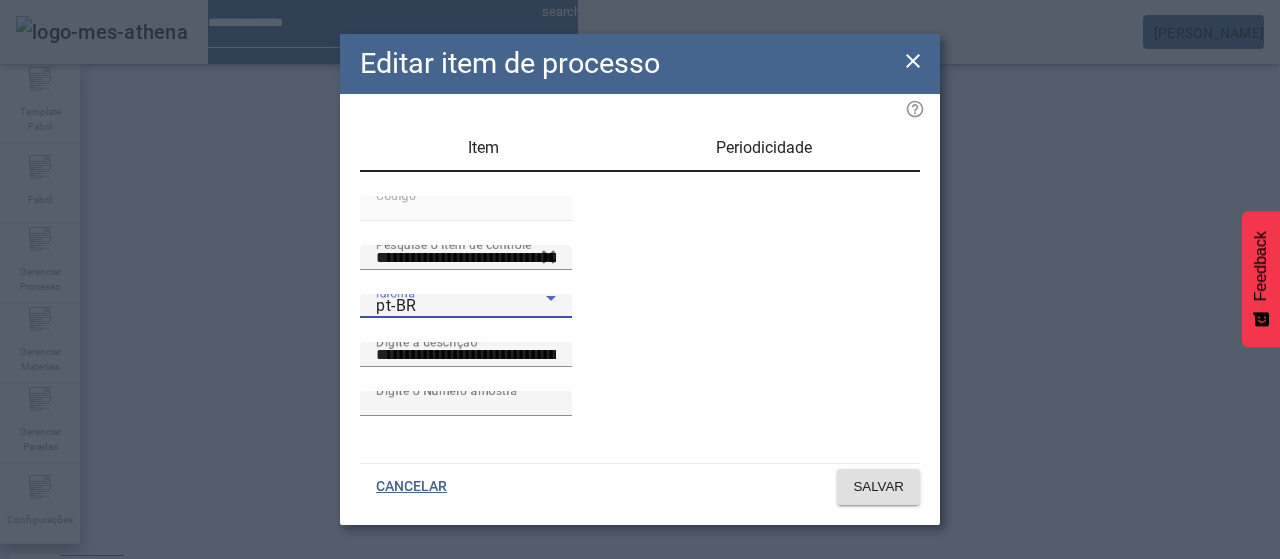 click on "pt-BR" at bounding box center [461, 306] 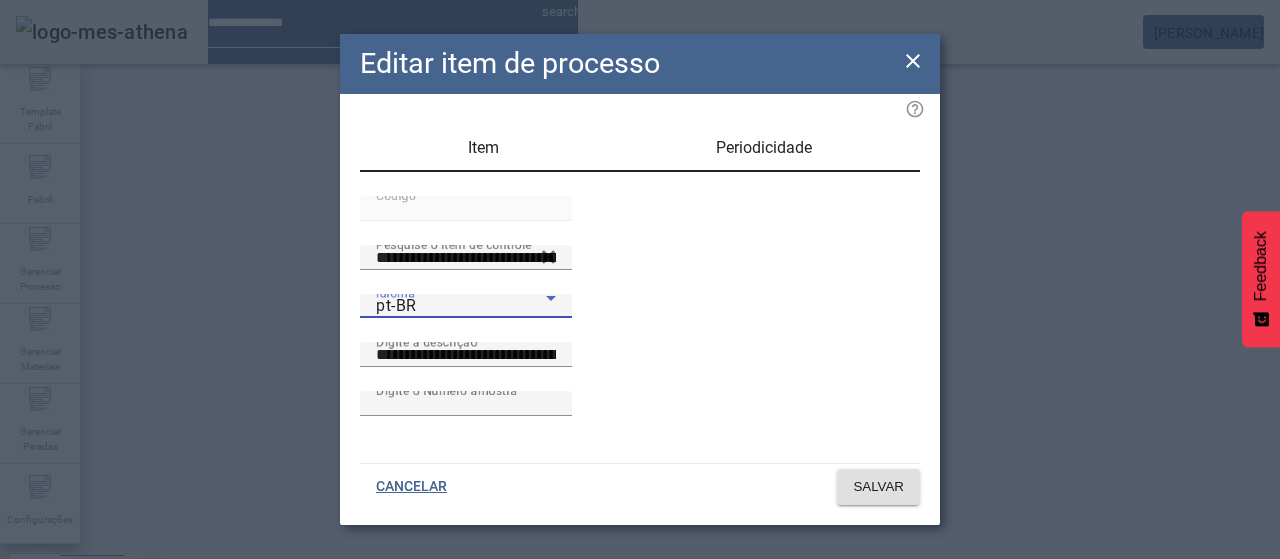 click on "es-ES" at bounding box center [81, 687] 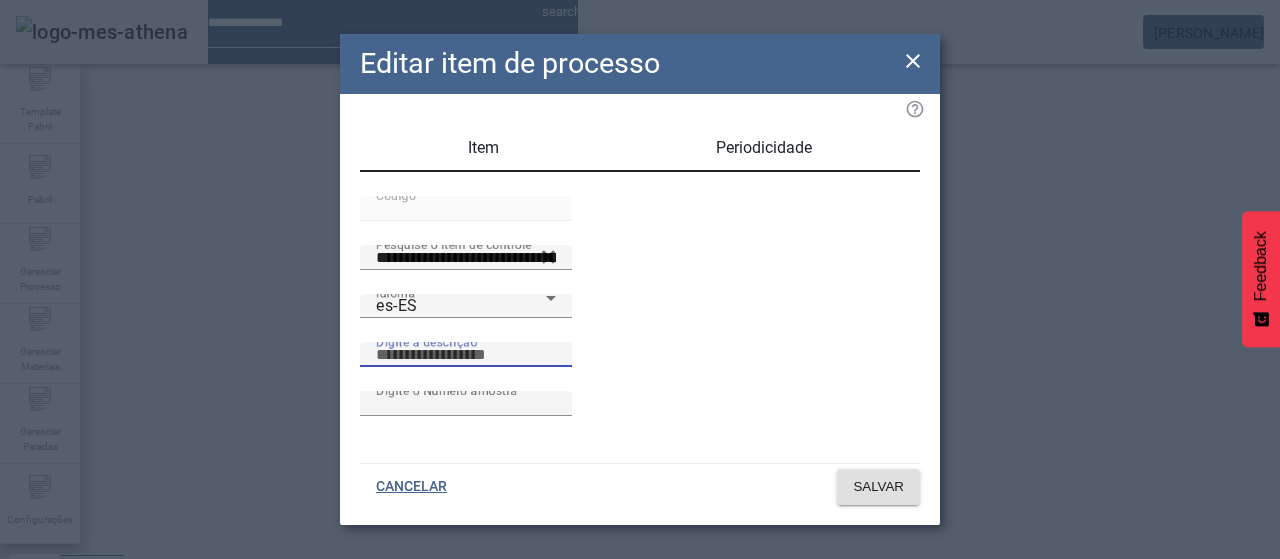 paste on "**********" 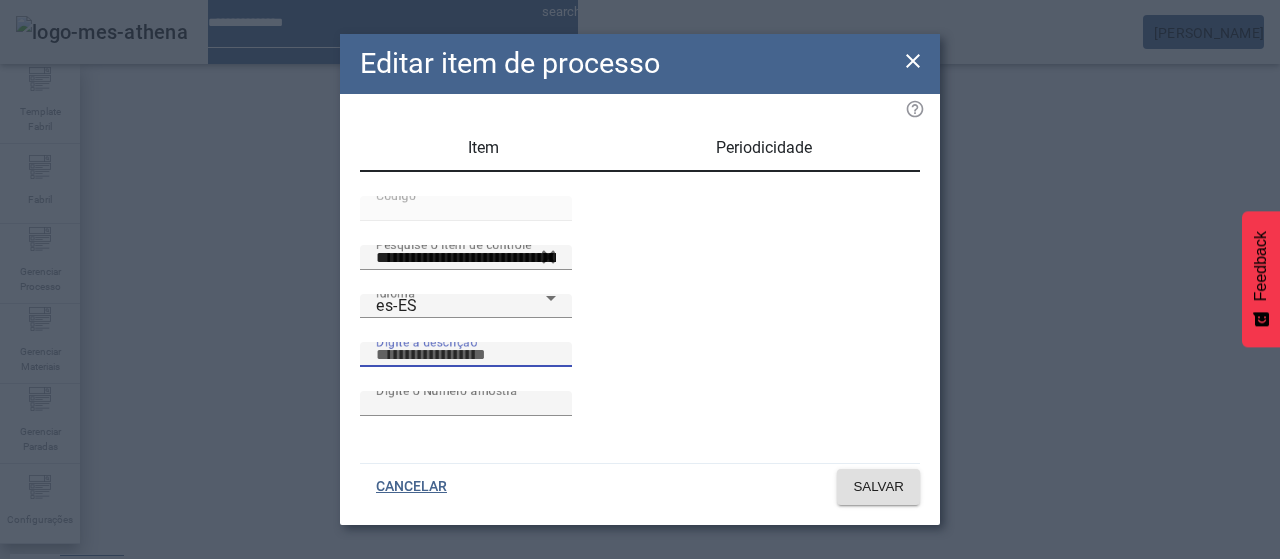 click on "Digite a descrição" at bounding box center [466, 355] 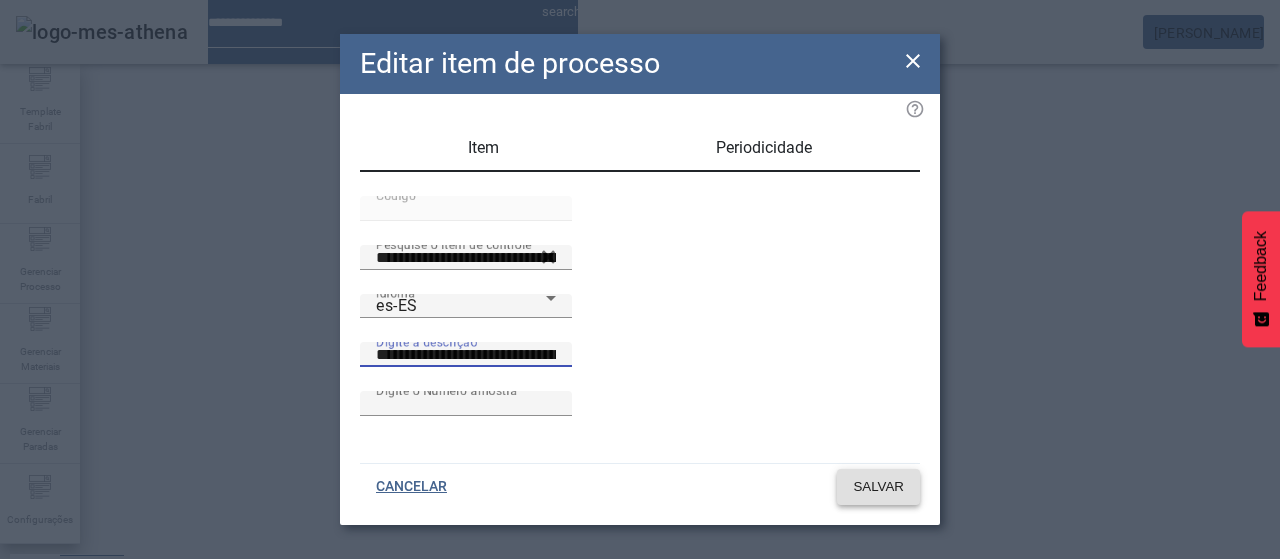 type on "**********" 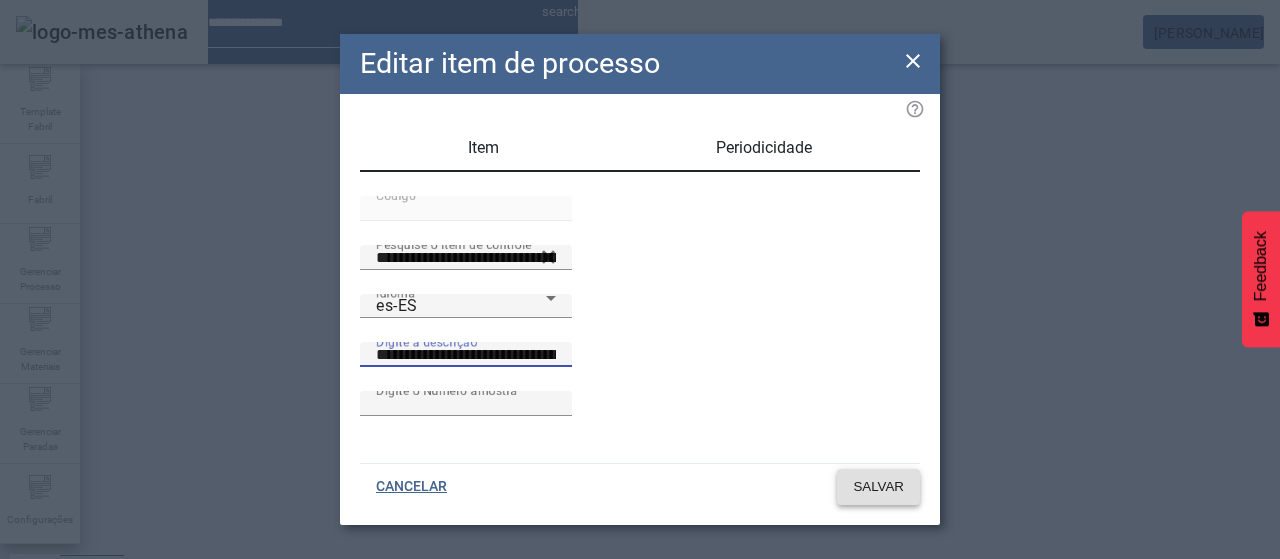 click on "SALVAR" 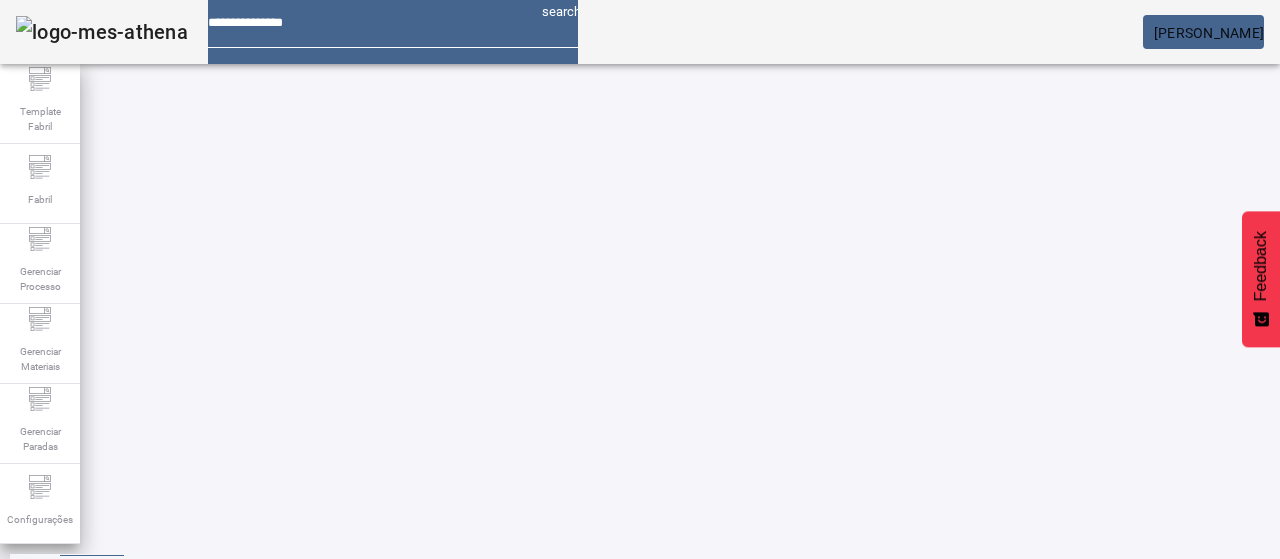 click on "EDITAR" at bounding box center [652, 832] 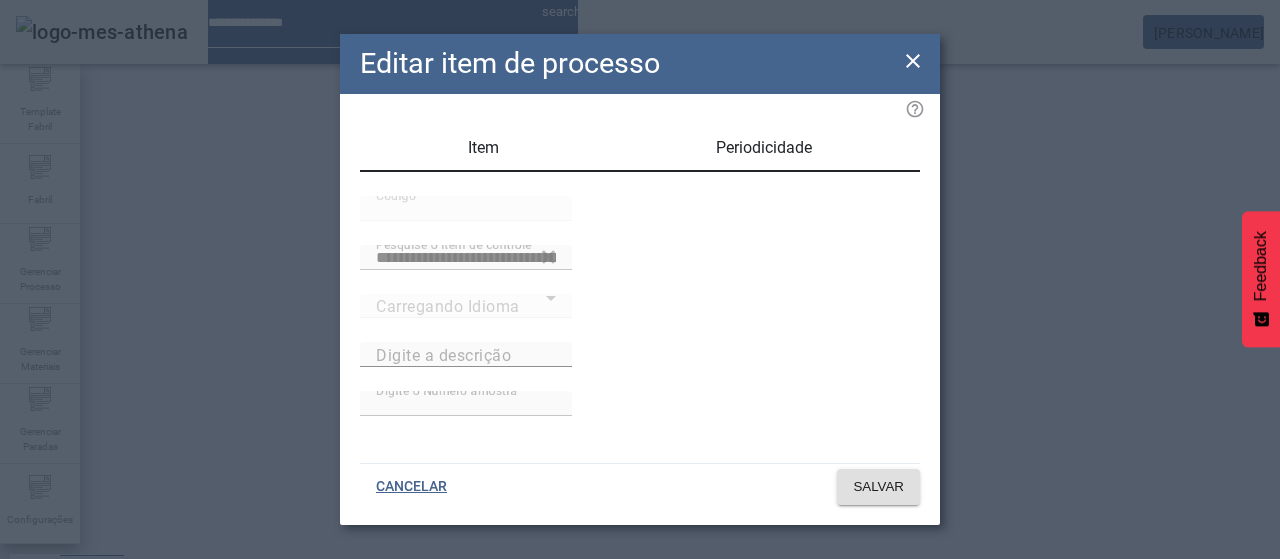 type on "**********" 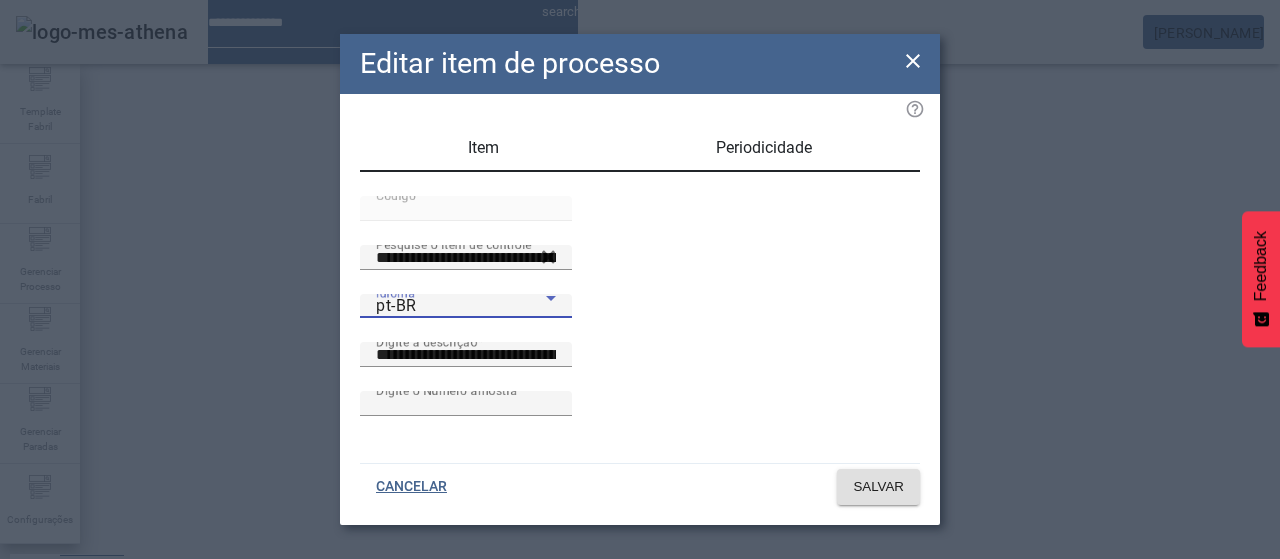 click 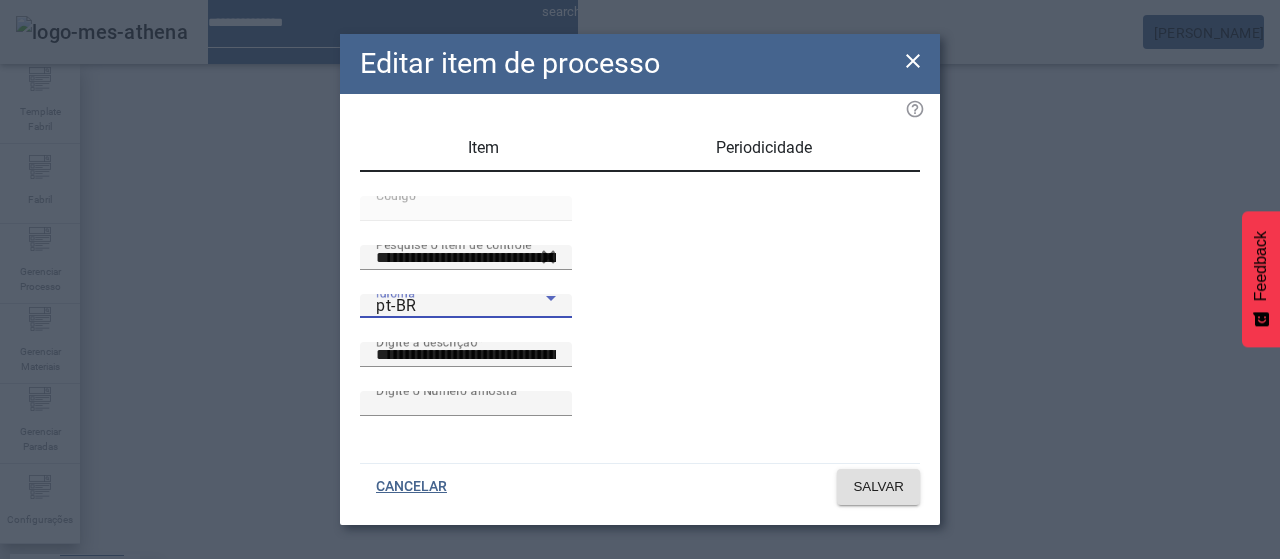 click on "es-ES" at bounding box center [81, 687] 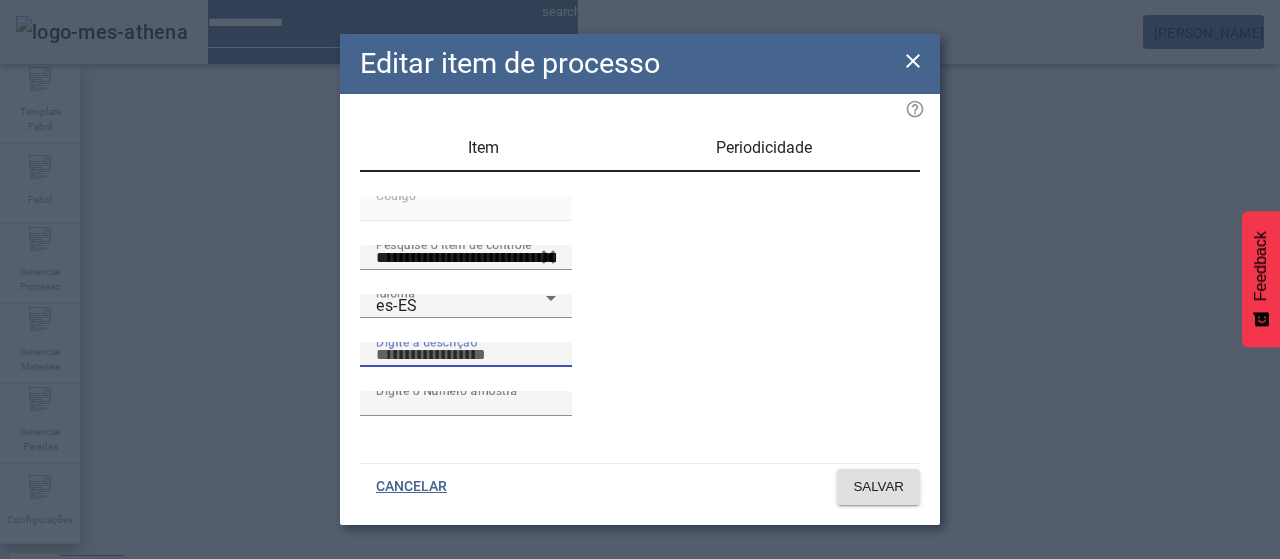 click on "Digite a descrição" at bounding box center (466, 355) 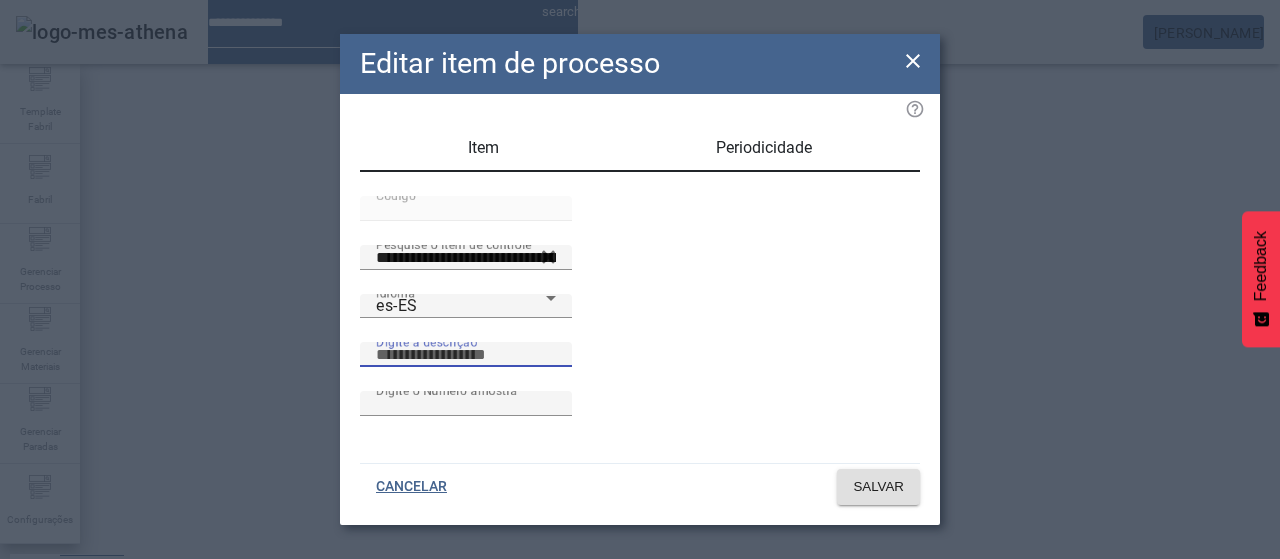 paste on "**********" 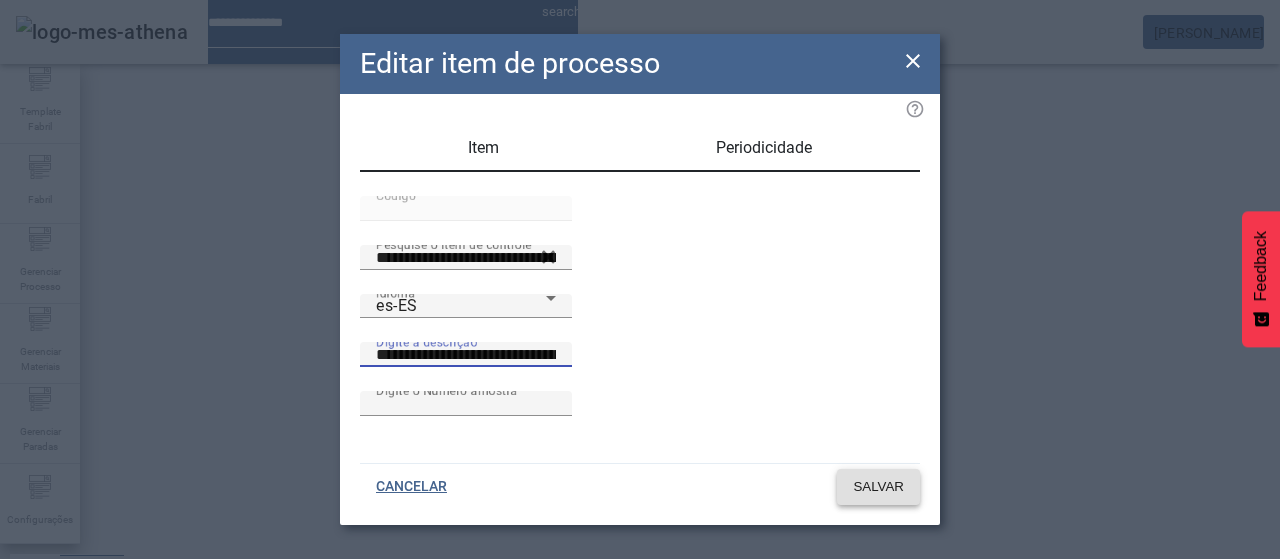 type on "**********" 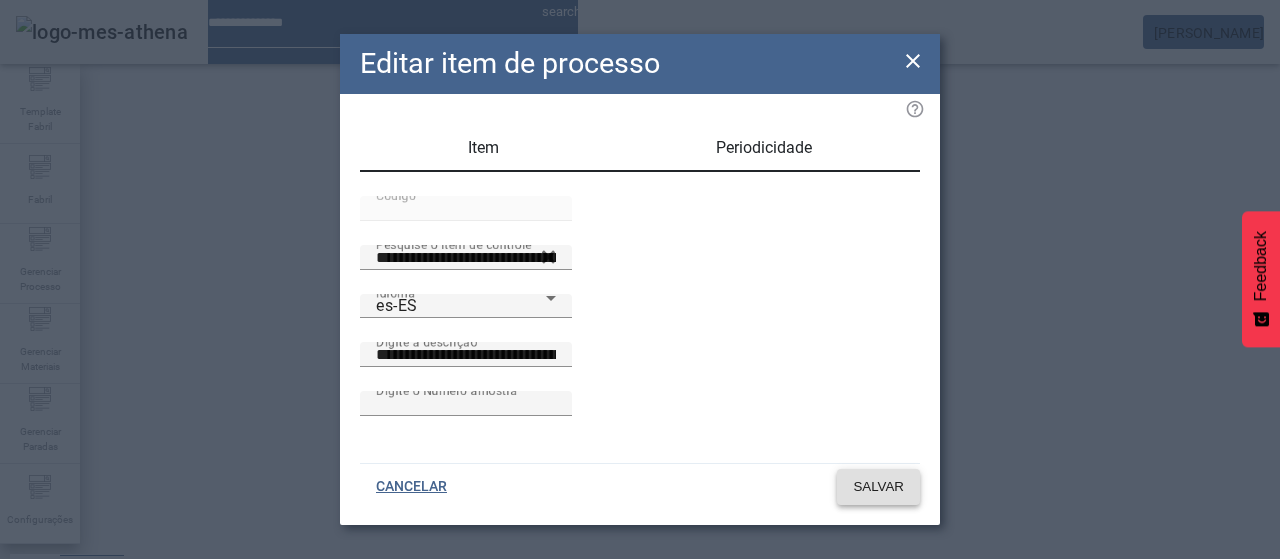 click on "SALVAR" 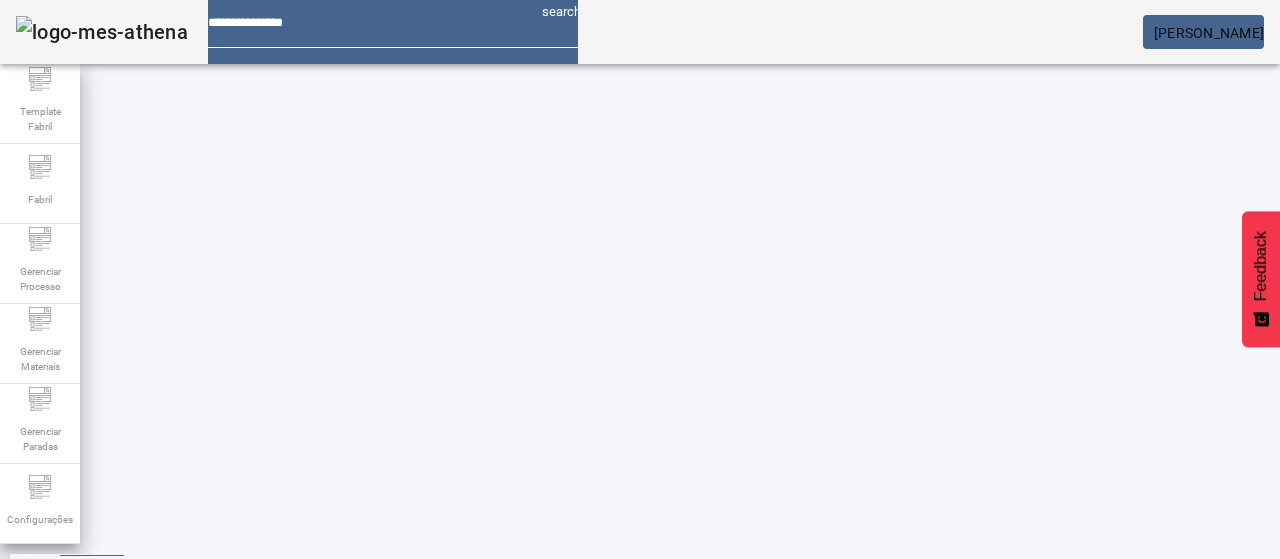 click on "EDITAR" at bounding box center [950, 832] 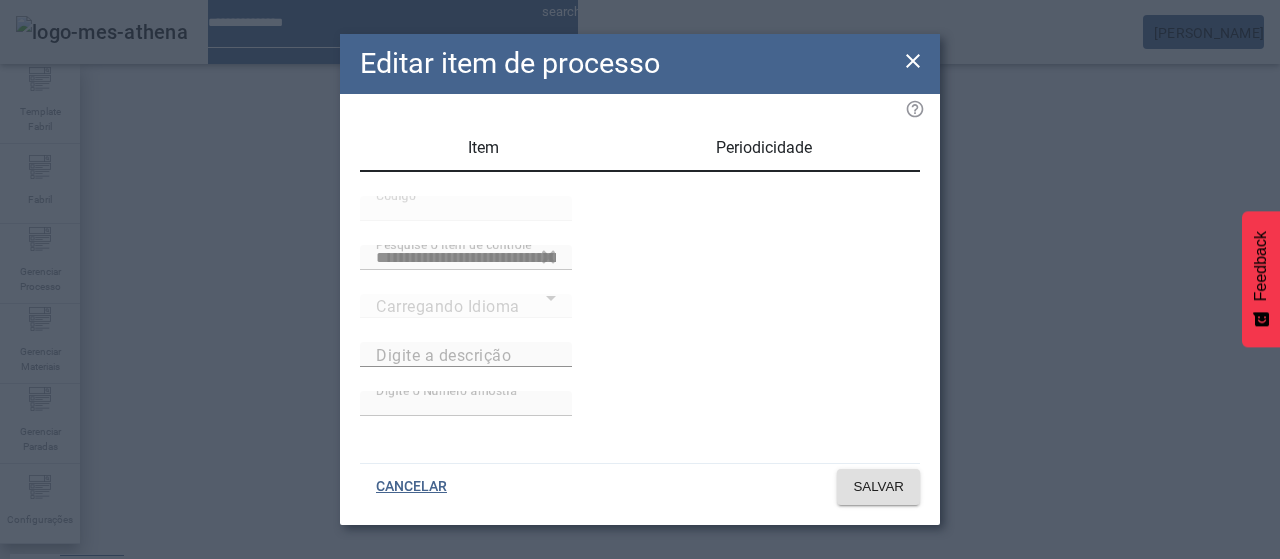 type on "**********" 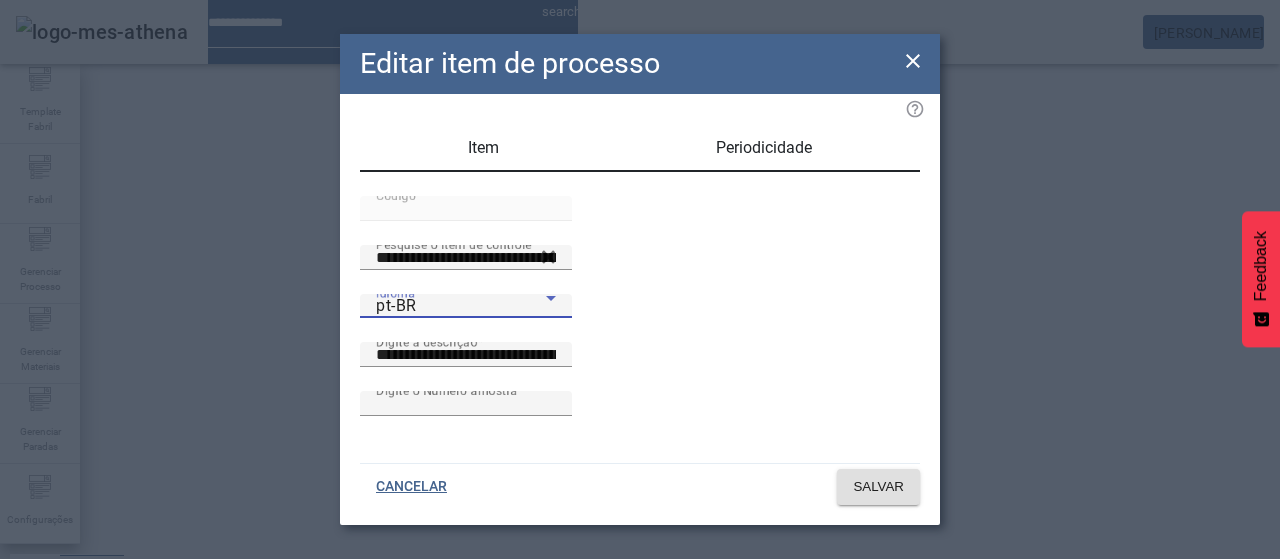click on "pt-BR" at bounding box center [461, 306] 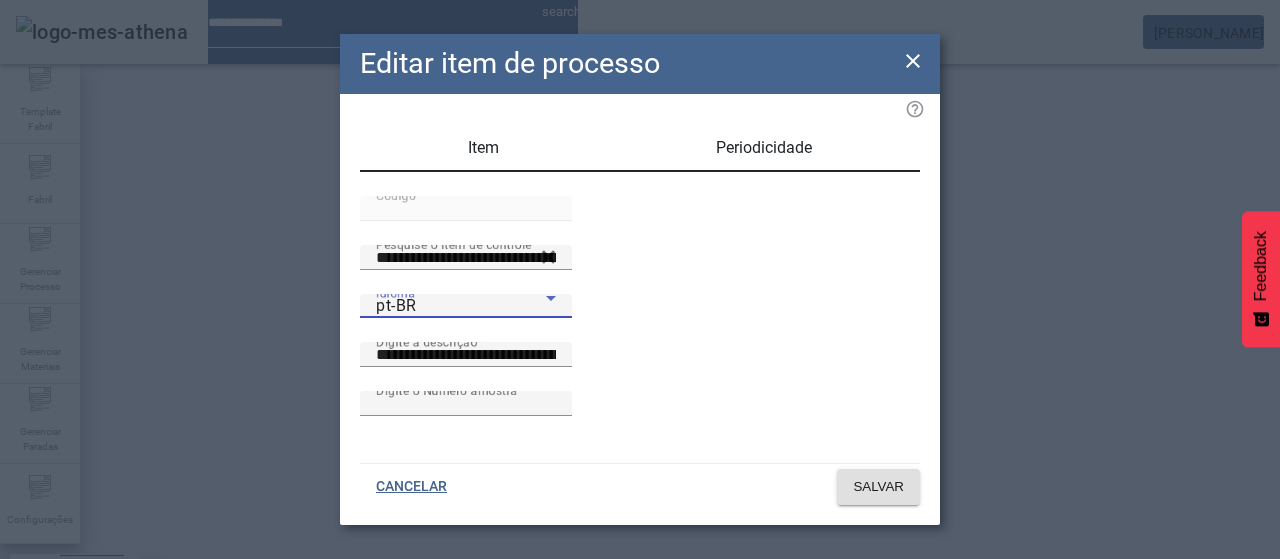 click on "es-ES" at bounding box center [81, 687] 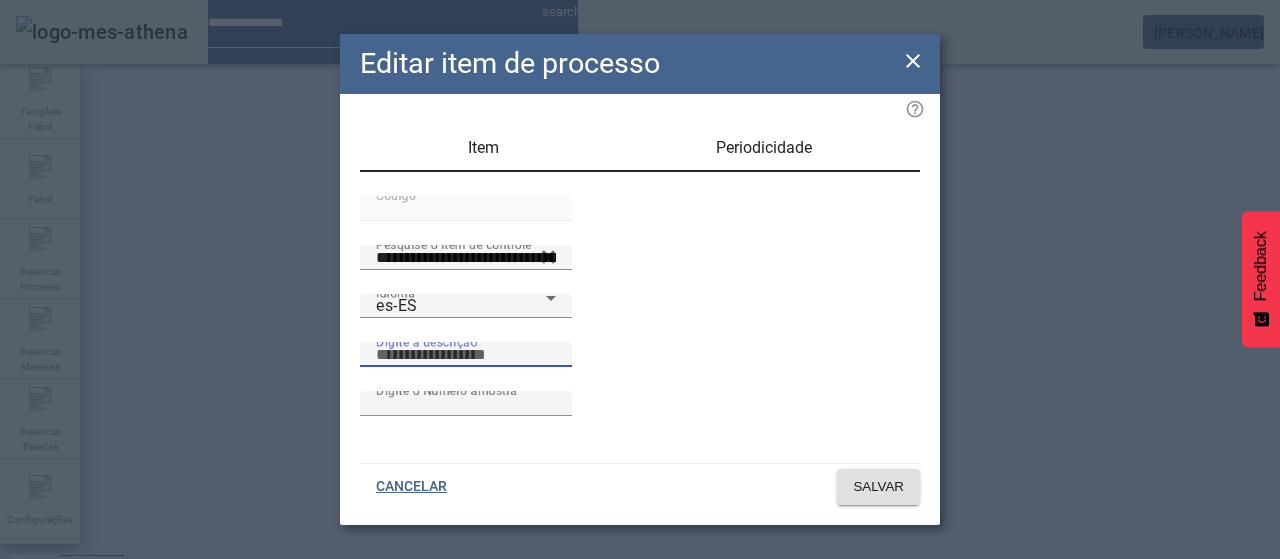 click on "Digite a descrição" at bounding box center [466, 355] 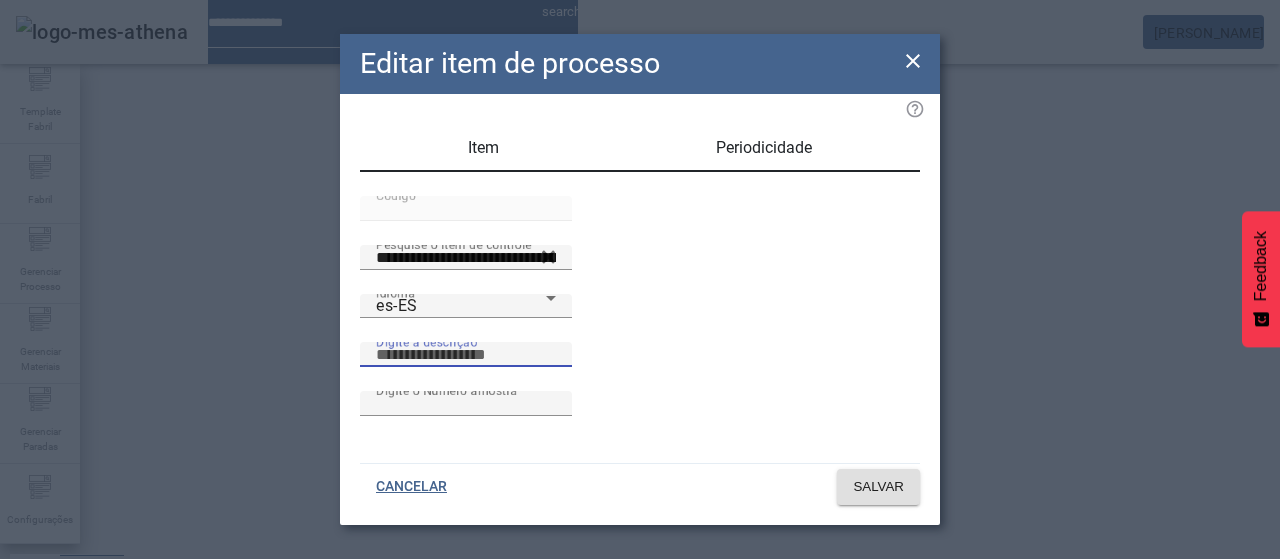 paste on "**********" 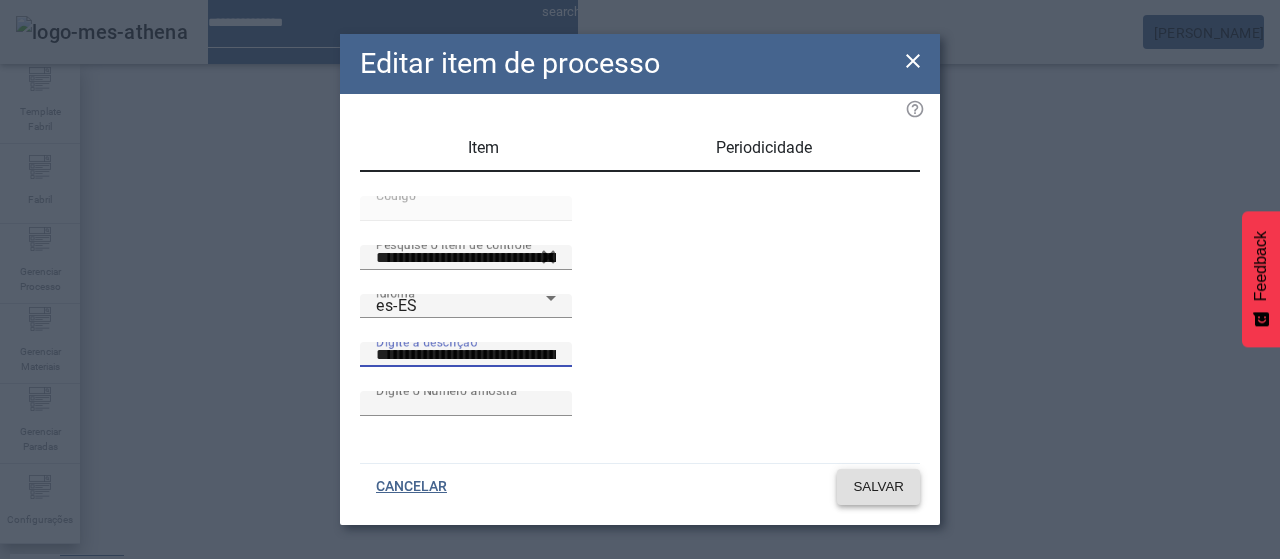 type on "**********" 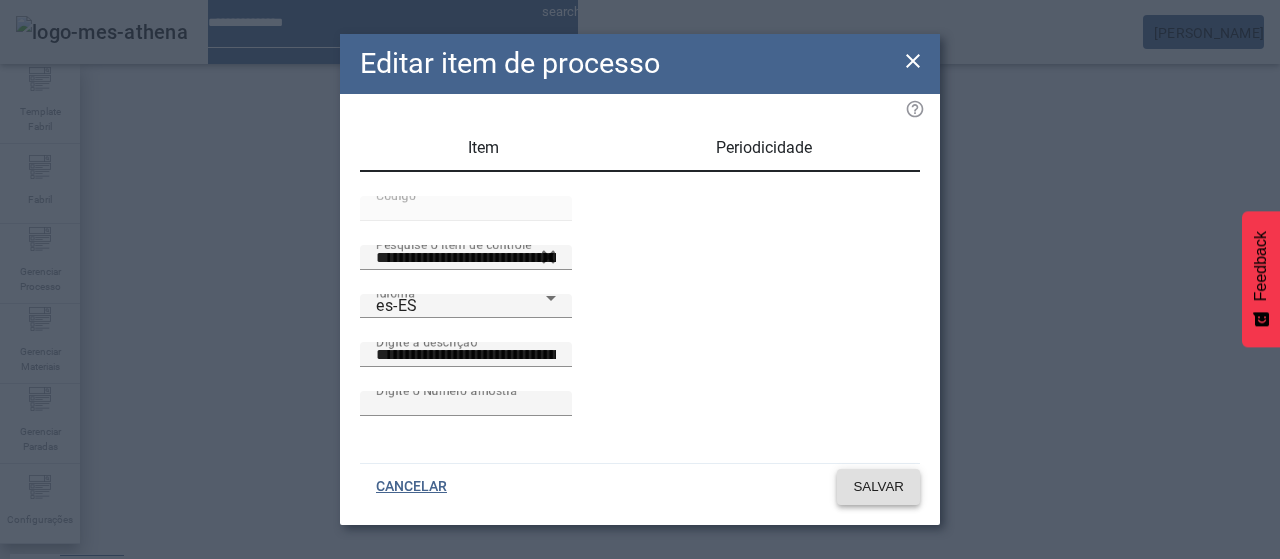click 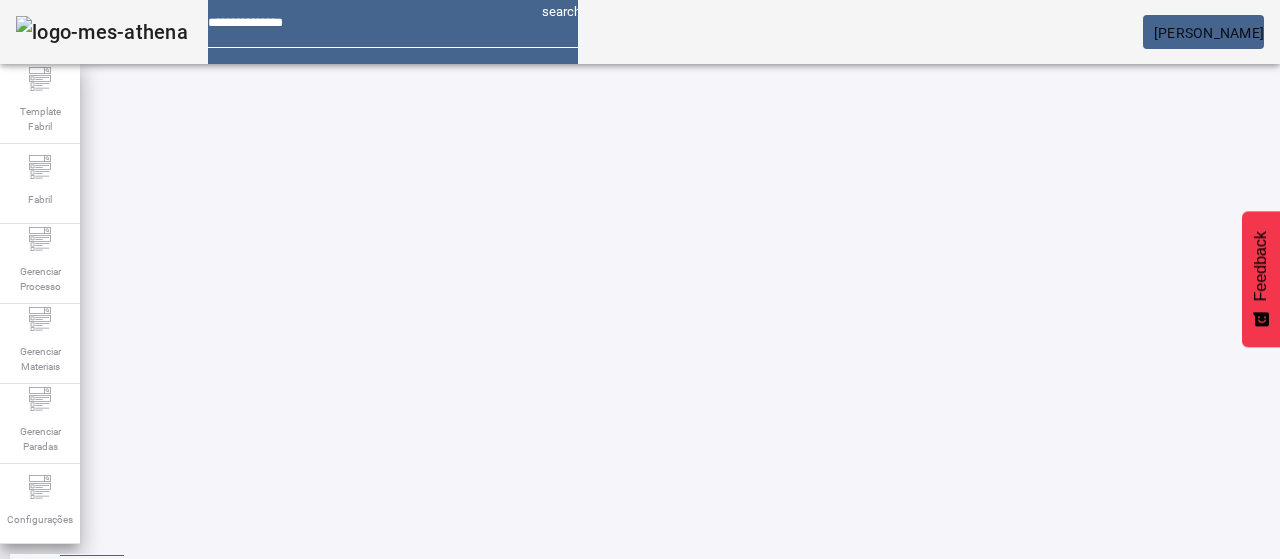 click at bounding box center (54, 982) 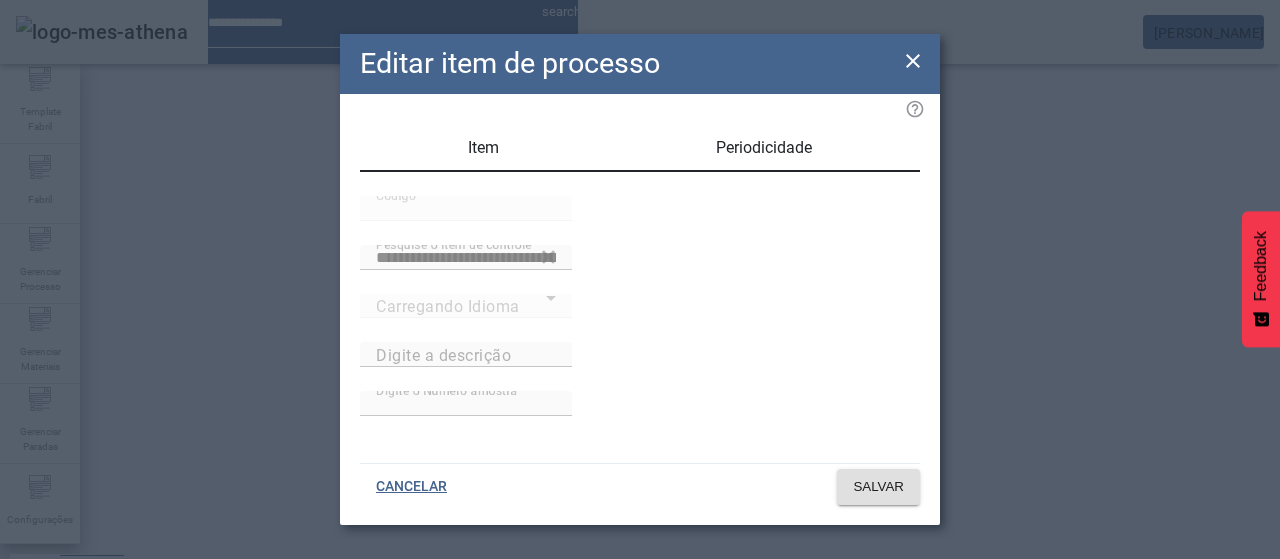 type on "**********" 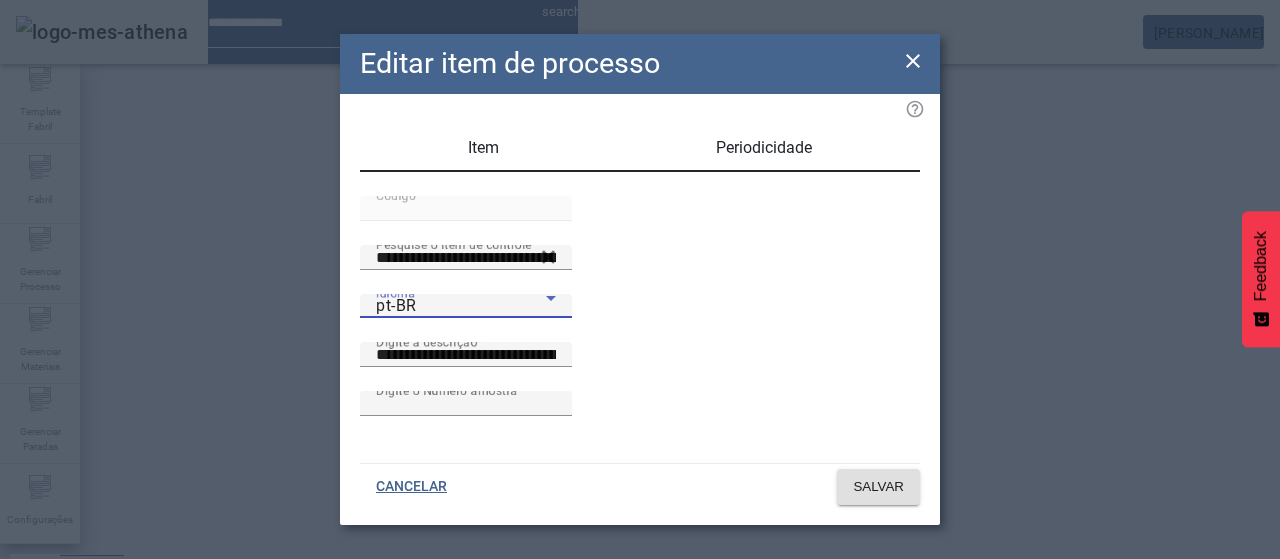 click on "pt-BR" at bounding box center (461, 306) 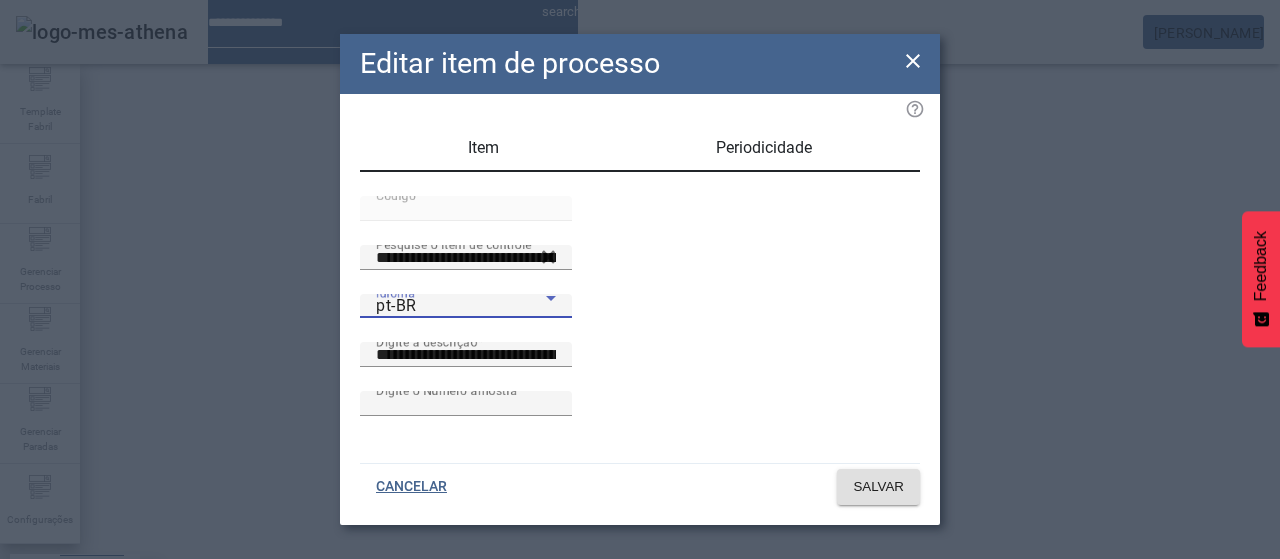 click on "es-ES" at bounding box center [81, 687] 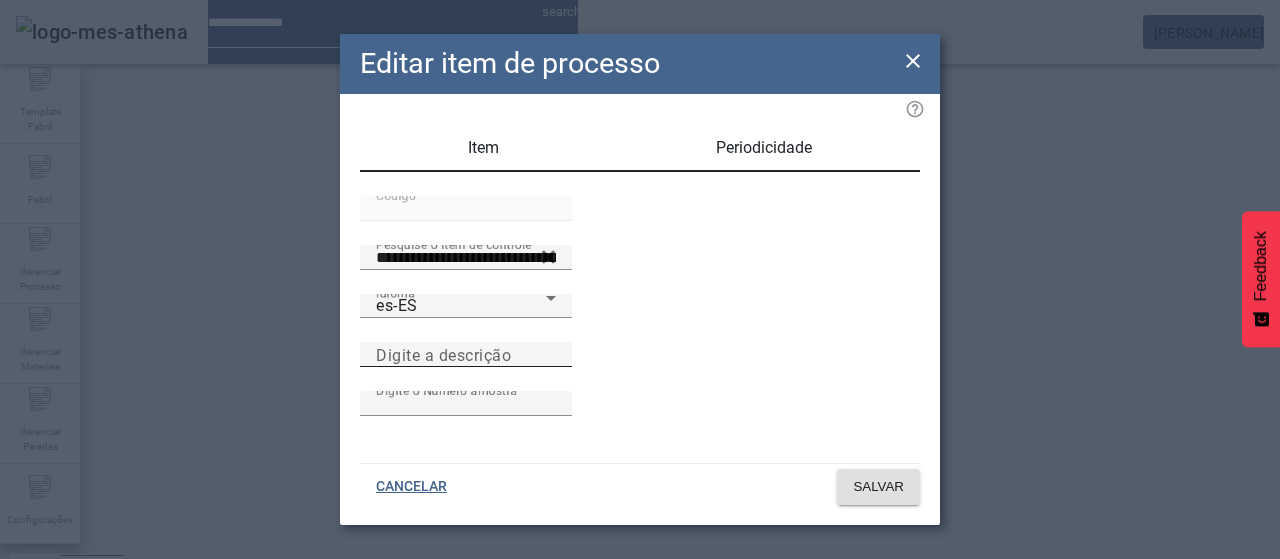 click on "Digite a descrição" at bounding box center [443, 354] 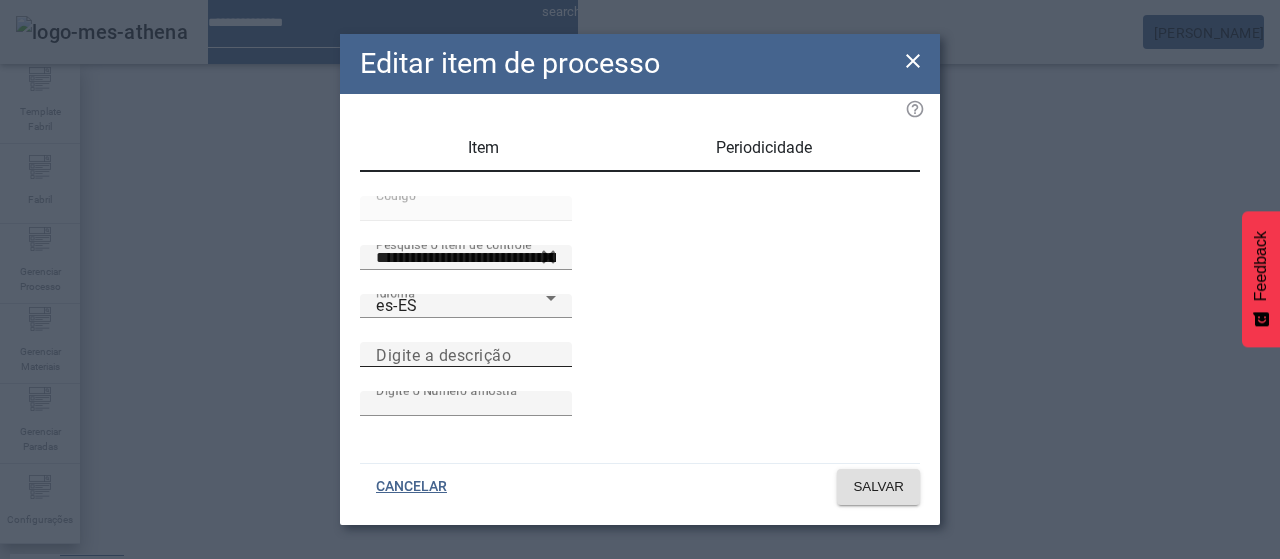click on "Digite a descrição" at bounding box center [466, 355] 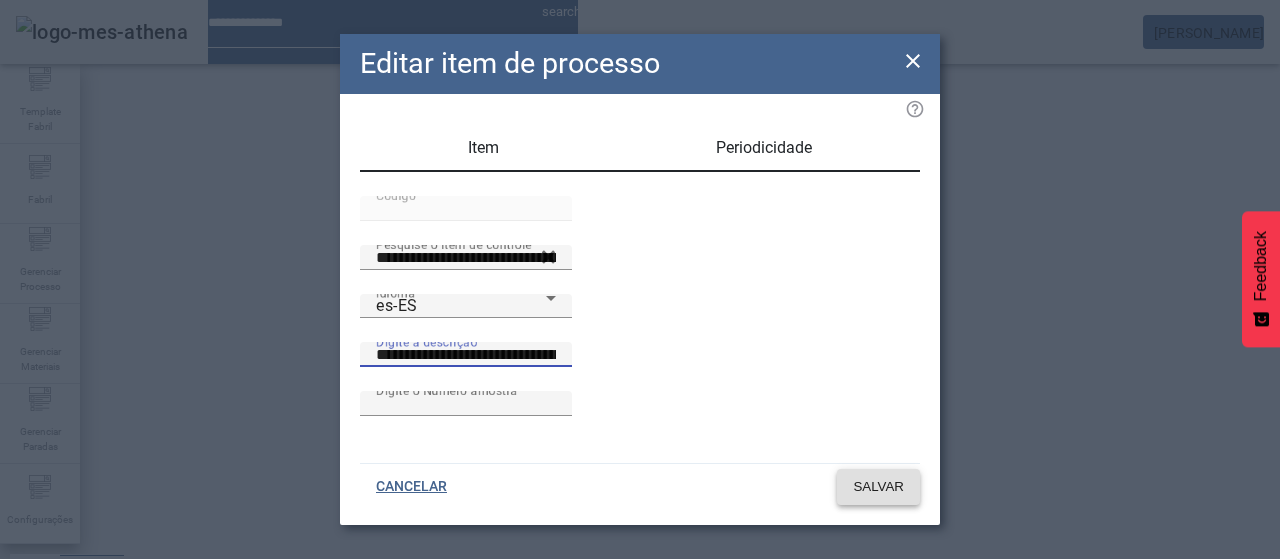 type on "**********" 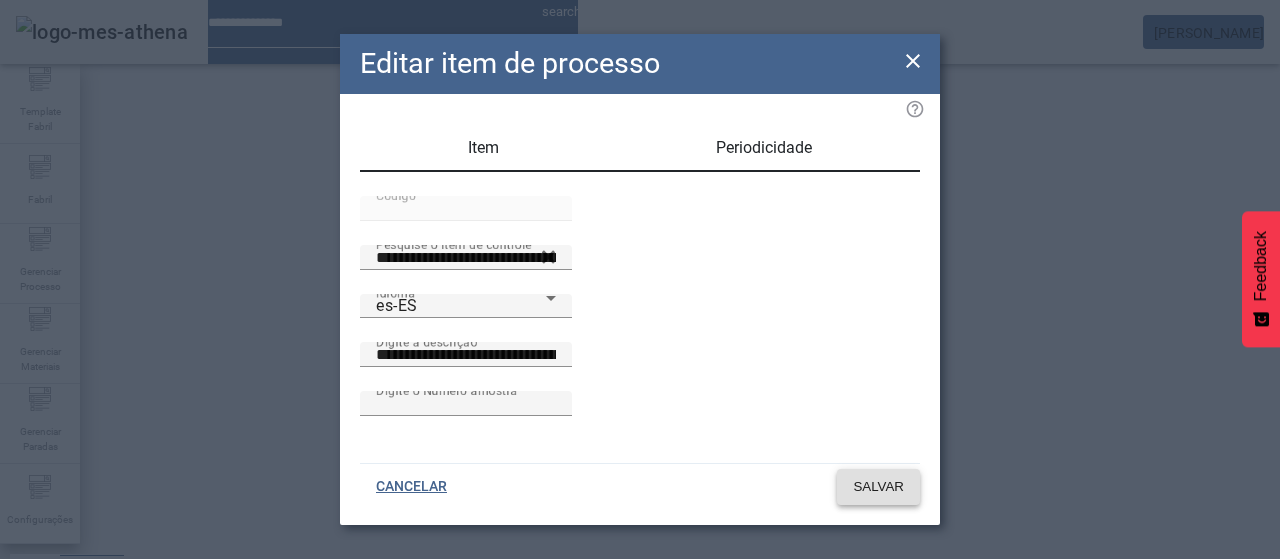 click on "SALVAR" 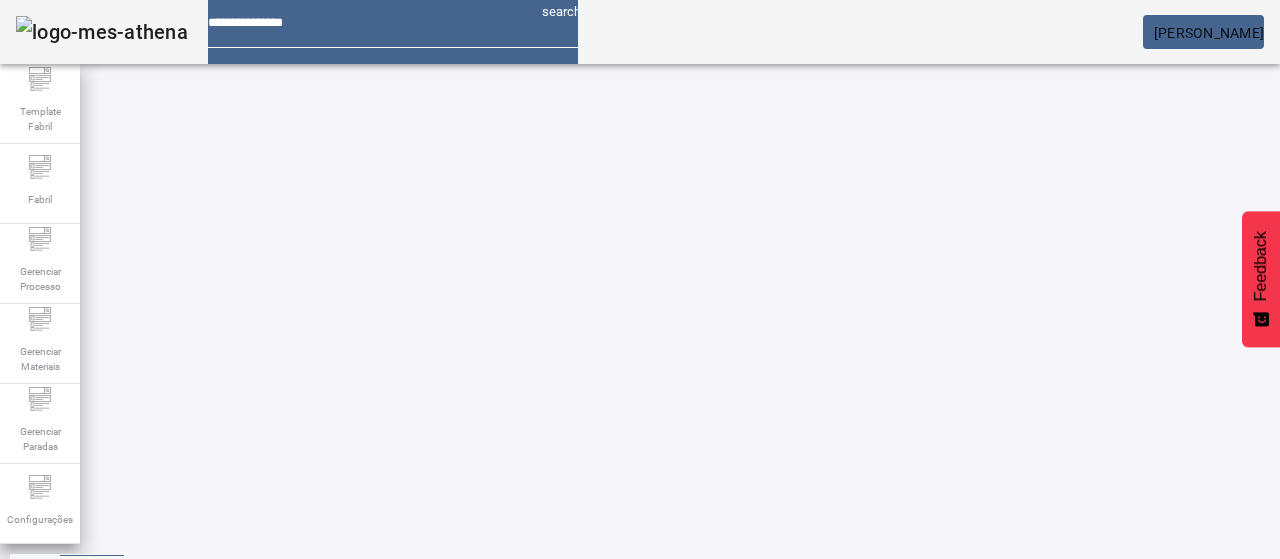 click on "EDITAR" at bounding box center [353, 982] 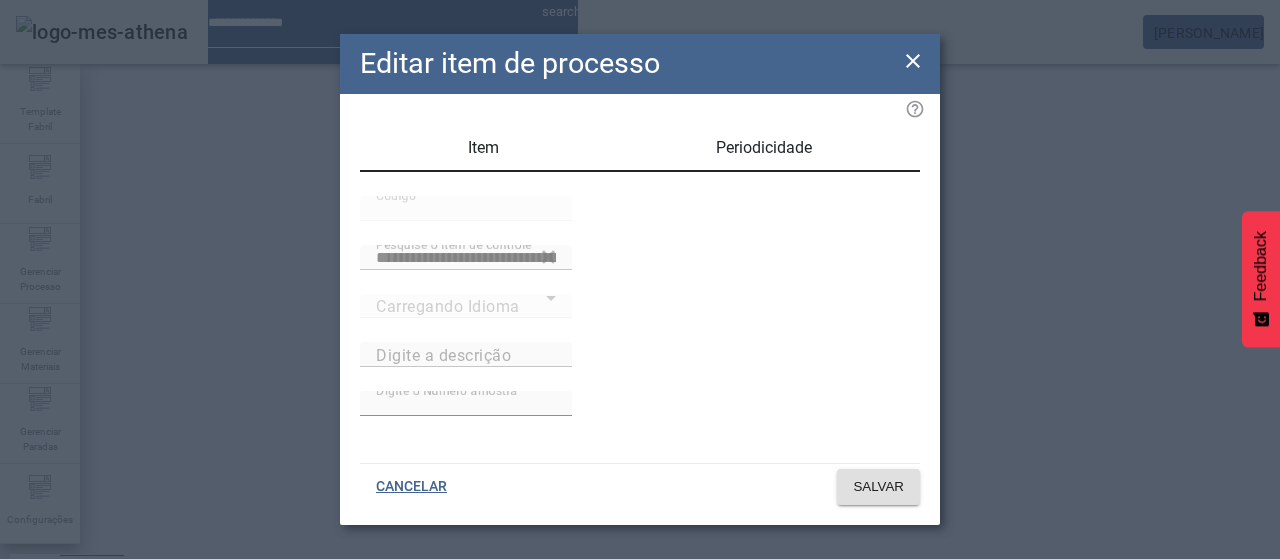 type on "**********" 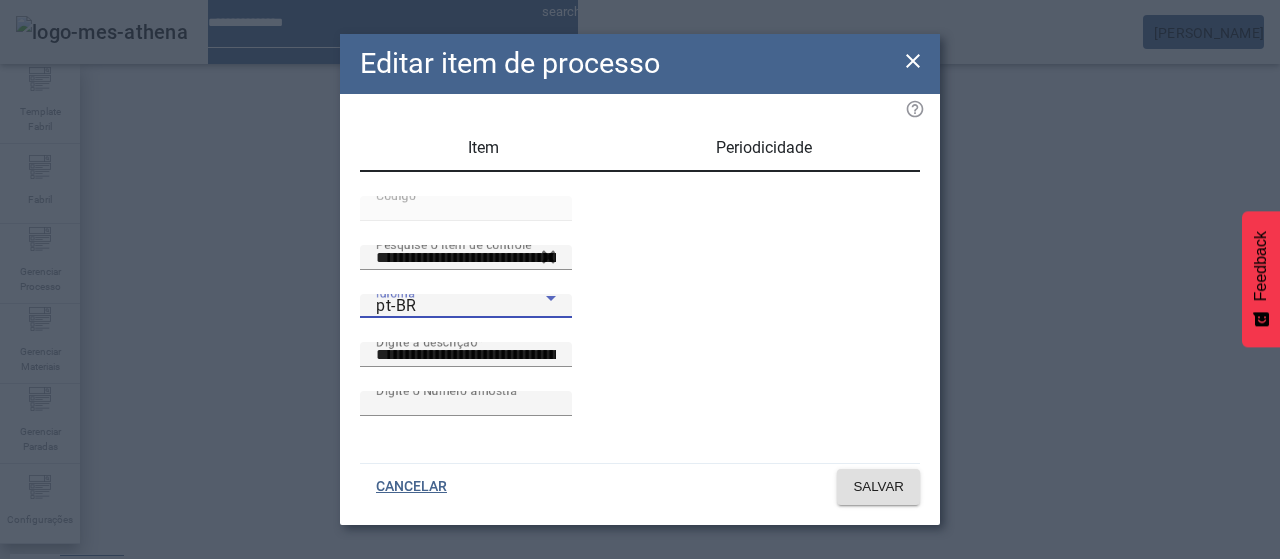 click on "pt-BR" at bounding box center (461, 306) 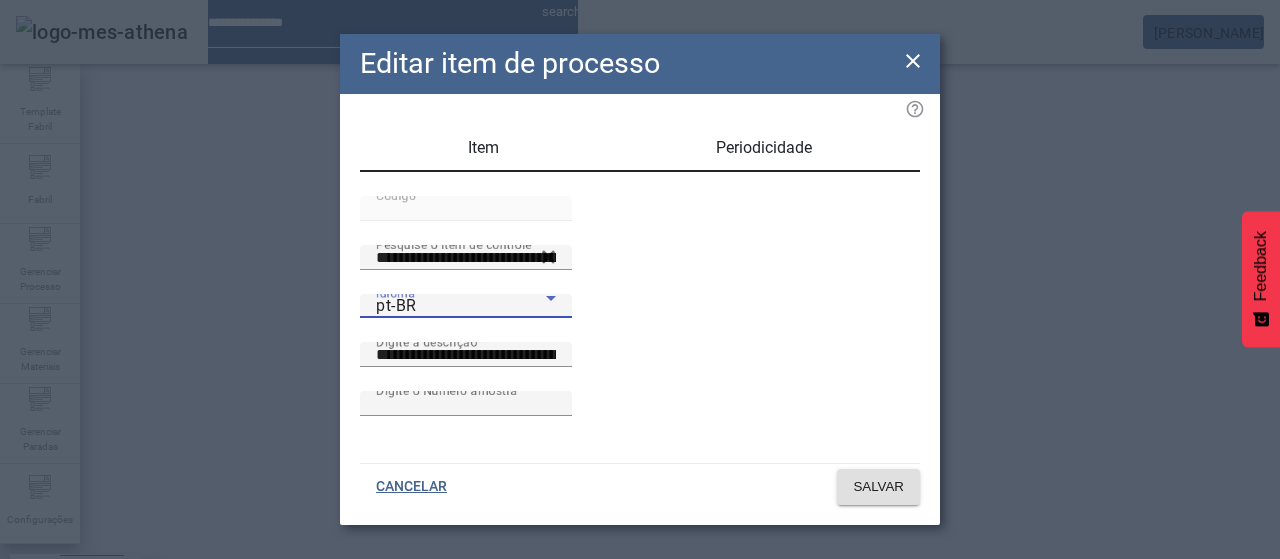 click on "es-ES" at bounding box center [81, 687] 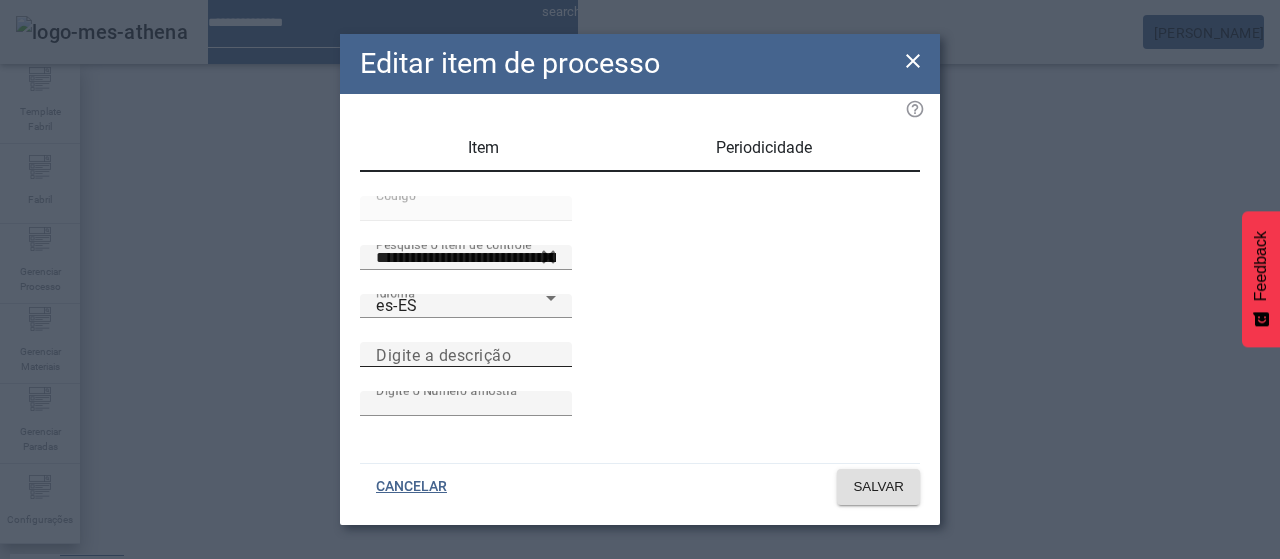 click on "Digite a descrição" at bounding box center (466, 354) 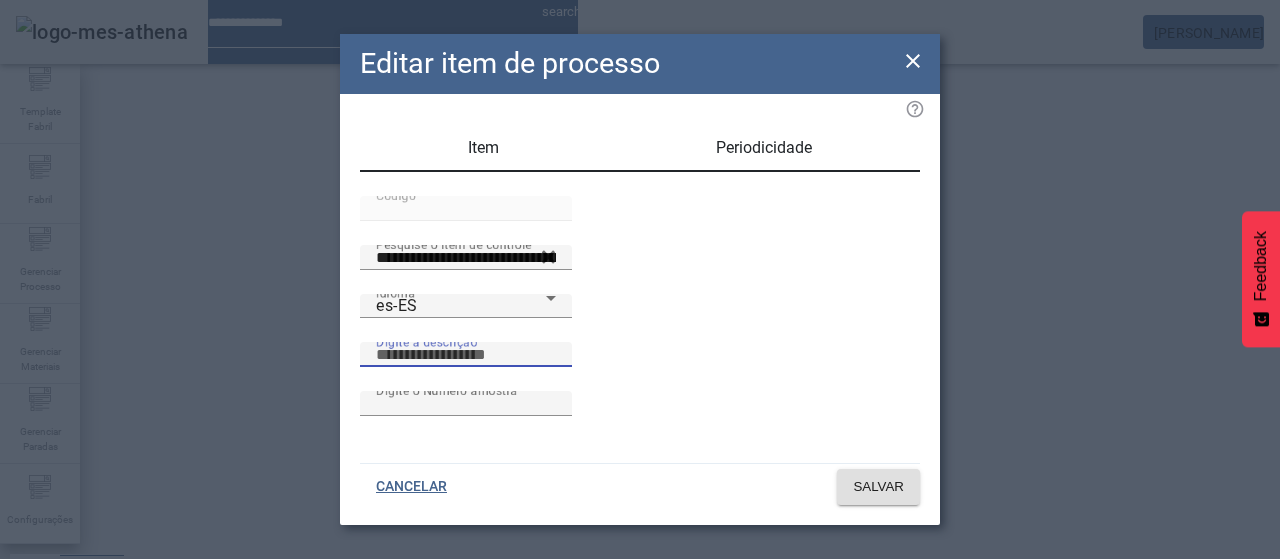 paste on "**********" 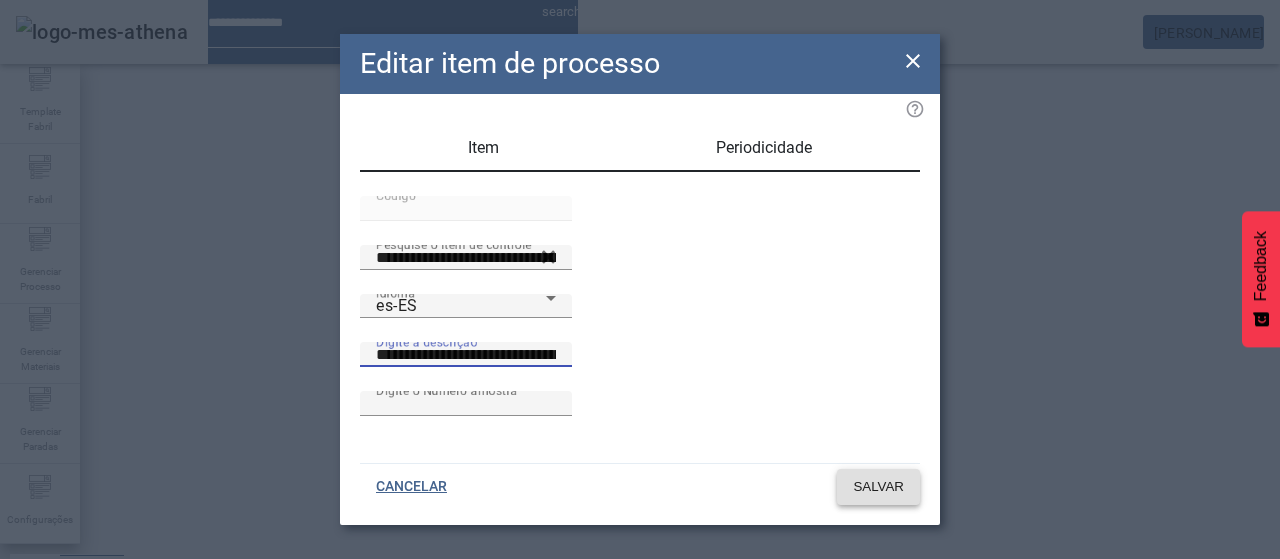 type on "**********" 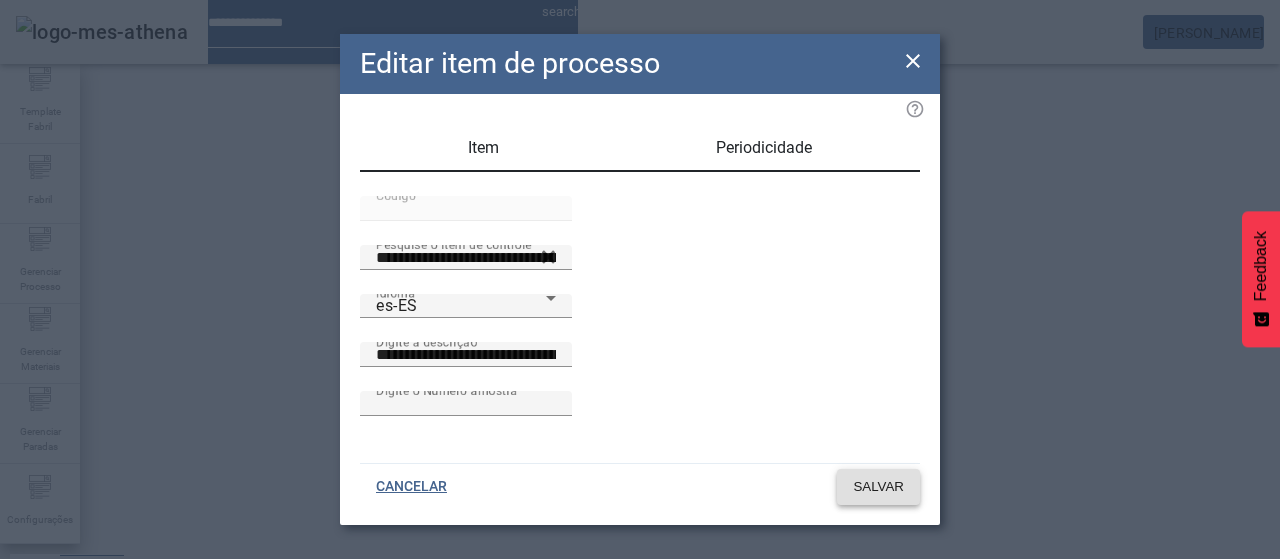 click 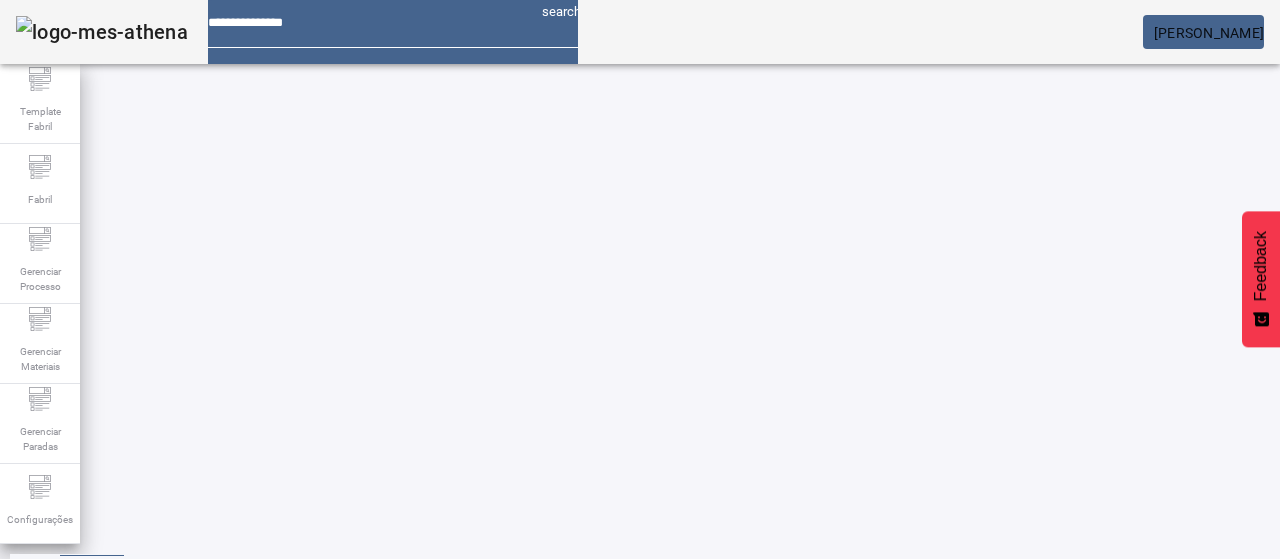 click on "EDITAR" at bounding box center (652, 982) 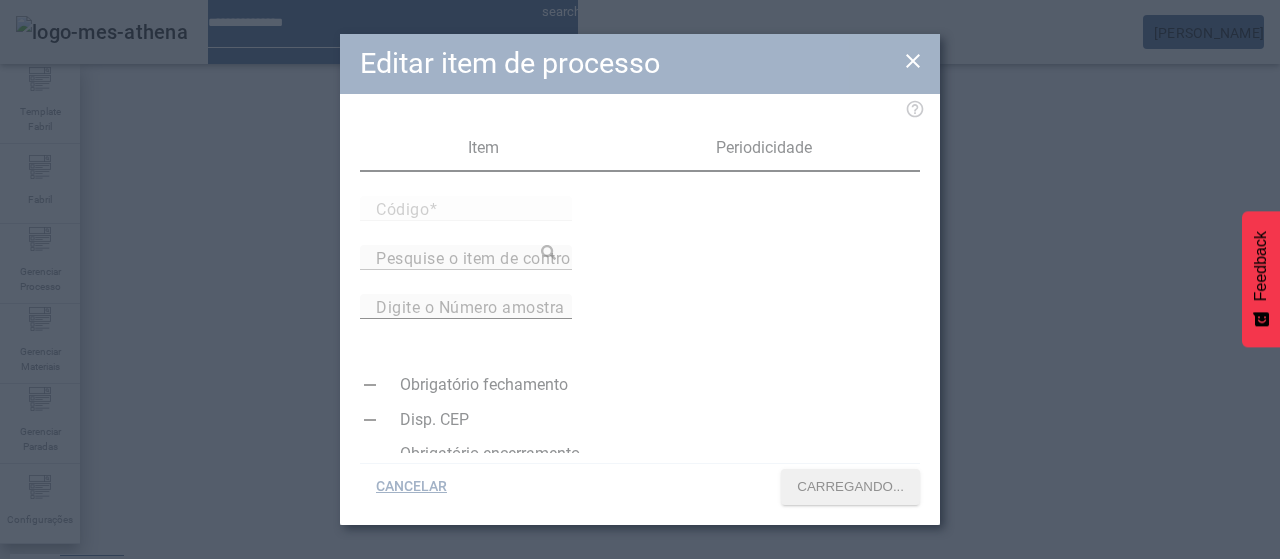 type on "*****" 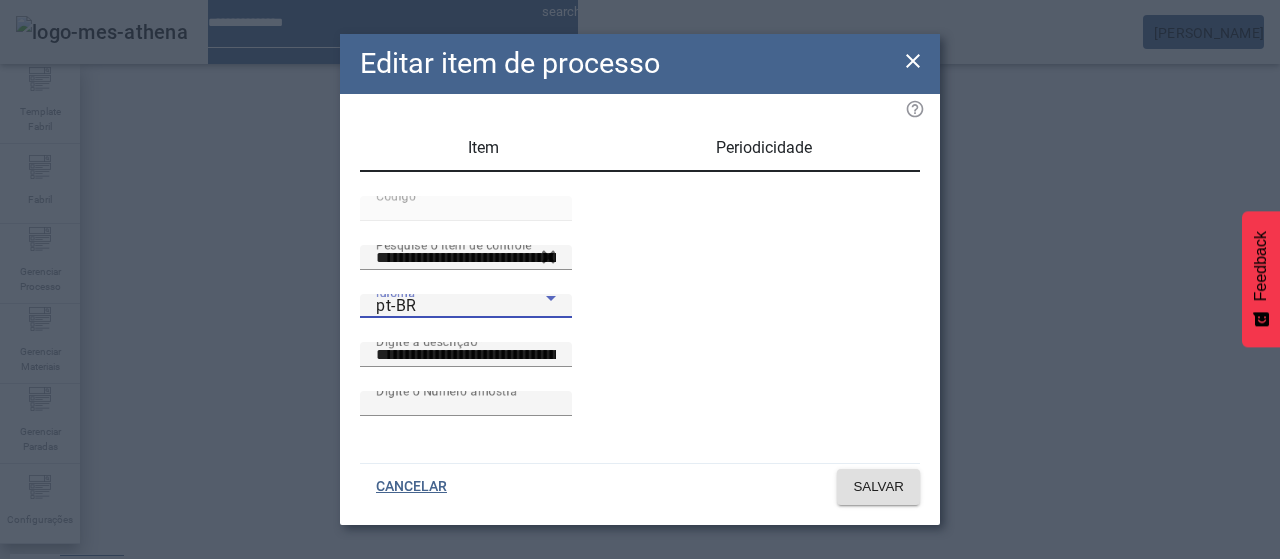 click on "pt-BR" at bounding box center [461, 306] 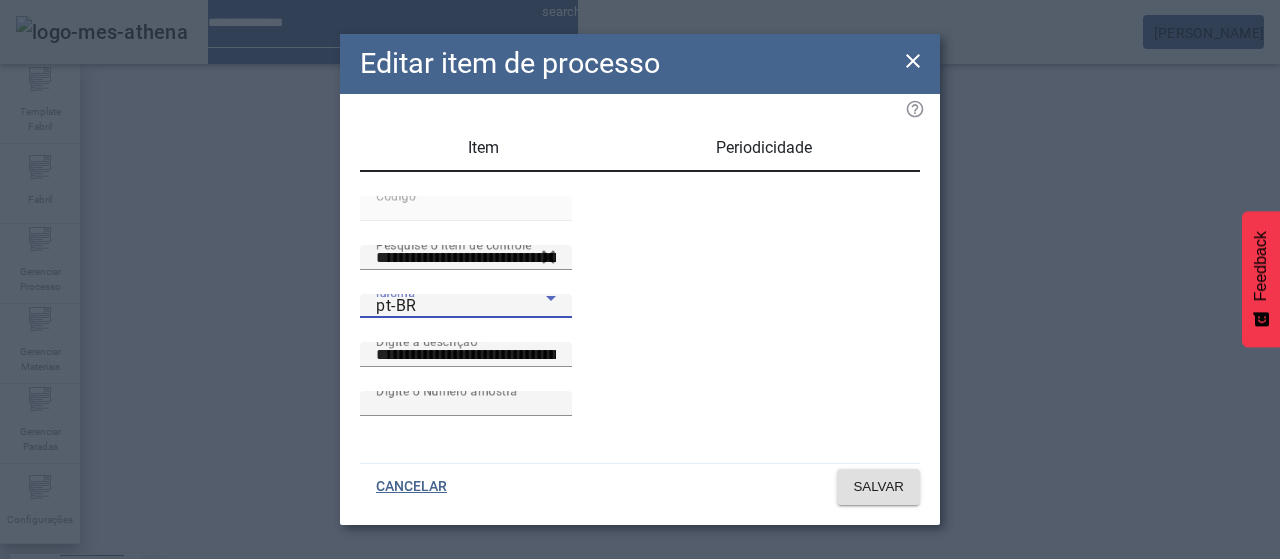 click on "es-ES" at bounding box center (81, 687) 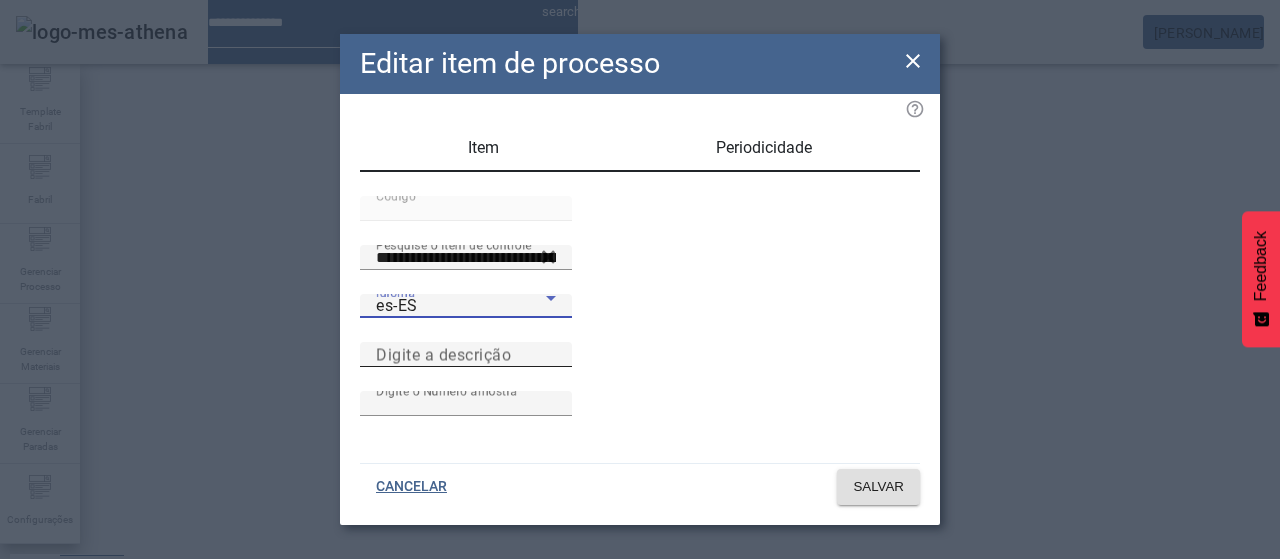 click on "Digite a descrição" at bounding box center (466, 355) 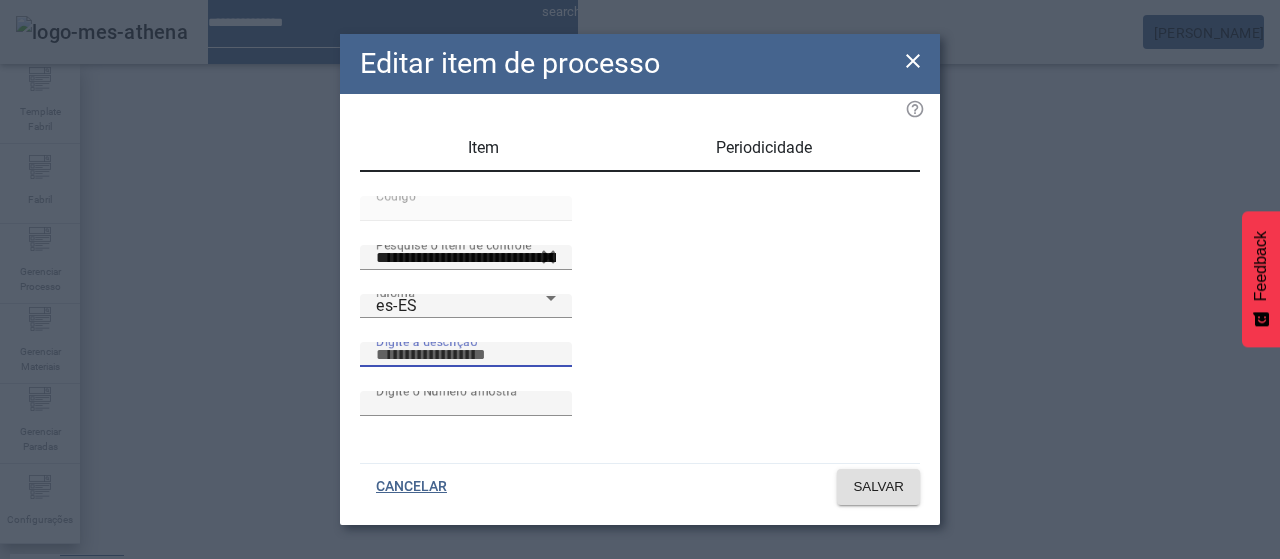 paste on "**********" 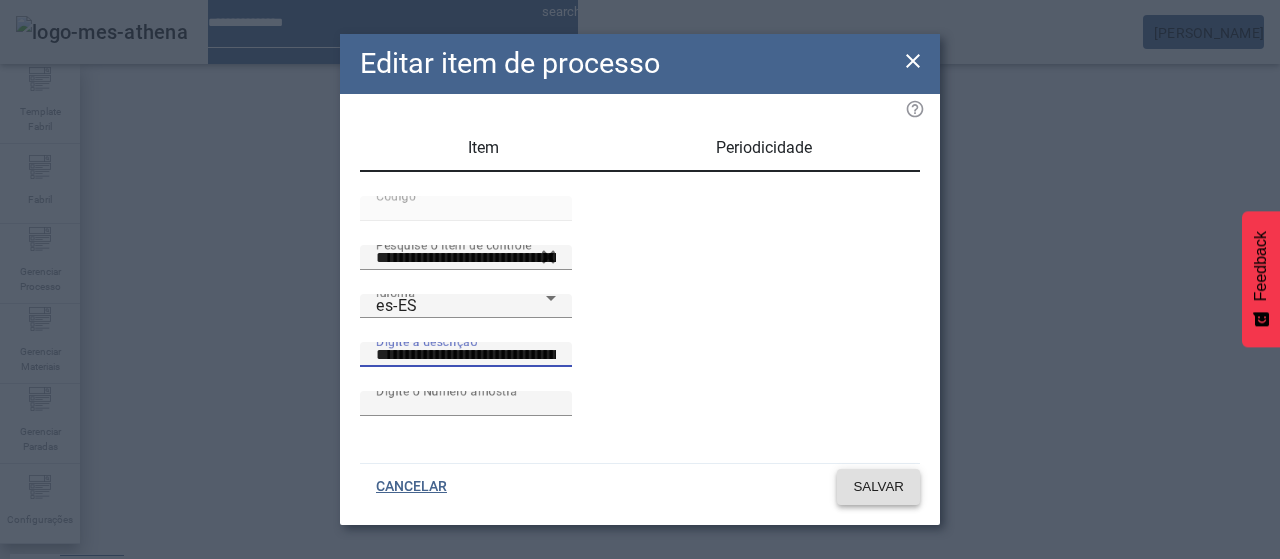 type on "**********" 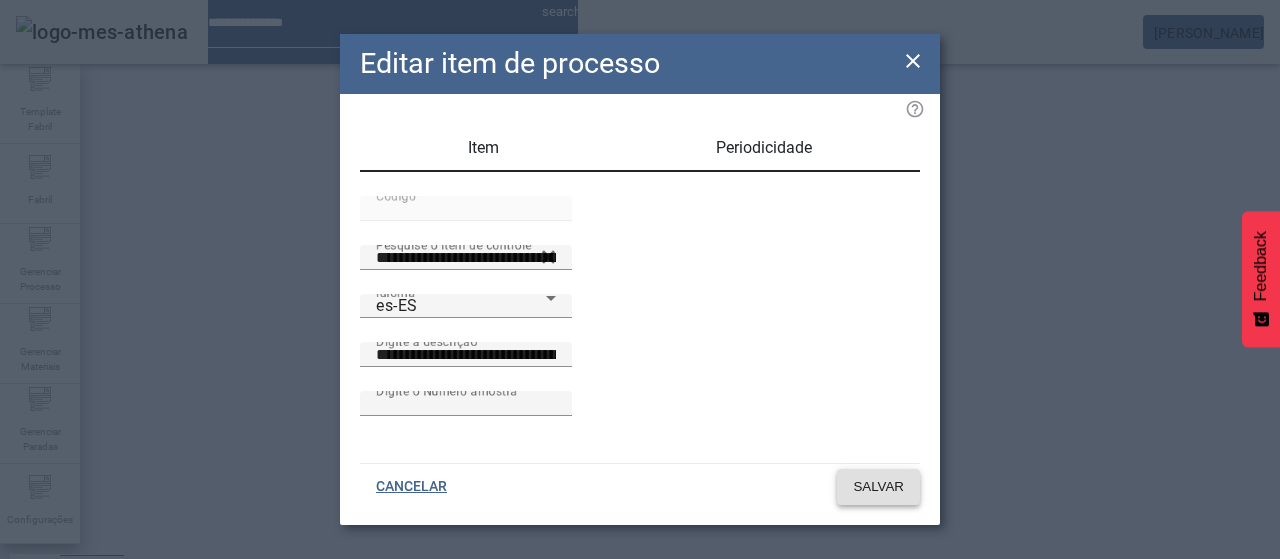 click on "SALVAR" 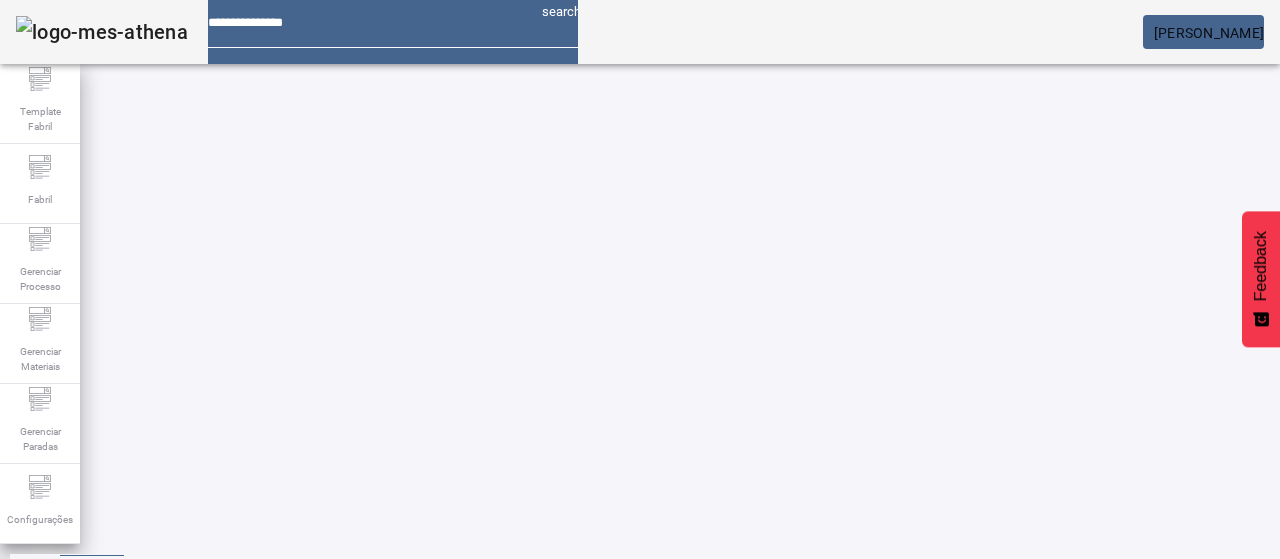 click on "EDITAR" at bounding box center (950, 982) 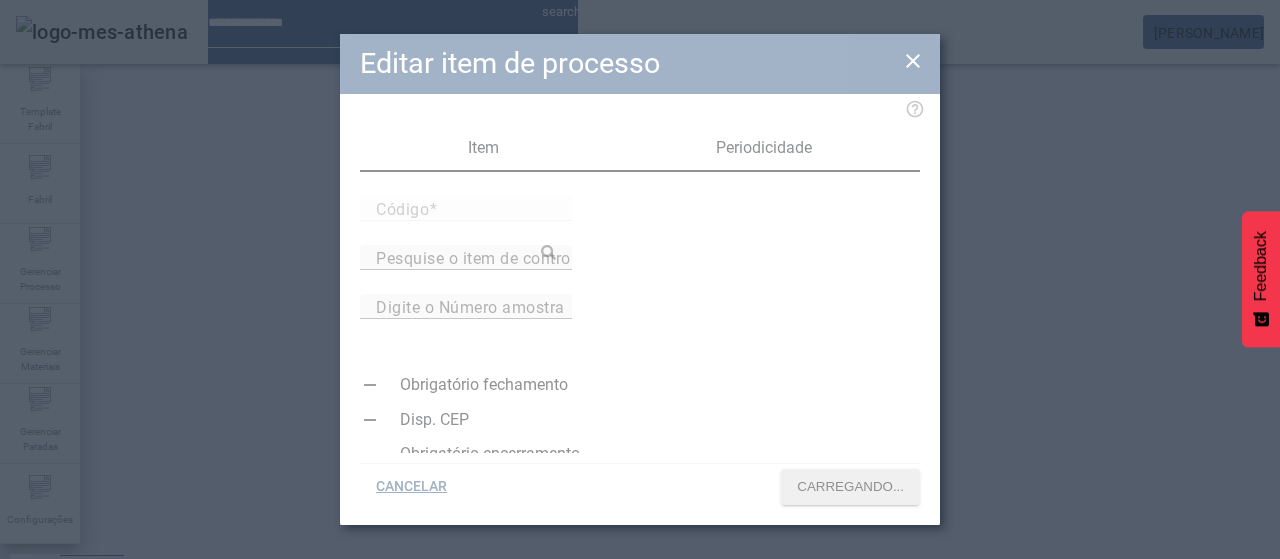 type on "*****" 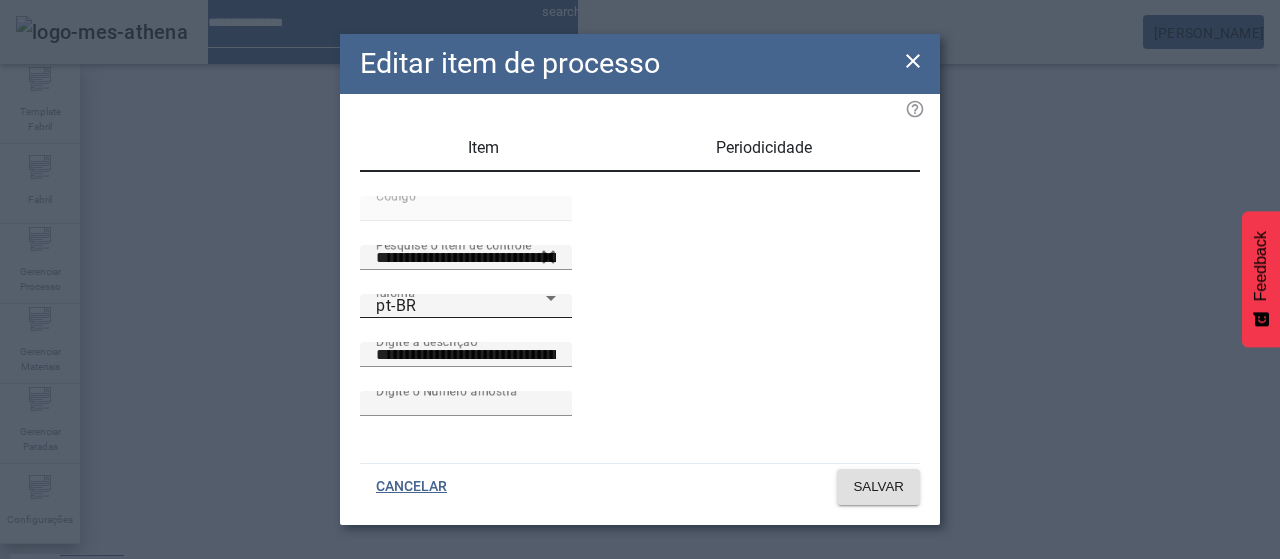 click on "pt-BR" at bounding box center [461, 306] 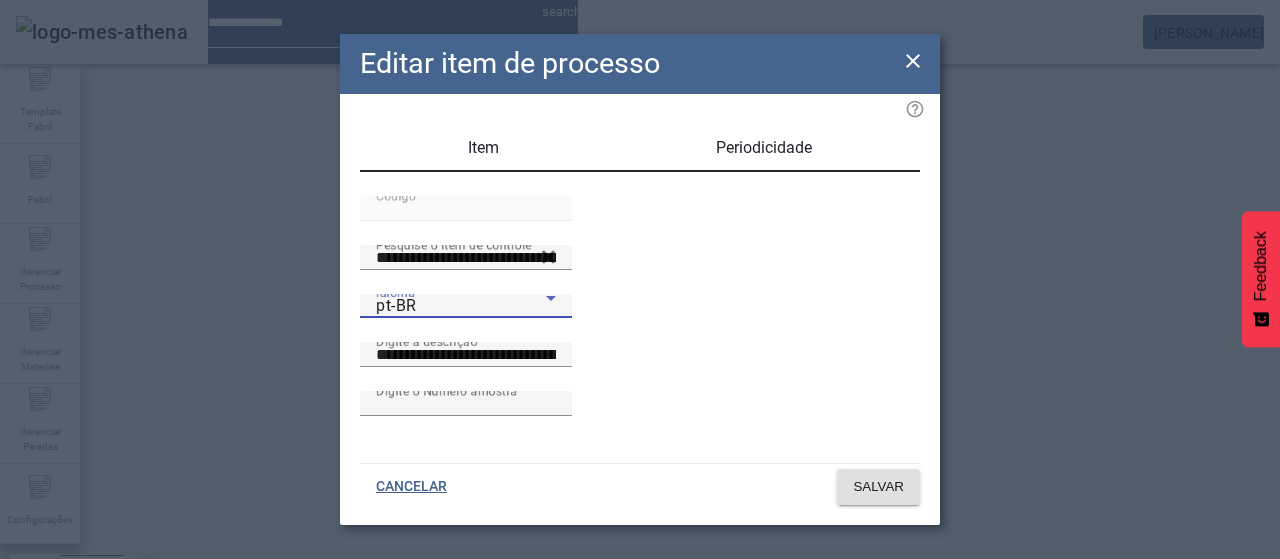 click on "es-ES" at bounding box center [81, 687] 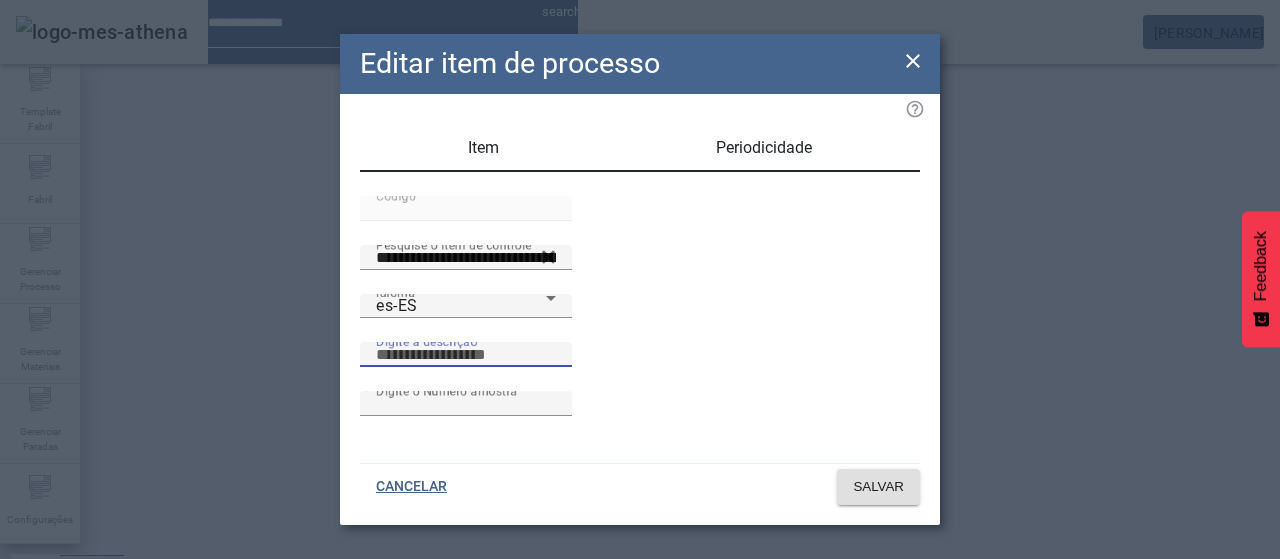 click on "Digite a descrição" at bounding box center [466, 355] 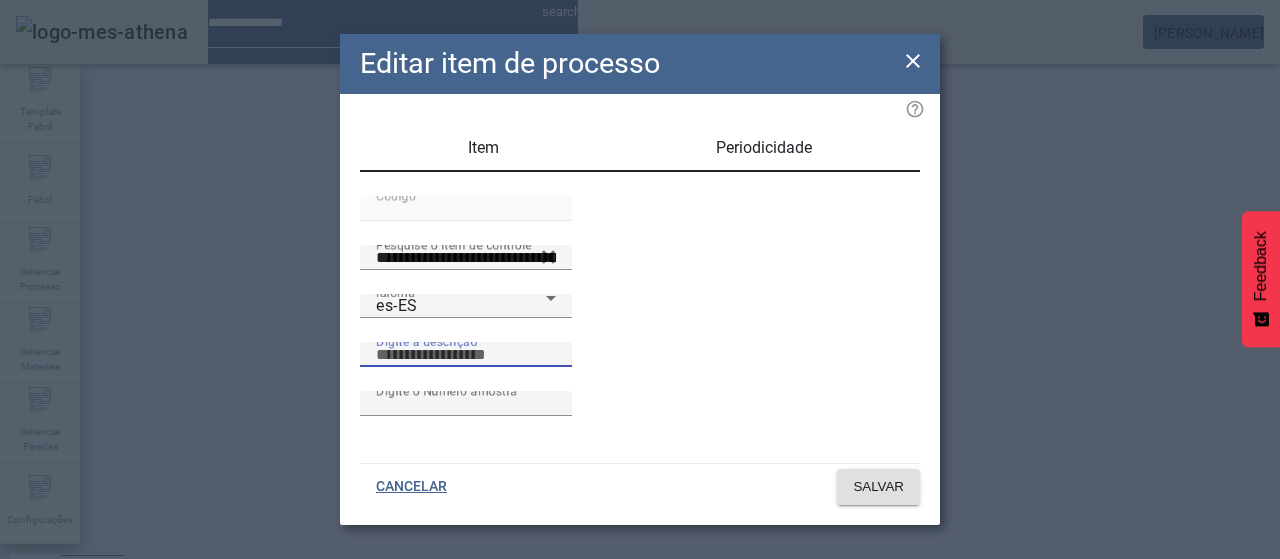 paste on "**********" 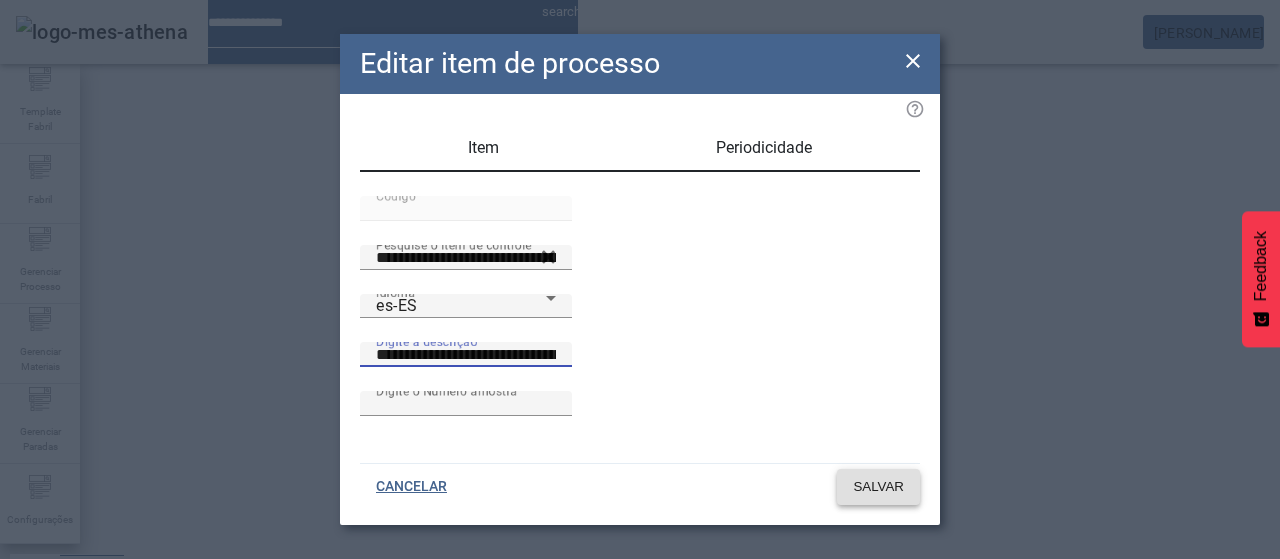 type on "**********" 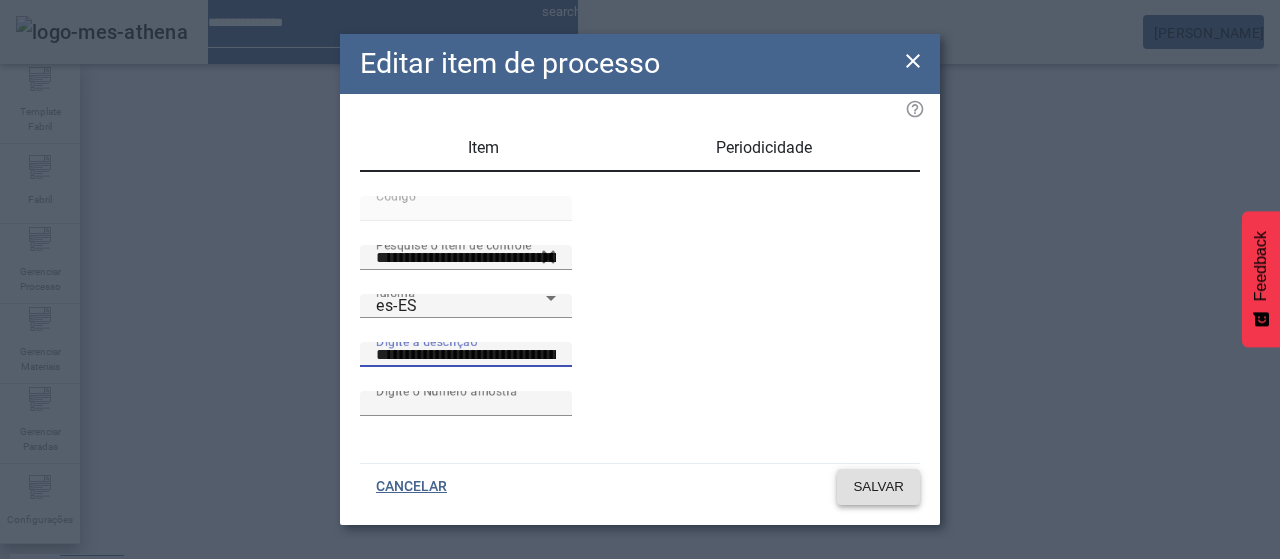 click on "SALVAR" 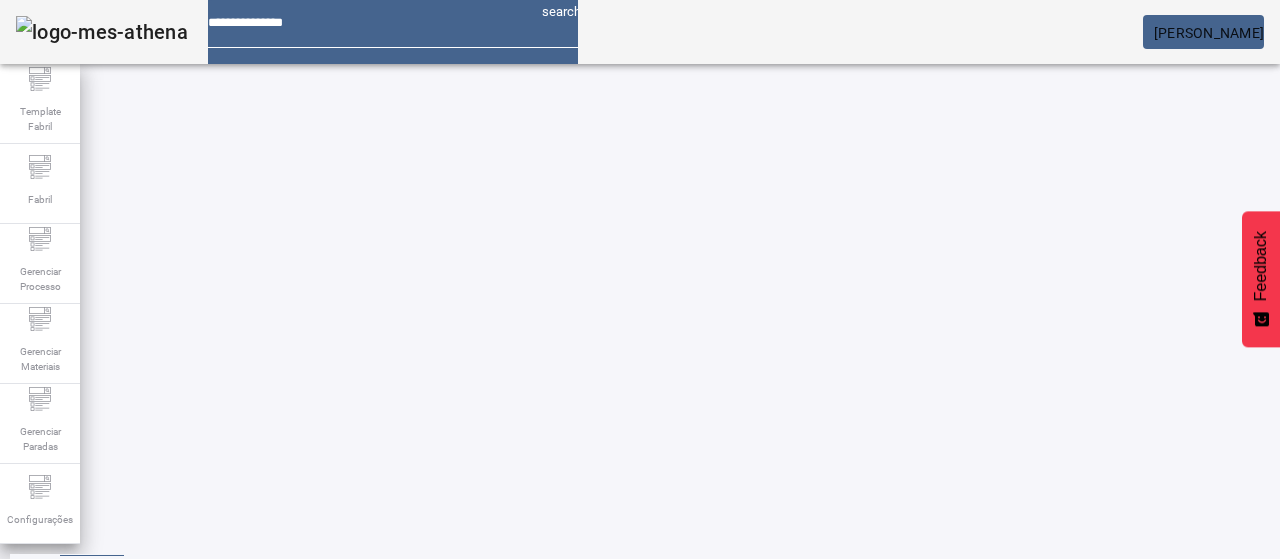 scroll, scrollTop: 274, scrollLeft: 0, axis: vertical 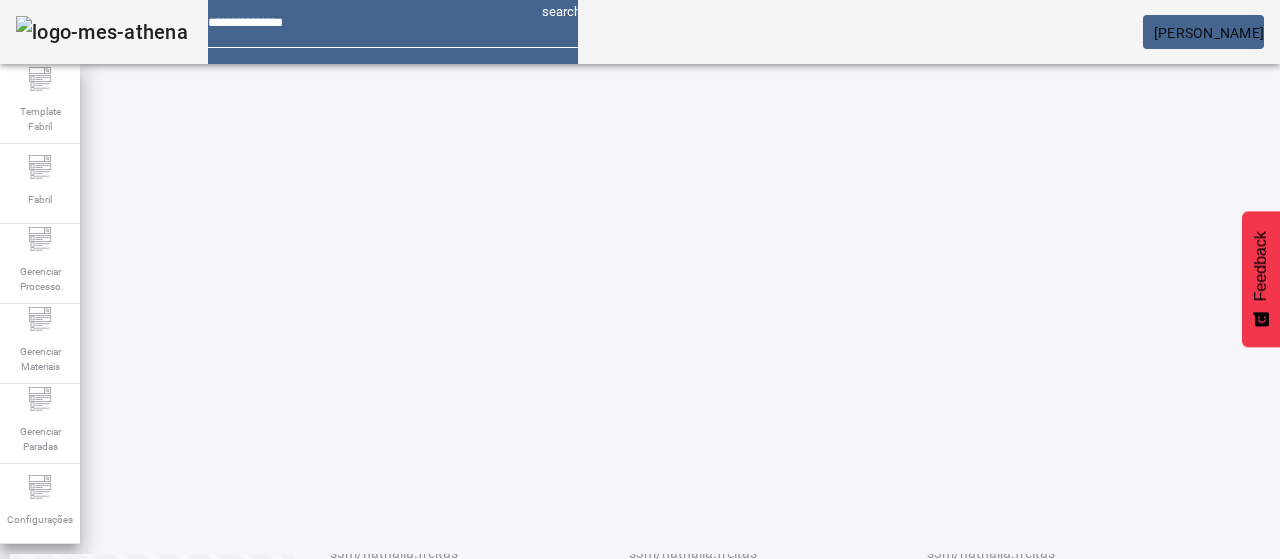 click on "2" 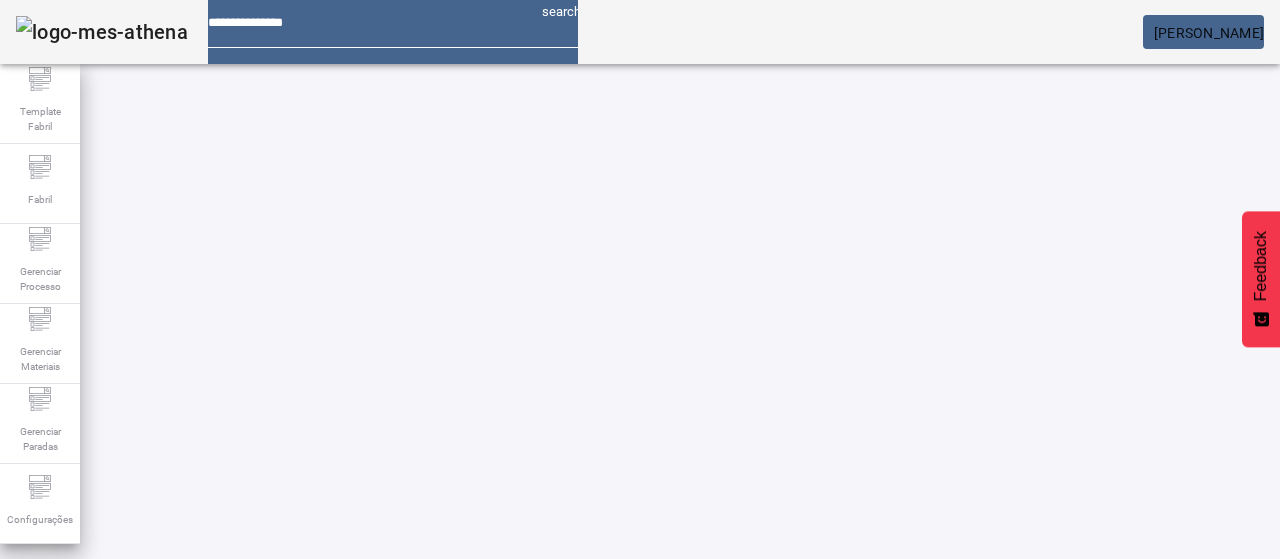 scroll, scrollTop: 0, scrollLeft: 0, axis: both 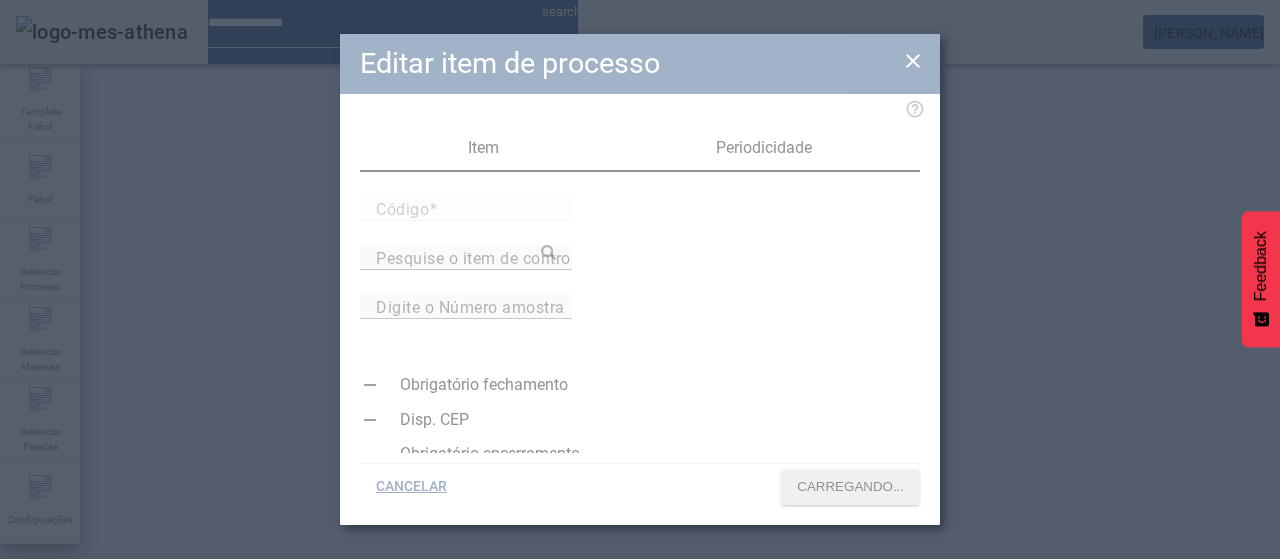 type on "*****" 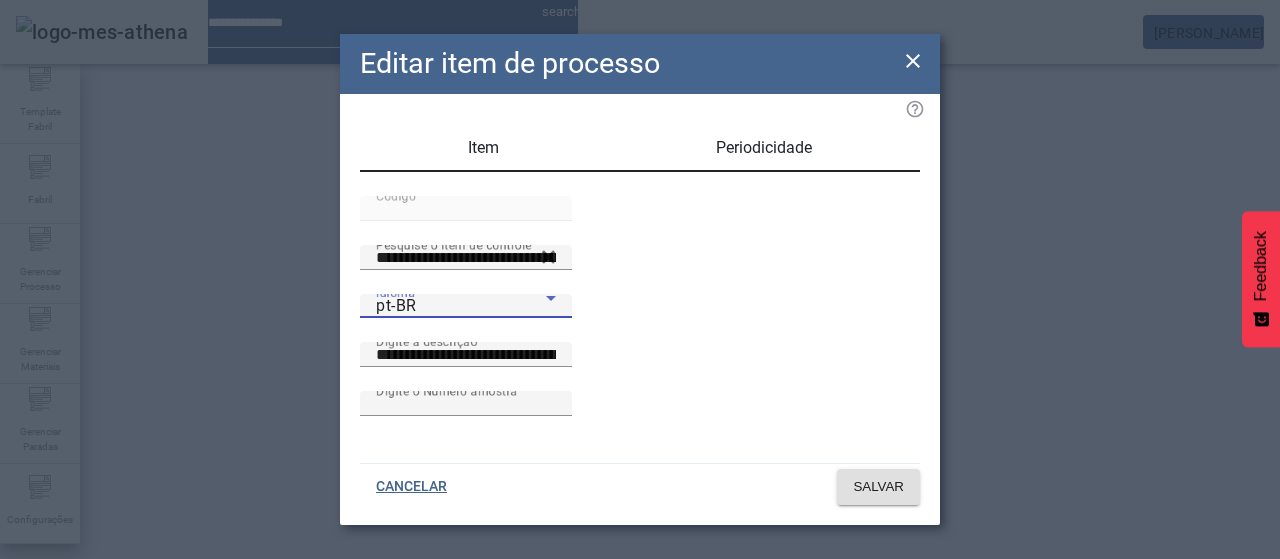 click on "pt-BR" at bounding box center [461, 306] 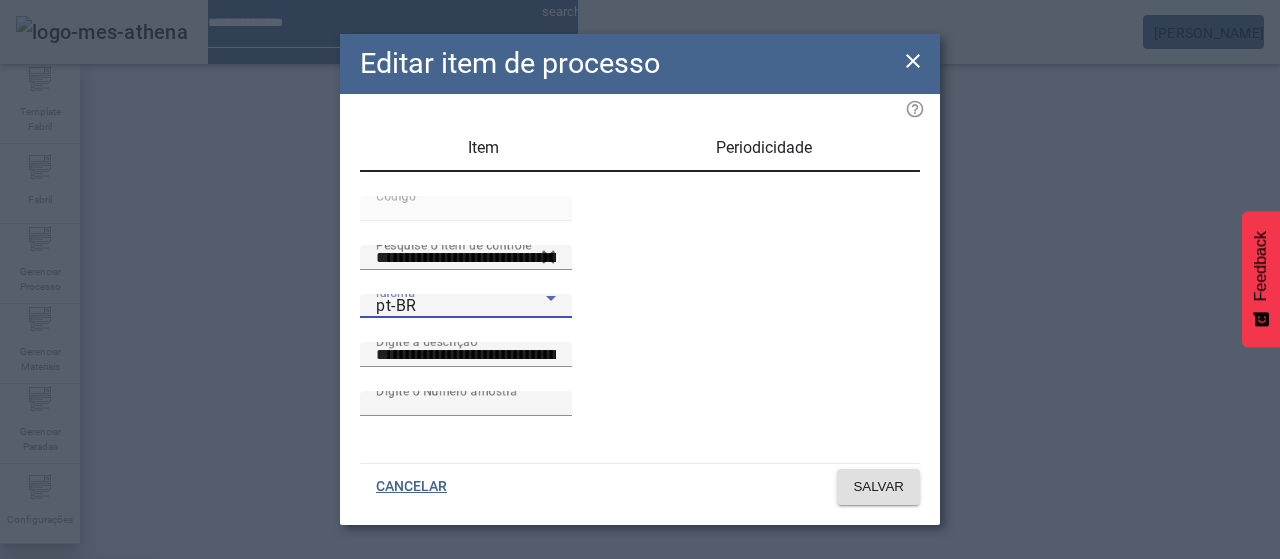 click on "es-ES" at bounding box center [81, 687] 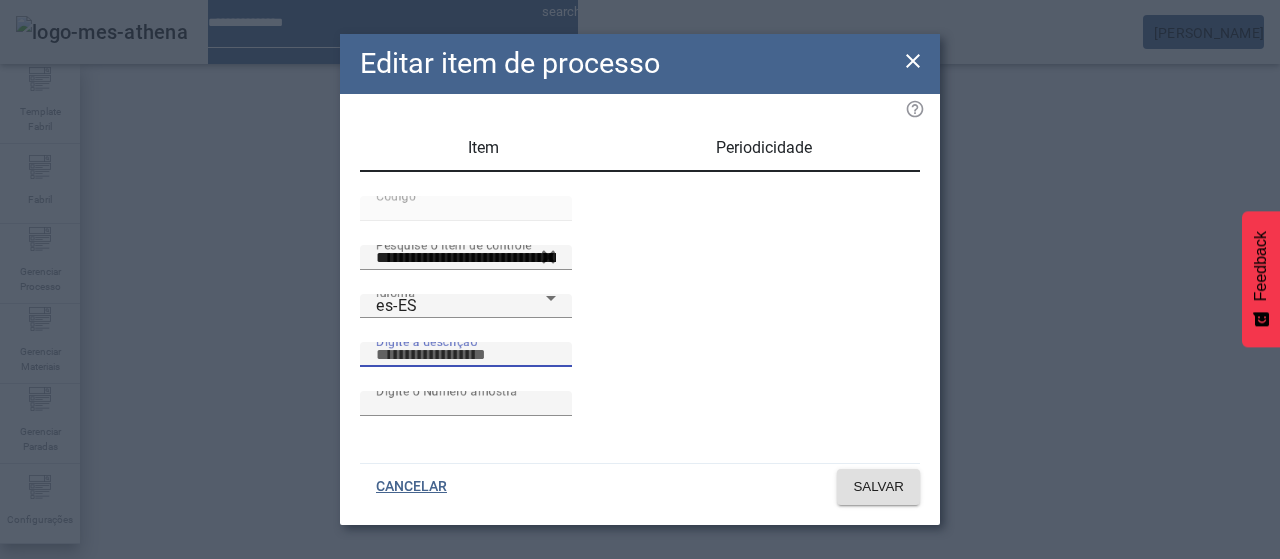 click on "Digite a descrição" at bounding box center [466, 355] 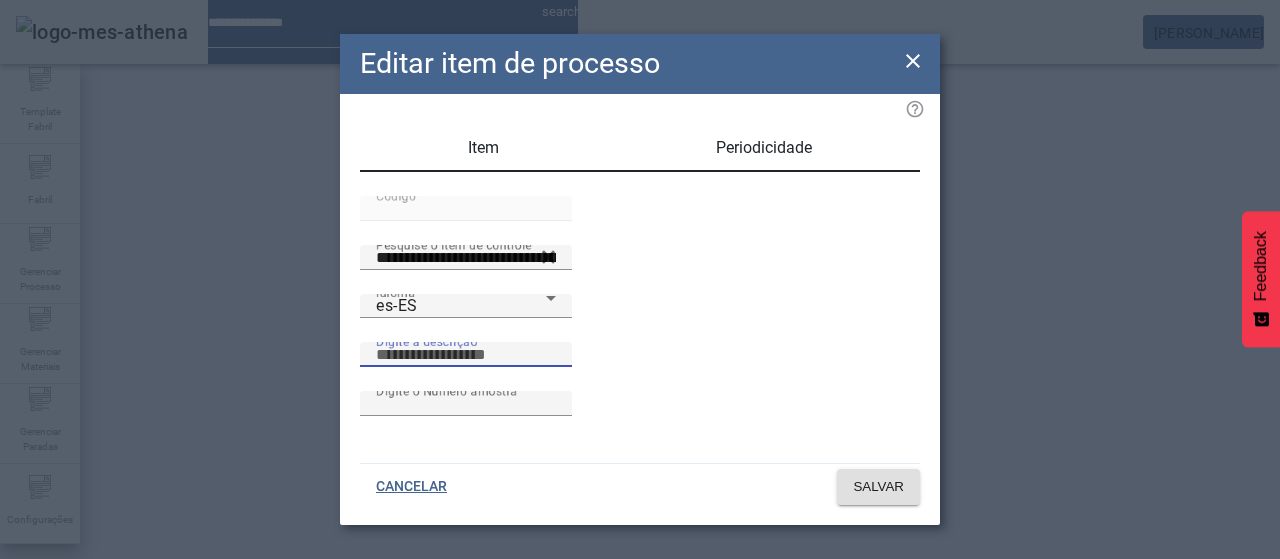 paste on "**********" 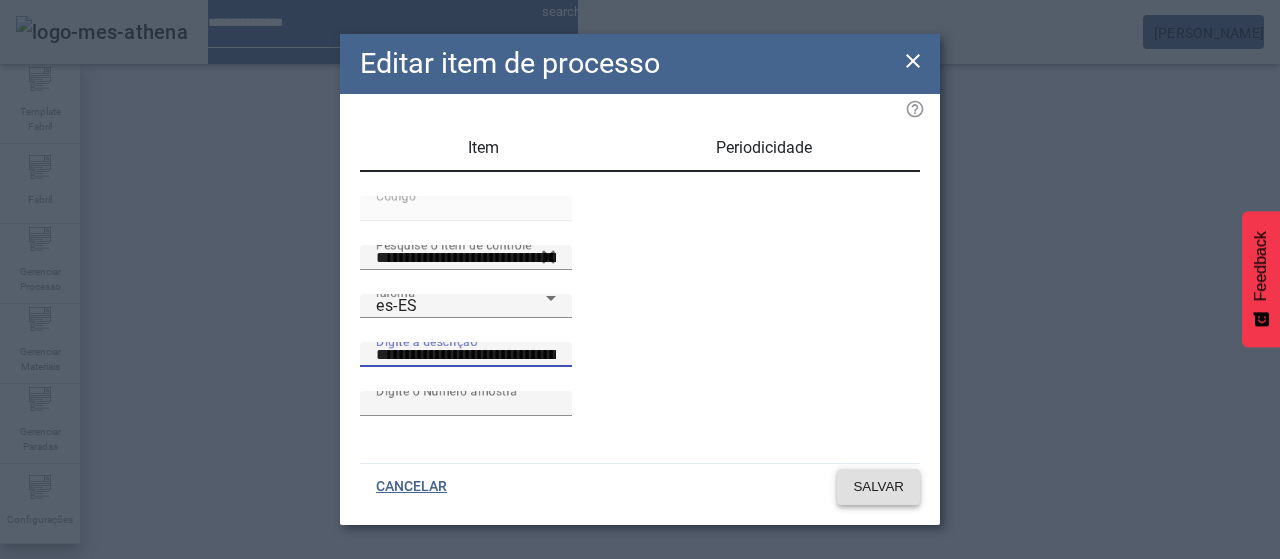 type on "**********" 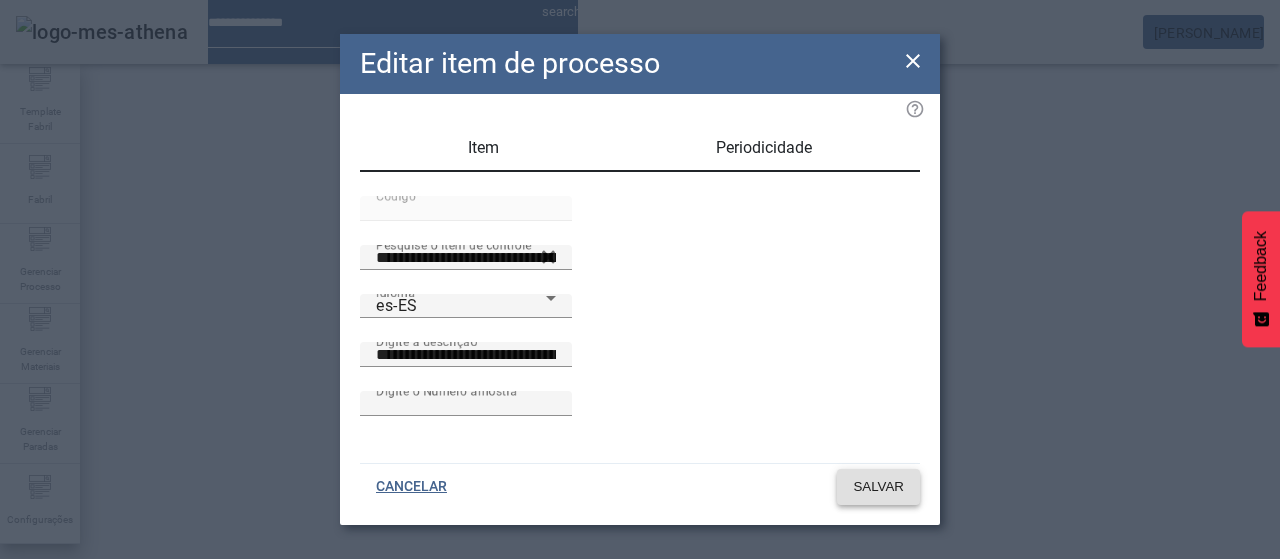 click 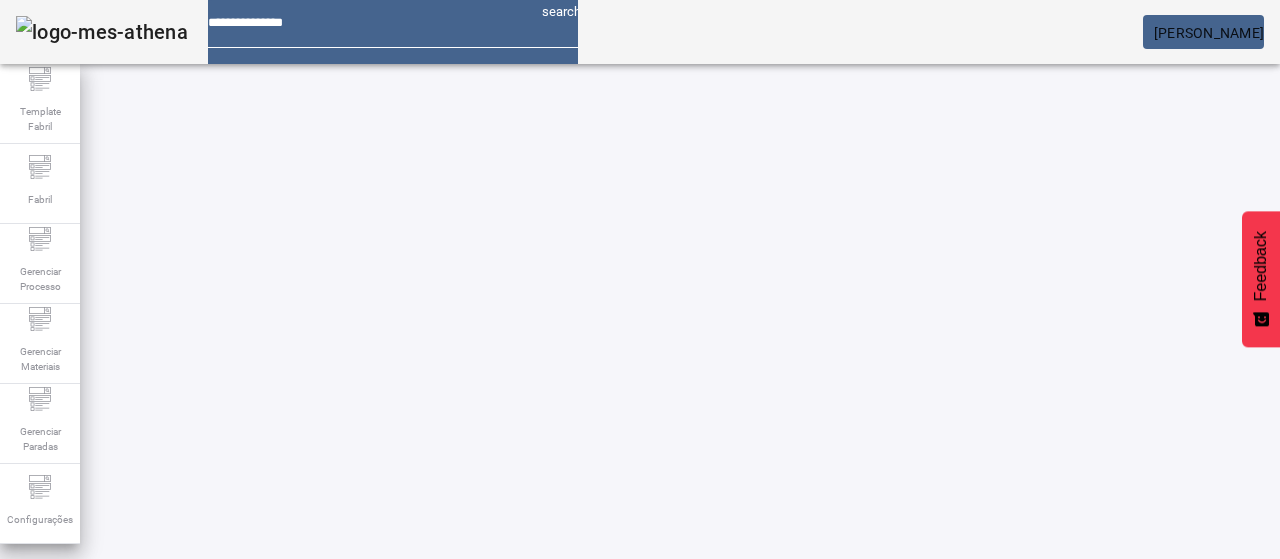 click on "LIMPAR" 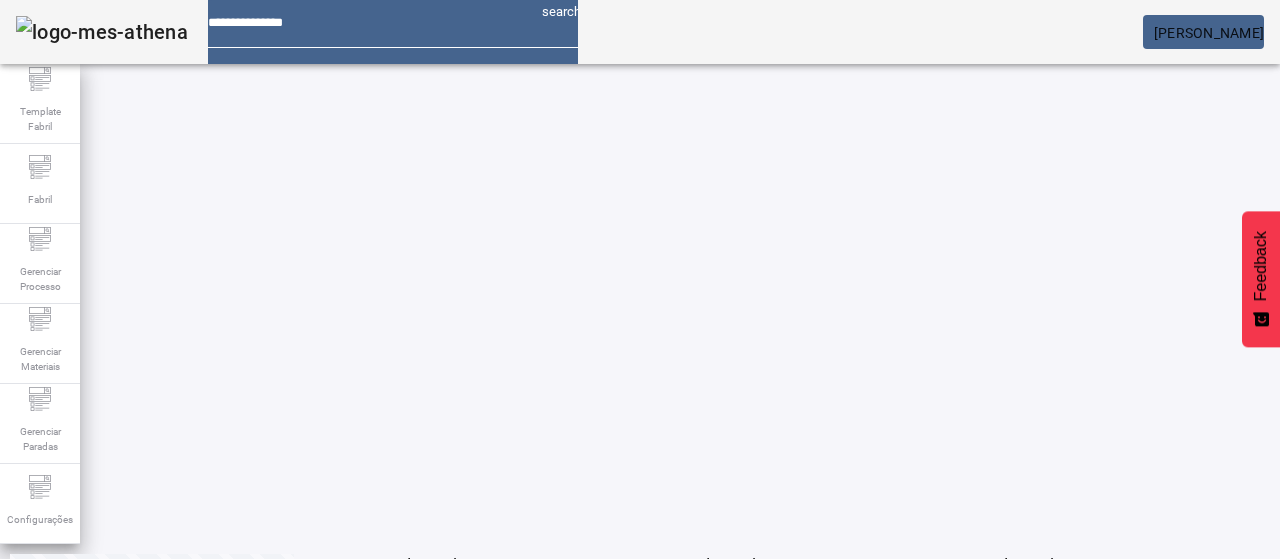 scroll, scrollTop: 274, scrollLeft: 0, axis: vertical 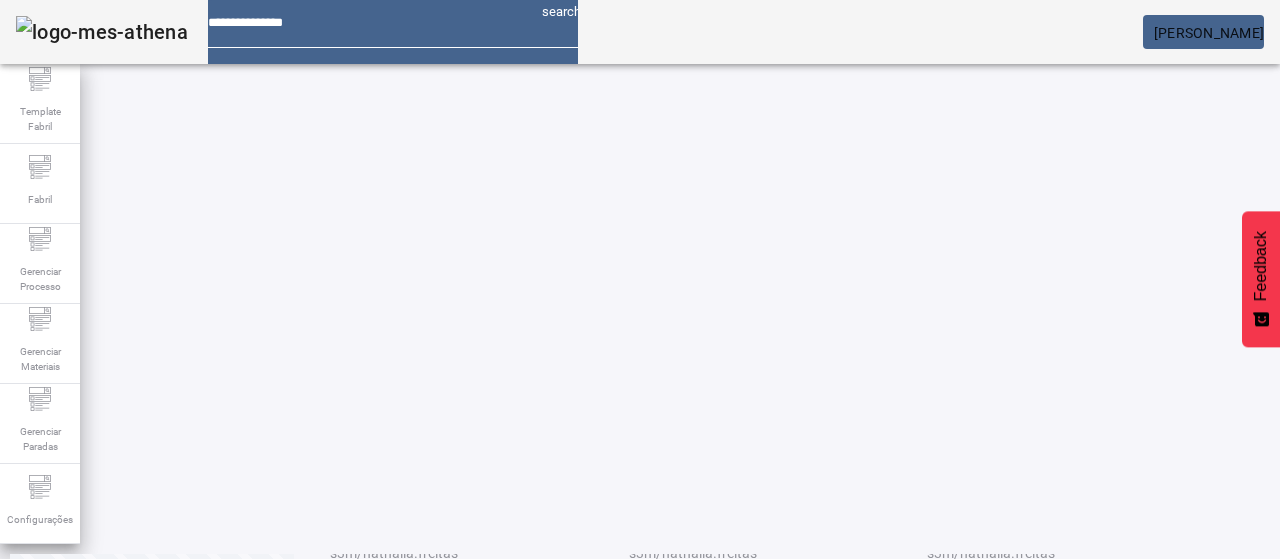 click on "2" 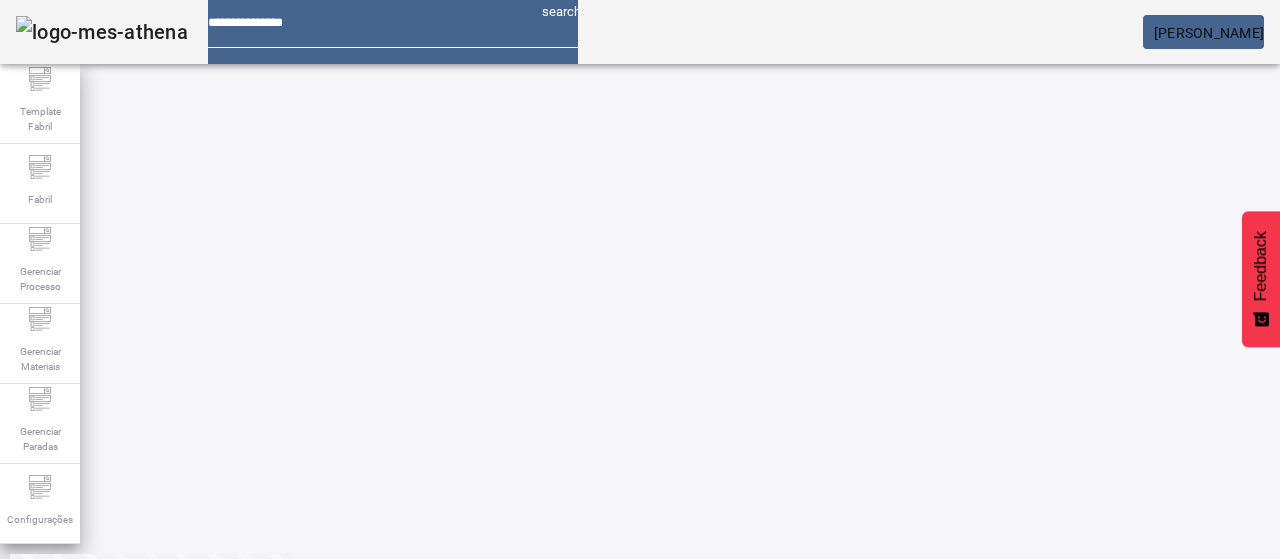 scroll, scrollTop: 210, scrollLeft: 0, axis: vertical 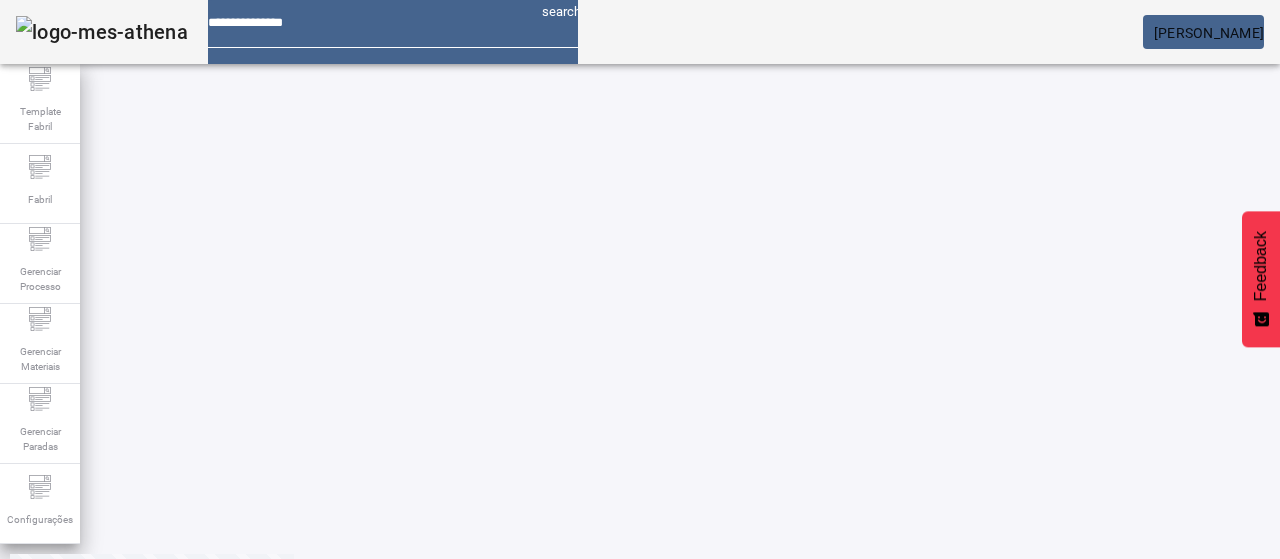 click on "3" 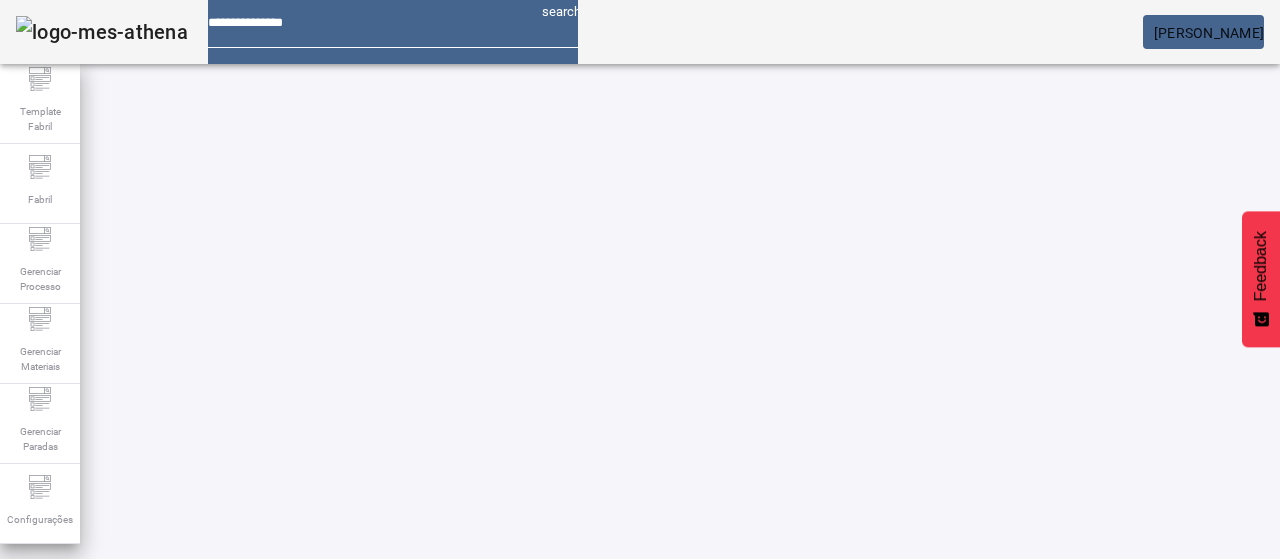 scroll, scrollTop: 192, scrollLeft: 0, axis: vertical 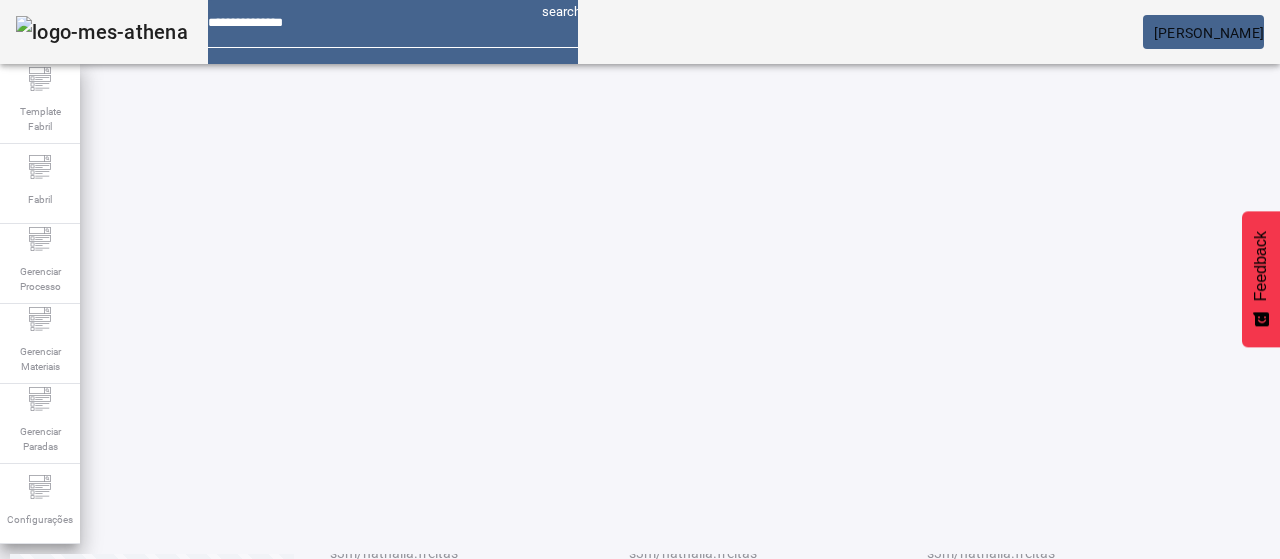click on "2" 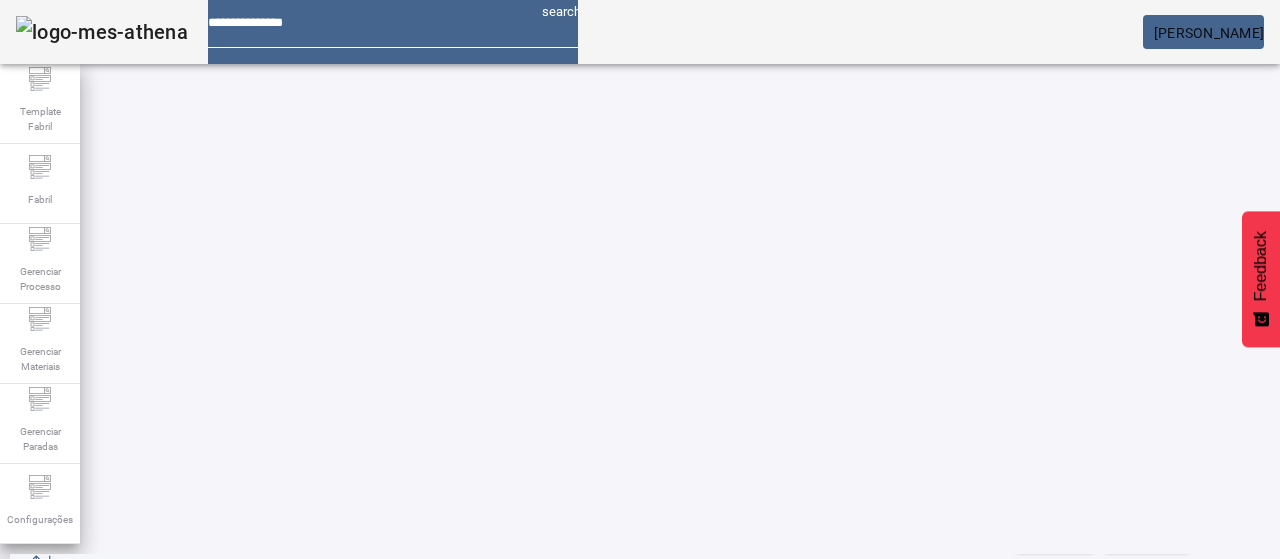 scroll, scrollTop: 156, scrollLeft: 0, axis: vertical 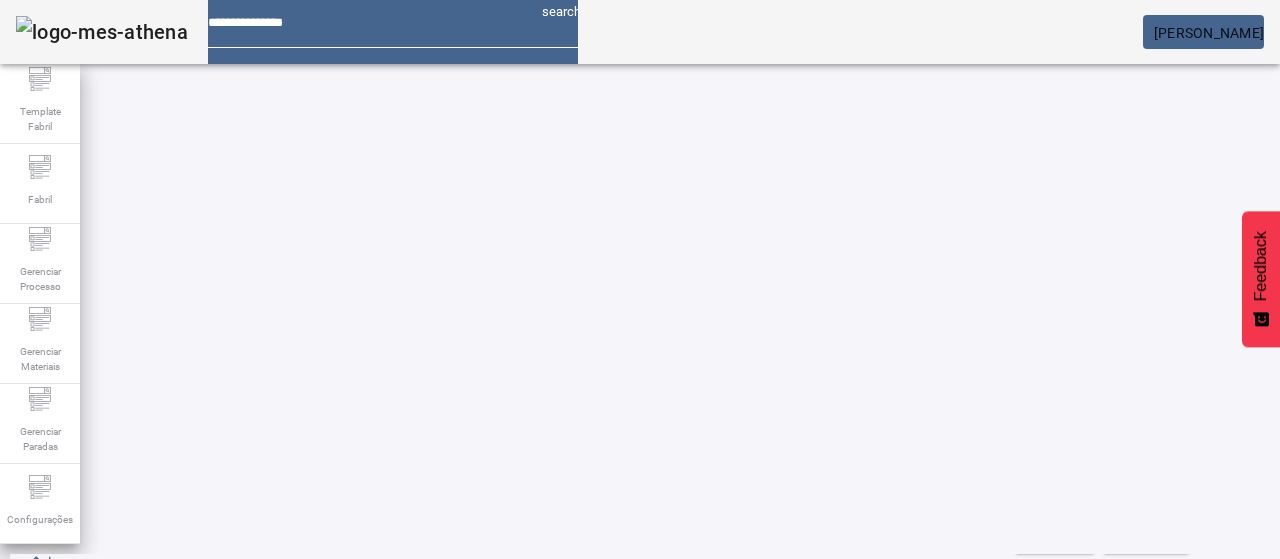 click on "EDITAR" at bounding box center [652, 708] 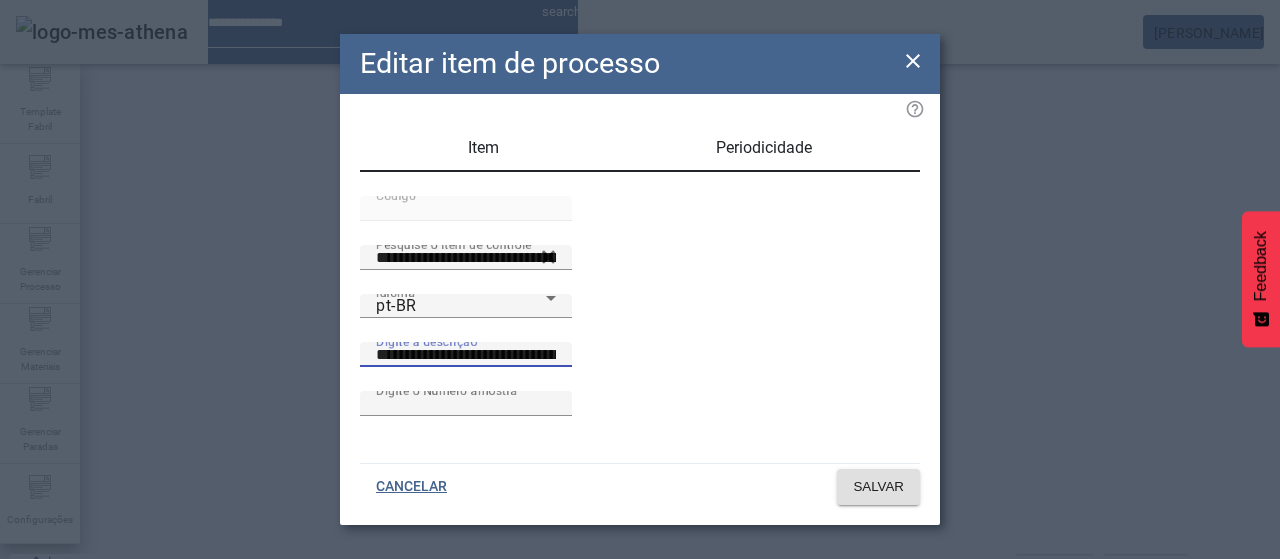 drag, startPoint x: 781, startPoint y: 385, endPoint x: 365, endPoint y: 347, distance: 417.73196 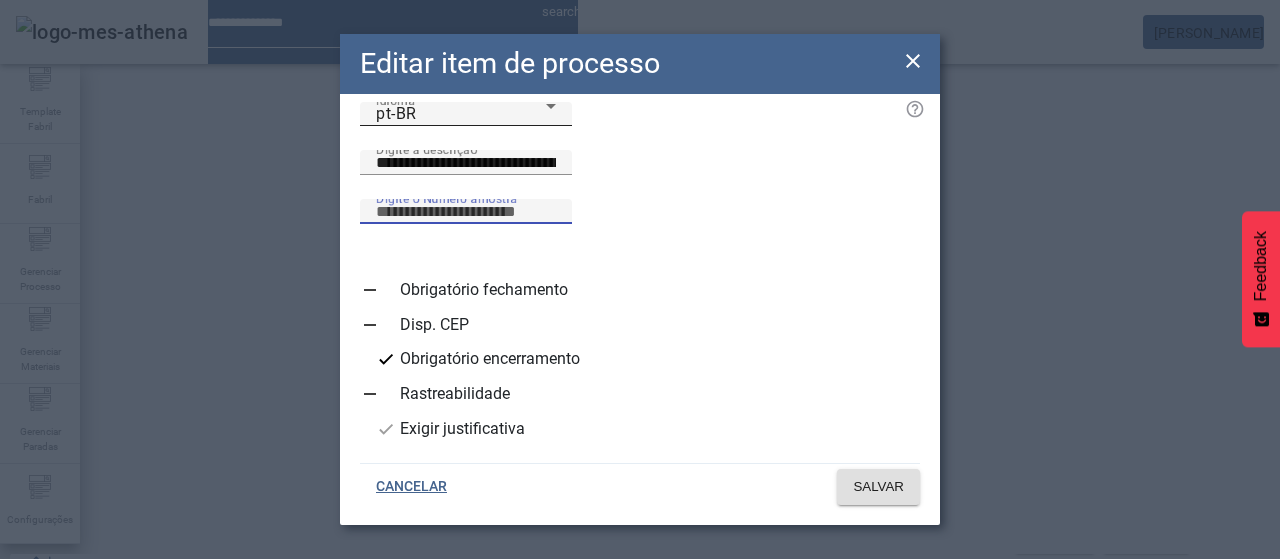 click 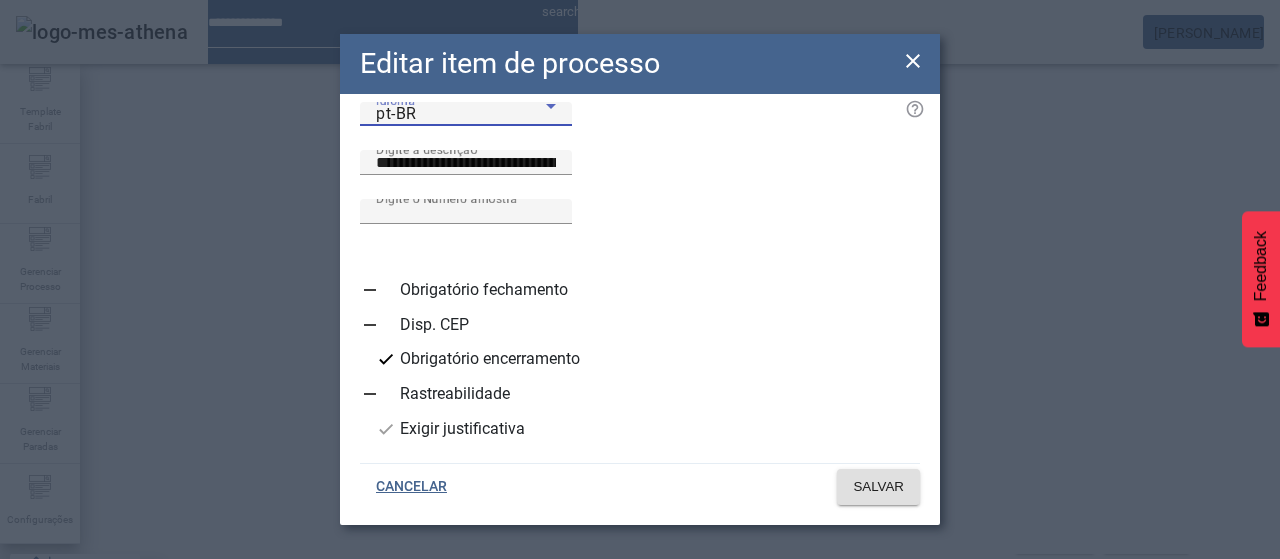 click on "es-ES" at bounding box center [81, 687] 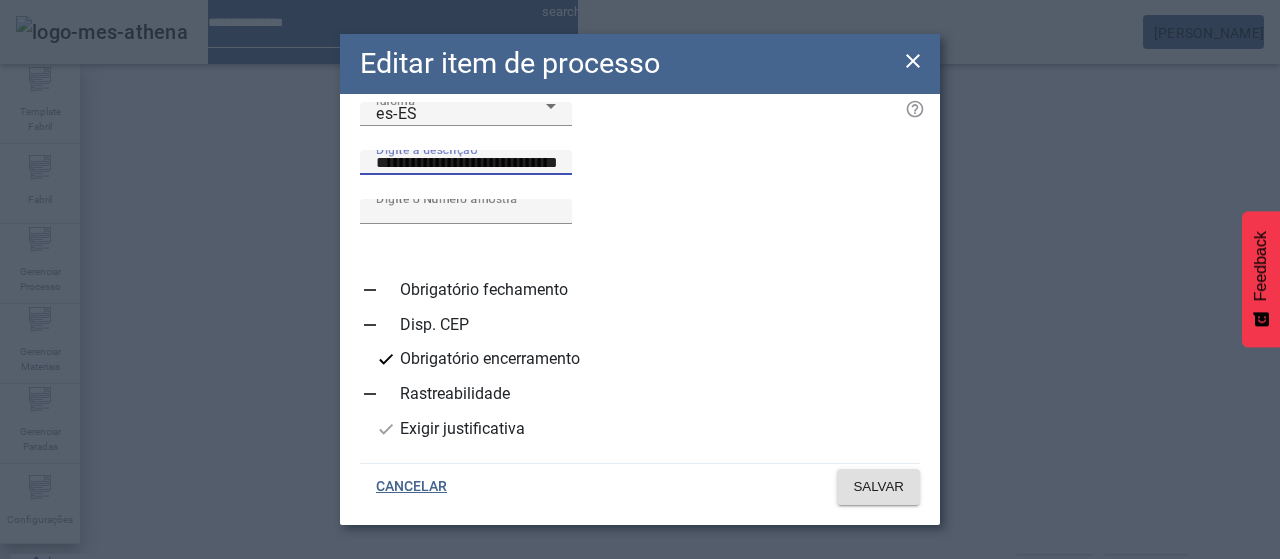 click on "**********" at bounding box center [466, 163] 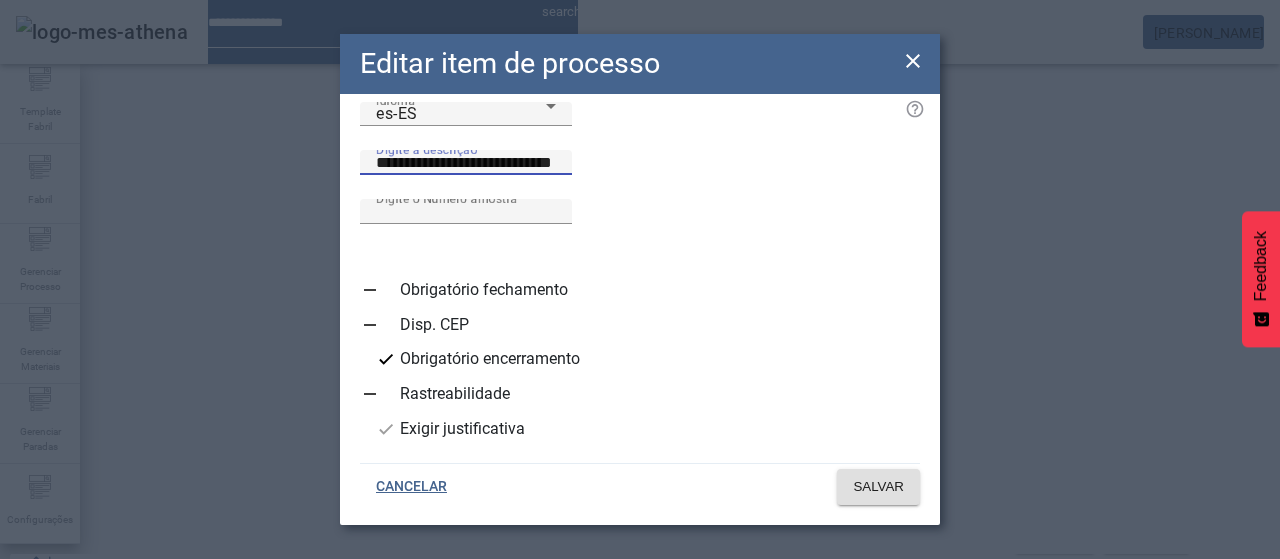 scroll, scrollTop: 254, scrollLeft: 0, axis: vertical 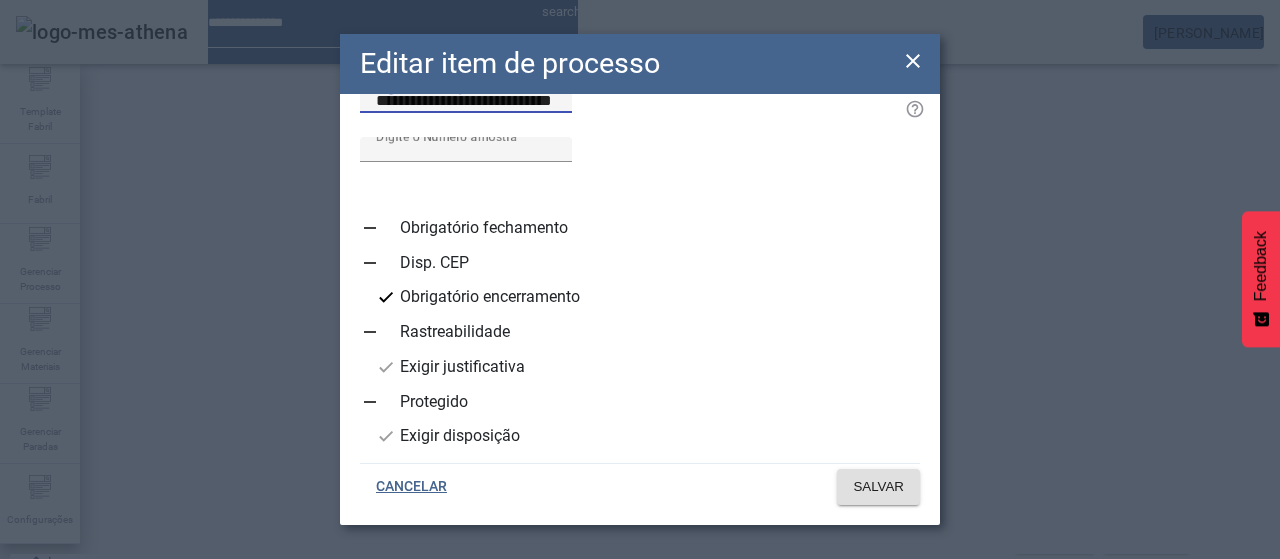 click on "**********" at bounding box center [466, 101] 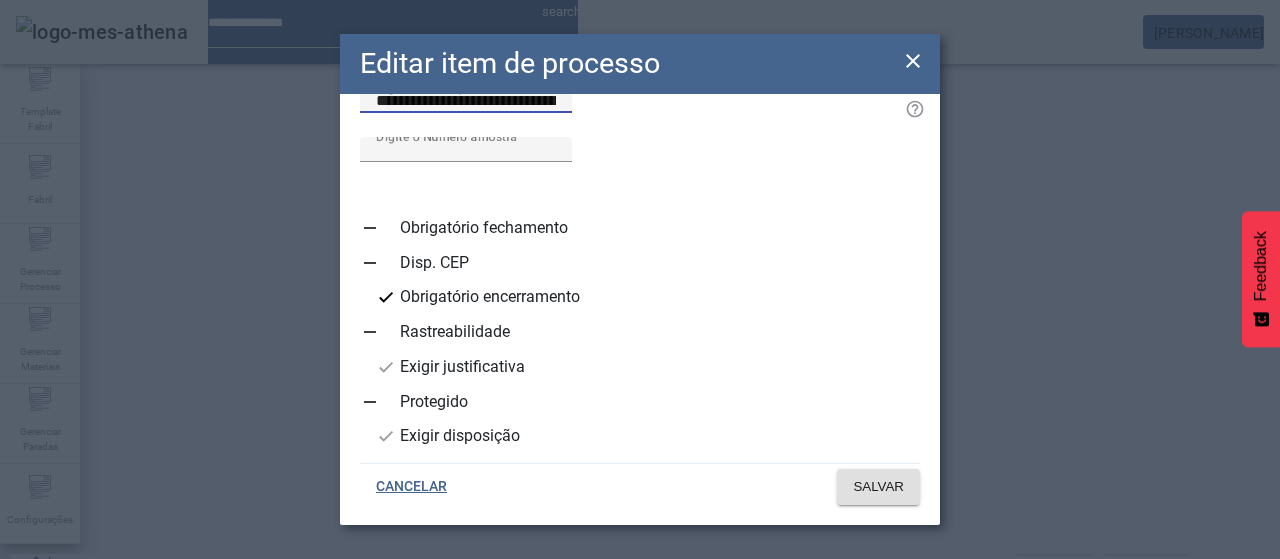 click on "**********" at bounding box center (466, 101) 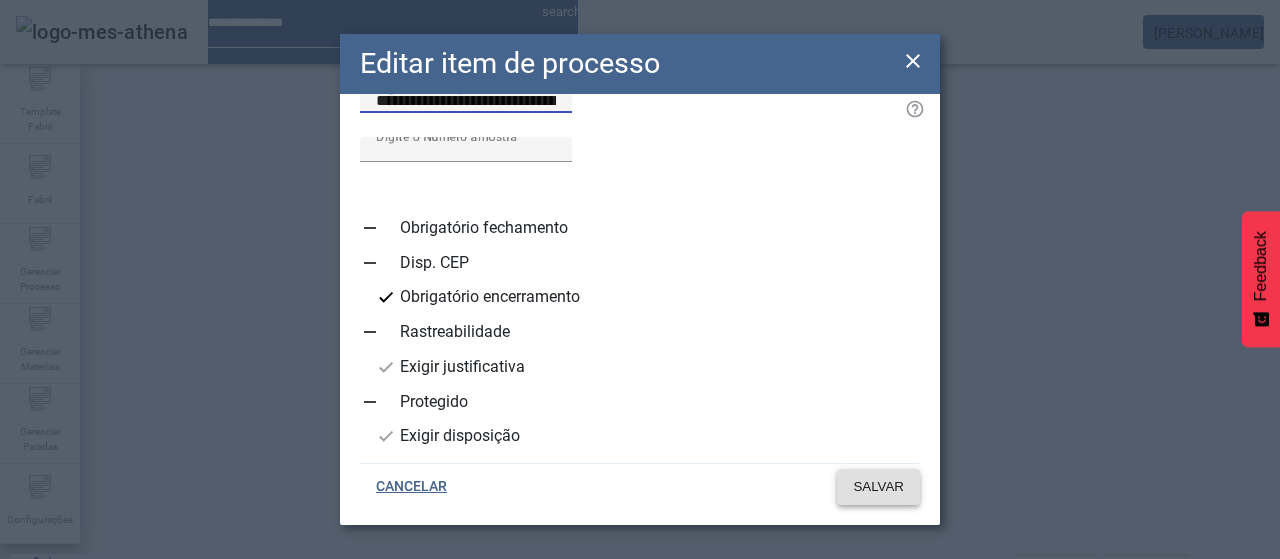 type on "**********" 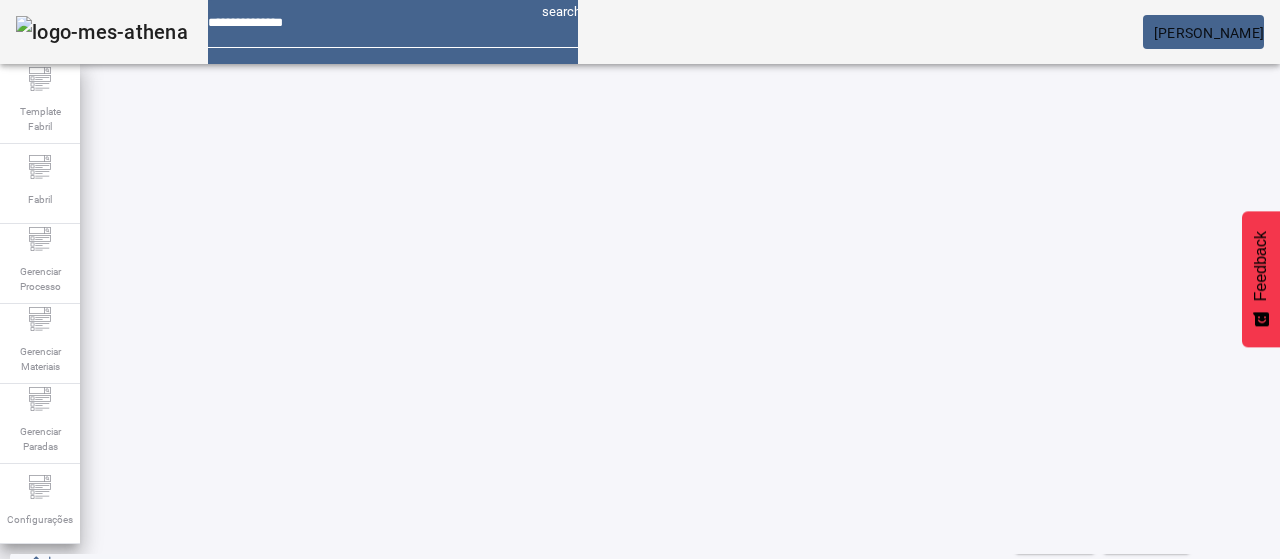scroll, scrollTop: 0, scrollLeft: 0, axis: both 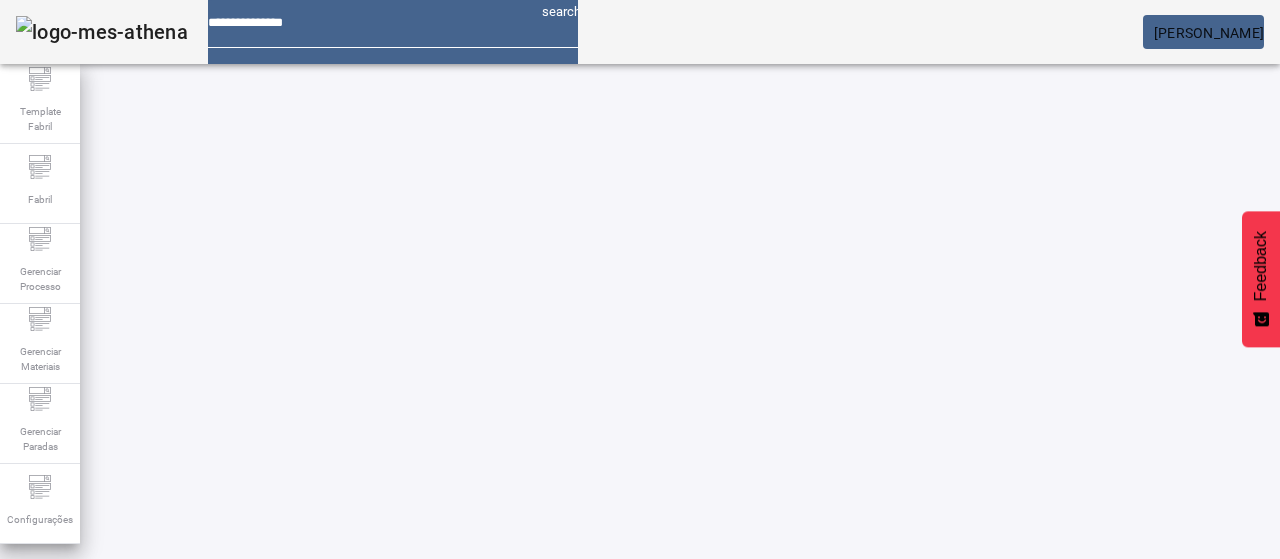 paste on "**********" 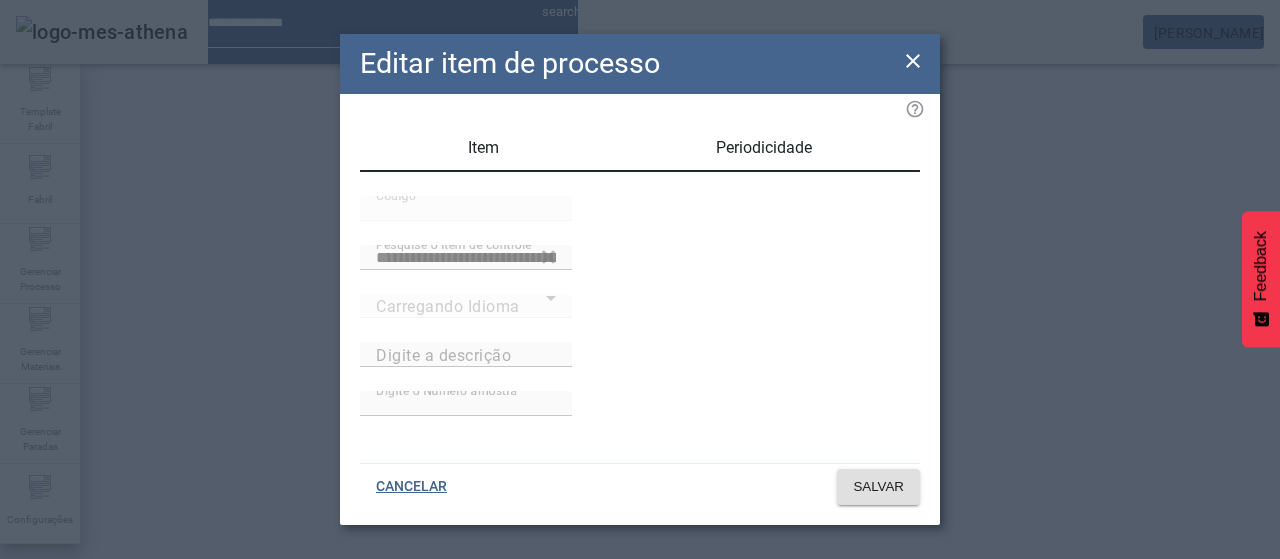 type on "**********" 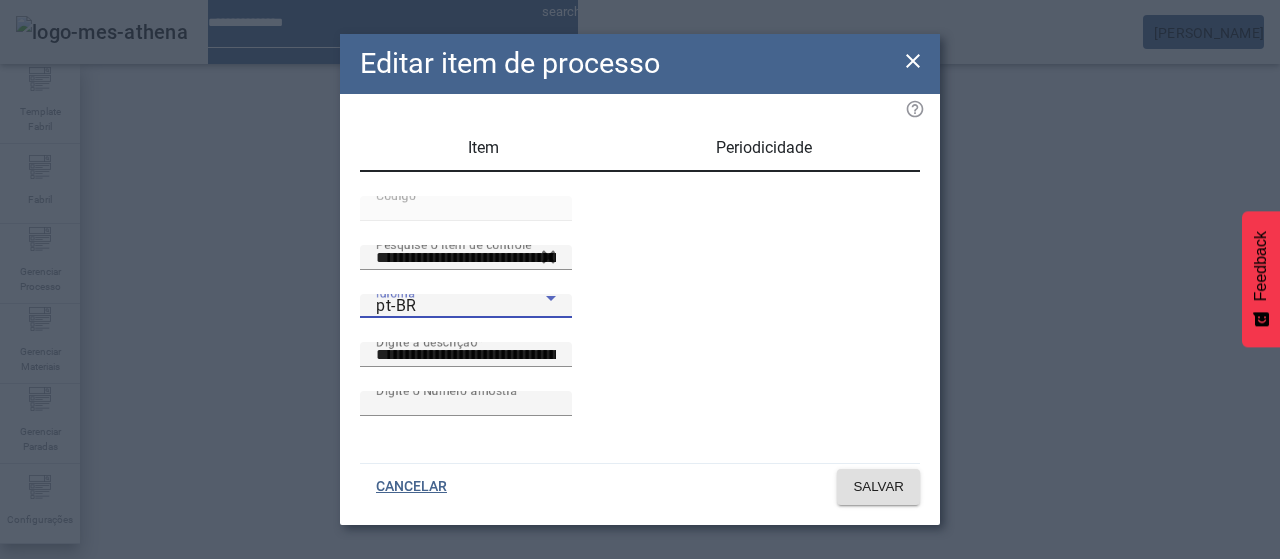 click on "pt-BR" at bounding box center [461, 306] 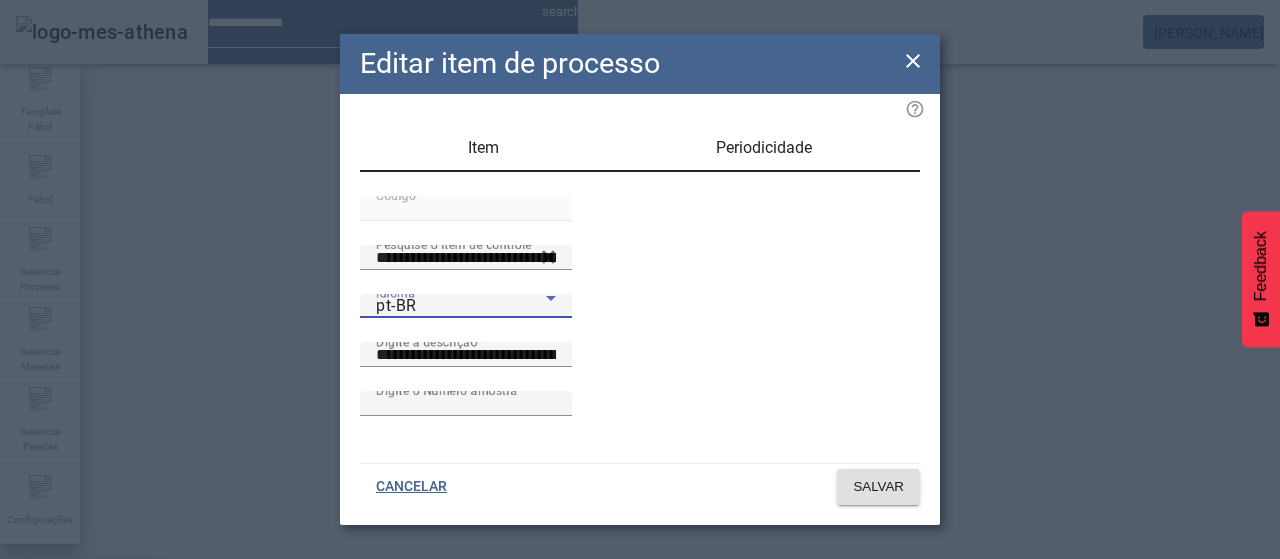 click on "es-ES" at bounding box center (81, 687) 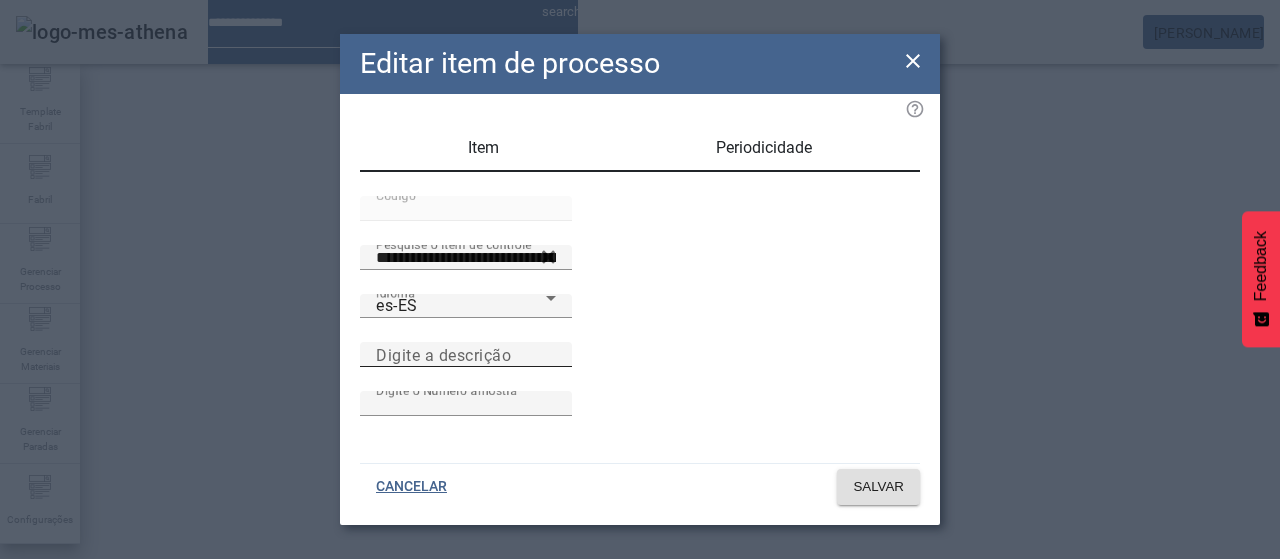 click on "Digite a descrição" at bounding box center [443, 354] 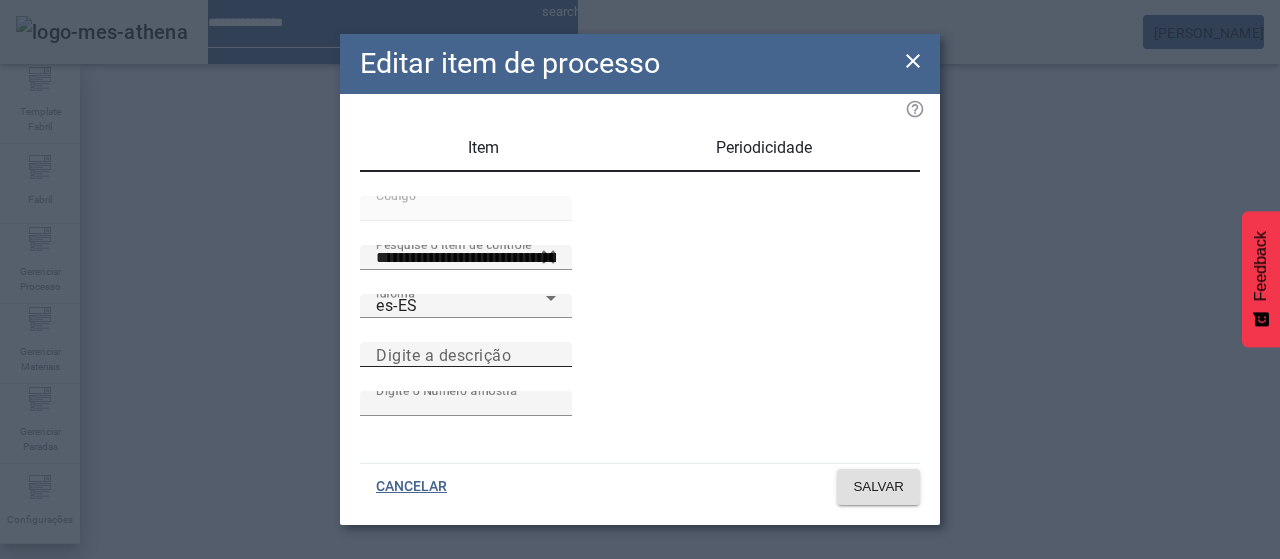 click on "Digite a descrição" at bounding box center [466, 355] 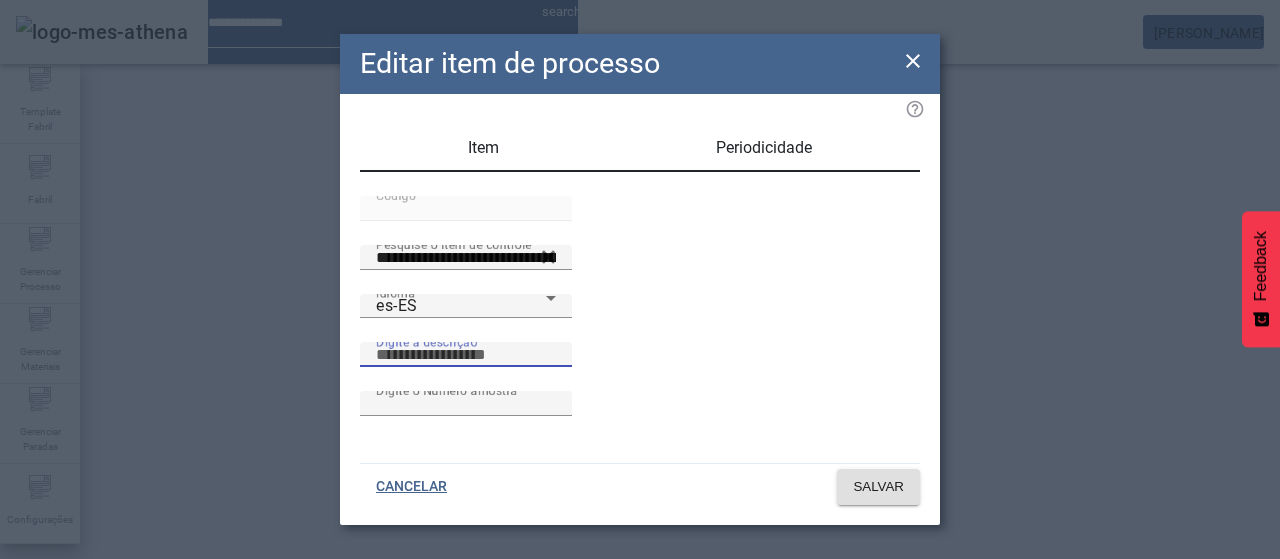 paste on "**********" 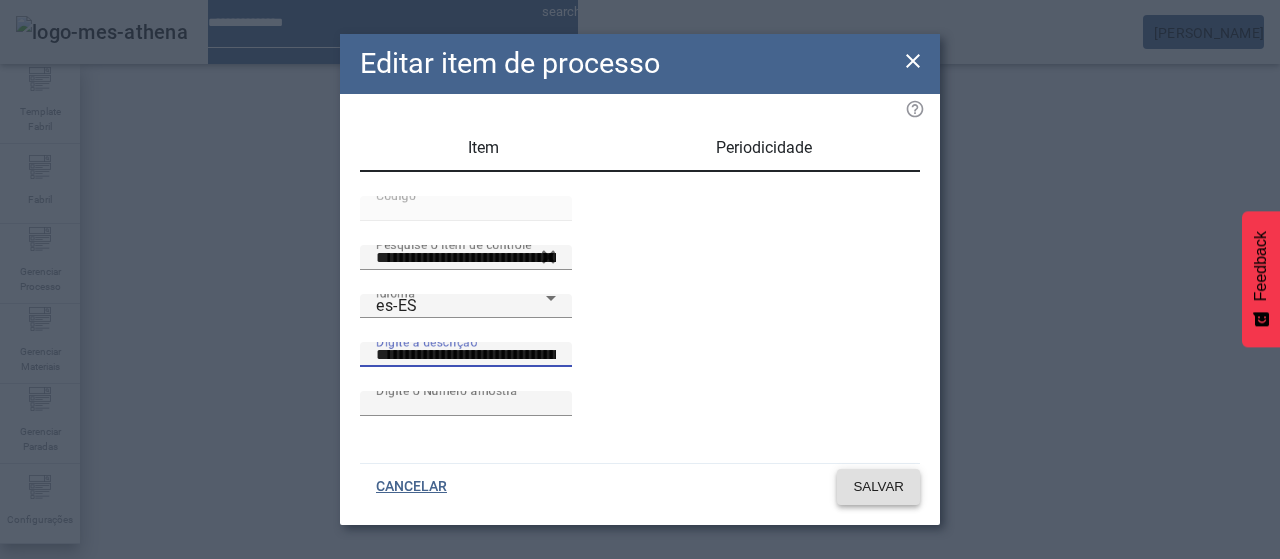 type on "**********" 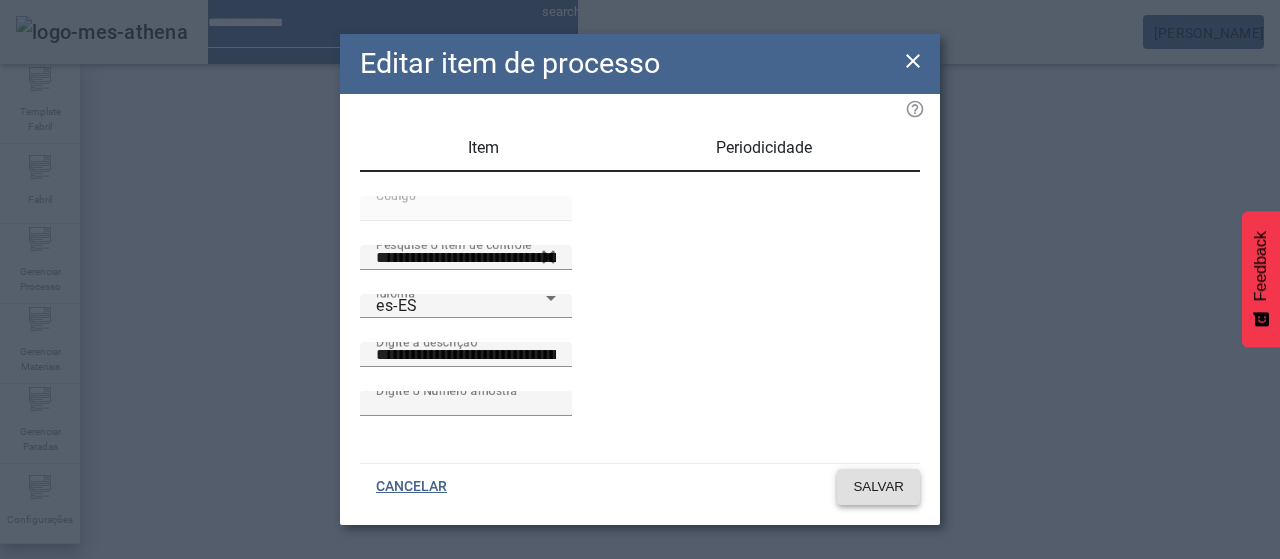 click on "SALVAR" 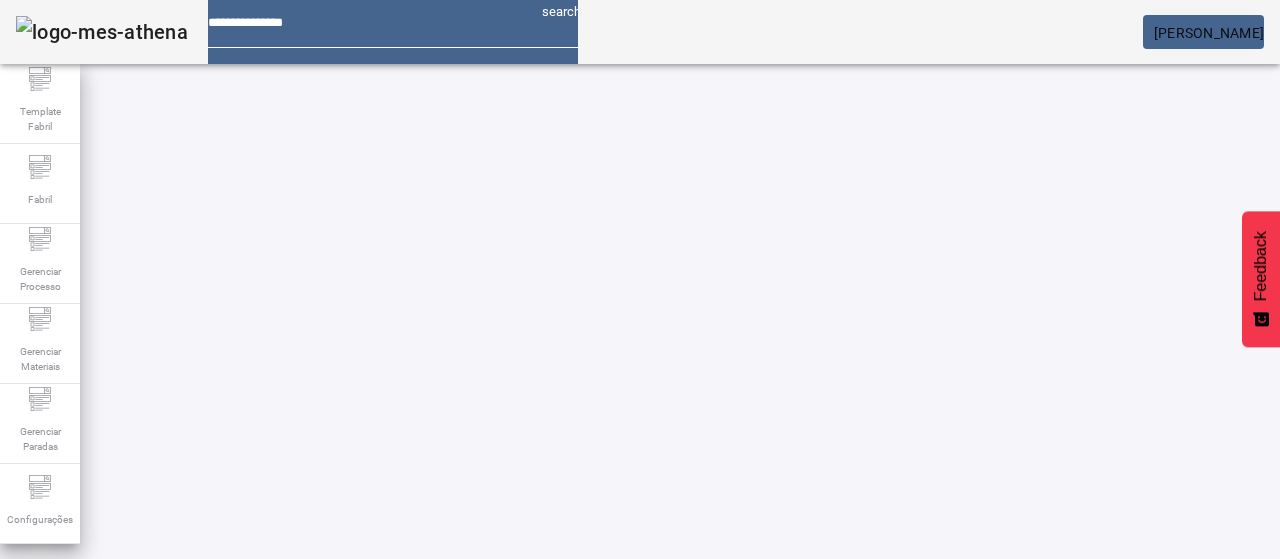 click on "EDITAR" at bounding box center [950, 864] 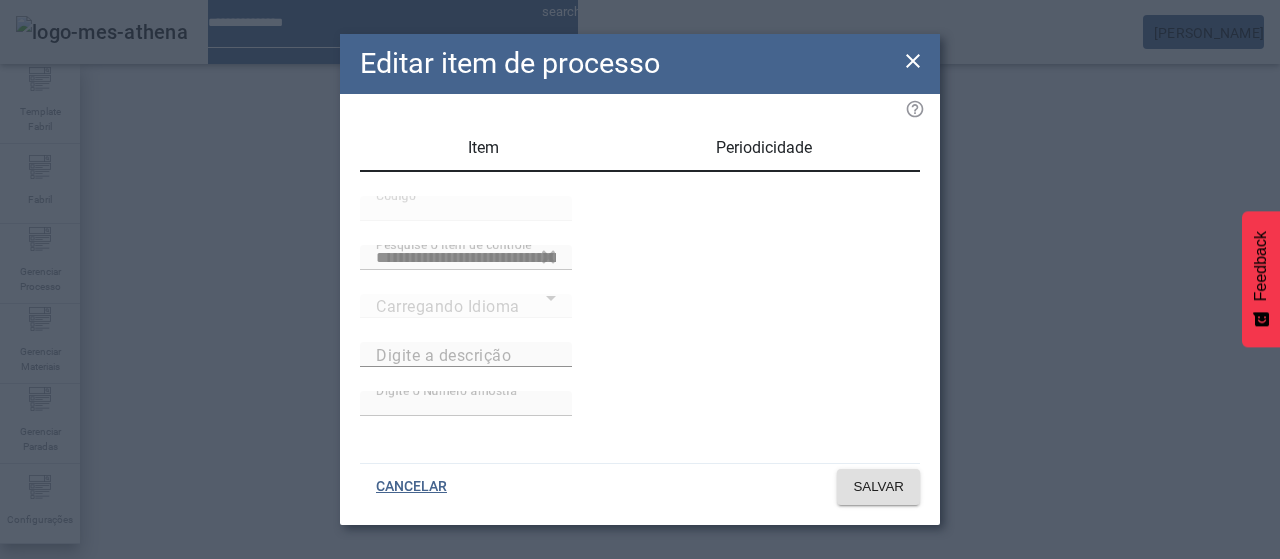 type on "**********" 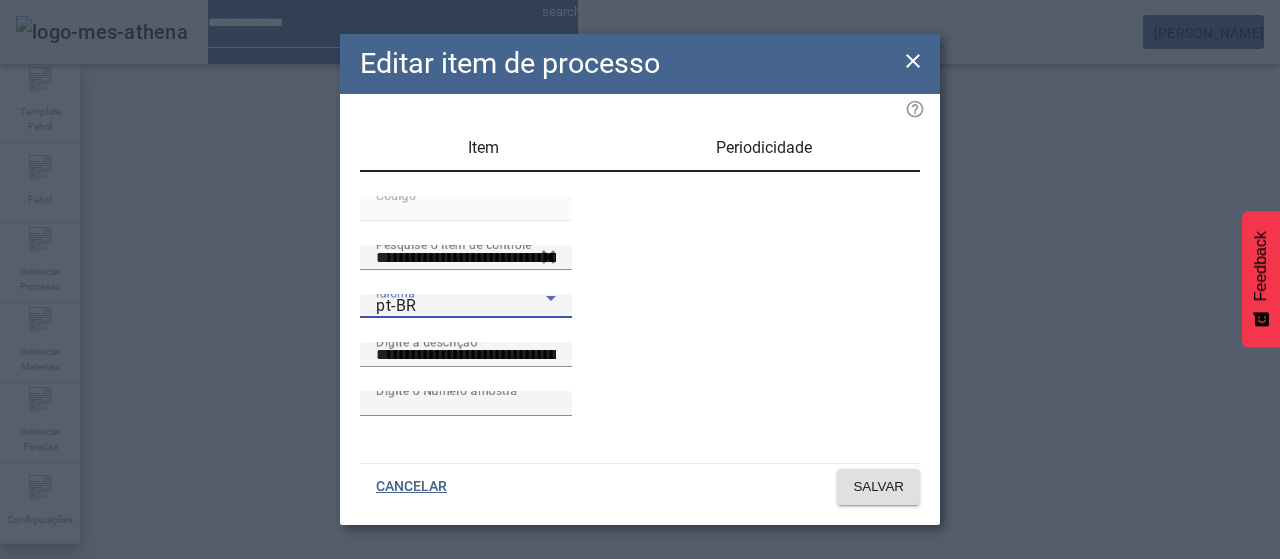 click on "pt-BR" at bounding box center (461, 306) 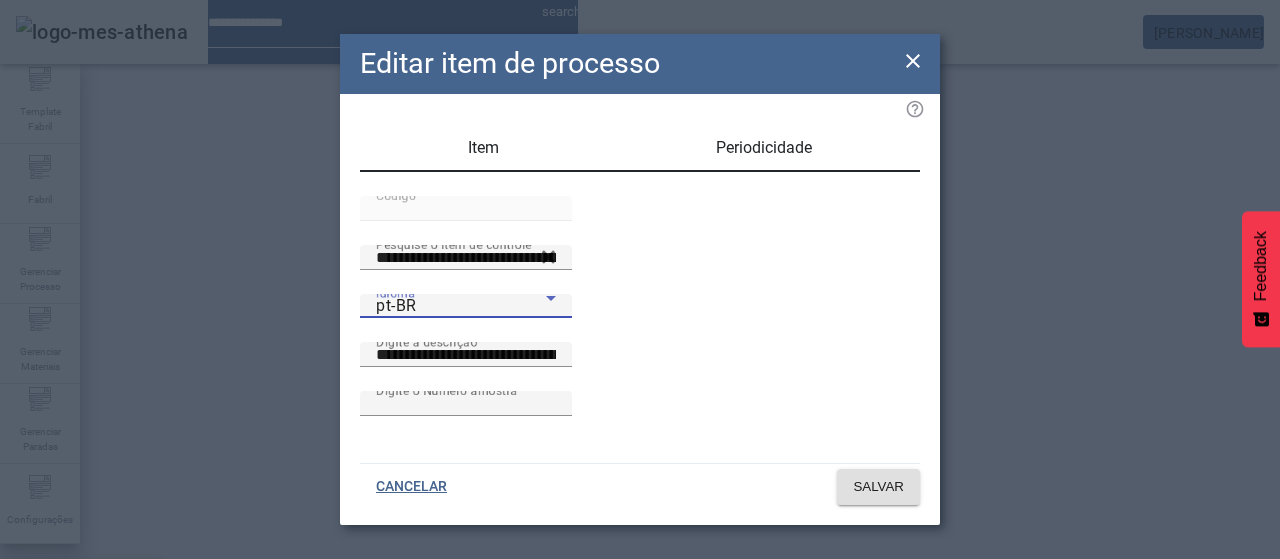 click on "es-ES" at bounding box center (81, 687) 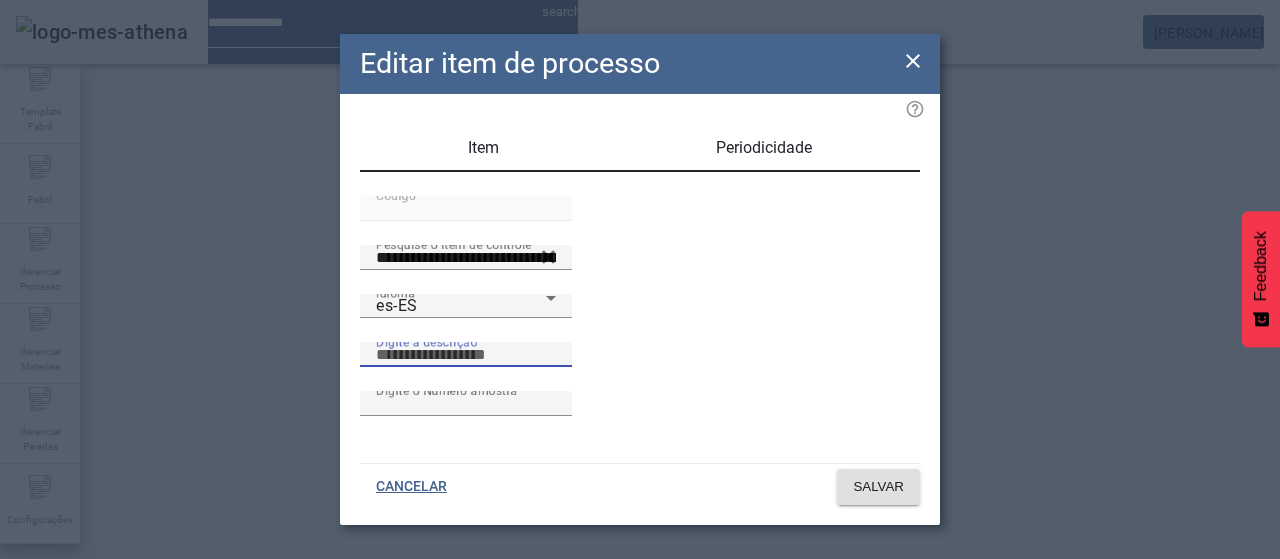 click on "Digite a descrição" at bounding box center (466, 355) 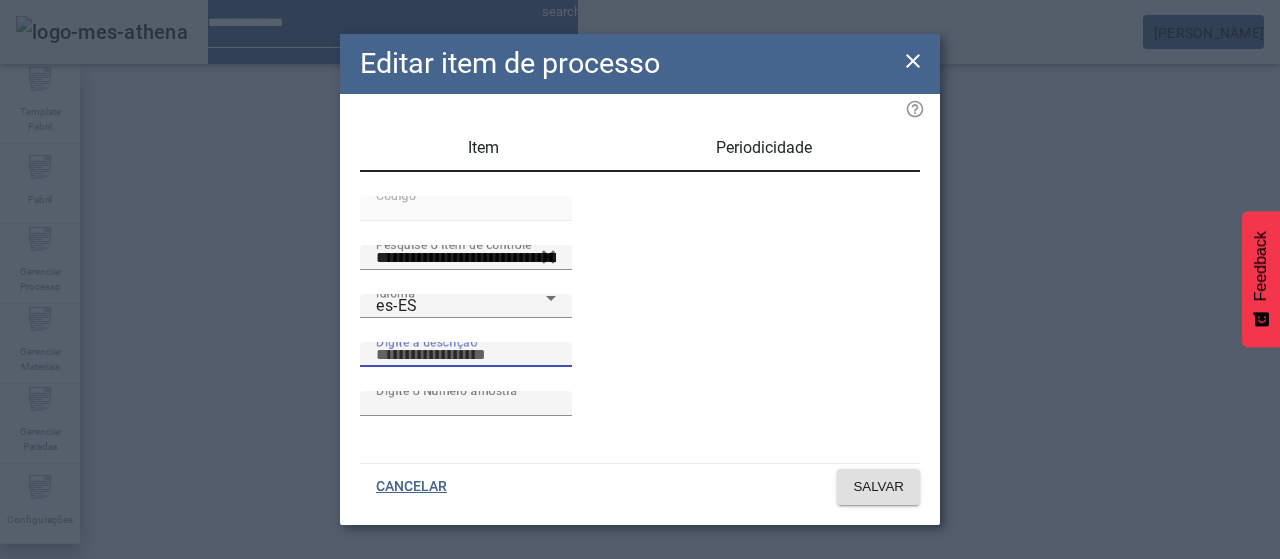 paste on "**********" 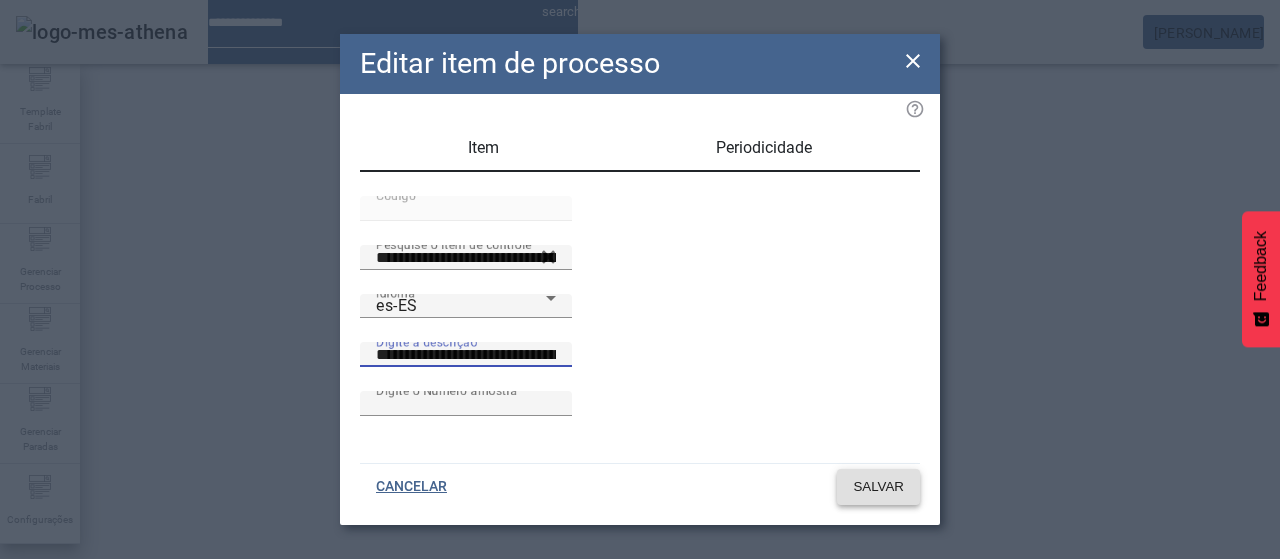 type on "**********" 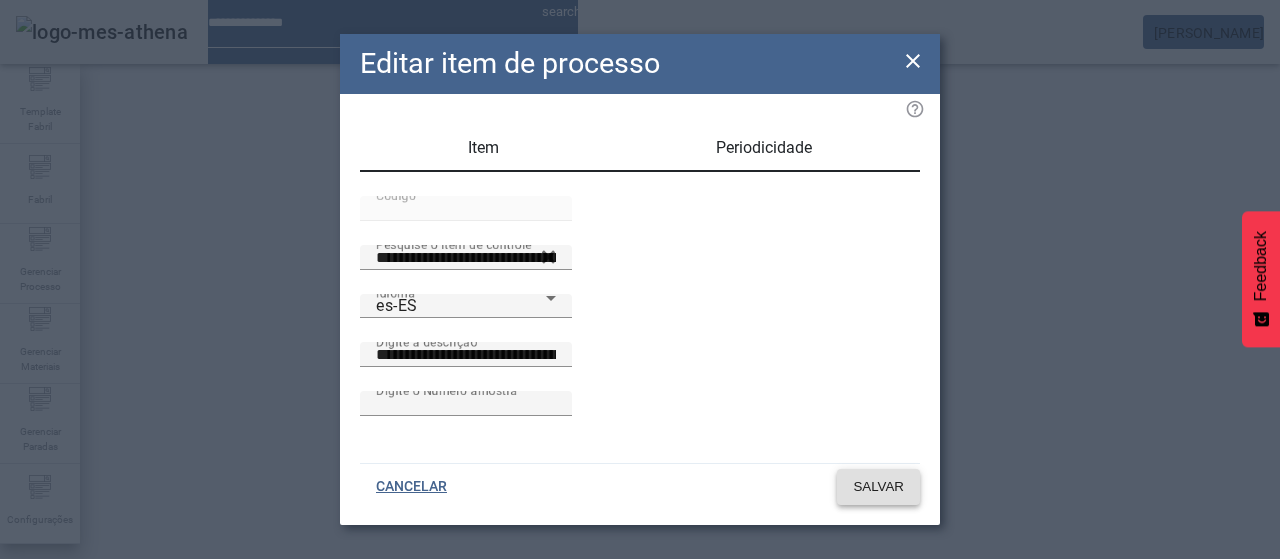click on "SALVAR" 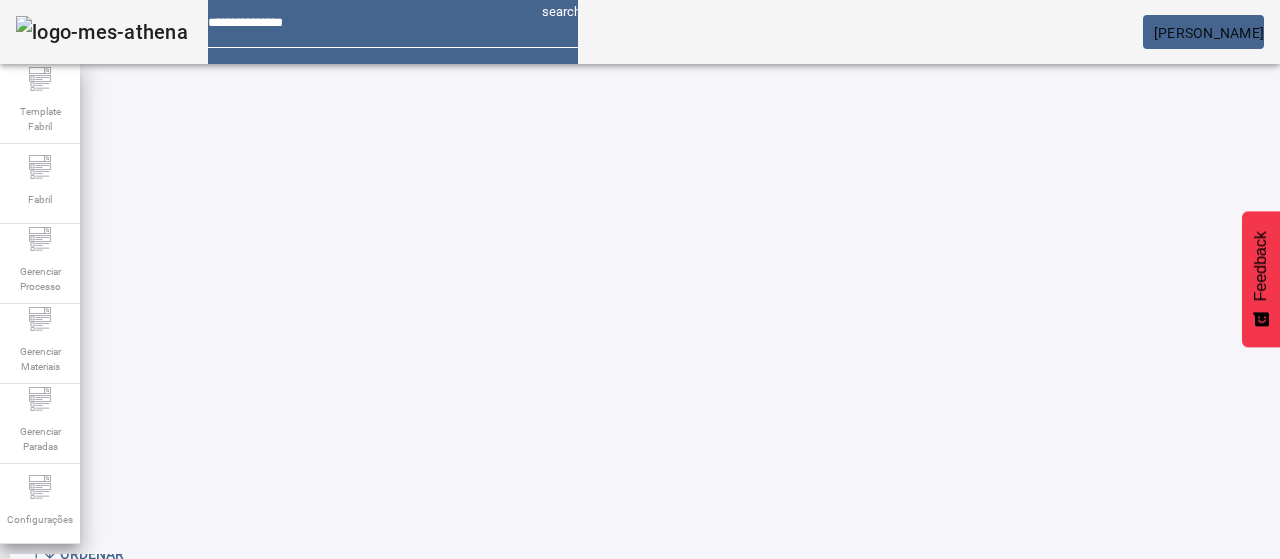 scroll, scrollTop: 178, scrollLeft: 0, axis: vertical 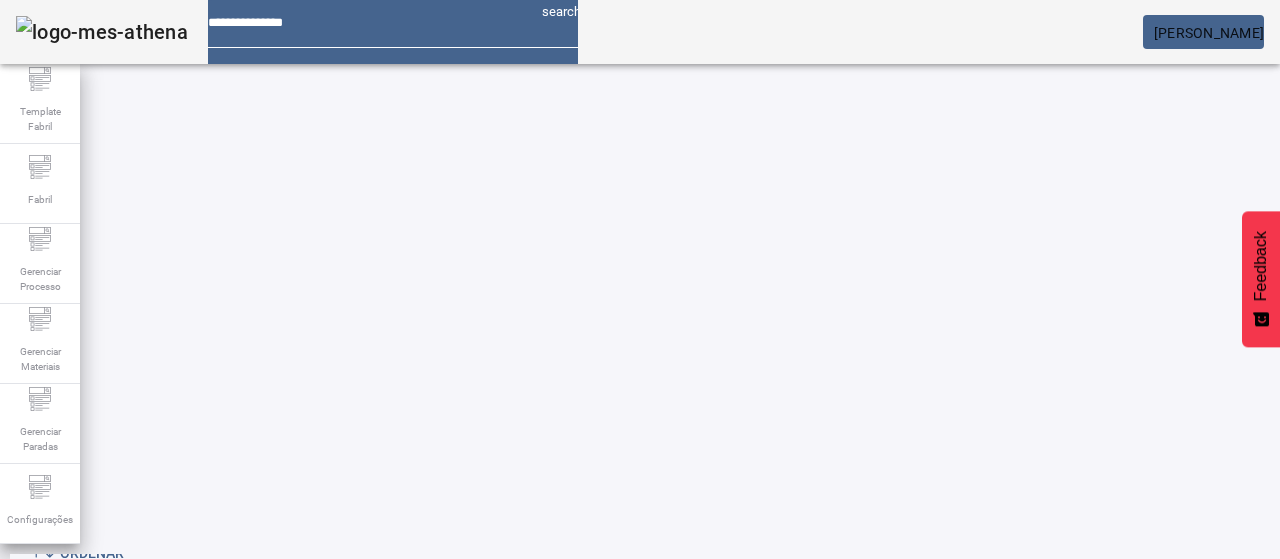 click on "EDITAR" at bounding box center [54, 836] 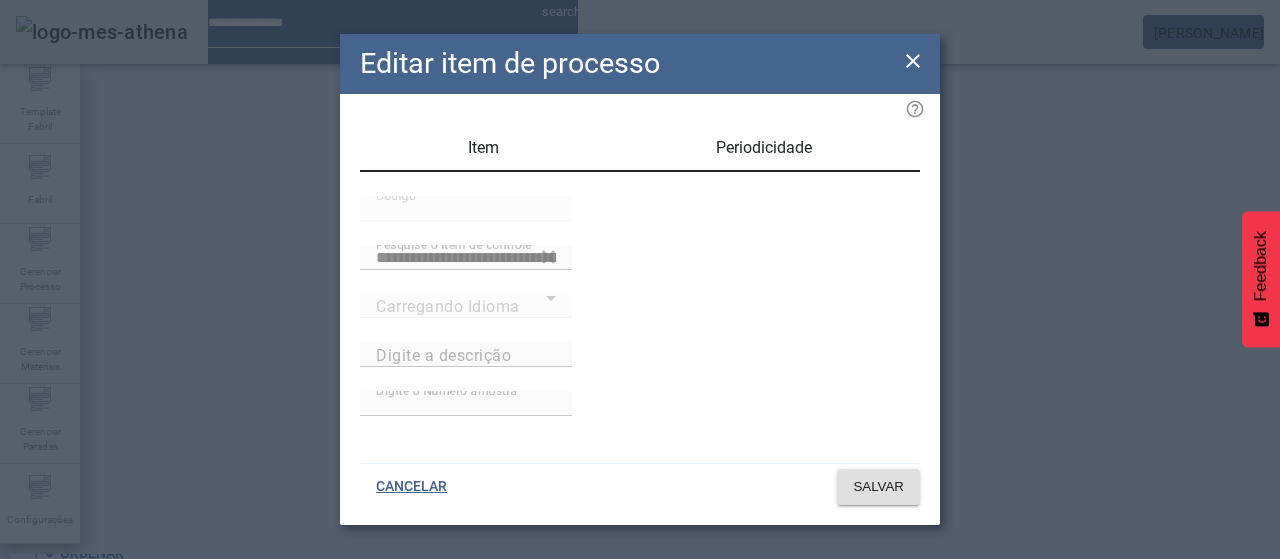 type on "**********" 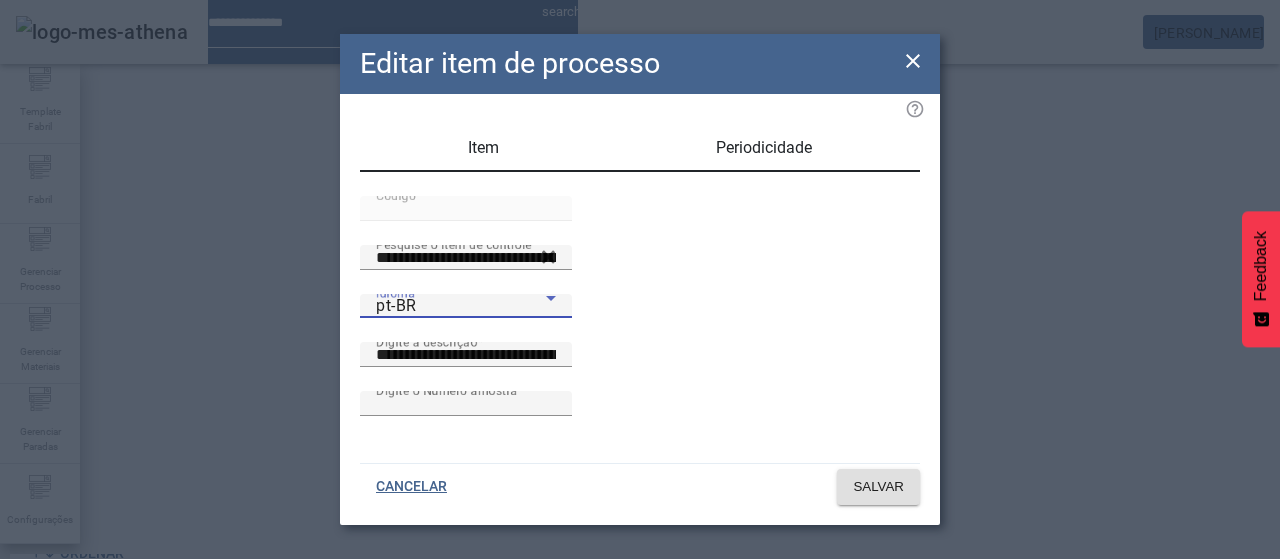 click on "pt-BR" at bounding box center (461, 306) 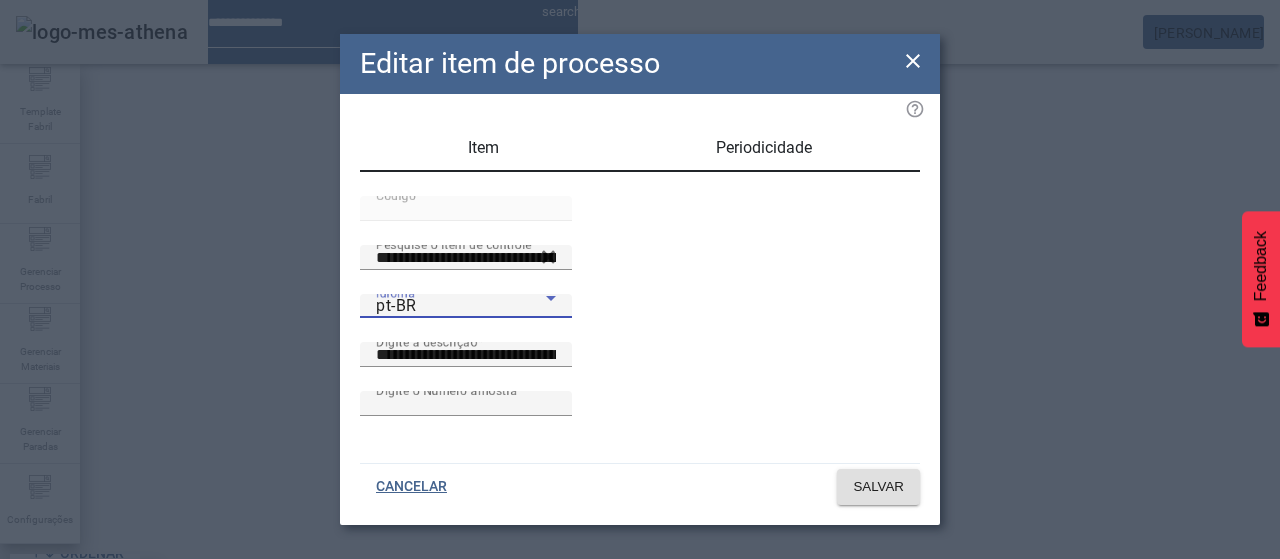 click on "es-ES" at bounding box center [81, 687] 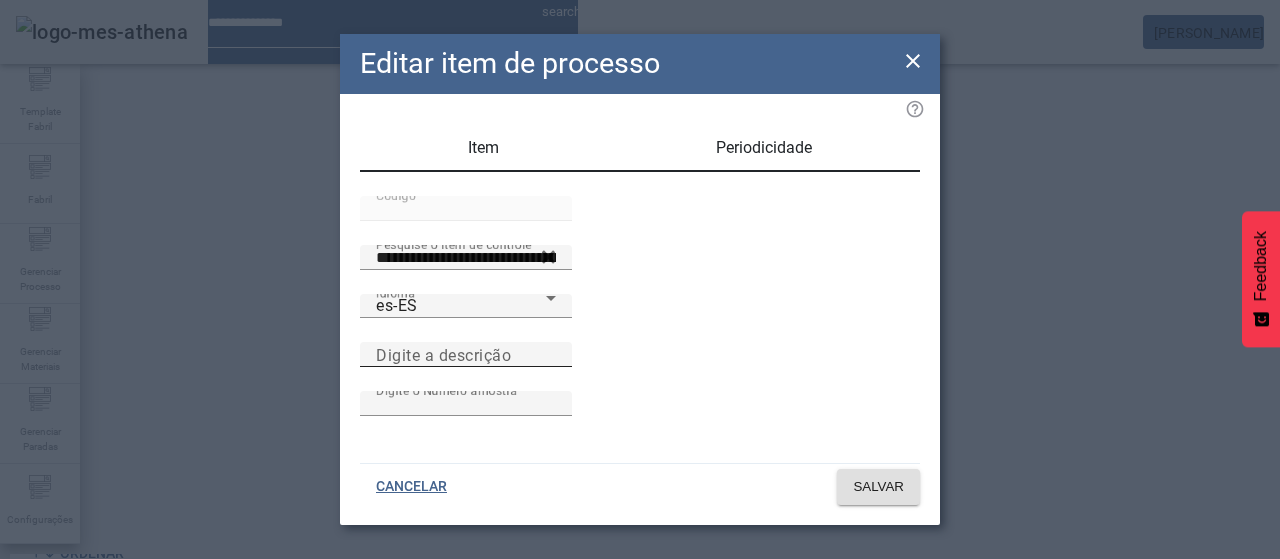 click on "Digite a descrição" at bounding box center [443, 354] 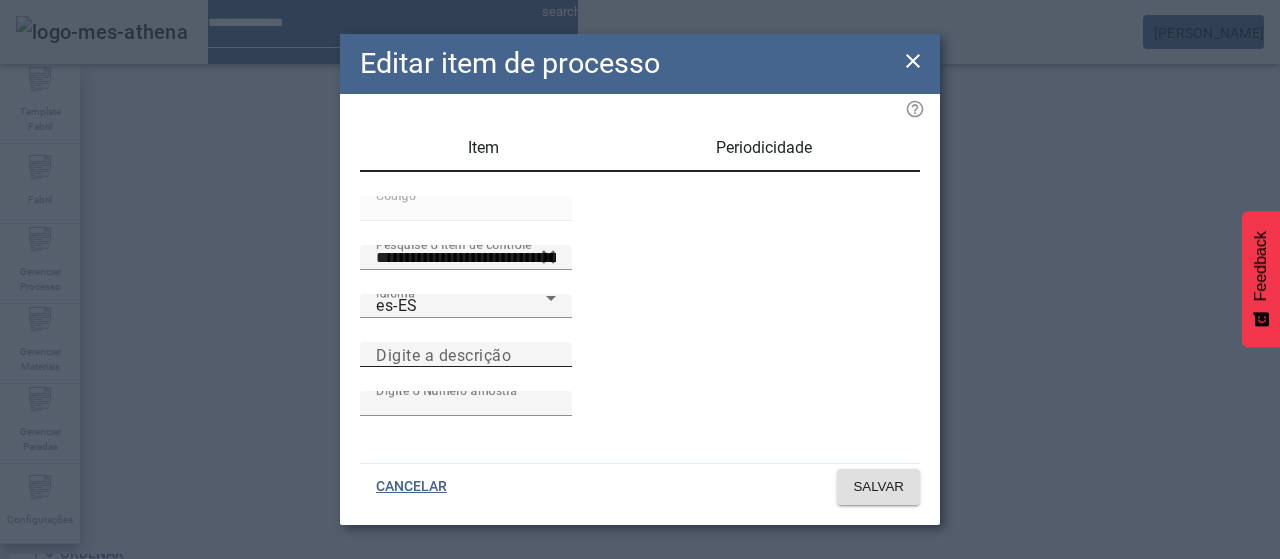 click on "Digite a descrição" at bounding box center [466, 355] 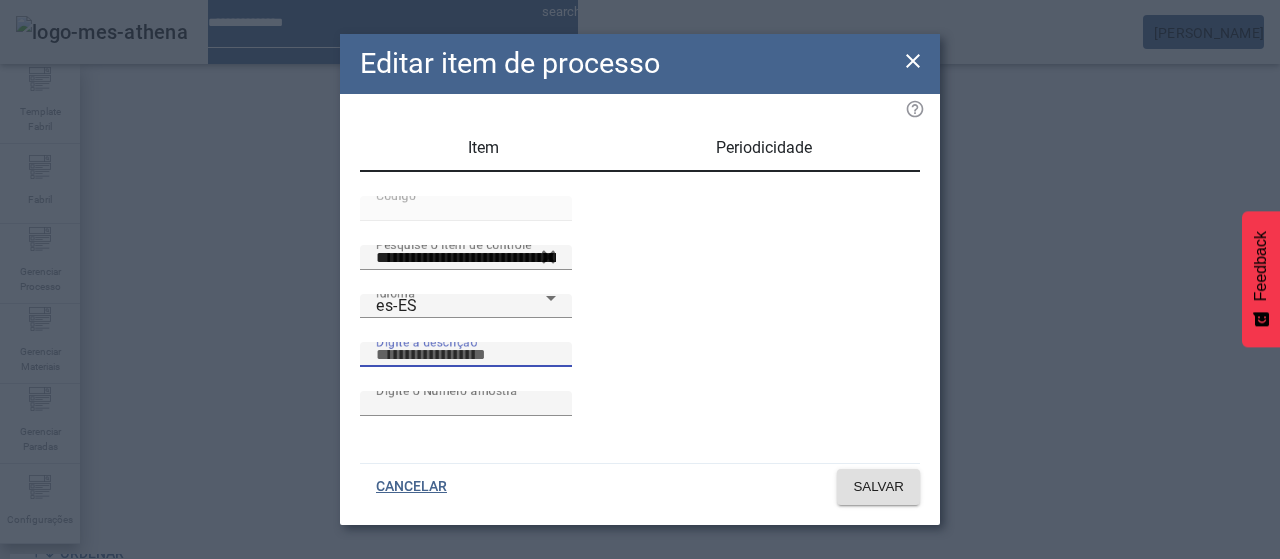 paste on "**********" 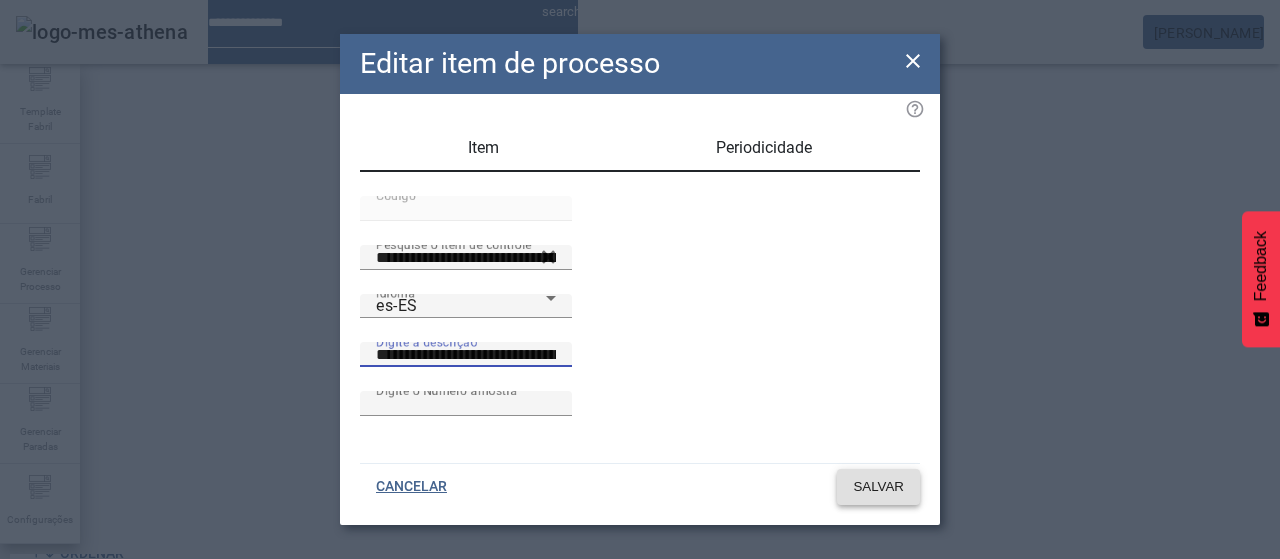 type on "**********" 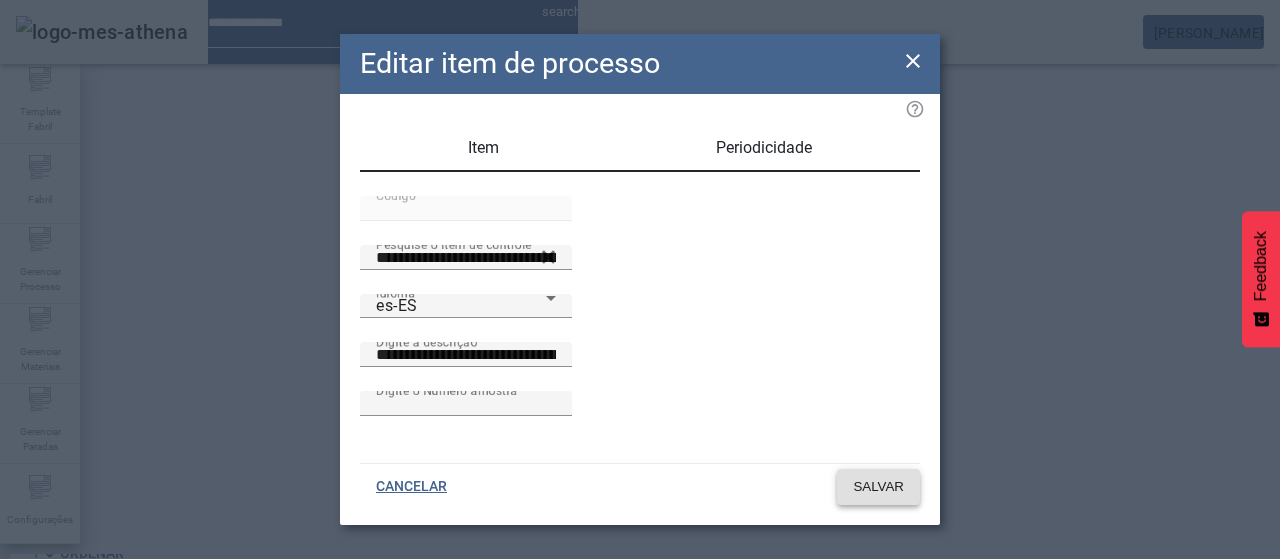 click on "SALVAR" 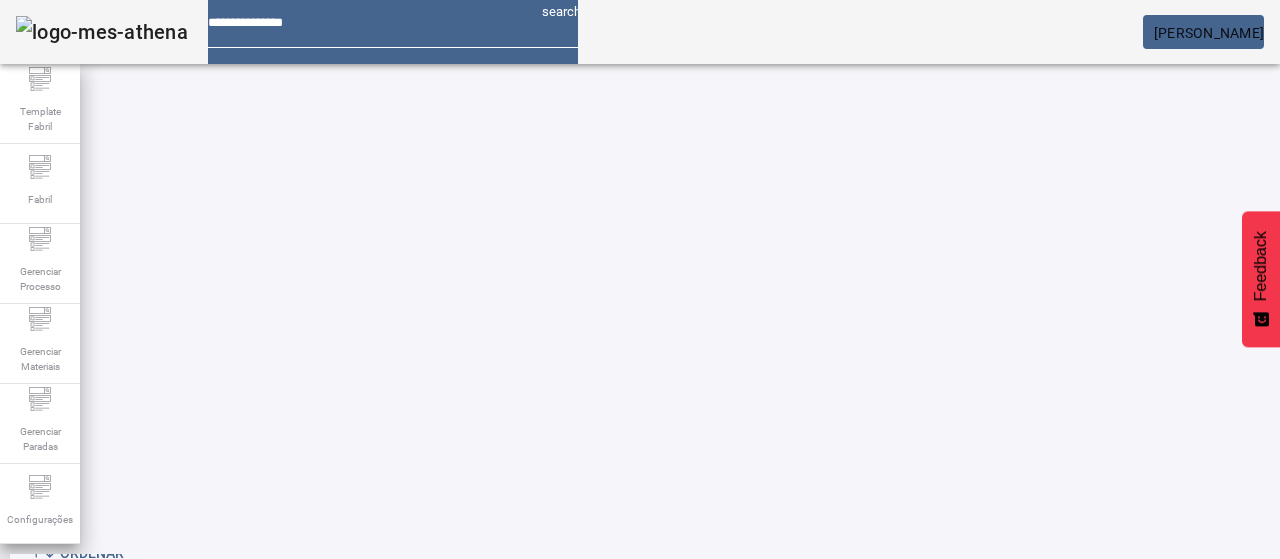 click on "EDITAR" at bounding box center [353, 836] 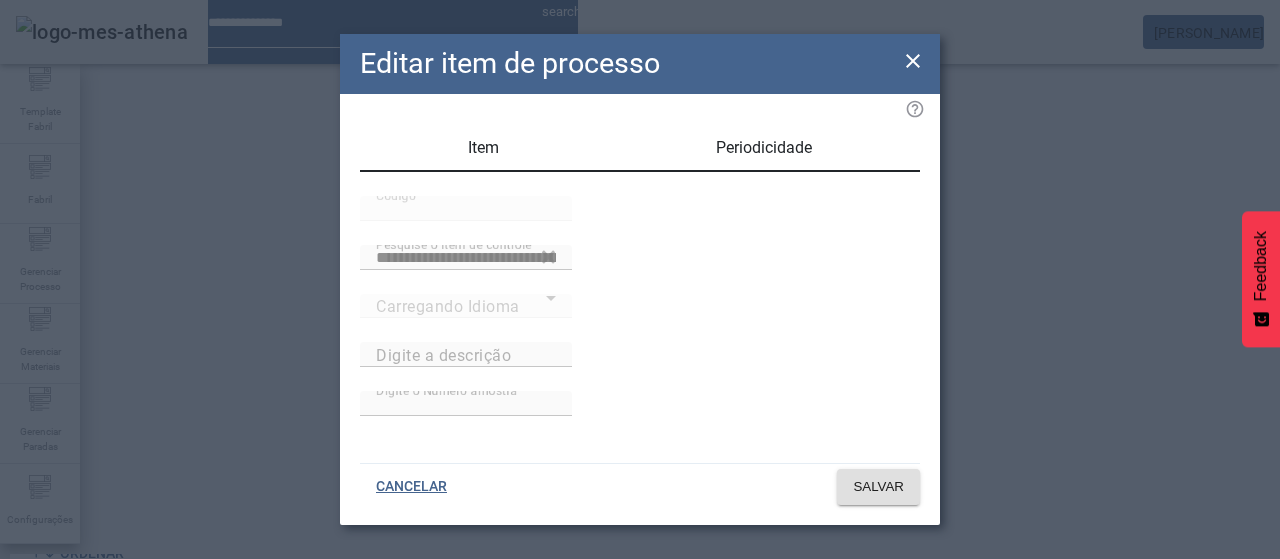 type on "**********" 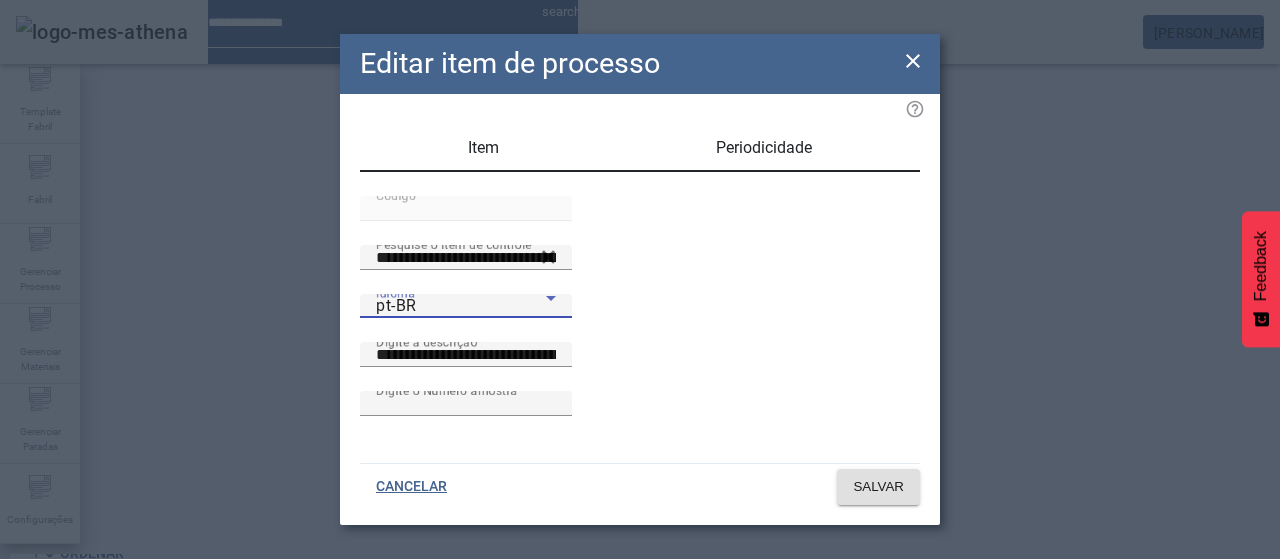 click on "pt-BR" at bounding box center [461, 306] 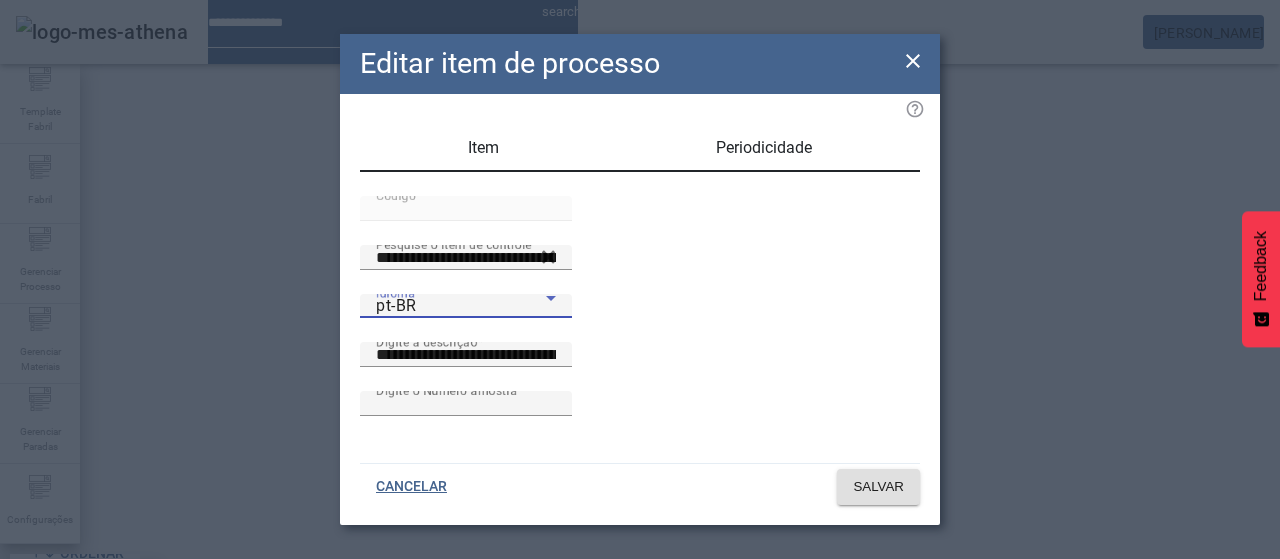 click on "es-ES" at bounding box center [81, 687] 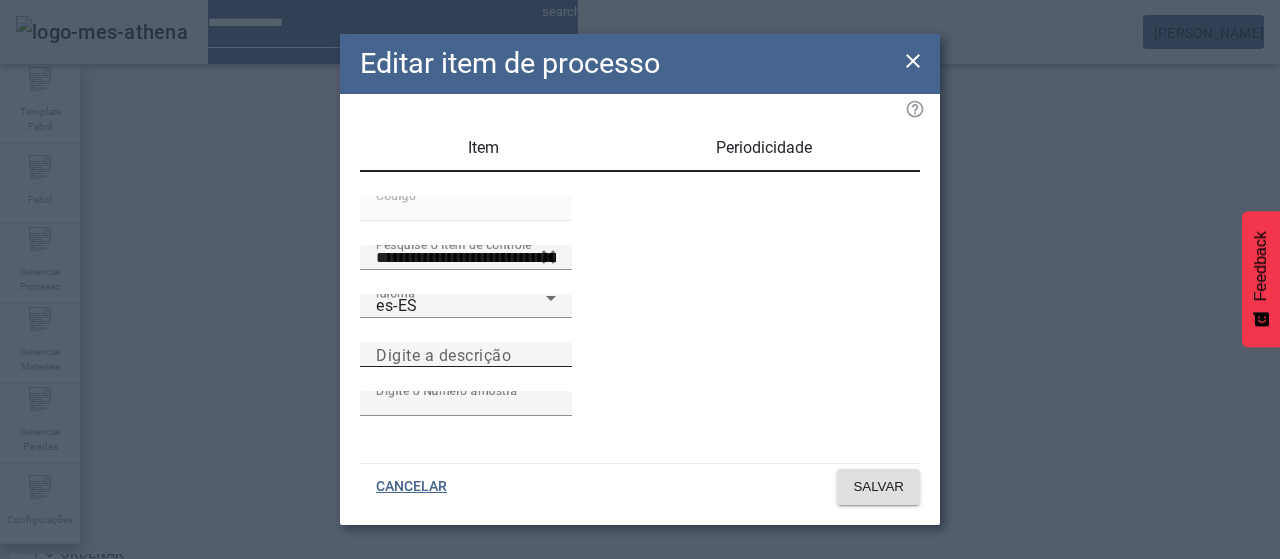 click on "Digite a descrição" at bounding box center (443, 354) 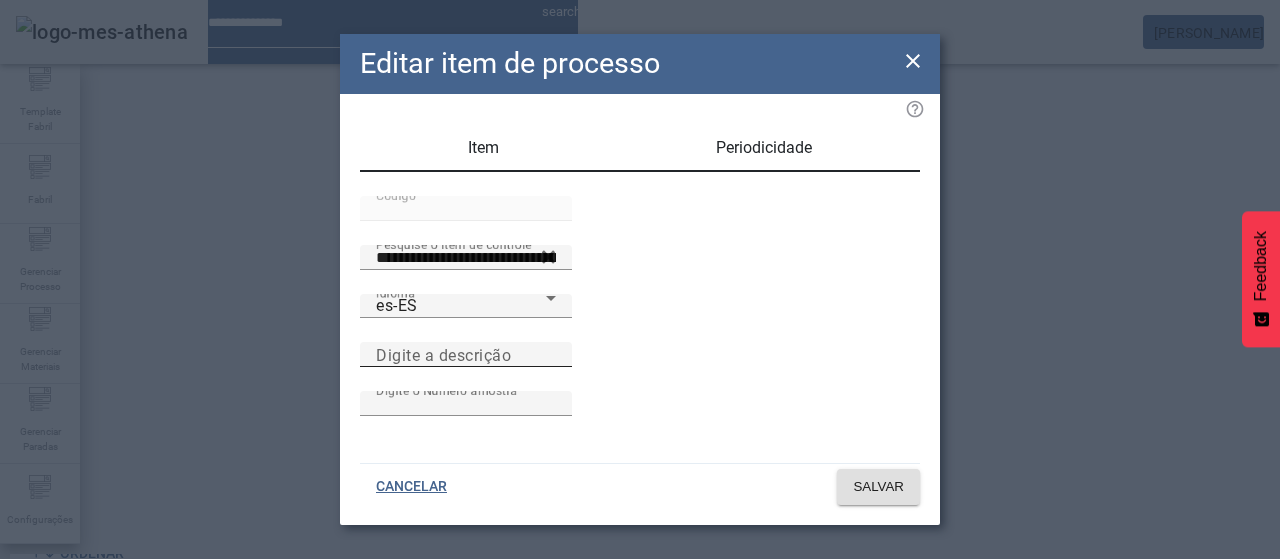 click on "Digite a descrição" at bounding box center [466, 355] 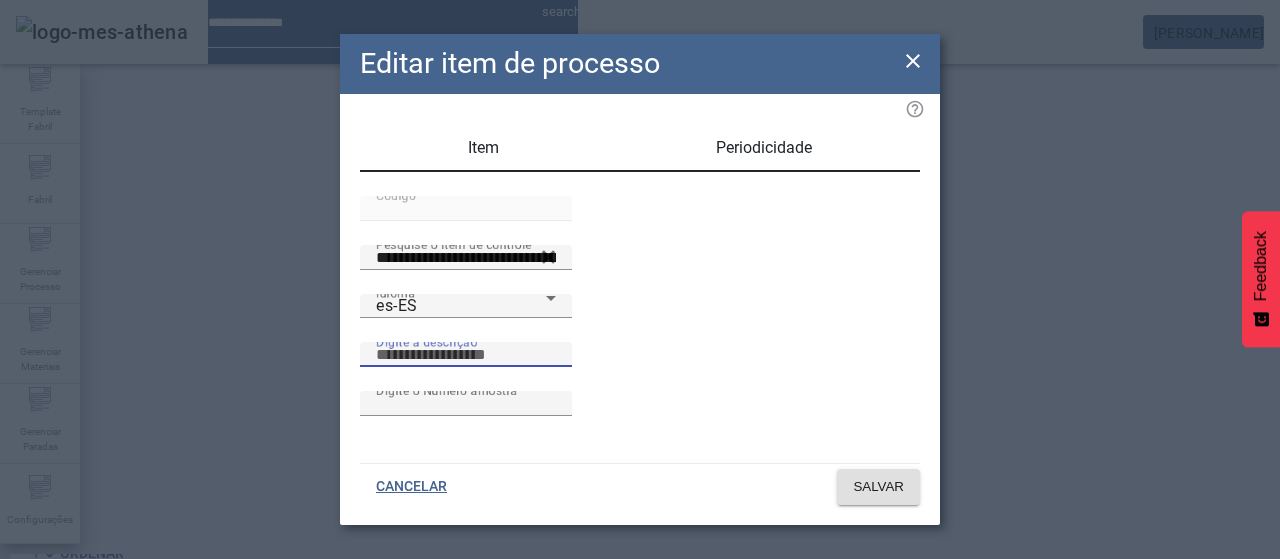paste on "**********" 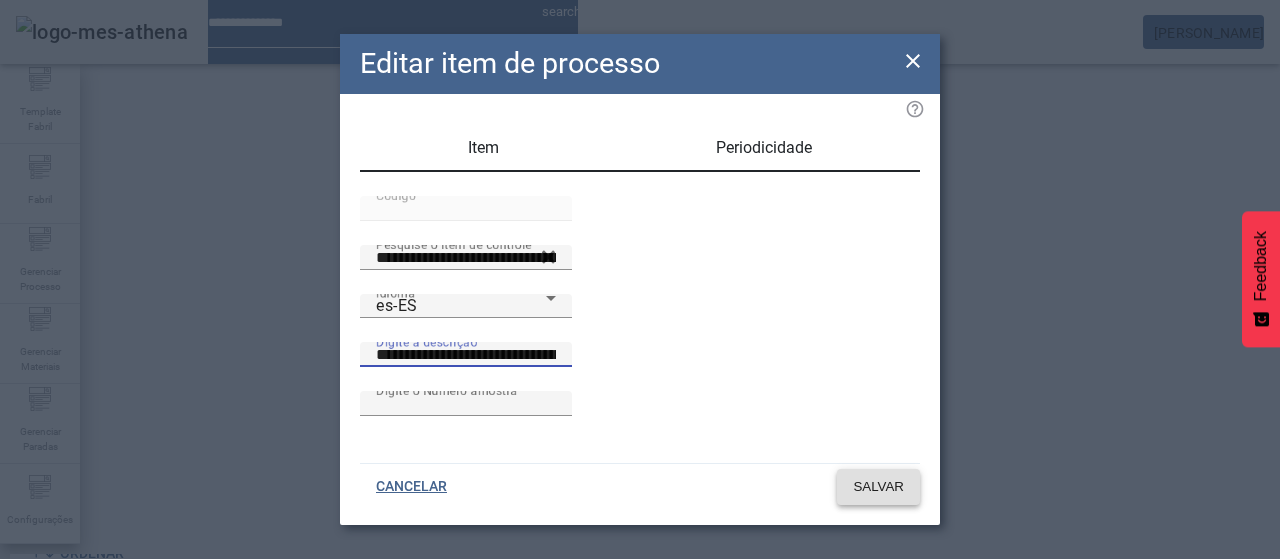 type on "**********" 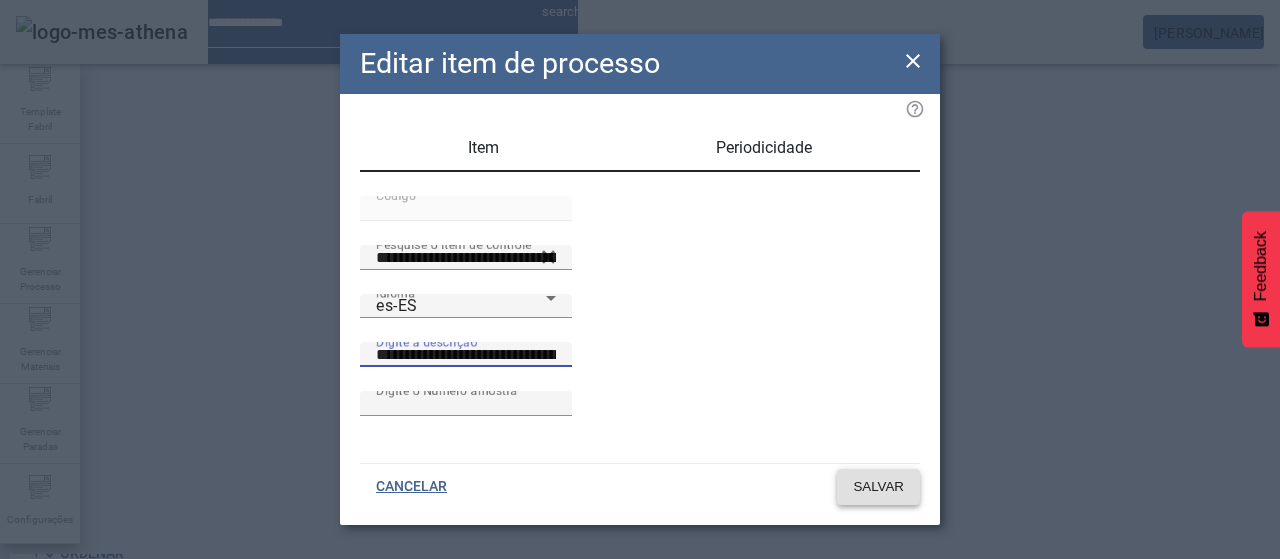 click 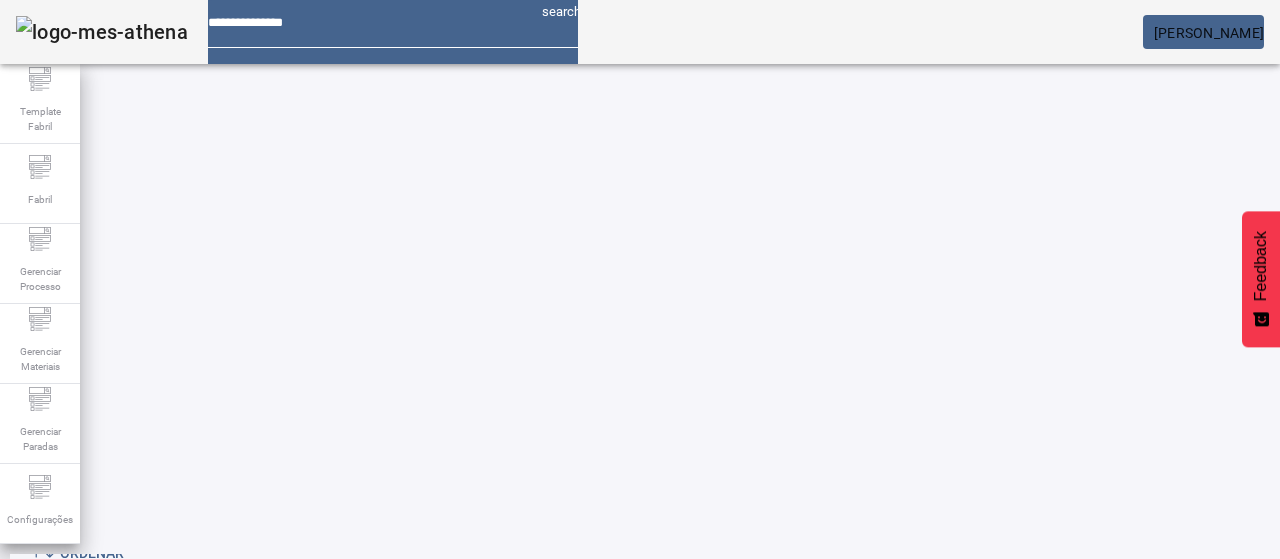click on "EDITAR" at bounding box center [353, 686] 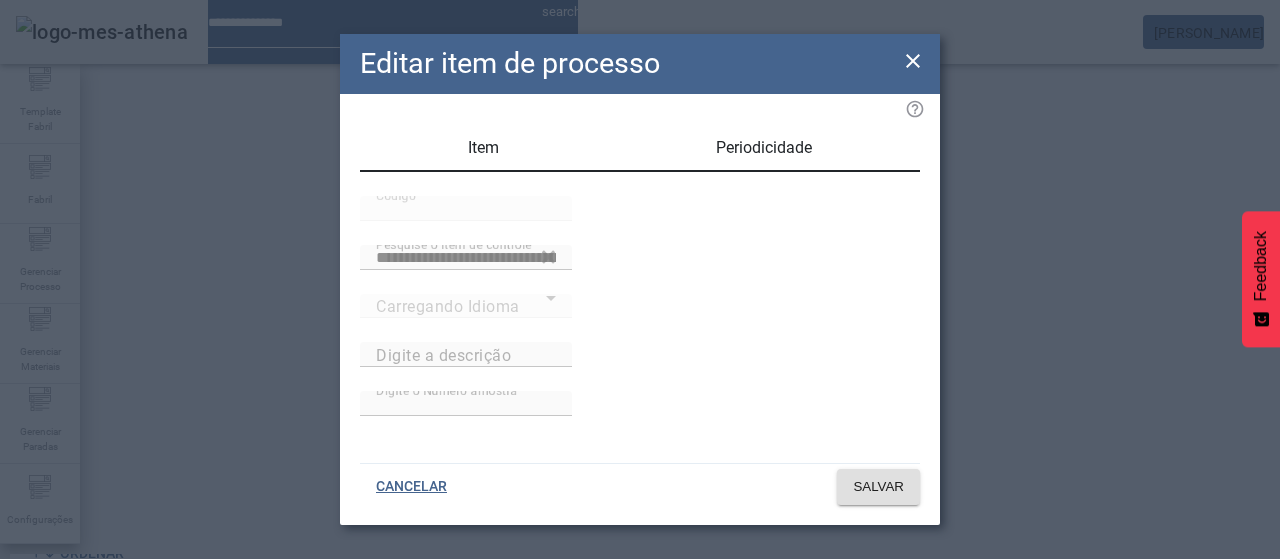 type on "**********" 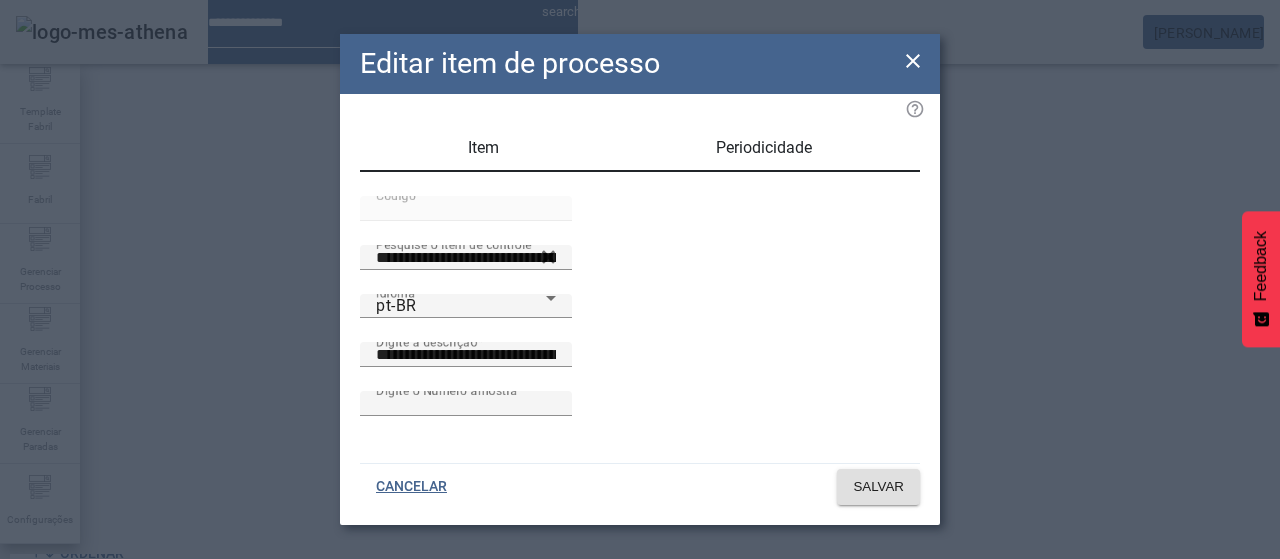 click at bounding box center [466, 330] 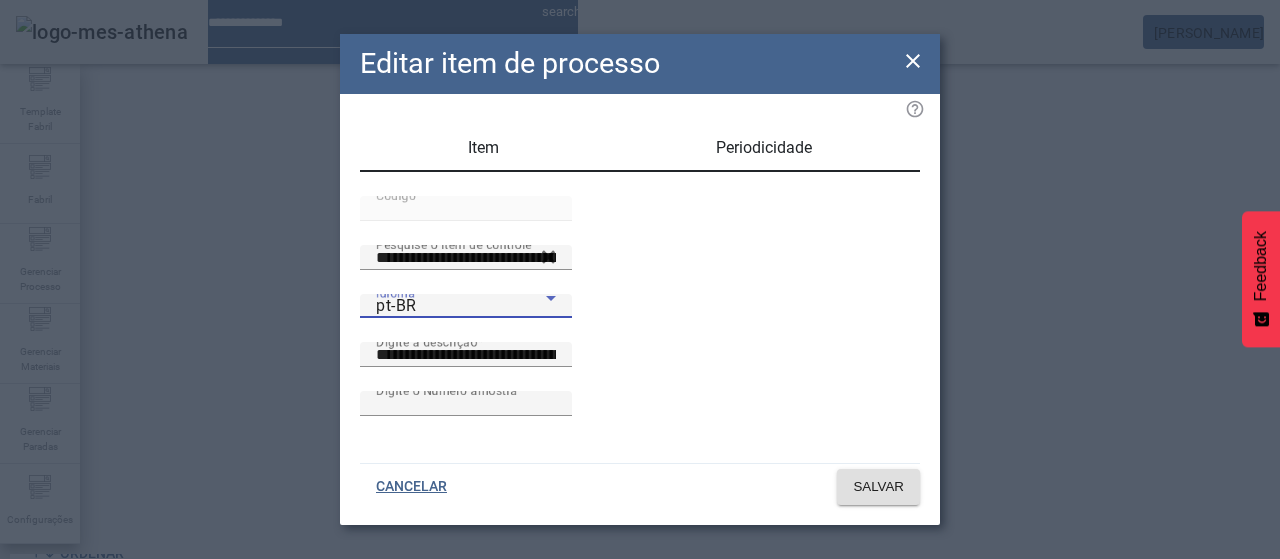 click on "pt-BR" at bounding box center [461, 306] 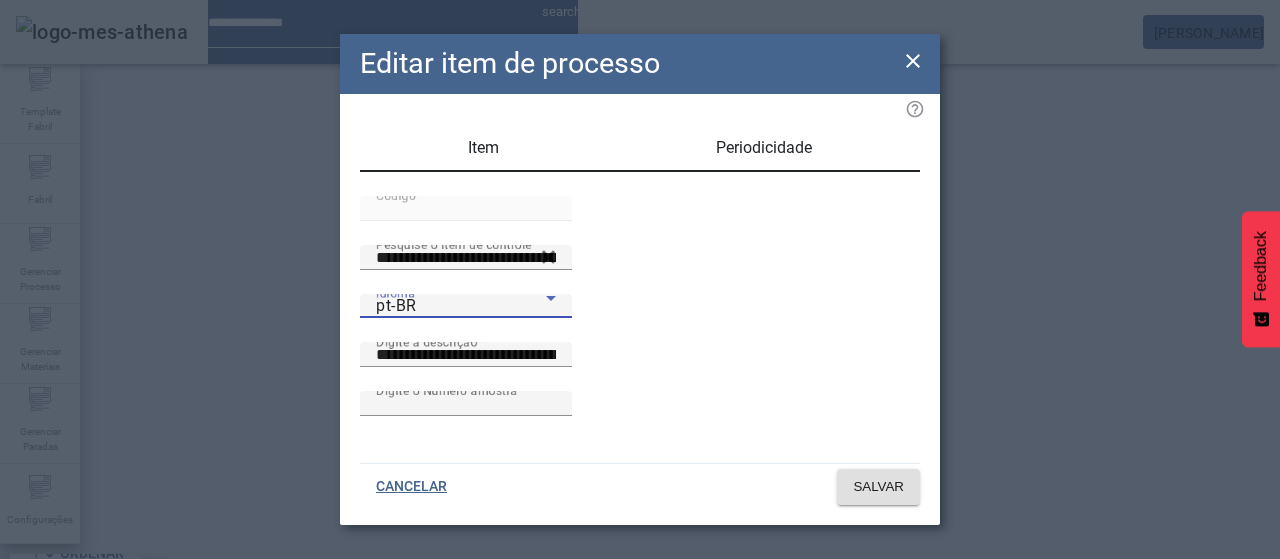 click on "es-ES" at bounding box center (81, 687) 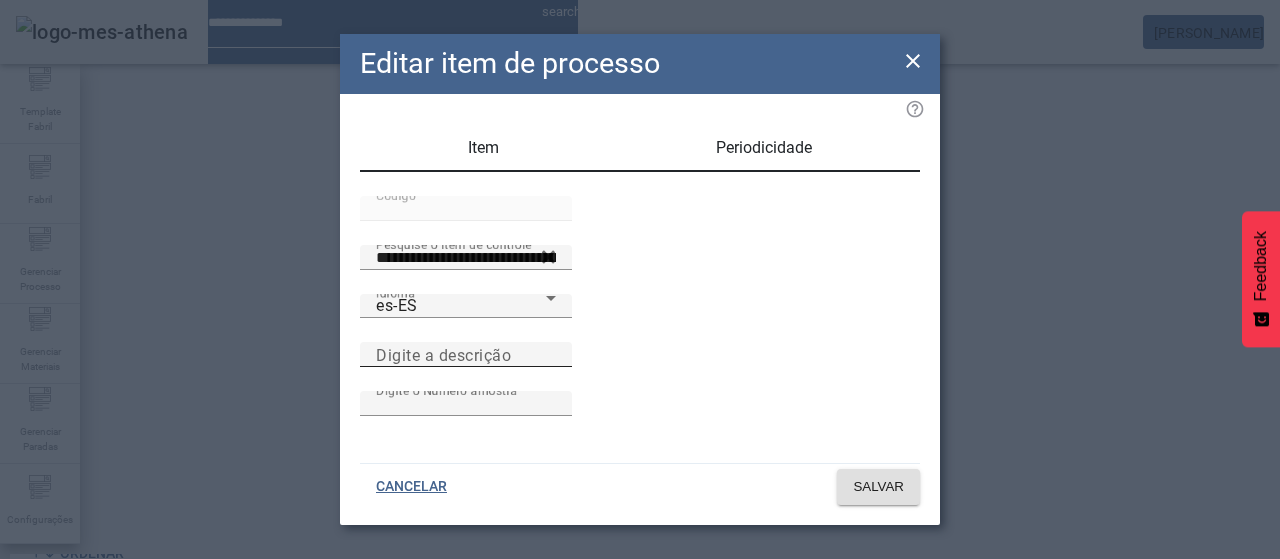 click on "Digite a descrição" at bounding box center (443, 354) 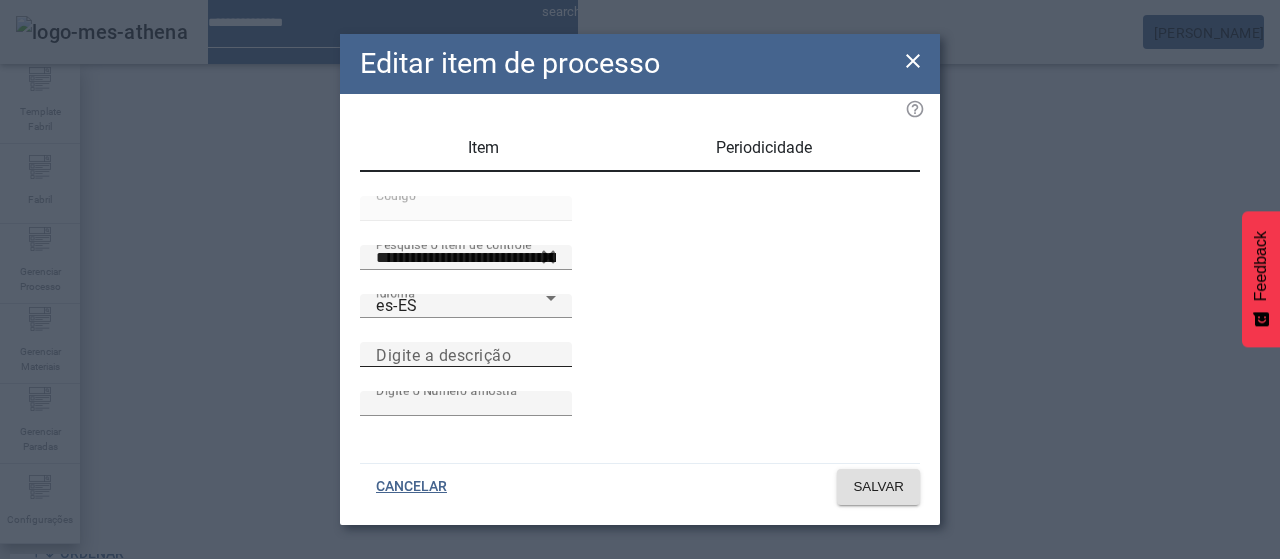 click on "Digite a descrição" at bounding box center [466, 355] 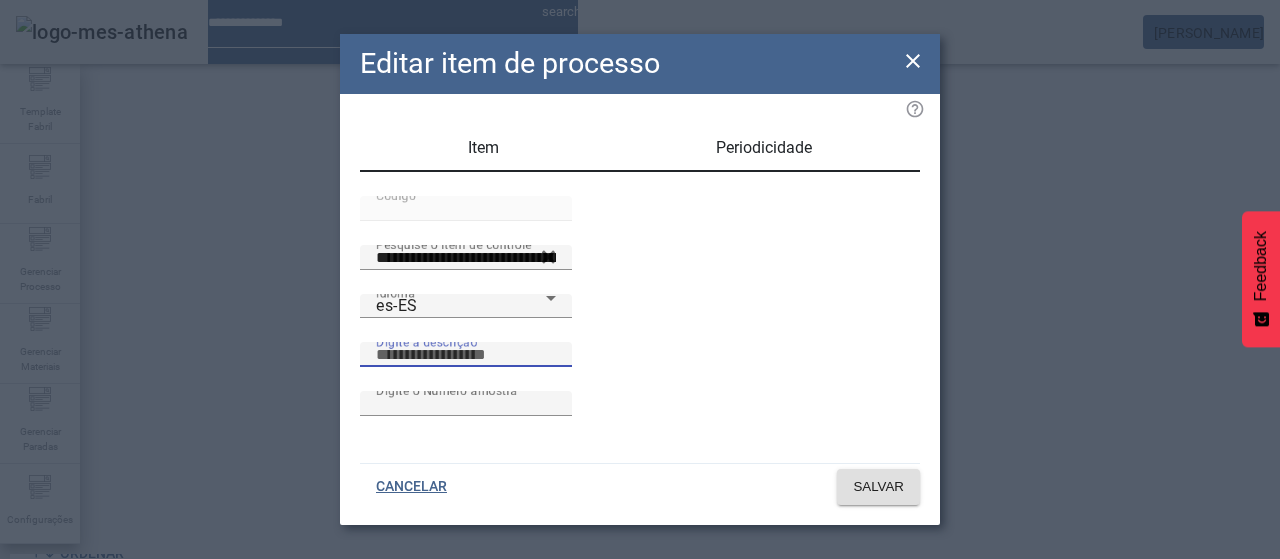 paste on "**********" 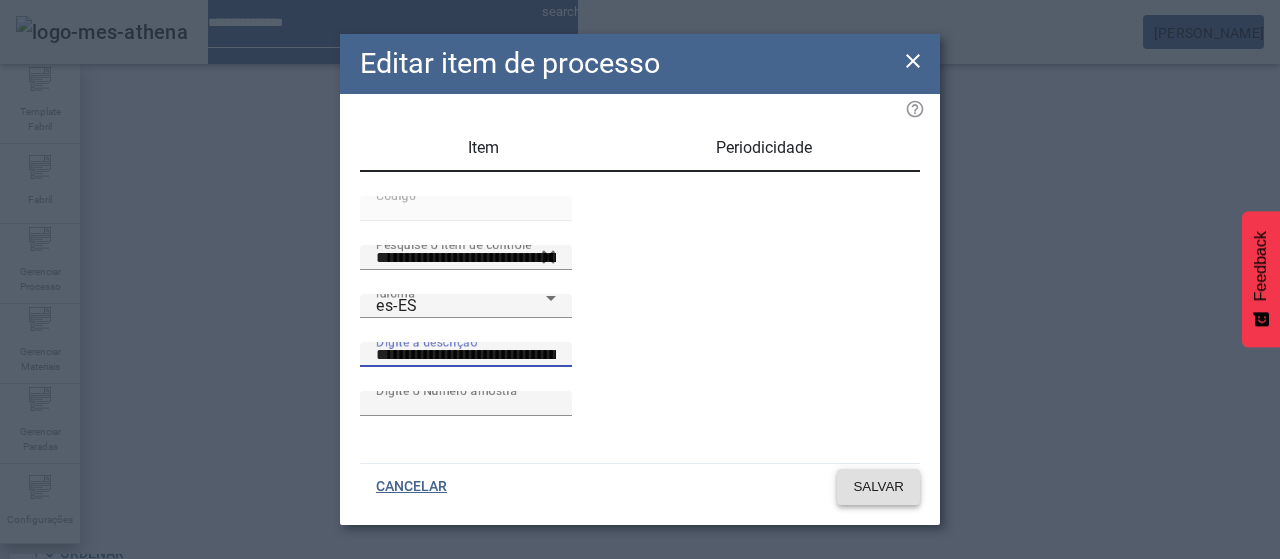 type on "**********" 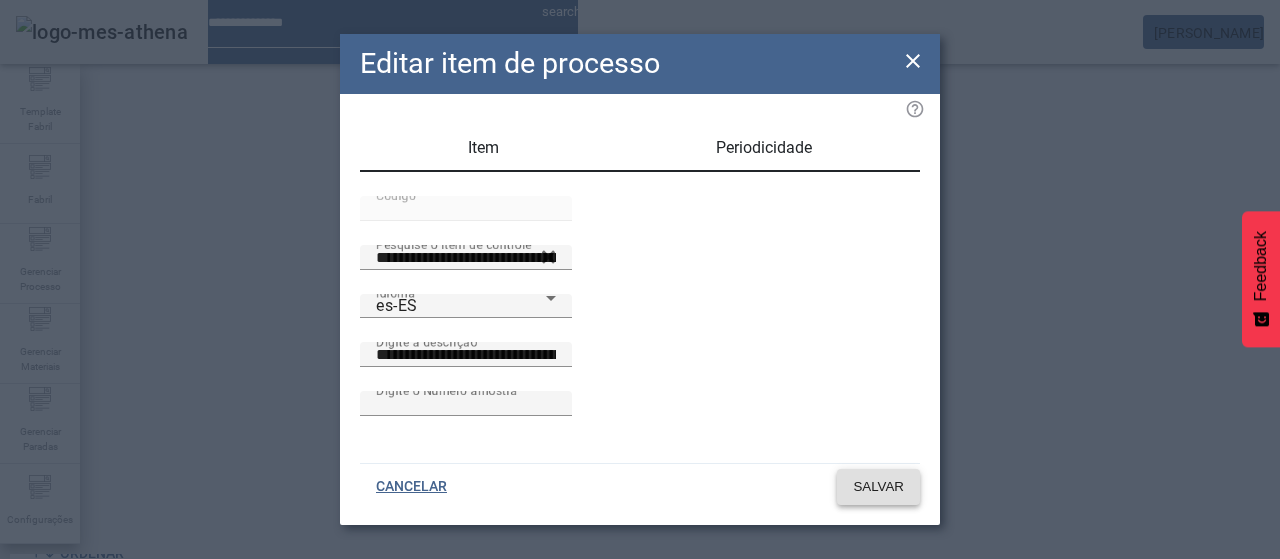 click on "SALVAR" 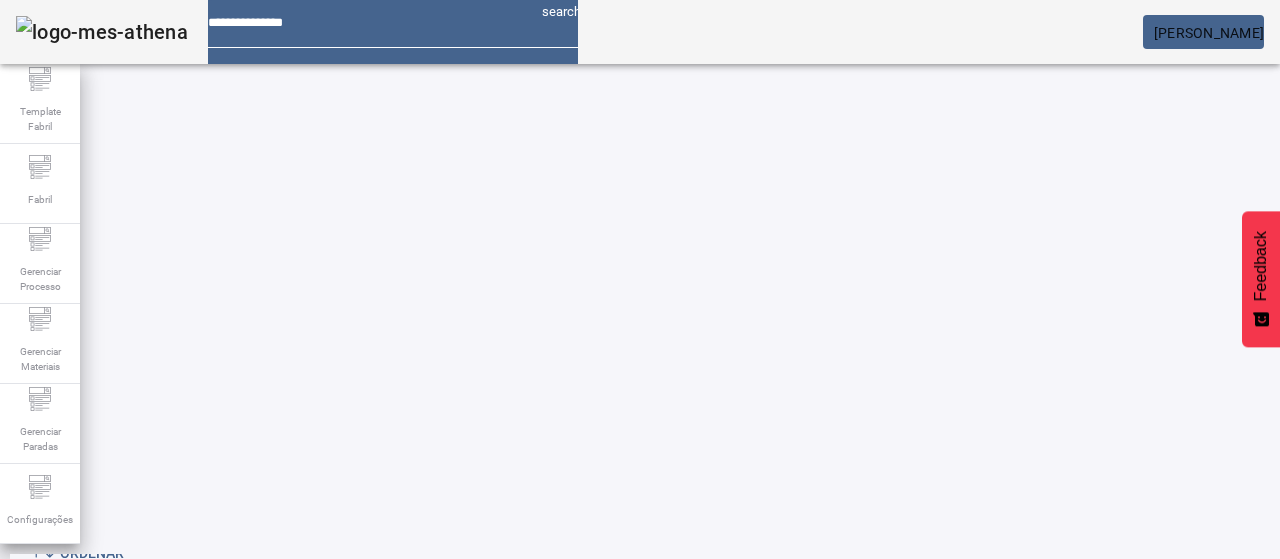 click on "EDITAR" at bounding box center [950, 836] 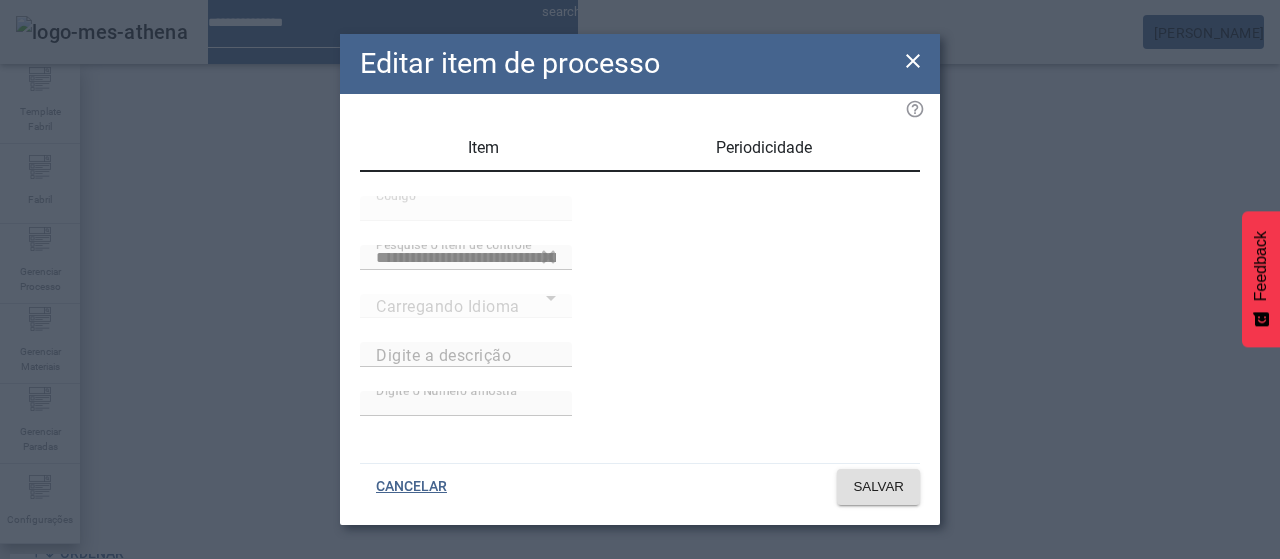 type on "**********" 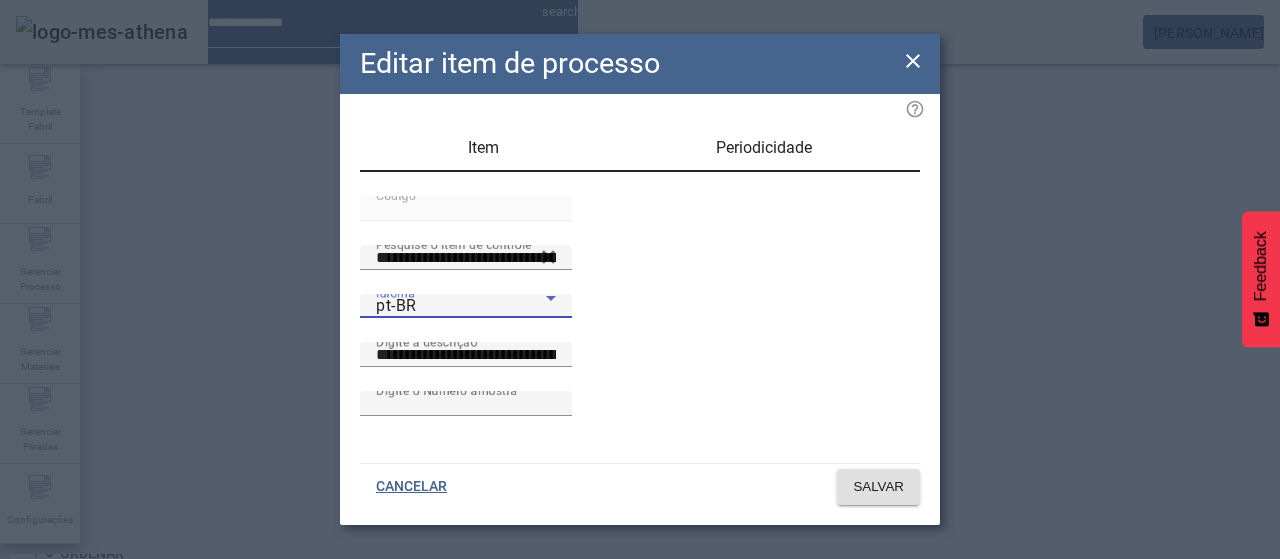 click on "pt-BR" at bounding box center (461, 306) 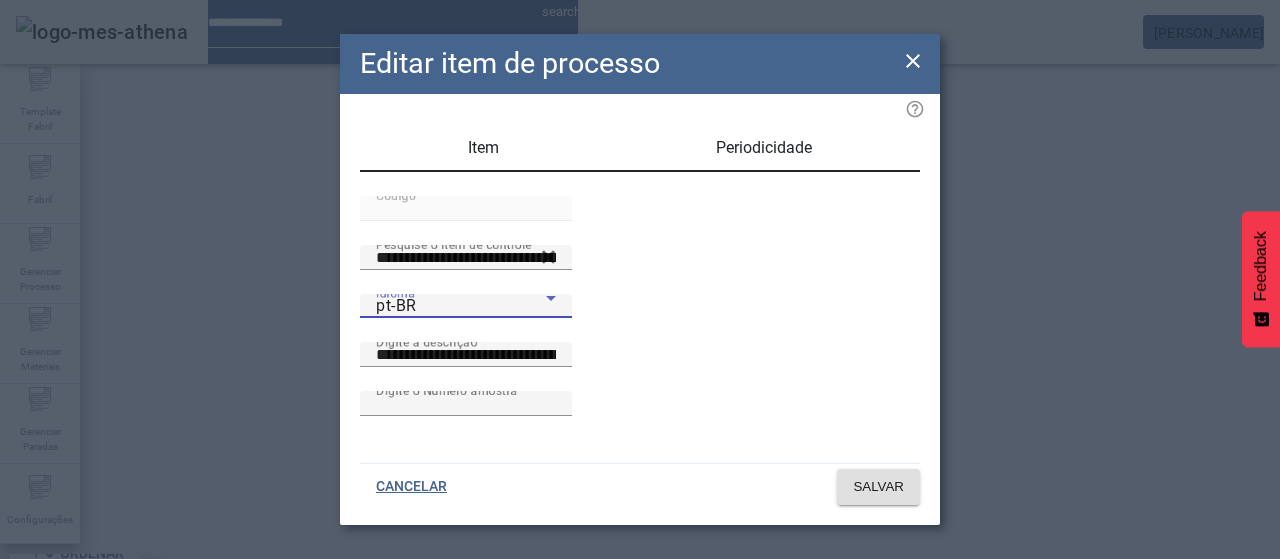 click on "pt-BR   en-US   es-ES" at bounding box center (81, 639) 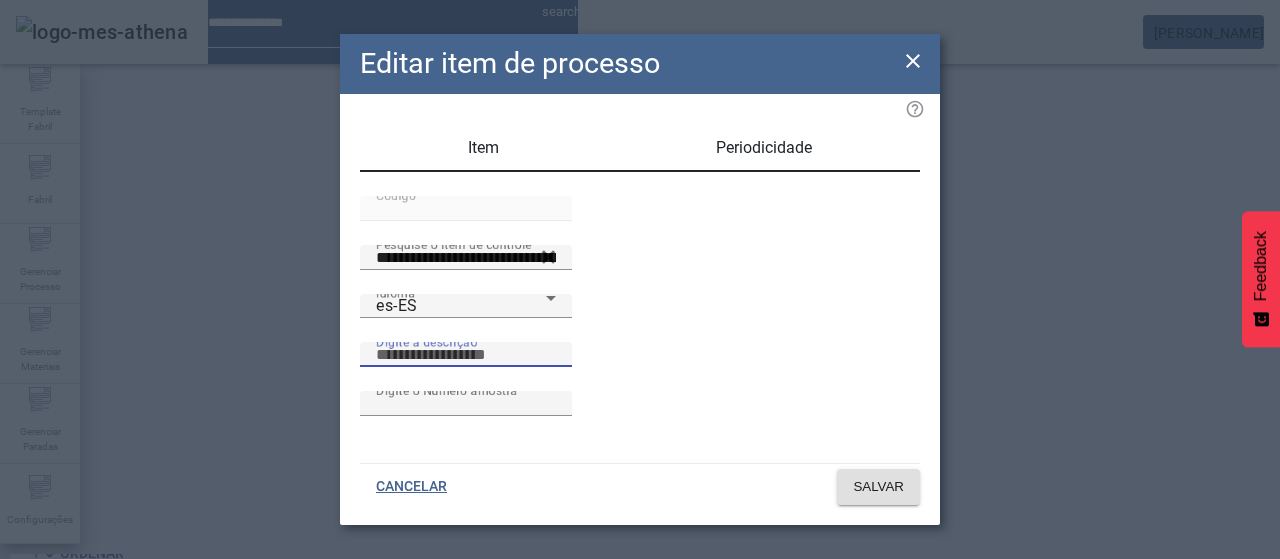 click on "Digite a descrição" at bounding box center (466, 355) 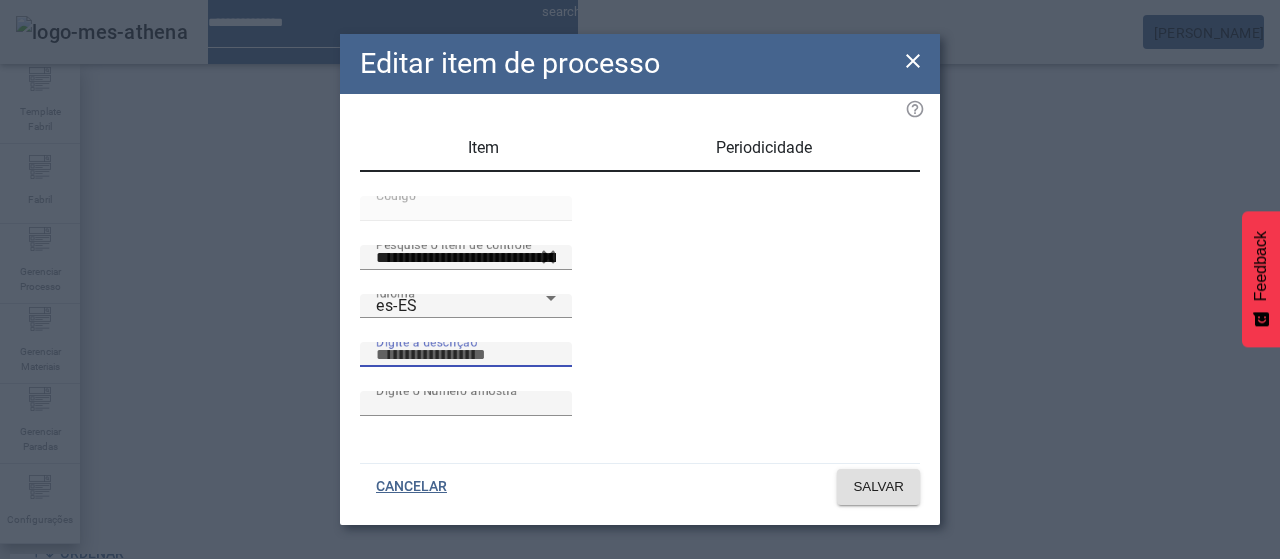 paste on "**********" 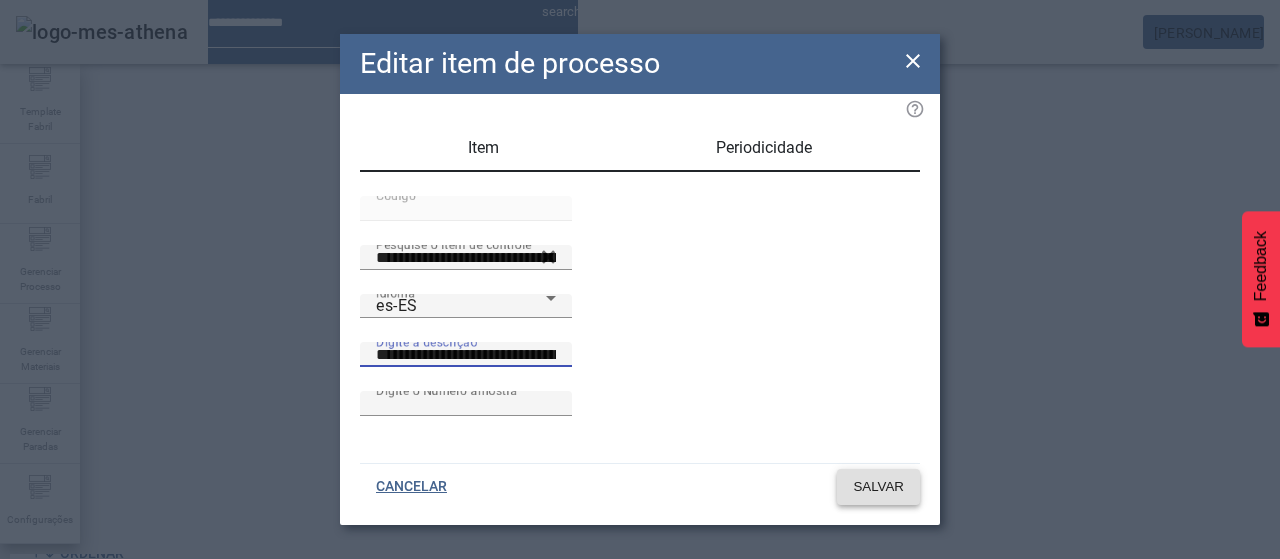 type on "**********" 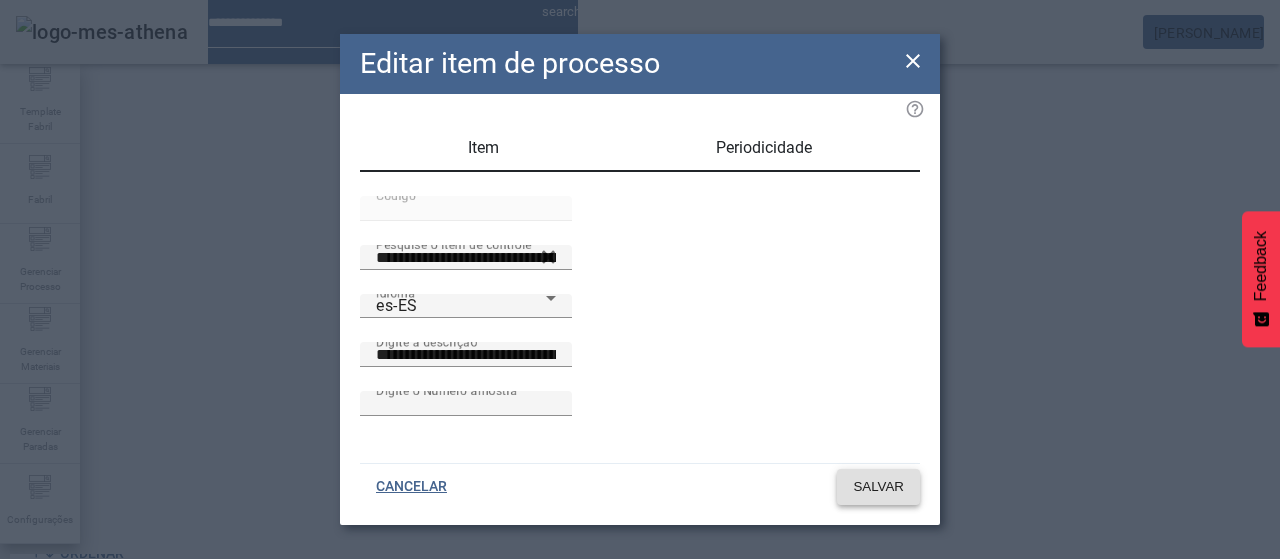 click on "SALVAR" 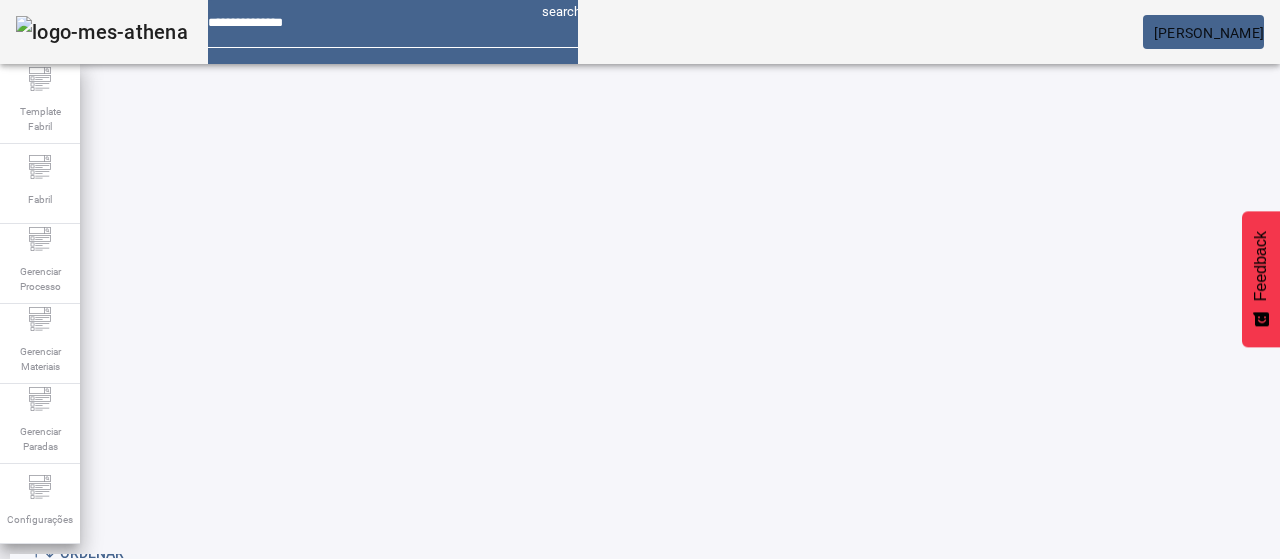 click on "EDITAR" at bounding box center [54, 986] 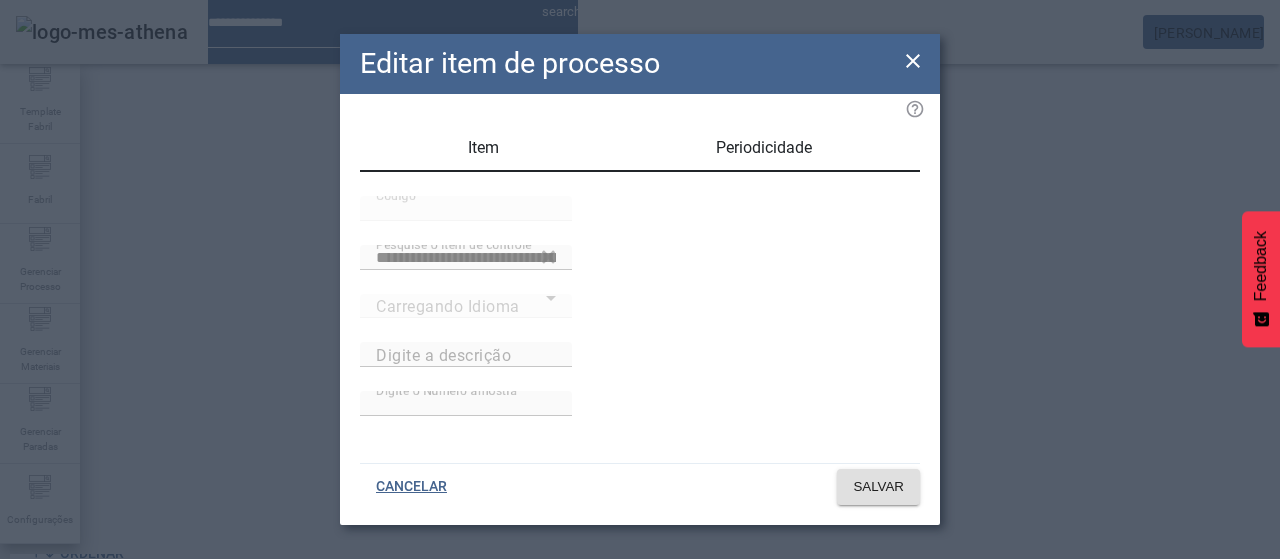 type on "**********" 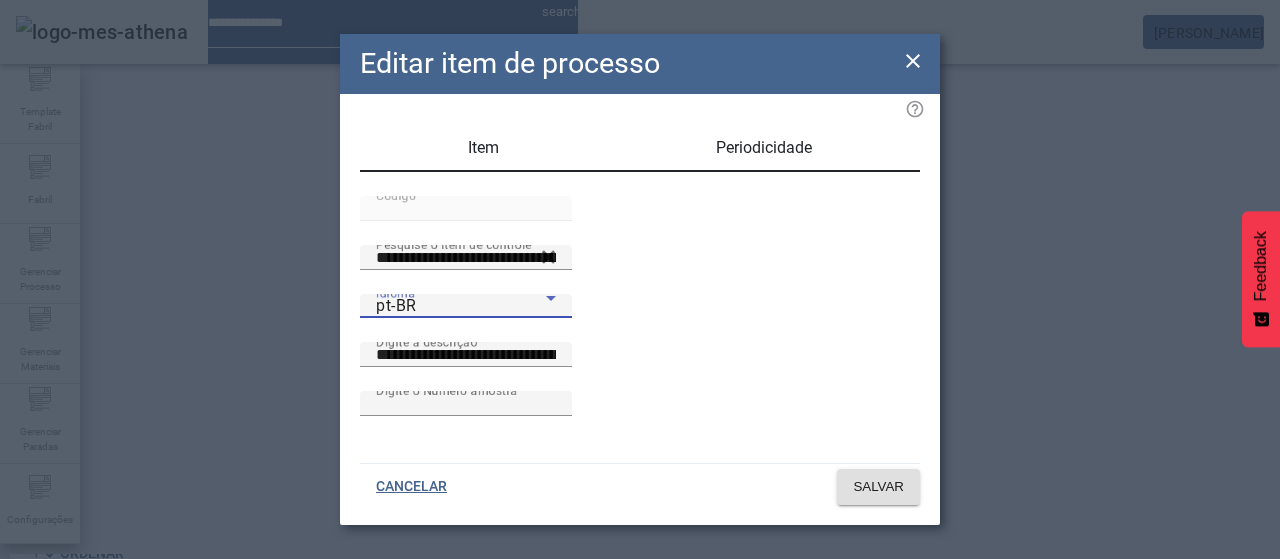 click on "pt-BR" at bounding box center (396, 305) 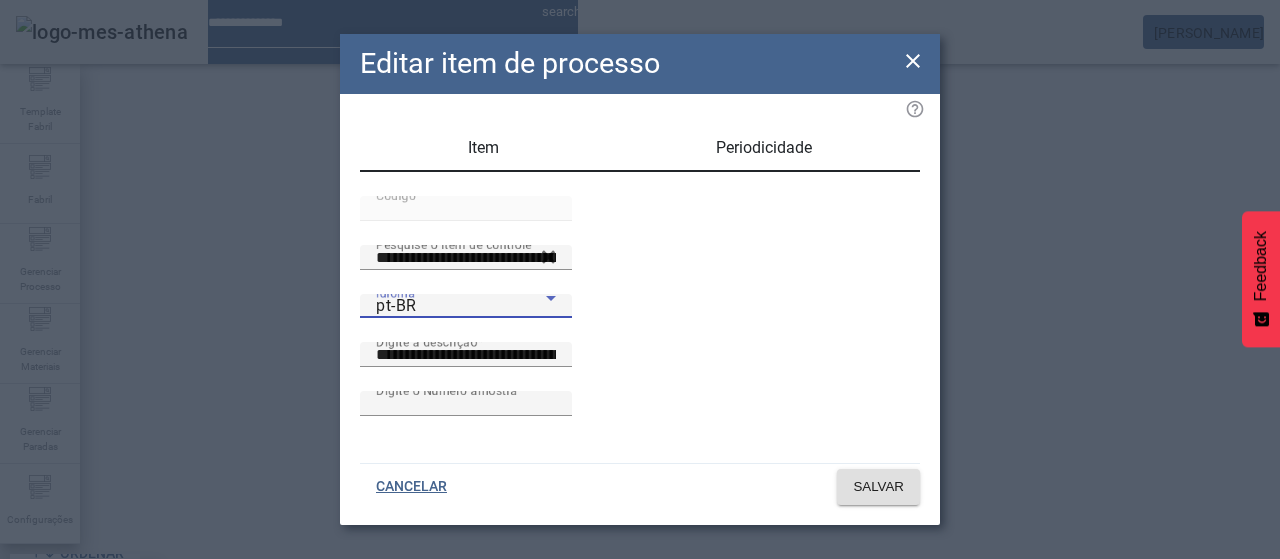 click on "es-ES" at bounding box center (81, 687) 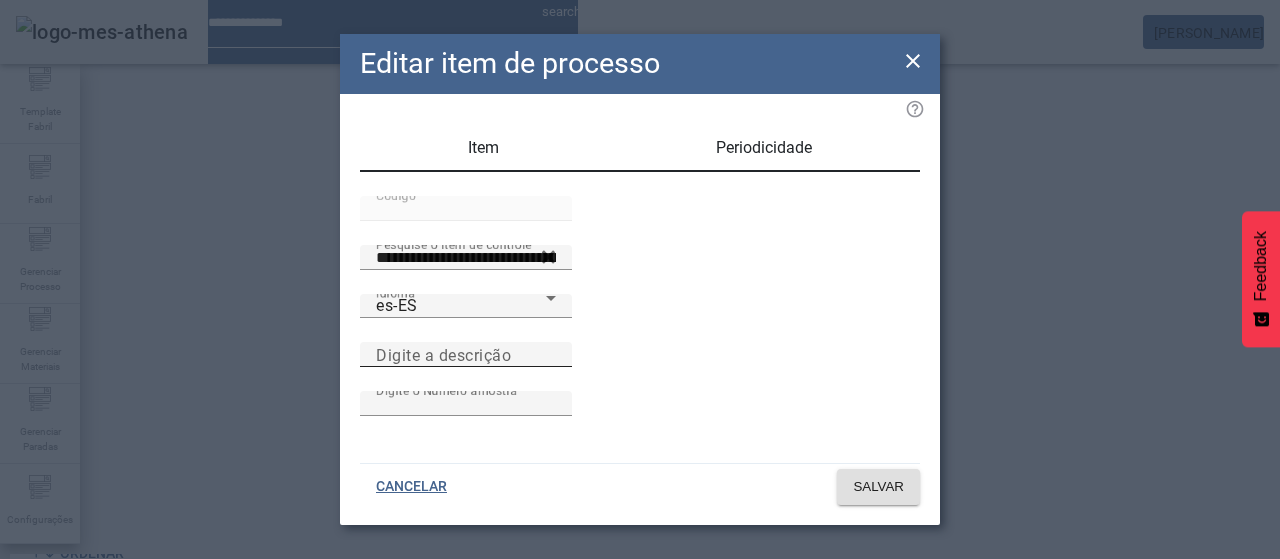 click on "Digite a descrição" at bounding box center [443, 354] 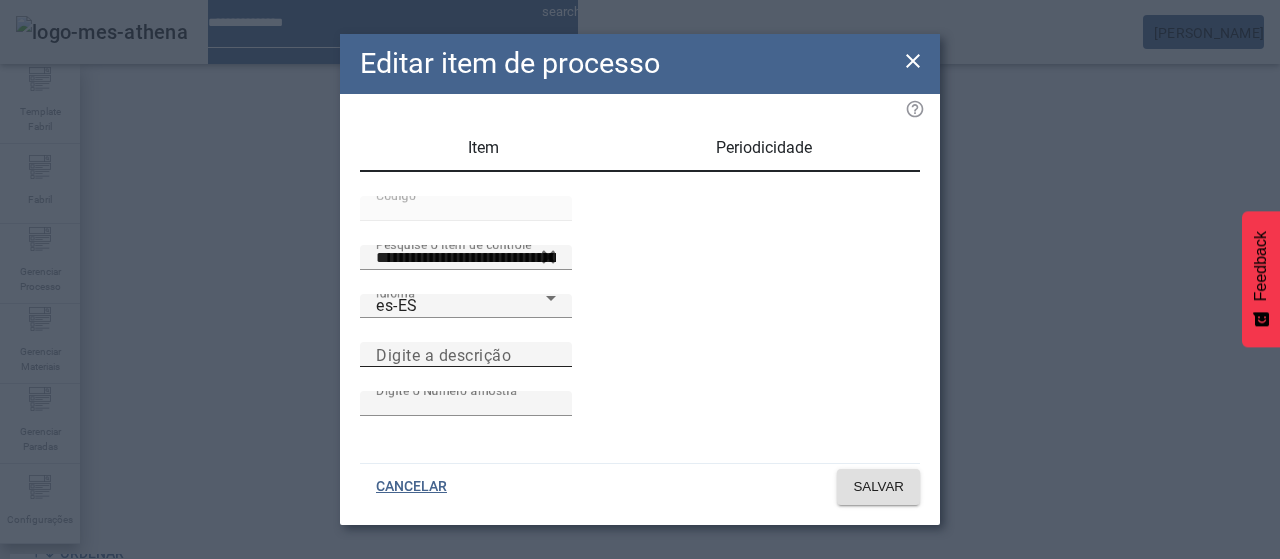 click on "Digite a descrição" at bounding box center (466, 355) 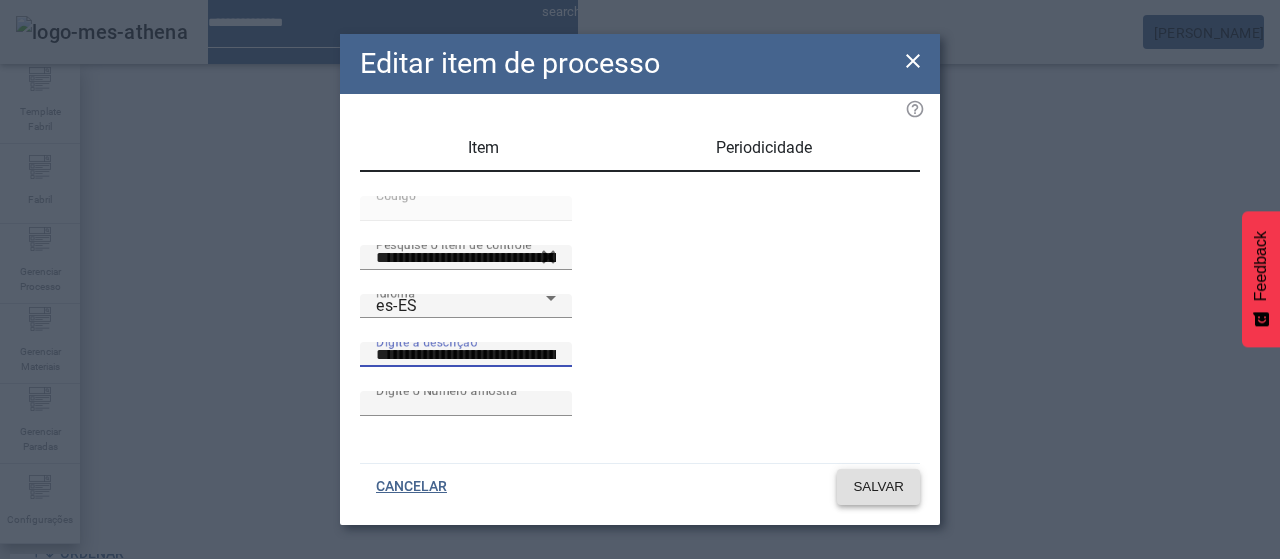 type on "**********" 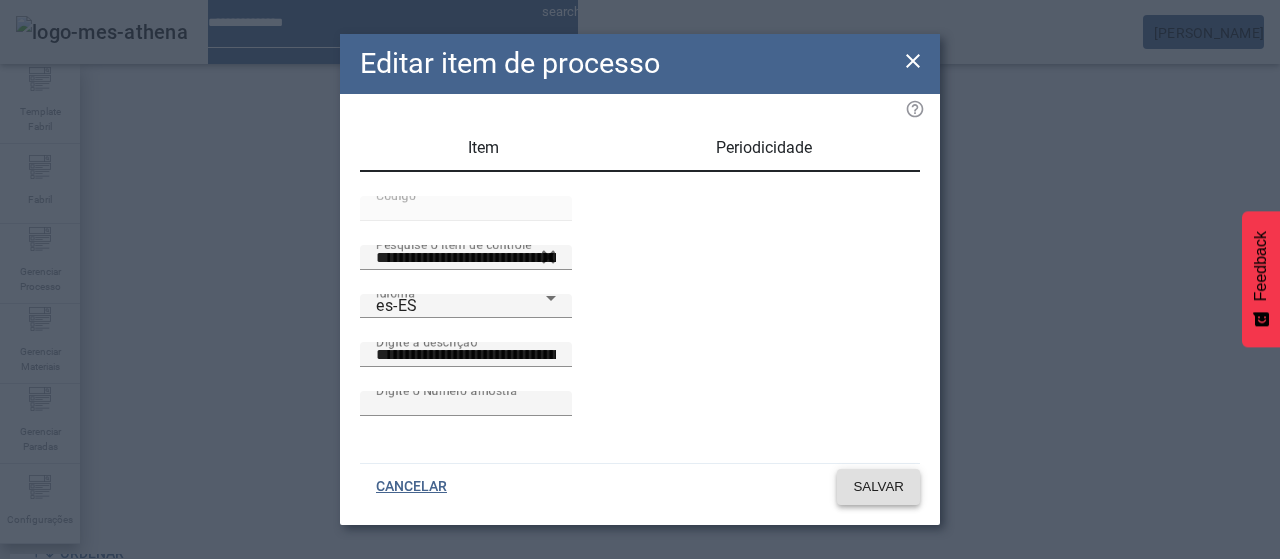 click on "SALVAR" 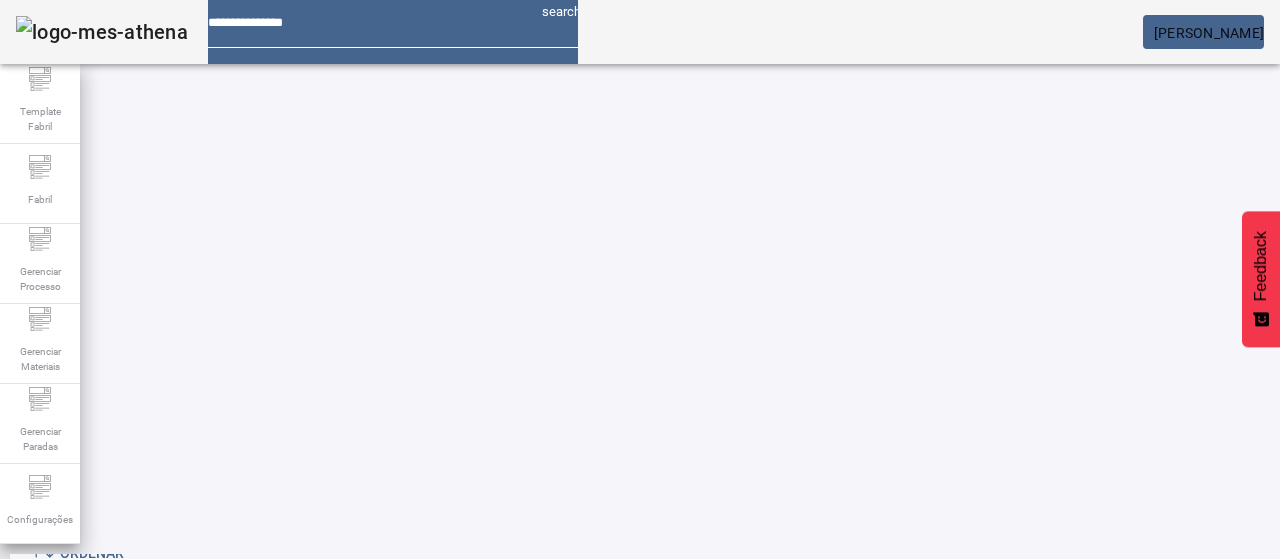 click on "EDITAR" at bounding box center [353, 986] 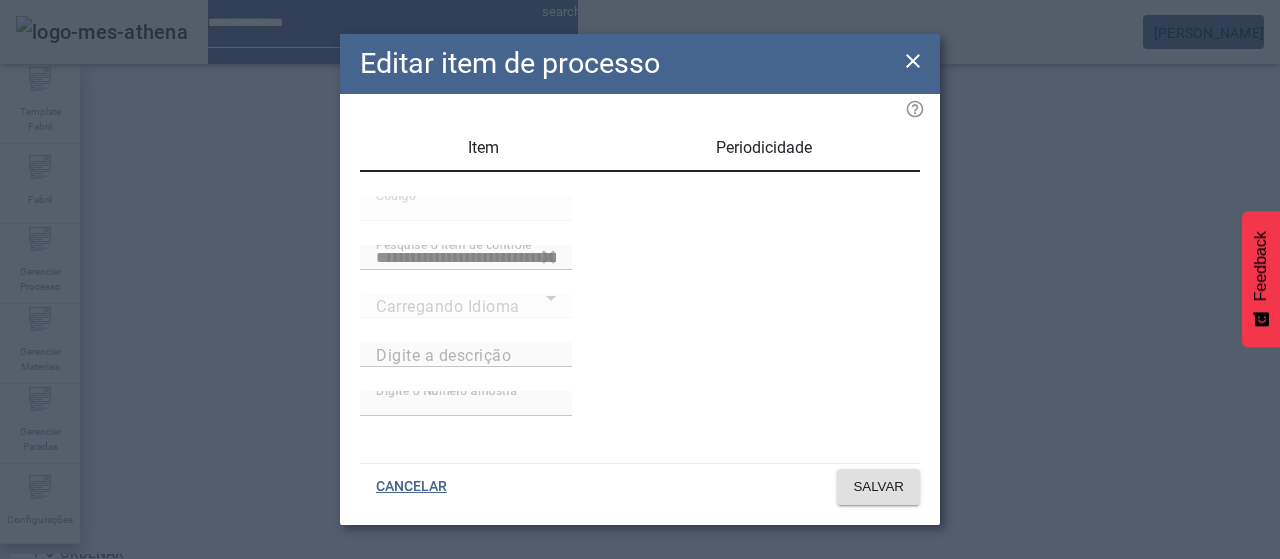 type on "**********" 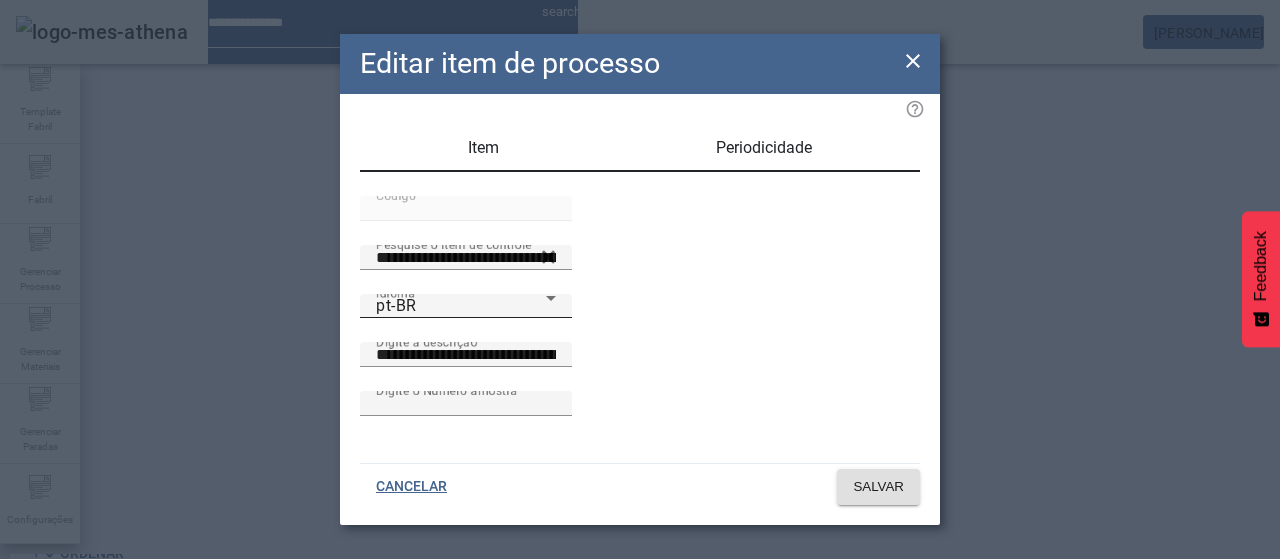 click on "pt-BR" at bounding box center (461, 306) 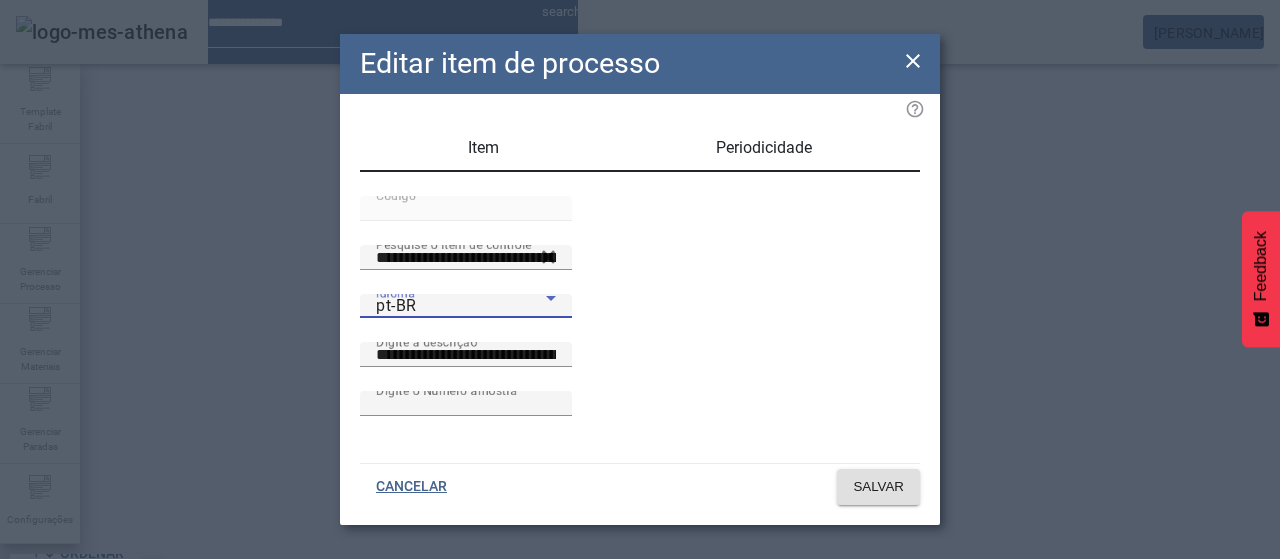 click on "es-ES" at bounding box center [81, 687] 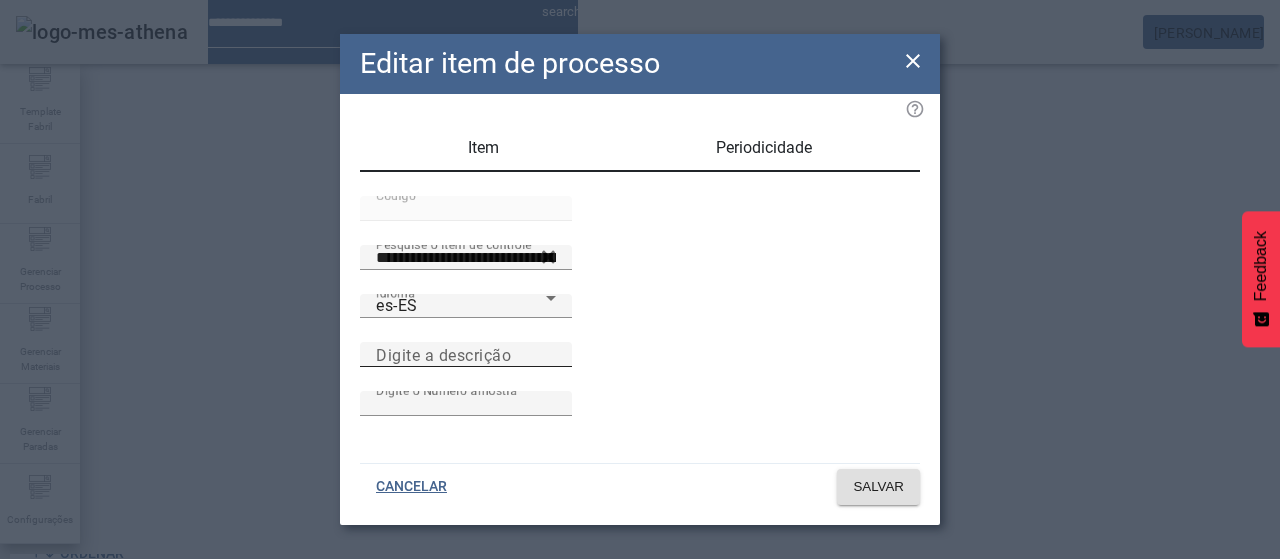click on "Digite a descrição" at bounding box center [443, 354] 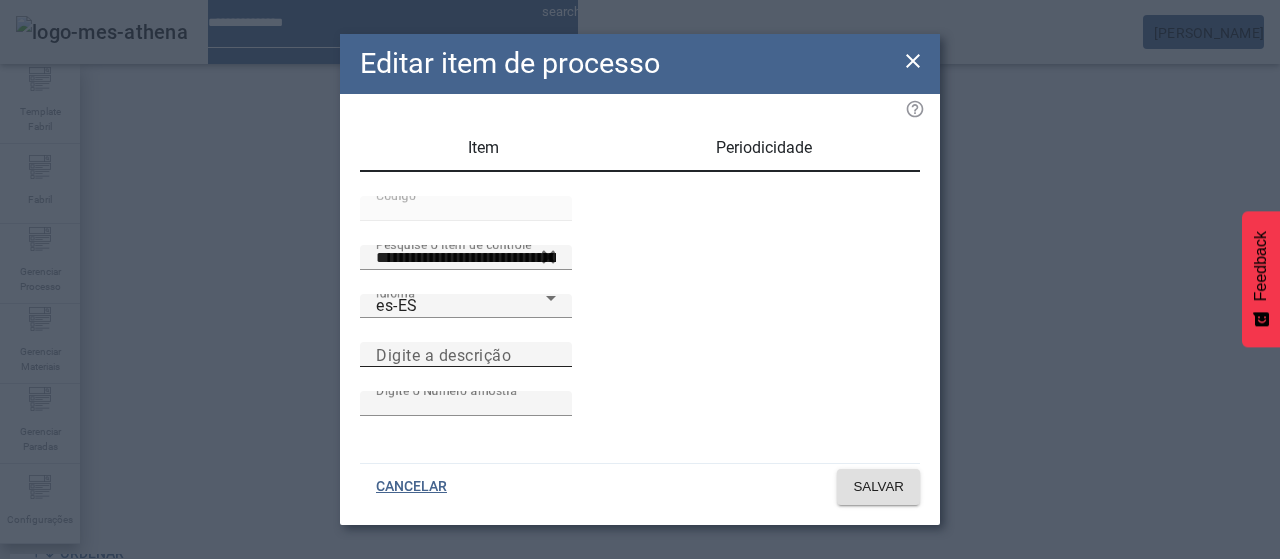 click on "Digite a descrição" at bounding box center (466, 355) 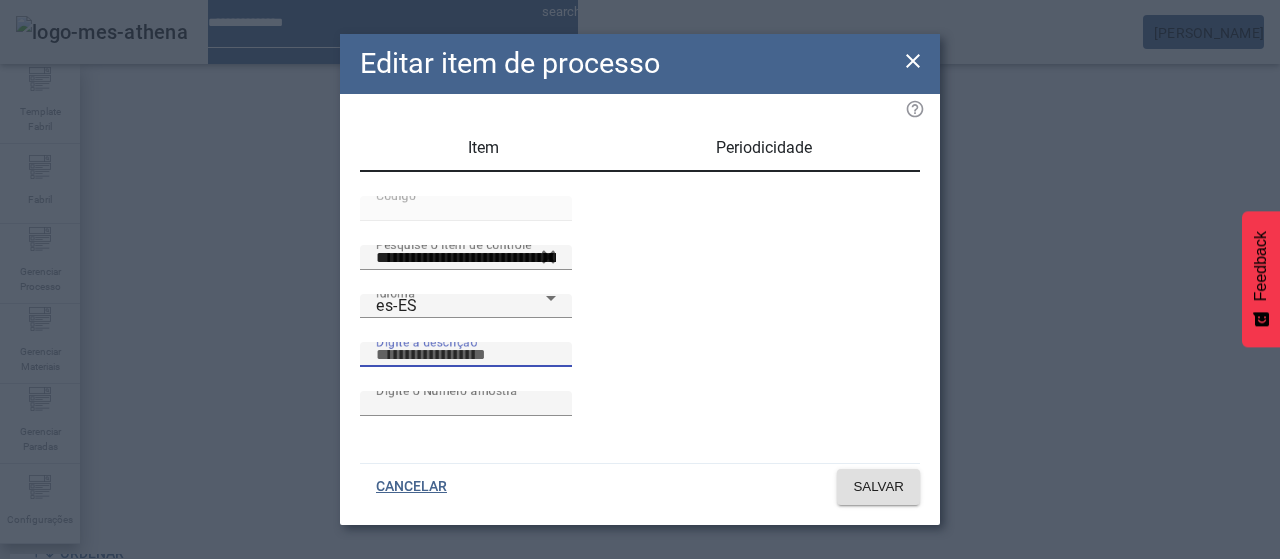 paste on "**********" 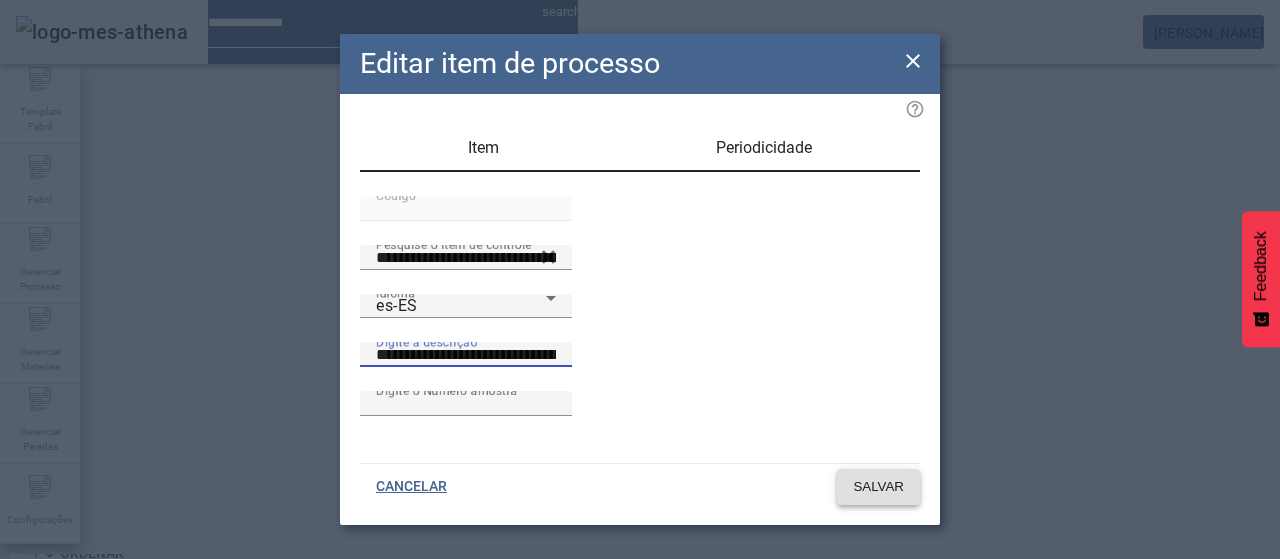 type on "**********" 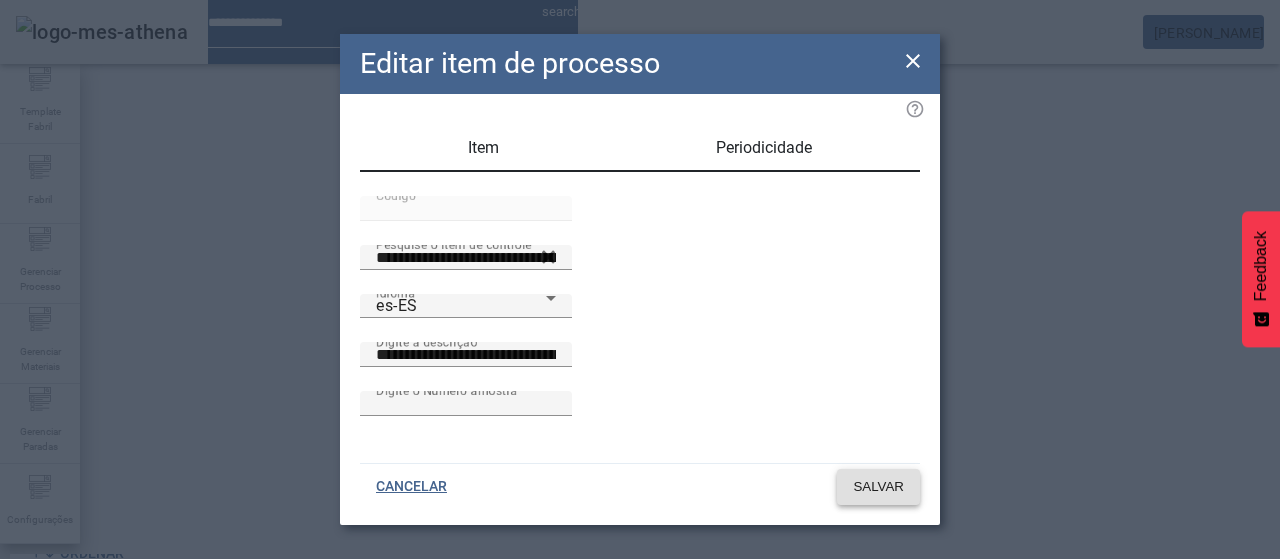 click on "SALVAR" 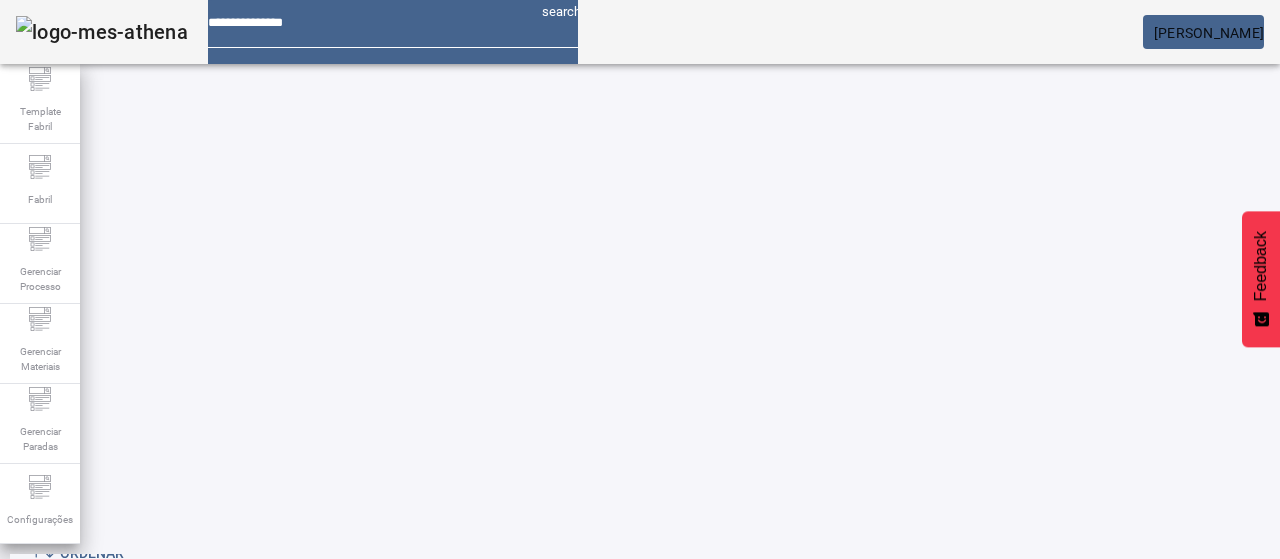 click on "EDITAR" at bounding box center (652, 986) 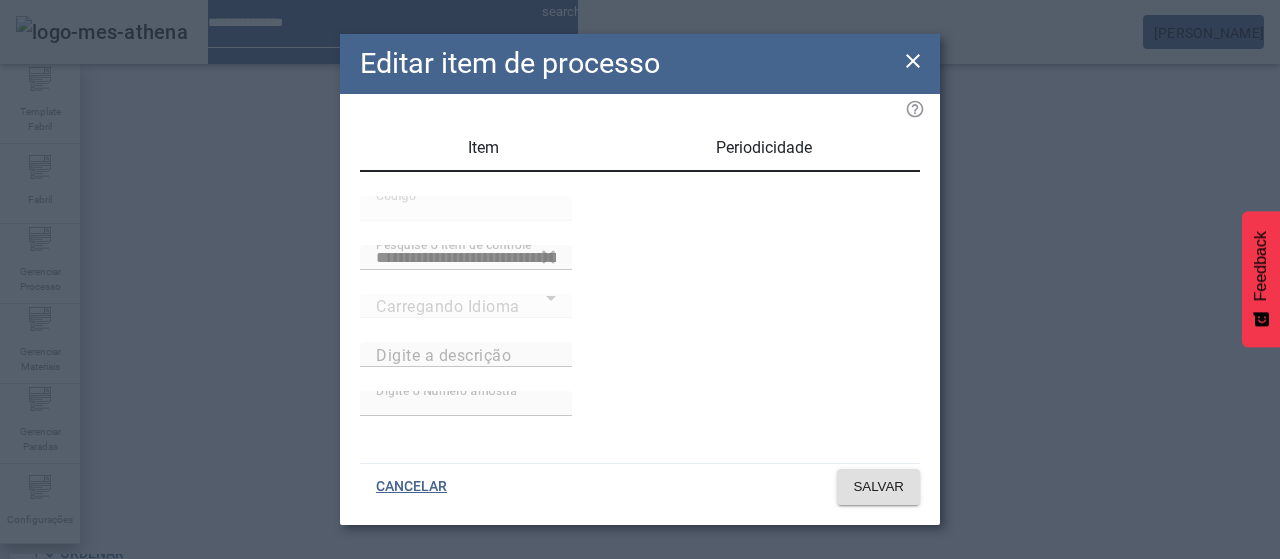 type on "**********" 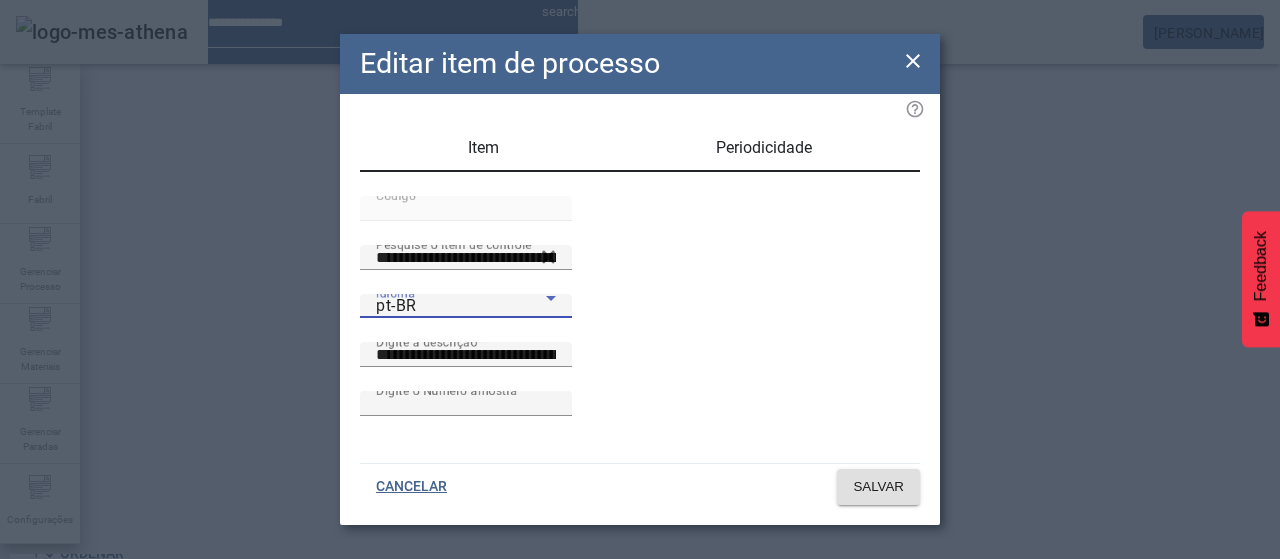 click on "pt-BR" at bounding box center (461, 306) 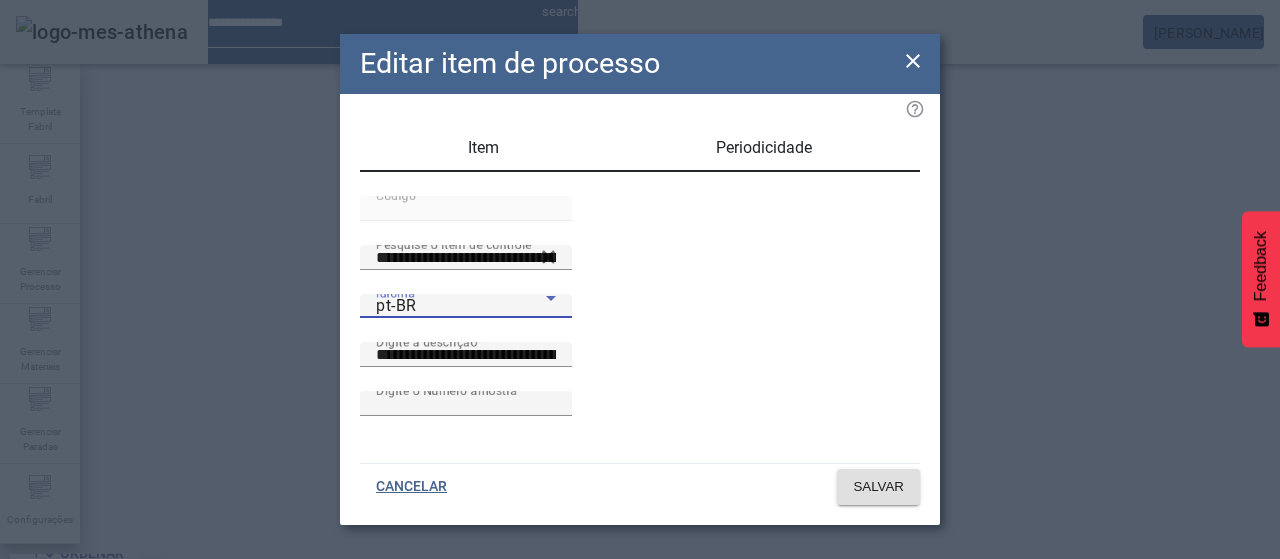 click on "es-ES" at bounding box center [81, 687] 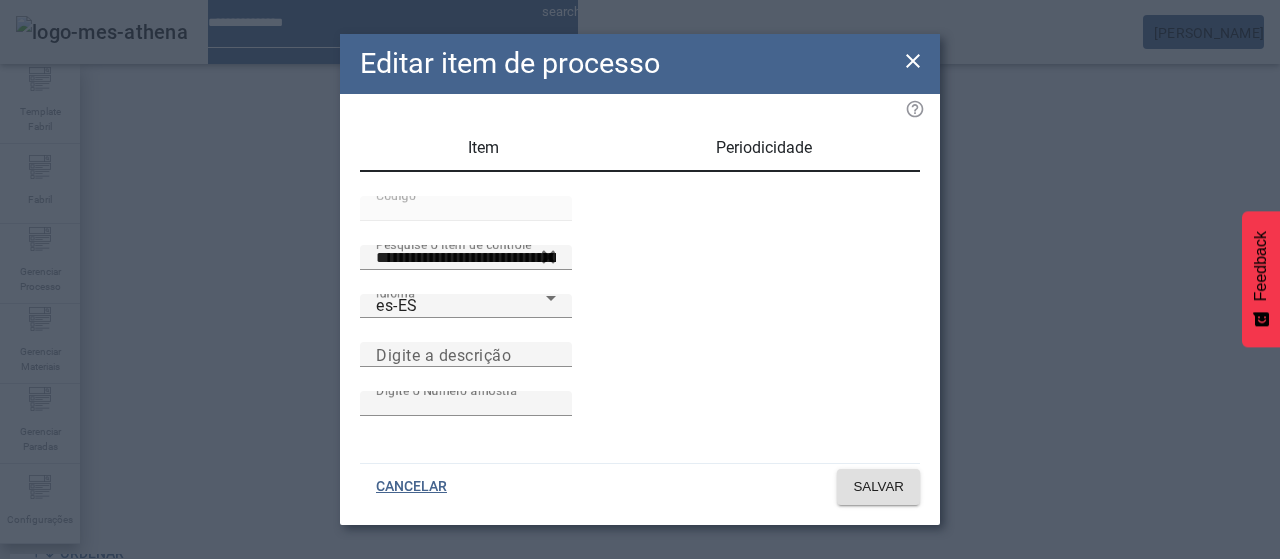 click on "Digite a descrição" at bounding box center [640, 366] 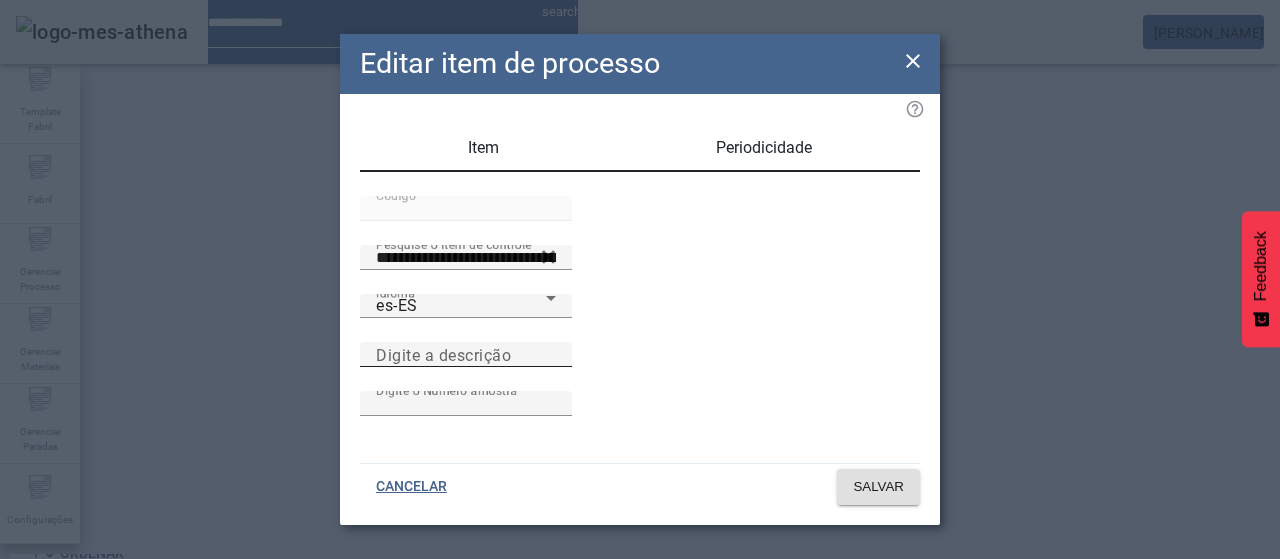 click on "Digite a descrição" at bounding box center (443, 354) 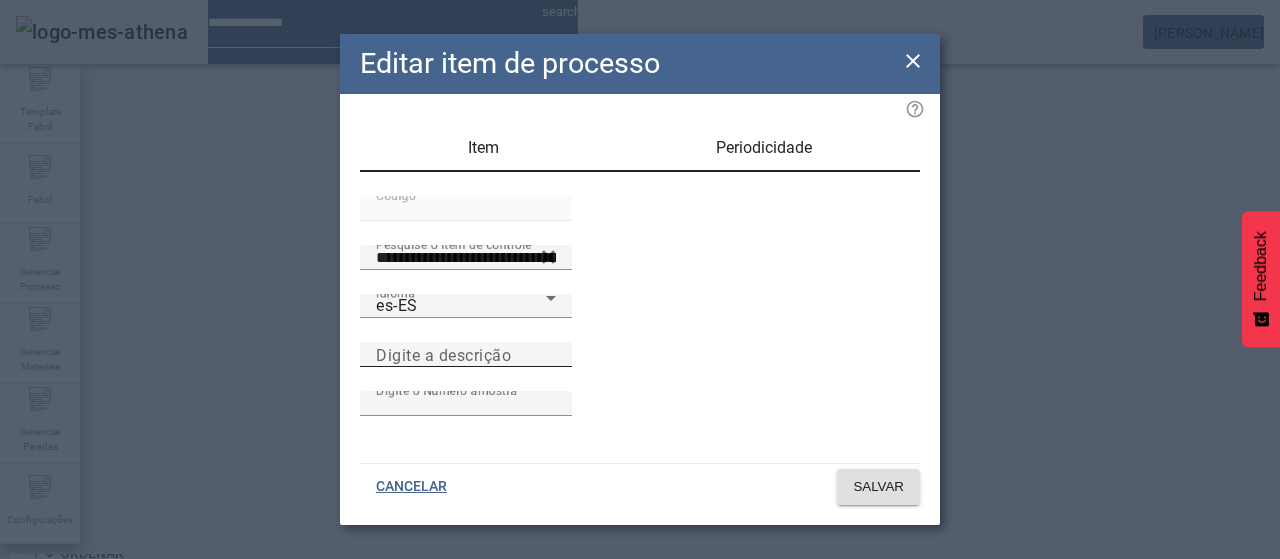 click on "Digite a descrição" at bounding box center [466, 355] 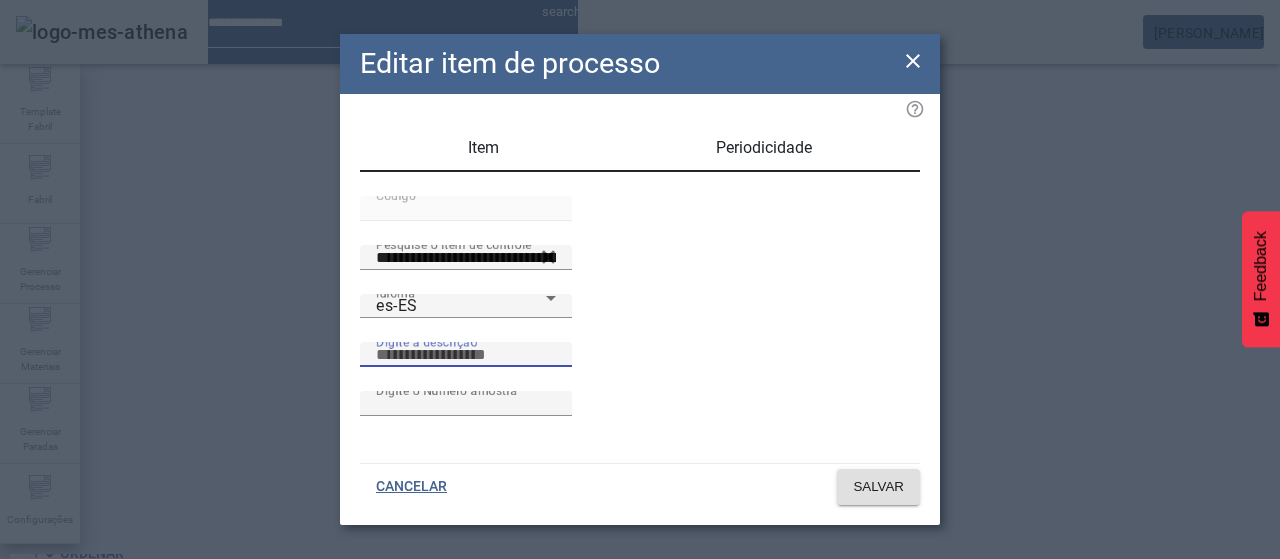 paste on "**********" 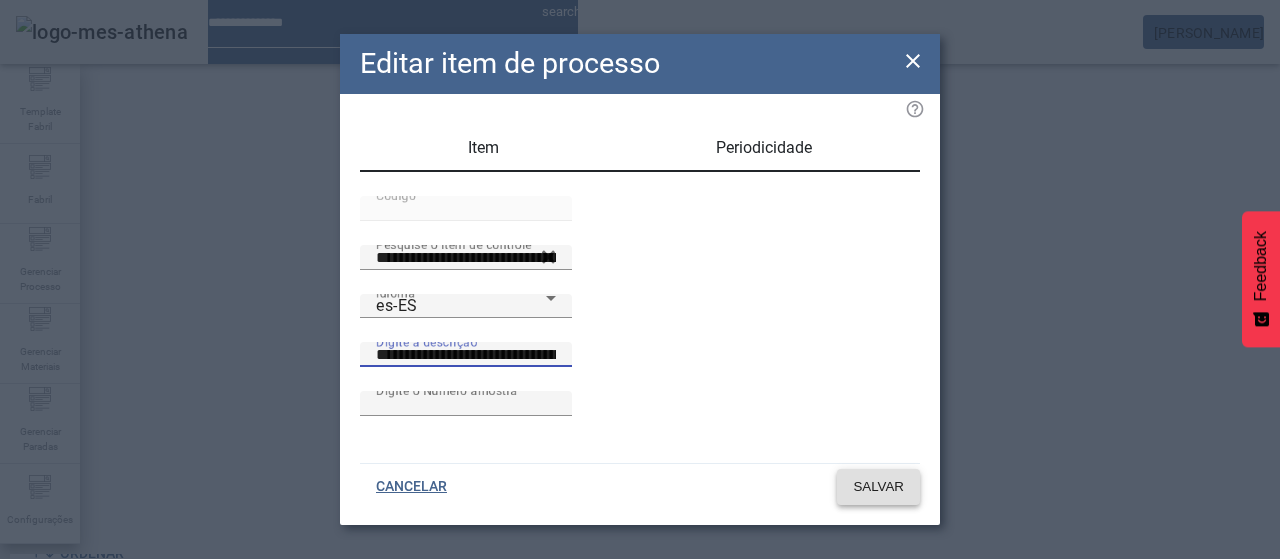 type on "**********" 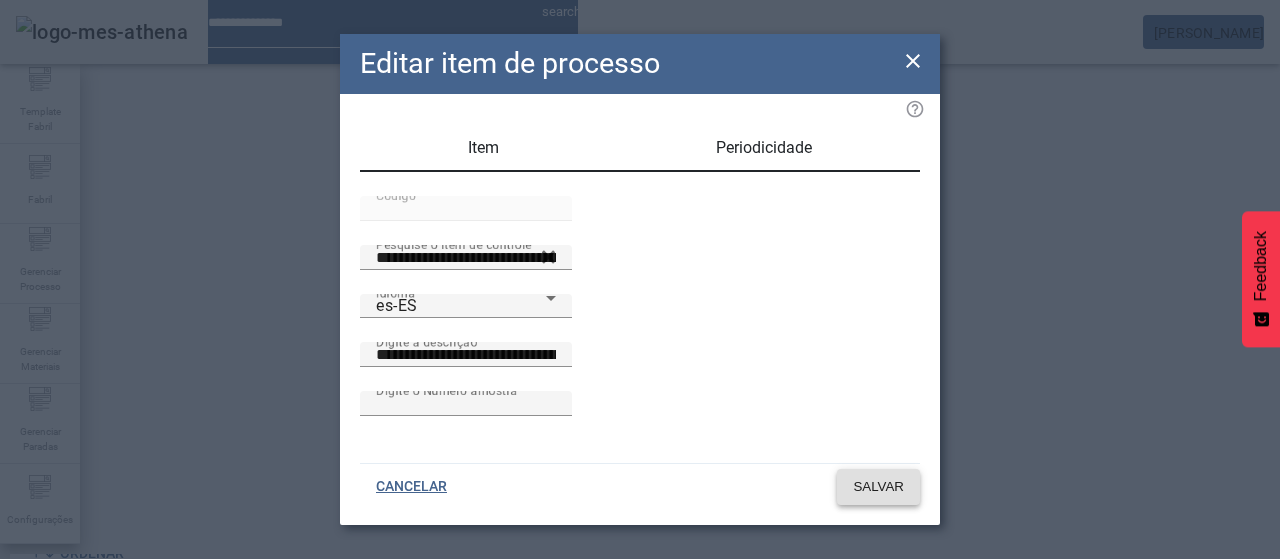 click 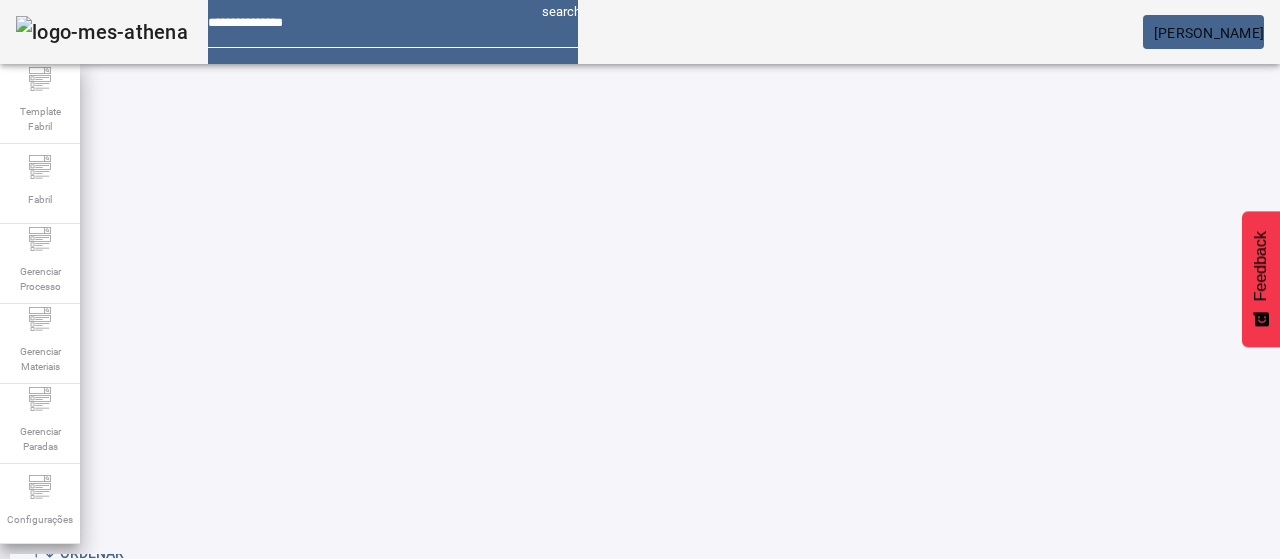 click on "EDITAR" at bounding box center (950, 986) 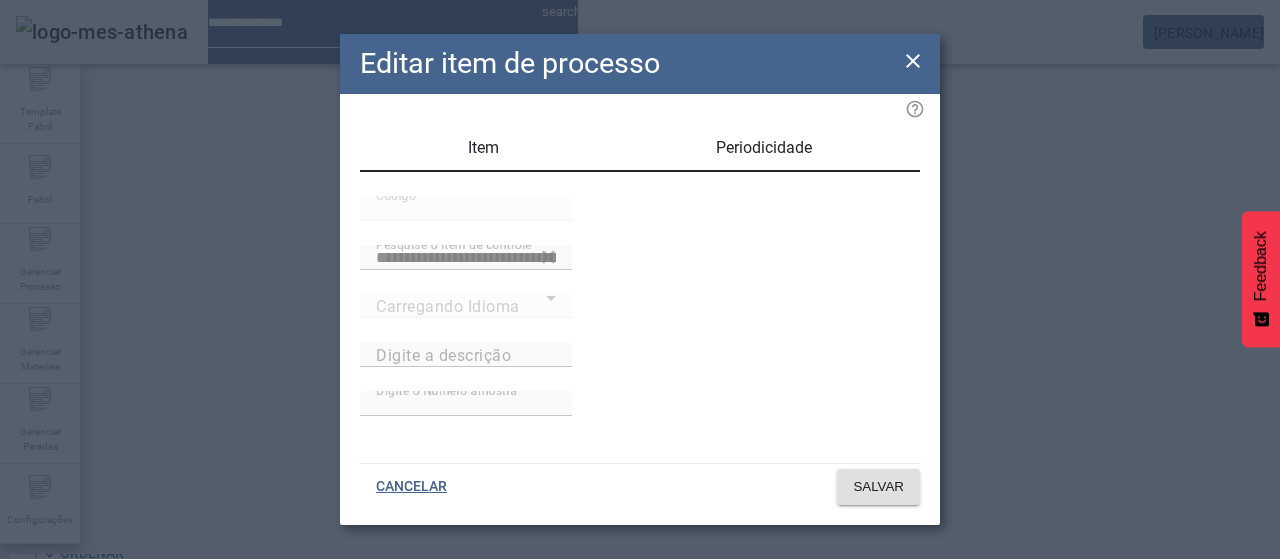 type on "**********" 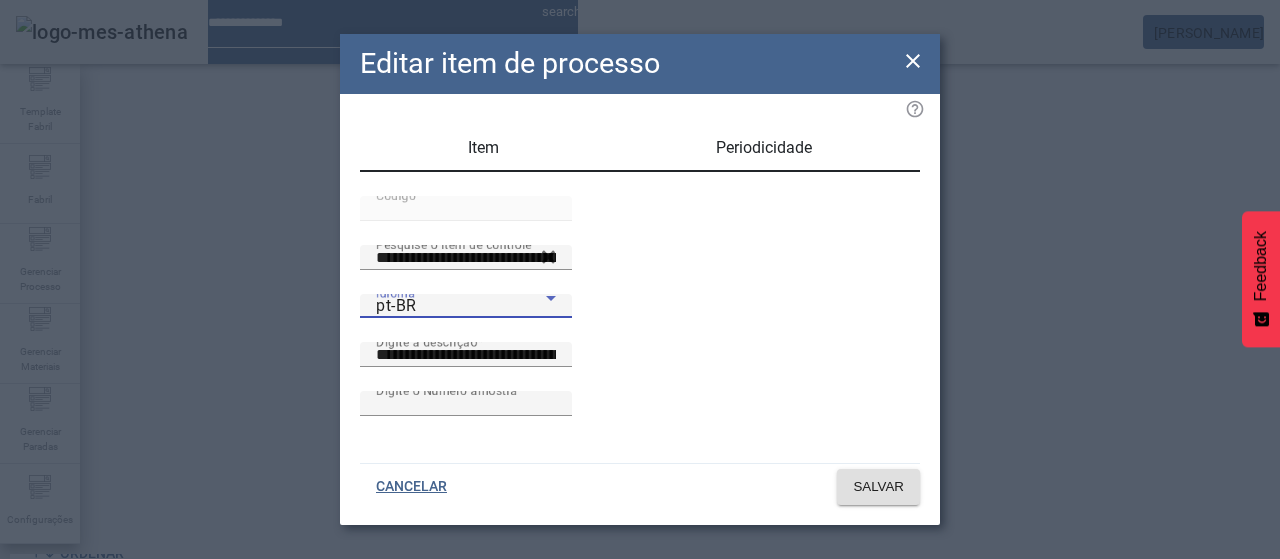 click on "pt-BR" at bounding box center (396, 305) 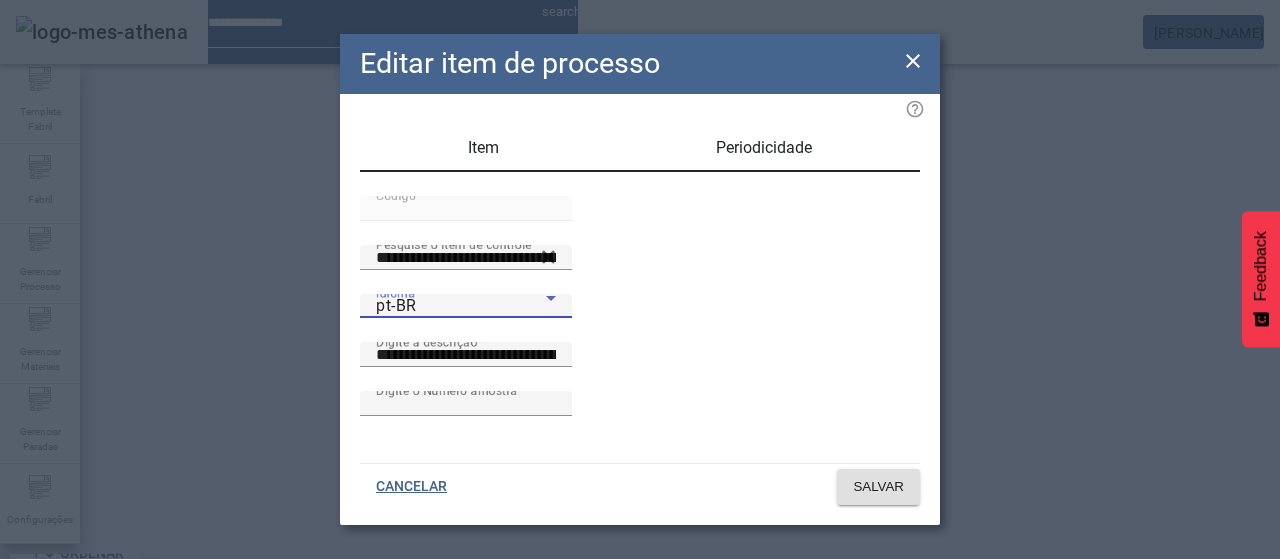 click on "es-ES" at bounding box center [81, 687] 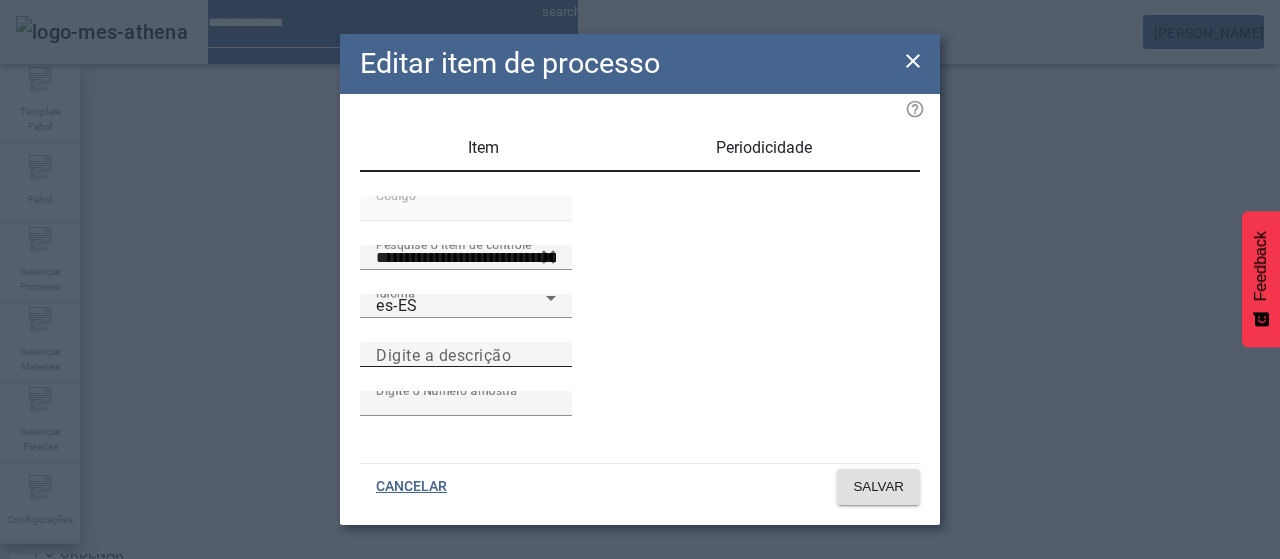 click on "Digite a descrição" at bounding box center [443, 354] 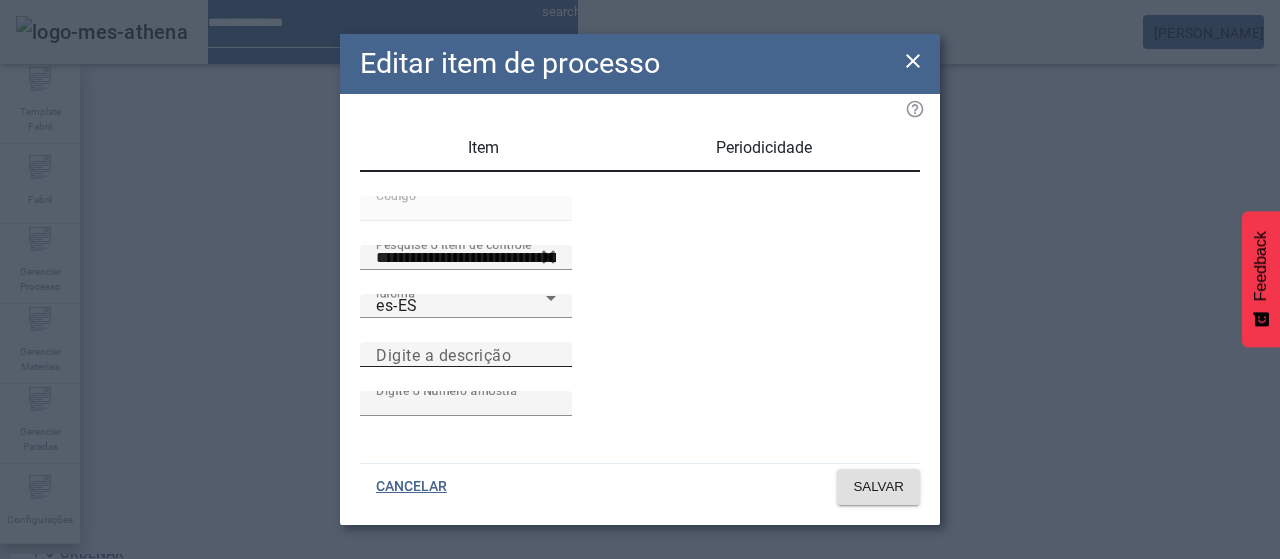 click on "Digite a descrição" at bounding box center (466, 355) 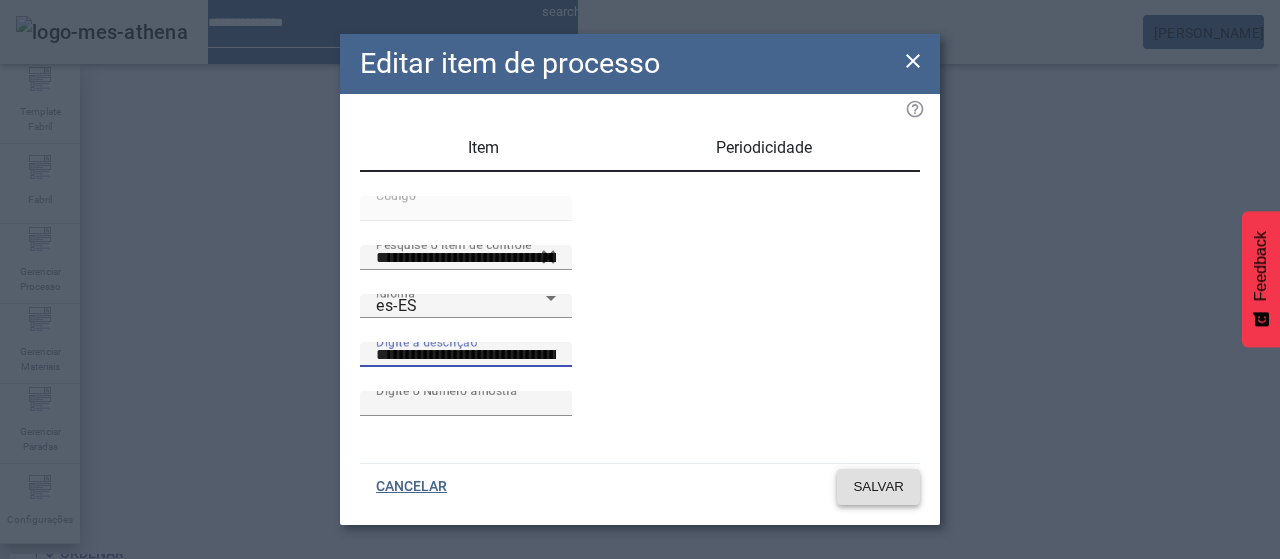 type on "**********" 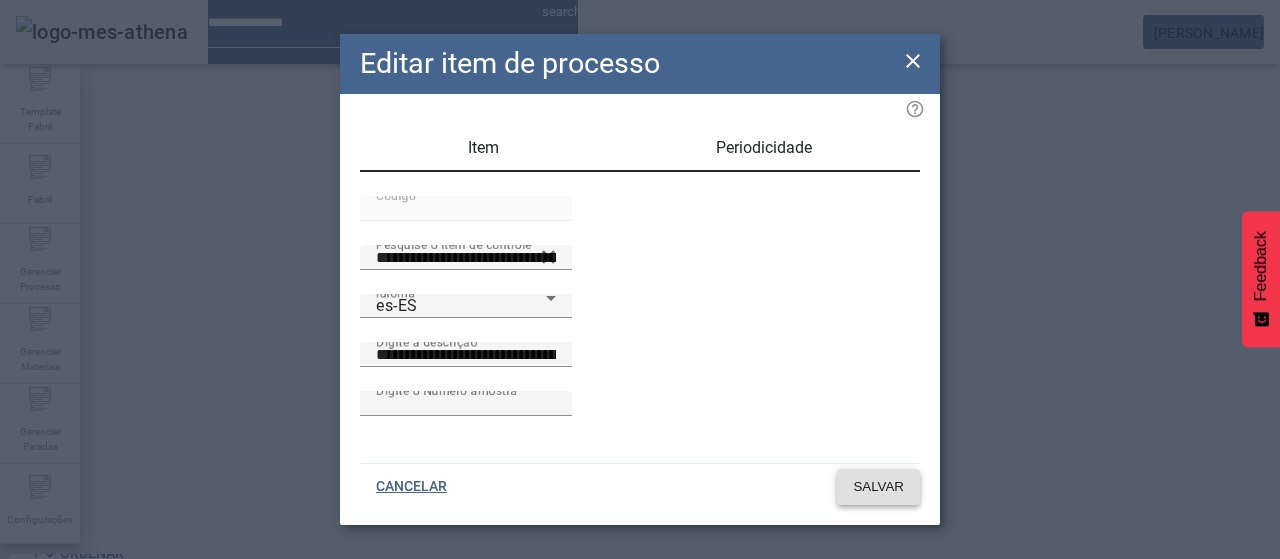 click on "SALVAR" 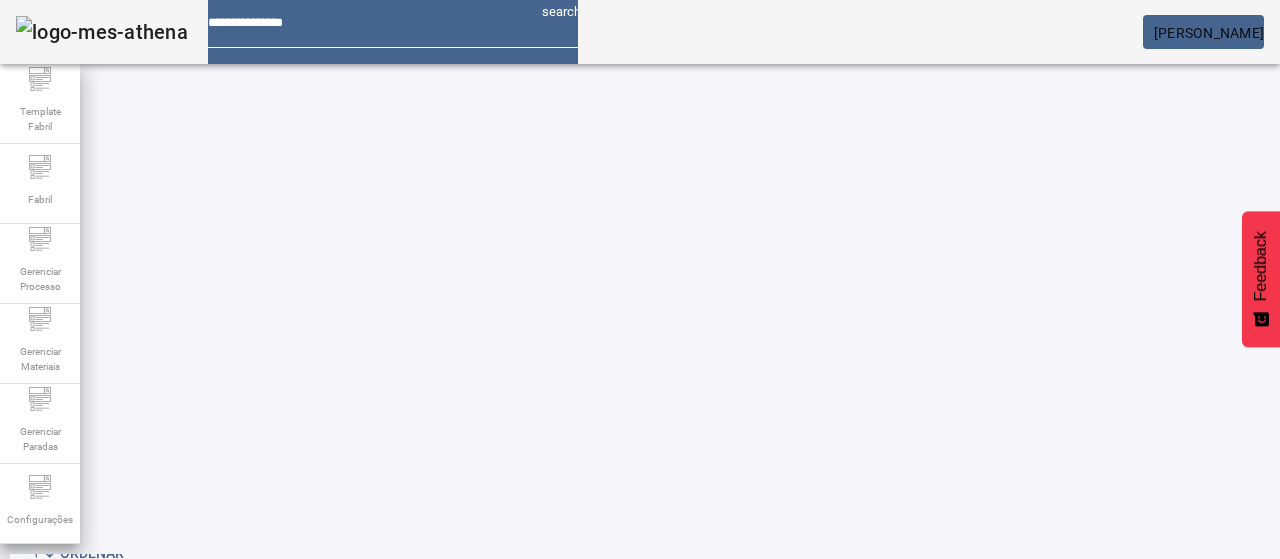 click on "EDITAR" at bounding box center (652, 986) 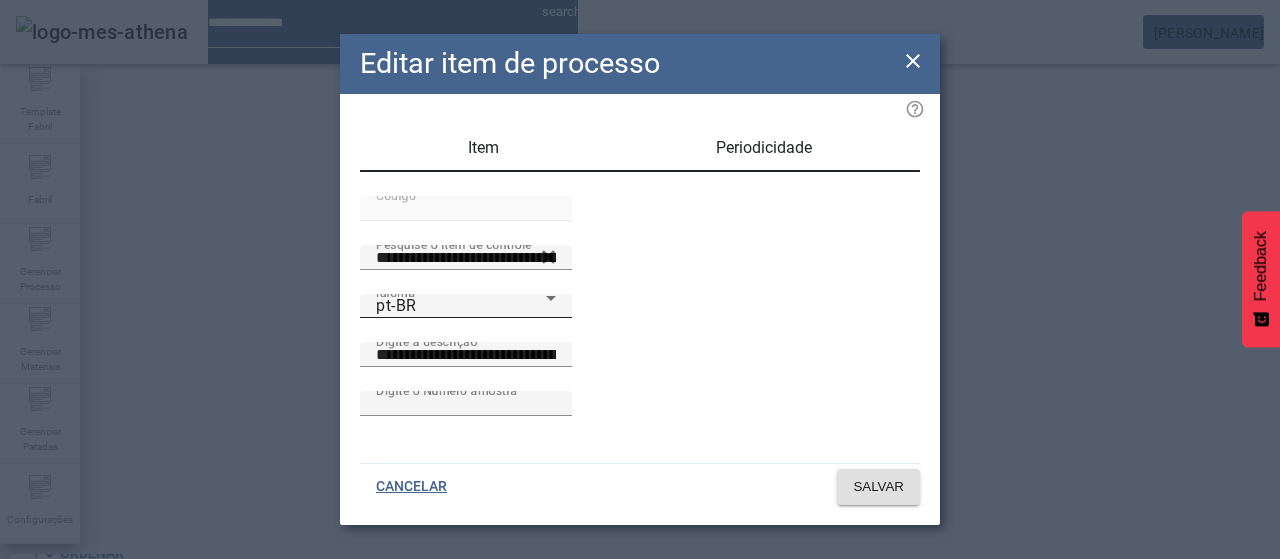 click on "pt-BR" at bounding box center (461, 306) 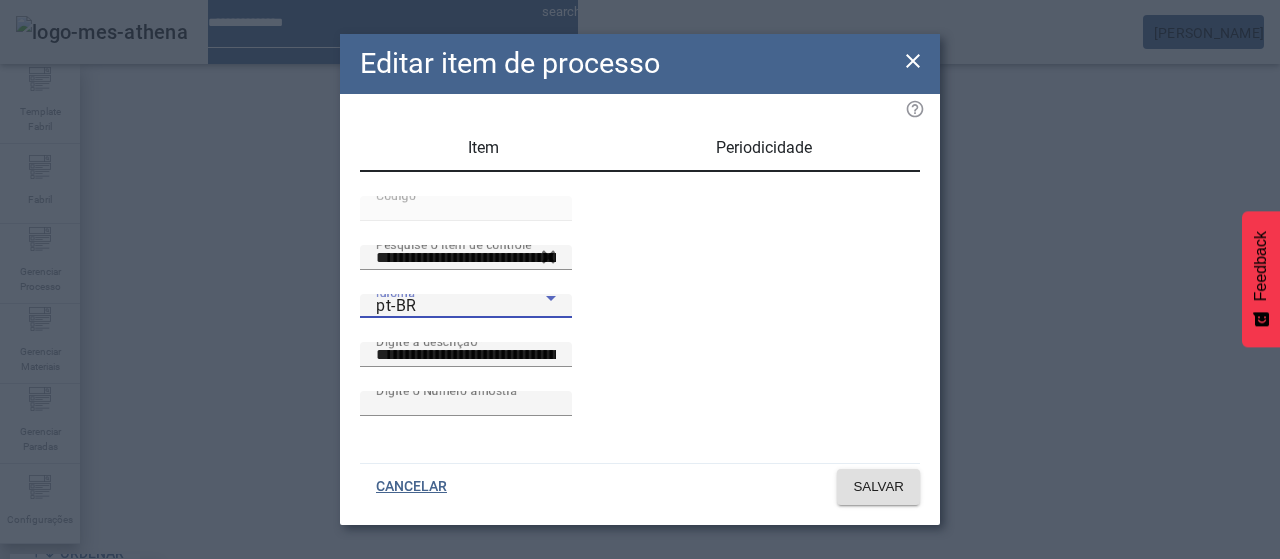 click on "es-ES" at bounding box center [81, 687] 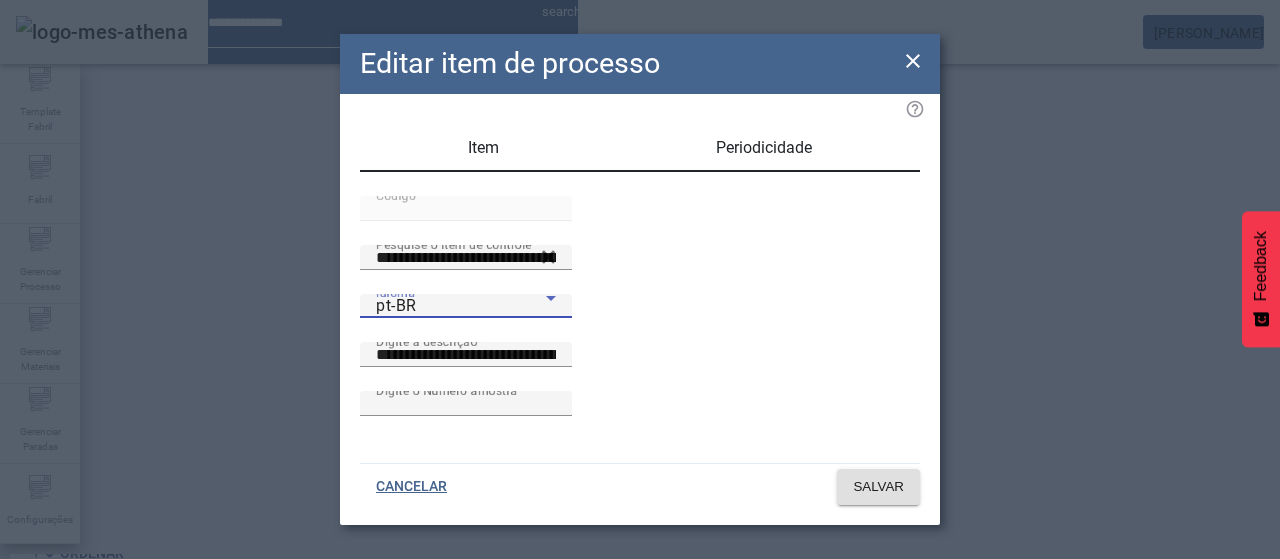 type on "**********" 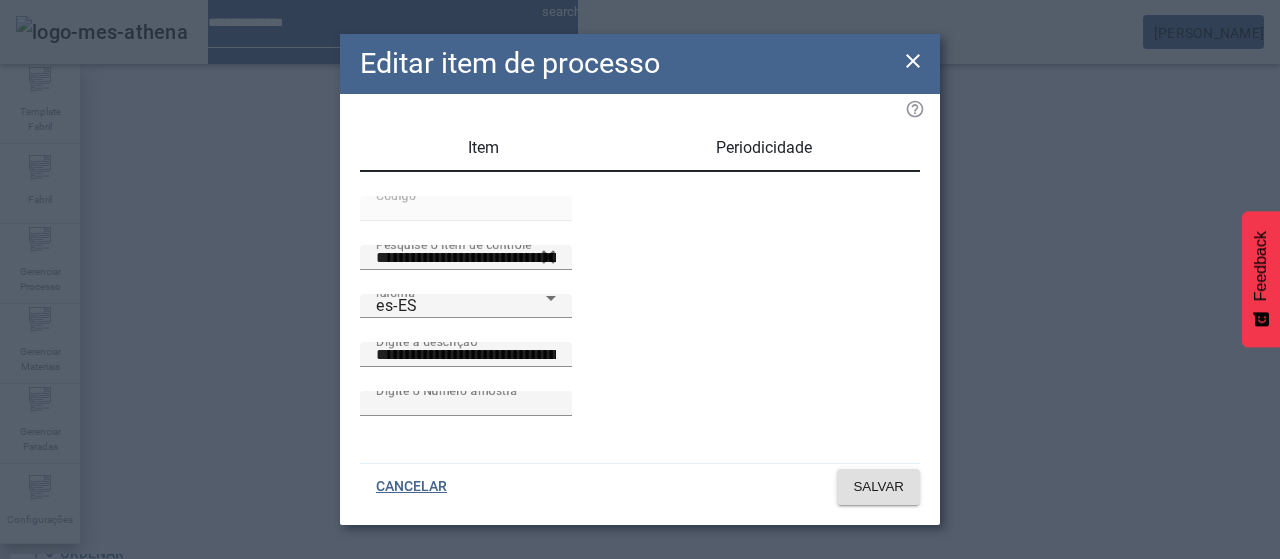 click on "Editar item de processo" 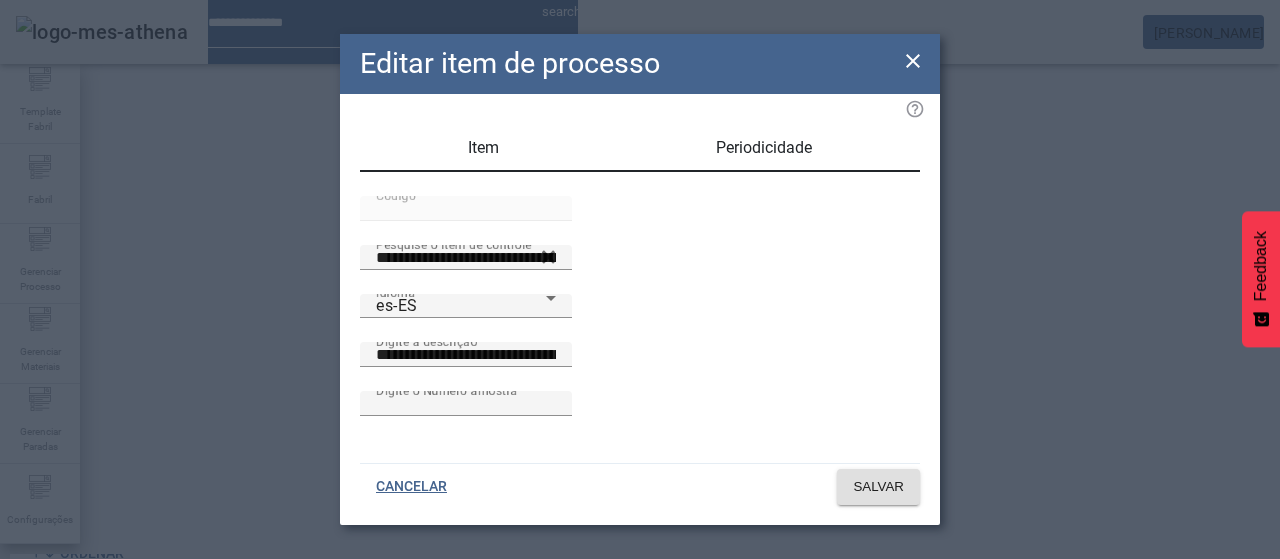 click 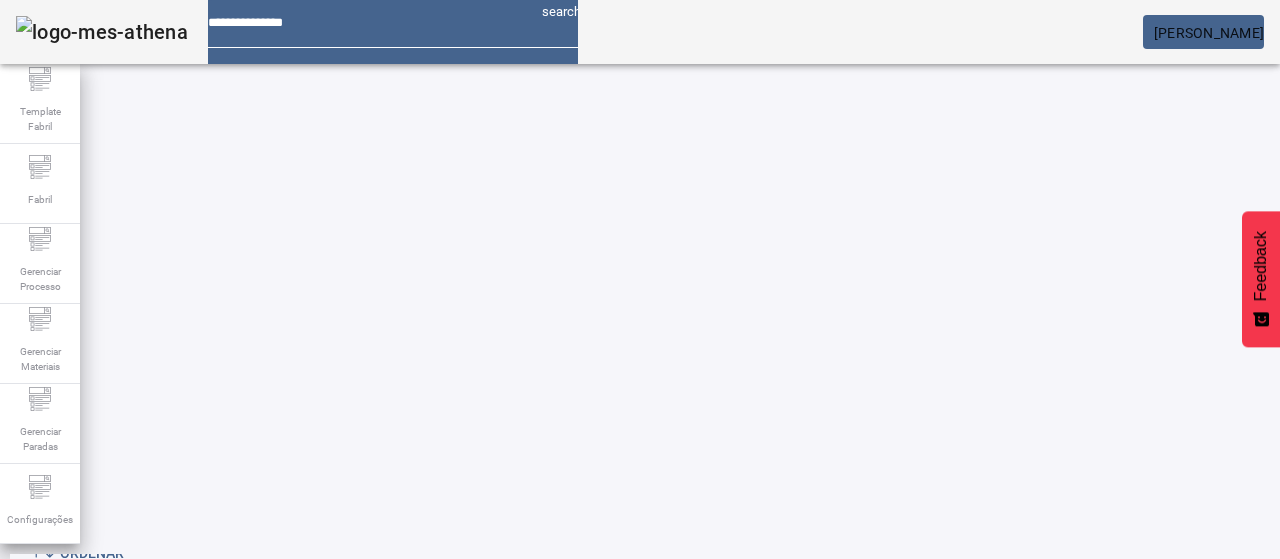 click on "EDITAR" at bounding box center [950, 986] 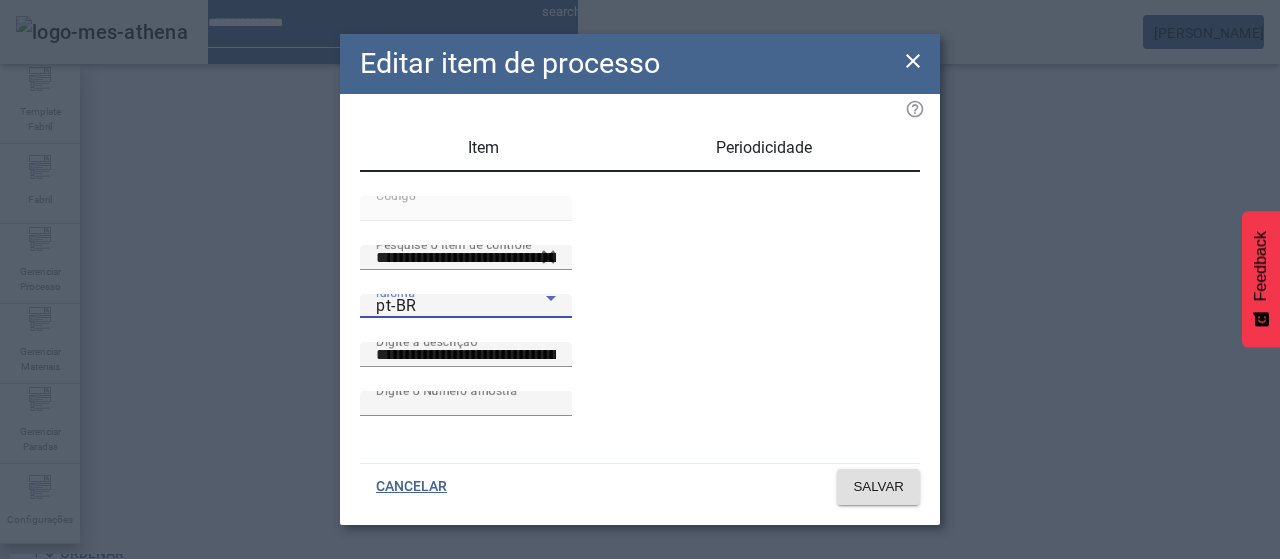 click on "pt-BR" at bounding box center (461, 306) 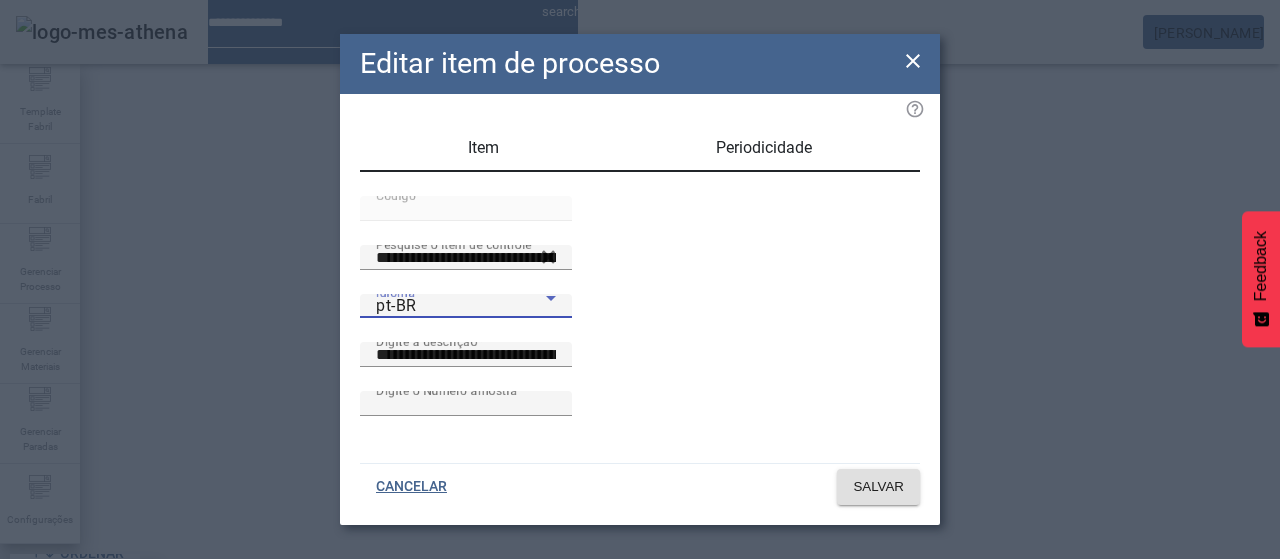 click on "es-ES" at bounding box center (81, 687) 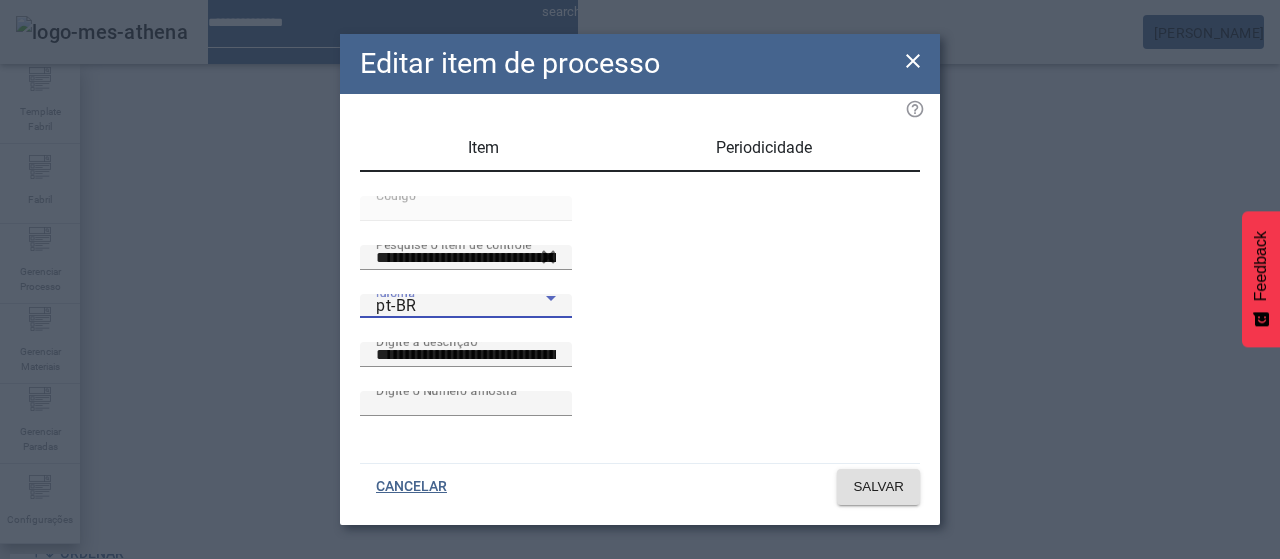 type on "**********" 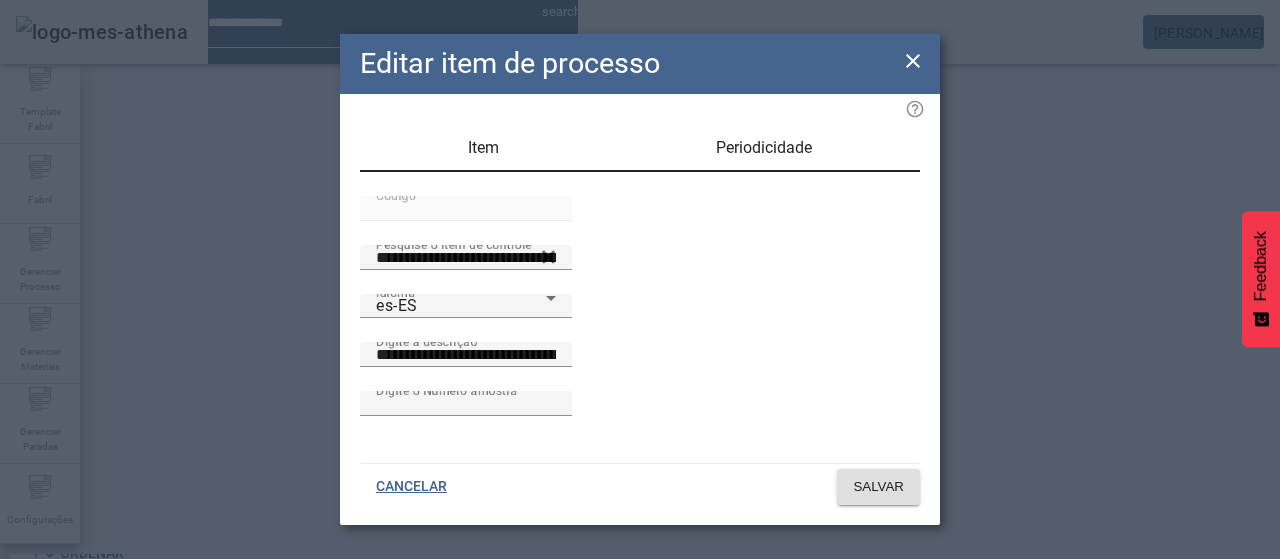 click 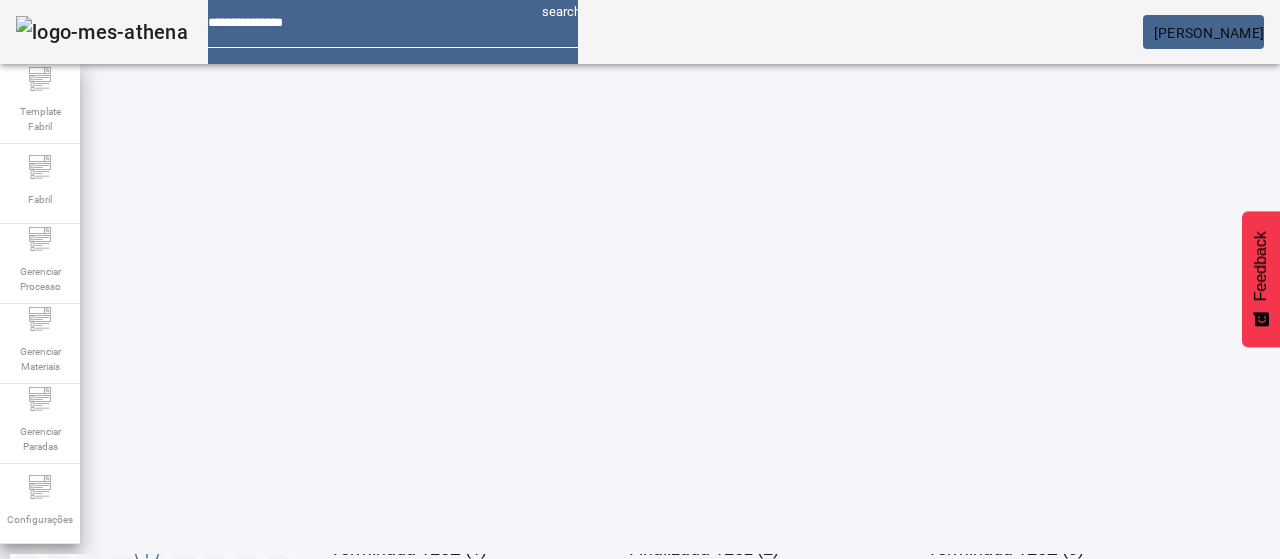 scroll, scrollTop: 274, scrollLeft: 0, axis: vertical 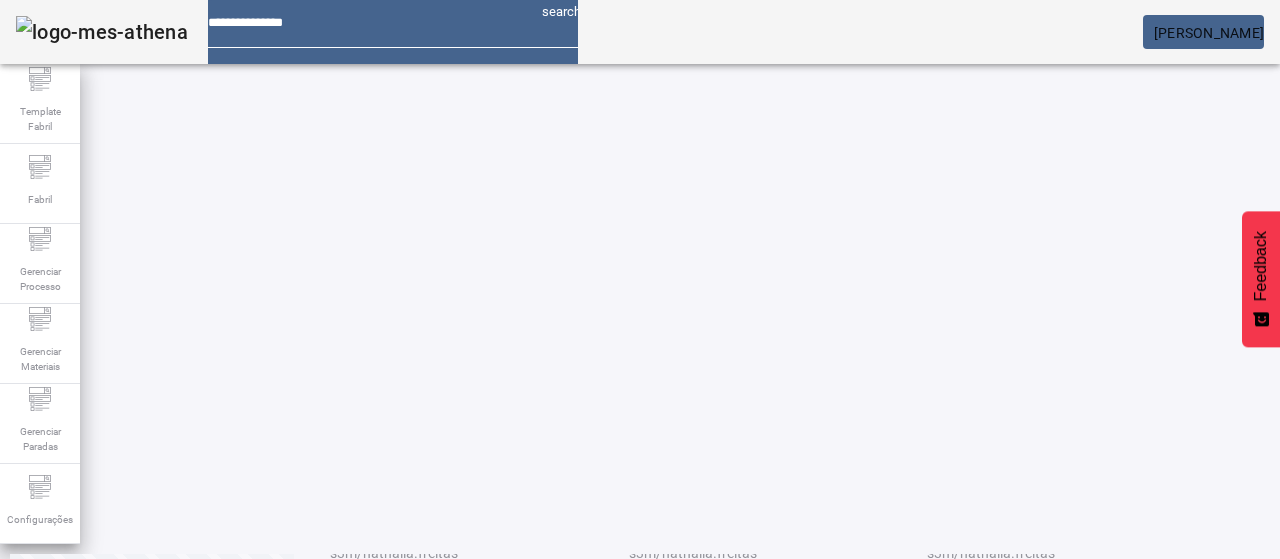 click on "2" 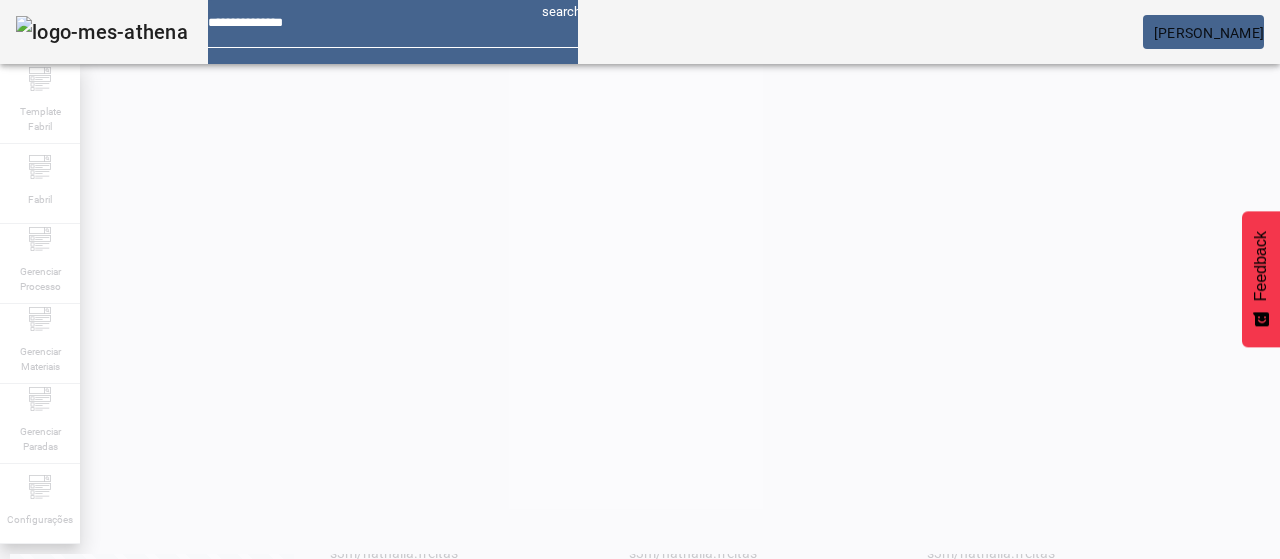 scroll, scrollTop: 0, scrollLeft: 0, axis: both 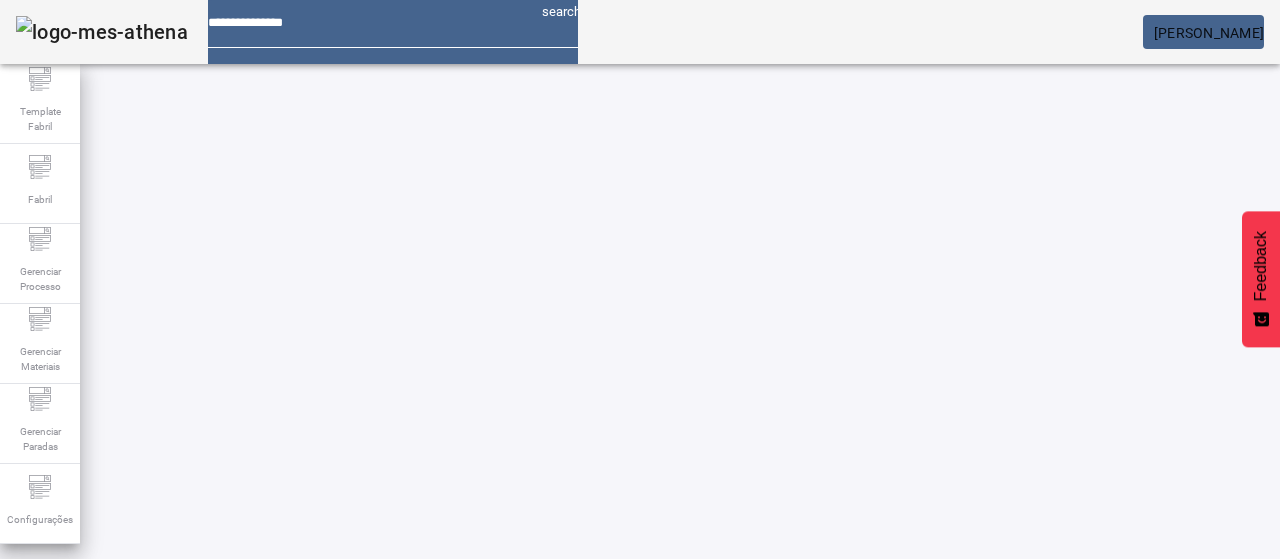 click at bounding box center (353, 864) 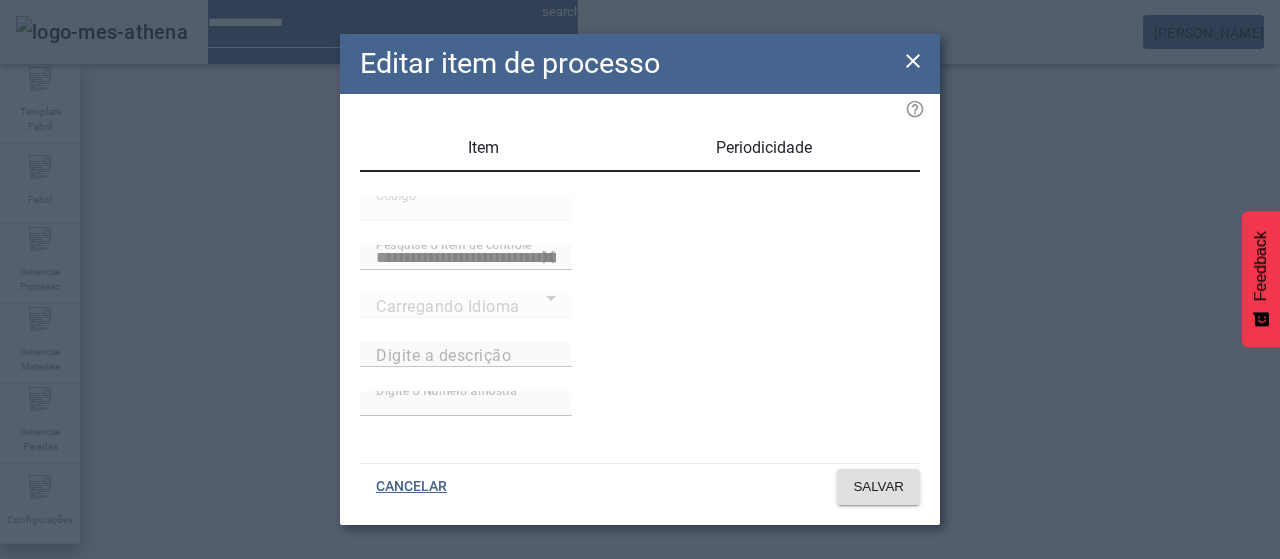 type on "**********" 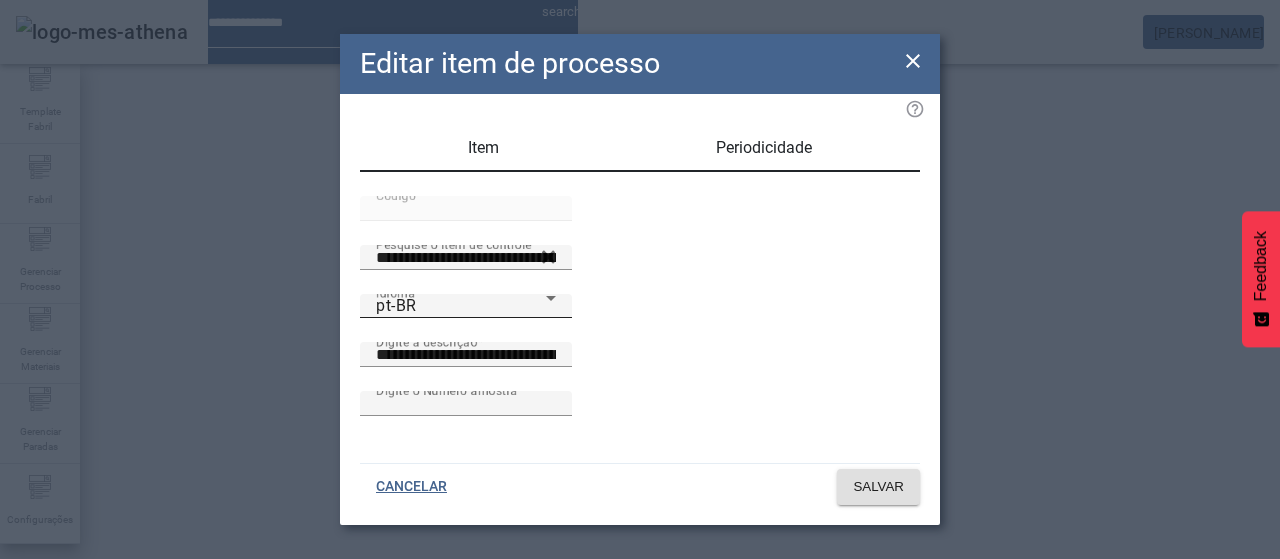 click on "pt-BR" at bounding box center [461, 306] 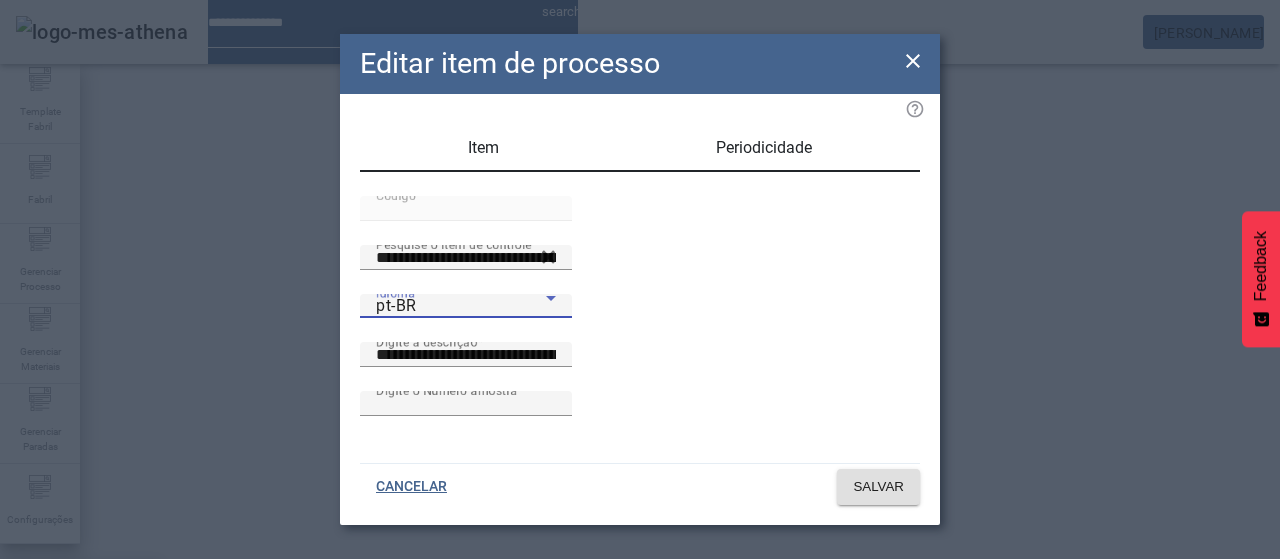 click on "pt-BR   en-US   es-ES" at bounding box center (81, 639) 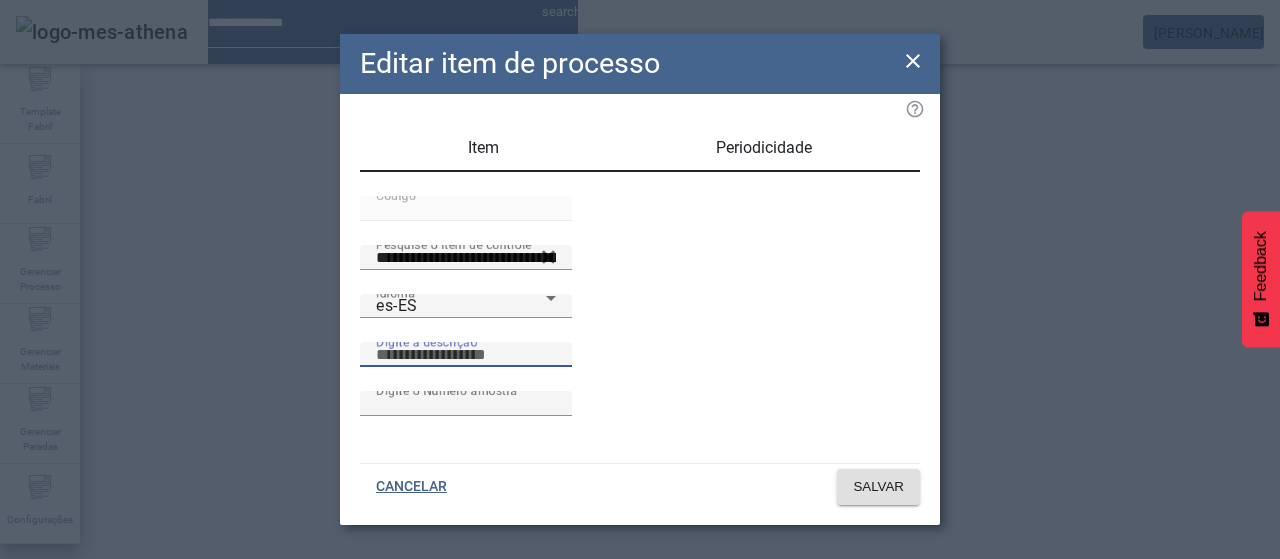 click on "Digite a descrição" at bounding box center (466, 355) 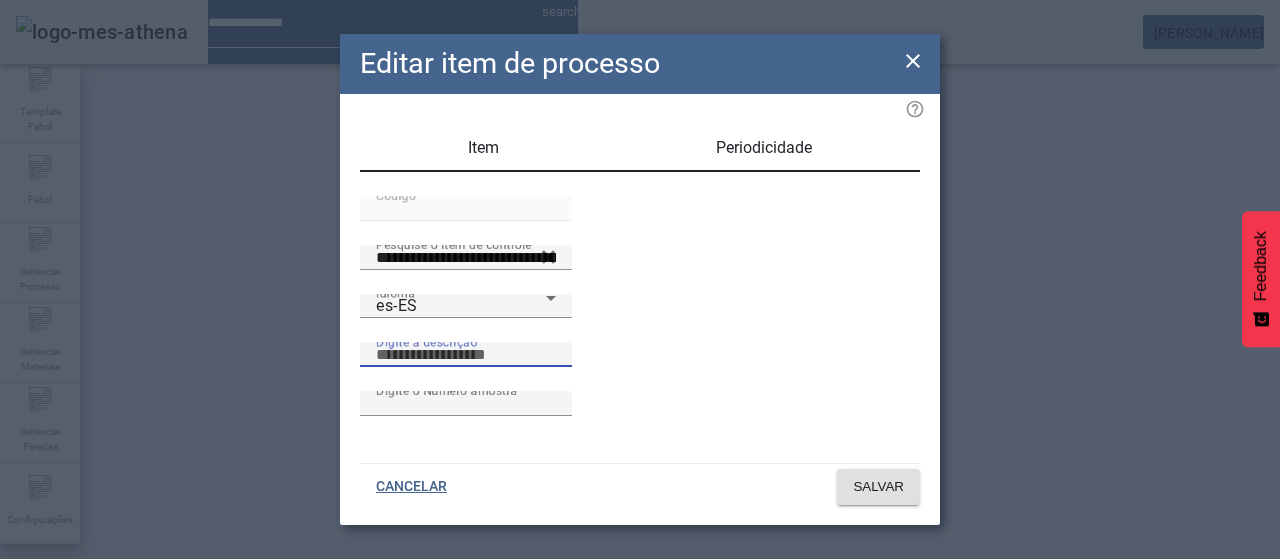 paste on "**********" 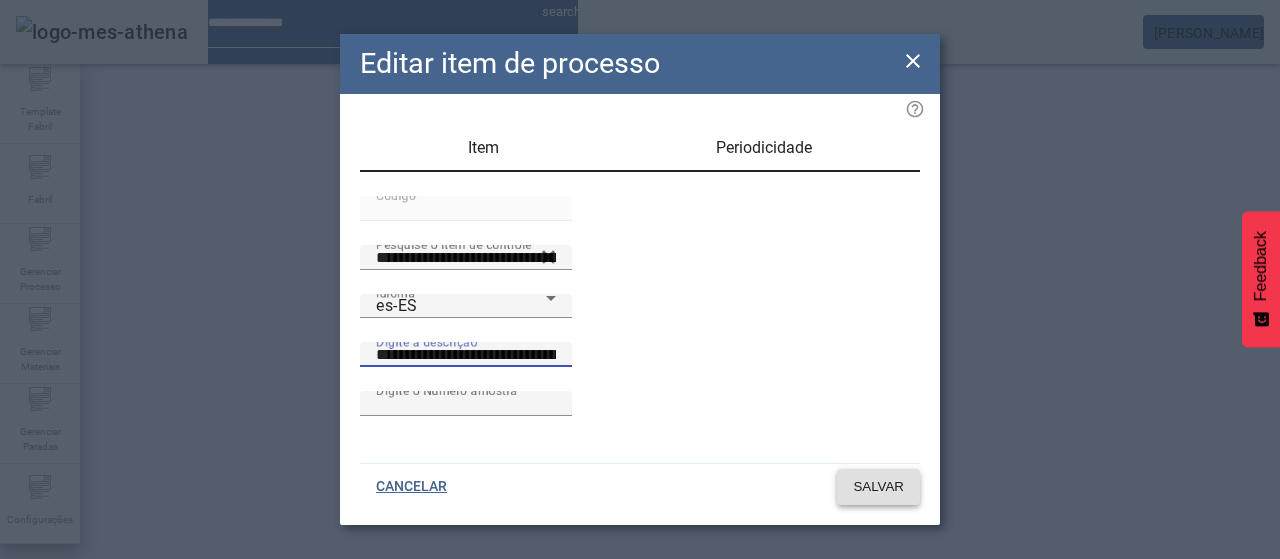type on "**********" 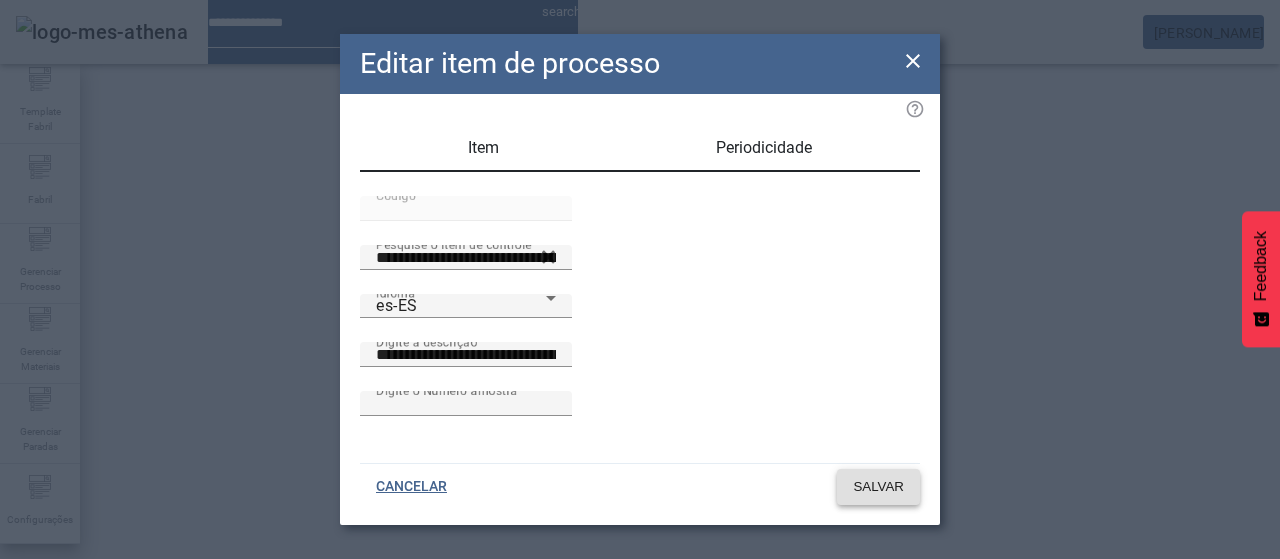 click on "SALVAR" 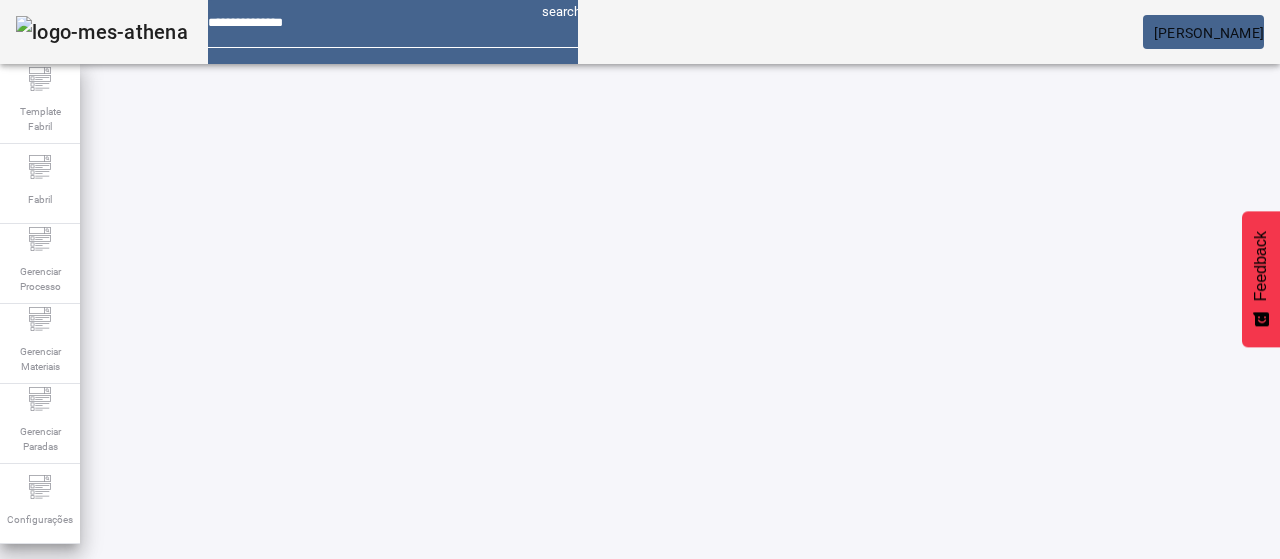 click on "**********" at bounding box center [328, 637] 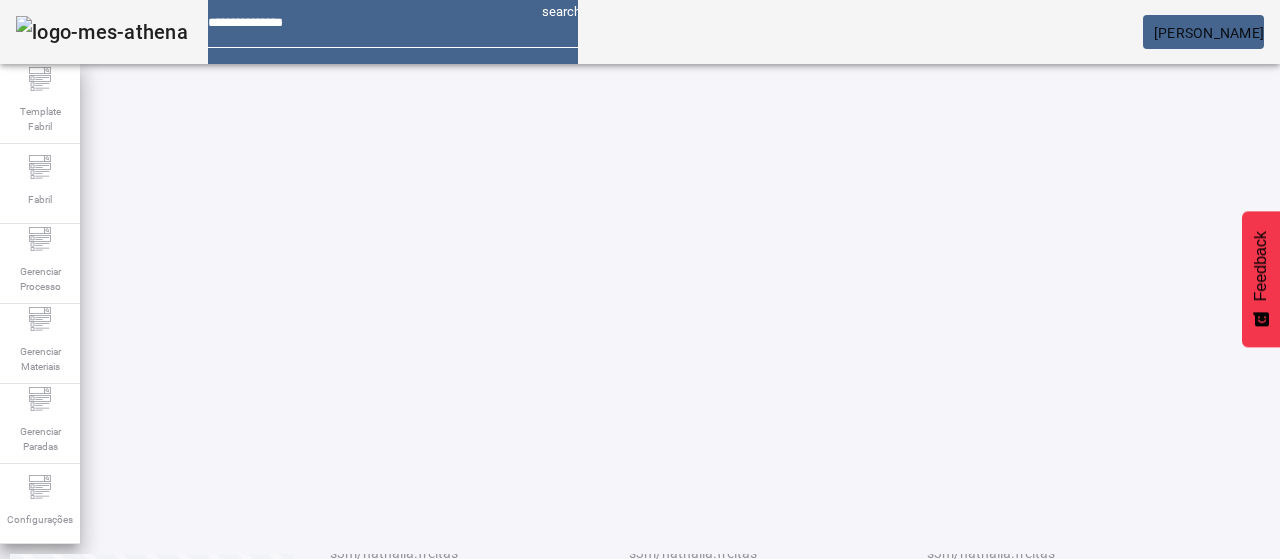 click on "3" 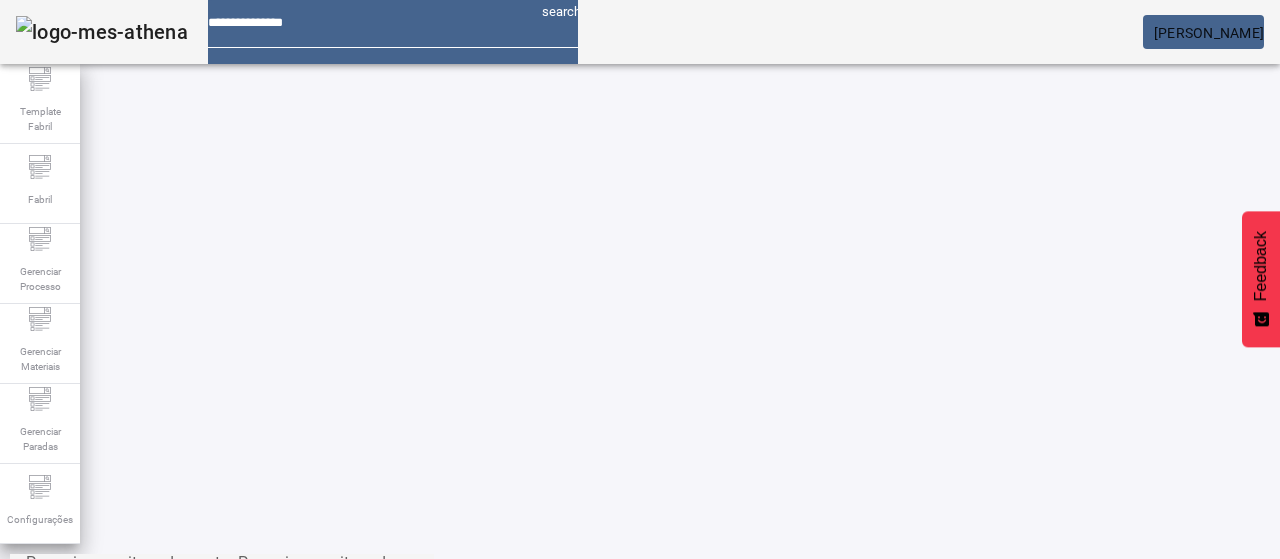 scroll, scrollTop: 74, scrollLeft: 0, axis: vertical 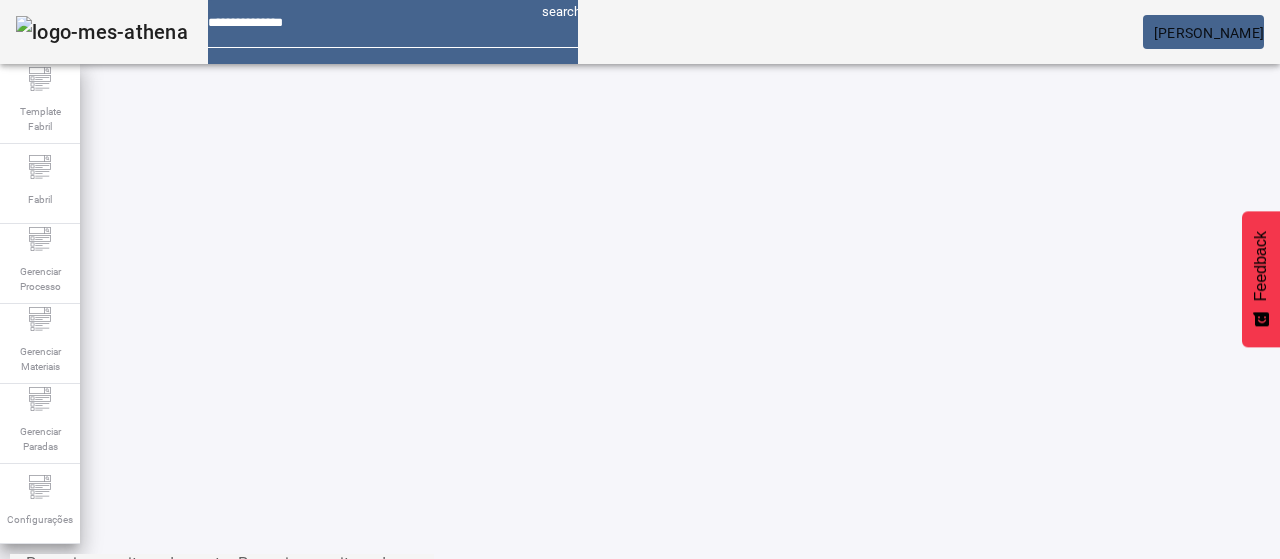 drag, startPoint x: 1101, startPoint y: 245, endPoint x: 1060, endPoint y: 234, distance: 42.44997 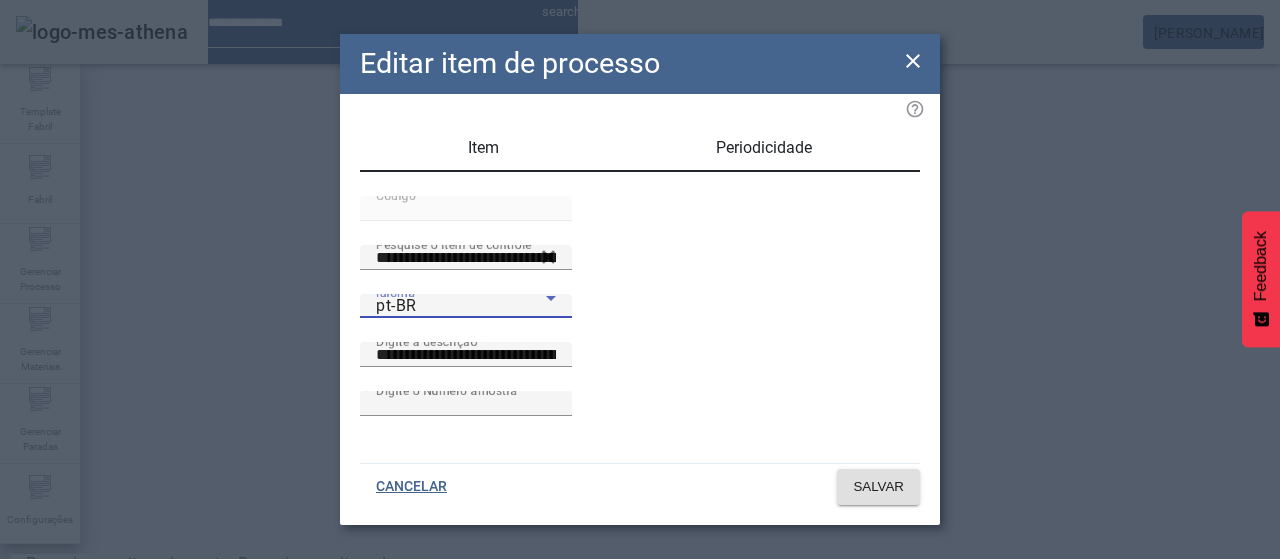 click on "pt-BR" at bounding box center (461, 306) 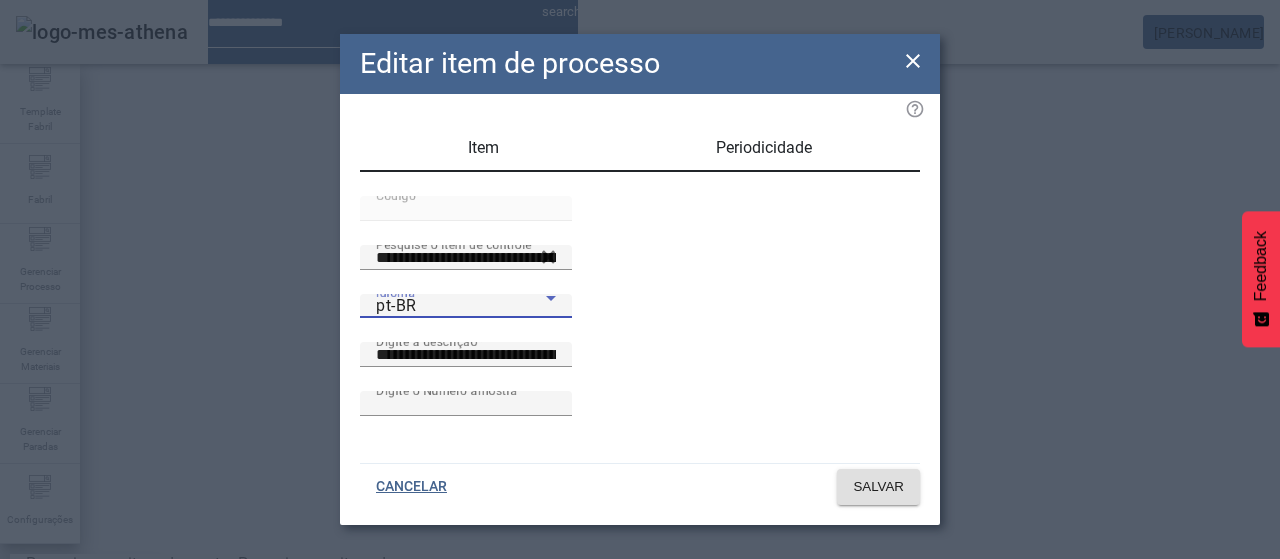 click on "es-ES" at bounding box center [81, 687] 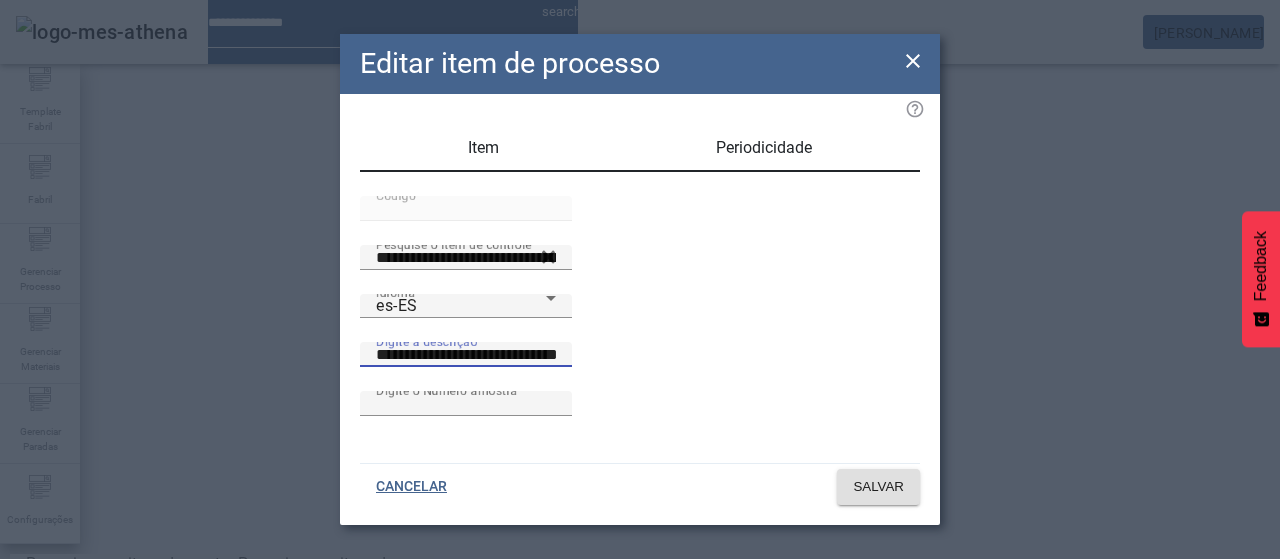 click on "**********" at bounding box center [466, 355] 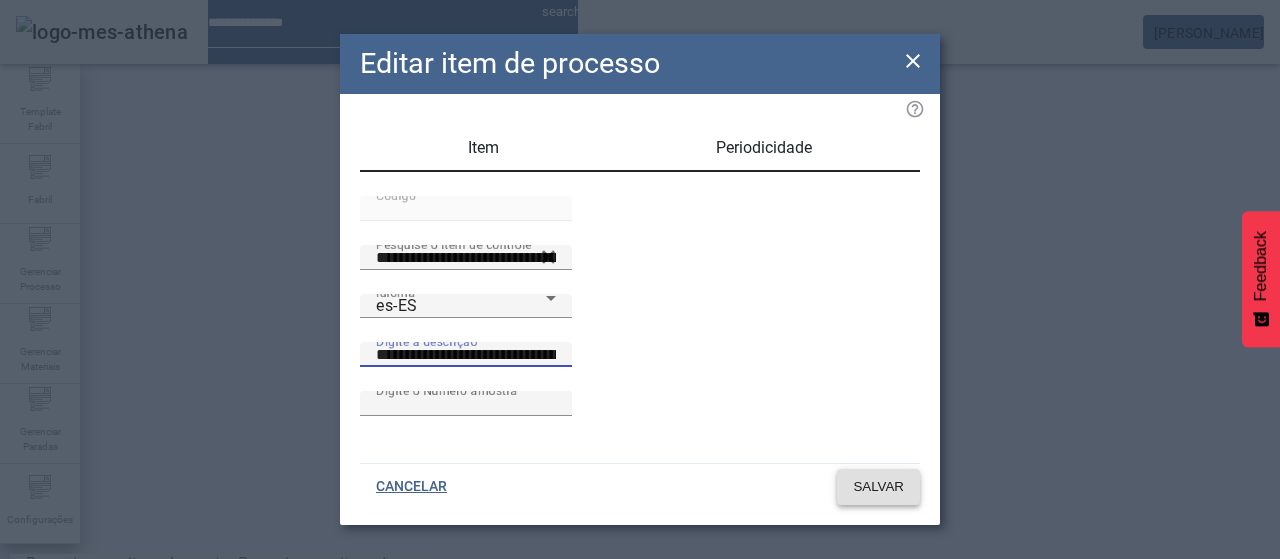 type on "**********" 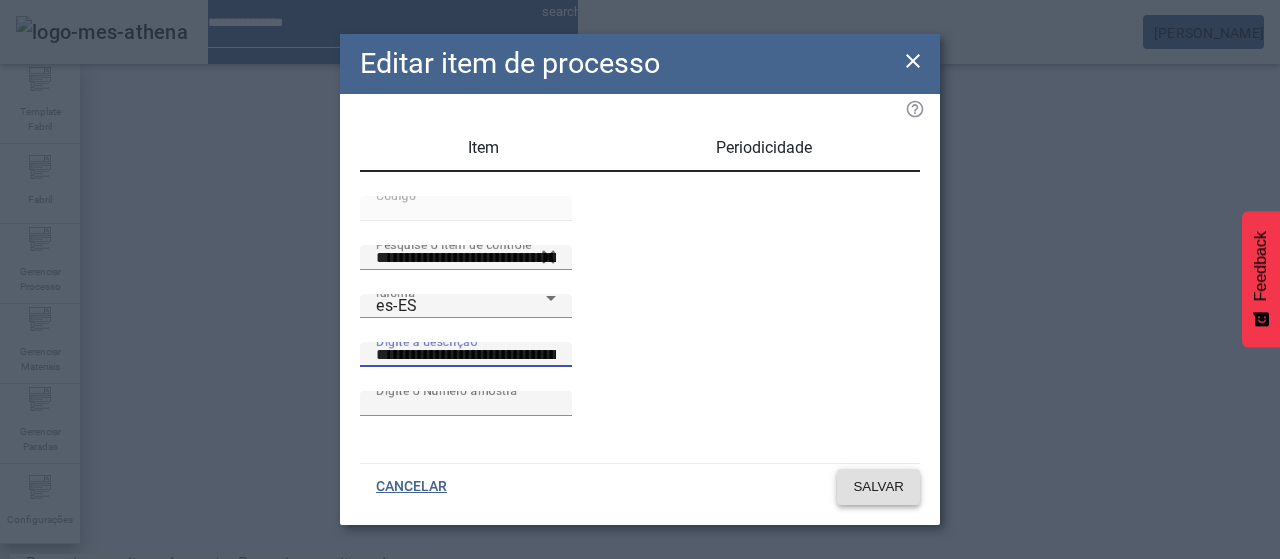 click on "SALVAR" 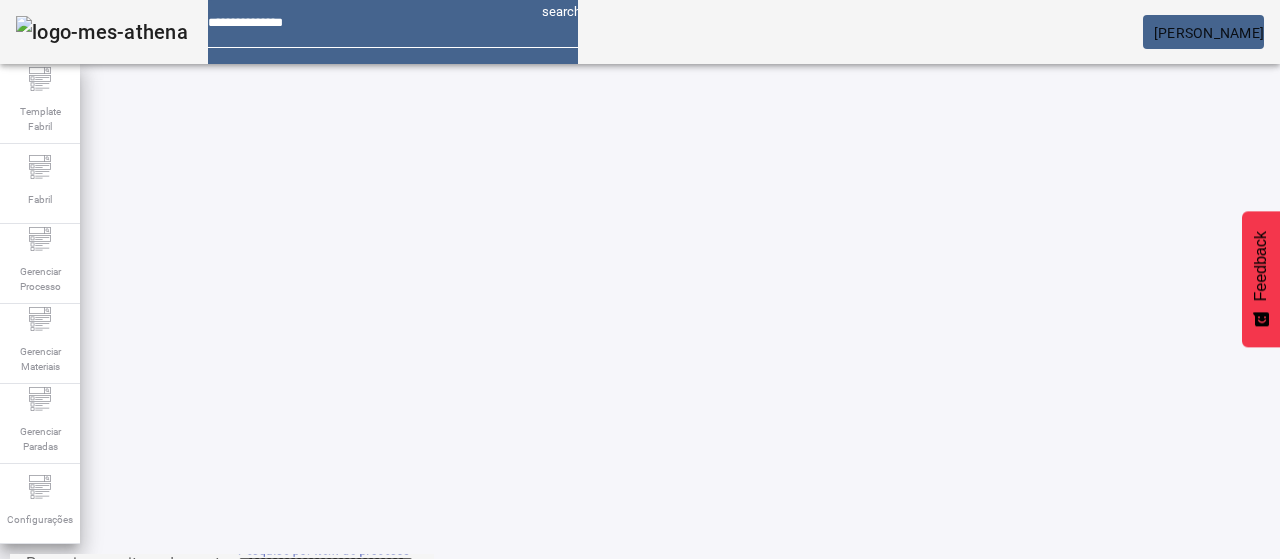 click on "Pesquise por item de processo" at bounding box center [328, 563] 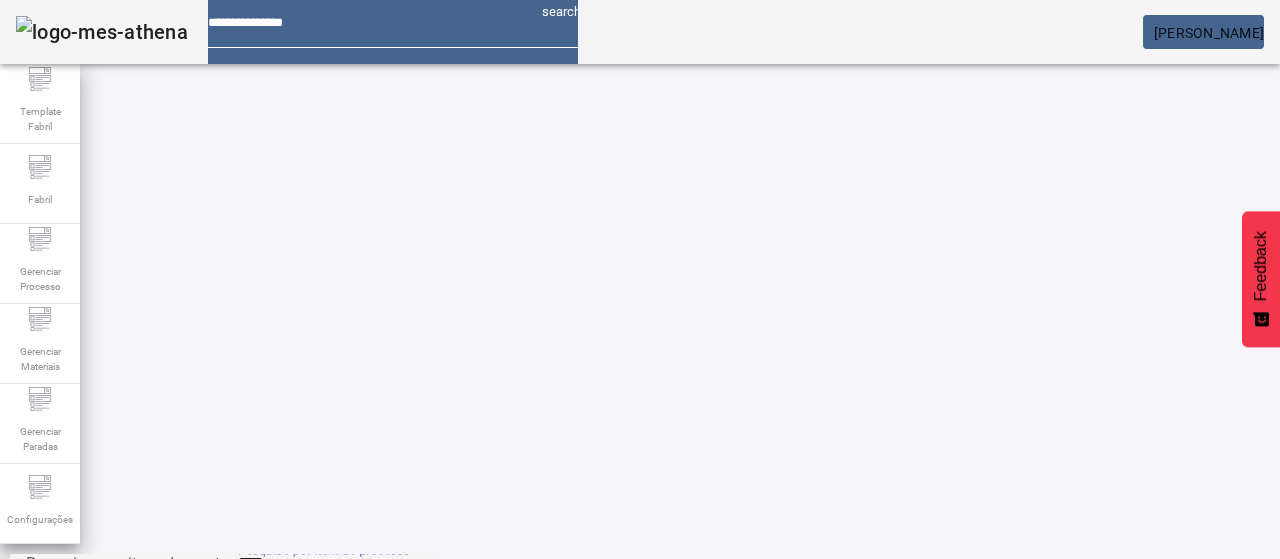 type on "****" 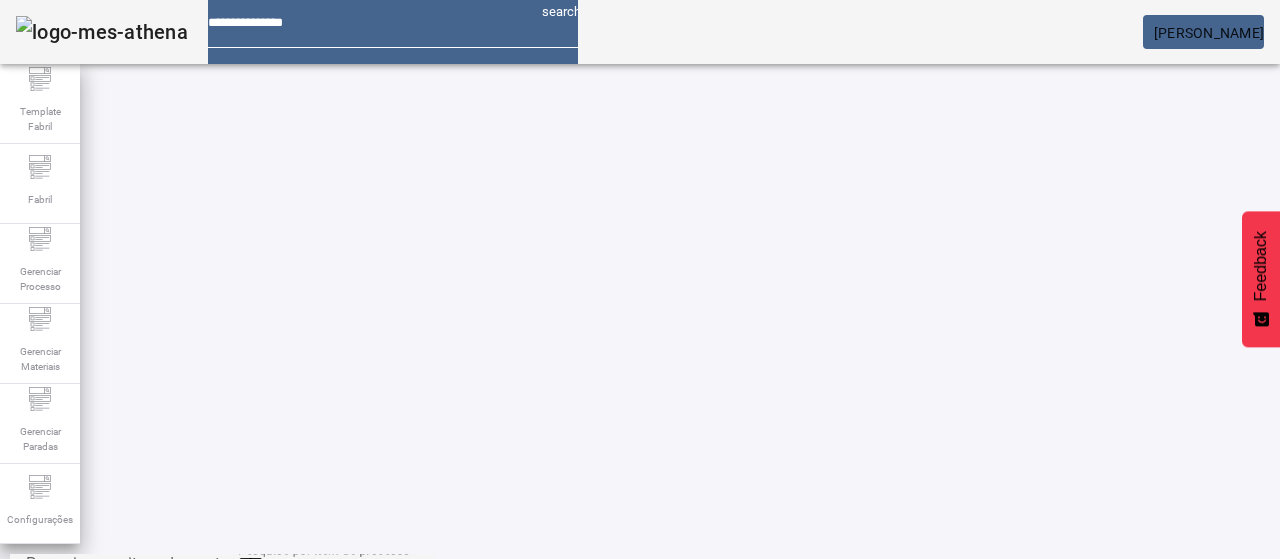 click on "EDITAR" at bounding box center [652, 790] 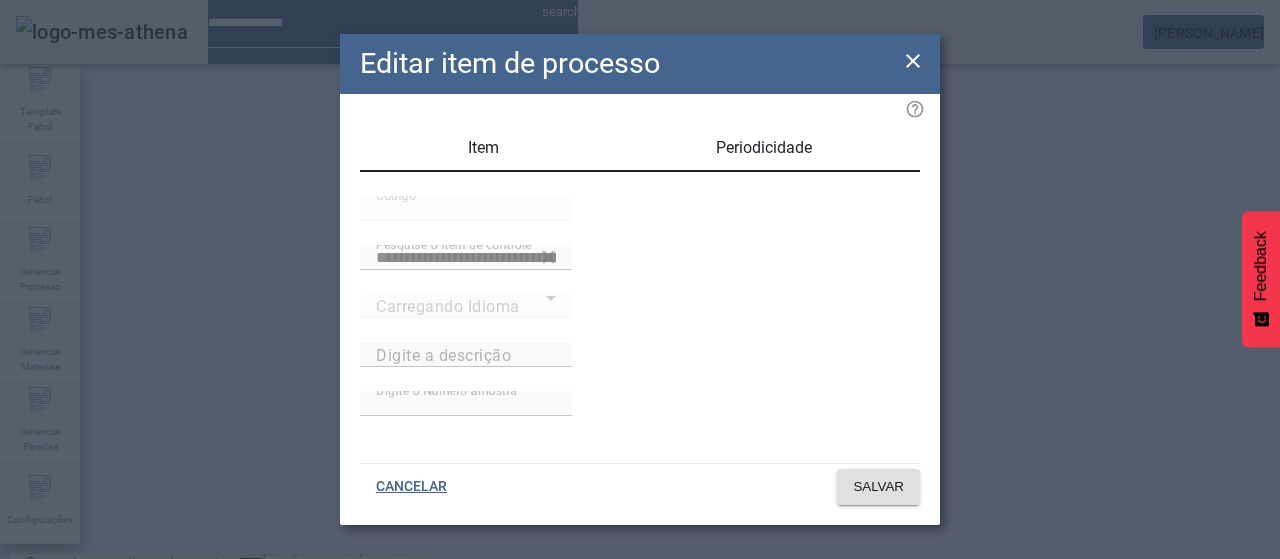 type on "**********" 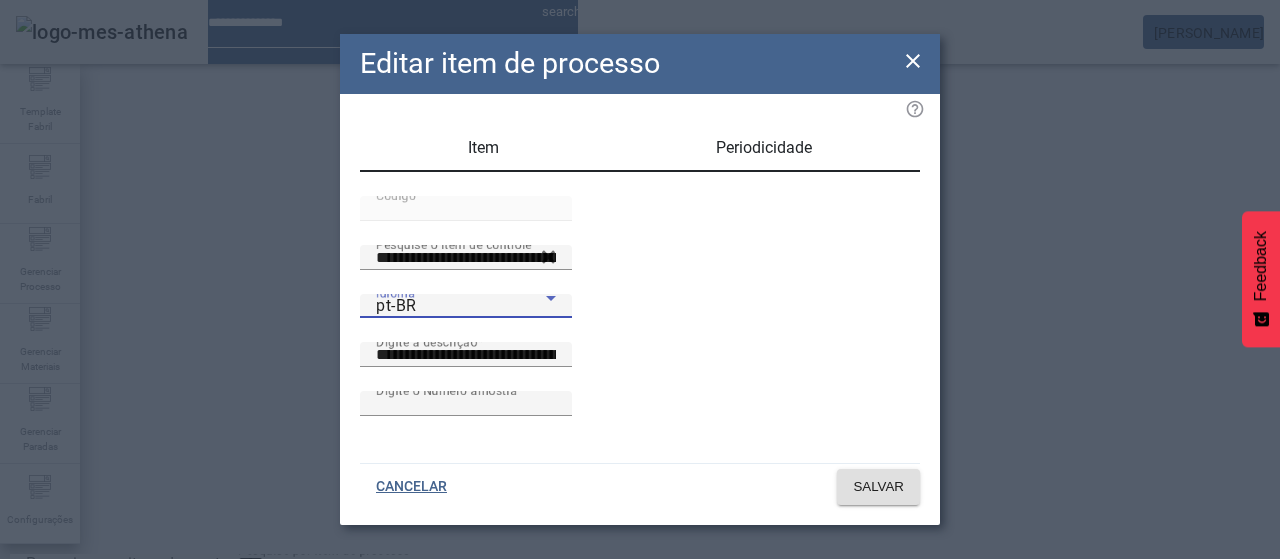 click on "pt-BR" at bounding box center (461, 306) 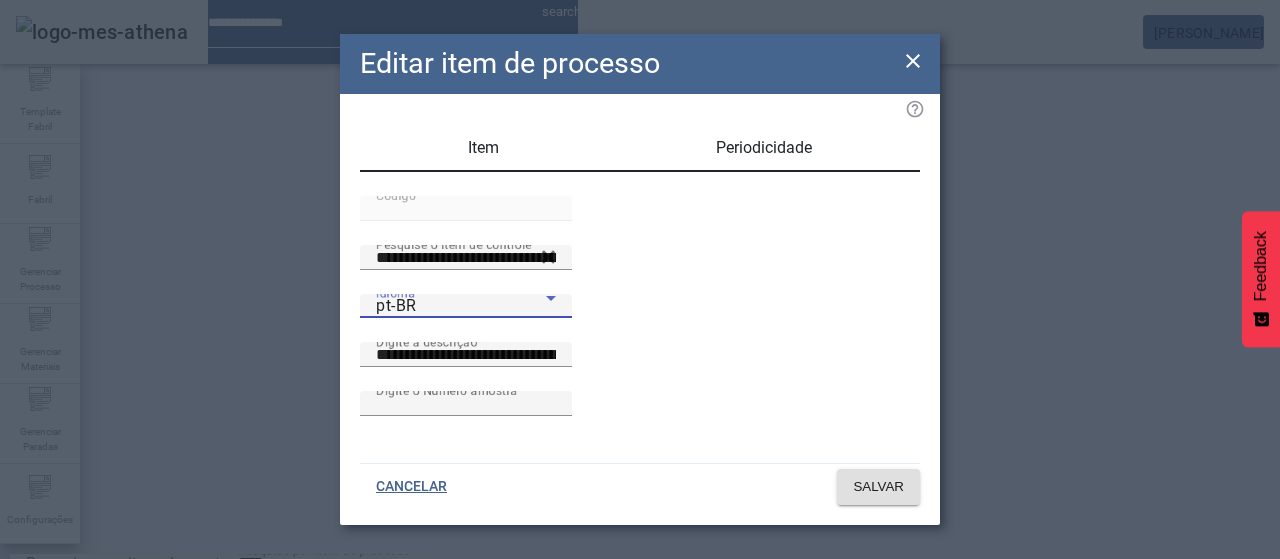 click on "es-ES" at bounding box center (81, 687) 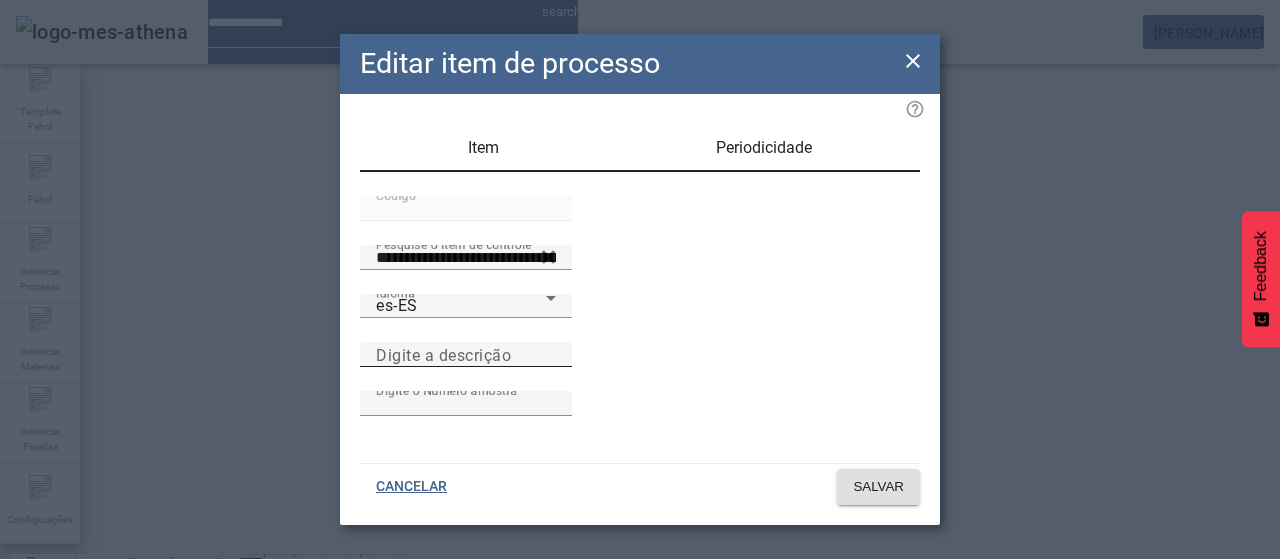 click on "Digite a descrição" at bounding box center [443, 354] 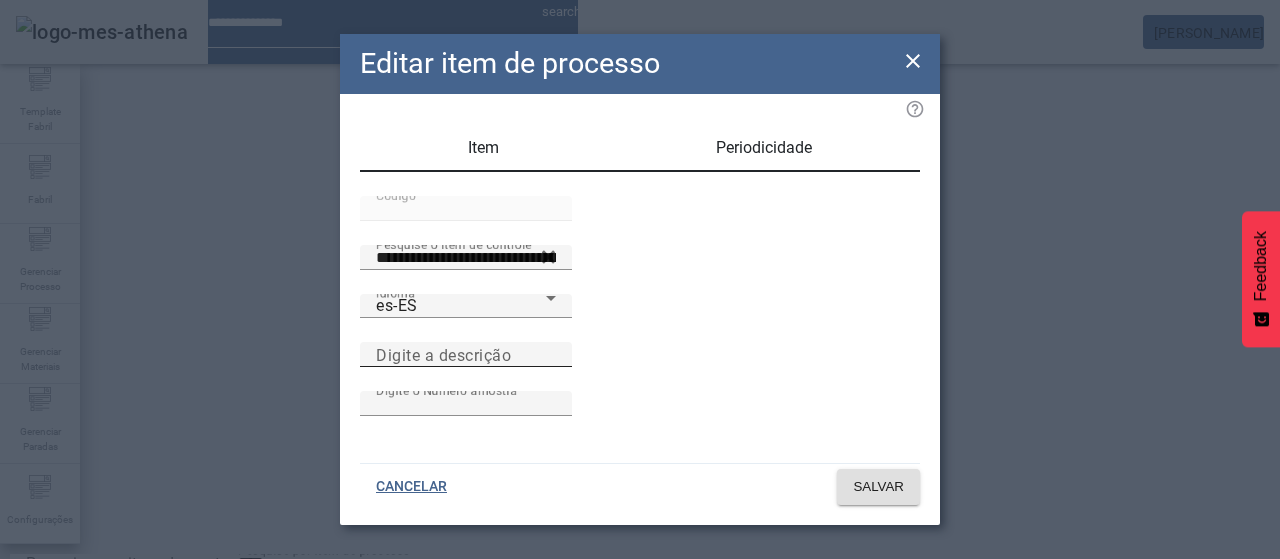 click on "Digite a descrição" at bounding box center (466, 355) 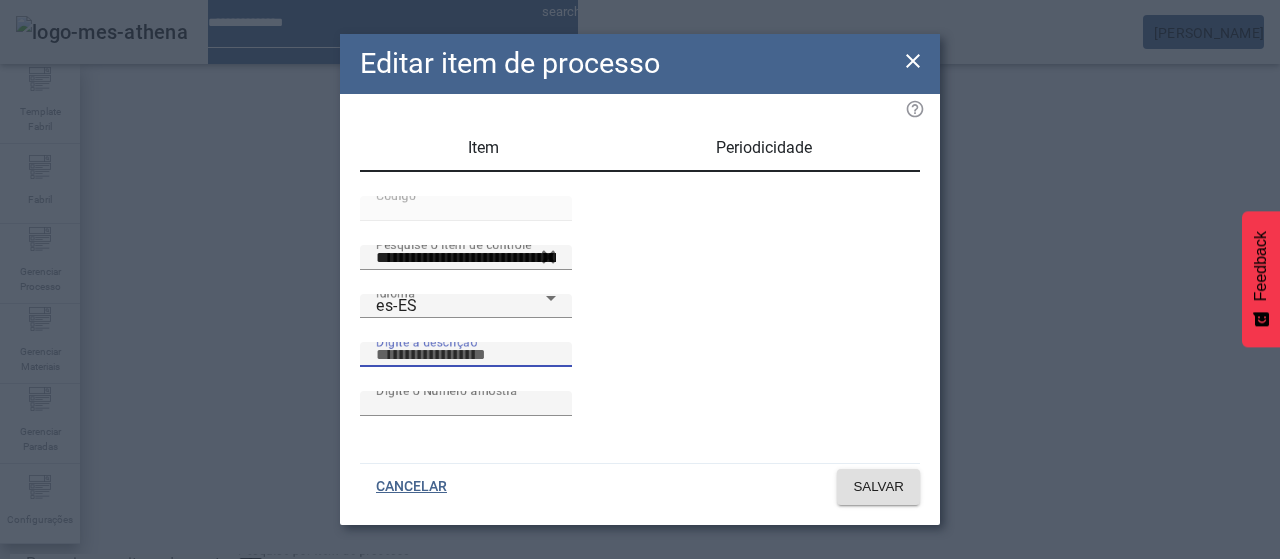 paste on "**********" 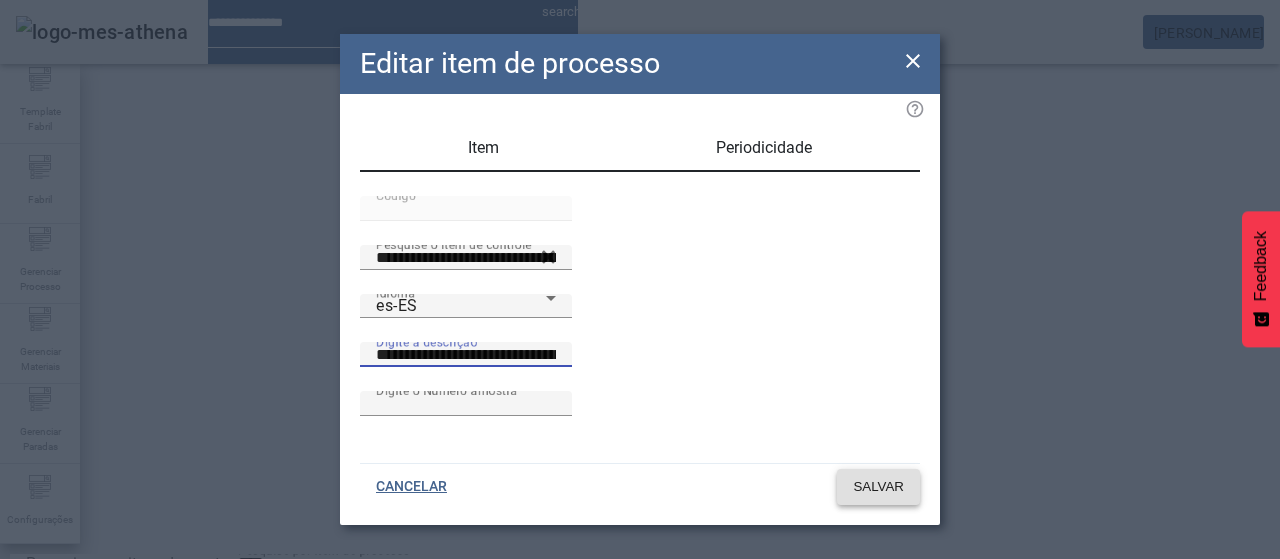 type on "**********" 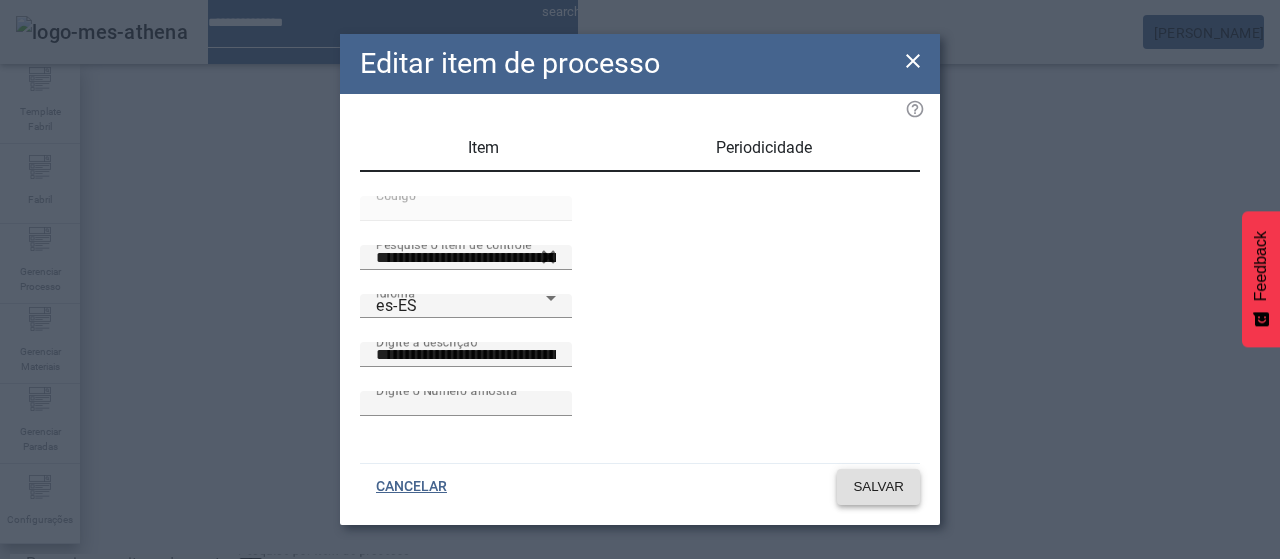 click 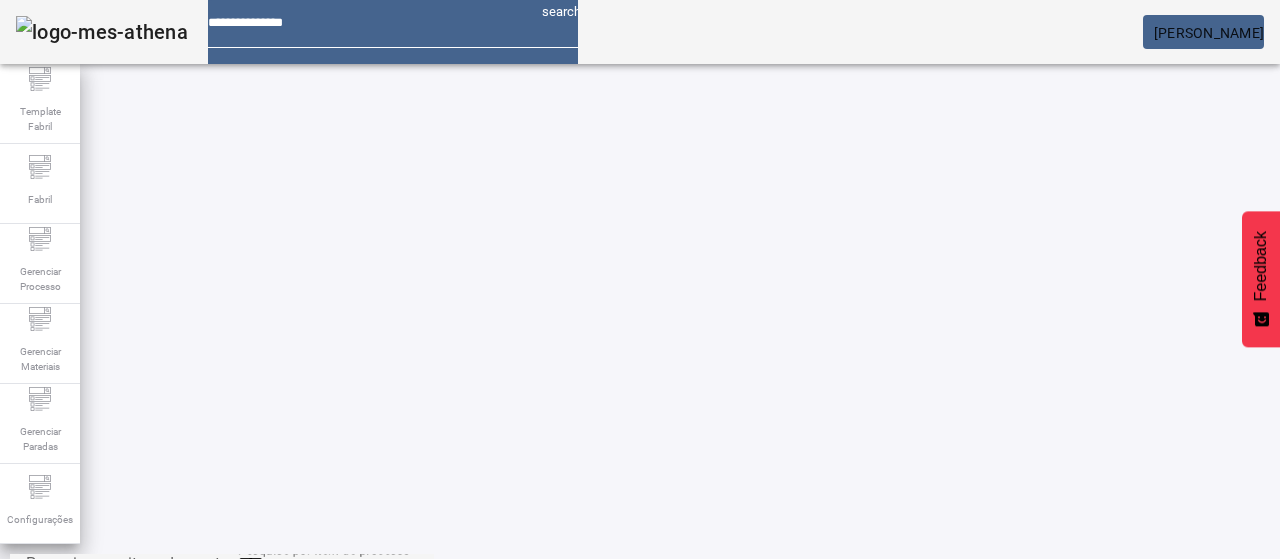 click on "EDITAR" at bounding box center [950, 790] 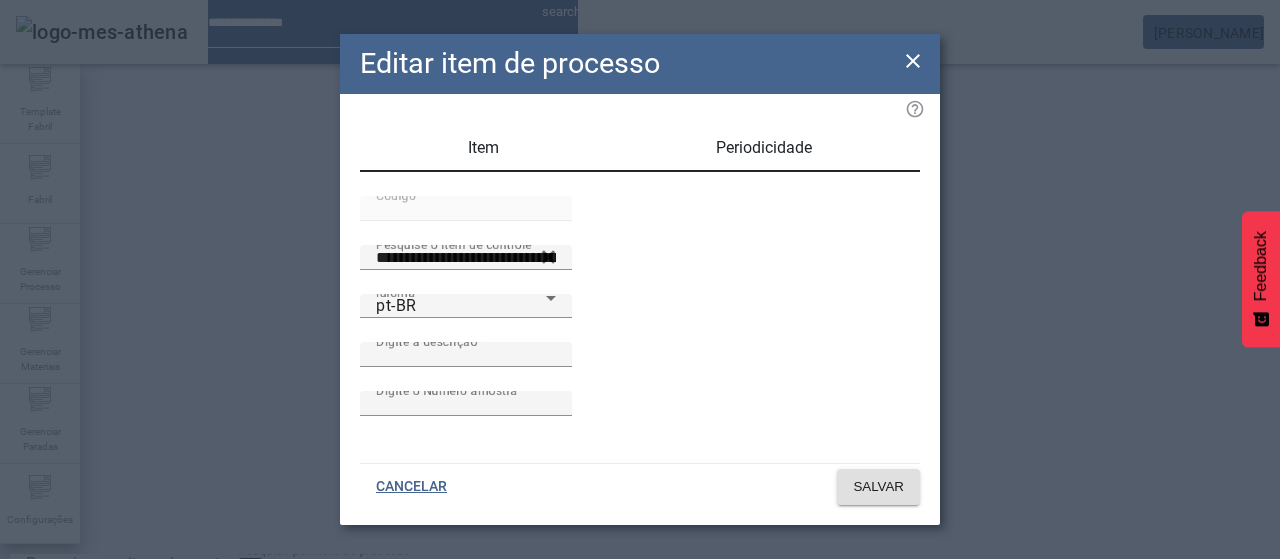 type on "**********" 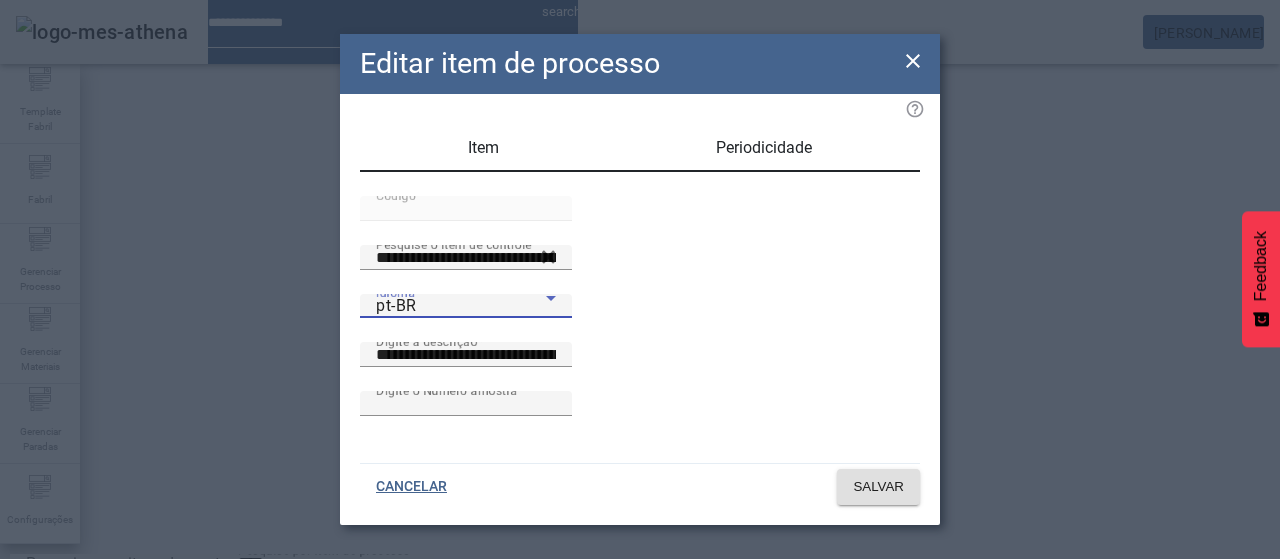 click on "pt-BR" at bounding box center (461, 306) 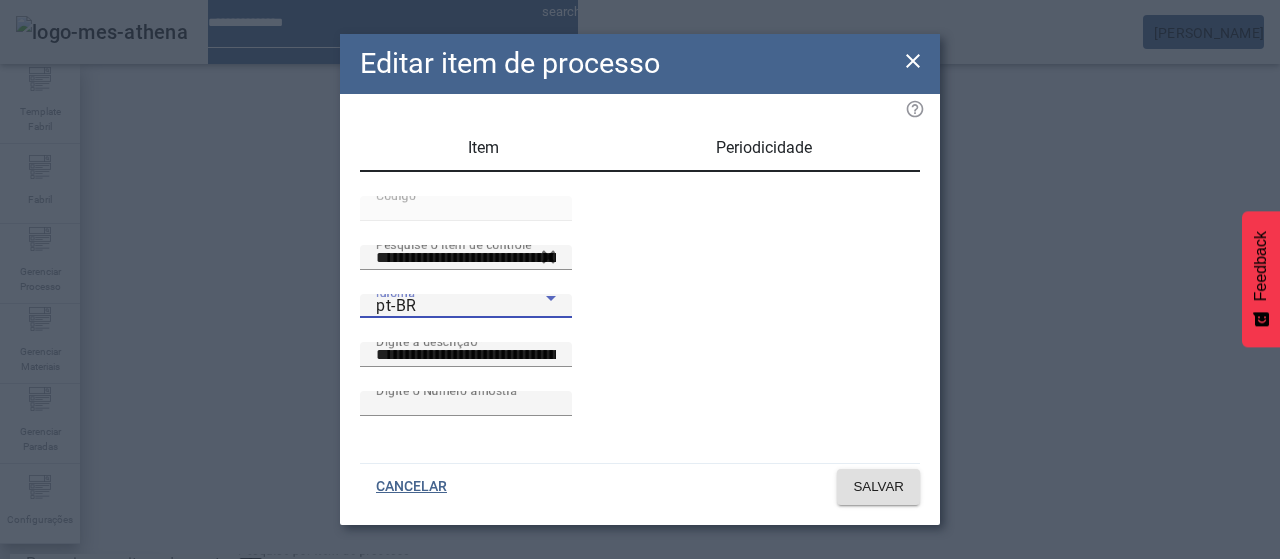 click on "es-ES" at bounding box center (81, 687) 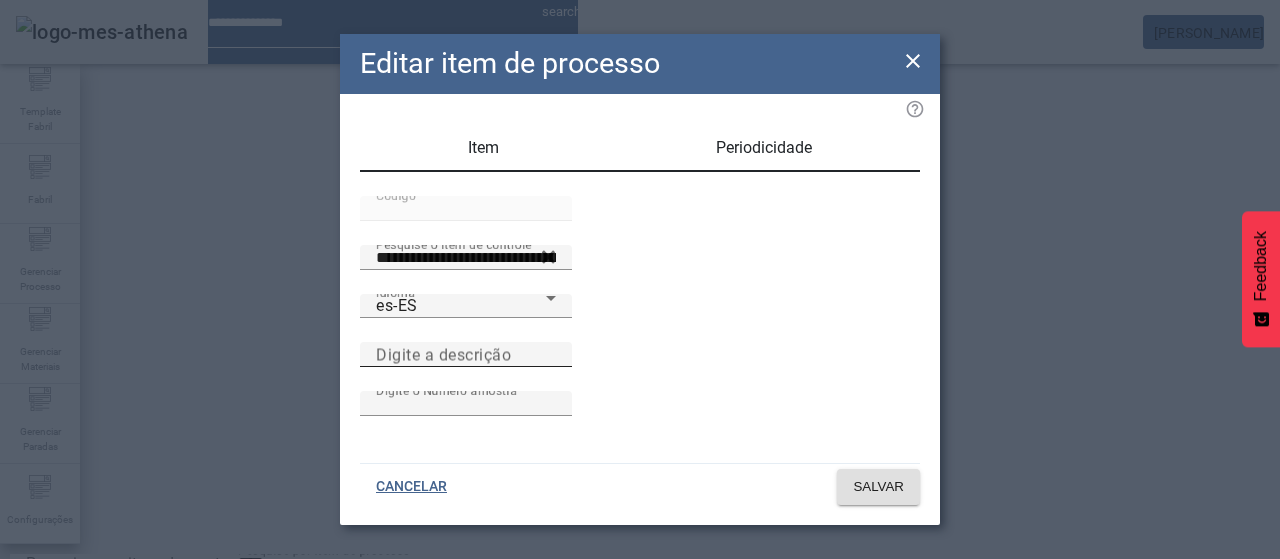 click on "Digite a descrição" at bounding box center (466, 354) 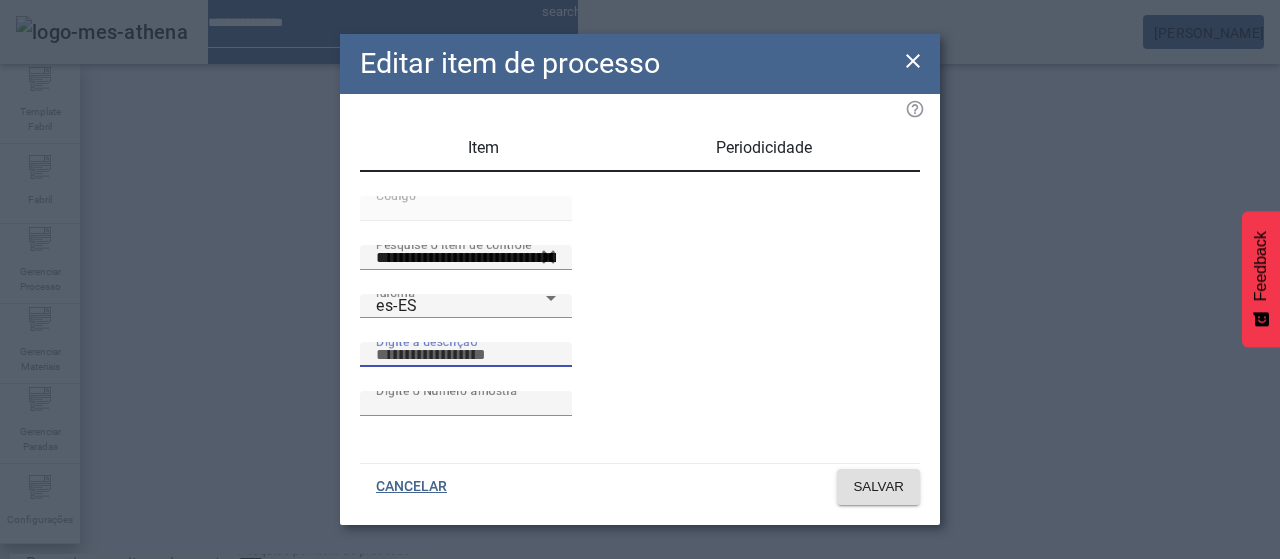 paste on "**********" 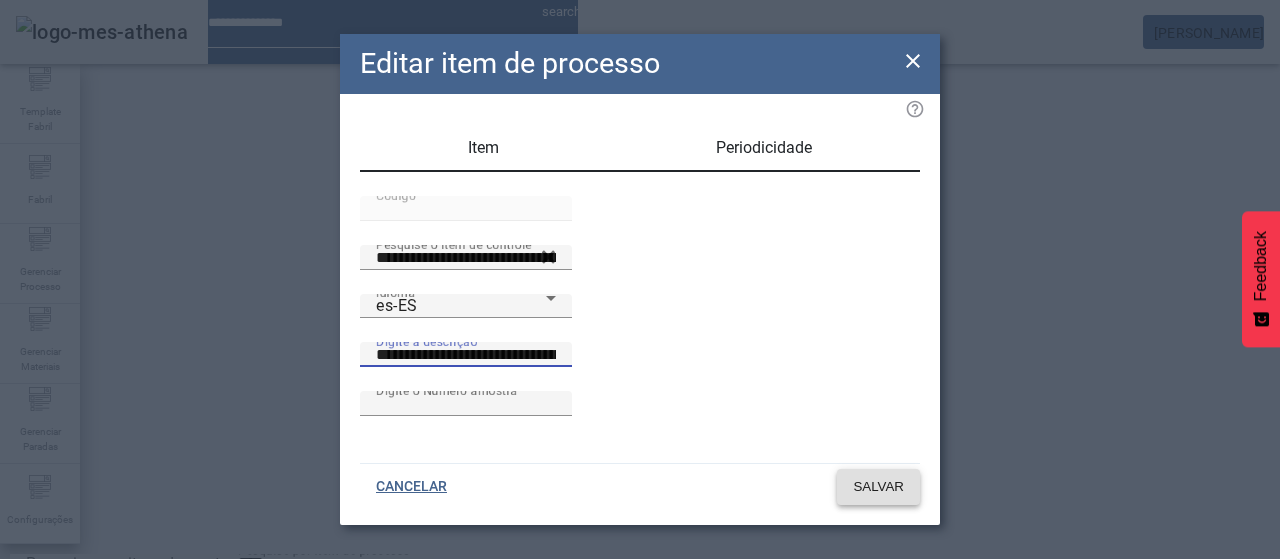 type on "**********" 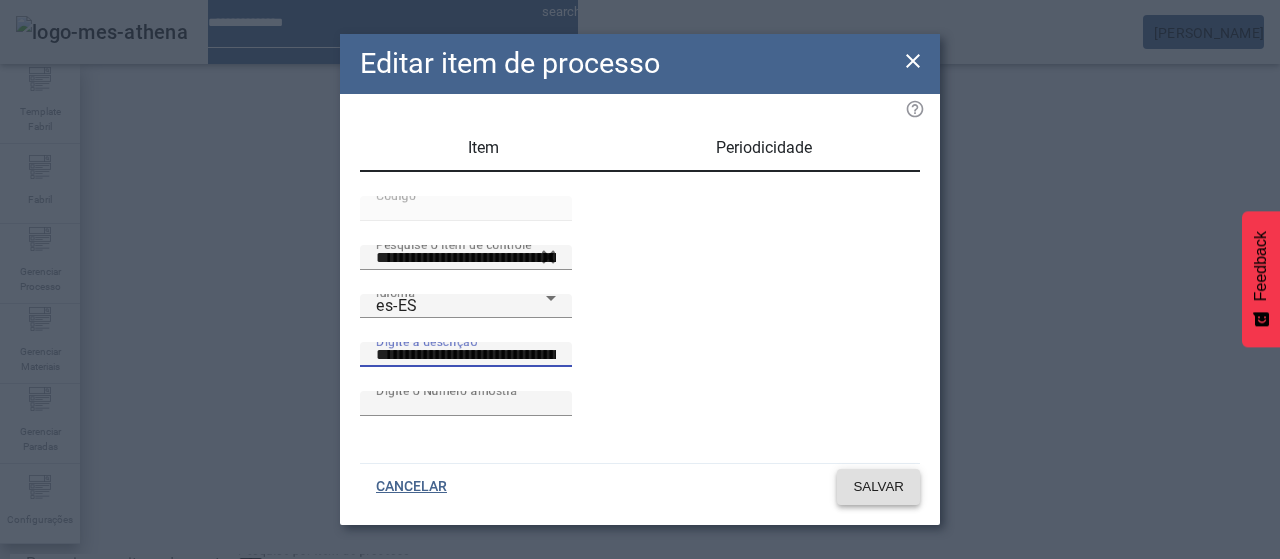 click on "SALVAR" 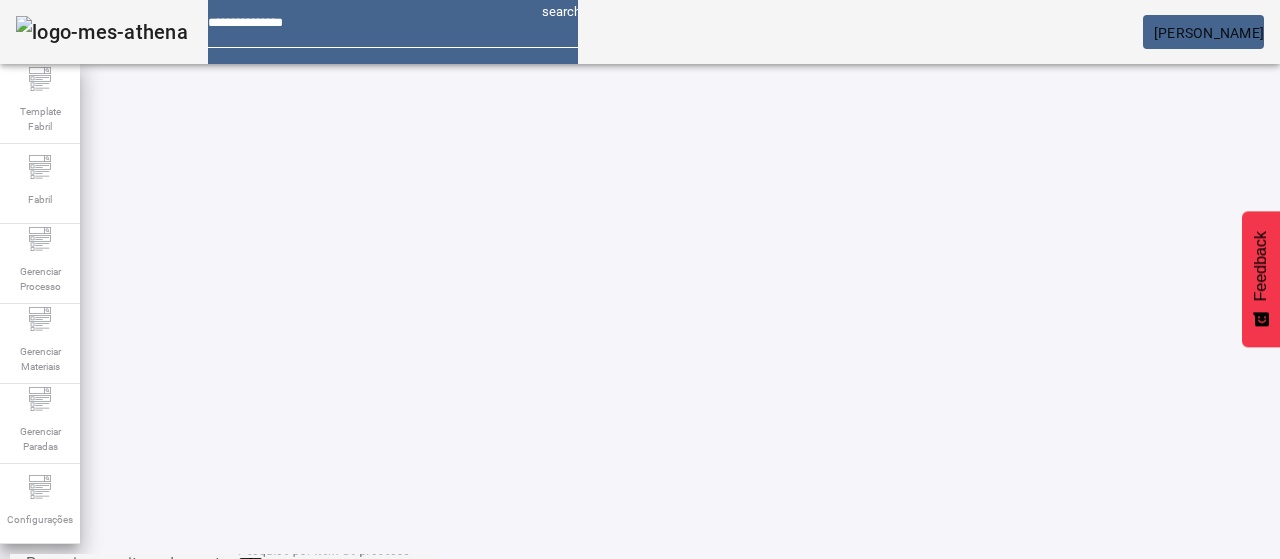 click on "EDITAR" at bounding box center (54, 940) 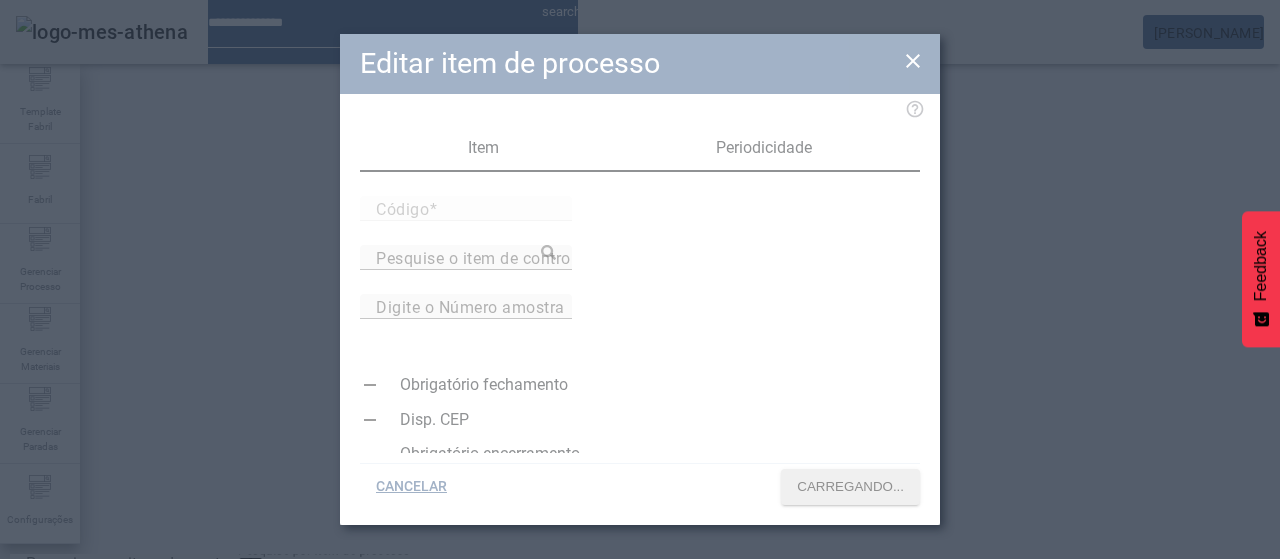 type on "*****" 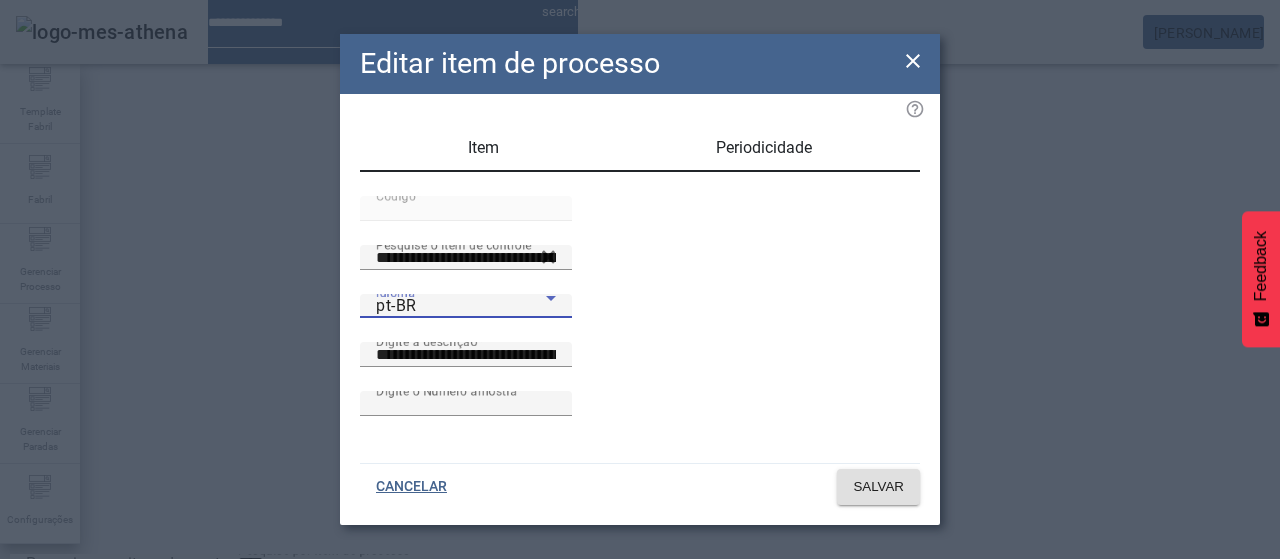 click on "pt-BR" at bounding box center (396, 305) 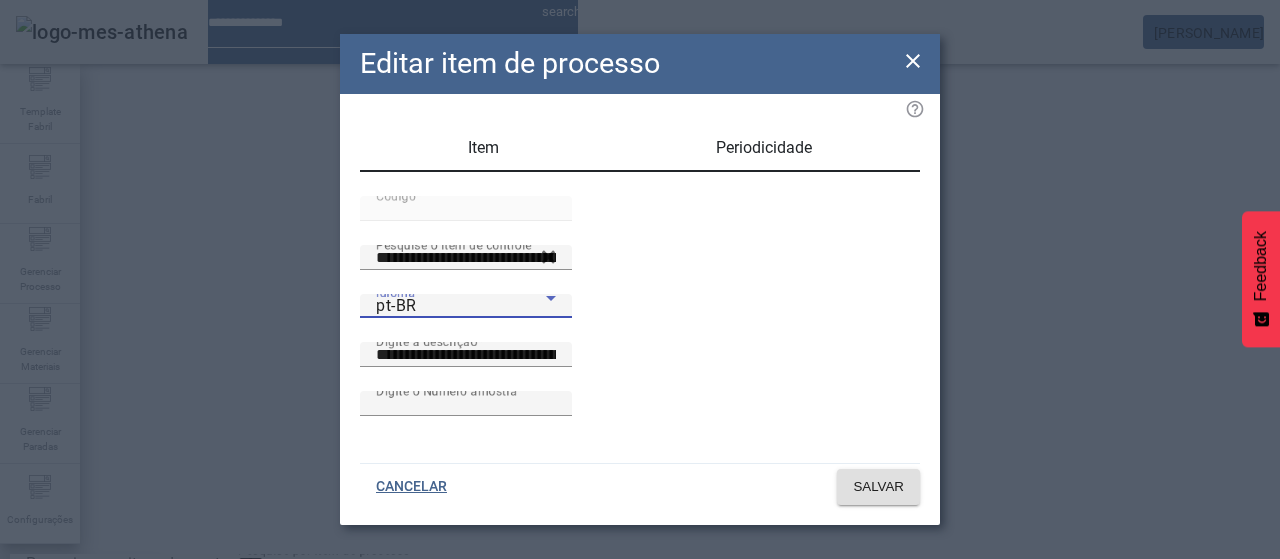 click on "es-ES" at bounding box center (81, 687) 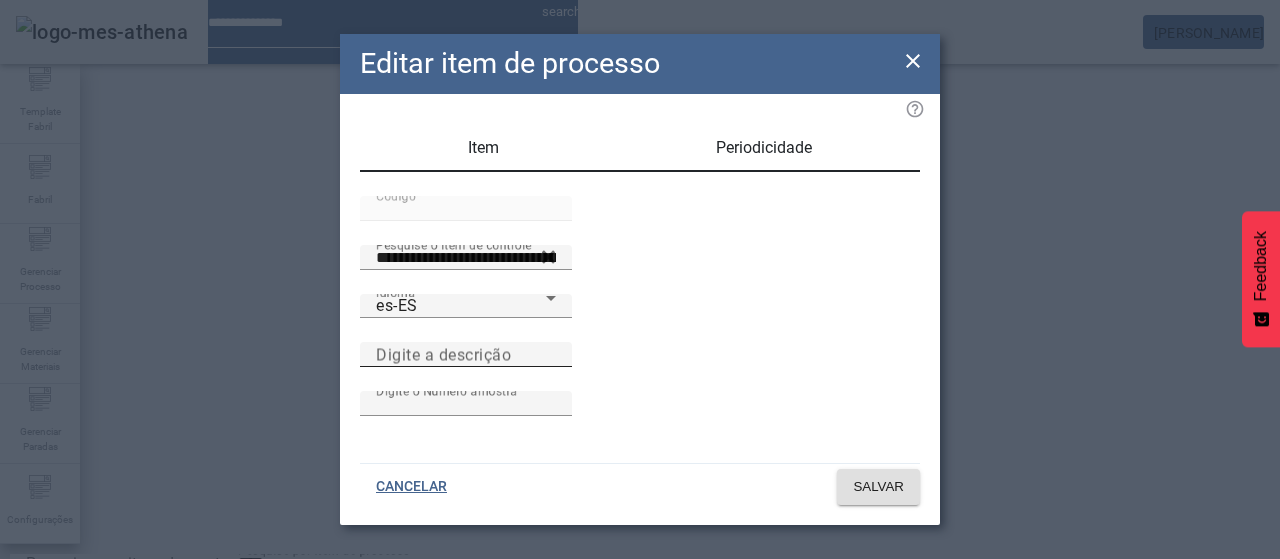 click on "Digite a descrição" at bounding box center (443, 354) 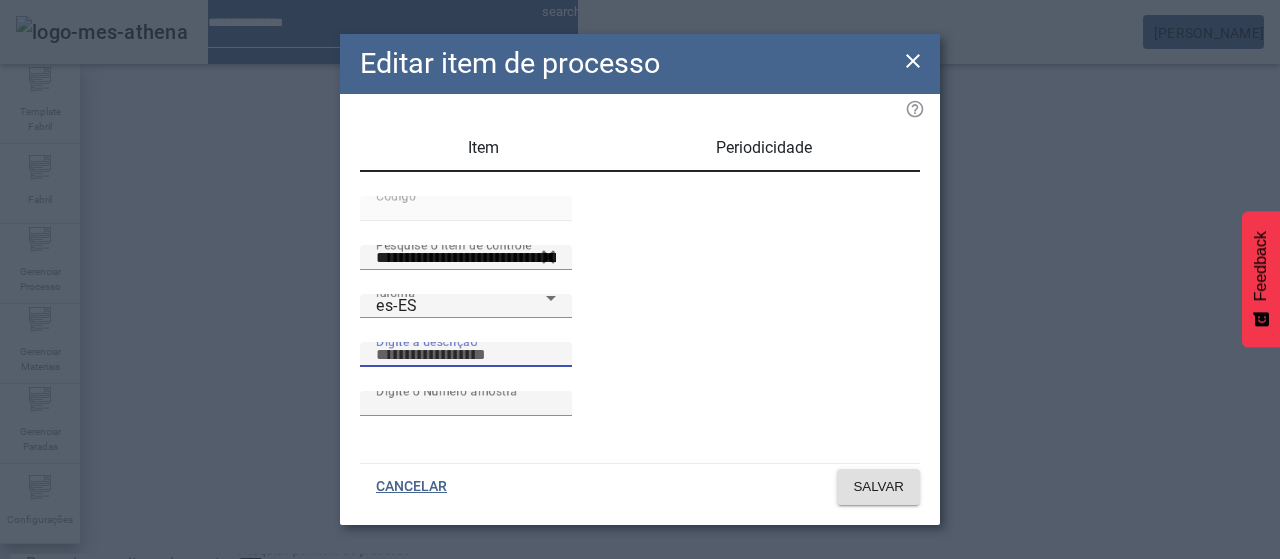 type on "*" 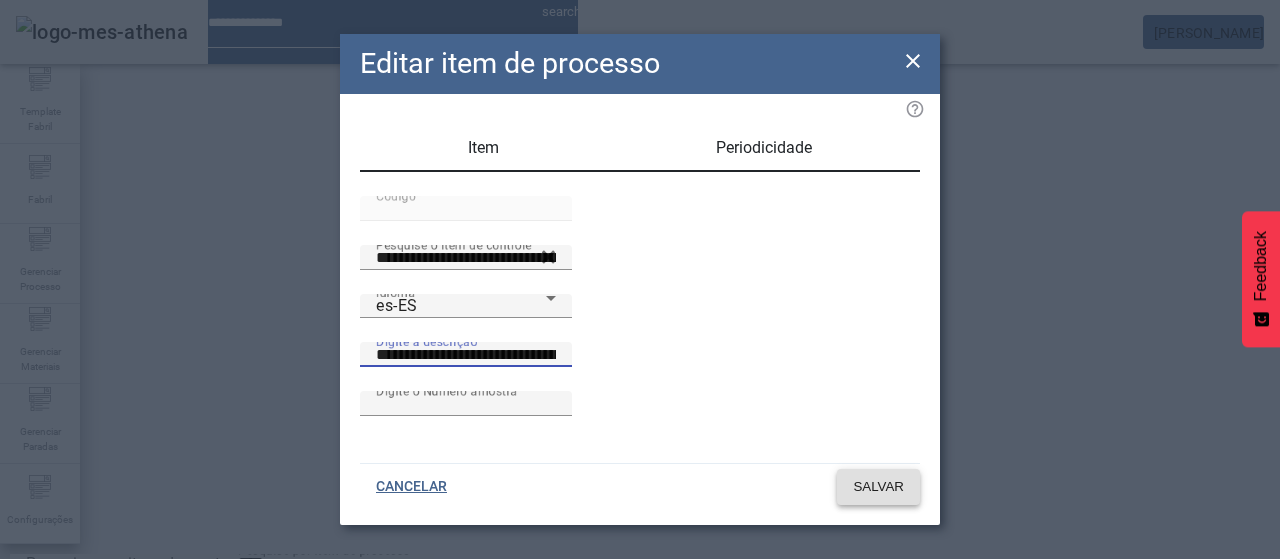 type on "**********" 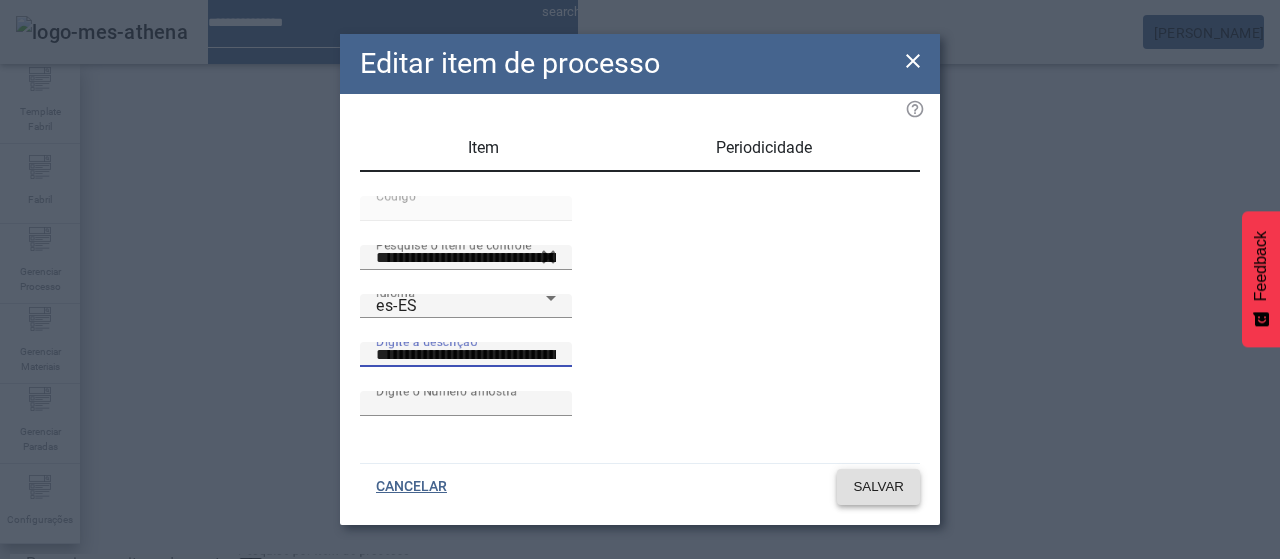 click 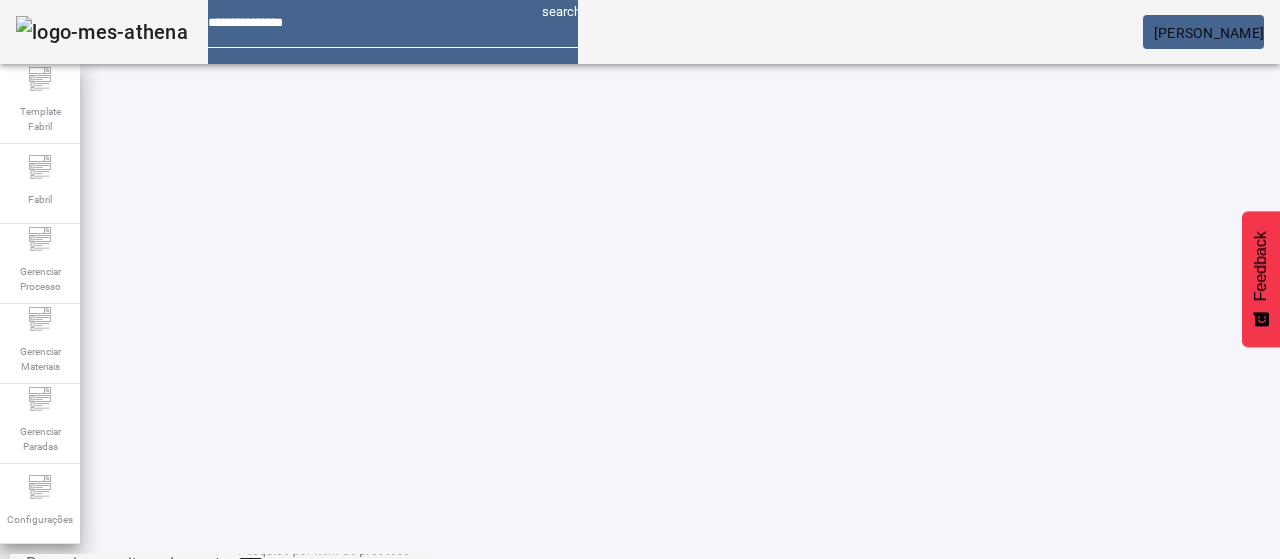 click on "EDITAR" at bounding box center [353, 940] 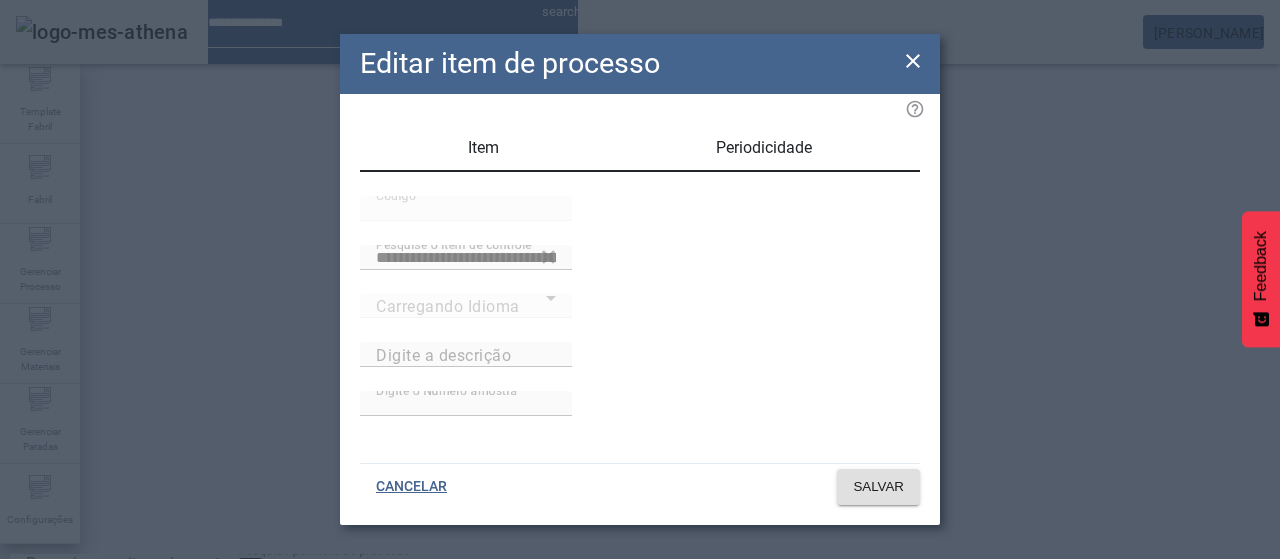 type on "**********" 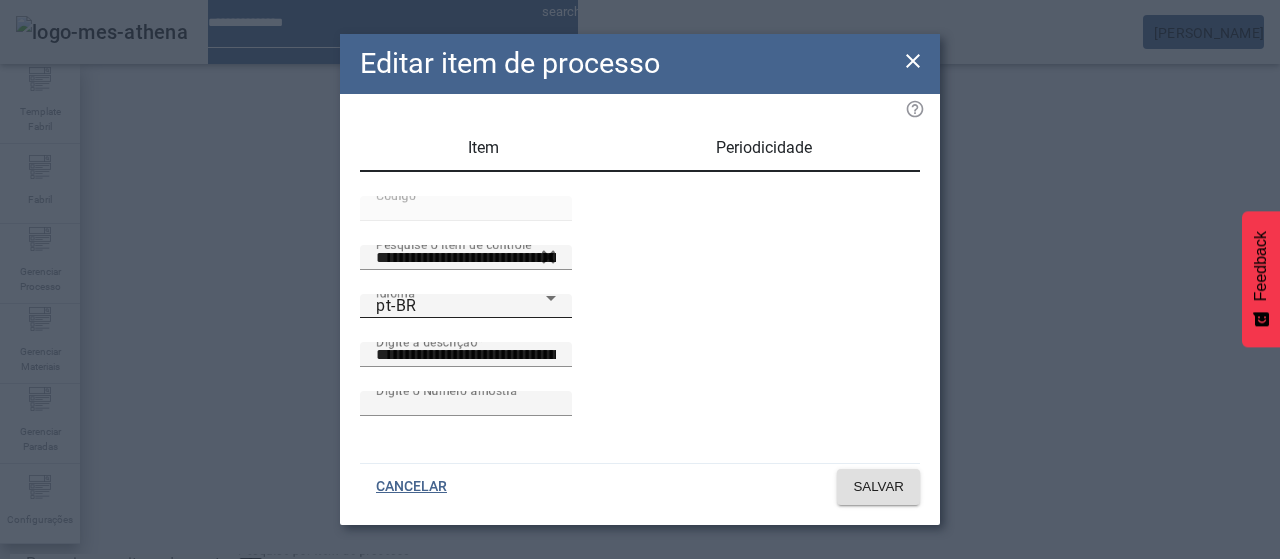 click on "pt-BR" at bounding box center [461, 306] 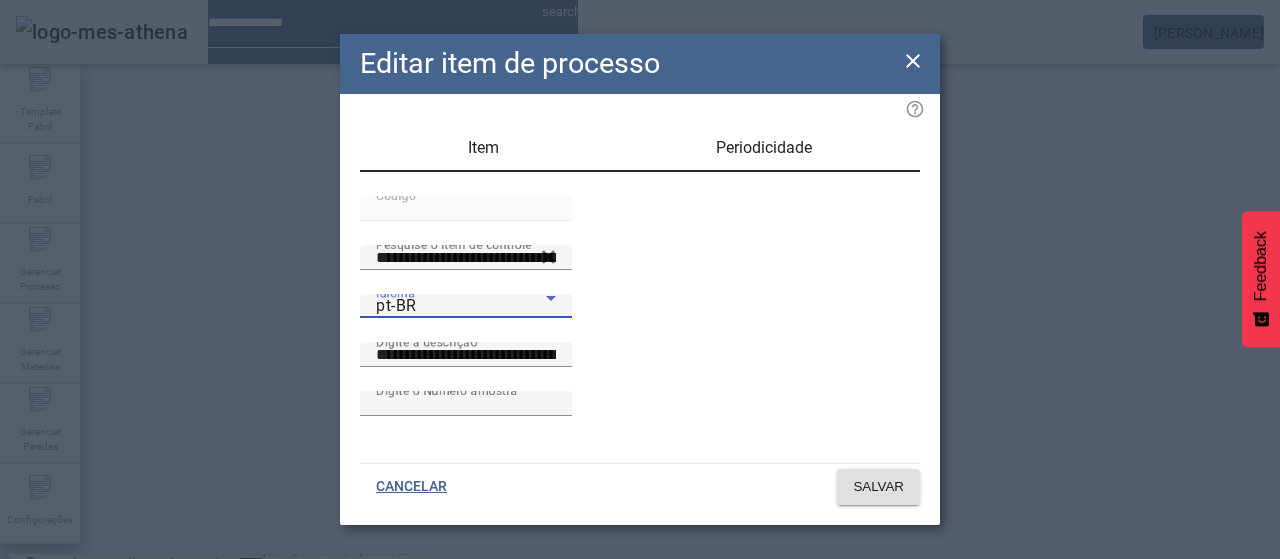 click on "es-ES" at bounding box center (81, 687) 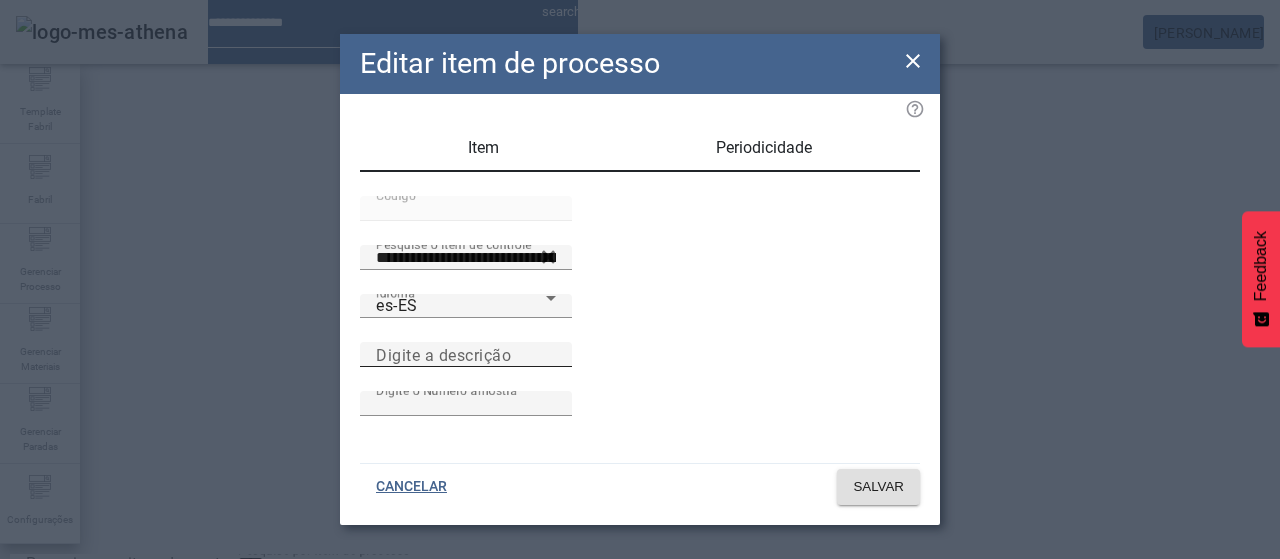 click on "Digite a descrição" at bounding box center [443, 354] 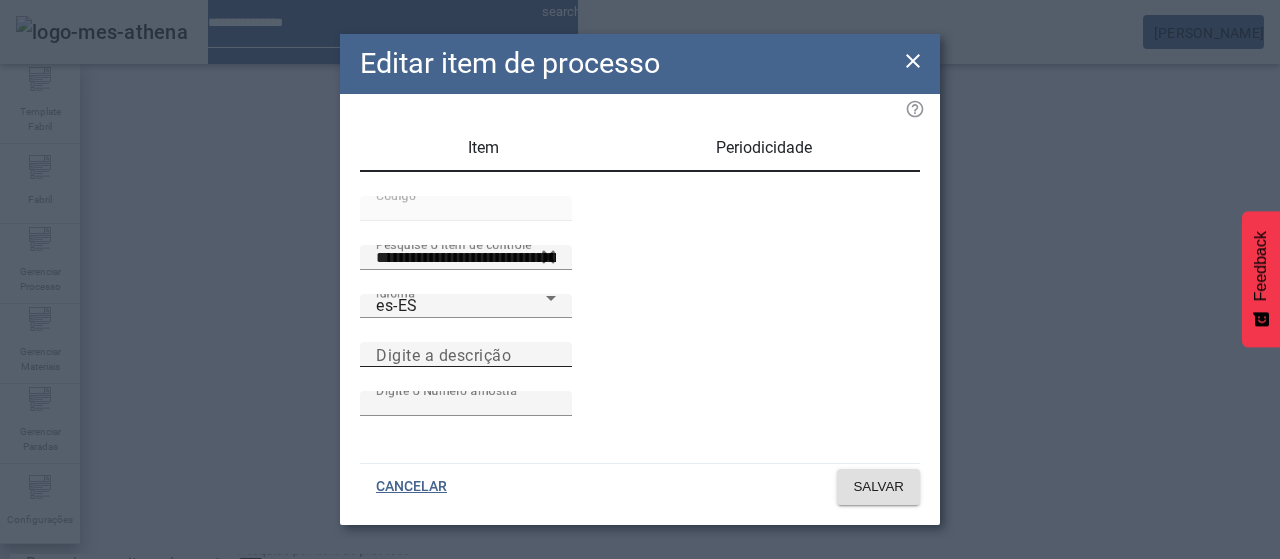 click on "Digite a descrição" at bounding box center [466, 355] 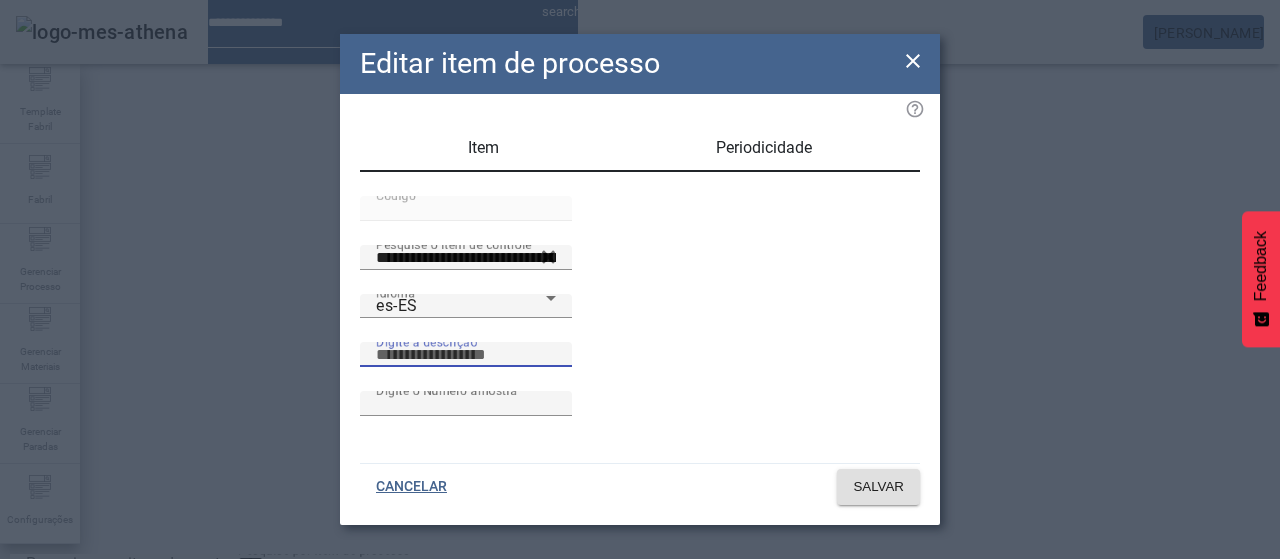 paste on "**********" 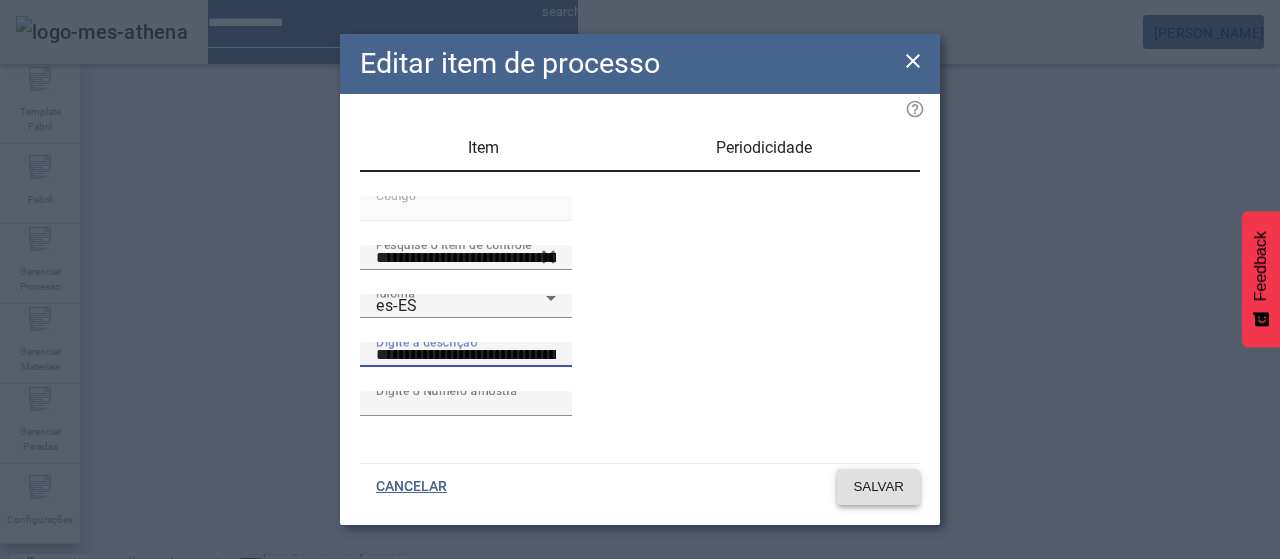 type on "**********" 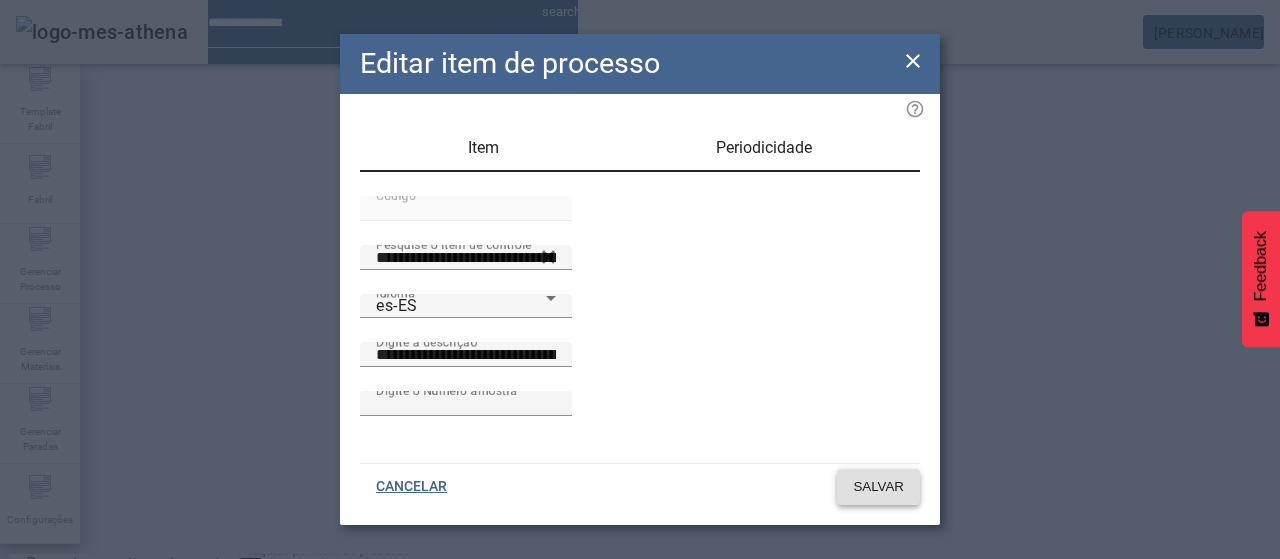 click on "SALVAR" 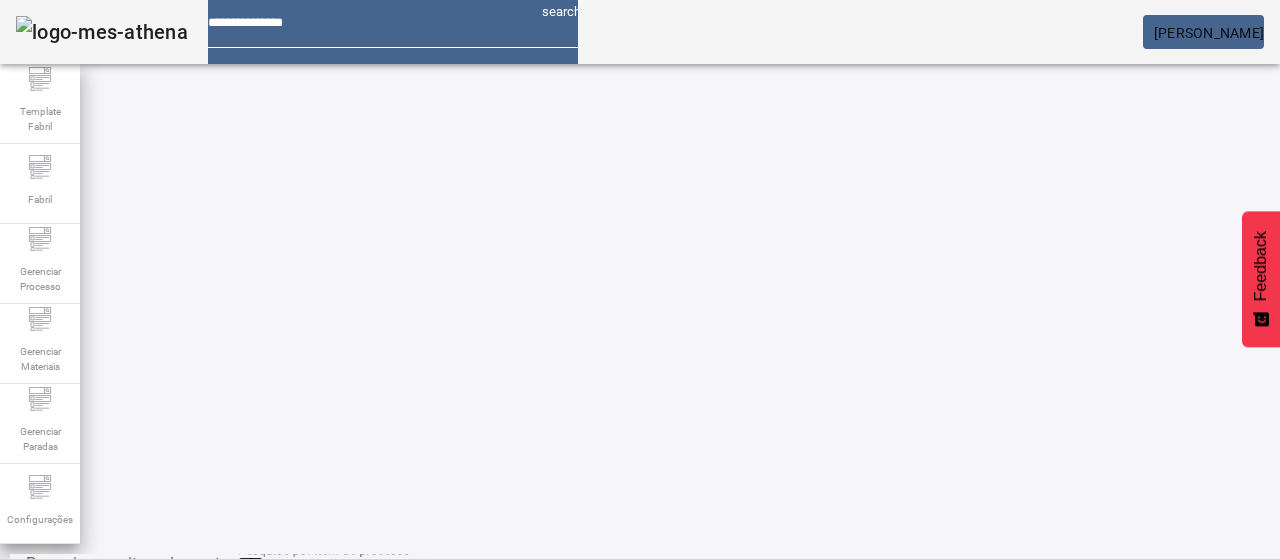 click on "EDITAR" at bounding box center [652, 940] 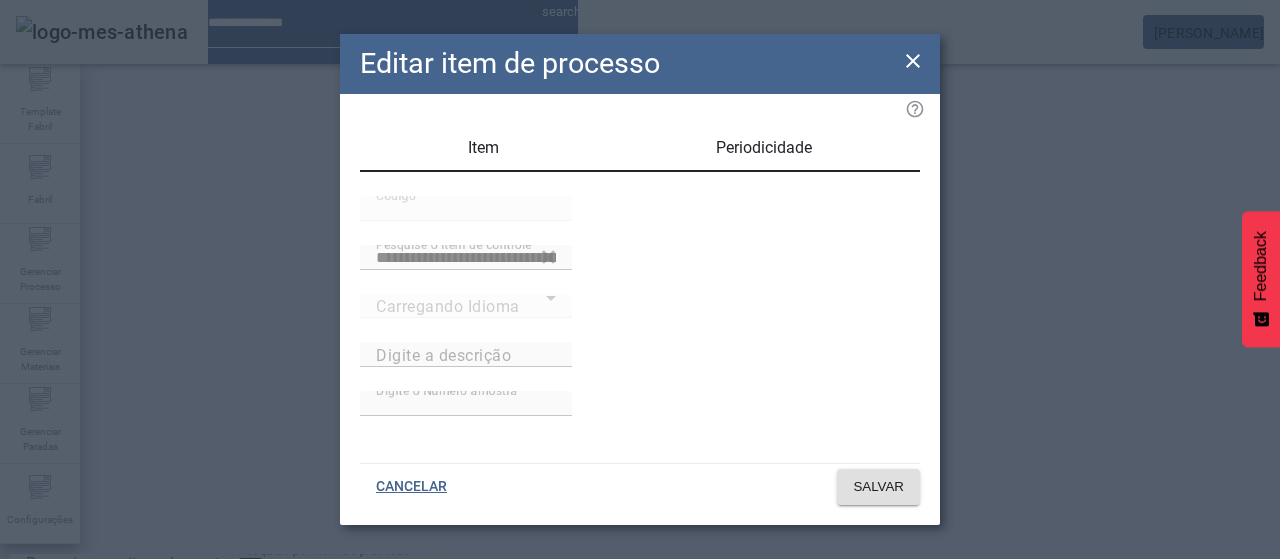 type on "**********" 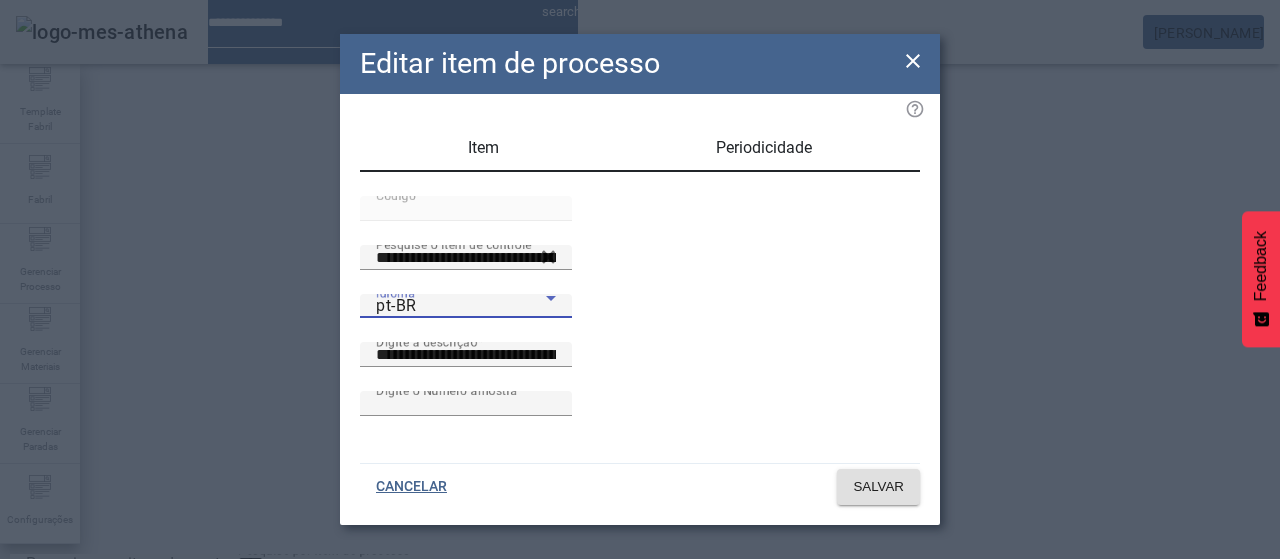click on "pt-BR" at bounding box center (461, 306) 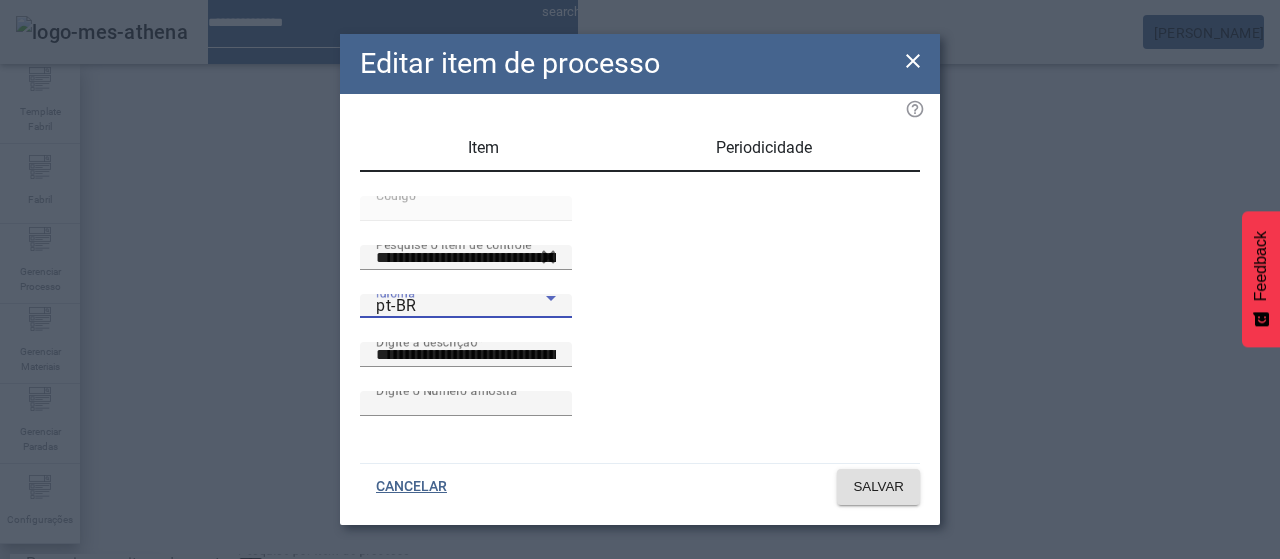 click on "es-ES" at bounding box center (81, 687) 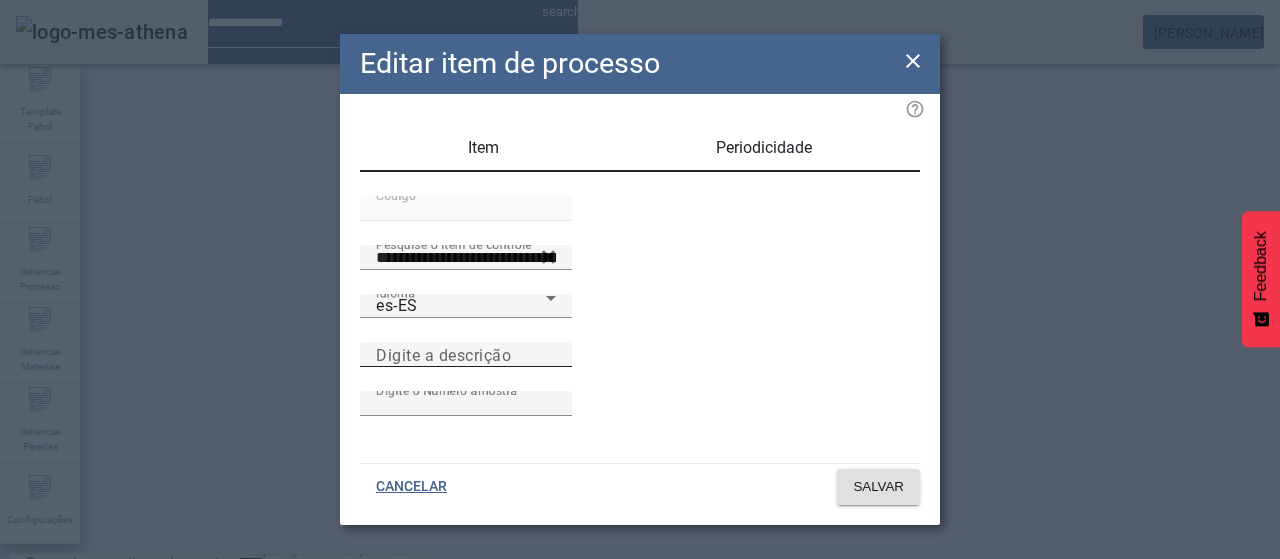click on "Digite a descrição" at bounding box center (443, 354) 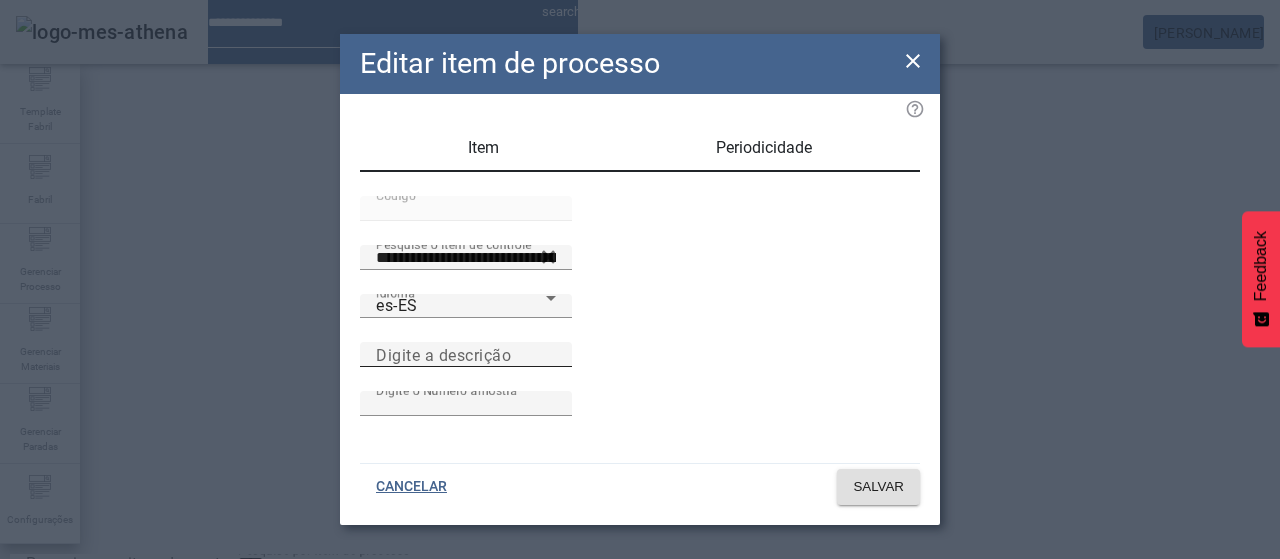 click on "Digite a descrição" at bounding box center (466, 355) 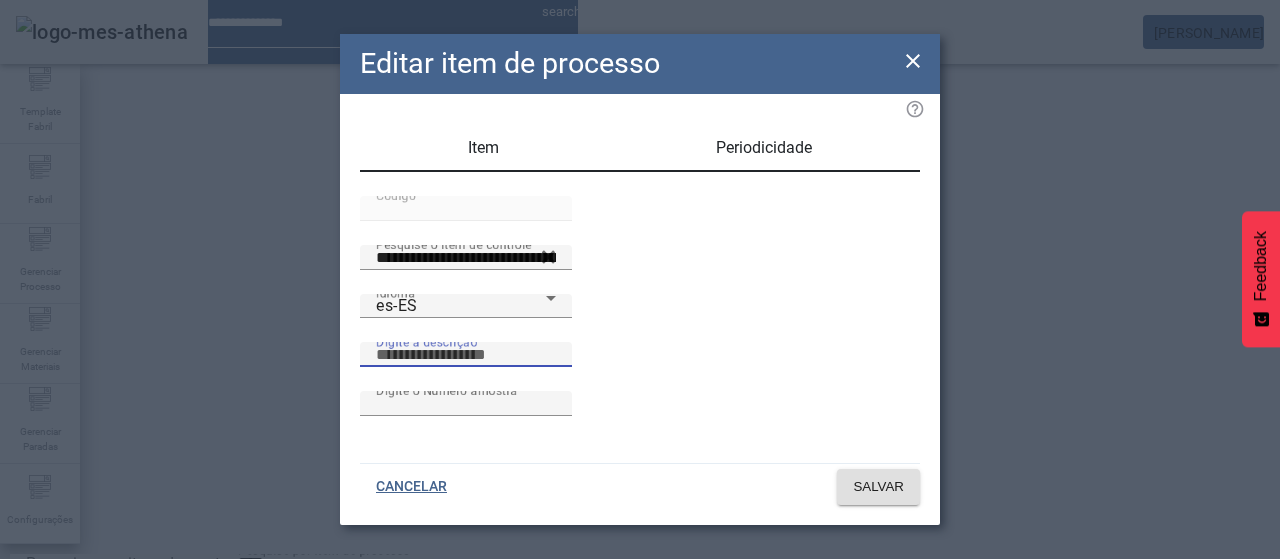 paste on "**********" 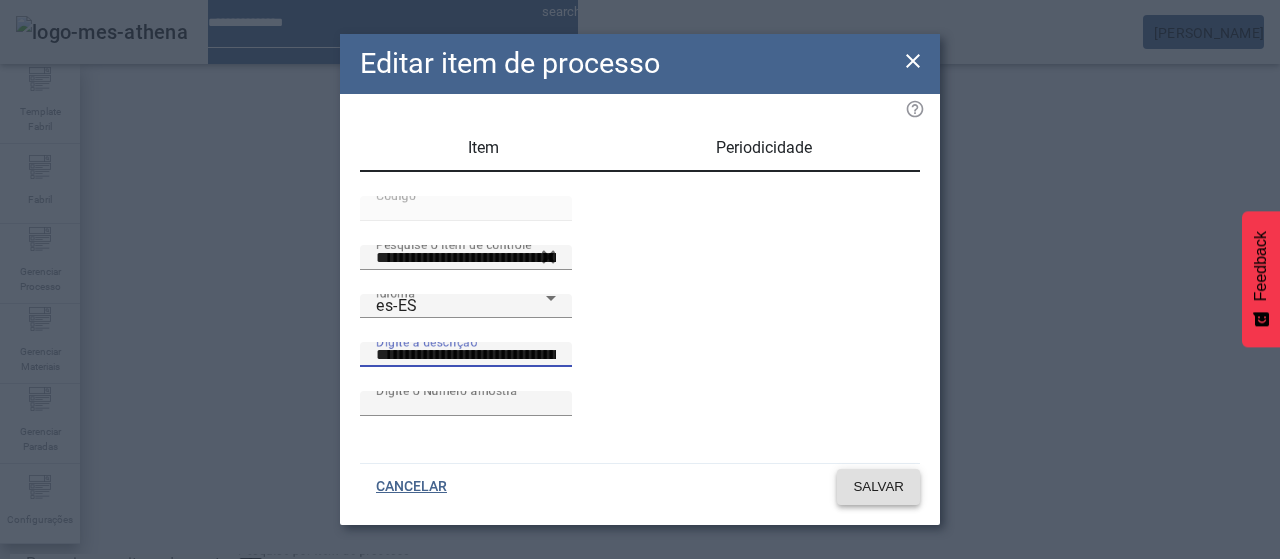 type on "**********" 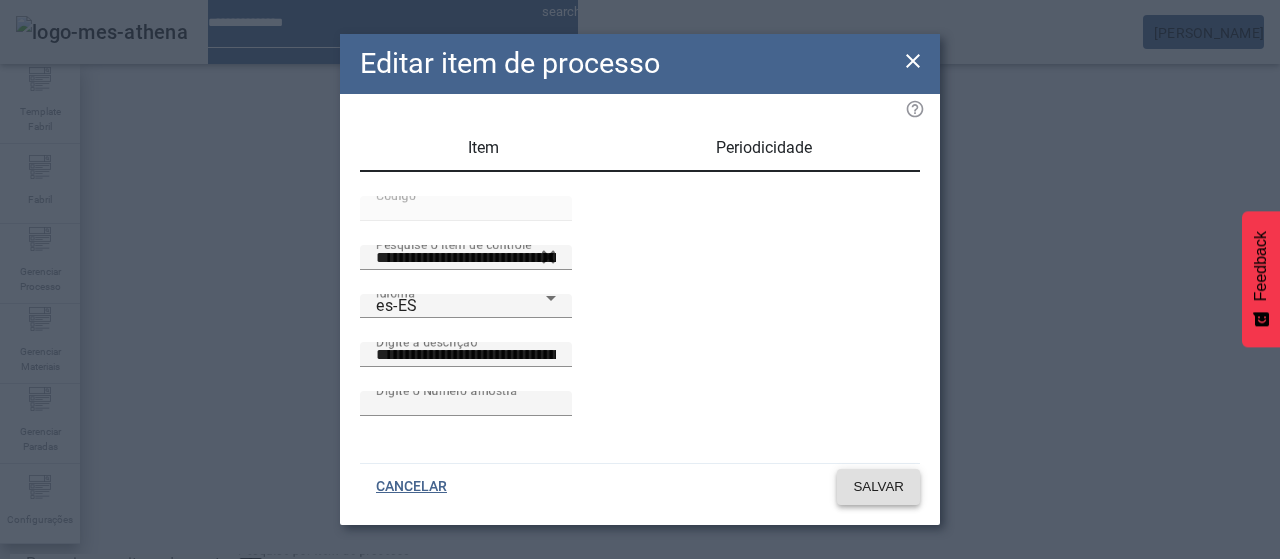 click on "SALVAR" 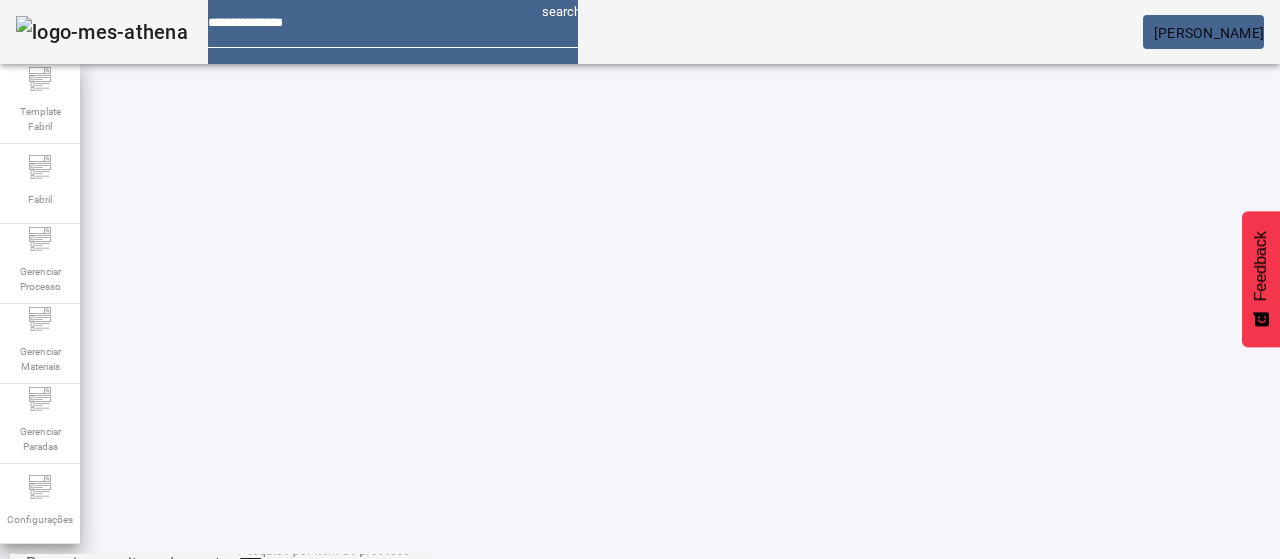 click on "EDITAR" at bounding box center (950, 940) 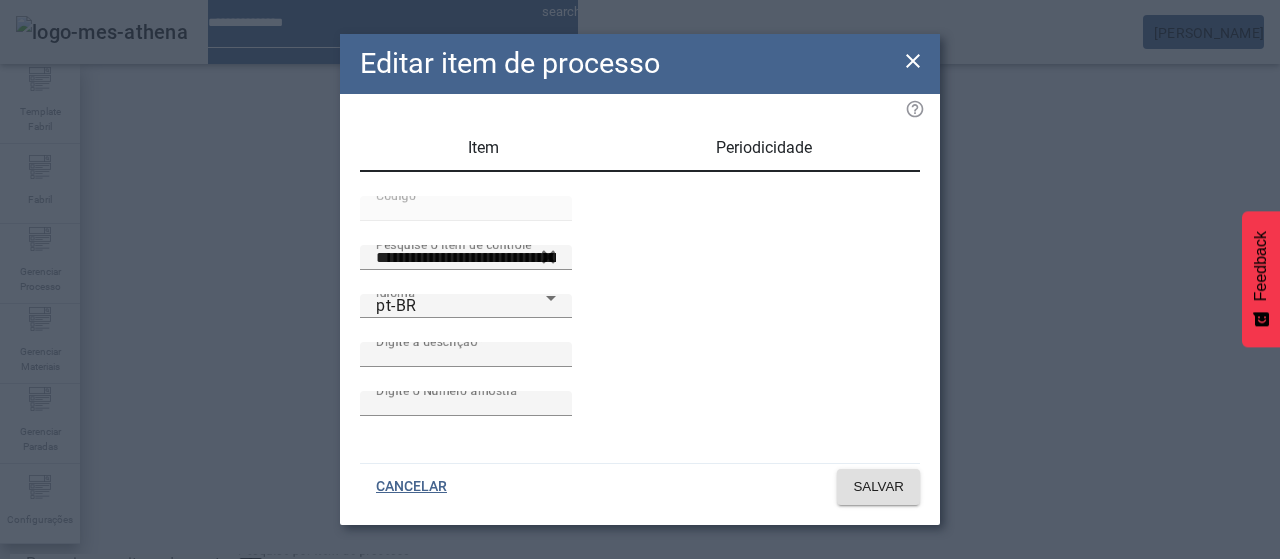 type on "**********" 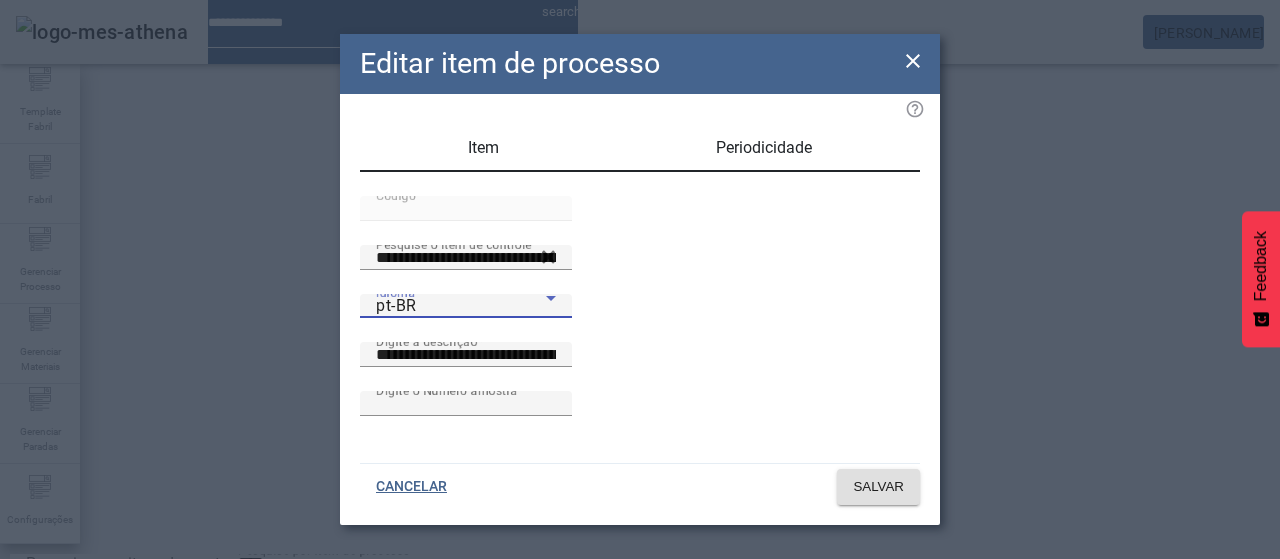 click on "pt-BR" at bounding box center [461, 306] 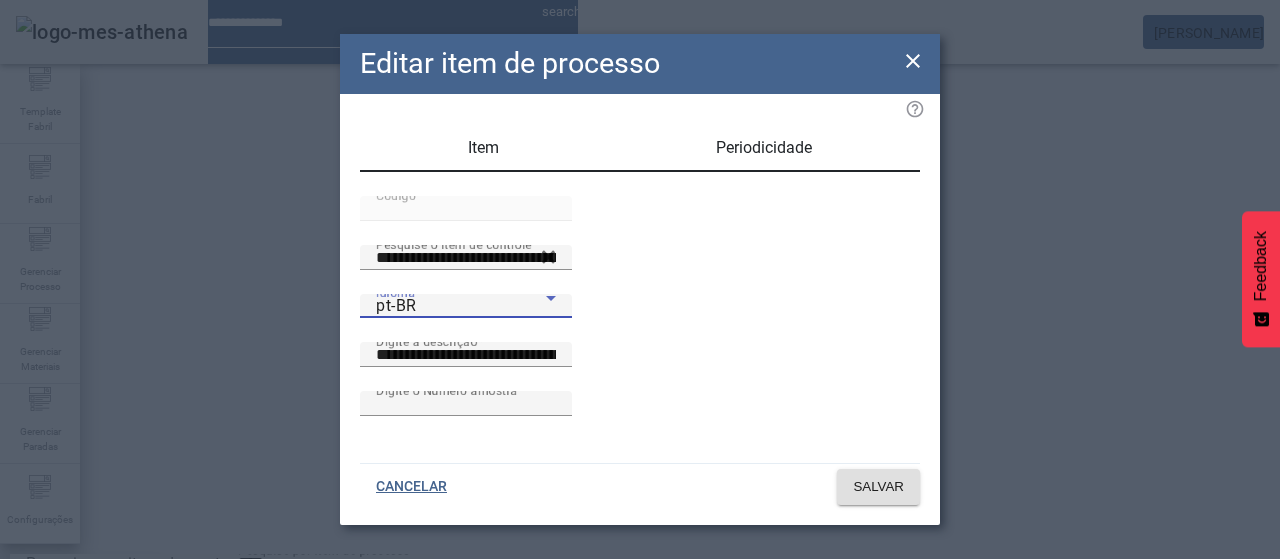 click on "es-ES" at bounding box center (81, 687) 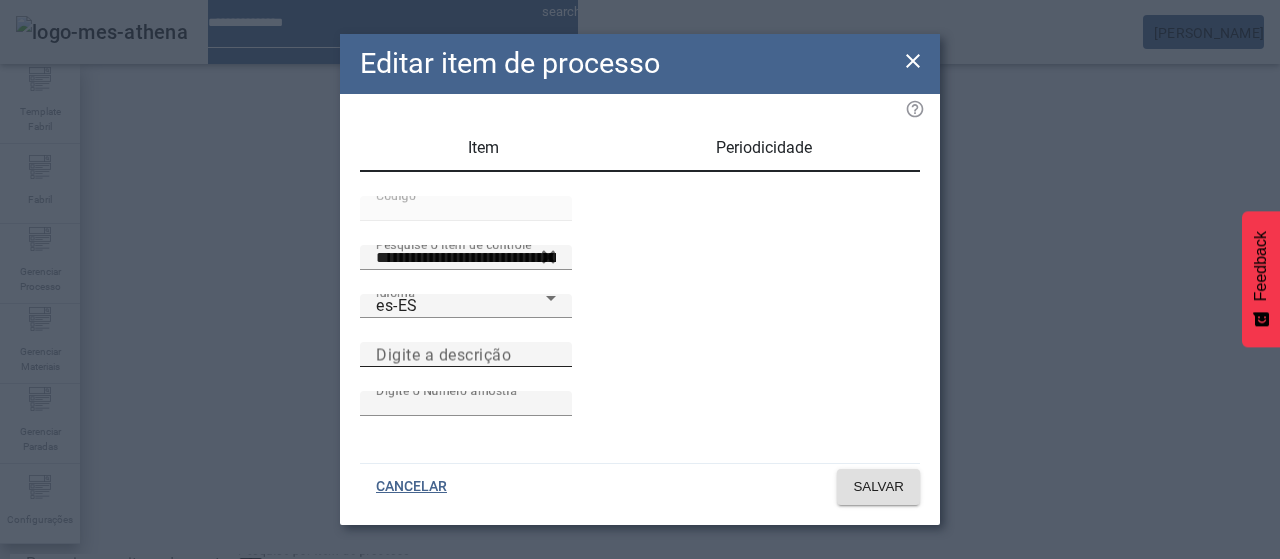 click on "Digite a descrição" at bounding box center (443, 354) 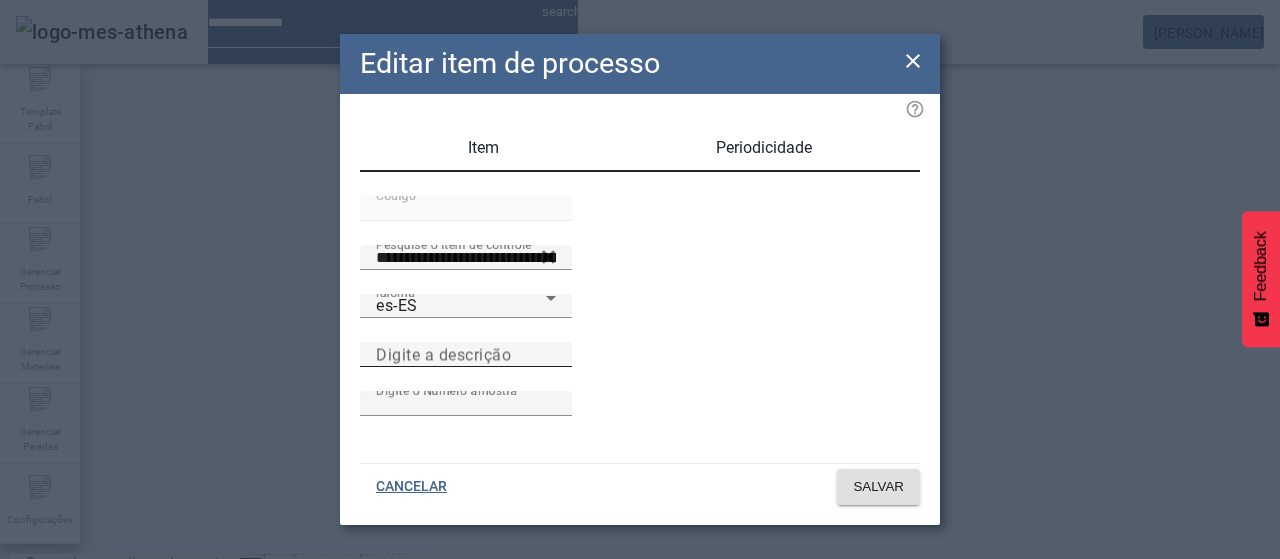 click on "Digite a descrição" at bounding box center (466, 355) 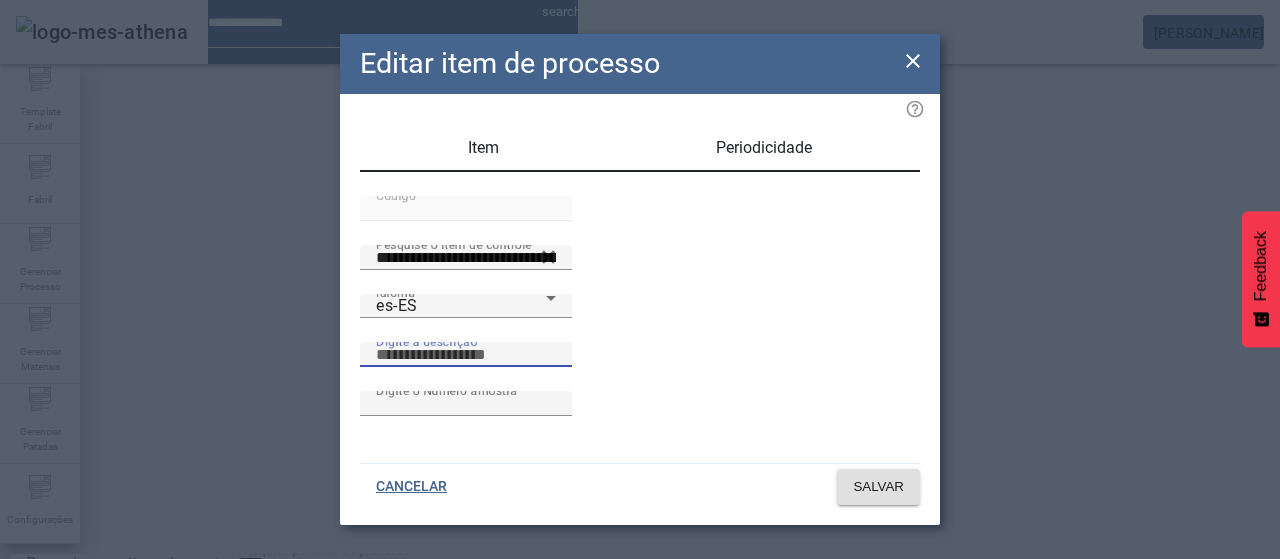paste on "**********" 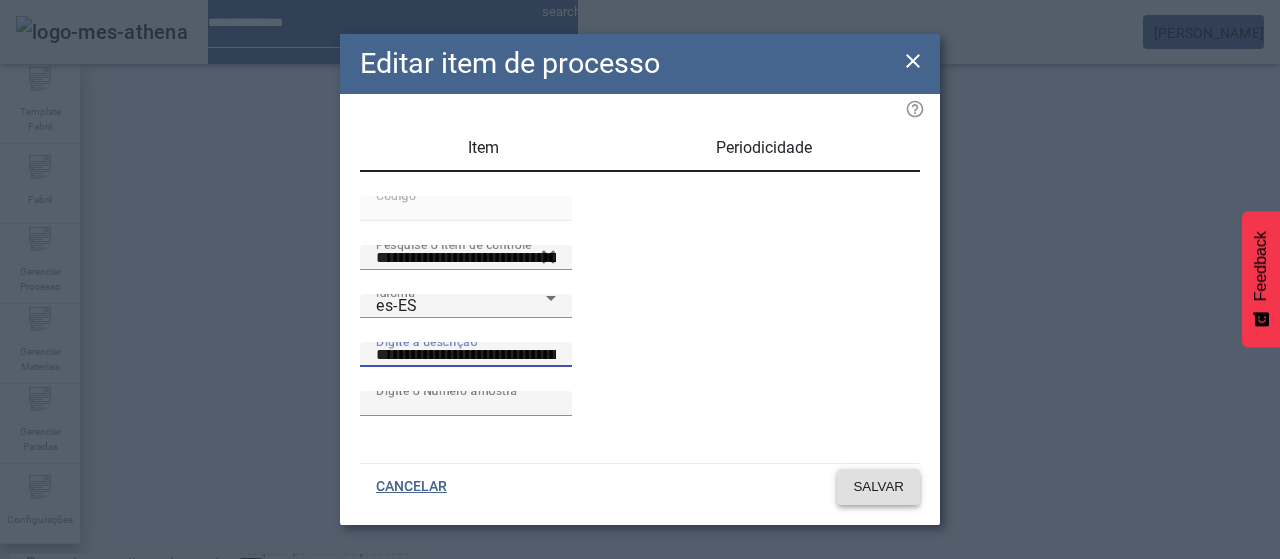 type on "**********" 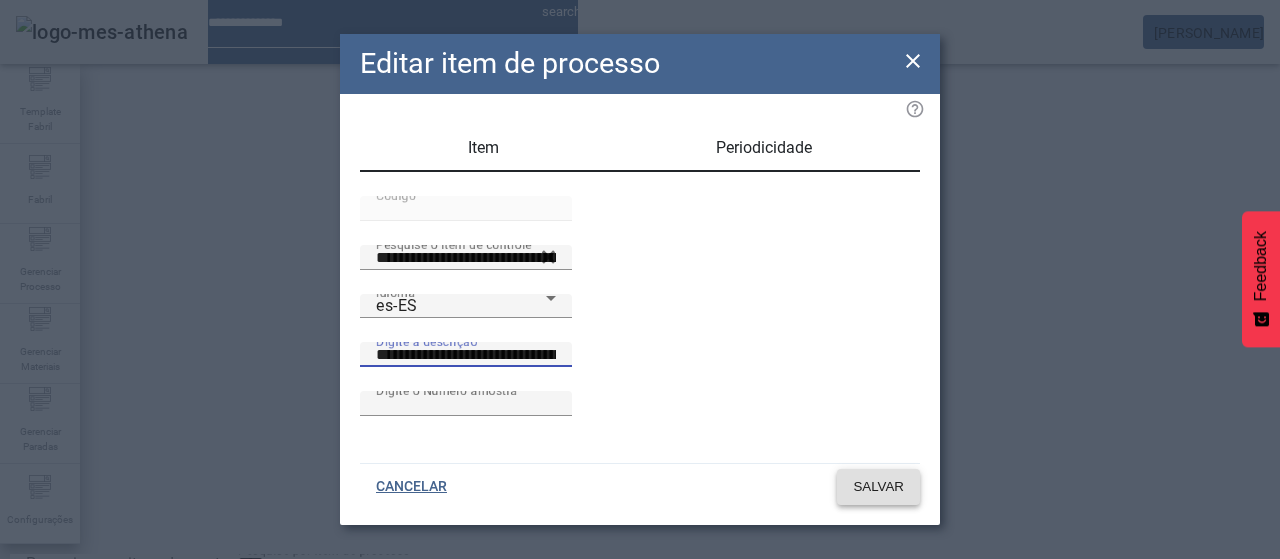 click on "SALVAR" 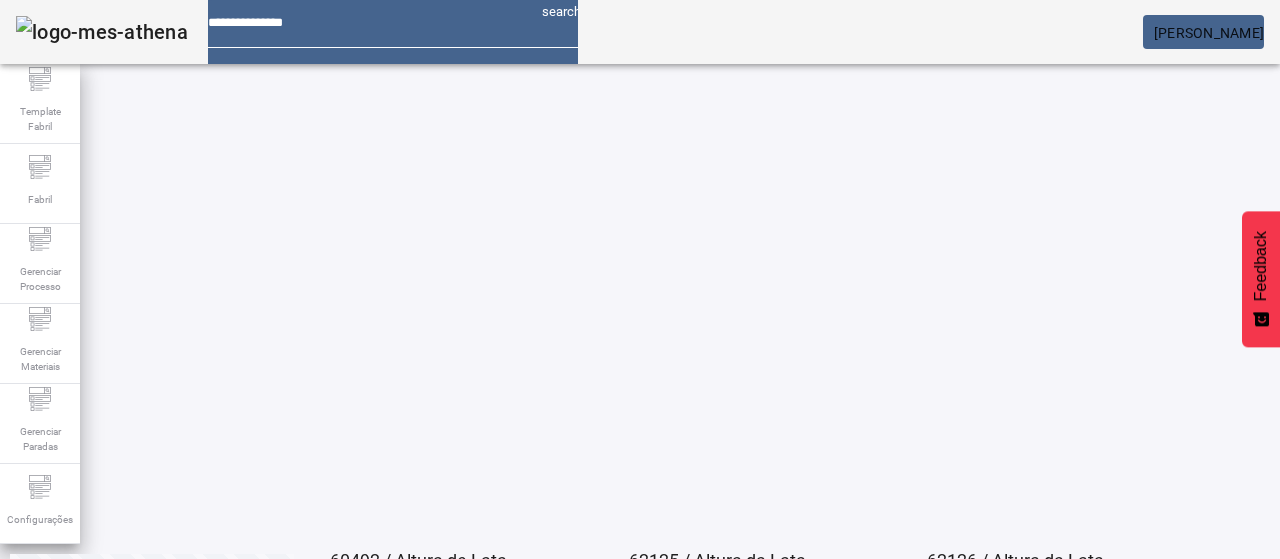 scroll, scrollTop: 239, scrollLeft: 0, axis: vertical 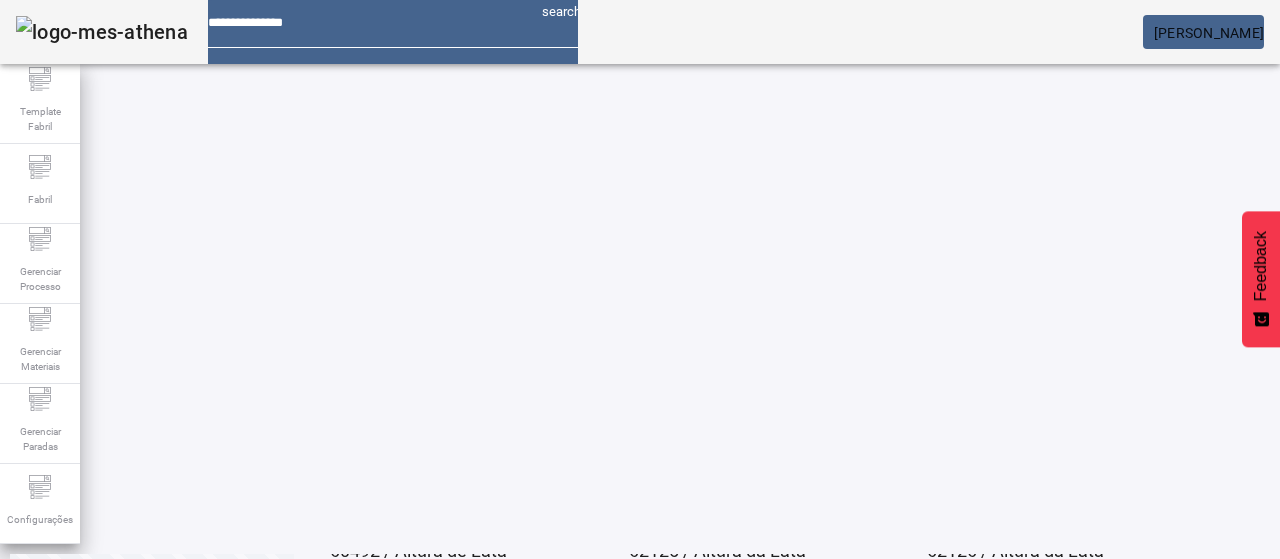 click on "EDITAR" at bounding box center (54, 925) 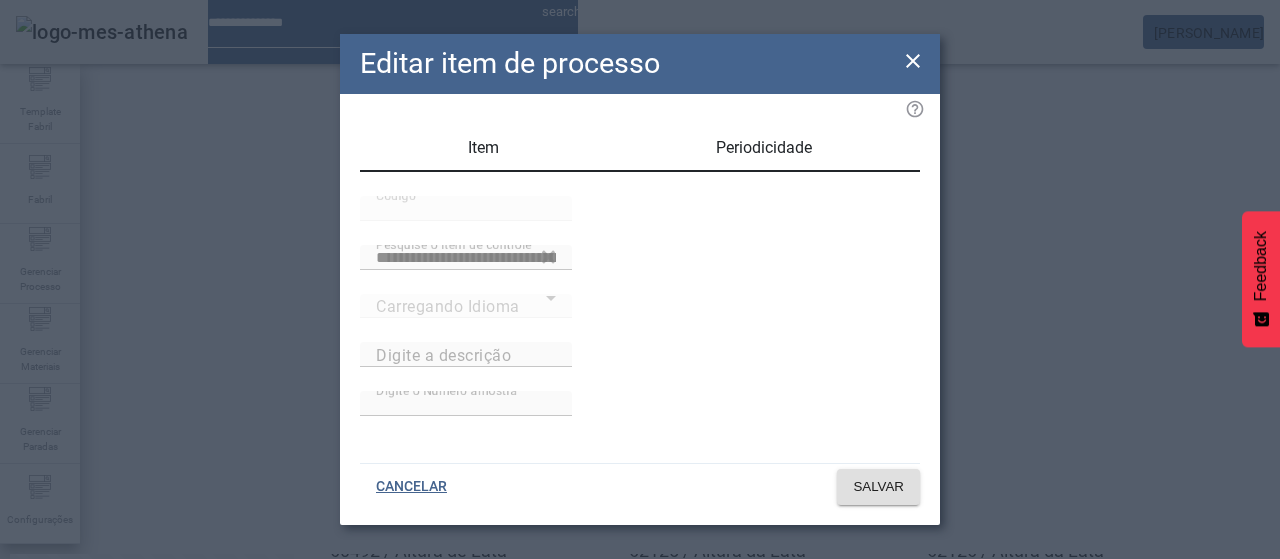 type on "**********" 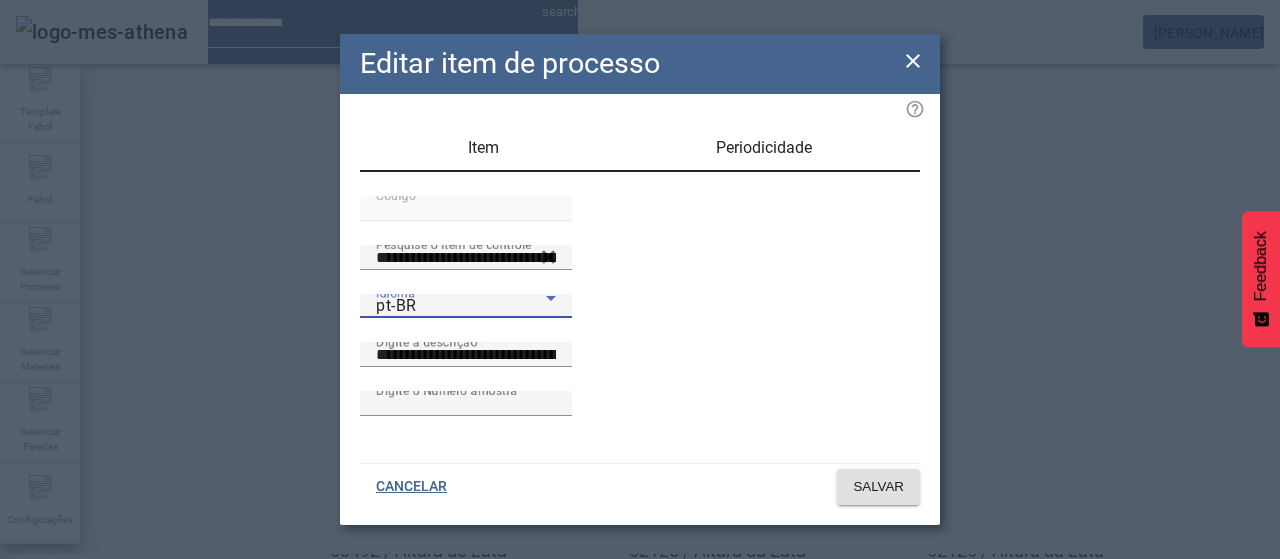click on "pt-BR" at bounding box center (396, 305) 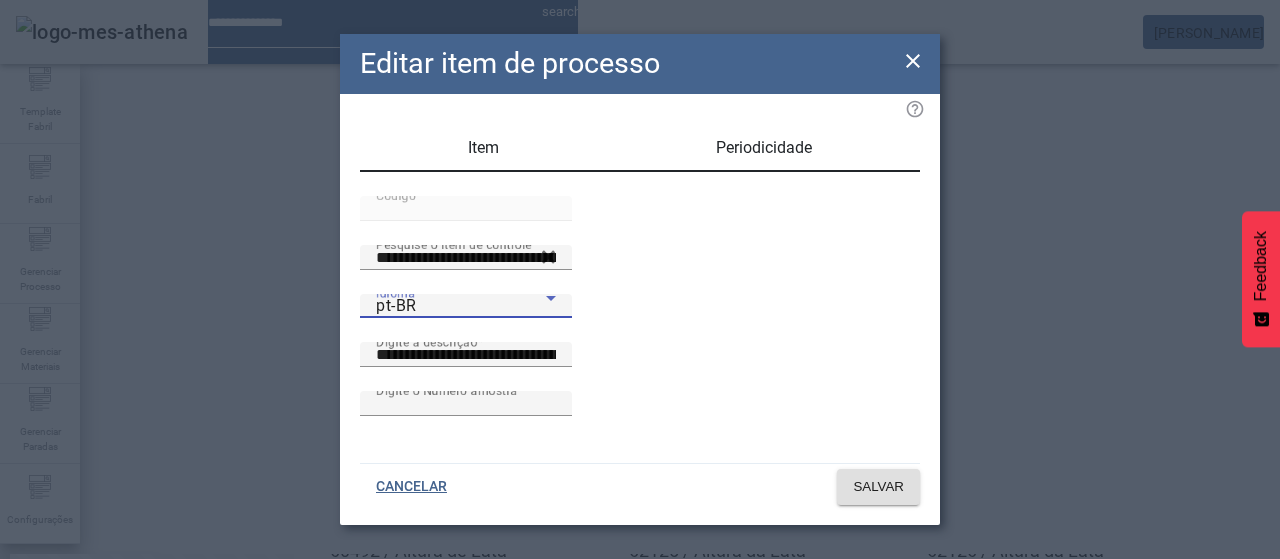 click on "es-ES" at bounding box center (81, 687) 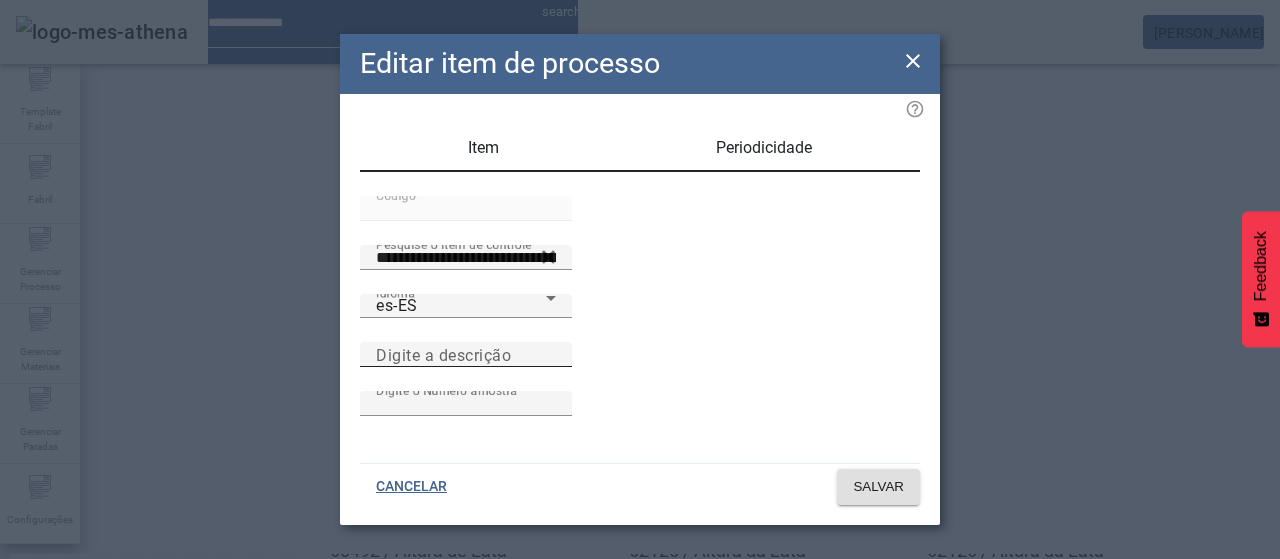 click on "Digite a descrição" at bounding box center [443, 354] 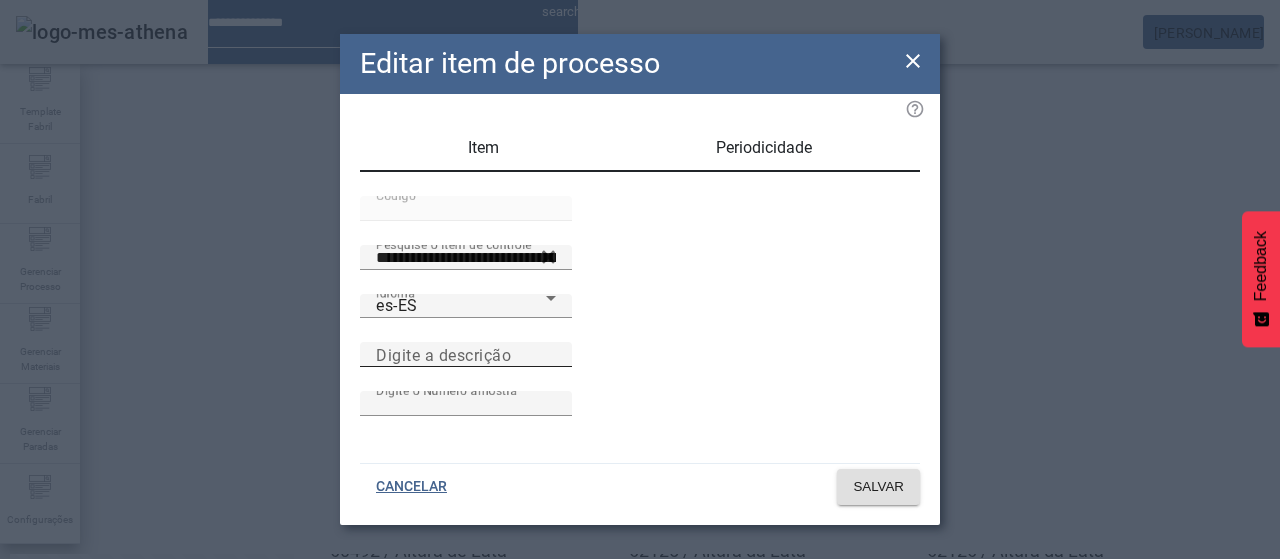 click on "Digite a descrição" at bounding box center (466, 355) 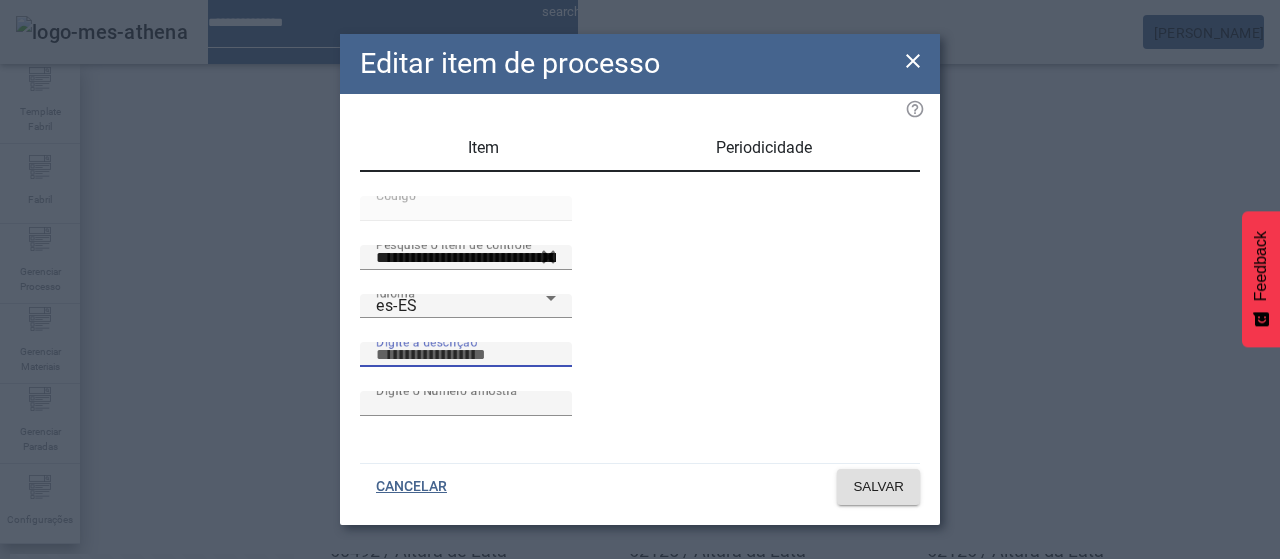 paste on "**********" 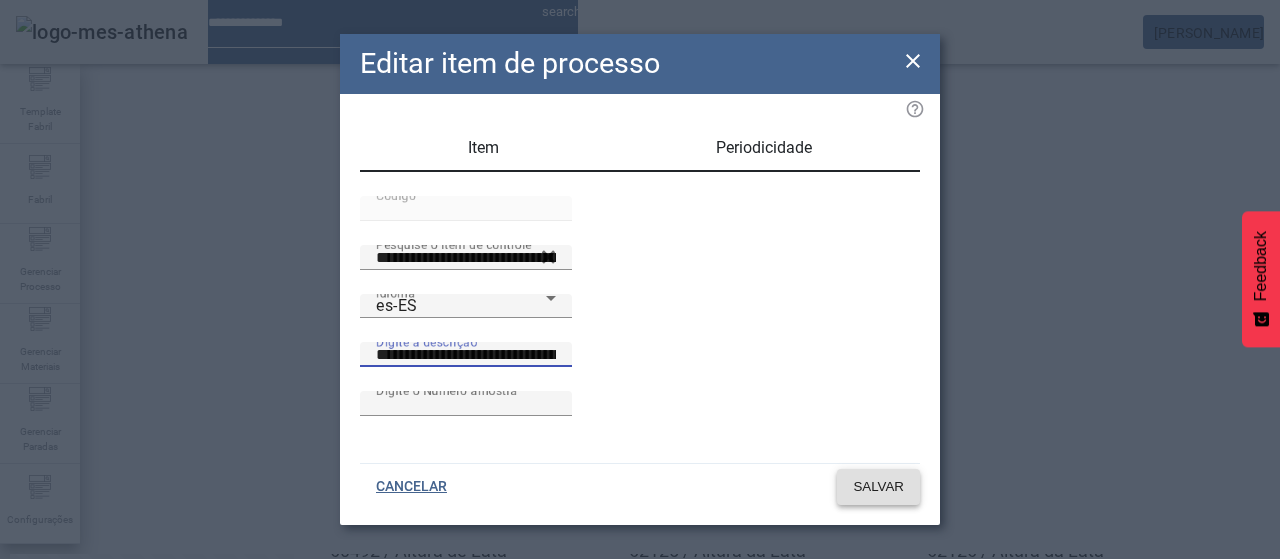 type on "**********" 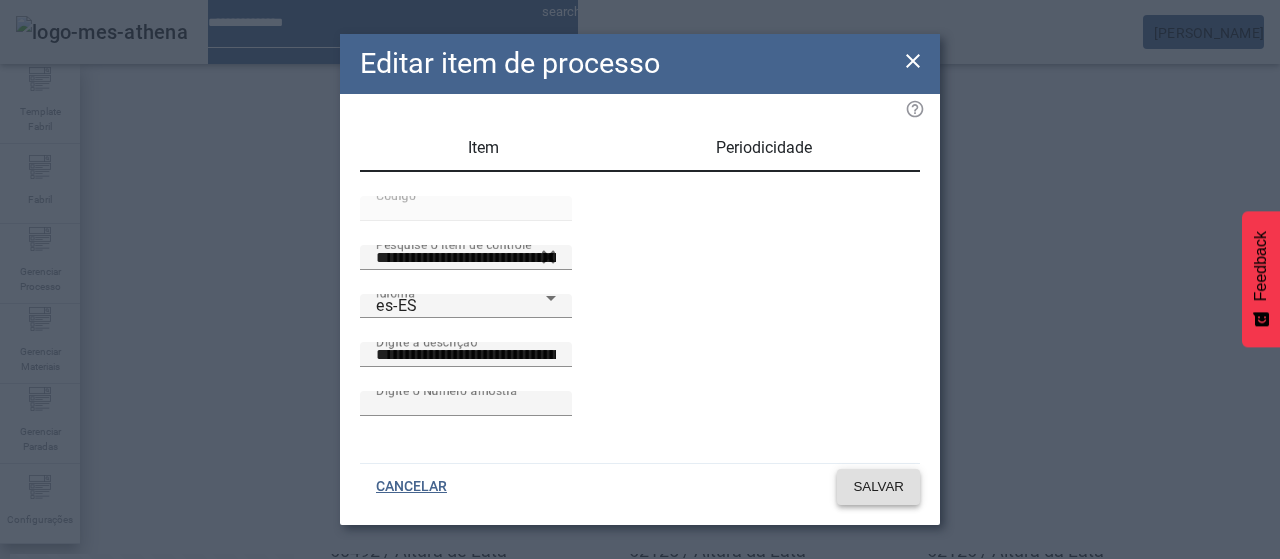 click on "SALVAR" 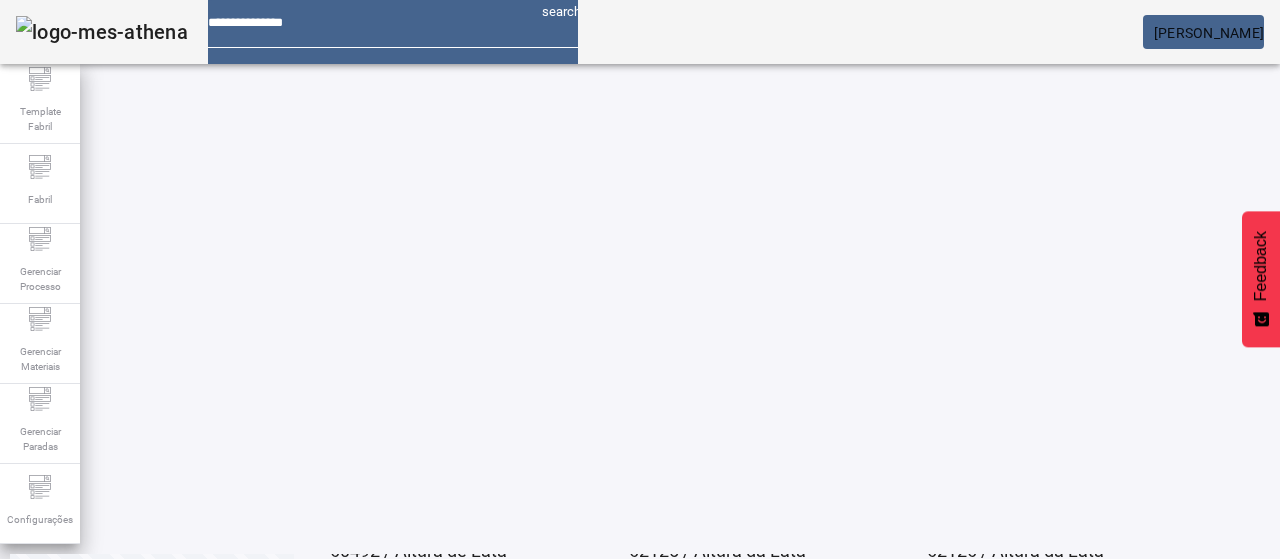 click on "EDITAR" at bounding box center [353, 925] 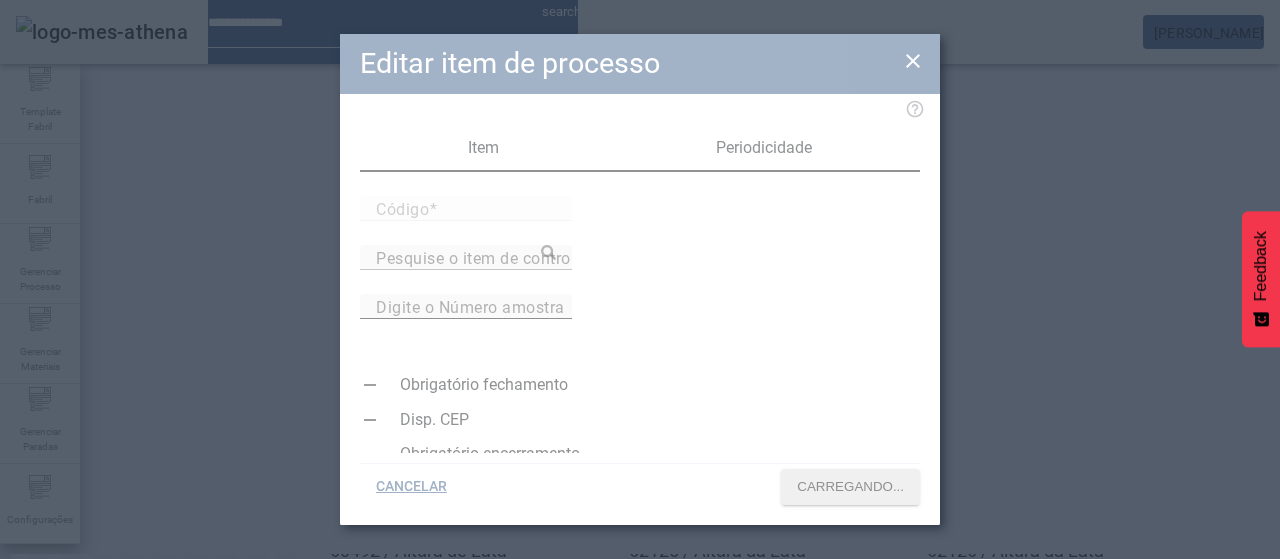 type on "*****" 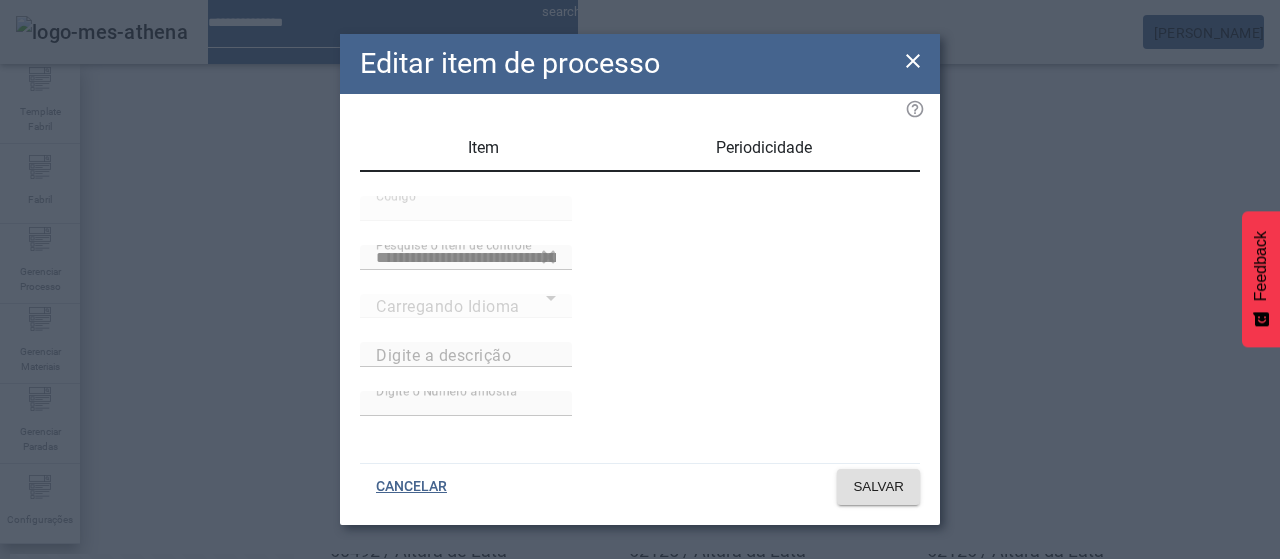 type on "**********" 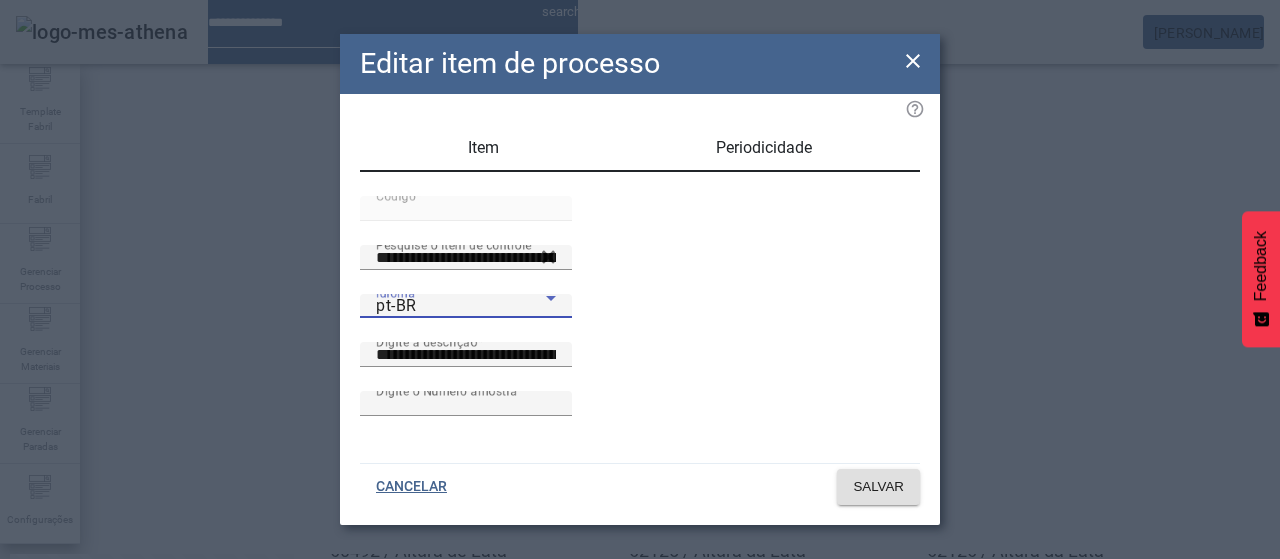 click on "pt-BR" at bounding box center [461, 306] 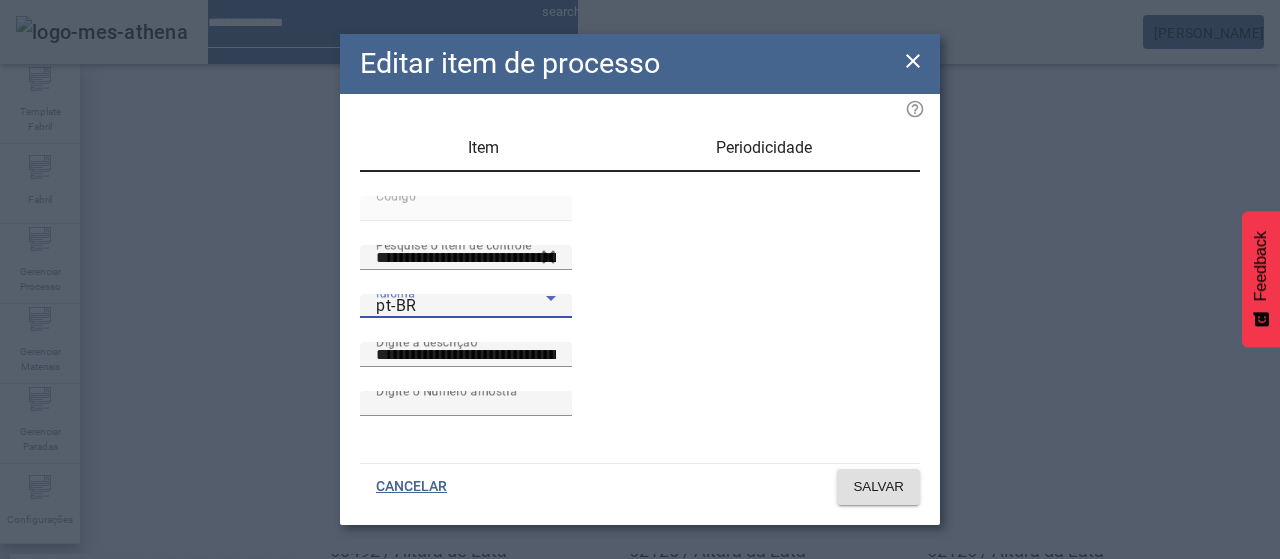 click on "es-ES" at bounding box center (81, 687) 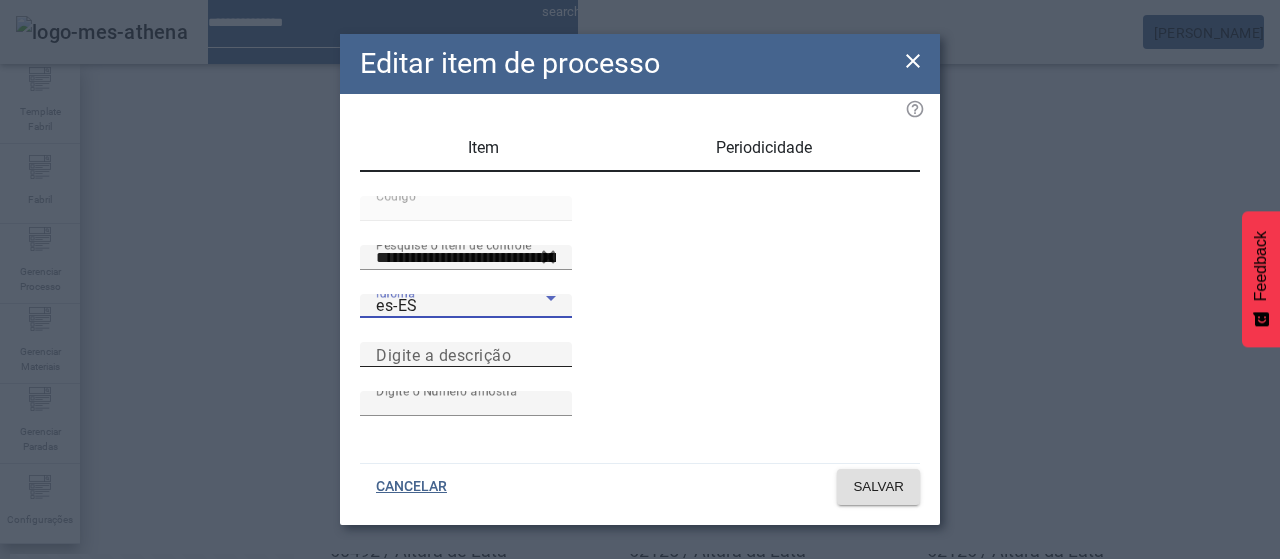 click on "Digite a descrição" at bounding box center (466, 355) 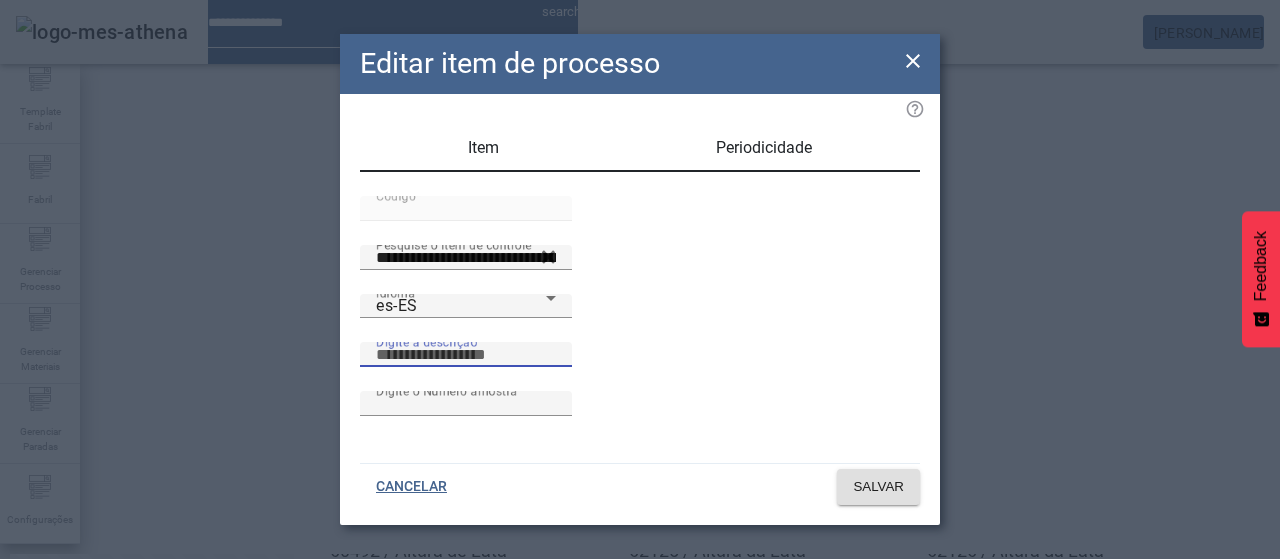 paste on "**********" 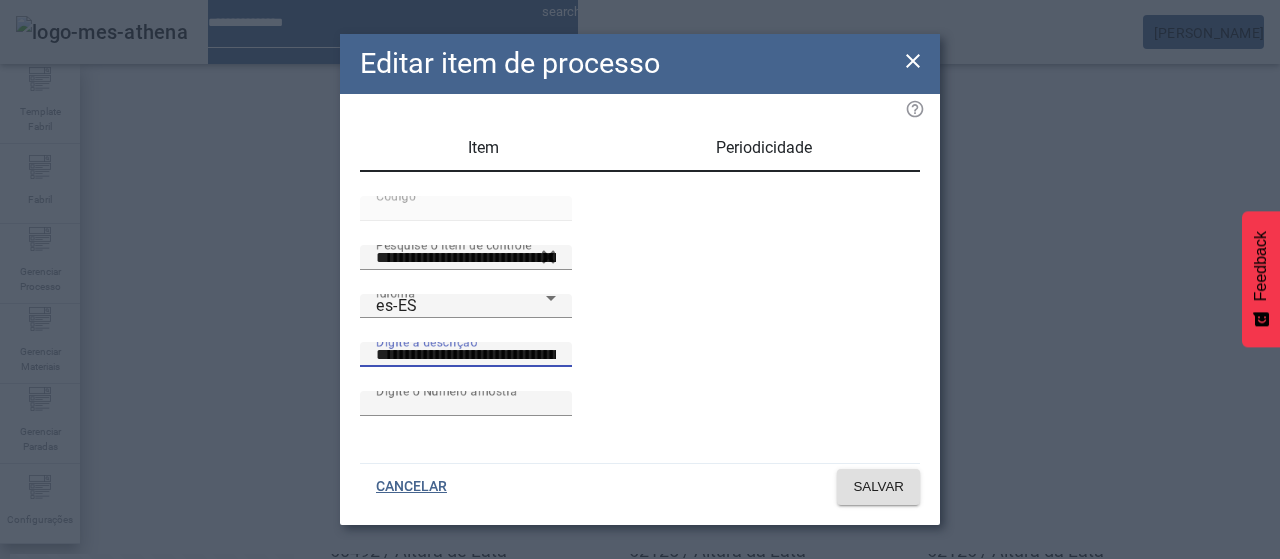 type on "**********" 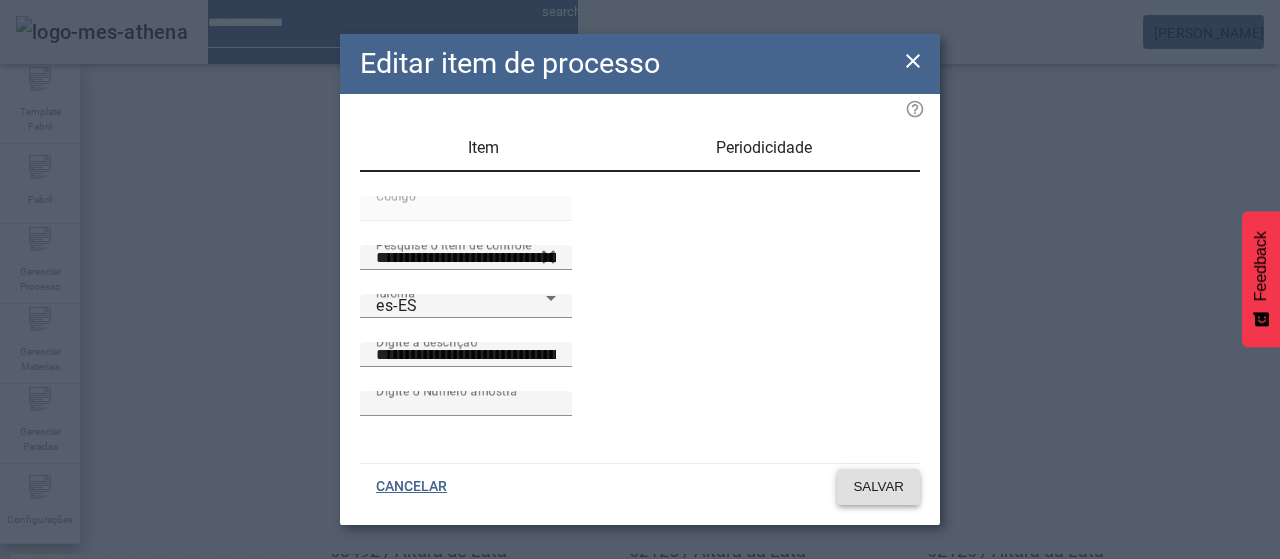 drag, startPoint x: 857, startPoint y: 458, endPoint x: 878, endPoint y: 474, distance: 26.400757 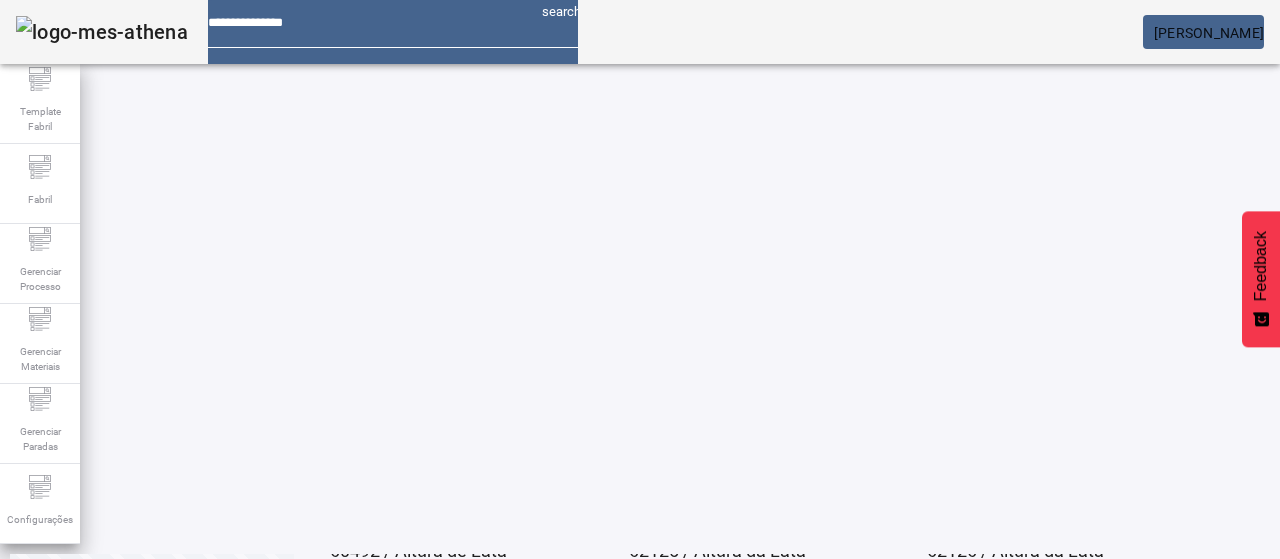 click on "EDITAR" at bounding box center [652, 925] 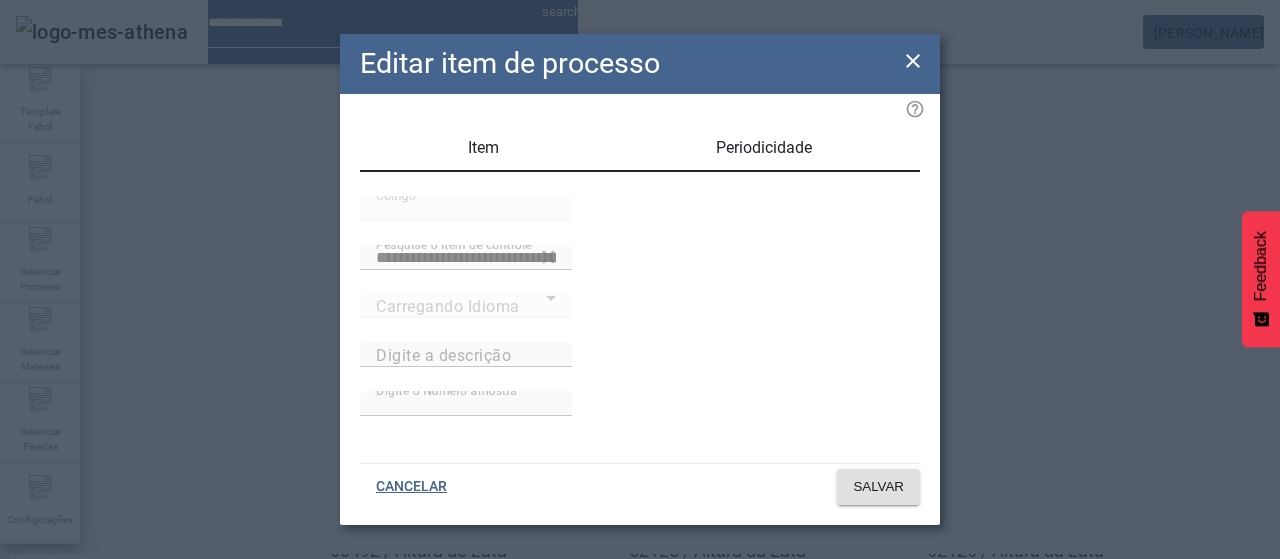 type on "**********" 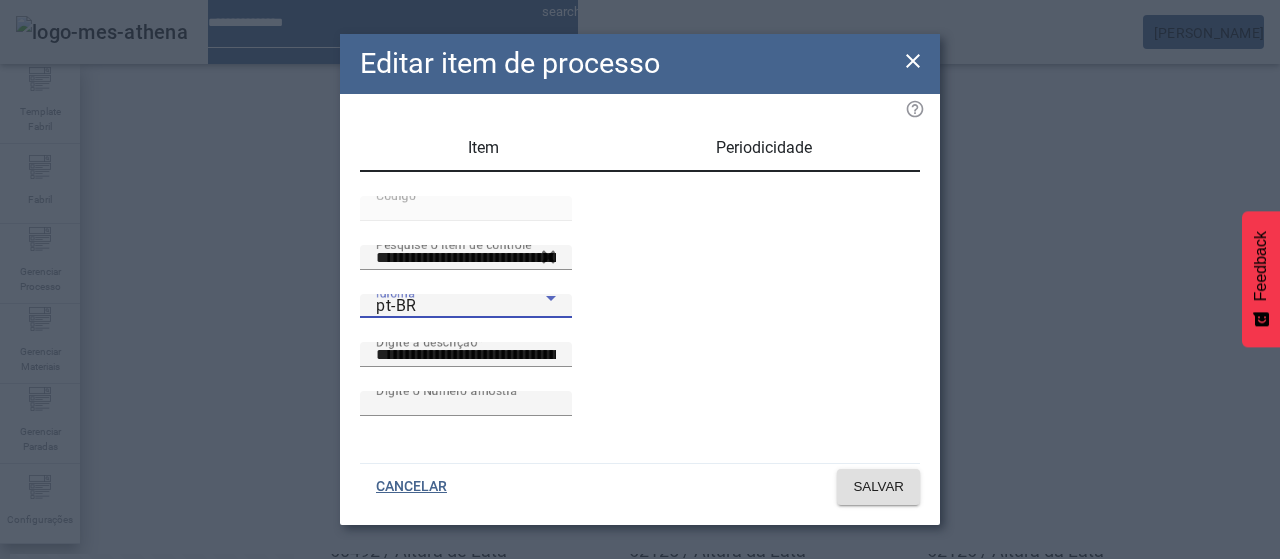 click on "pt-BR" at bounding box center (461, 306) 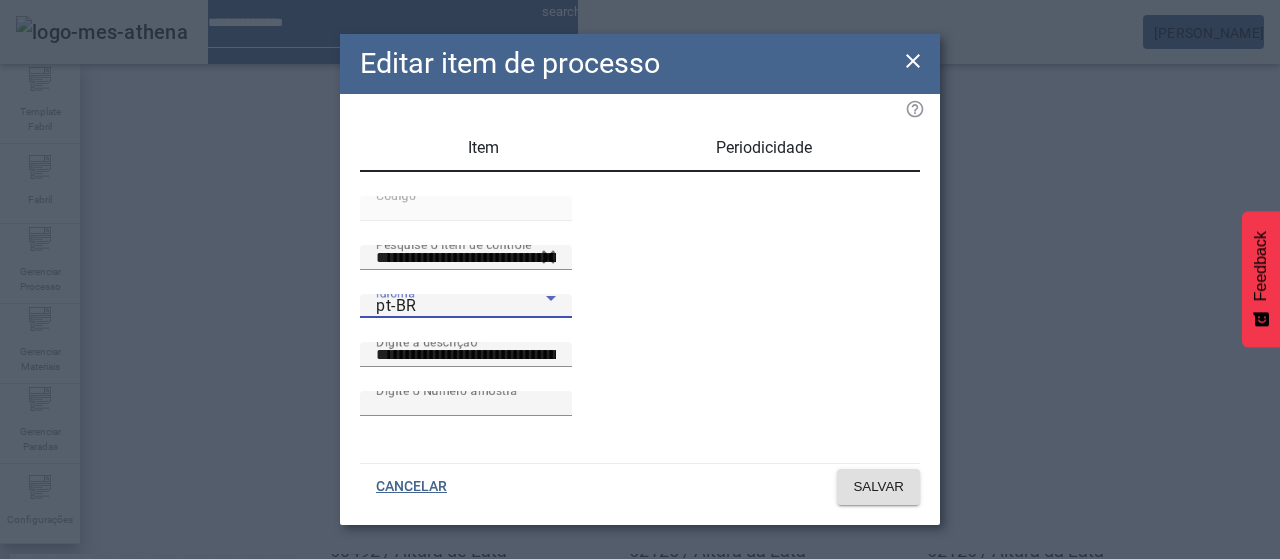 click on "es-ES" at bounding box center (81, 687) 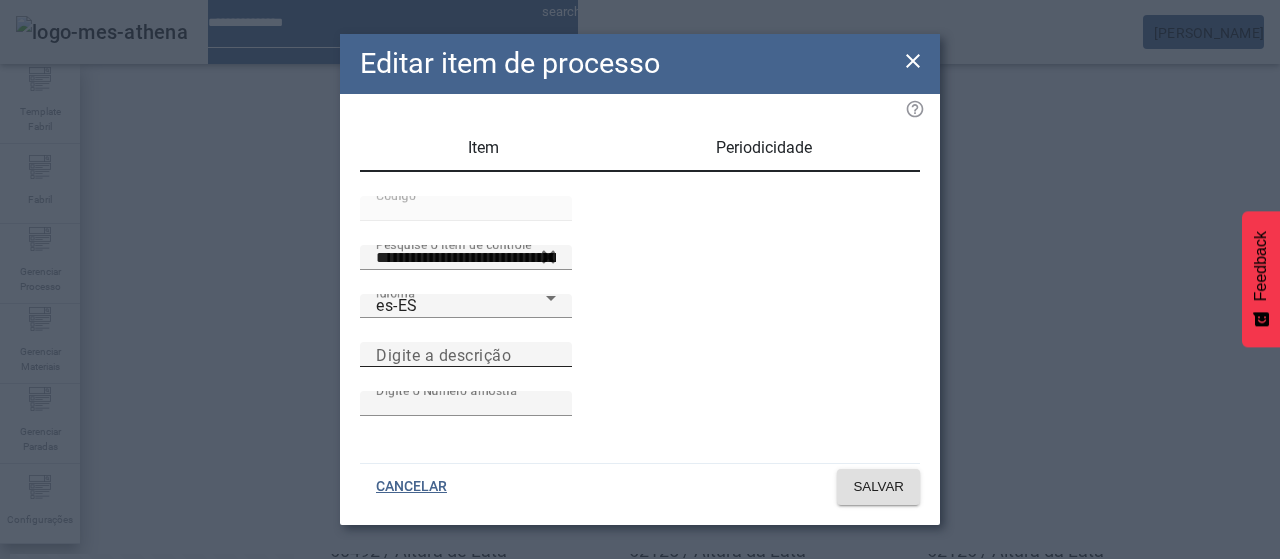 click on "Digite a descrição" at bounding box center (443, 354) 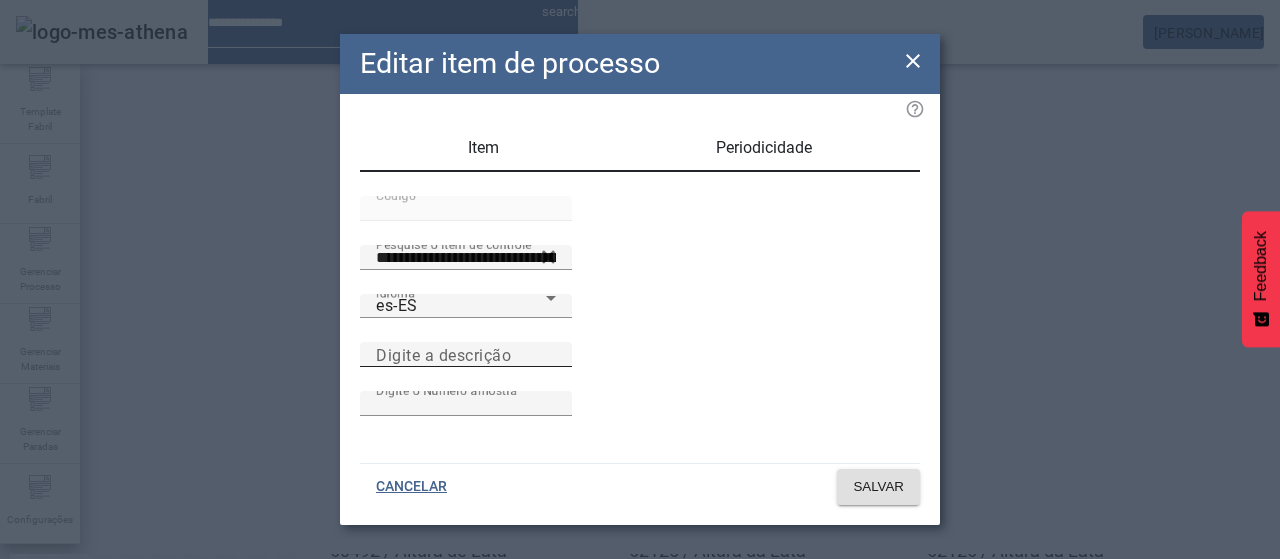 click on "Digite a descrição" at bounding box center [466, 355] 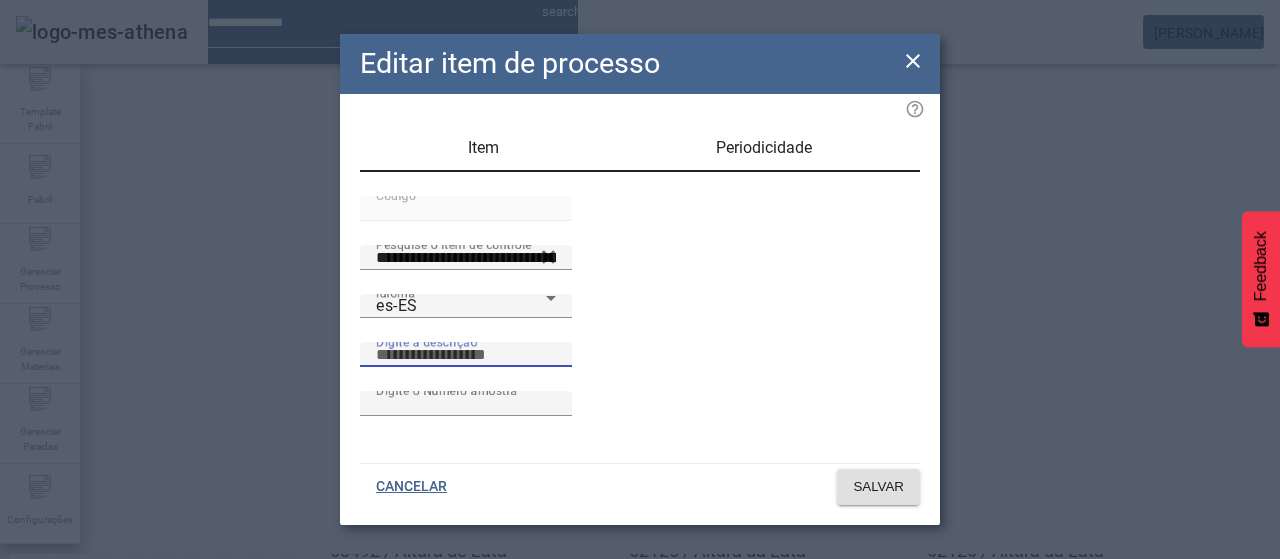 paste on "**********" 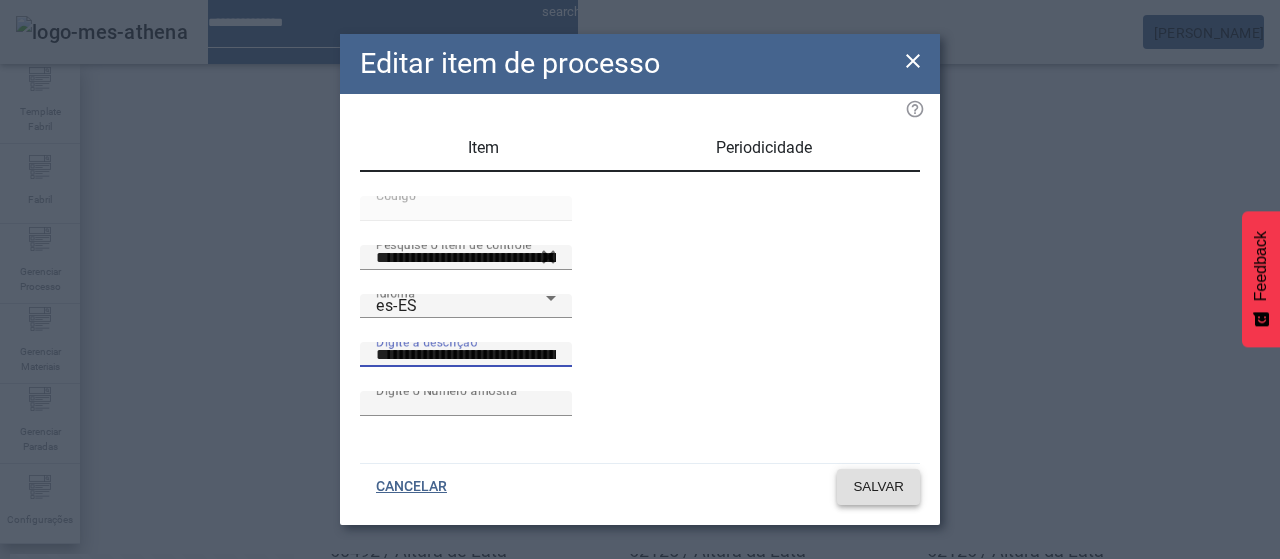 type on "**********" 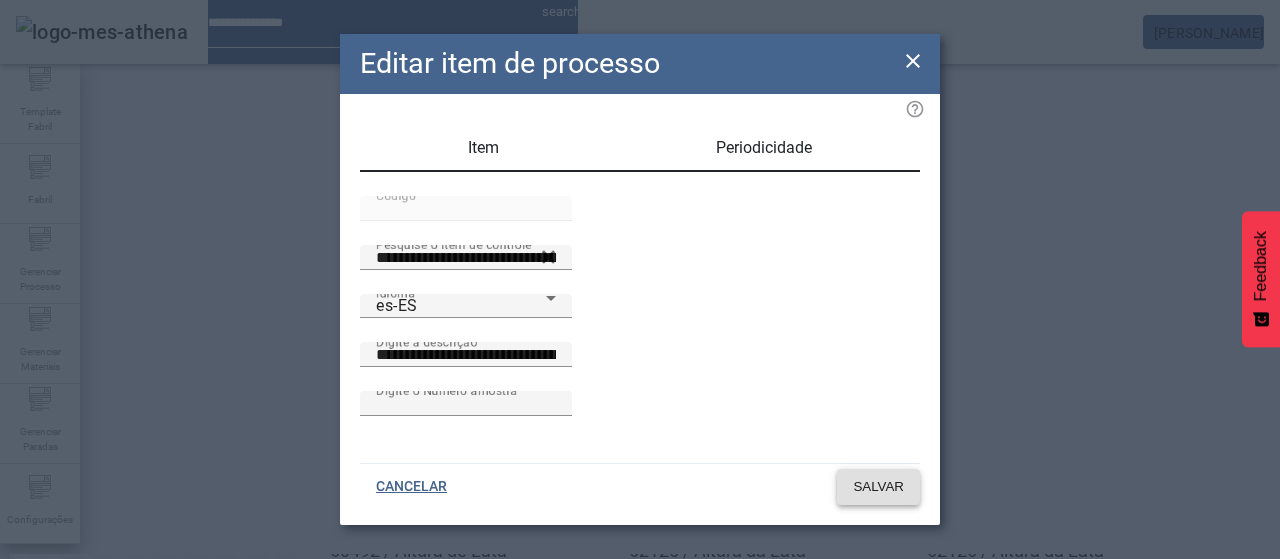 click 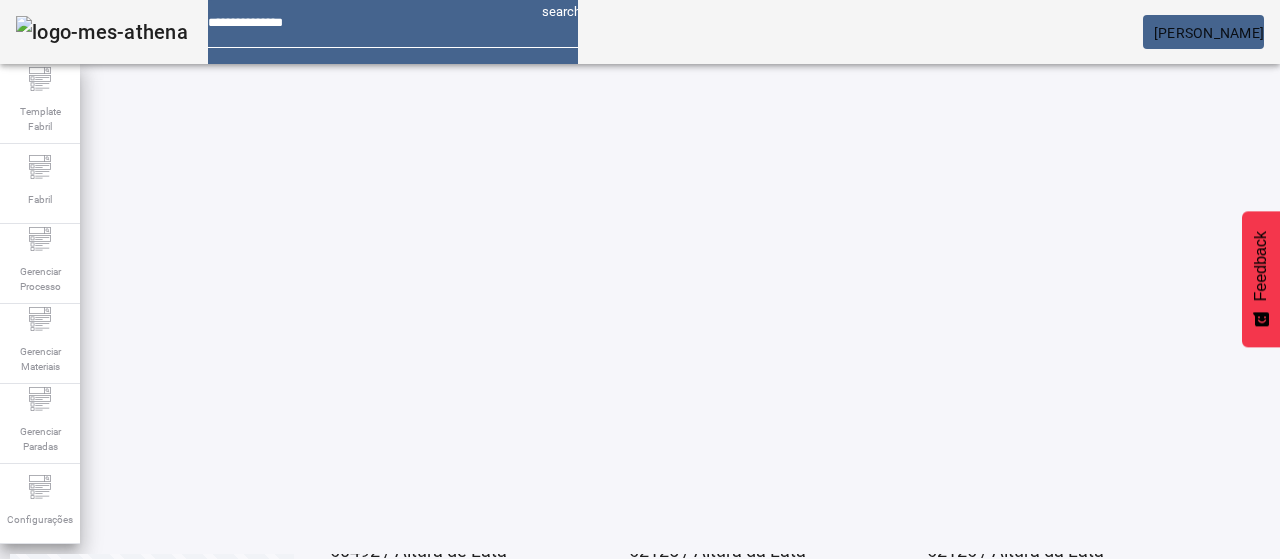 click on "EDITAR" at bounding box center [950, 925] 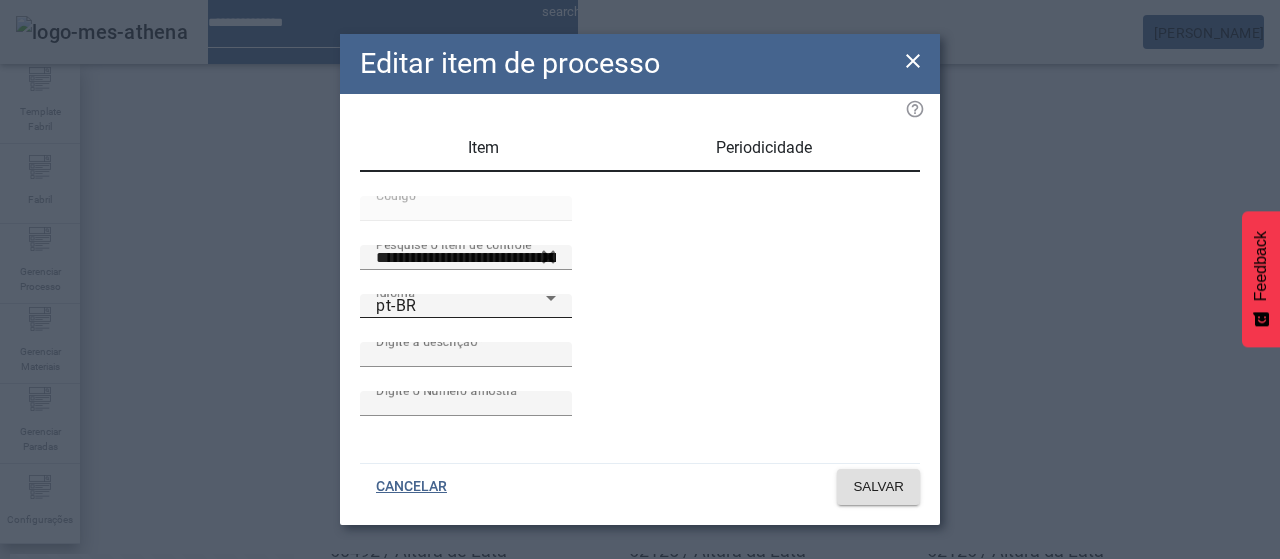 type on "**********" 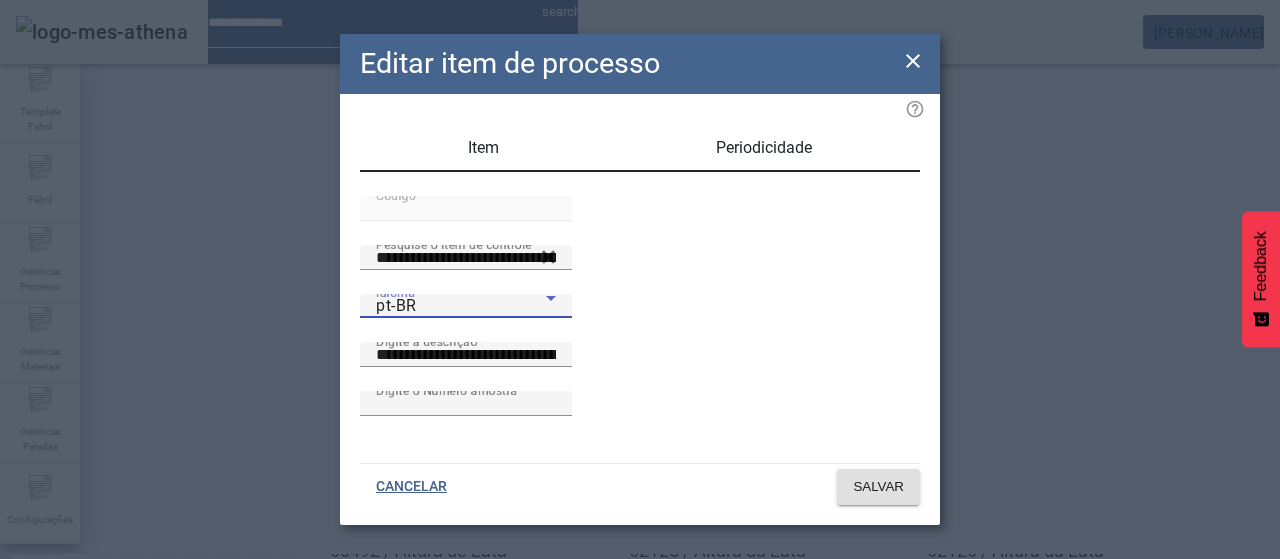click on "pt-BR" at bounding box center (461, 306) 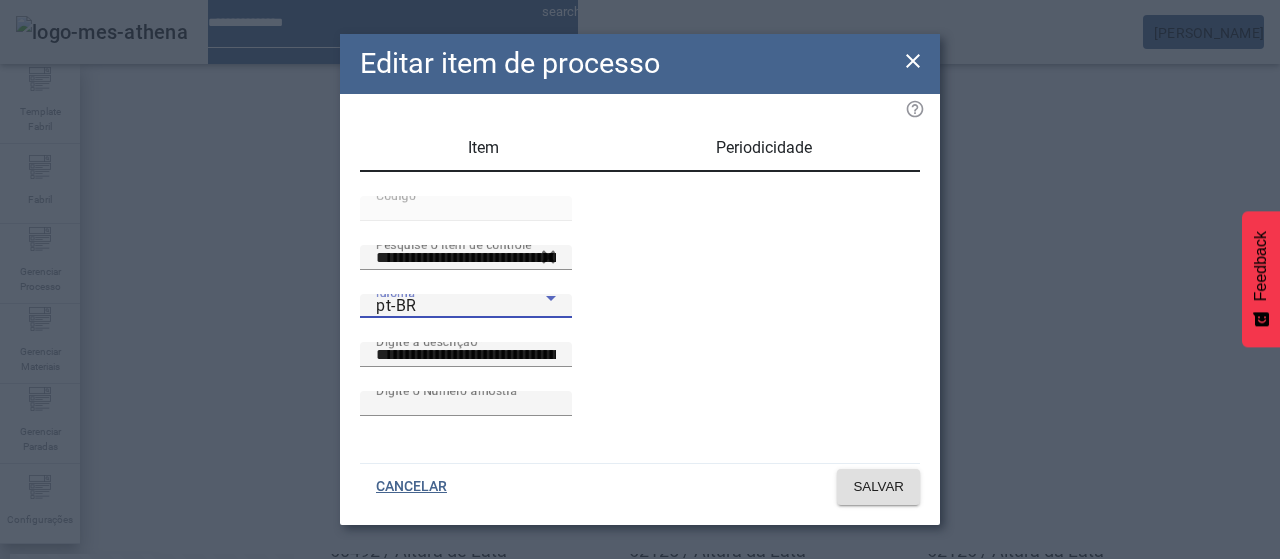click on "es-ES" at bounding box center [81, 687] 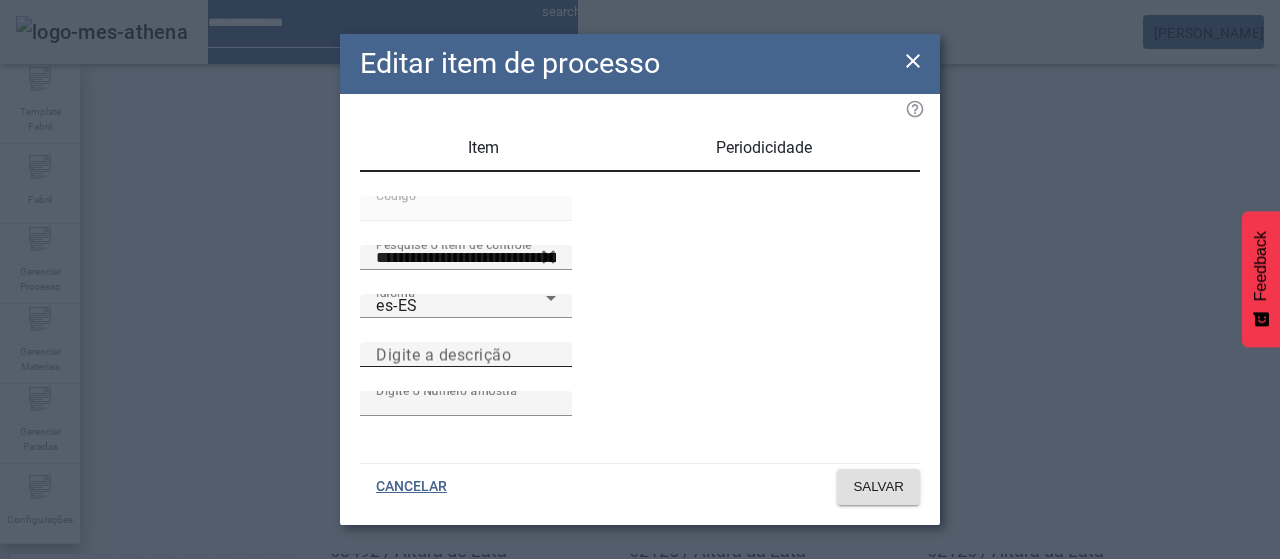 click on "Digite a descrição" at bounding box center (443, 354) 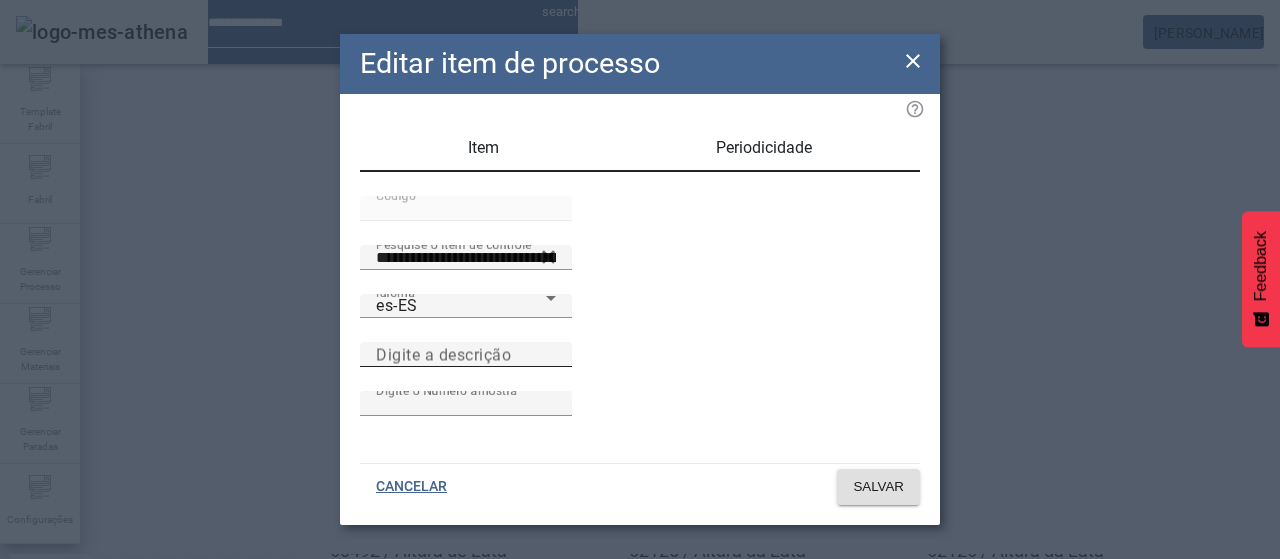 click on "Digite a descrição" at bounding box center (466, 355) 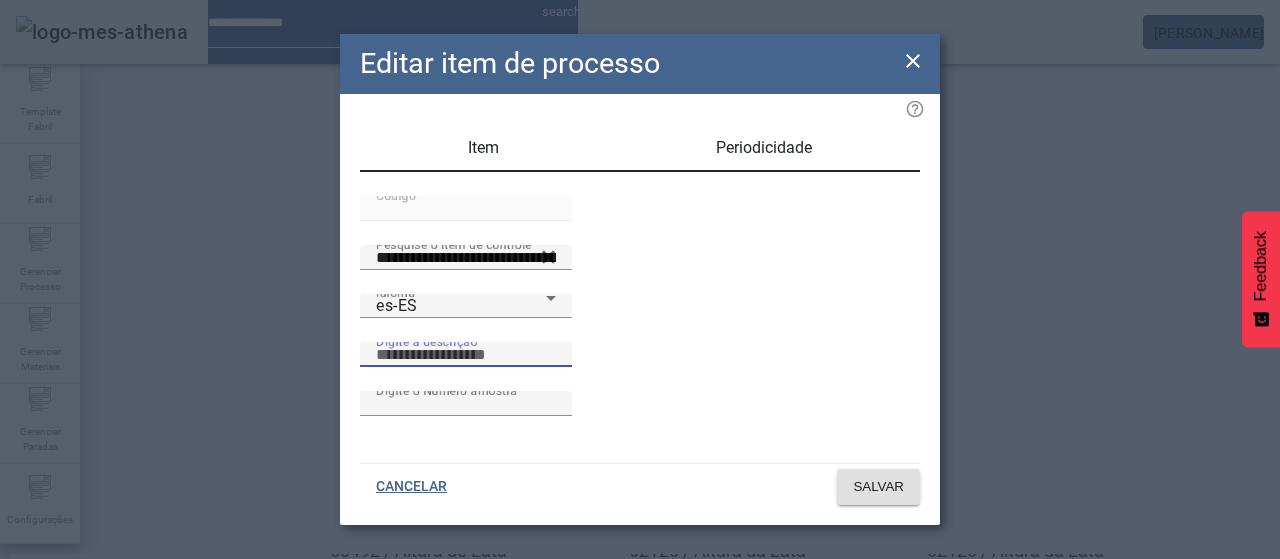 paste on "**********" 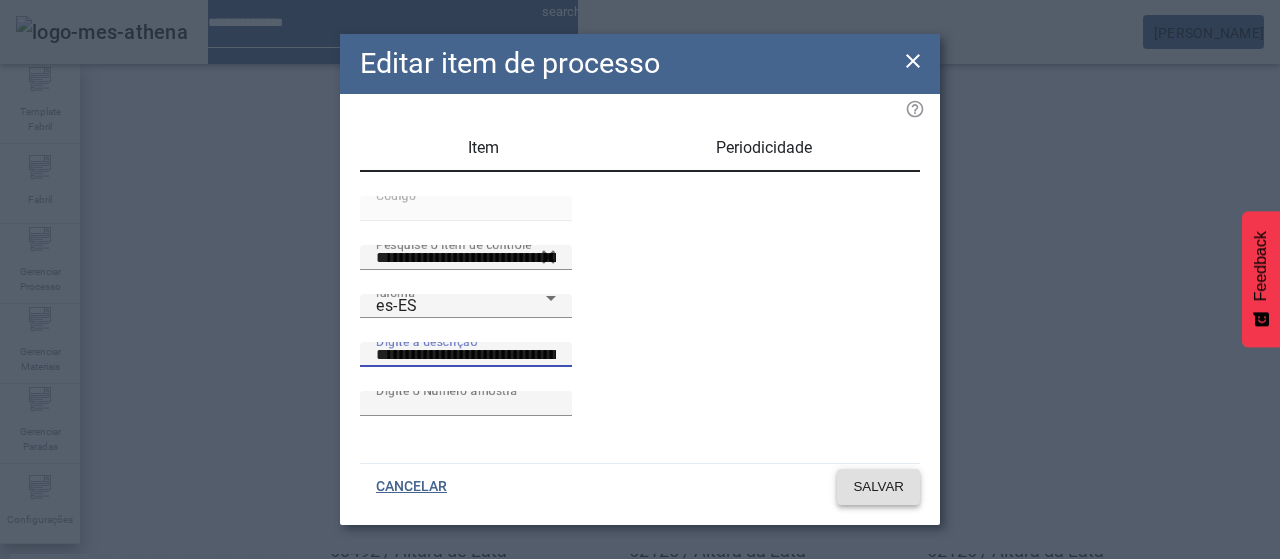 type on "**********" 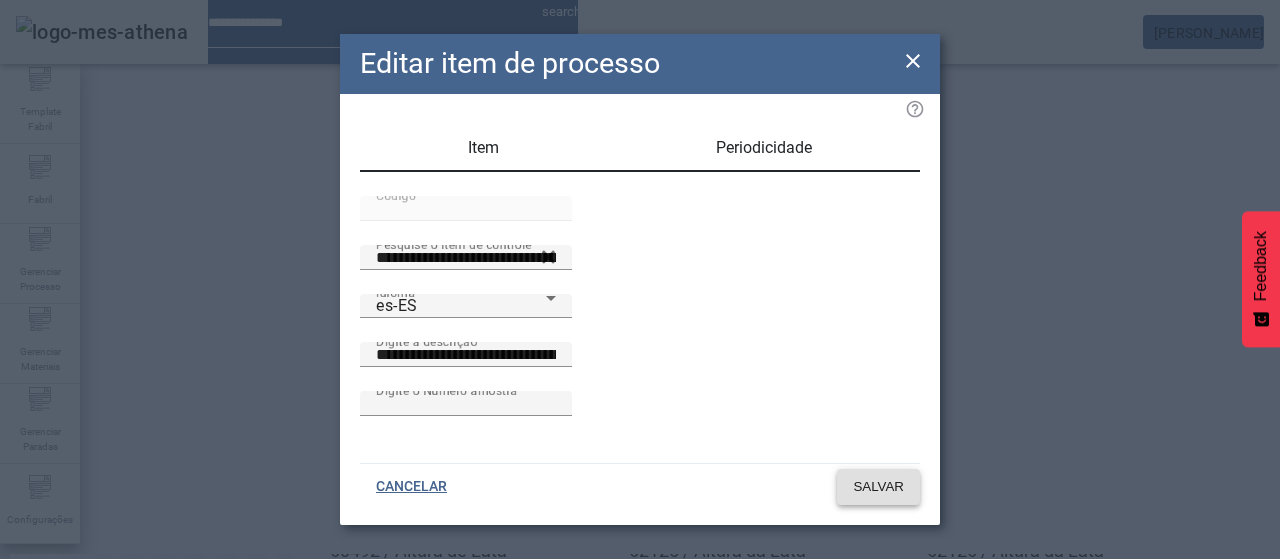 click 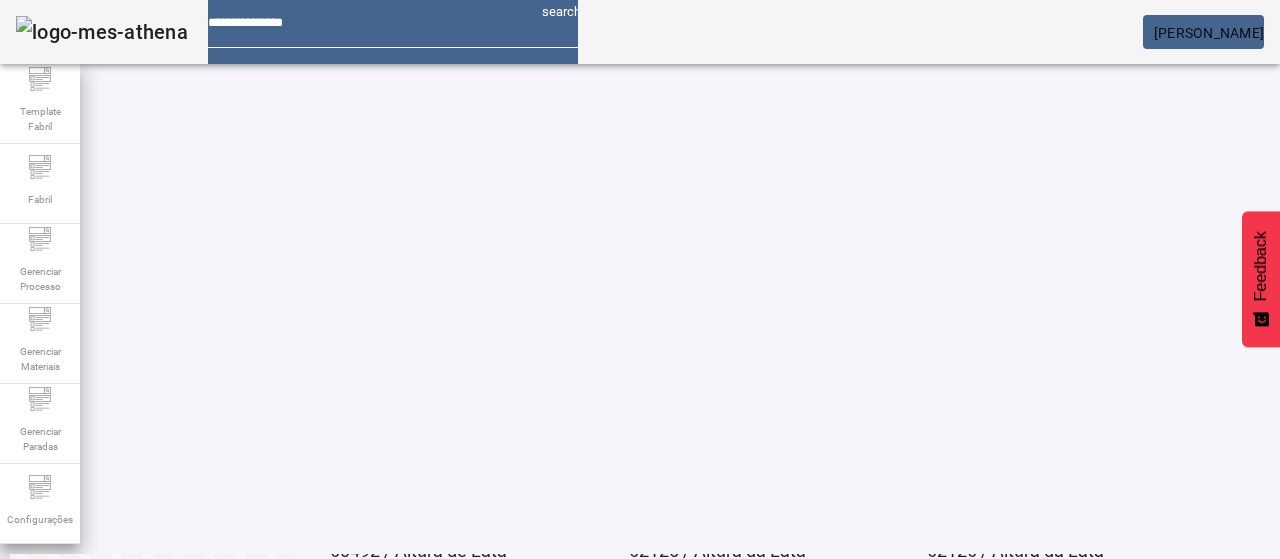click on "2" 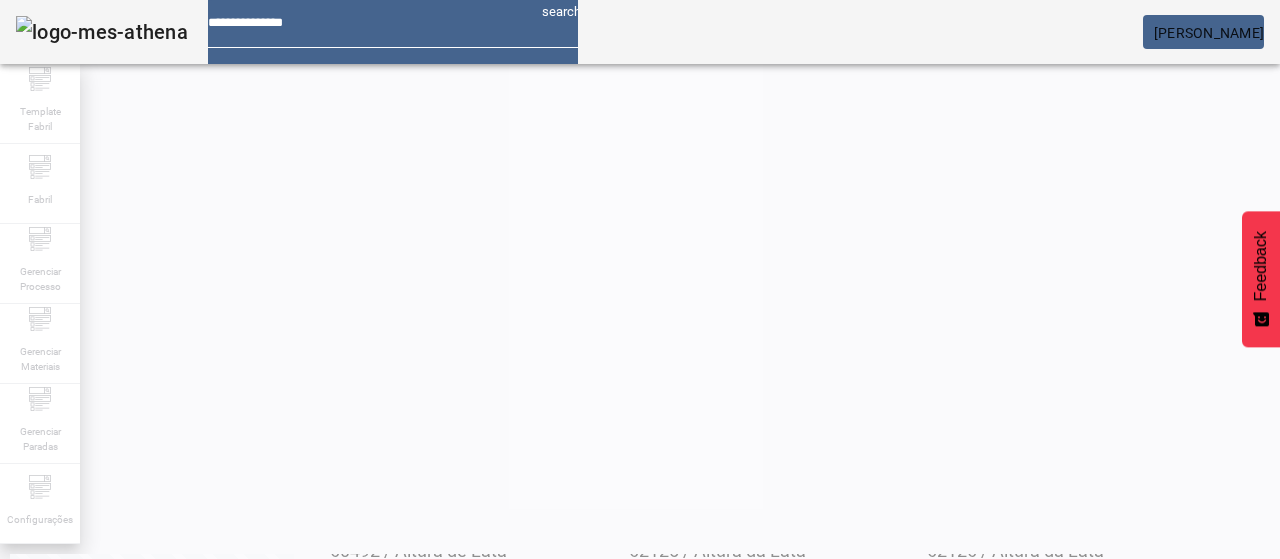 scroll, scrollTop: 0, scrollLeft: 0, axis: both 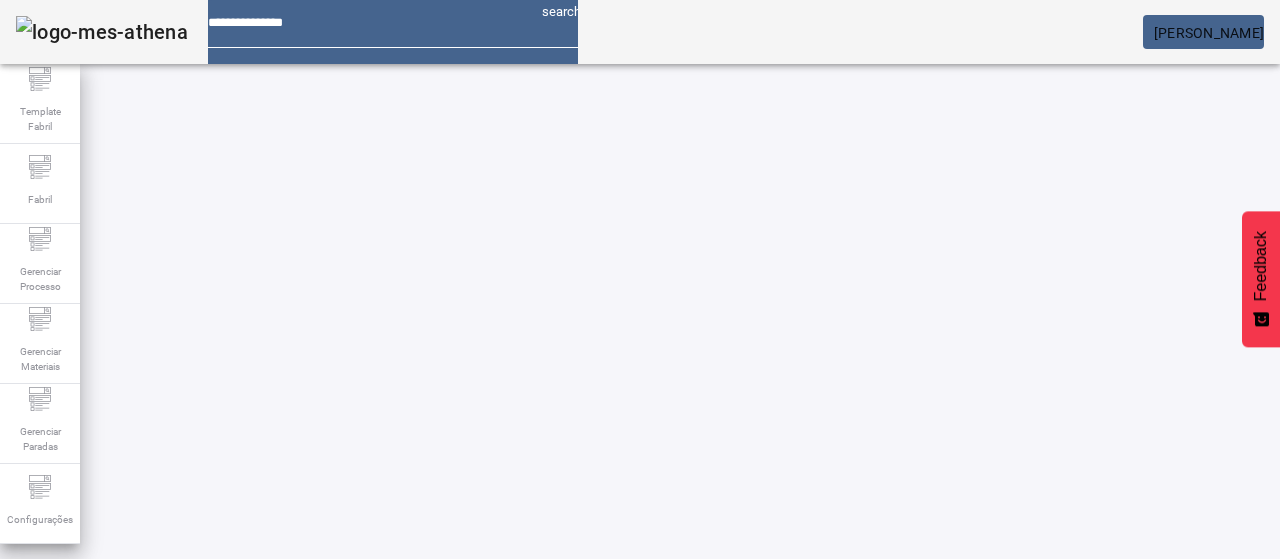click on "EDITAR" at bounding box center [353, 864] 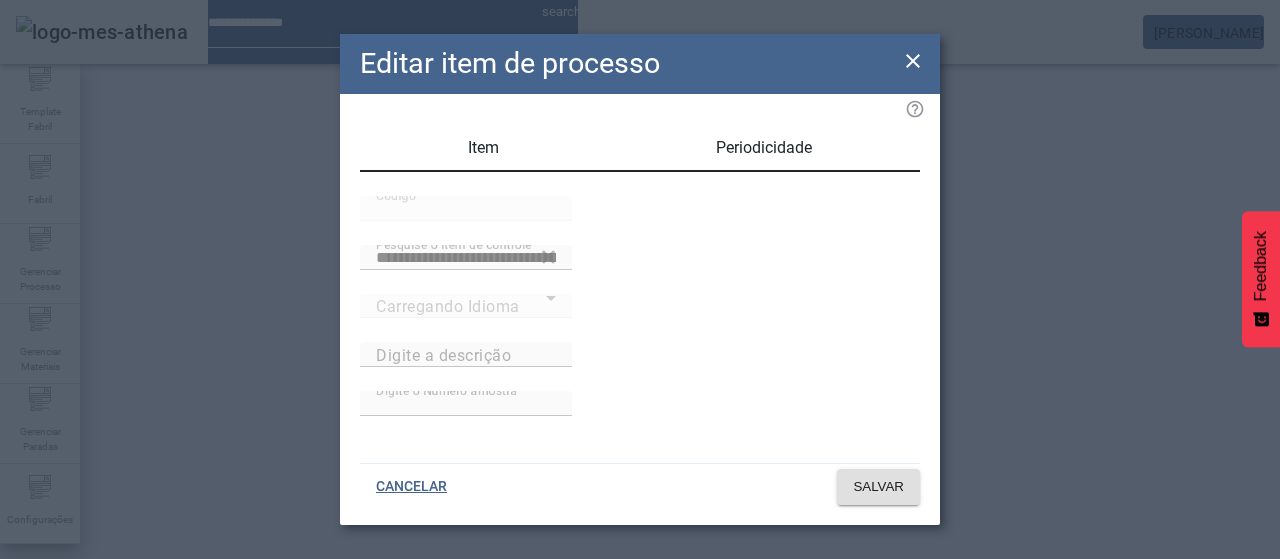 type on "**********" 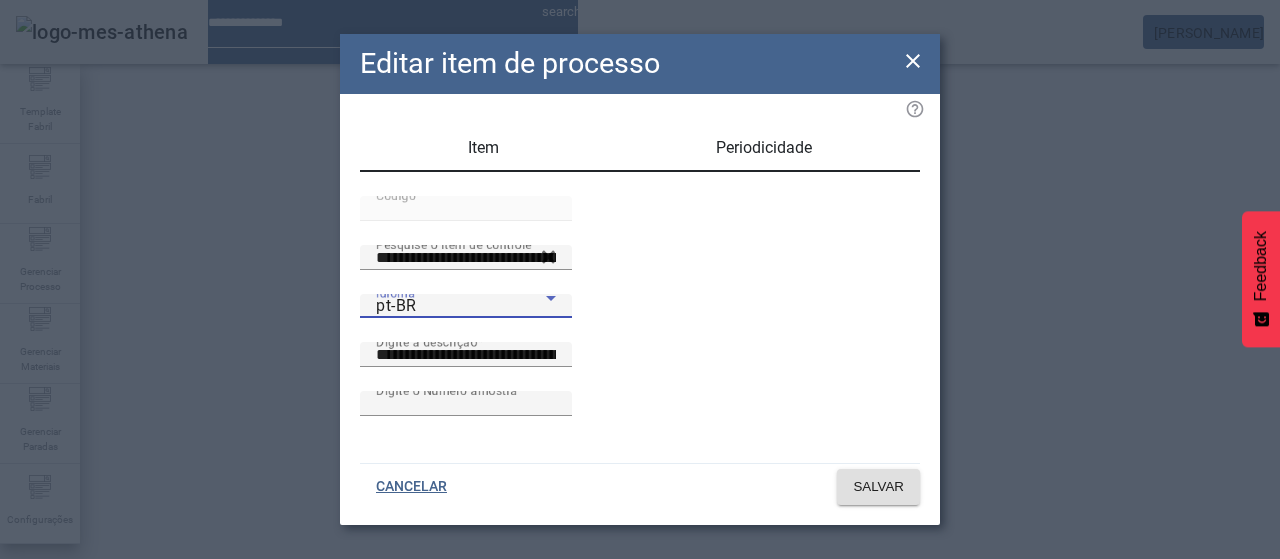 click on "pt-BR" at bounding box center (461, 306) 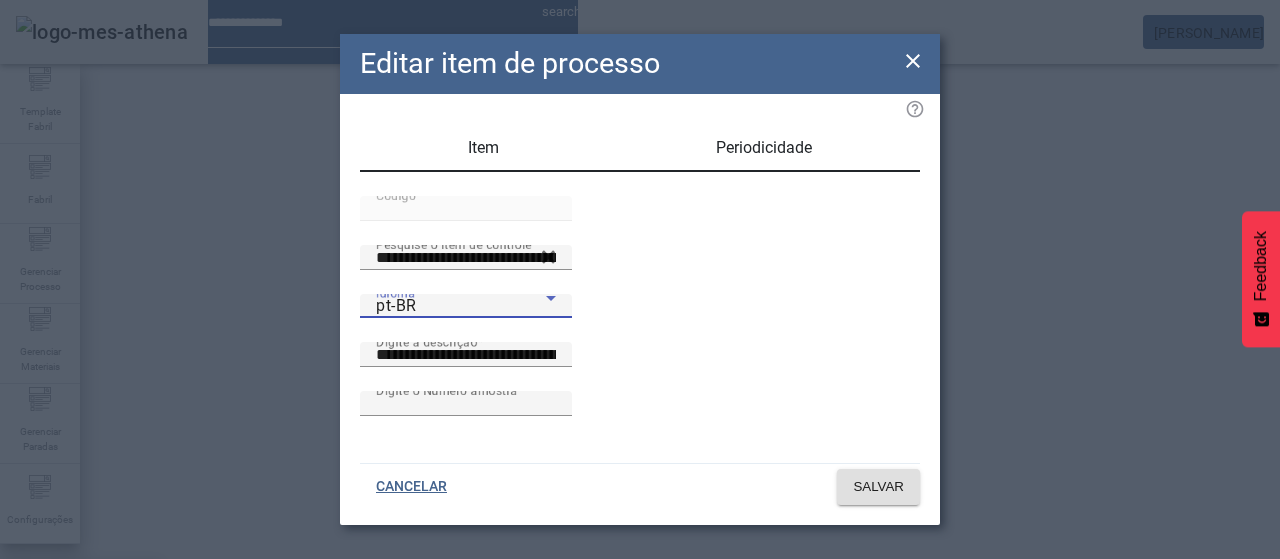 click on "es-ES" at bounding box center (81, 687) 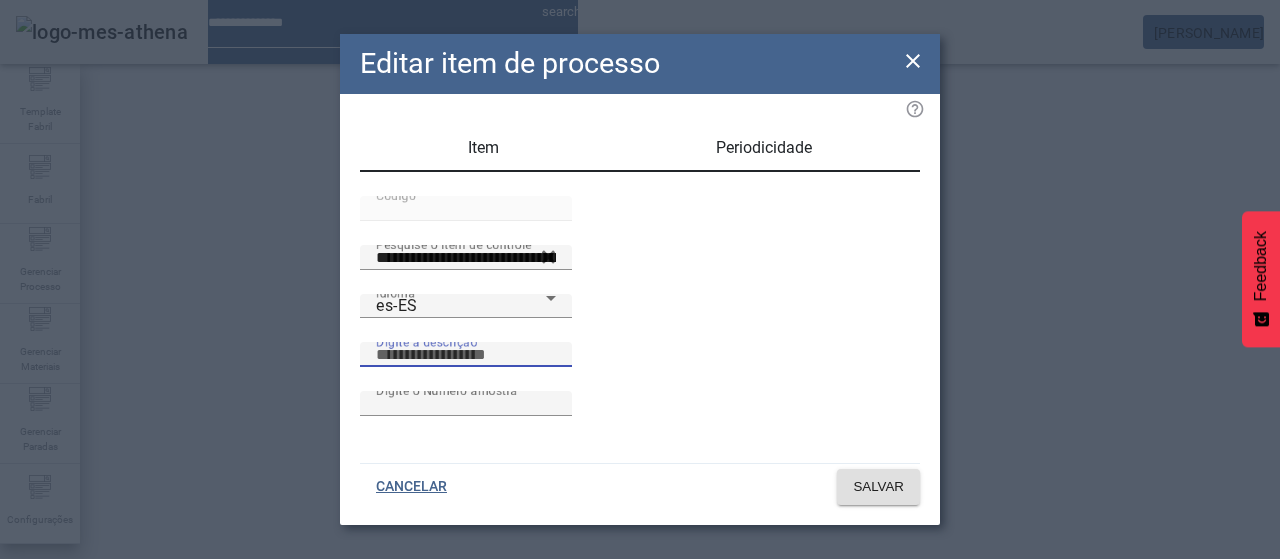 click on "Digite a descrição" at bounding box center (466, 355) 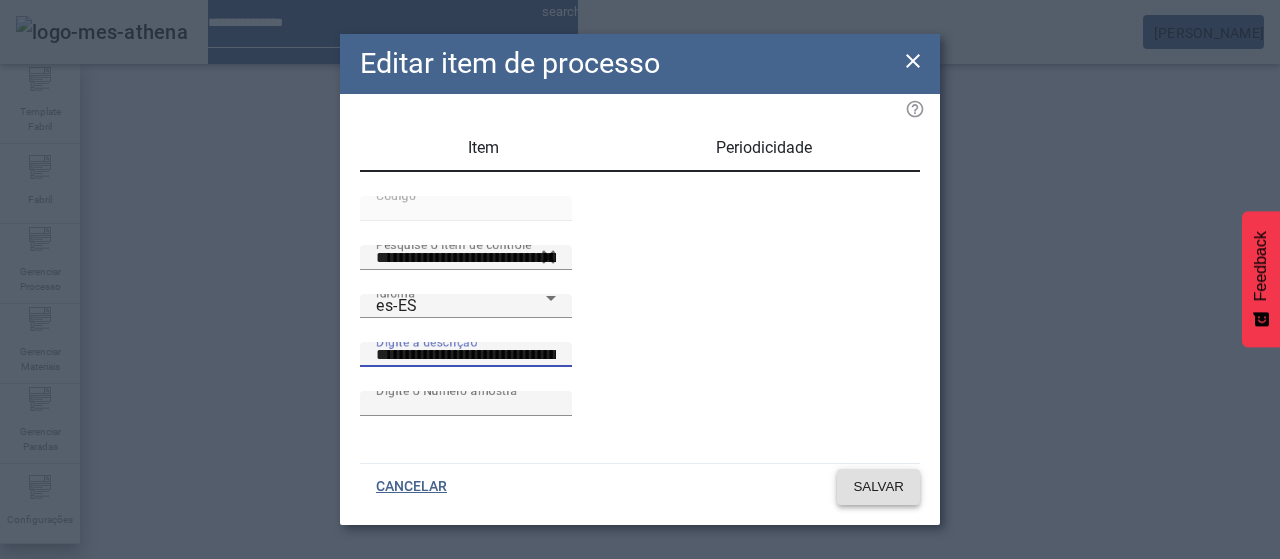 type on "**********" 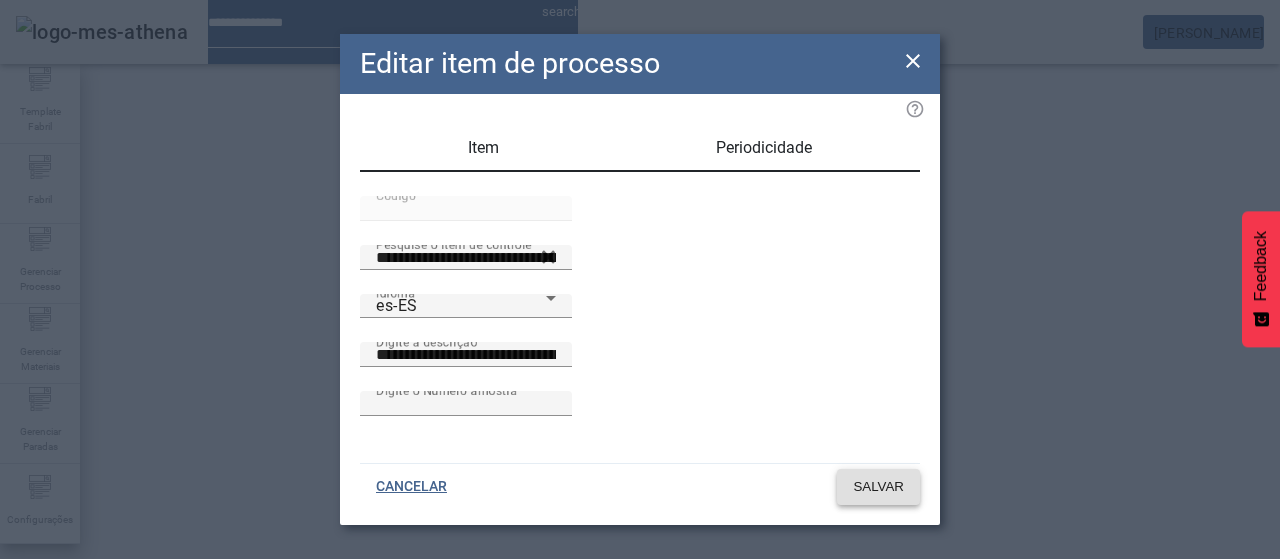 click on "SALVAR" 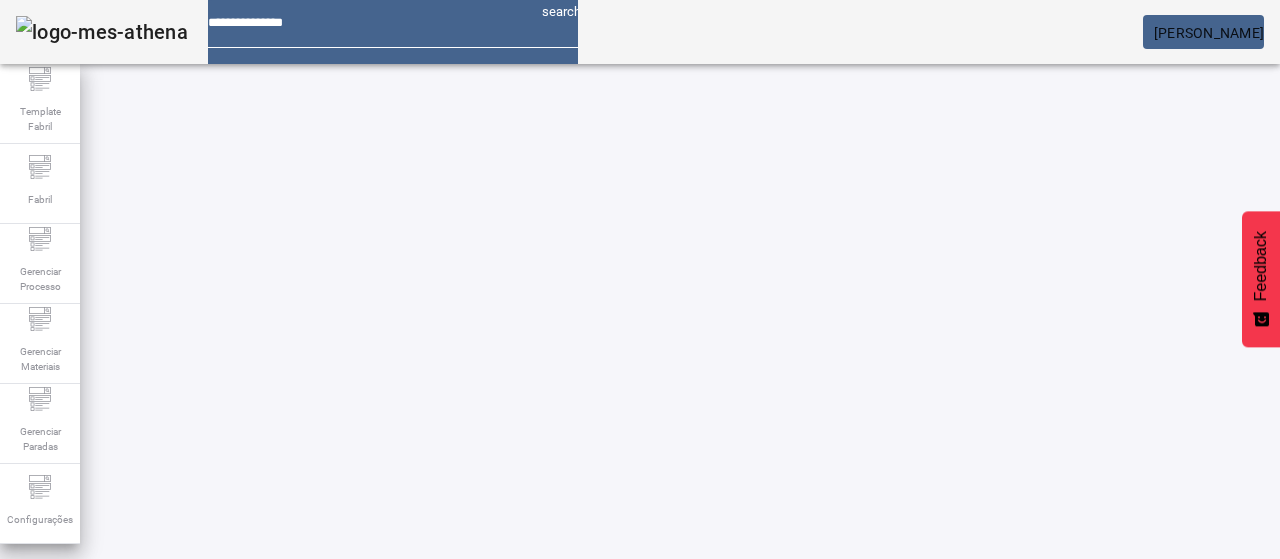 click on "****" at bounding box center (328, 637) 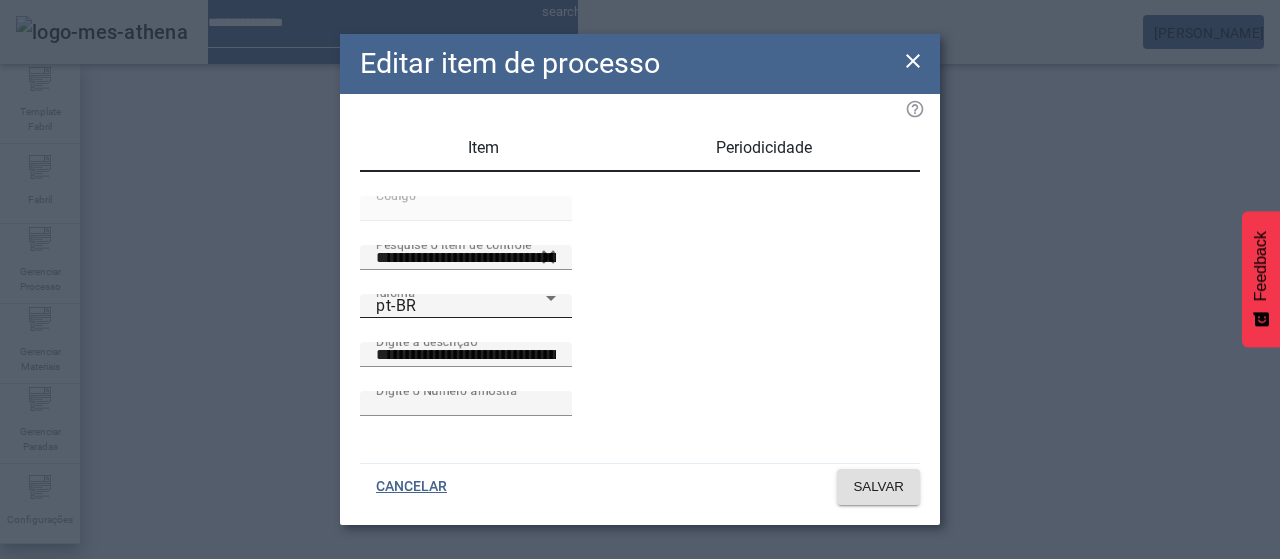click on "pt-BR" at bounding box center [461, 306] 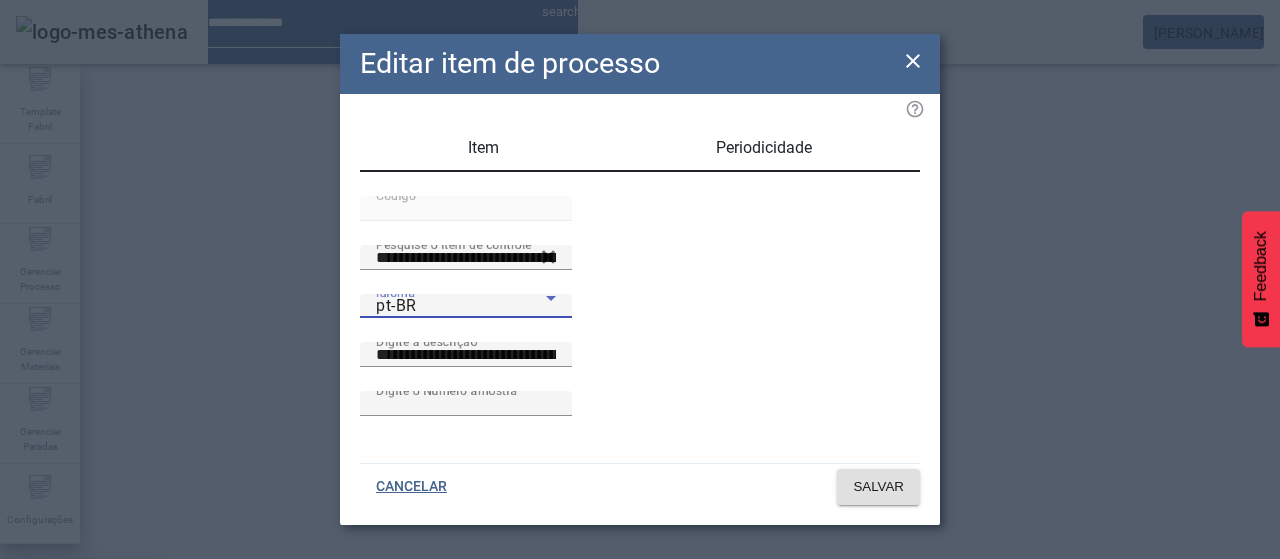 click on "es-ES" at bounding box center [81, 687] 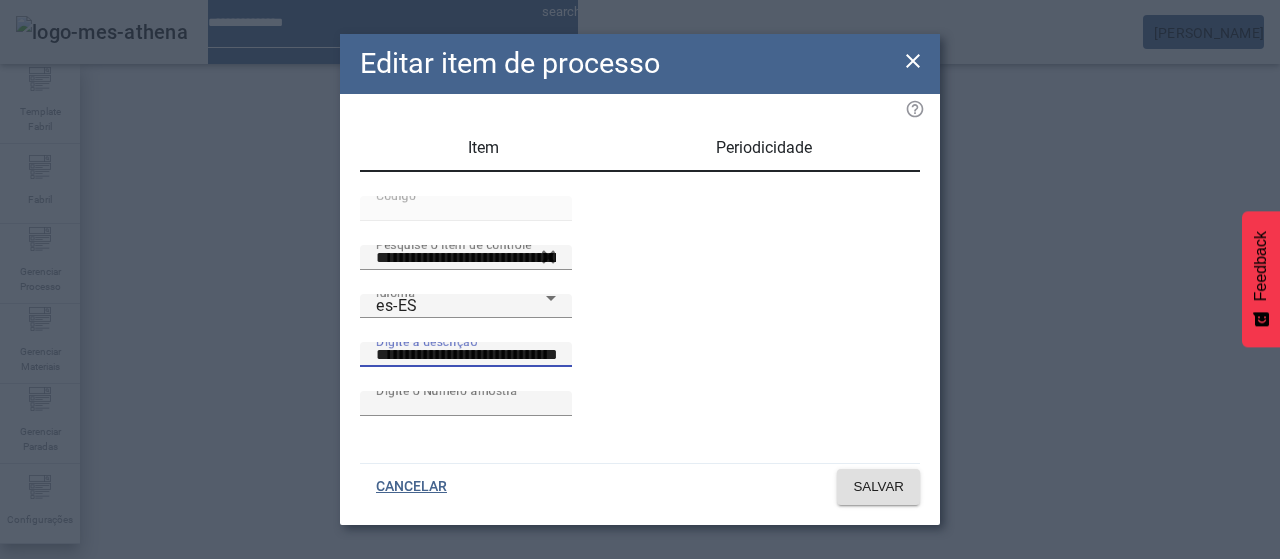 click on "**********" at bounding box center (466, 355) 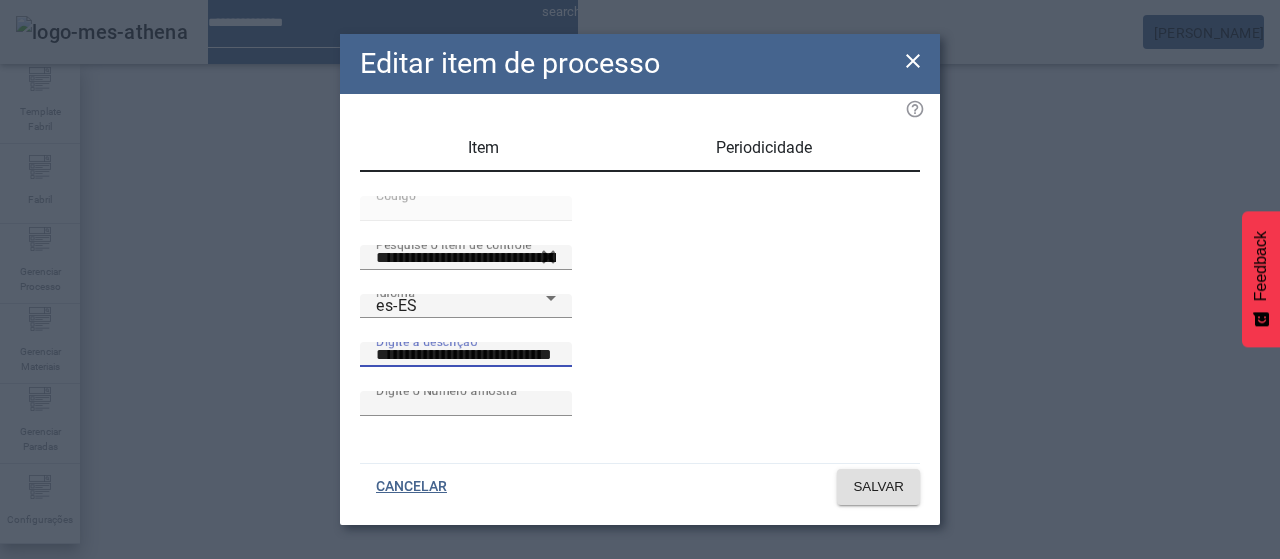 scroll, scrollTop: 254, scrollLeft: 0, axis: vertical 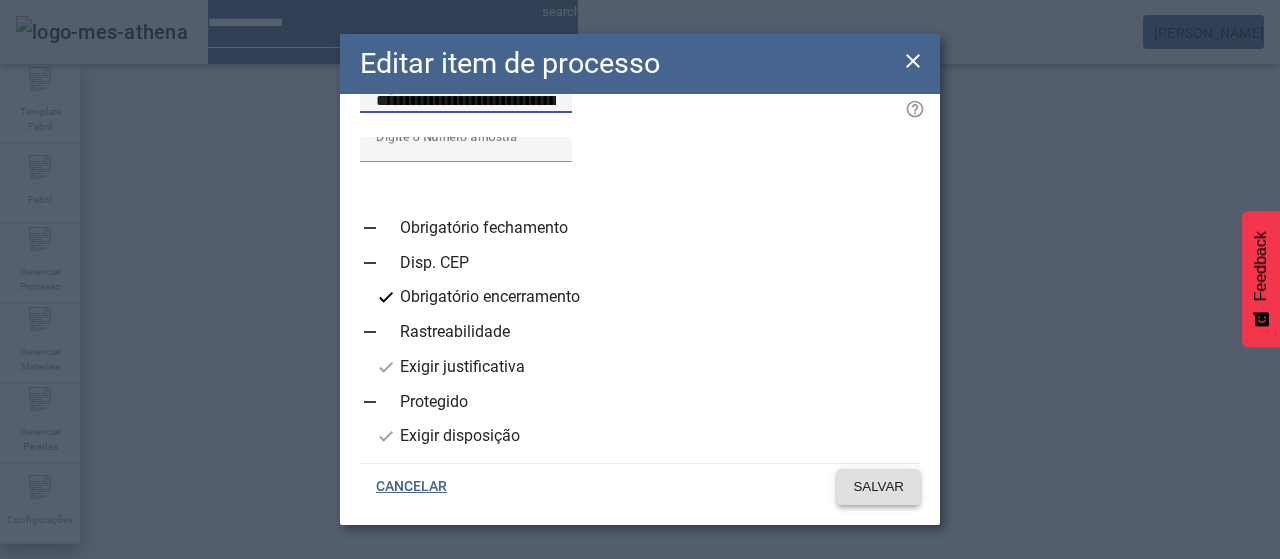 type on "**********" 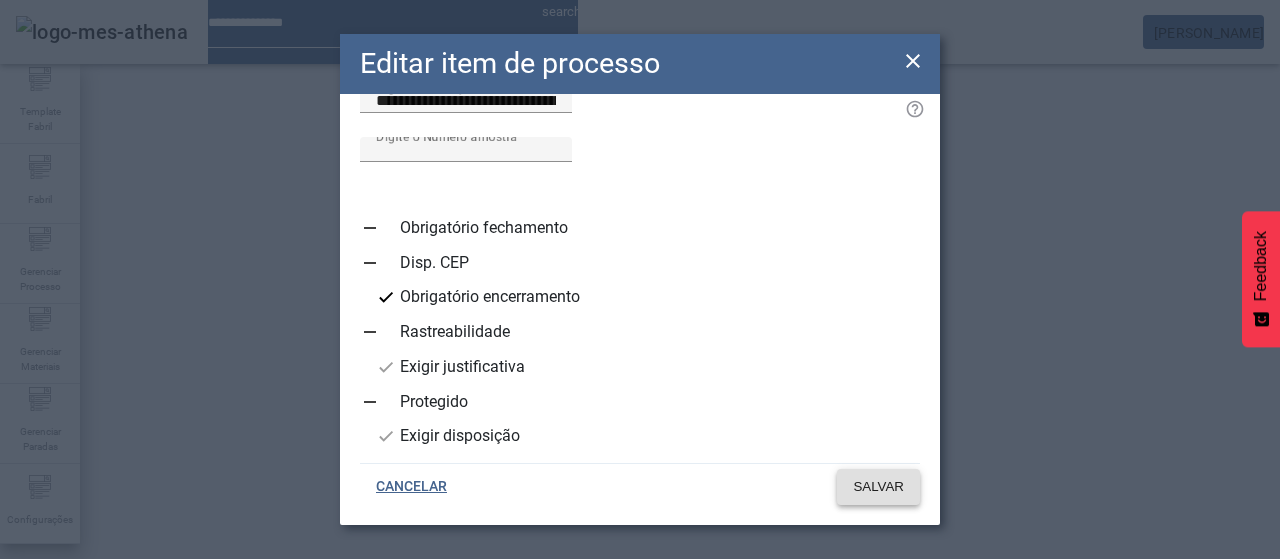 click 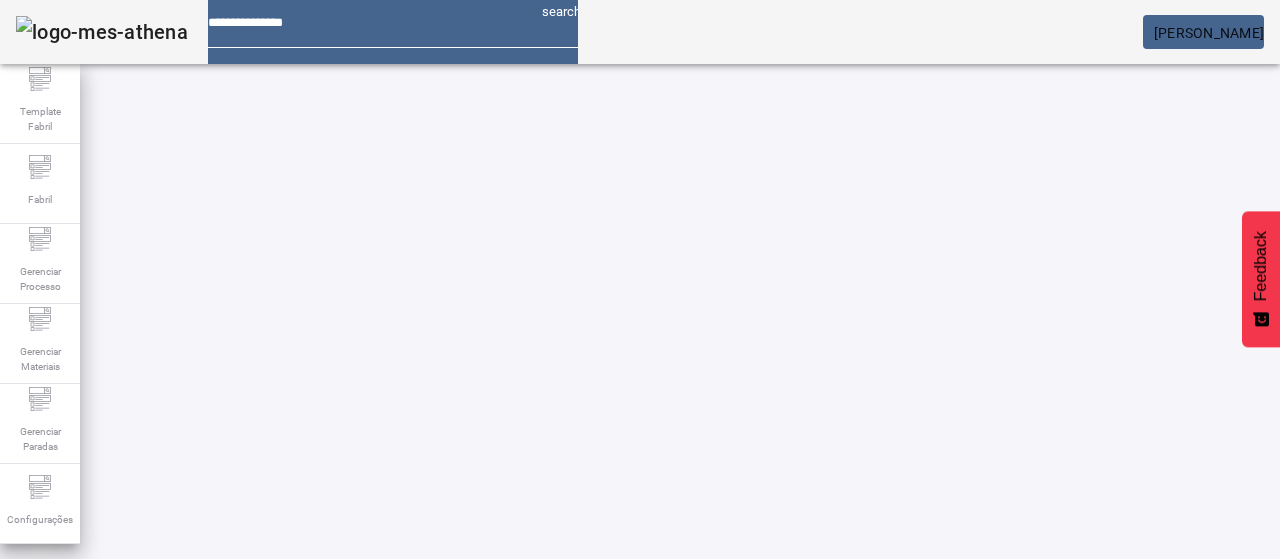 click on "EDITAR" at bounding box center (353, 864) 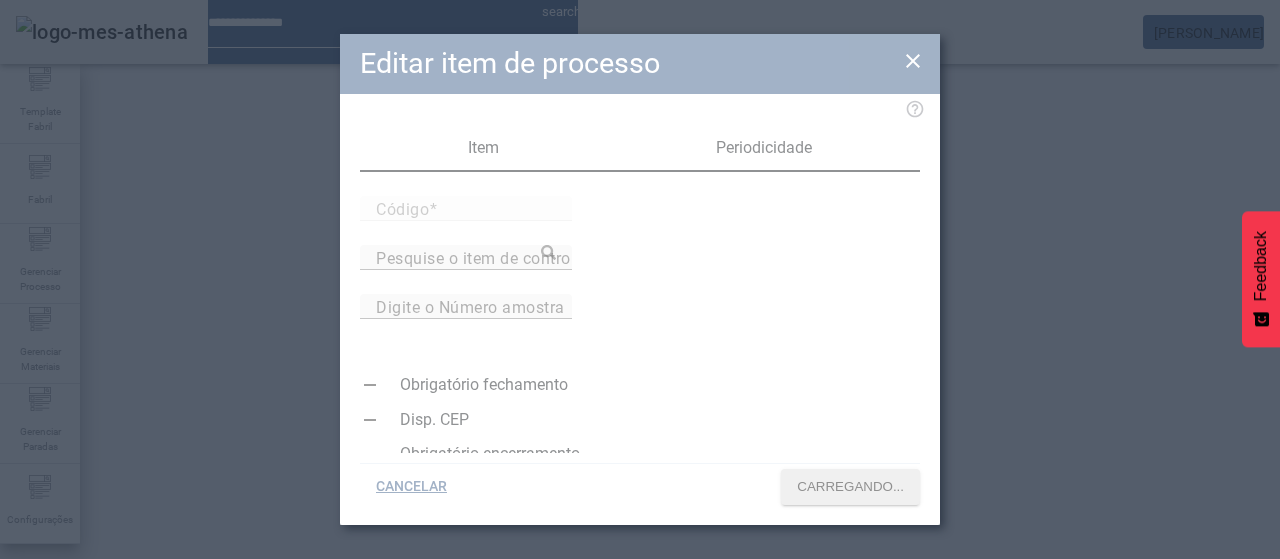 type on "*****" 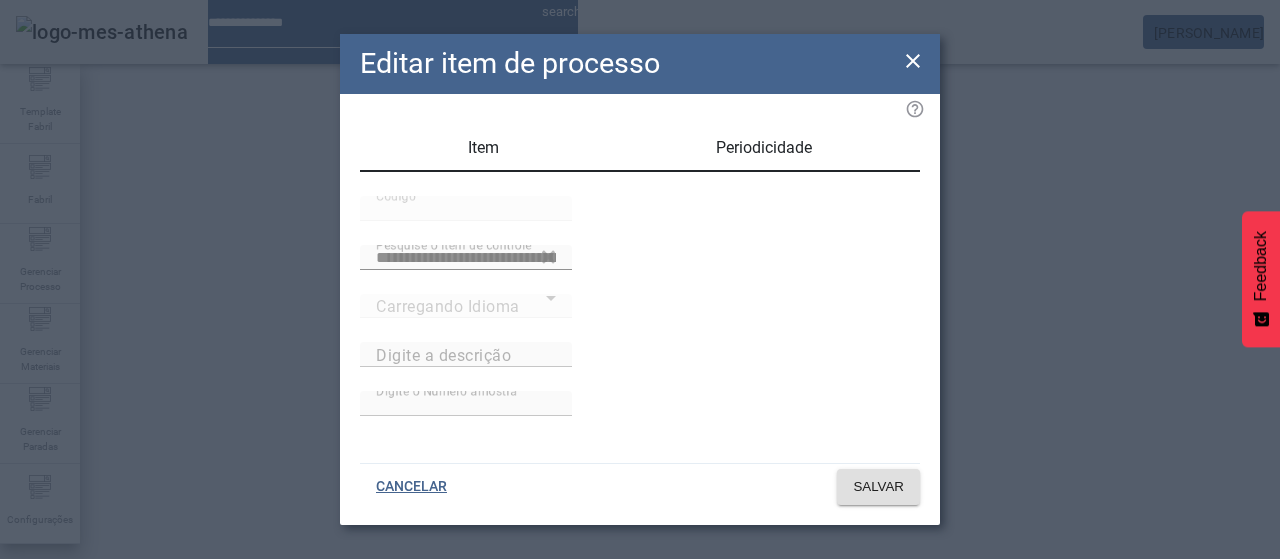 type on "**********" 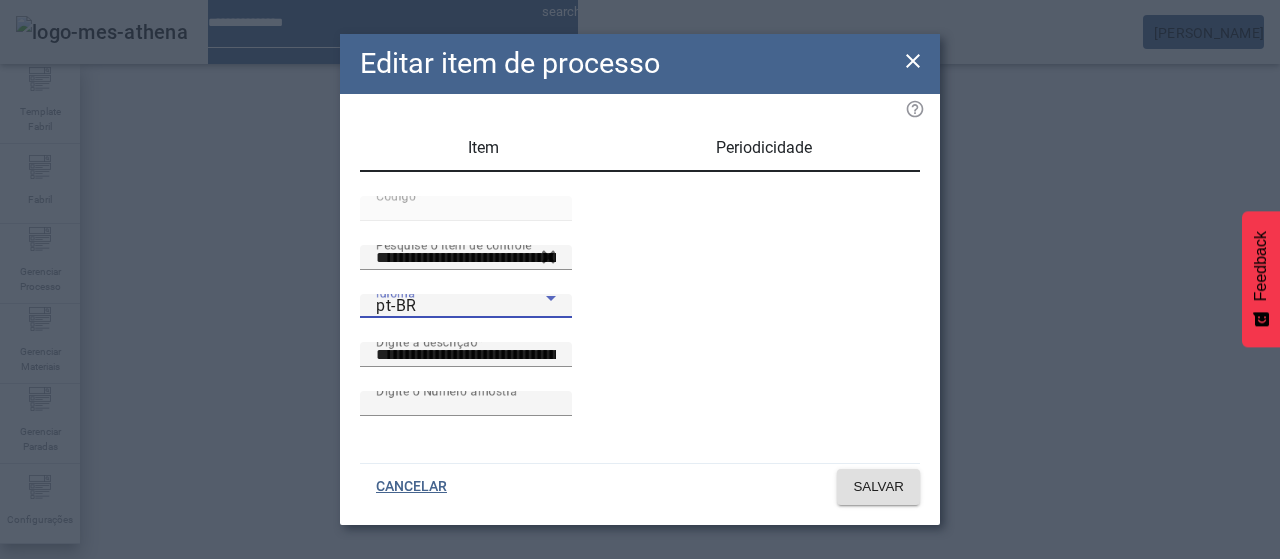 click on "pt-BR" at bounding box center [461, 306] 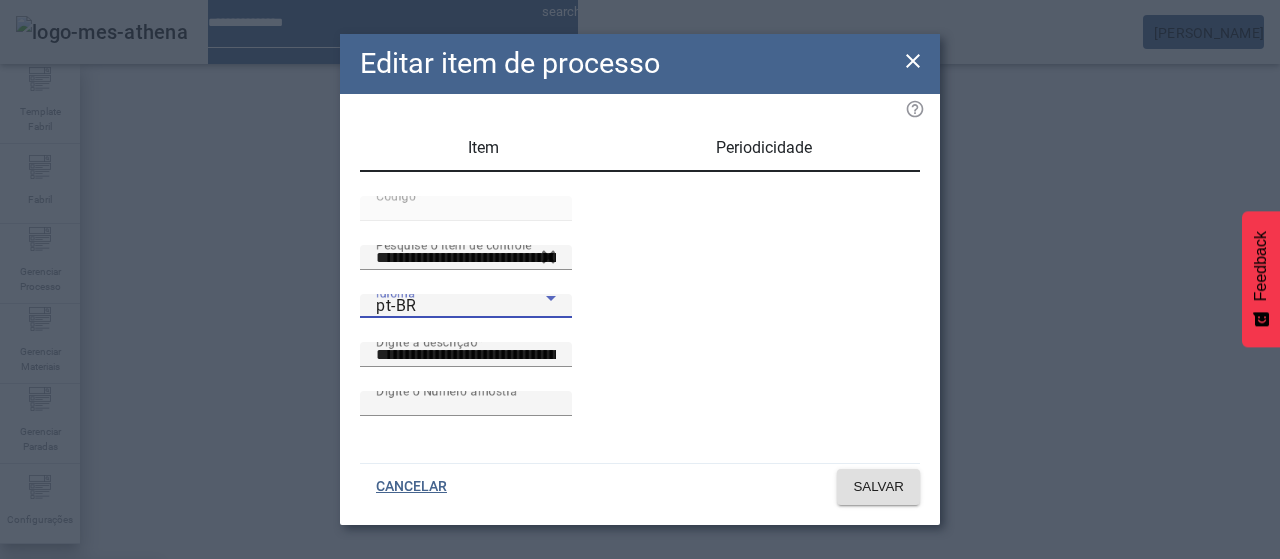 click on "es-ES" at bounding box center [81, 687] 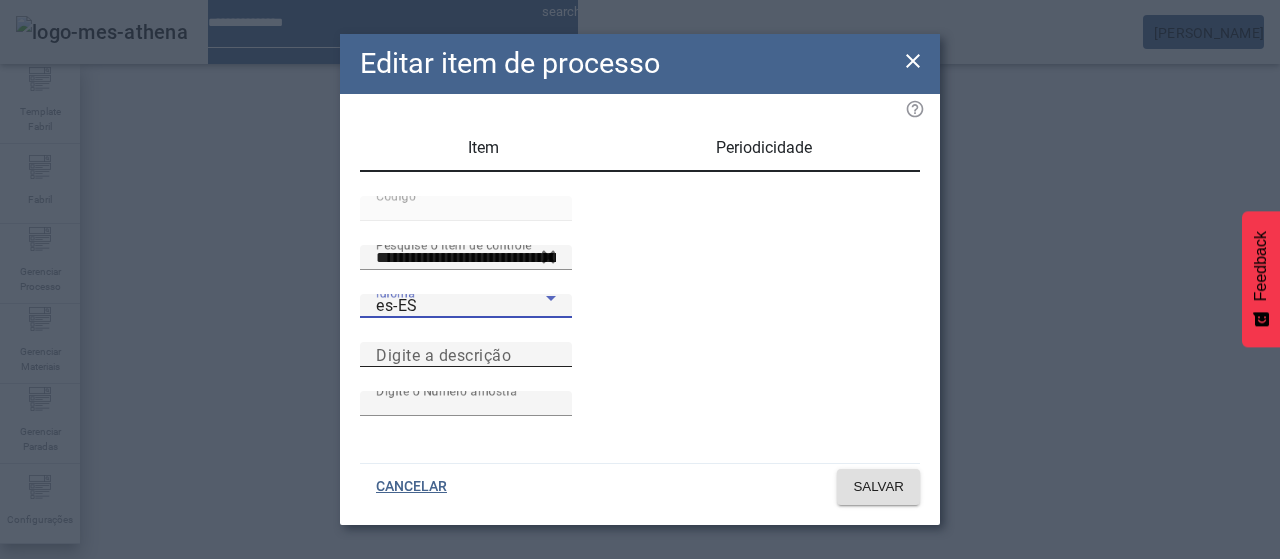 click on "Digite a descrição" at bounding box center (466, 355) 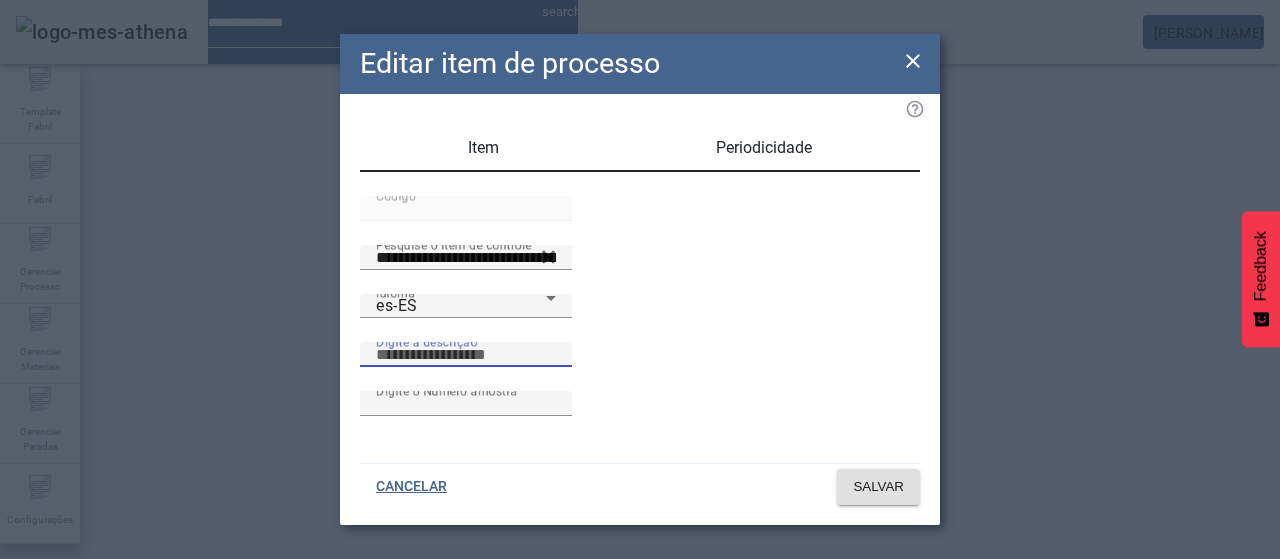 paste on "**********" 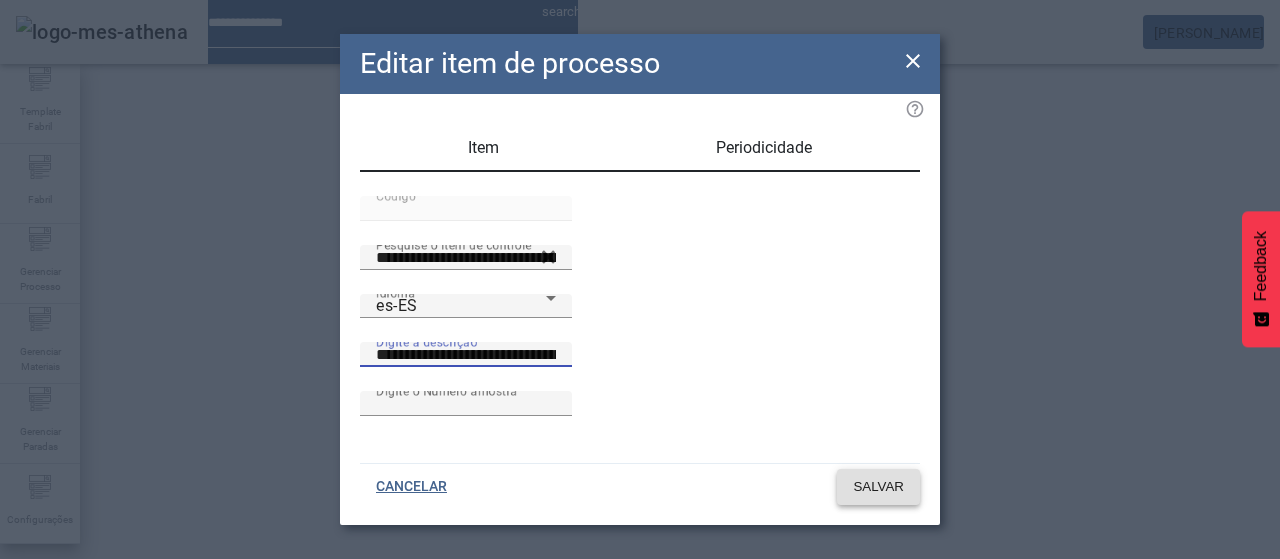 type on "**********" 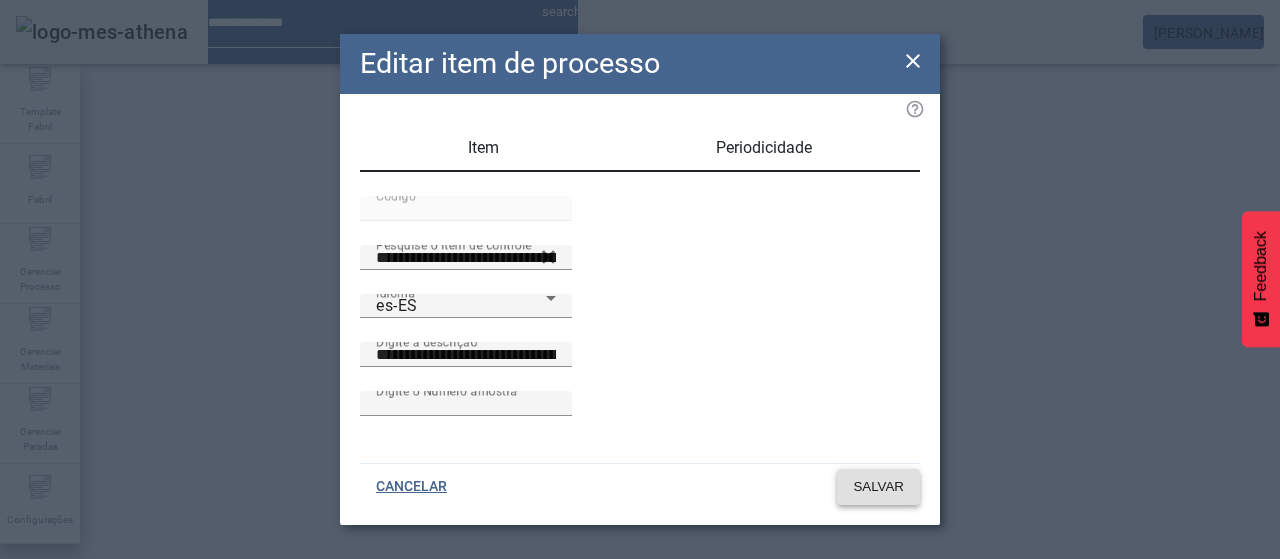 click on "SALVAR" 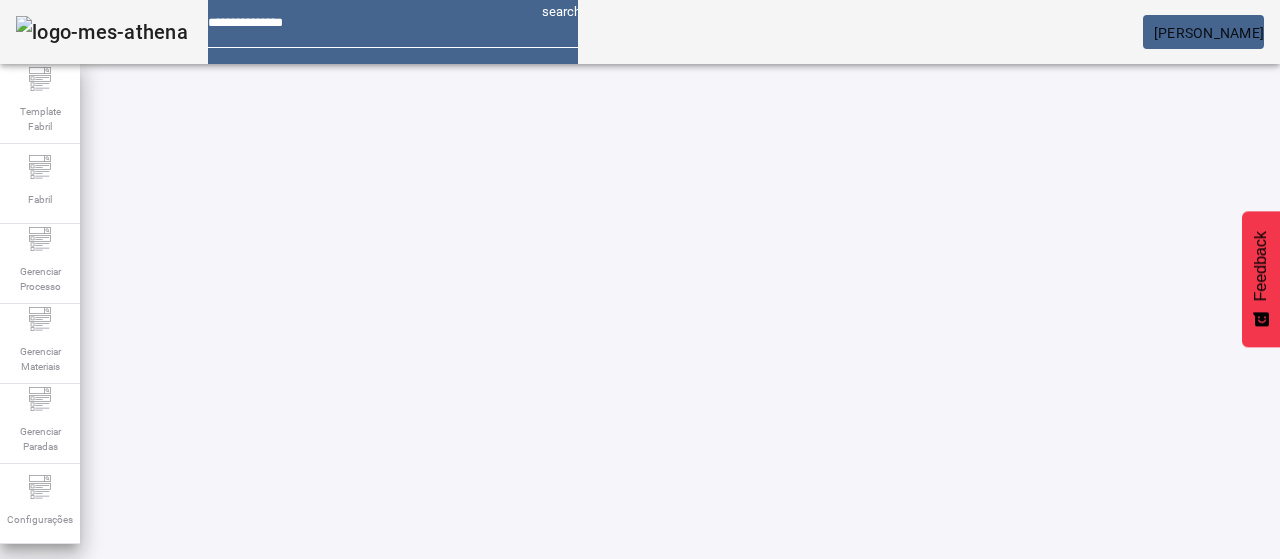 click on "EDITAR" at bounding box center (950, 864) 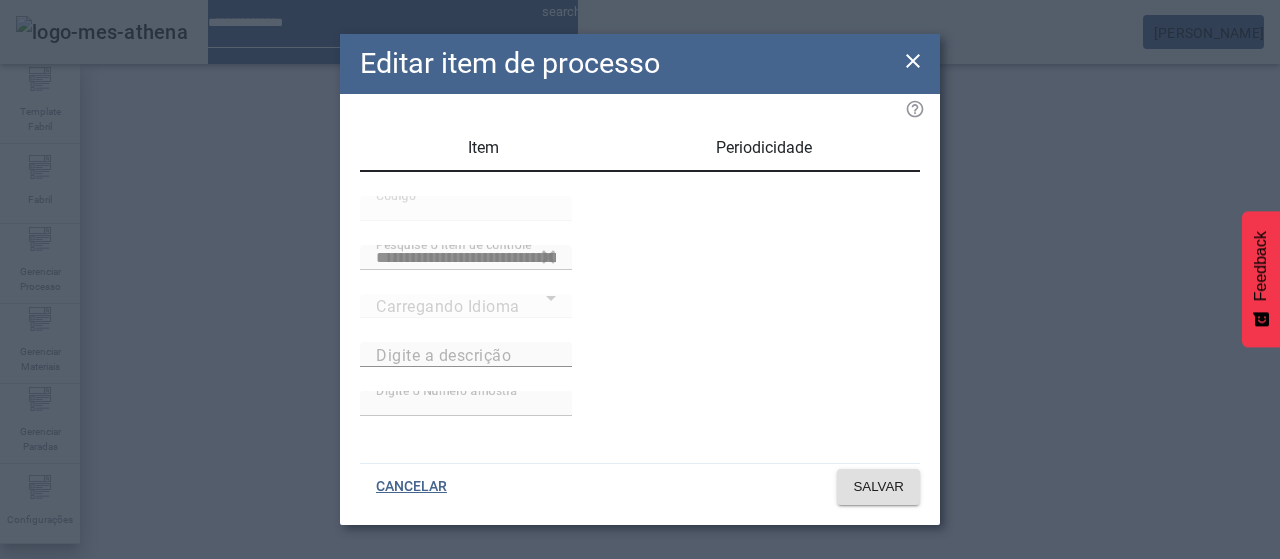 type 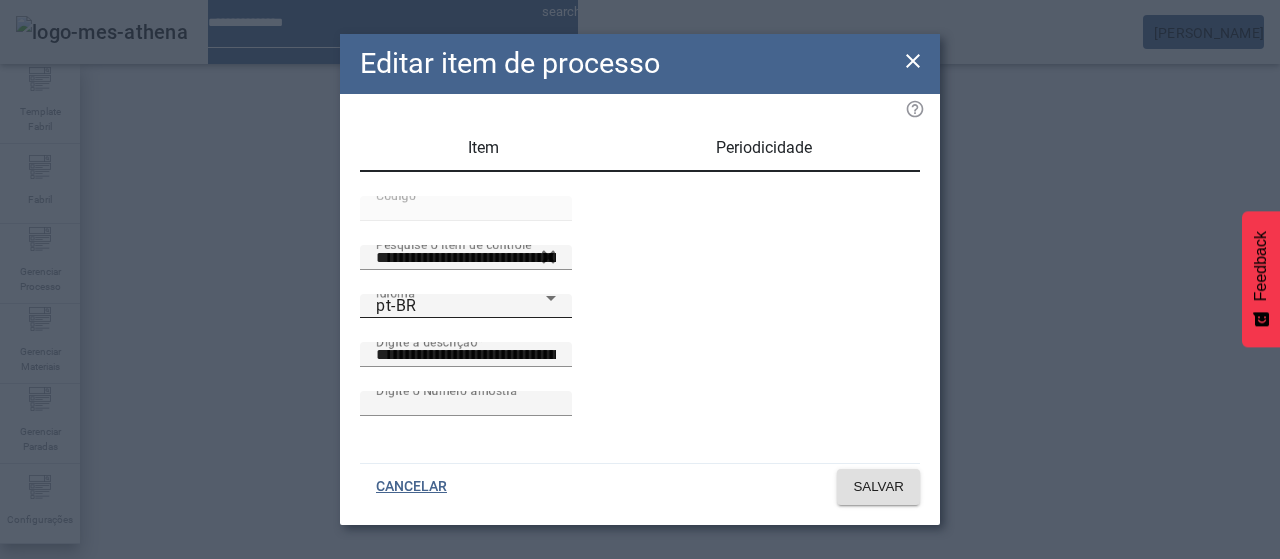 click on "Idioma pt-BR" at bounding box center (466, 306) 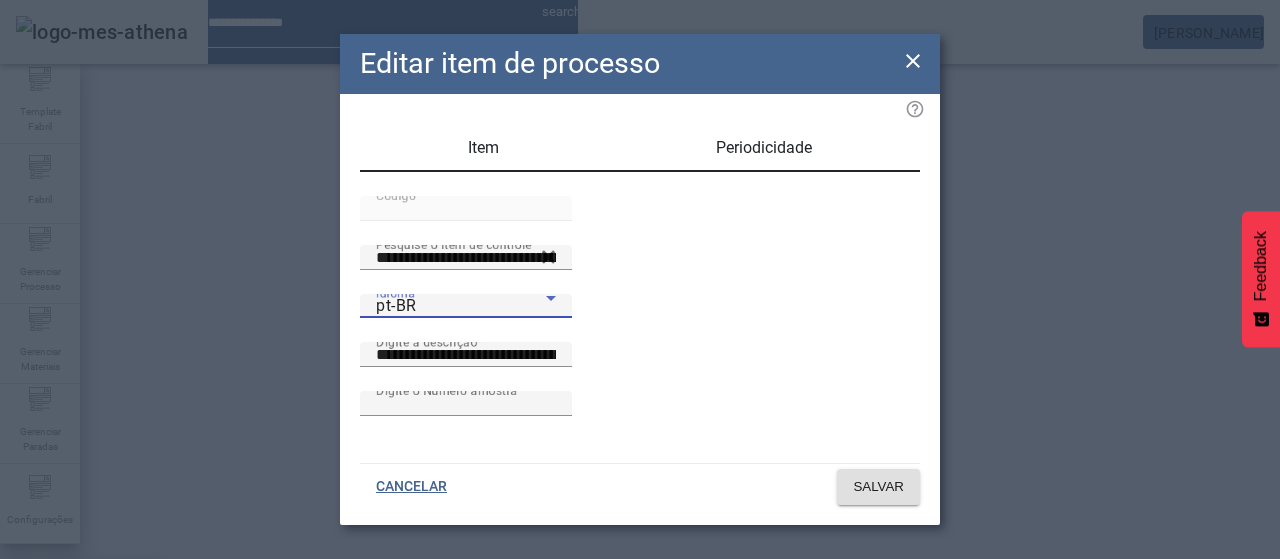click on "es-ES" at bounding box center [81, 687] 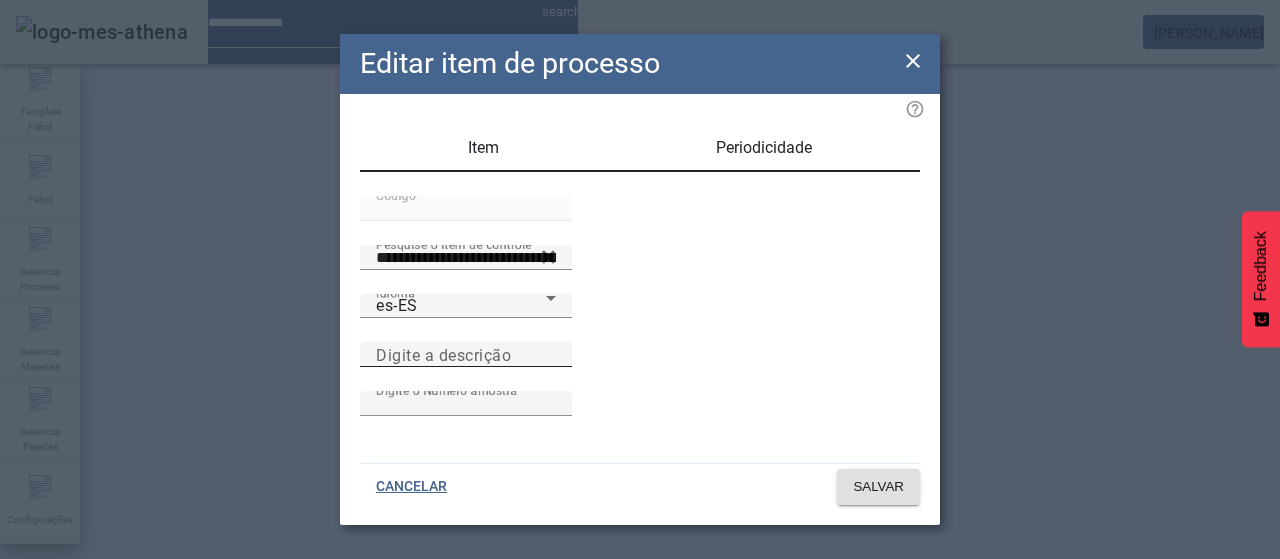 click on "Digite a descrição" at bounding box center [443, 354] 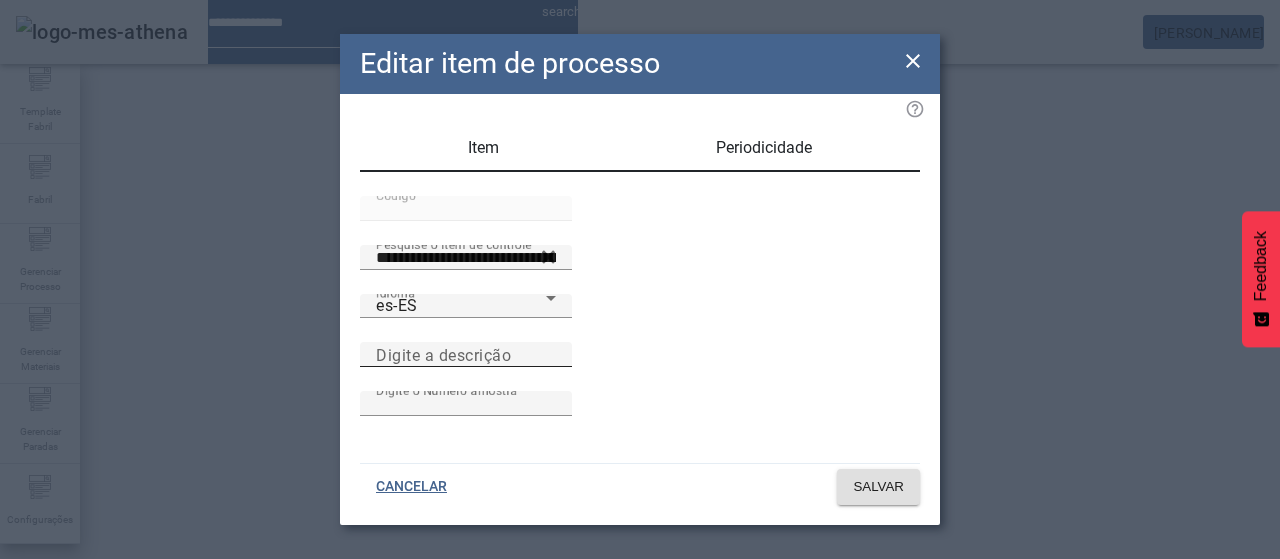 click on "Digite a descrição" at bounding box center [466, 355] 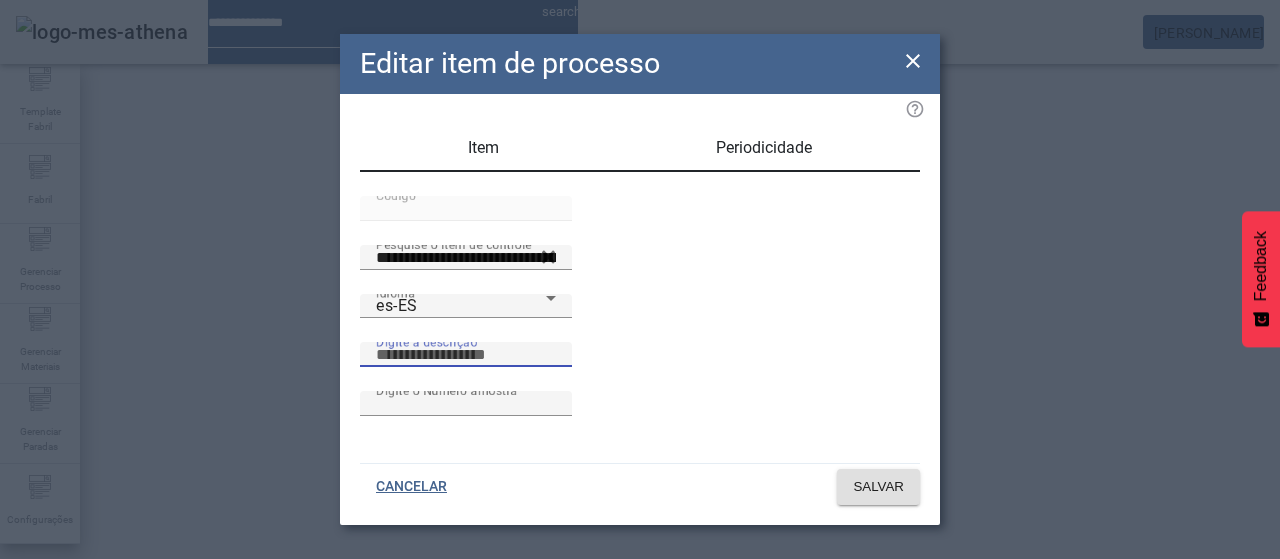 paste on "**********" 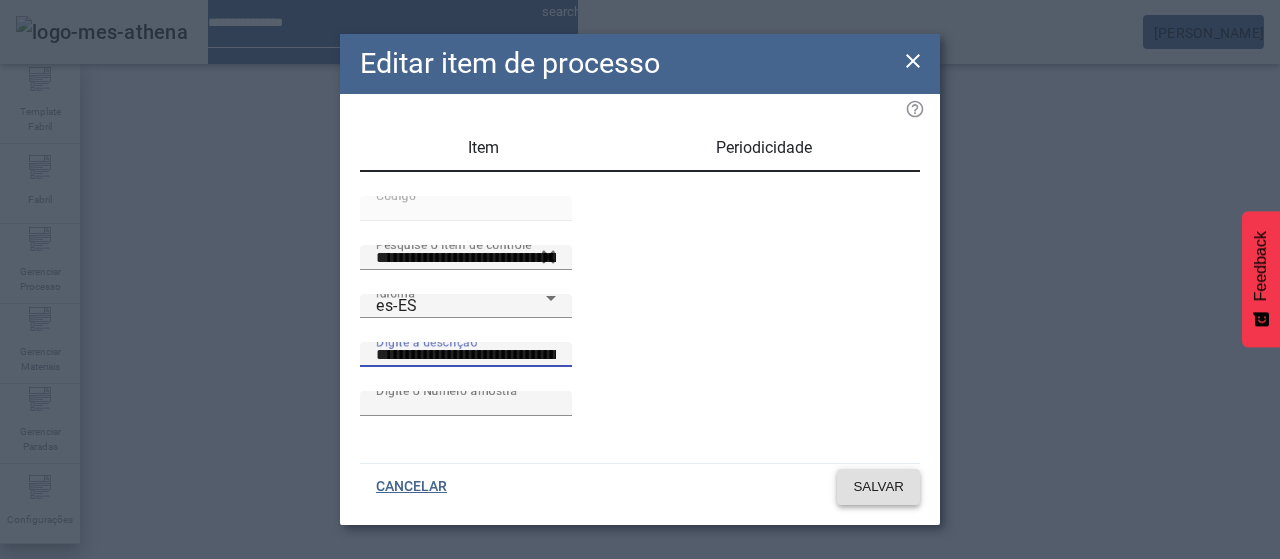 click 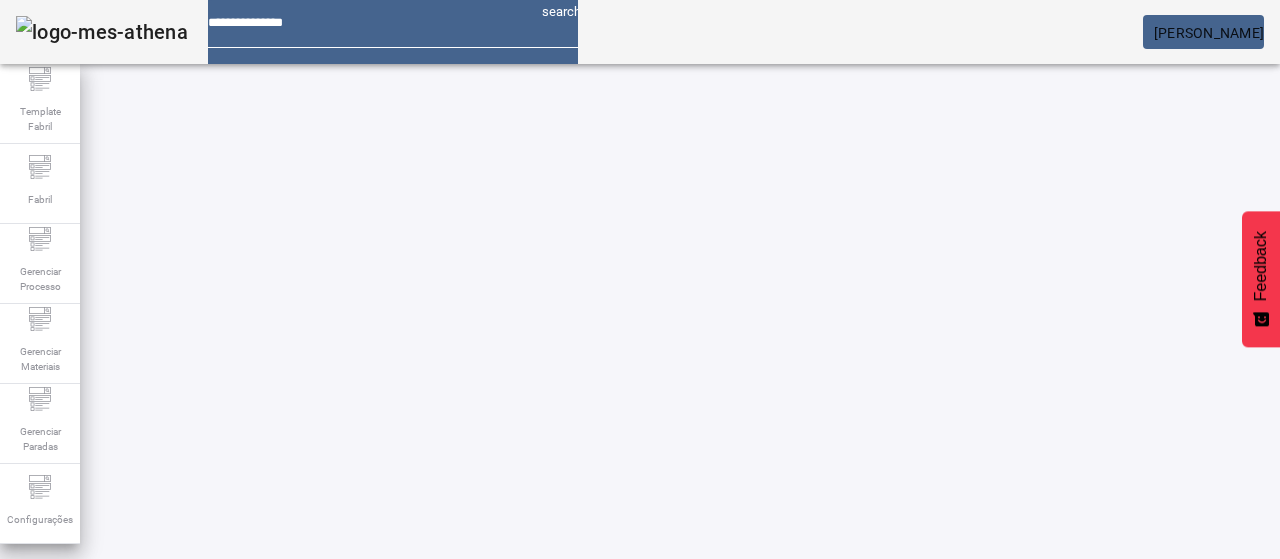 click at bounding box center (54, 1014) 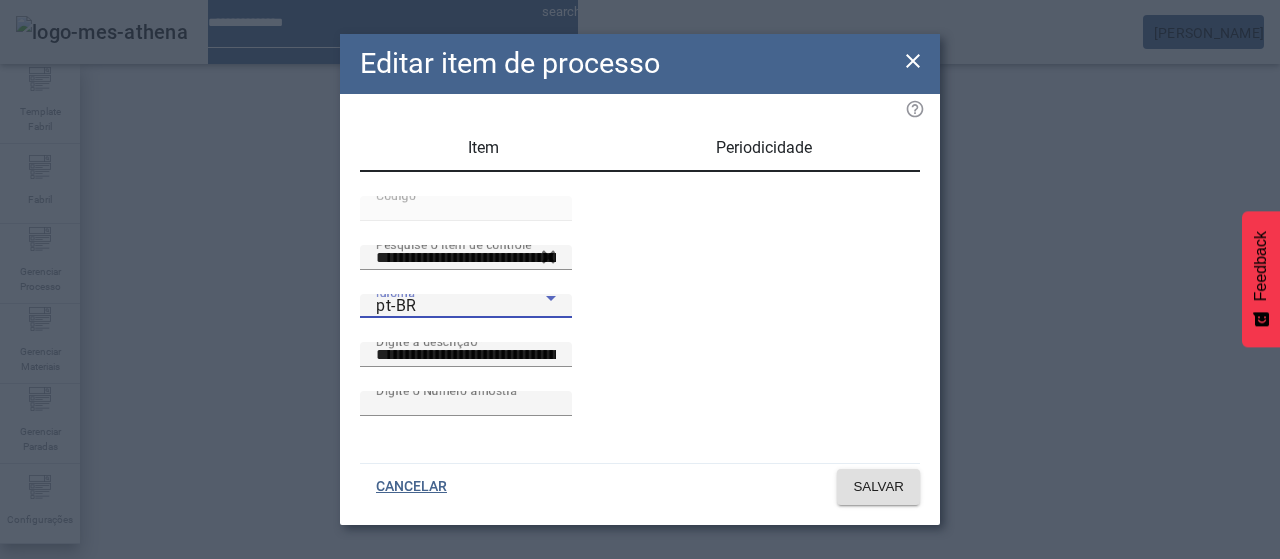 click on "pt-BR" at bounding box center [461, 306] 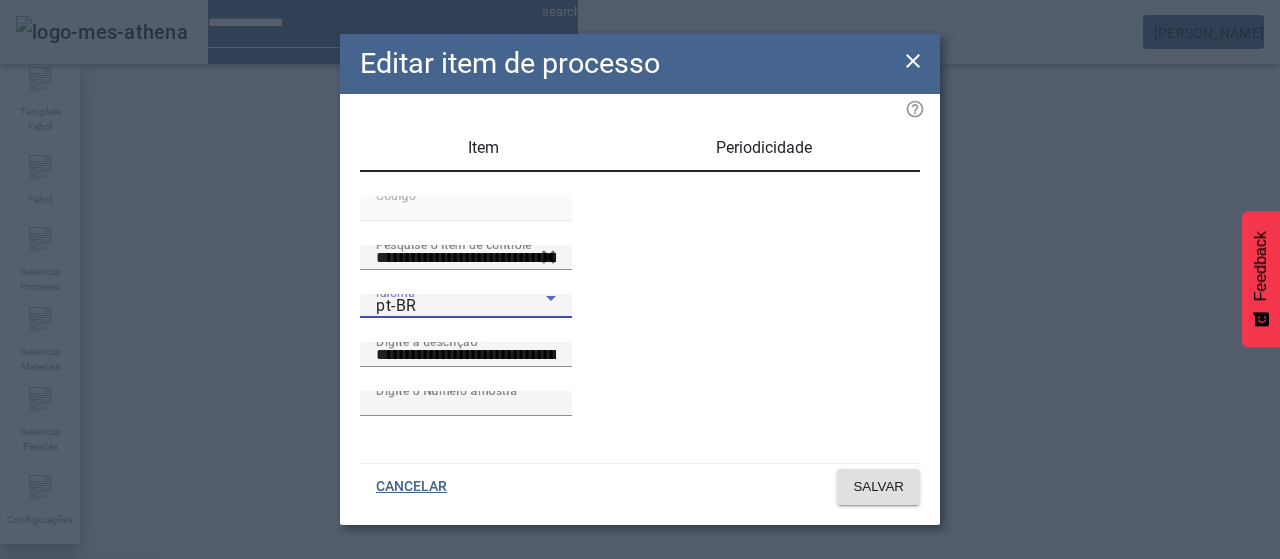 click on "es-ES" at bounding box center [81, 687] 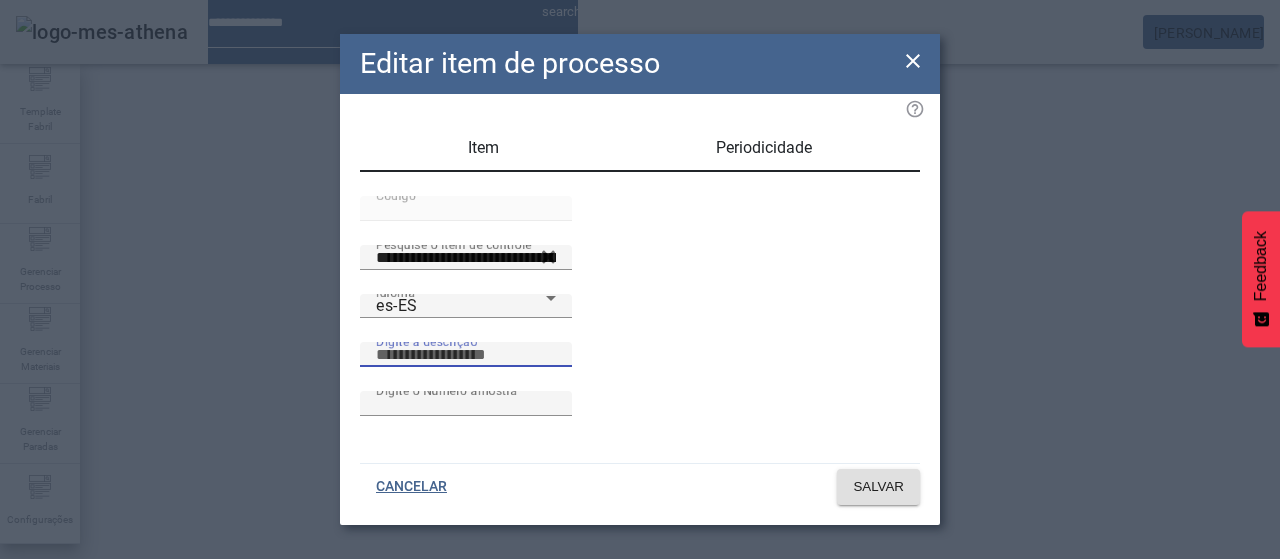 click on "Digite a descrição" at bounding box center [466, 355] 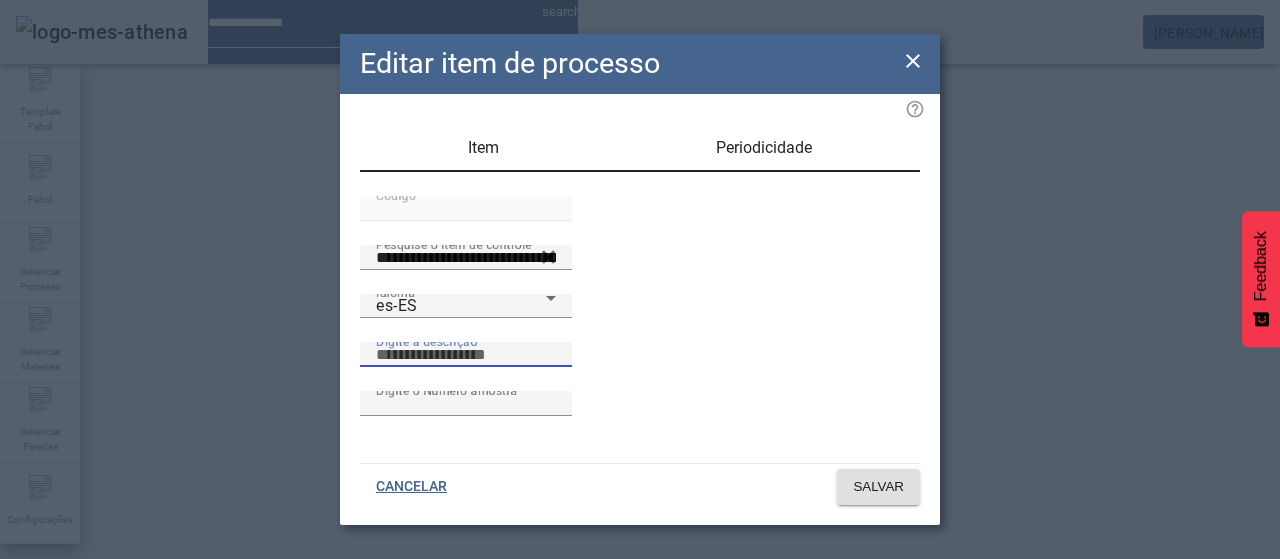 paste on "**********" 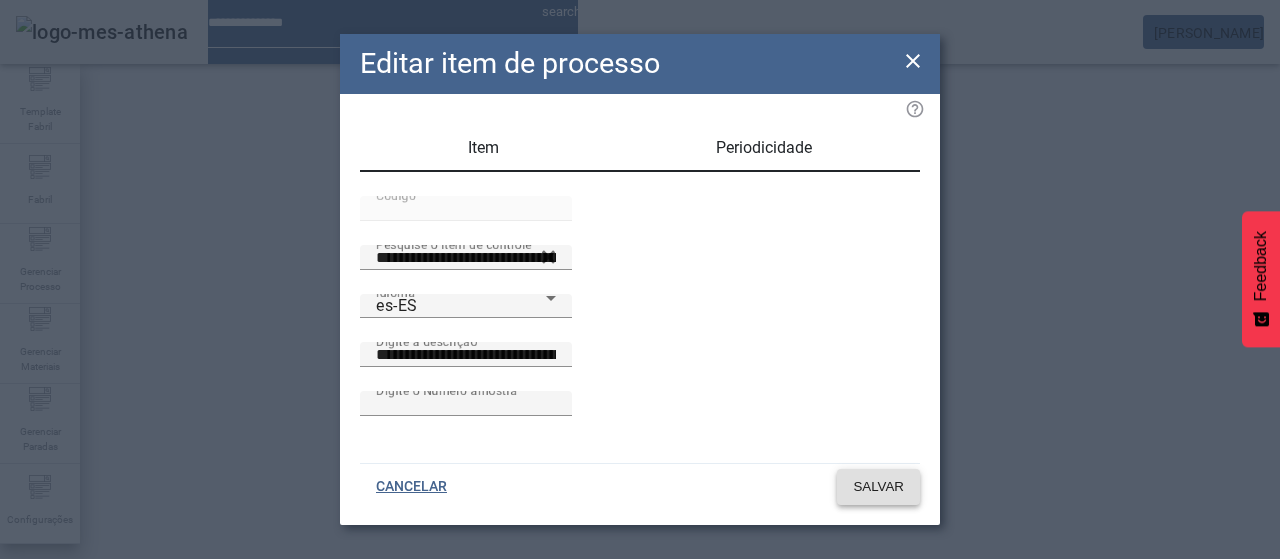 click 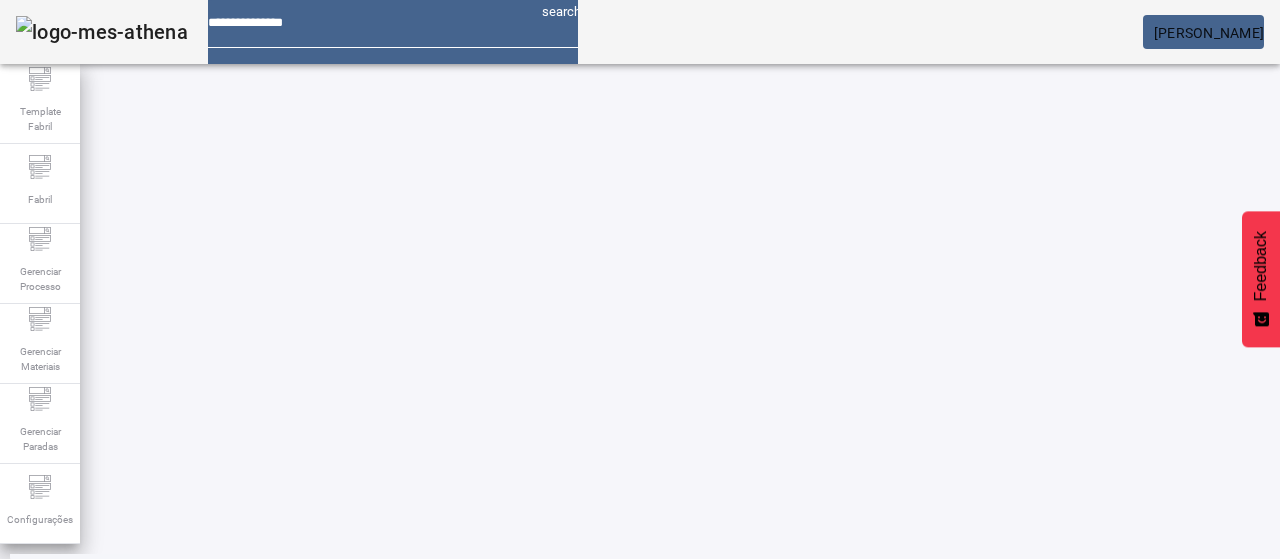 scroll, scrollTop: 196, scrollLeft: 0, axis: vertical 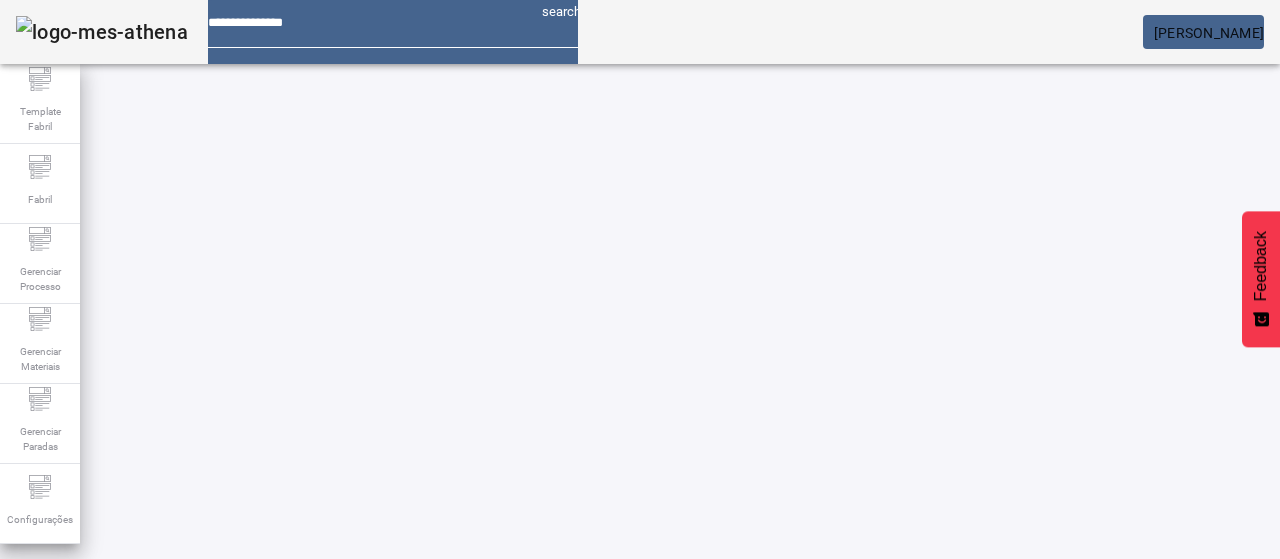 click on "EDITAR" at bounding box center [353, 818] 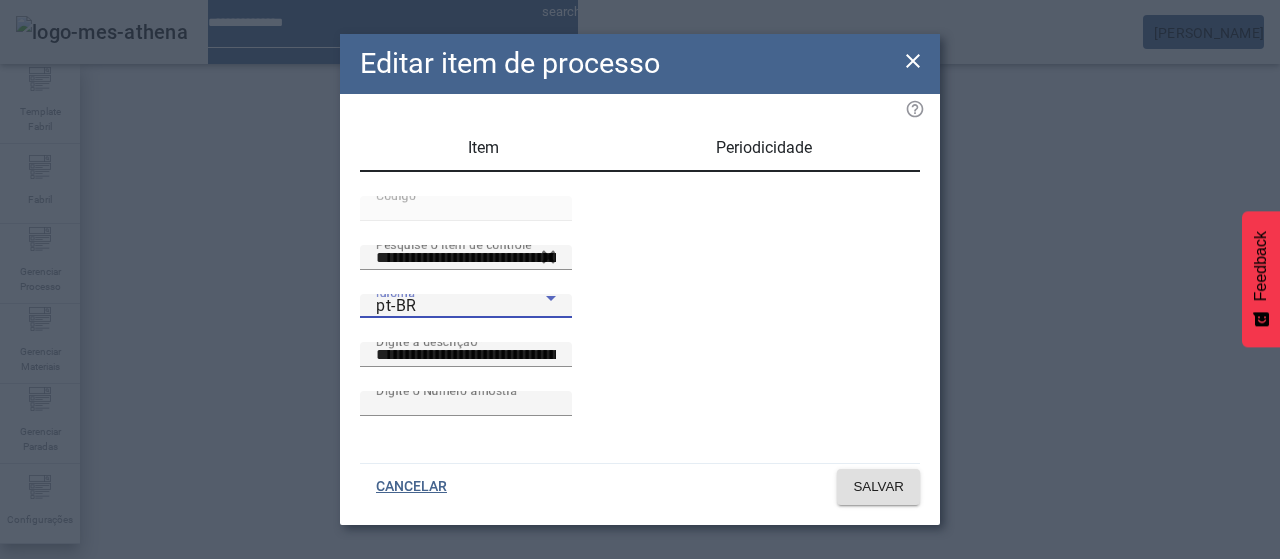 click on "pt-BR" at bounding box center (461, 306) 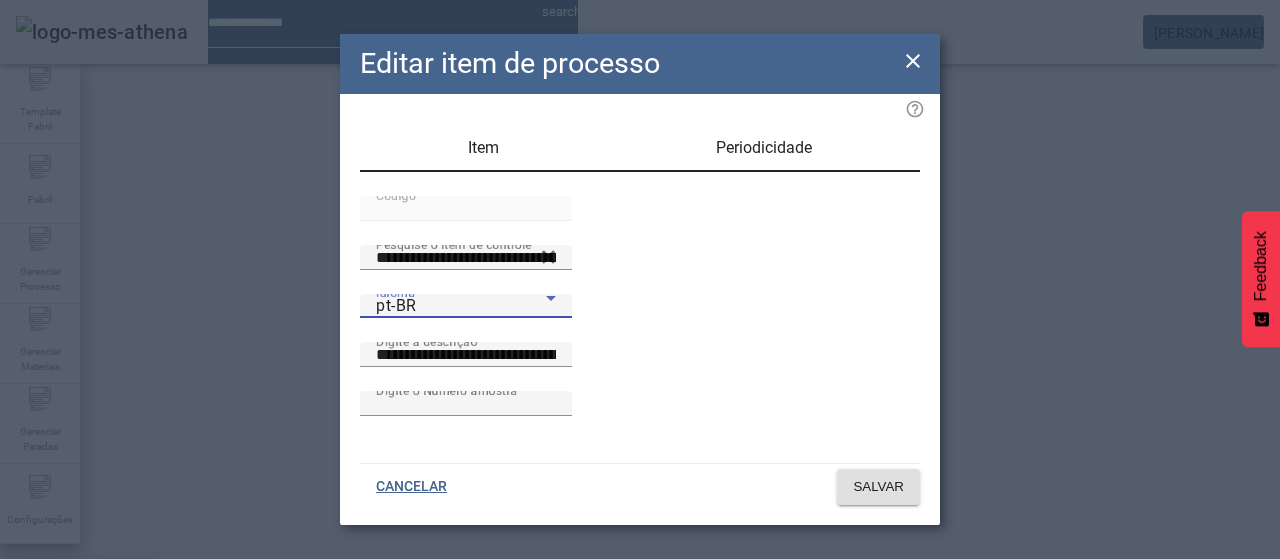 click on "es-ES" at bounding box center [81, 687] 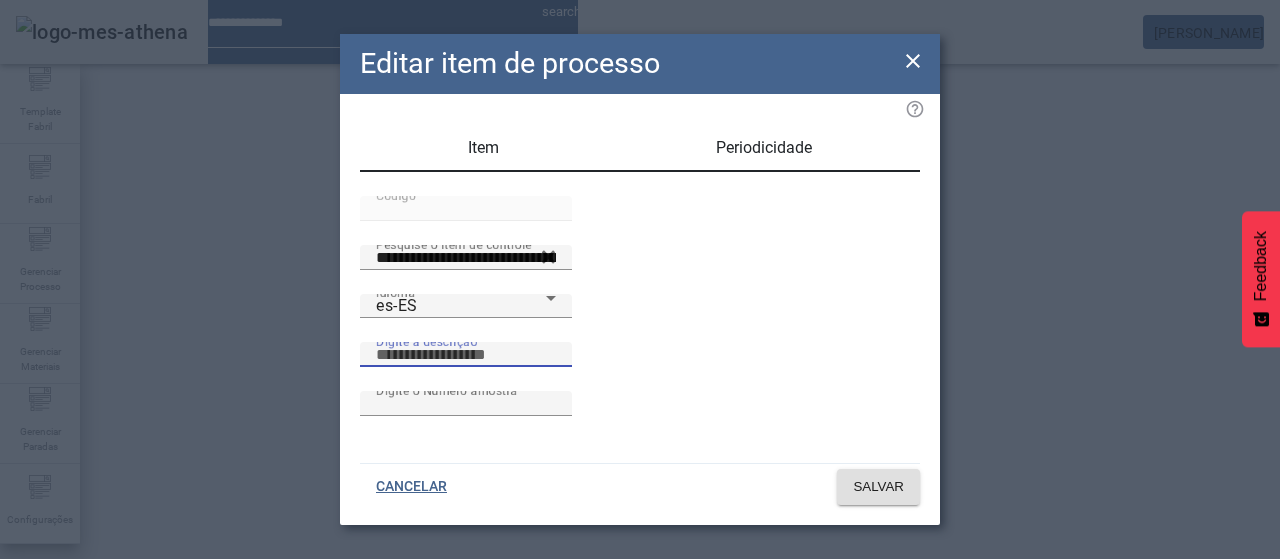 click on "Digite a descrição" at bounding box center (466, 355) 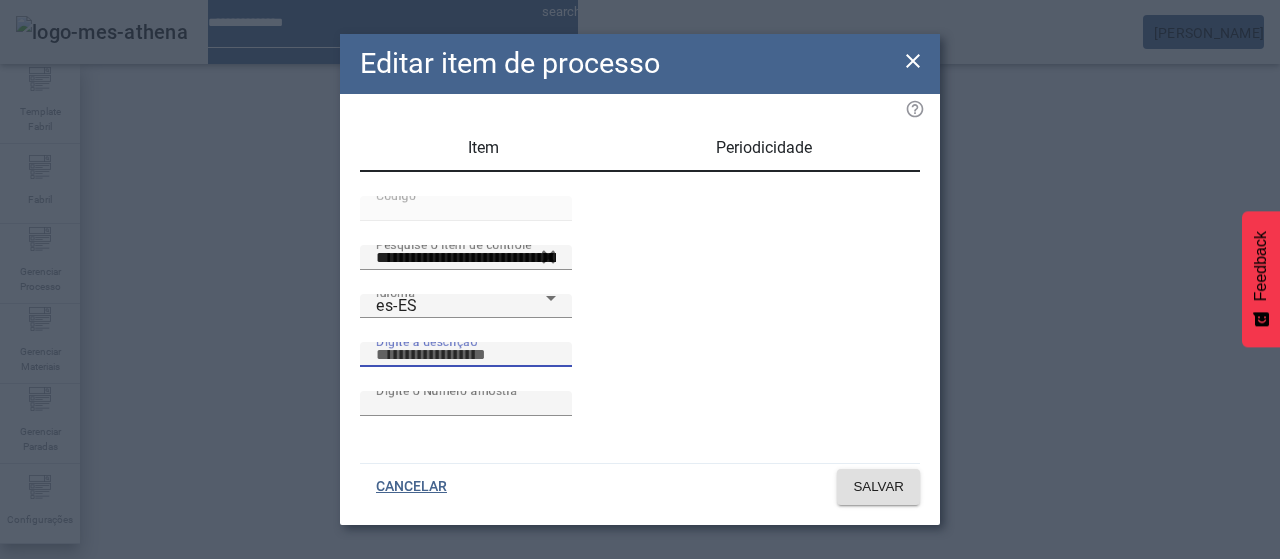 paste on "**********" 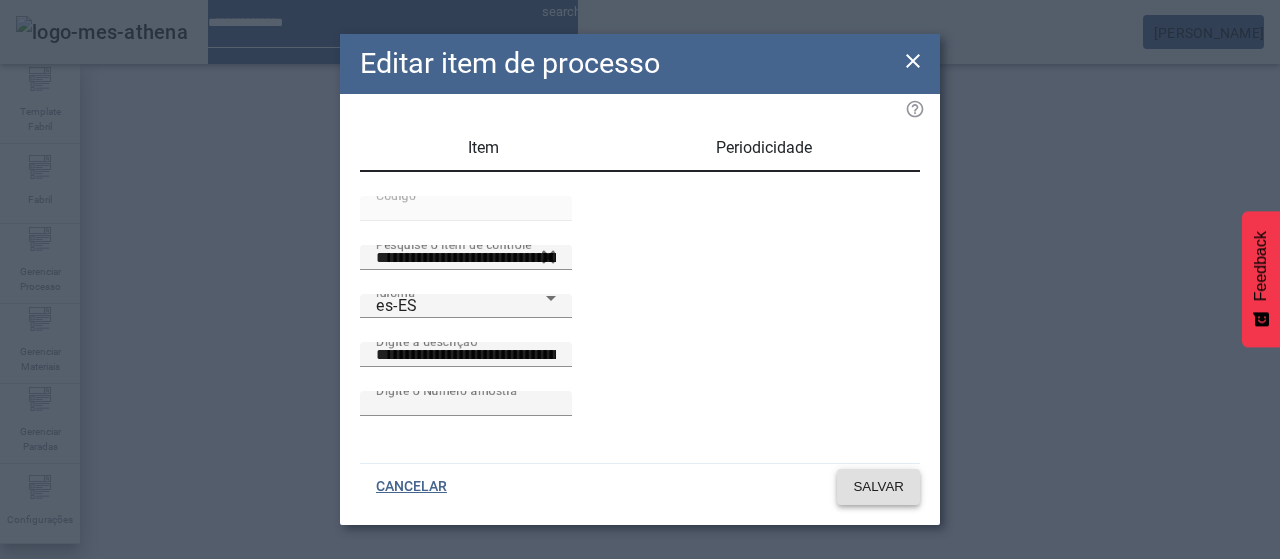 click on "SALVAR" 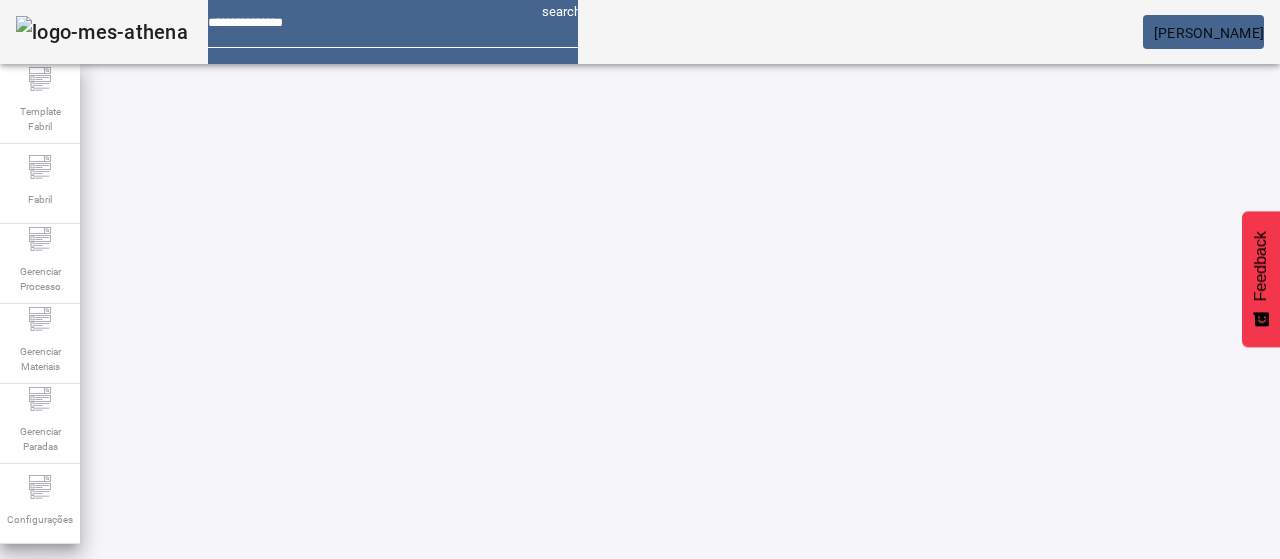 click on "EDITAR" at bounding box center (652, 818) 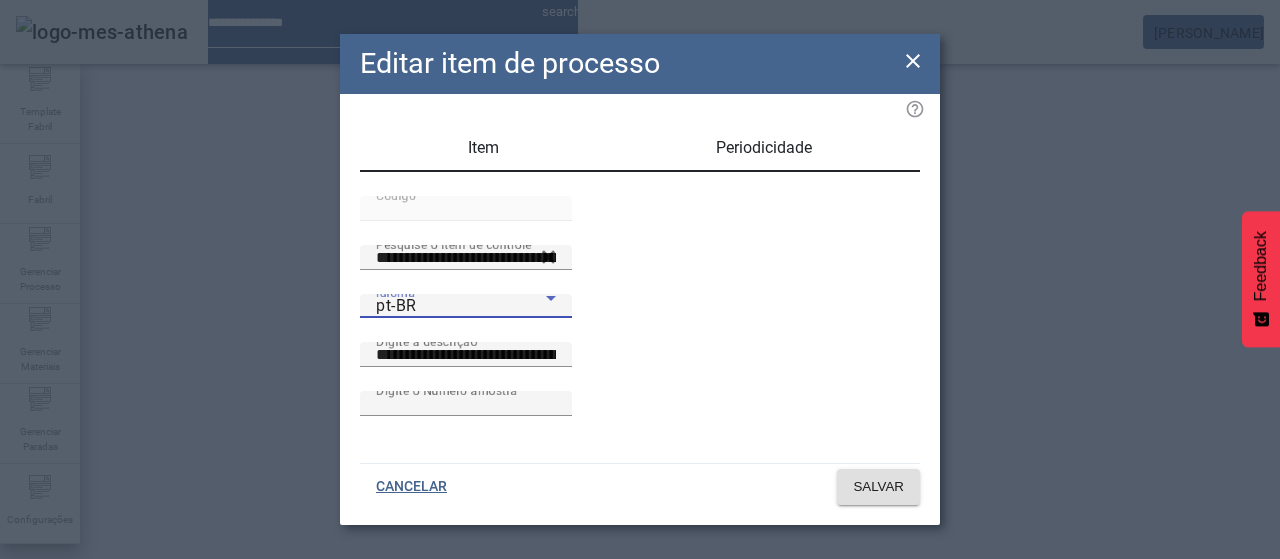 click on "pt-BR" at bounding box center [461, 306] 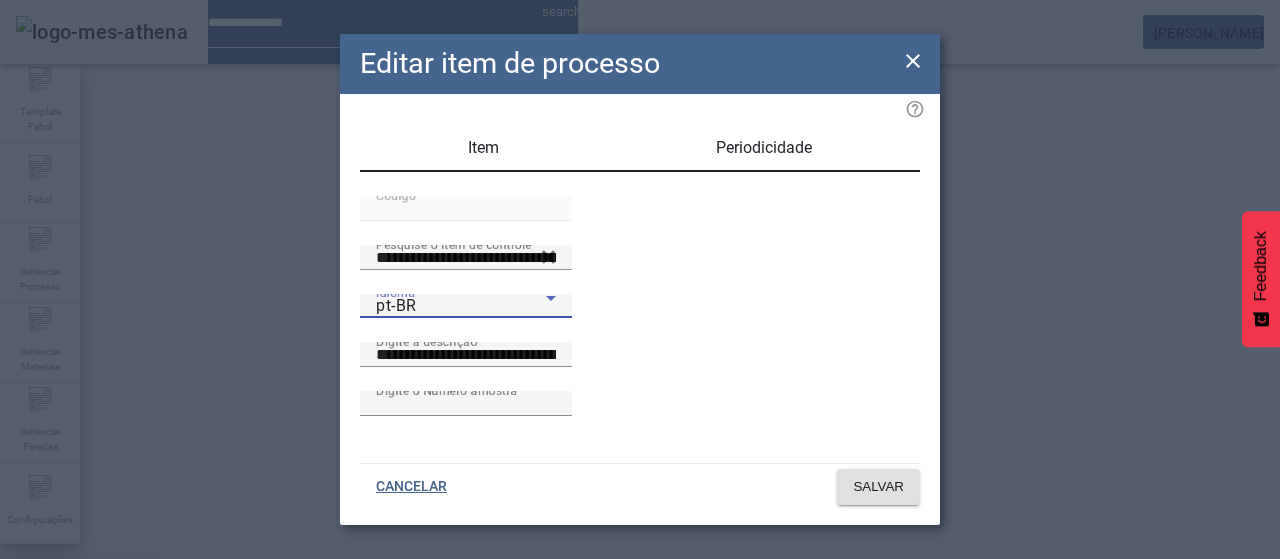 click on "es-ES" at bounding box center [81, 687] 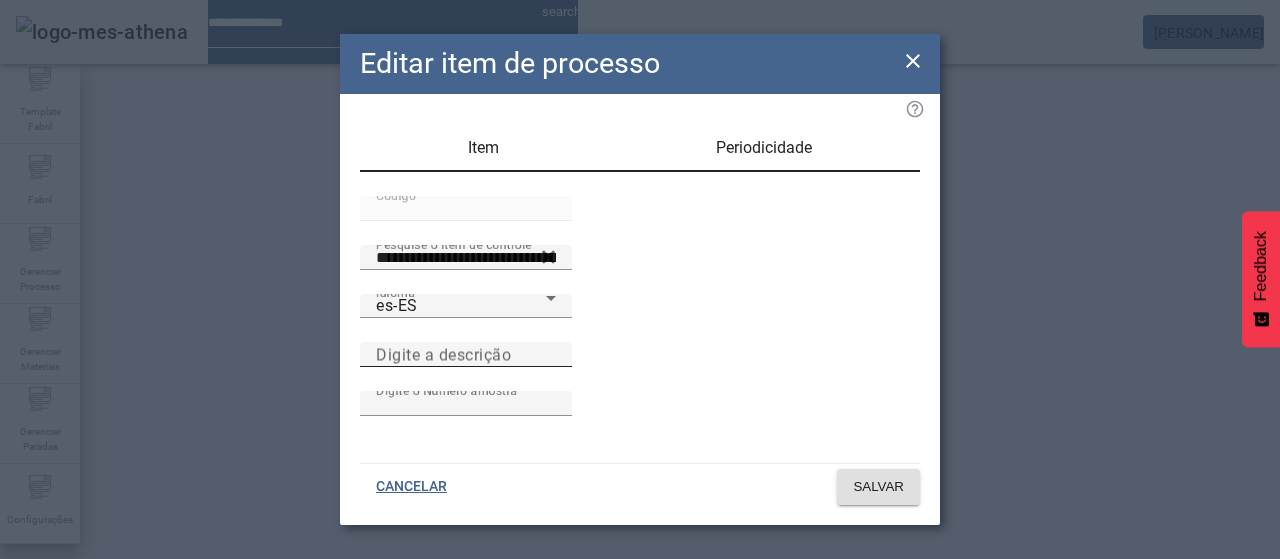 click on "Digite a descrição" at bounding box center (466, 354) 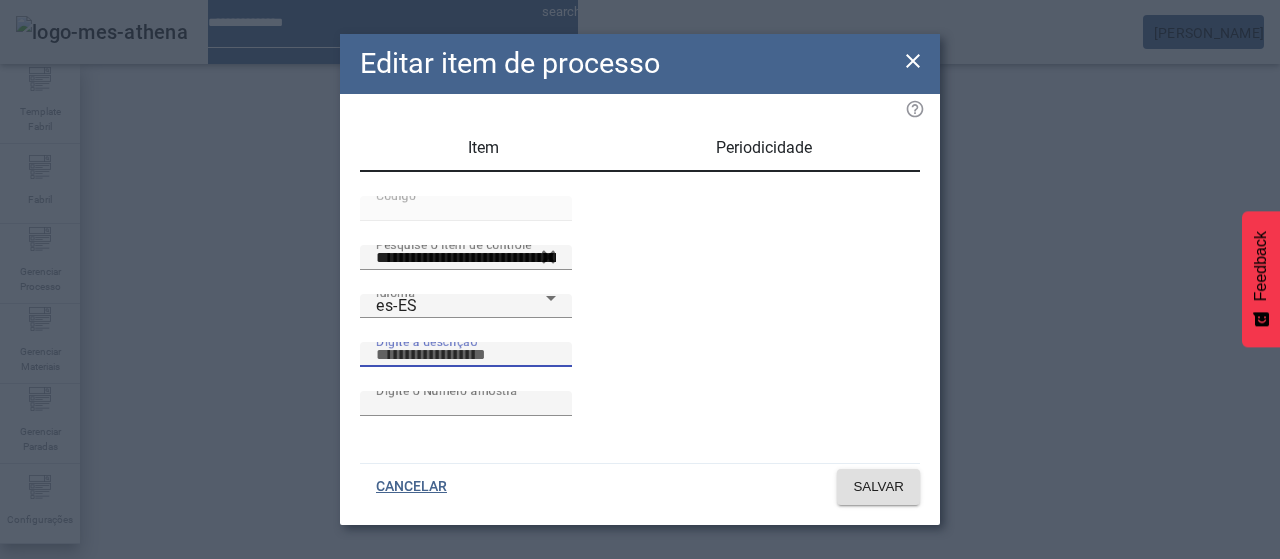 paste on "**********" 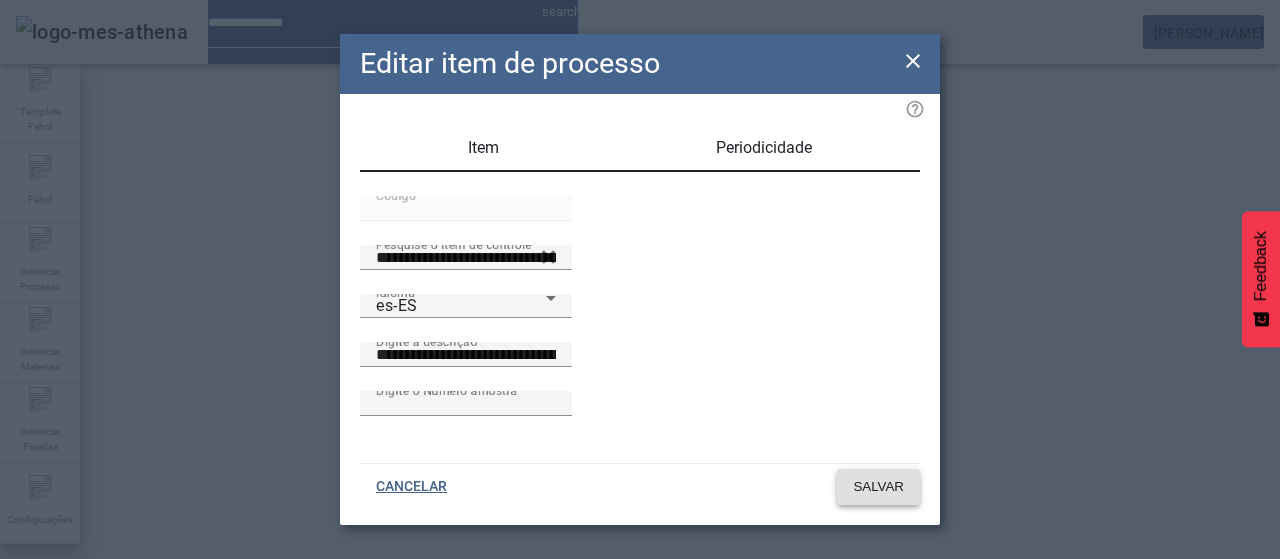 click 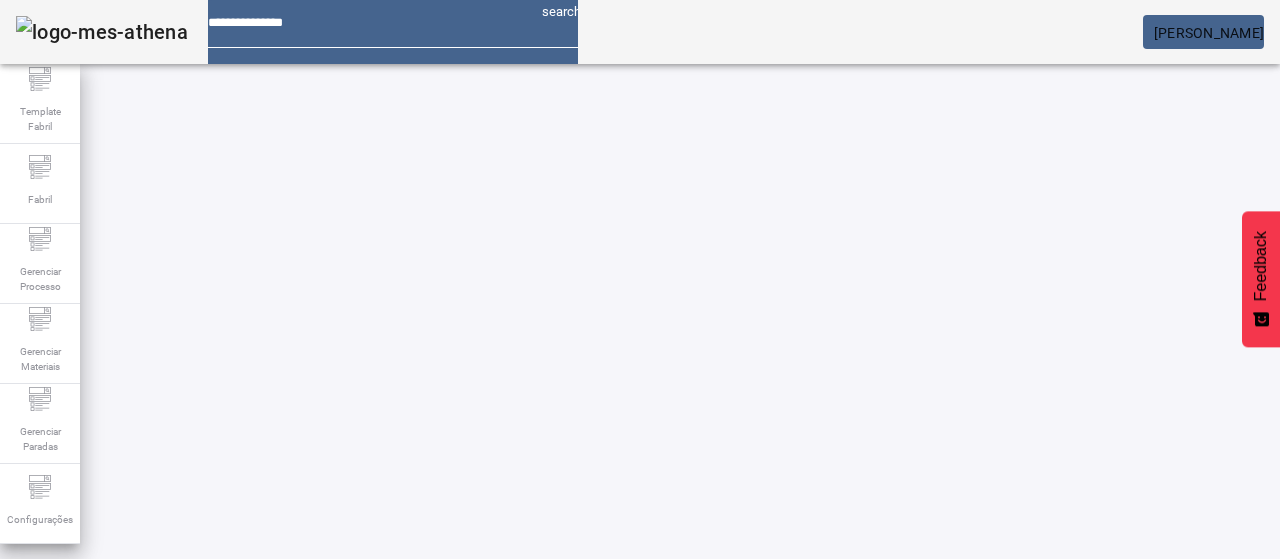 click on "EDITAR" at bounding box center (950, 818) 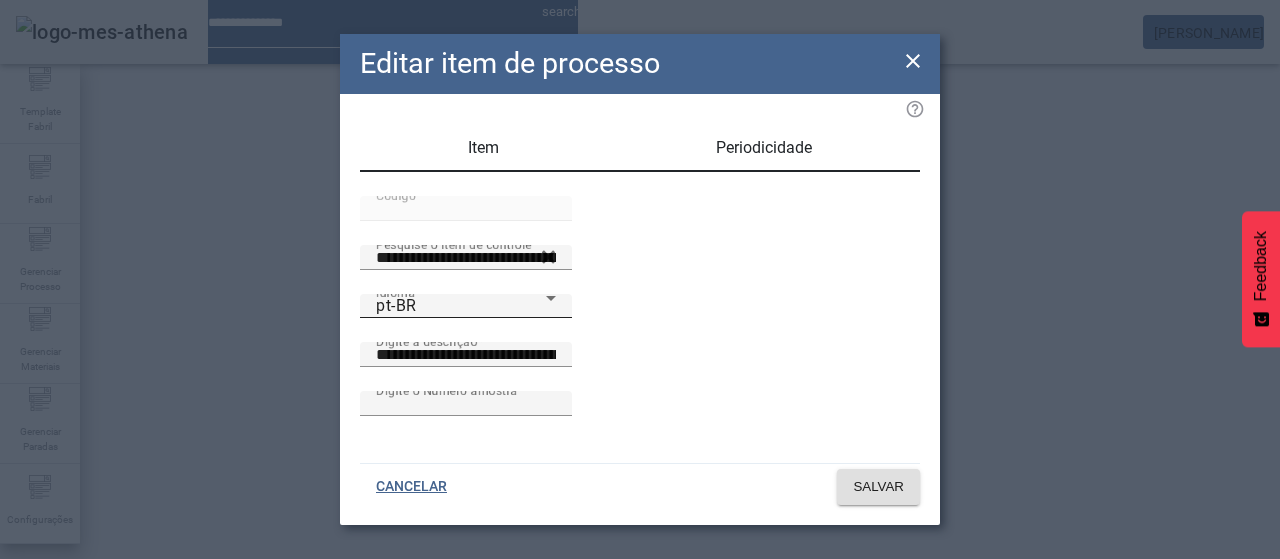 click on "pt-BR" at bounding box center (461, 306) 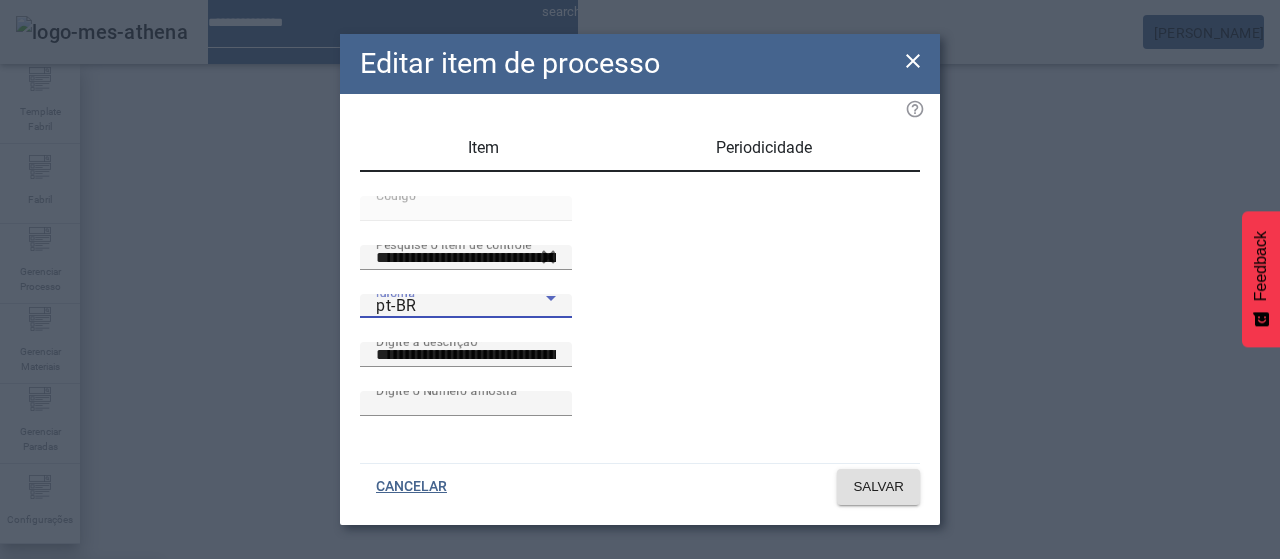click on "es-ES" at bounding box center [81, 687] 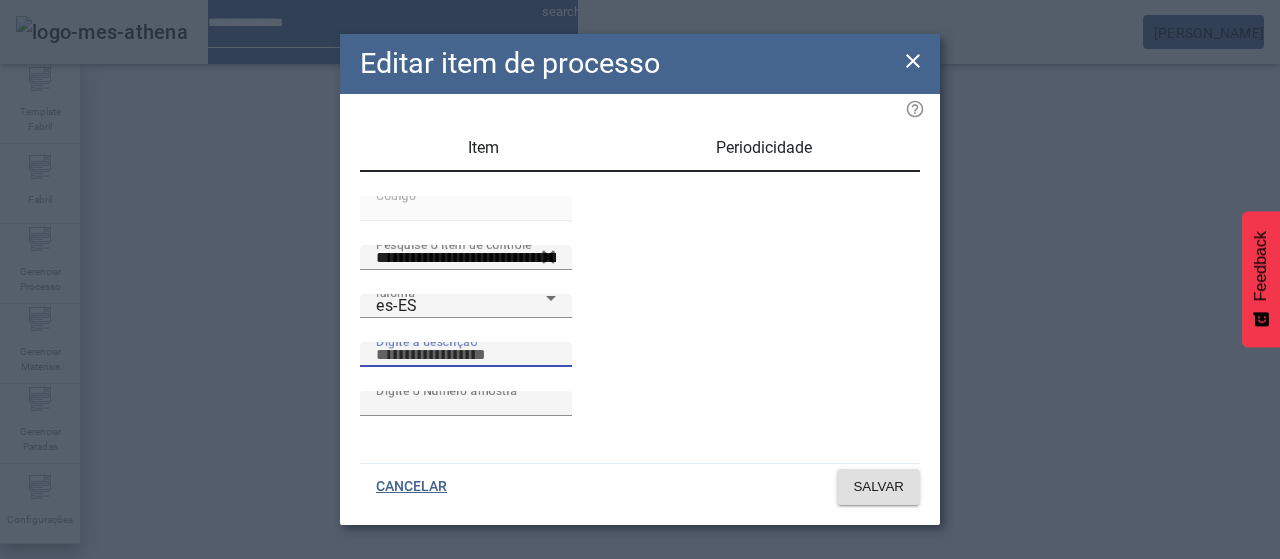 click on "Digite a descrição" at bounding box center (466, 355) 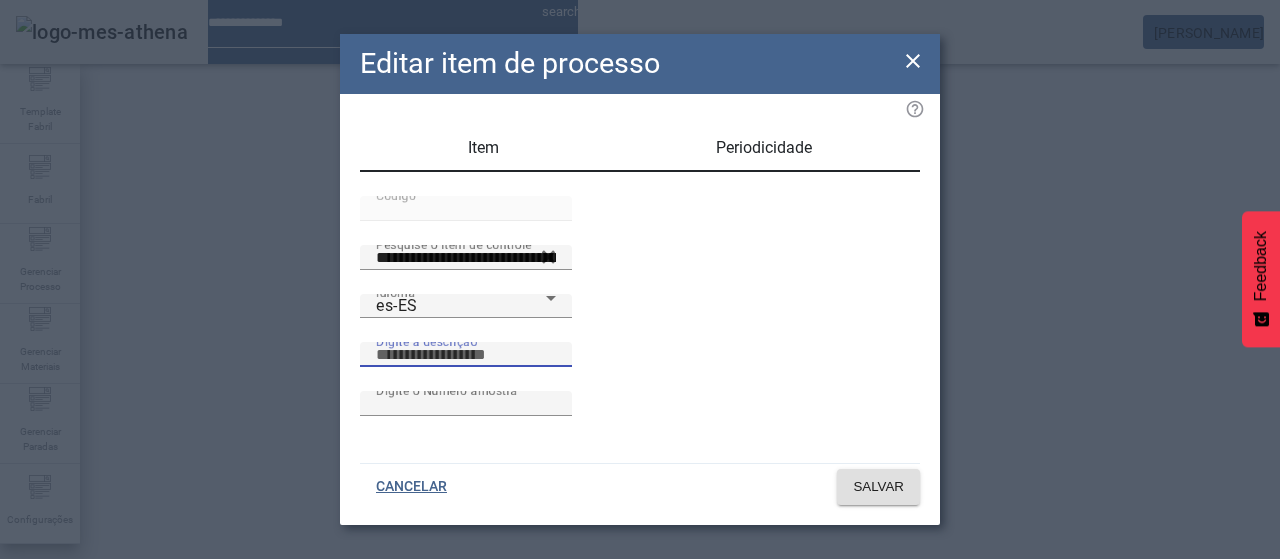 paste on "**********" 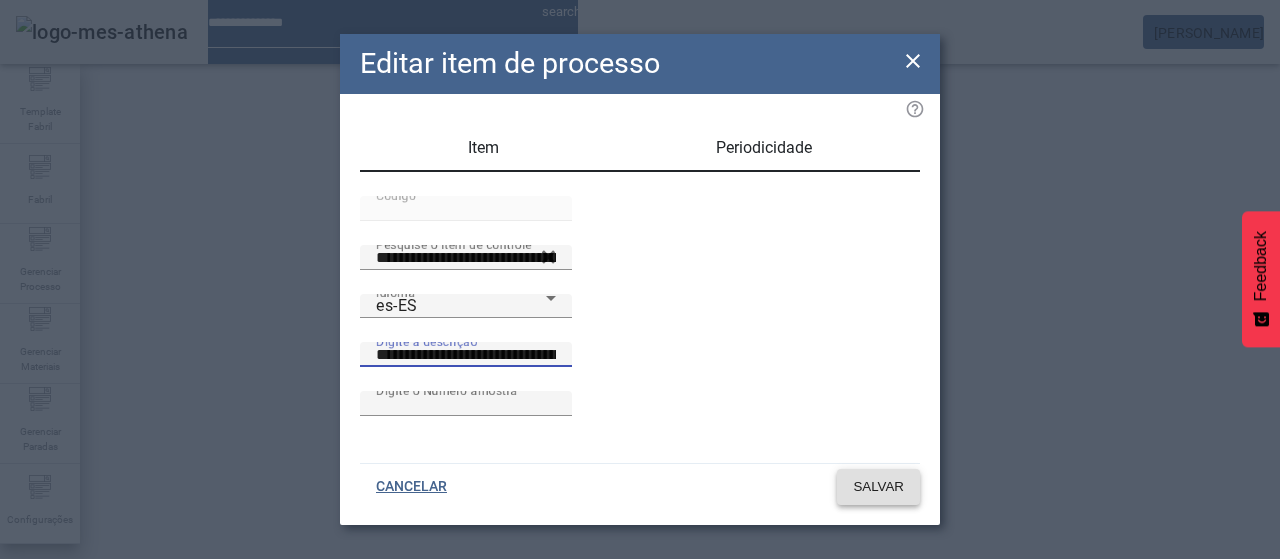 click 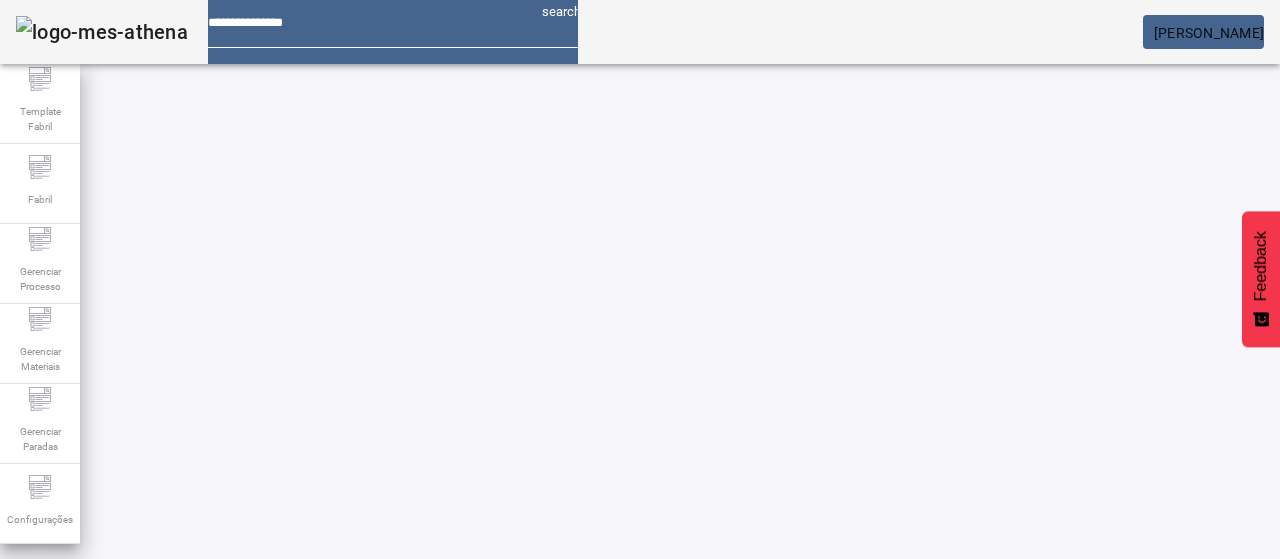 click on "EDITAR" at bounding box center (54, 968) 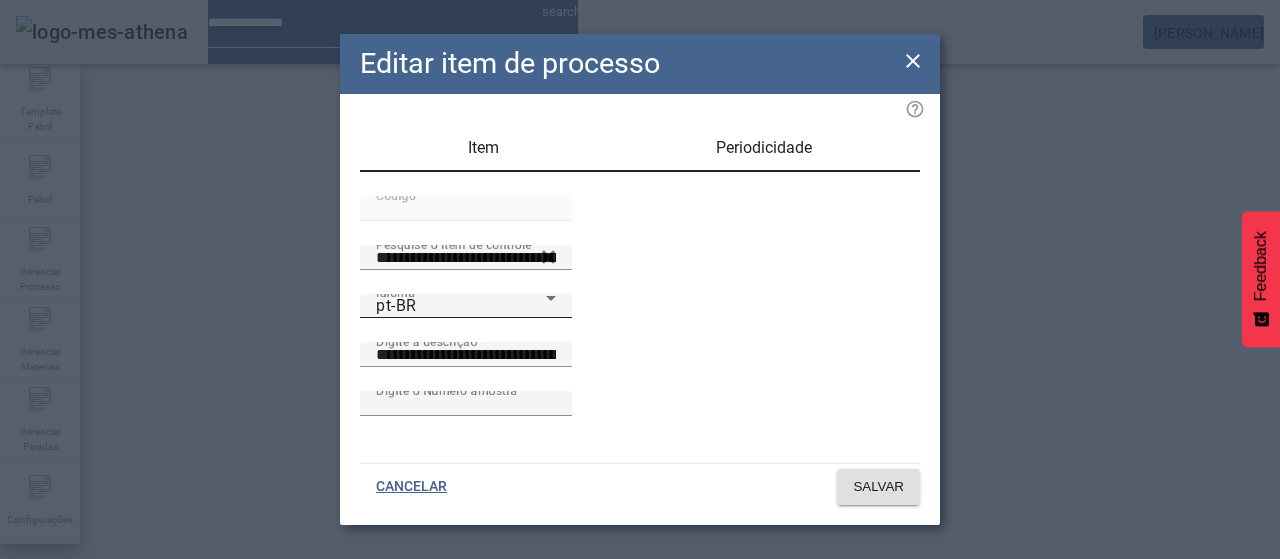click on "pt-BR" at bounding box center [461, 306] 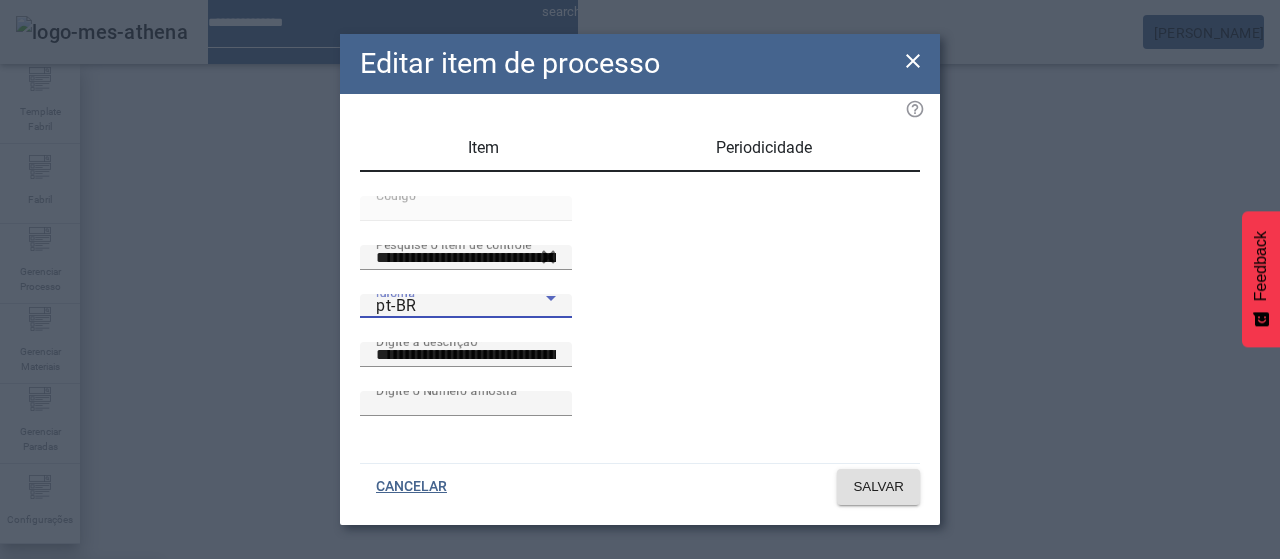 click on "es-ES" at bounding box center [81, 687] 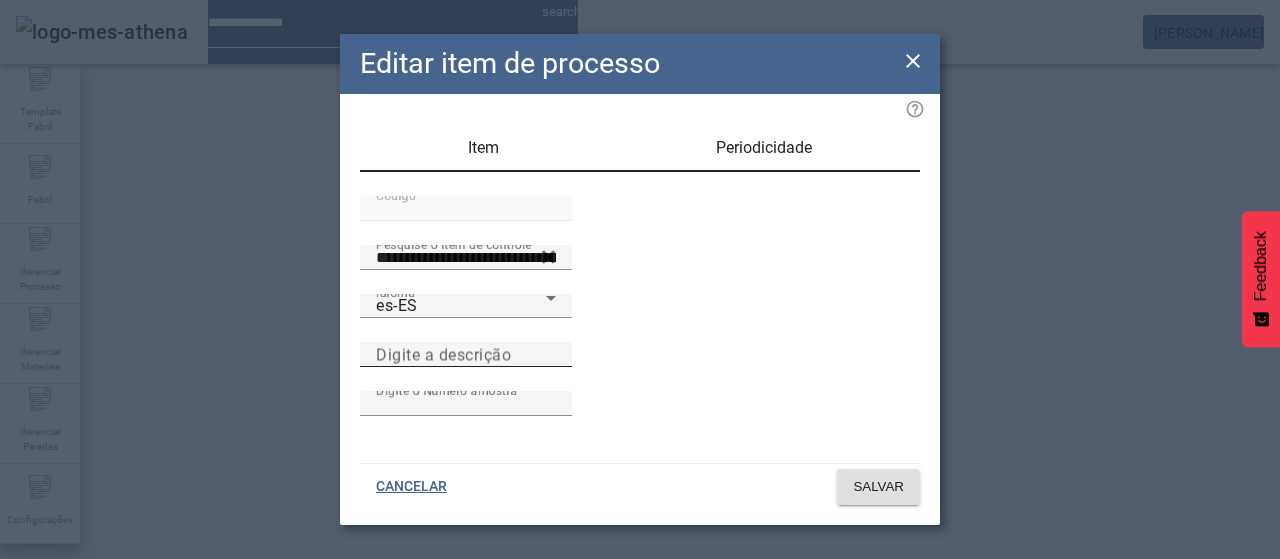 click on "Digite a descrição" at bounding box center (443, 354) 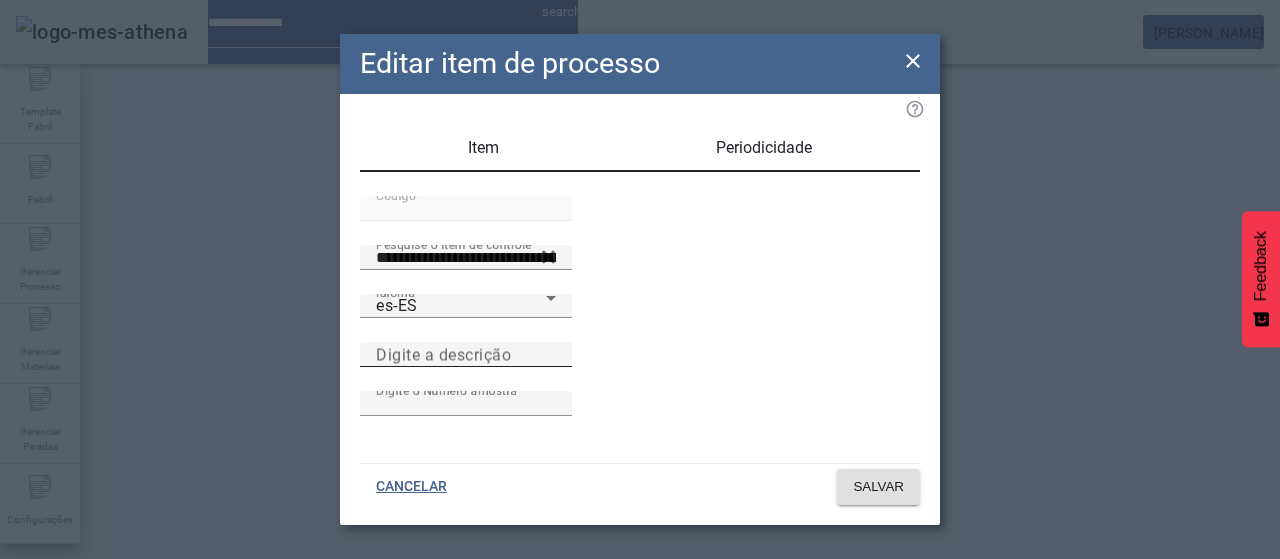 click on "Digite a descrição" at bounding box center (466, 355) 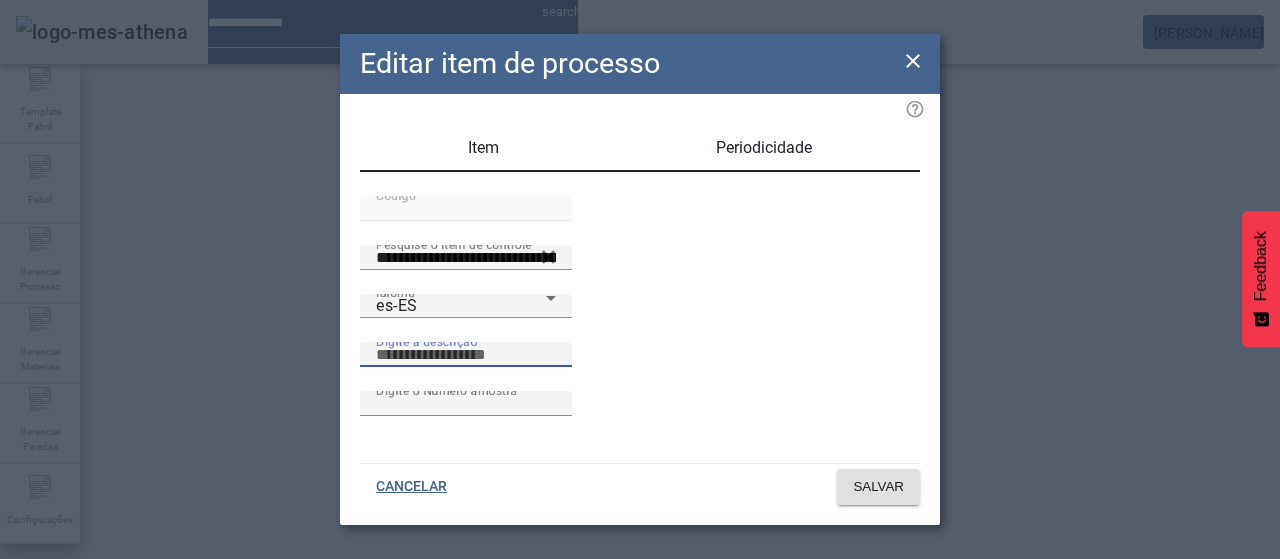 paste on "**********" 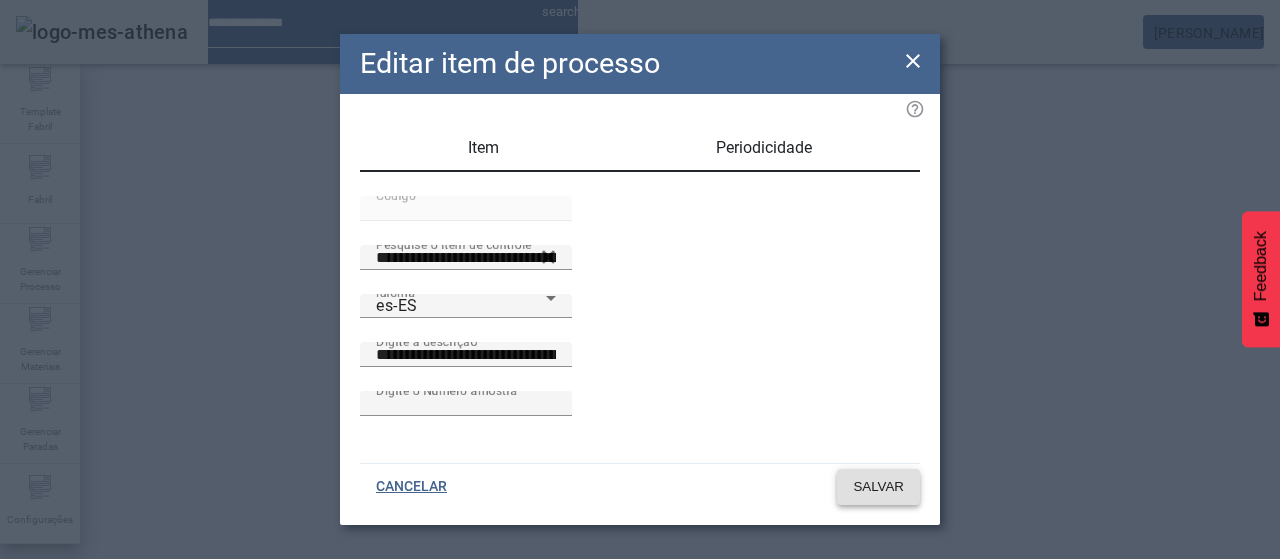 click on "SALVAR" 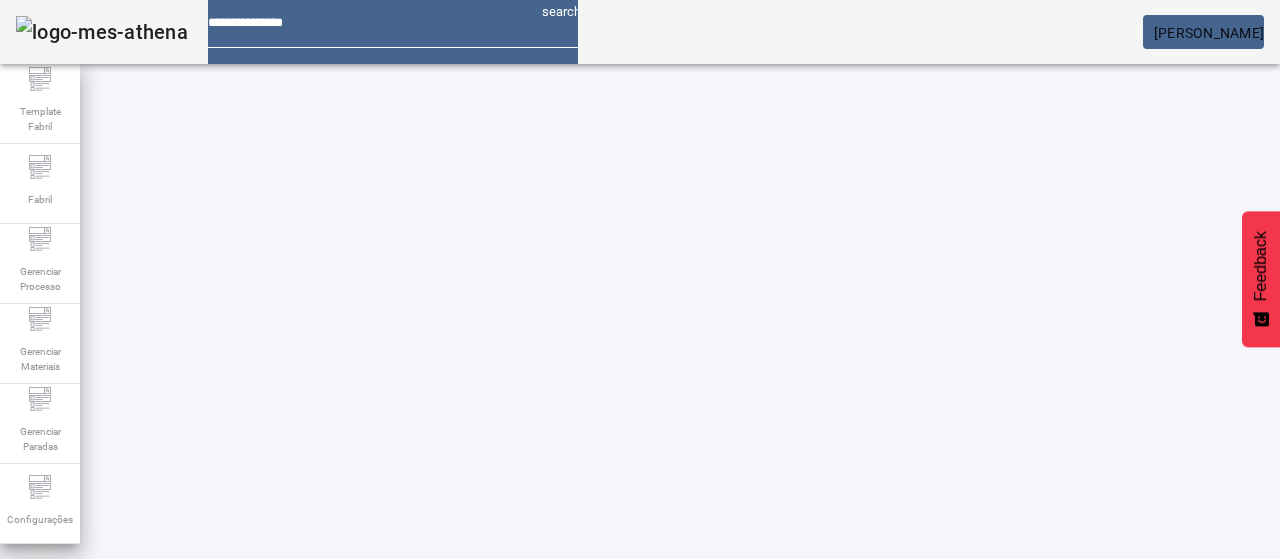 click on "EDITAR" at bounding box center (353, 968) 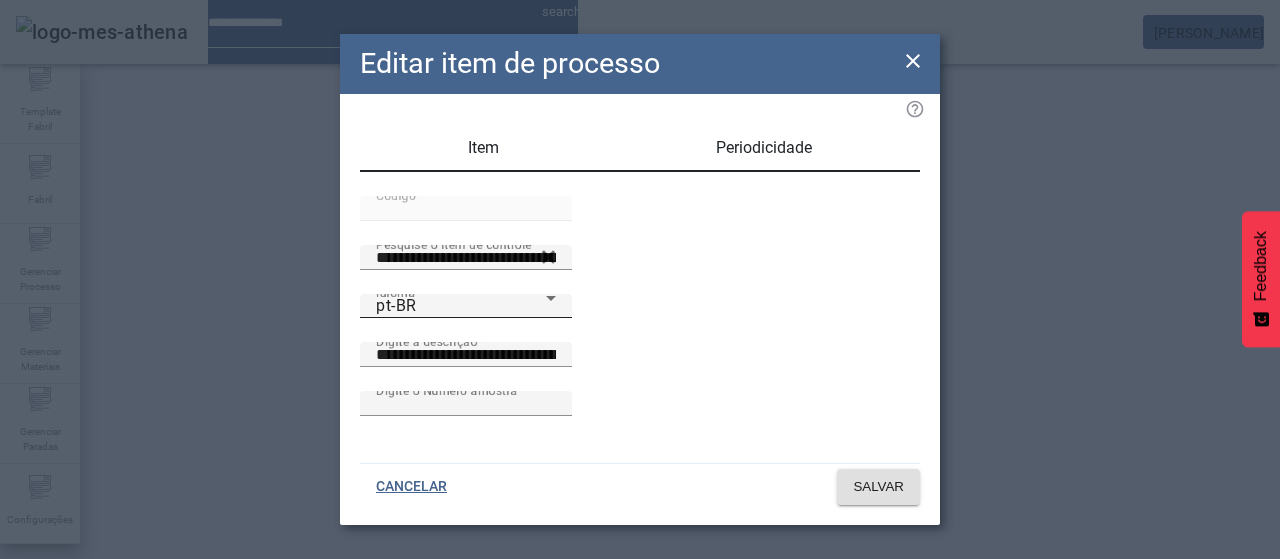 click on "pt-BR" at bounding box center [461, 306] 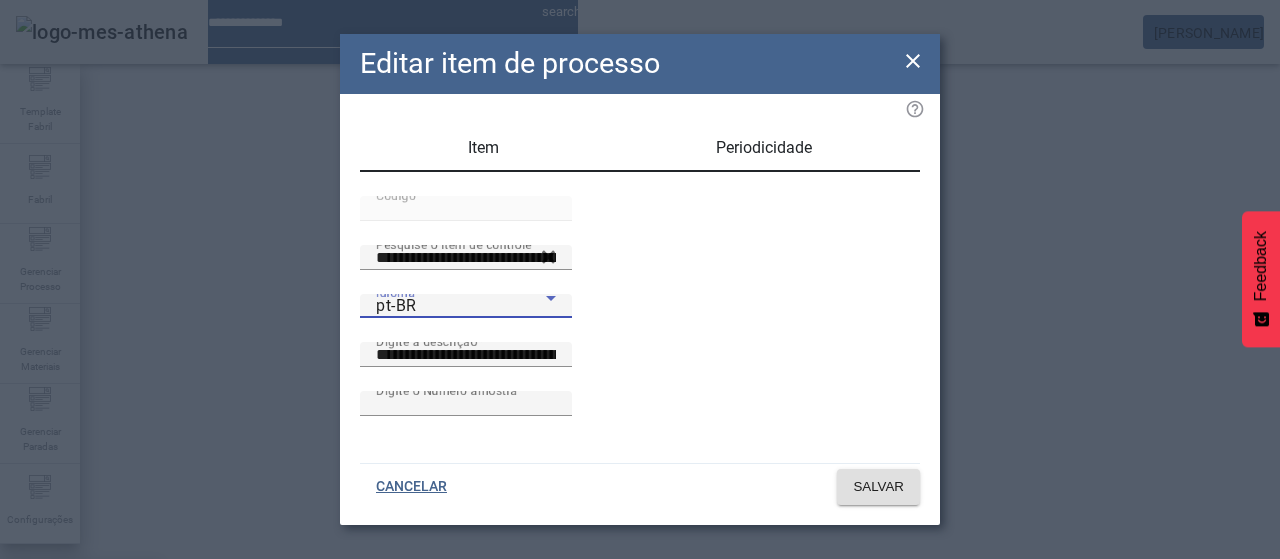 click on "es-ES" at bounding box center [81, 687] 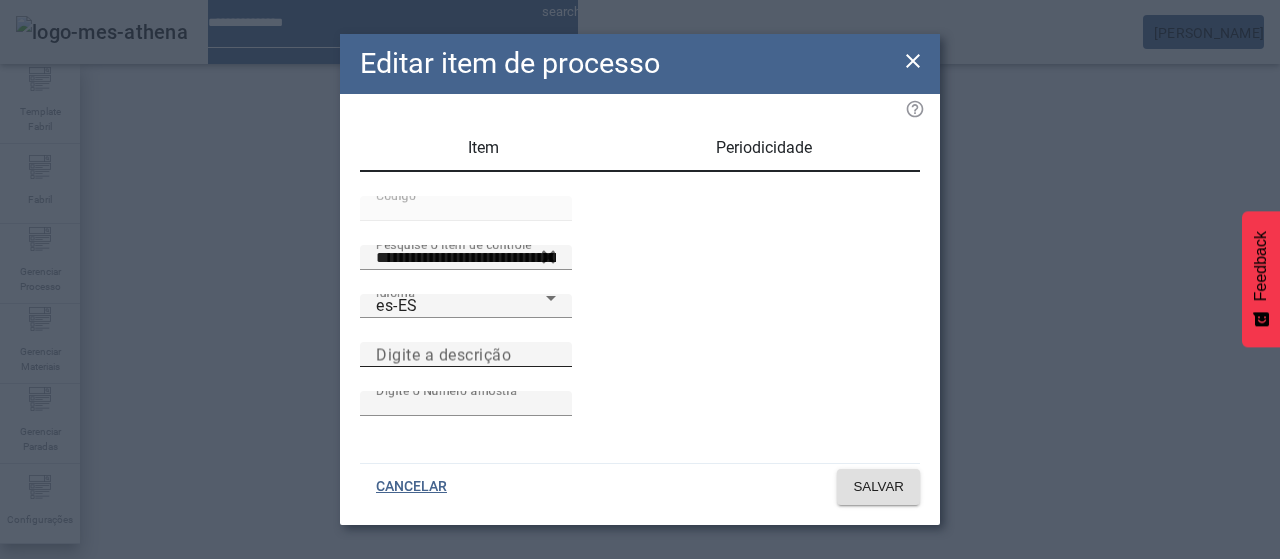click on "Digite a descrição" at bounding box center (466, 354) 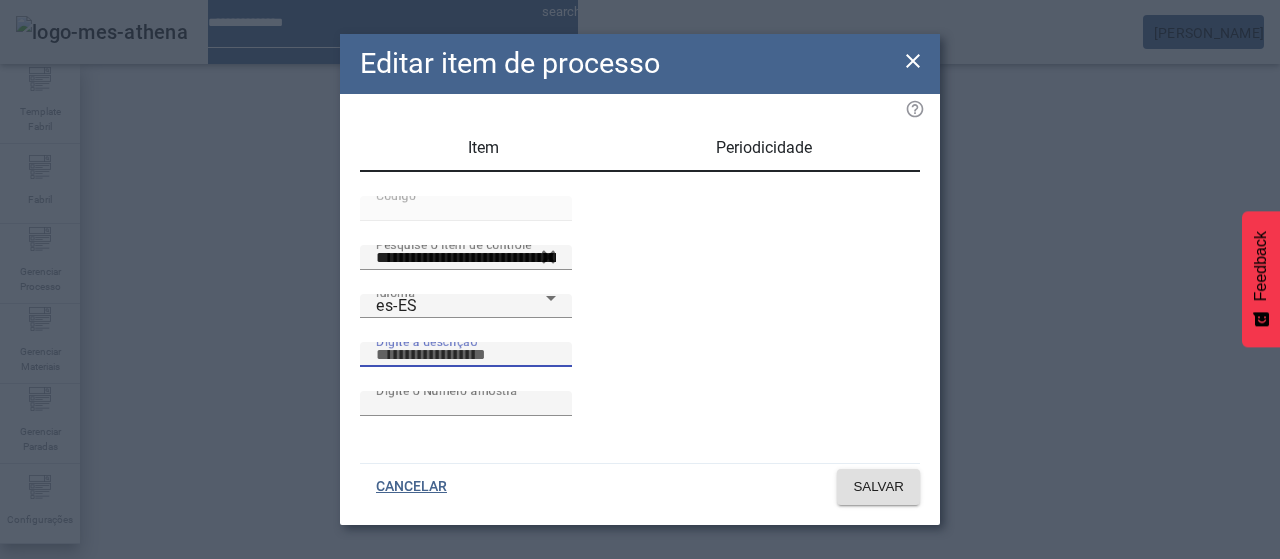 paste on "**********" 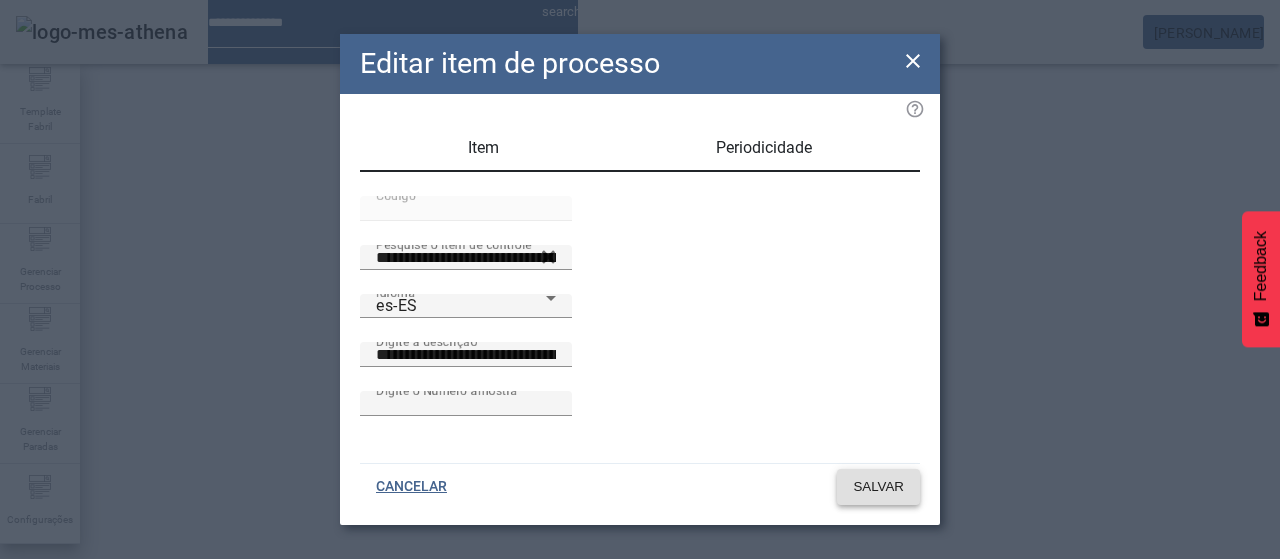 click on "SALVAR" 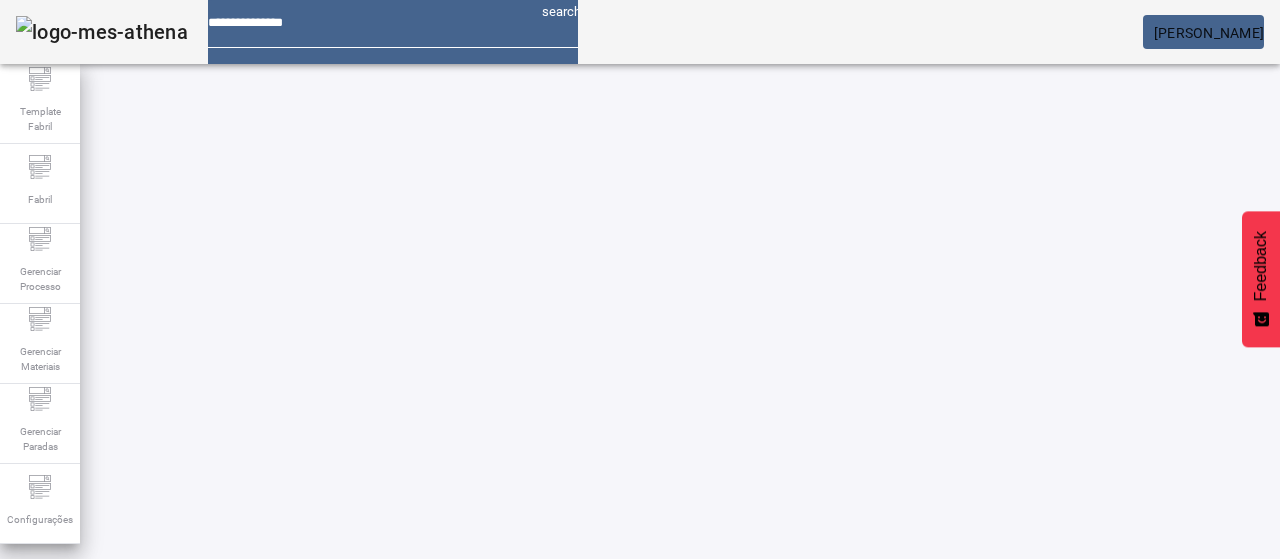 click on "EDITAR" at bounding box center [652, 968] 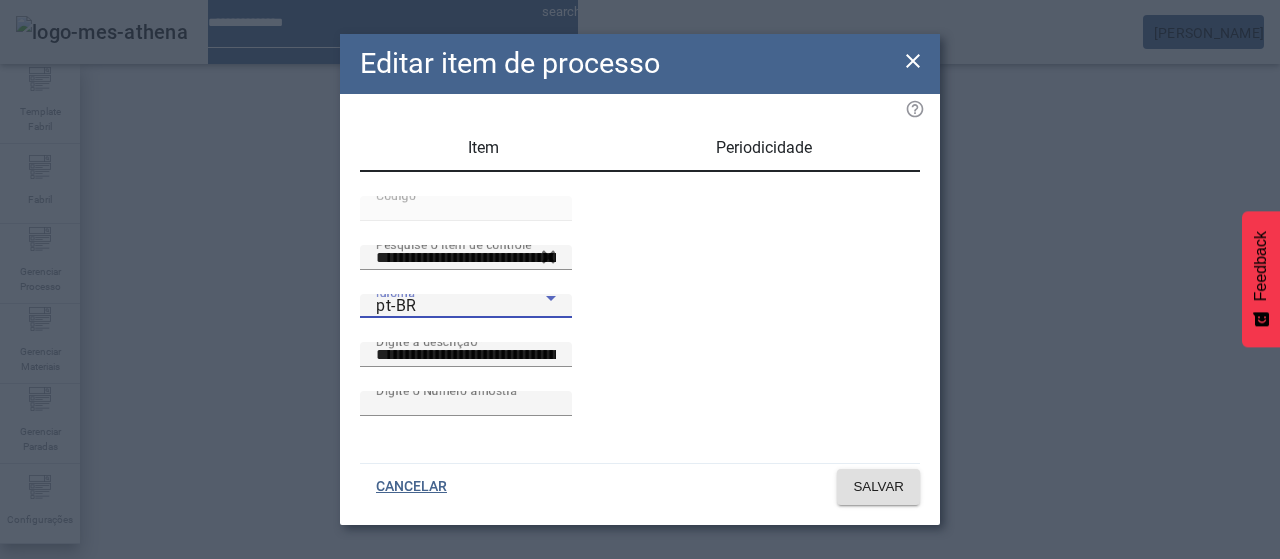 click on "pt-BR" at bounding box center [461, 306] 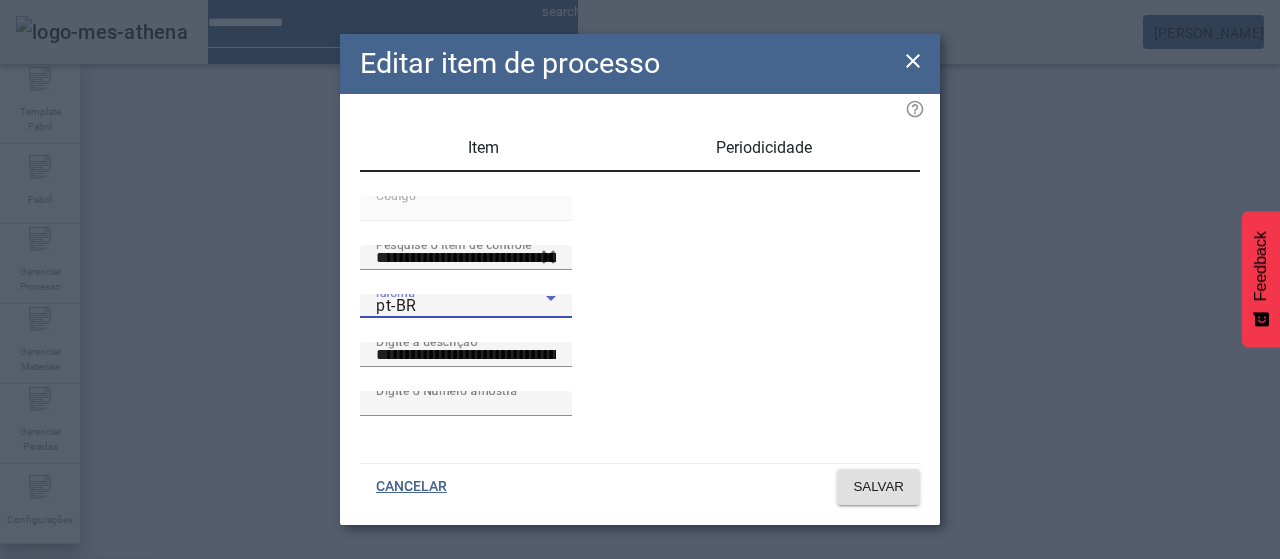 click on "es-ES" at bounding box center [81, 687] 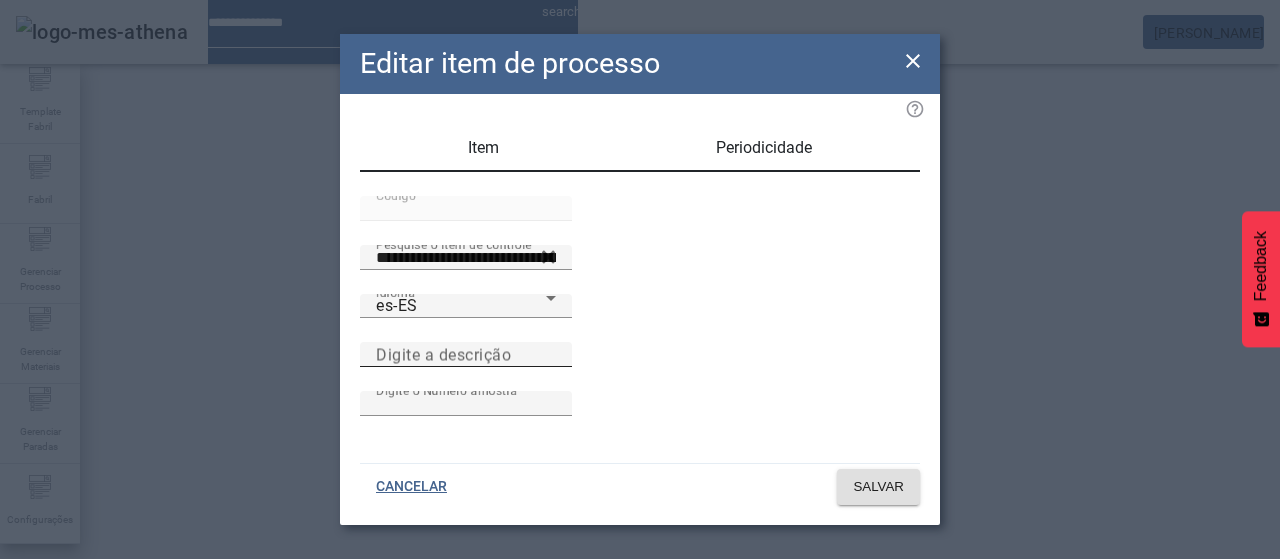 click on "Digite a descrição" at bounding box center (466, 354) 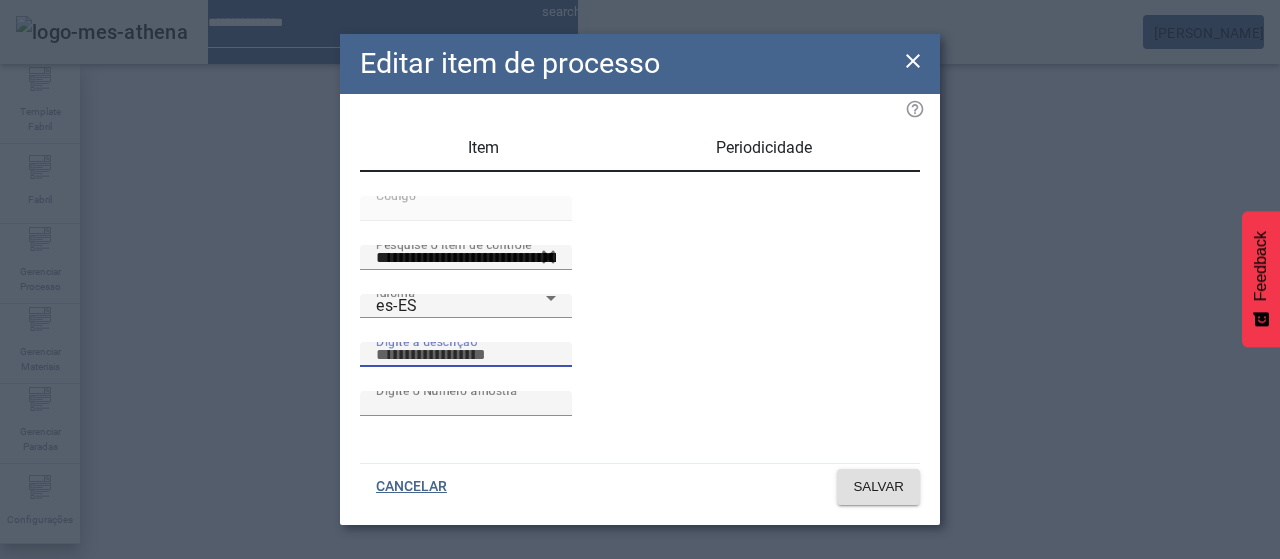 paste on "**********" 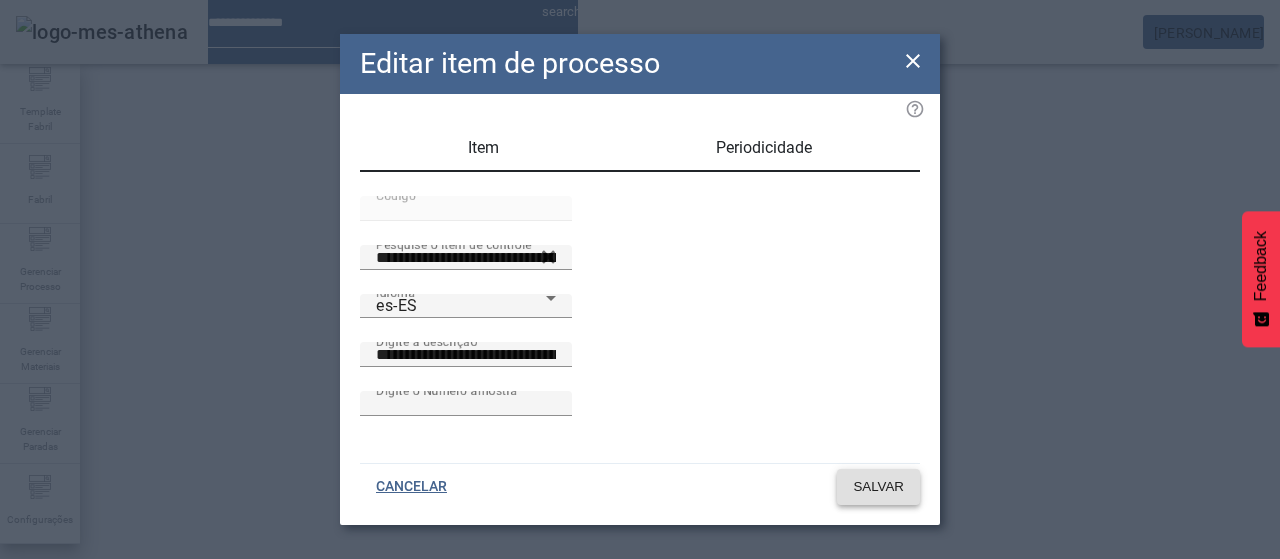 click on "SALVAR" 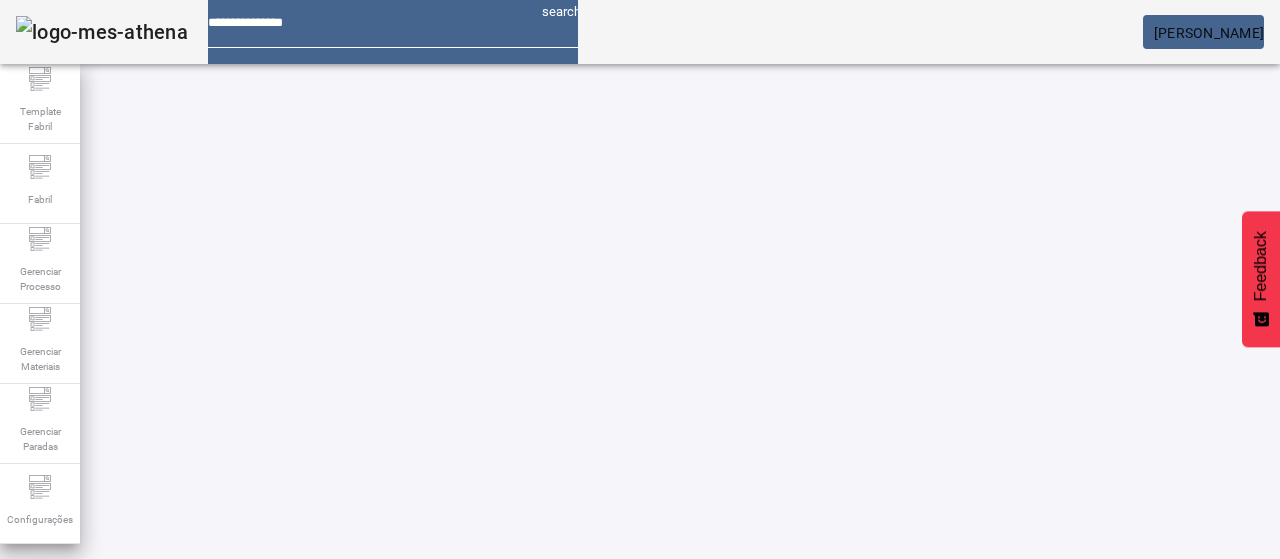 click on "EDITAR" at bounding box center [950, 968] 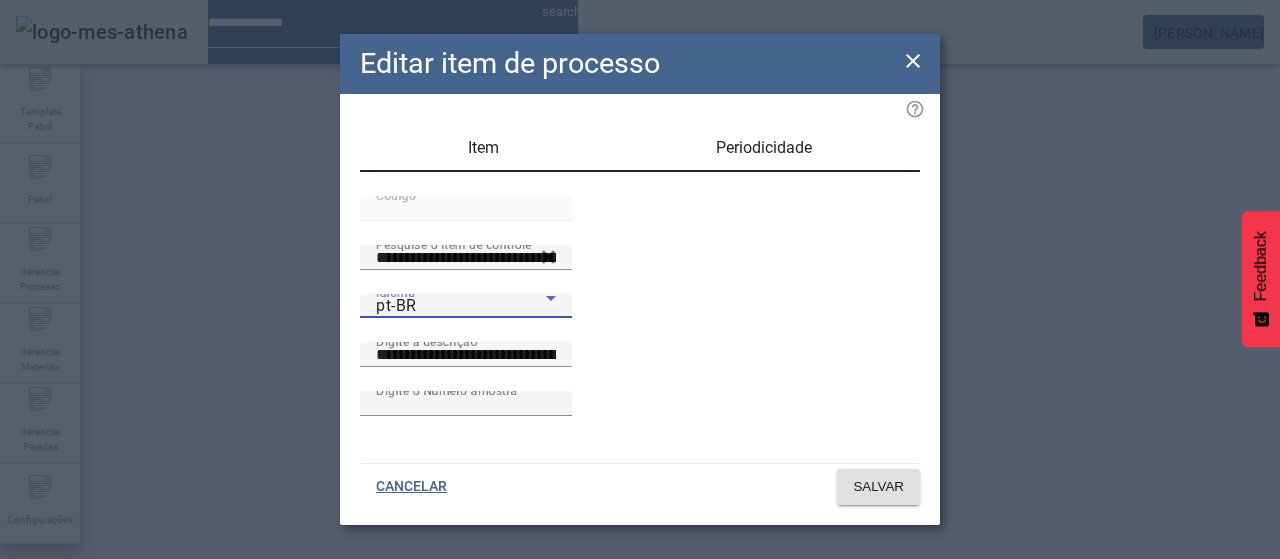 click on "pt-BR" at bounding box center (461, 306) 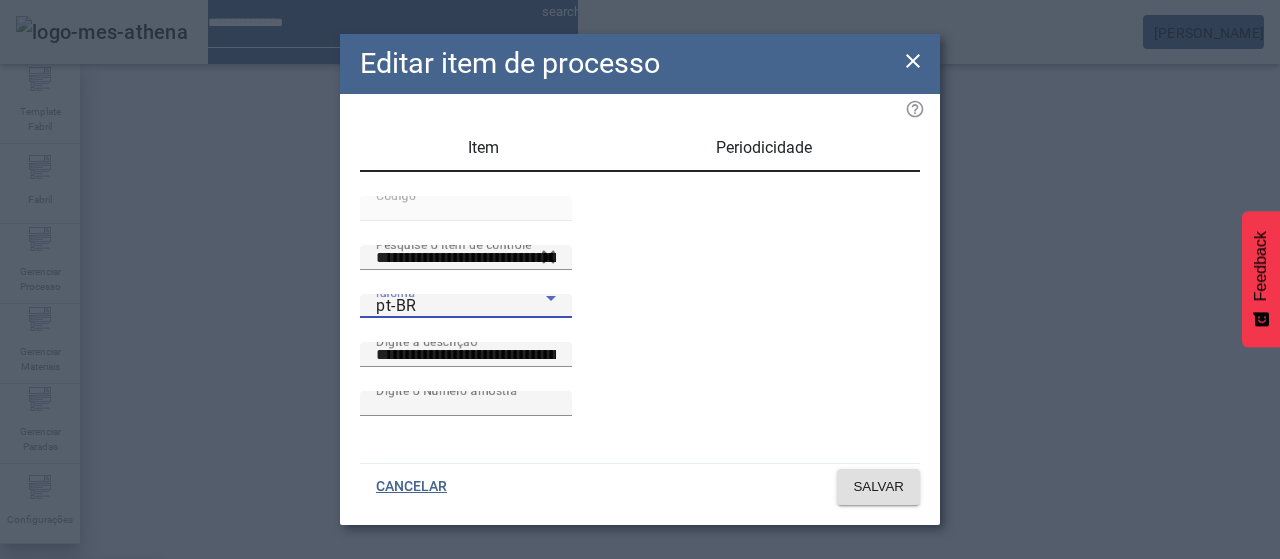 click on "es-ES" at bounding box center (81, 687) 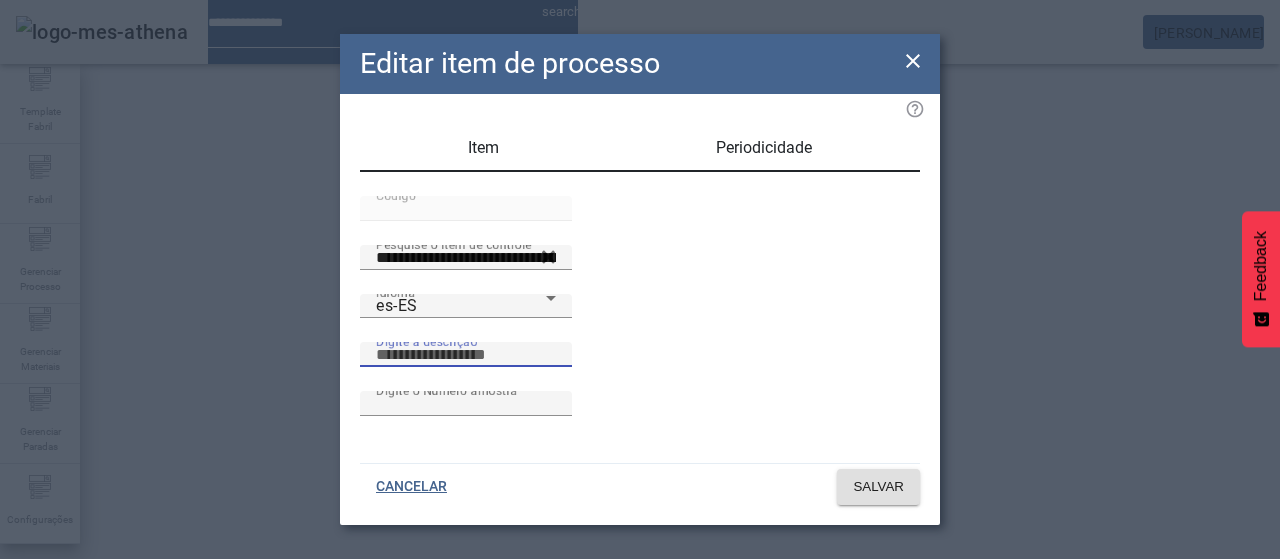 click on "Digite a descrição" at bounding box center (466, 355) 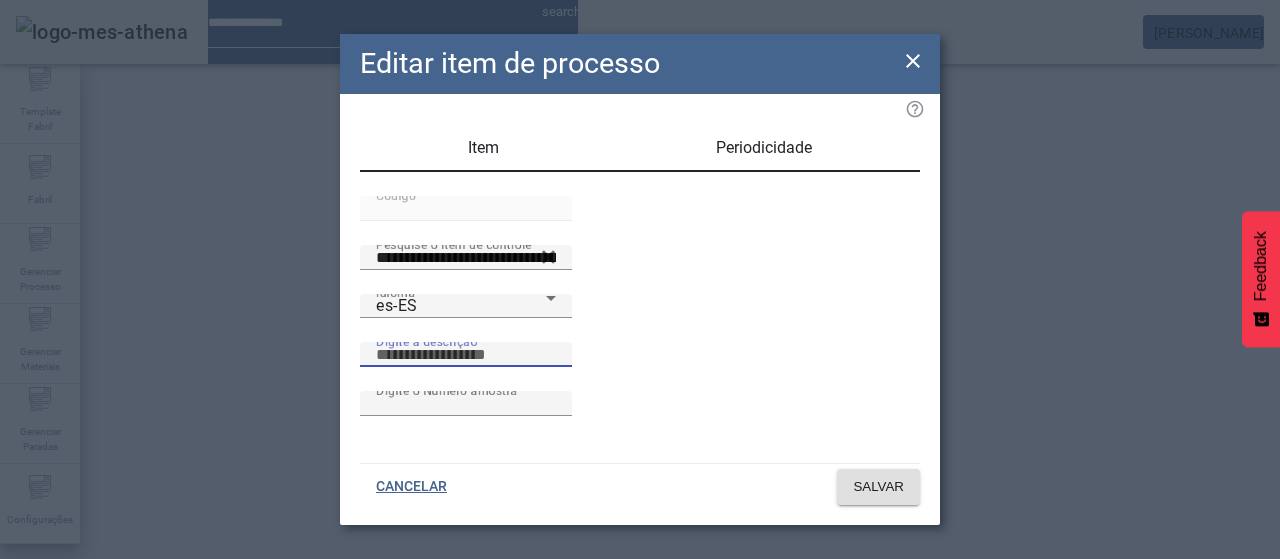 paste on "**********" 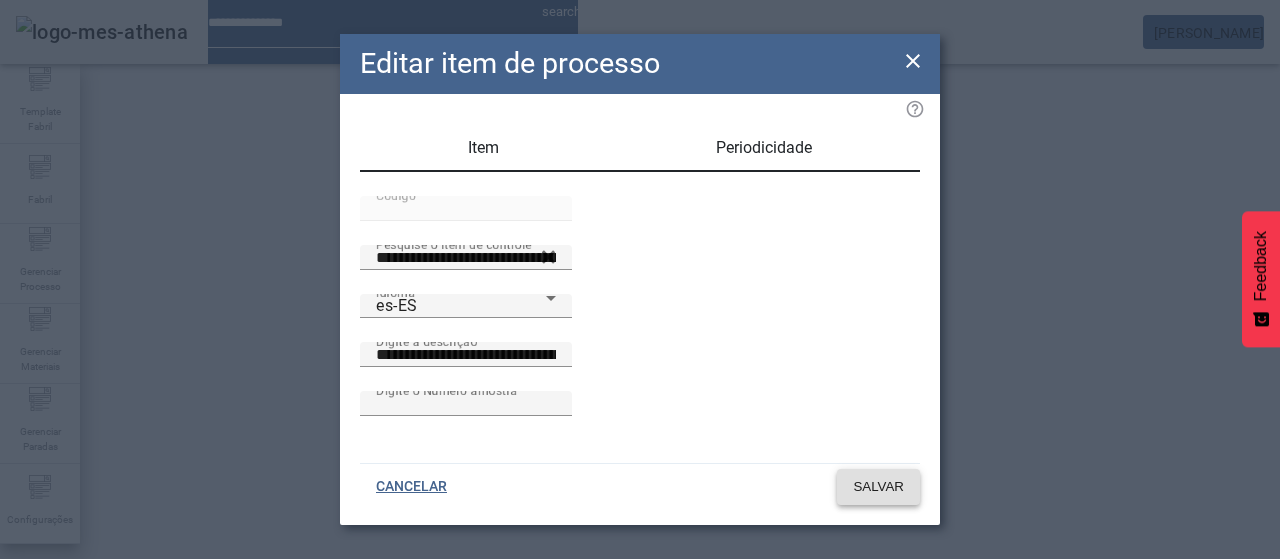 click on "SALVAR" 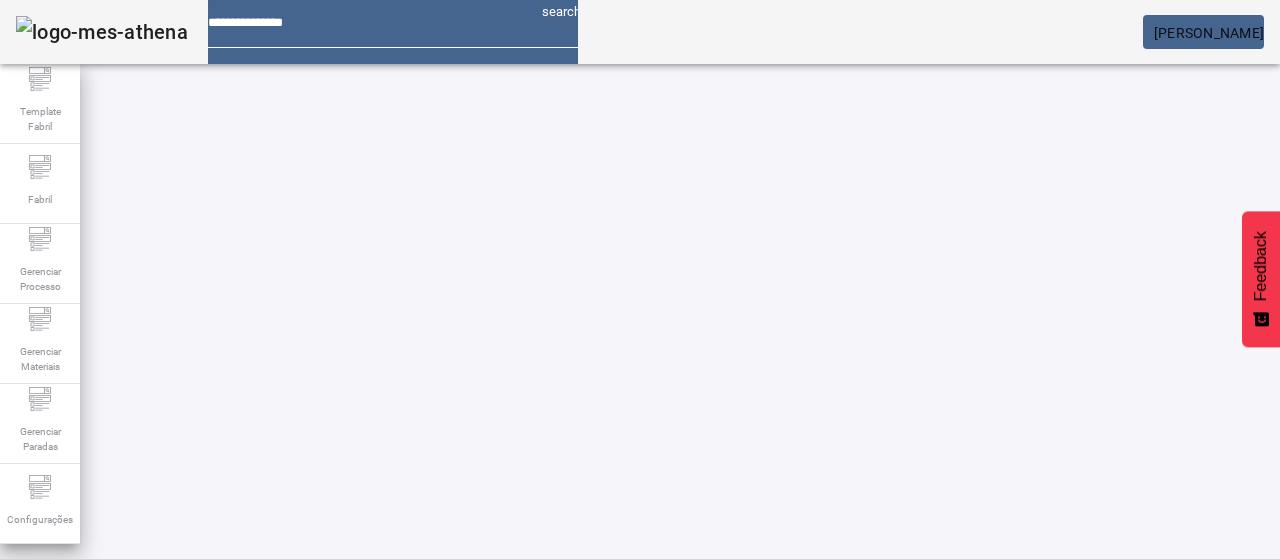 click on "2" 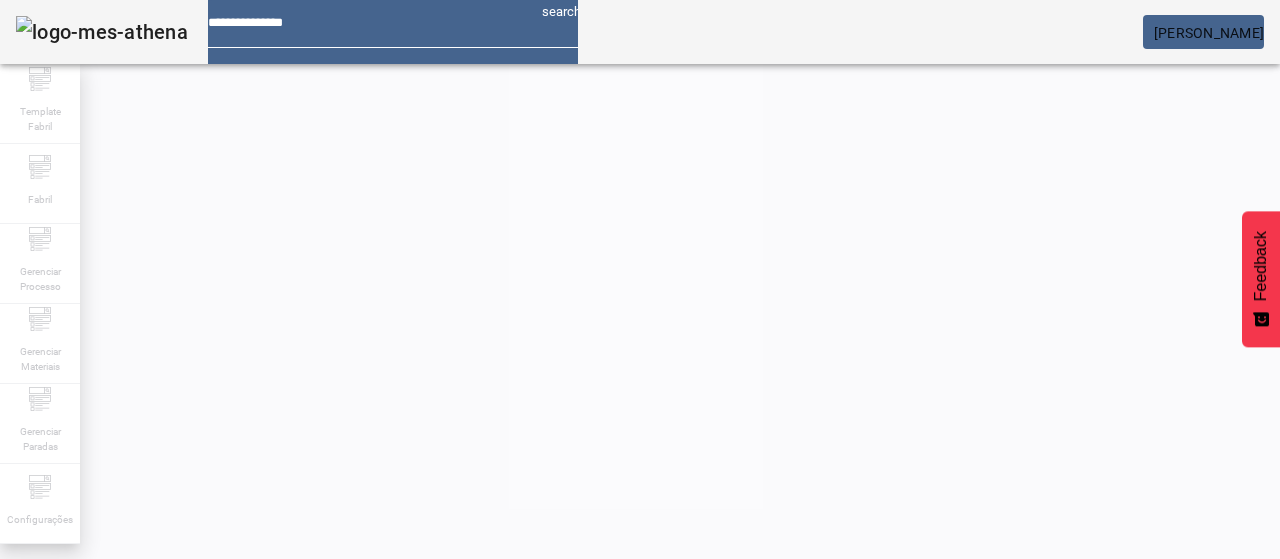 scroll, scrollTop: 0, scrollLeft: 0, axis: both 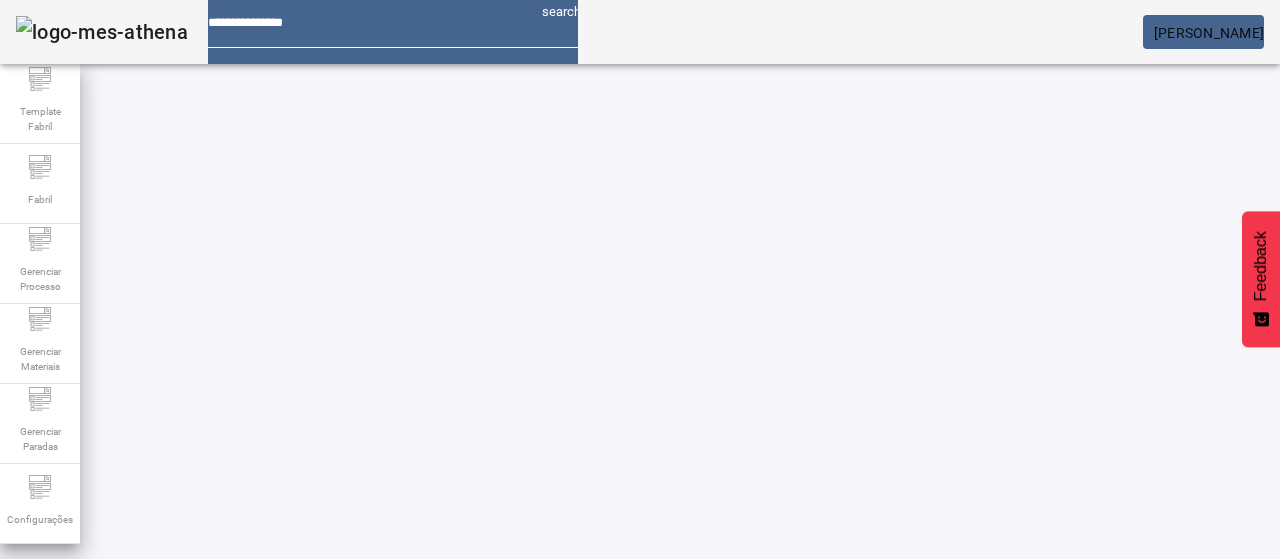 click on "EDITAR" at bounding box center [353, 864] 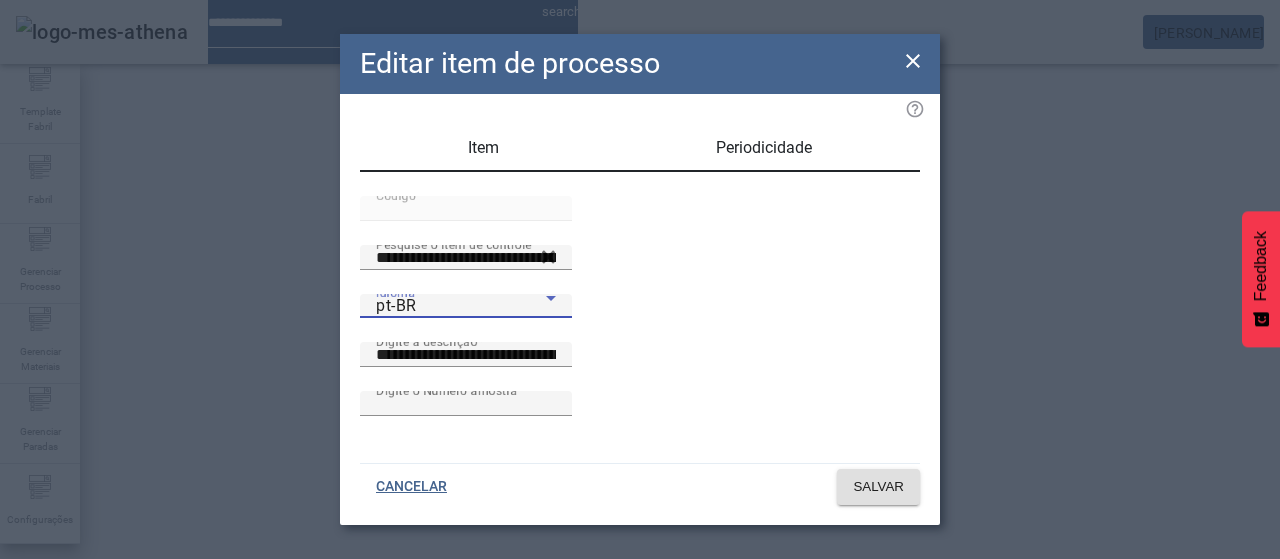click on "pt-BR" at bounding box center [461, 306] 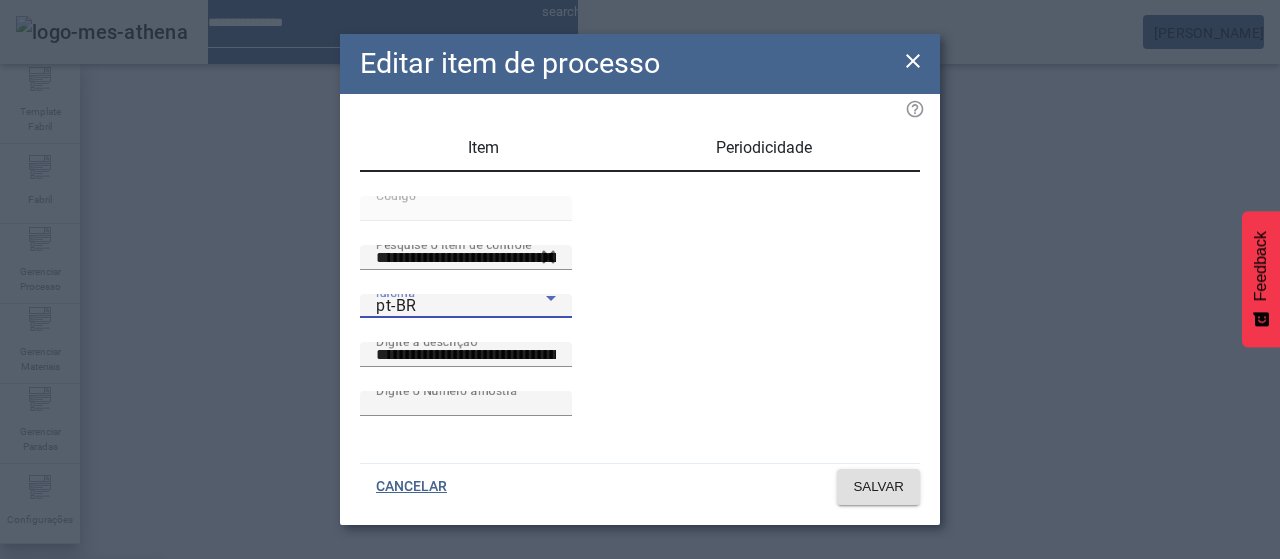 click on "es-ES" at bounding box center [81, 687] 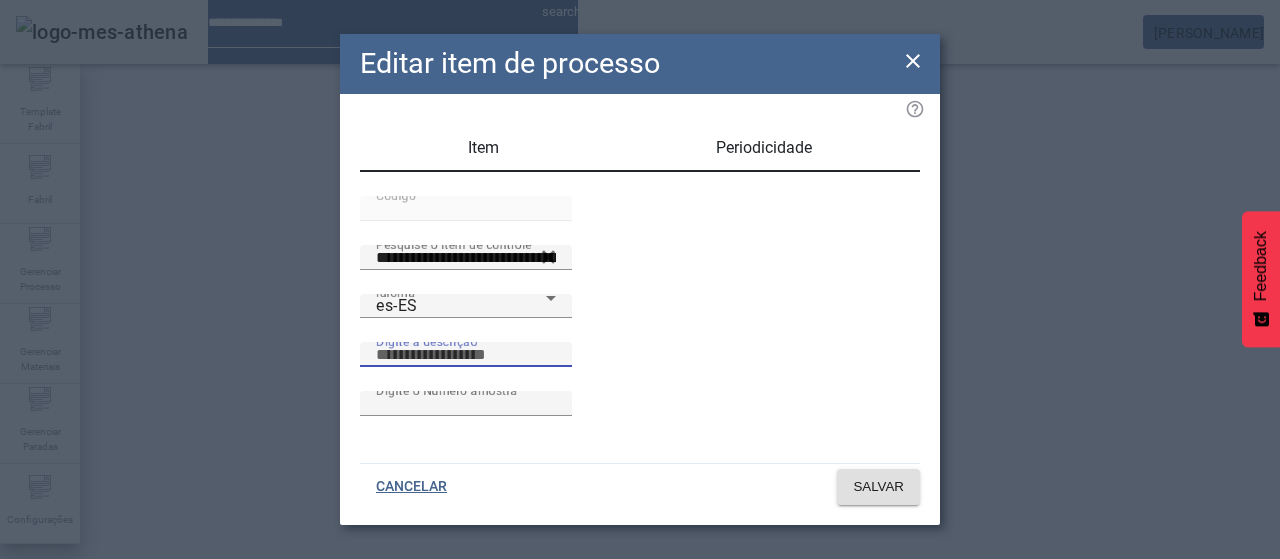 click on "Digite a descrição" at bounding box center (466, 355) 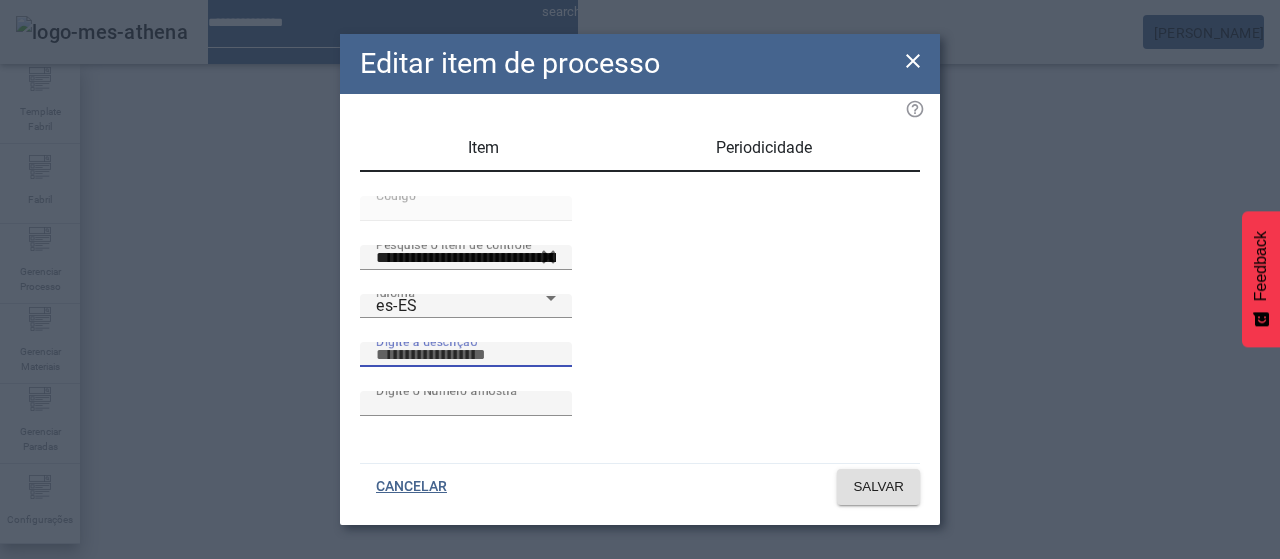 paste on "**********" 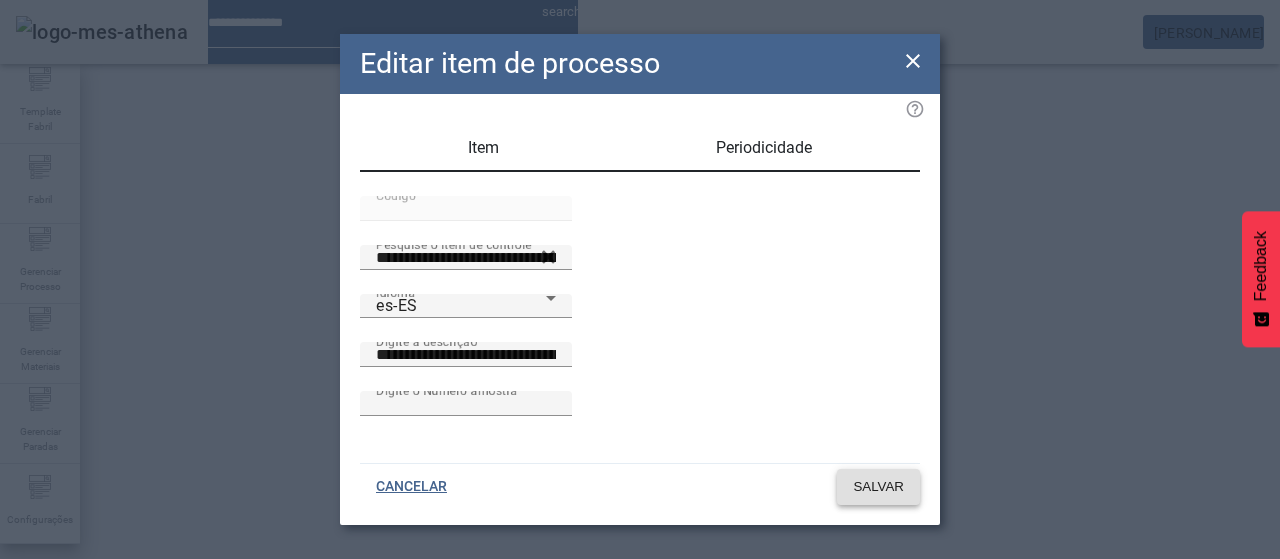 click 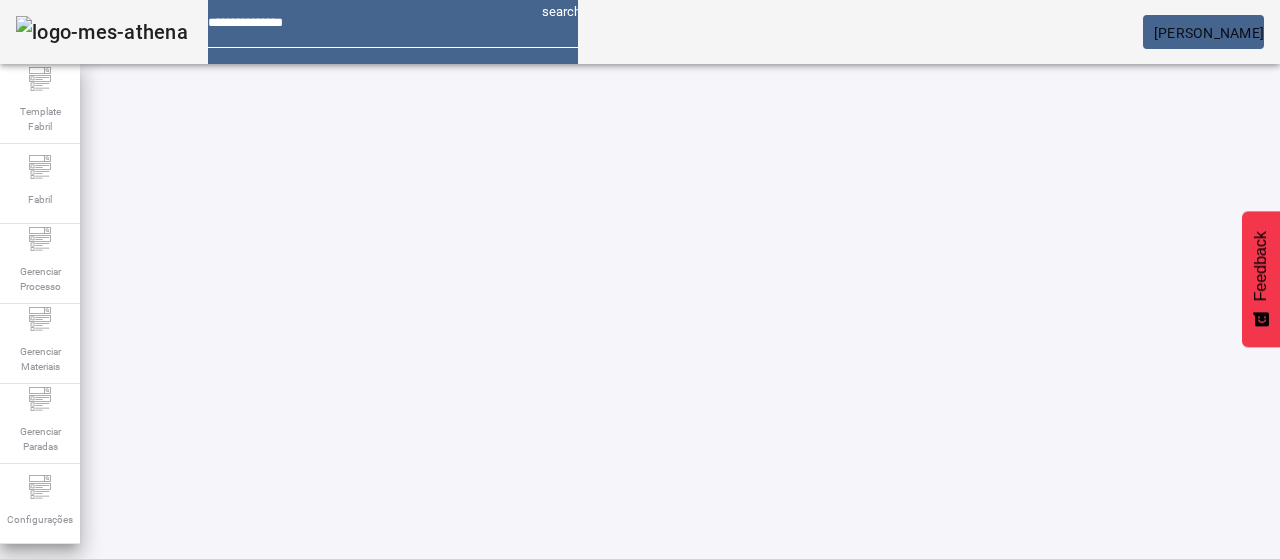 click on "LIMPAR" 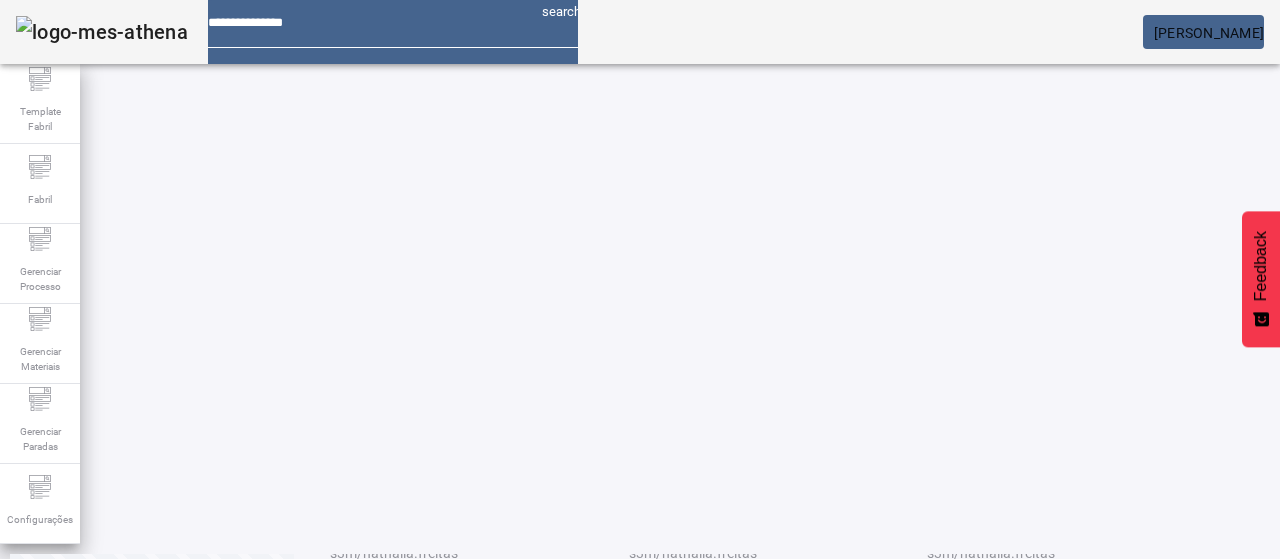 click on "3" 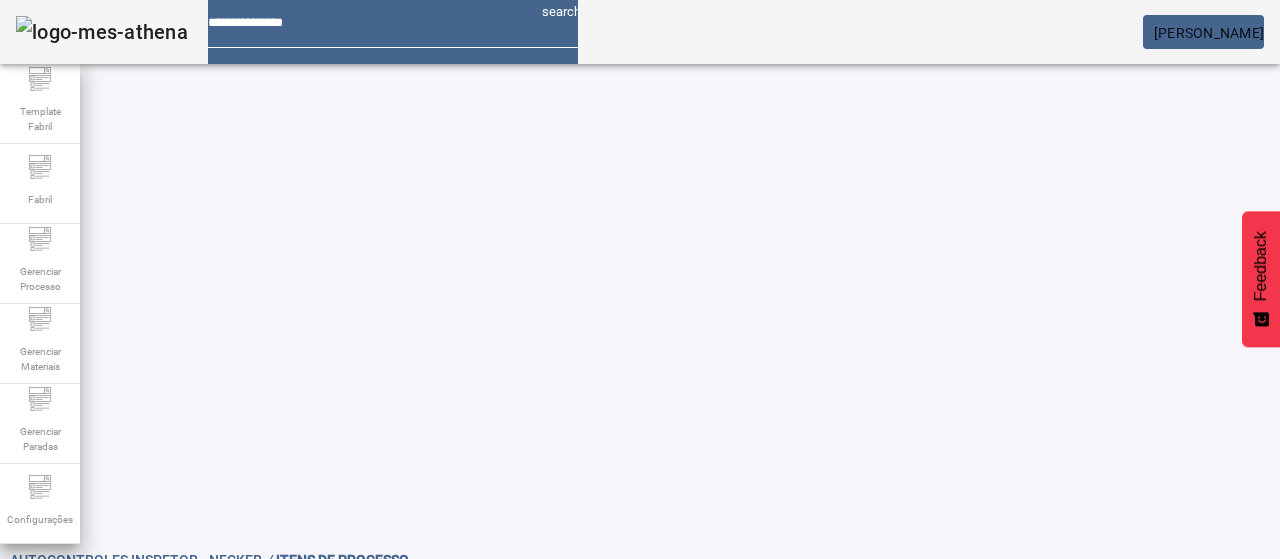scroll, scrollTop: 13, scrollLeft: 0, axis: vertical 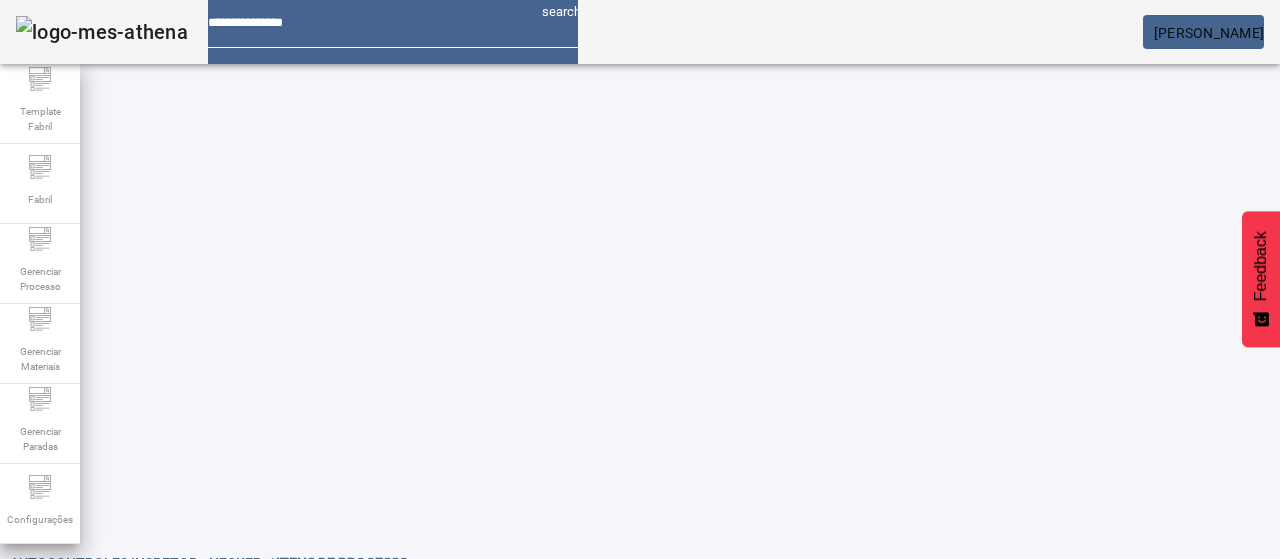 click on "Pesquise por item de processo" at bounding box center (353, 623) 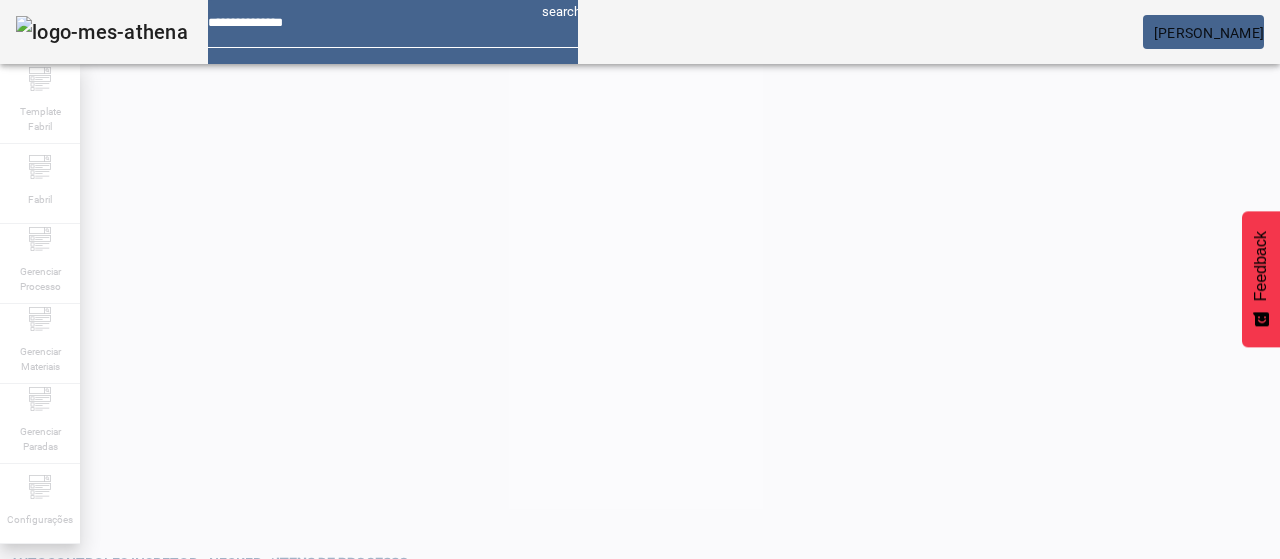 scroll, scrollTop: 0, scrollLeft: 0, axis: both 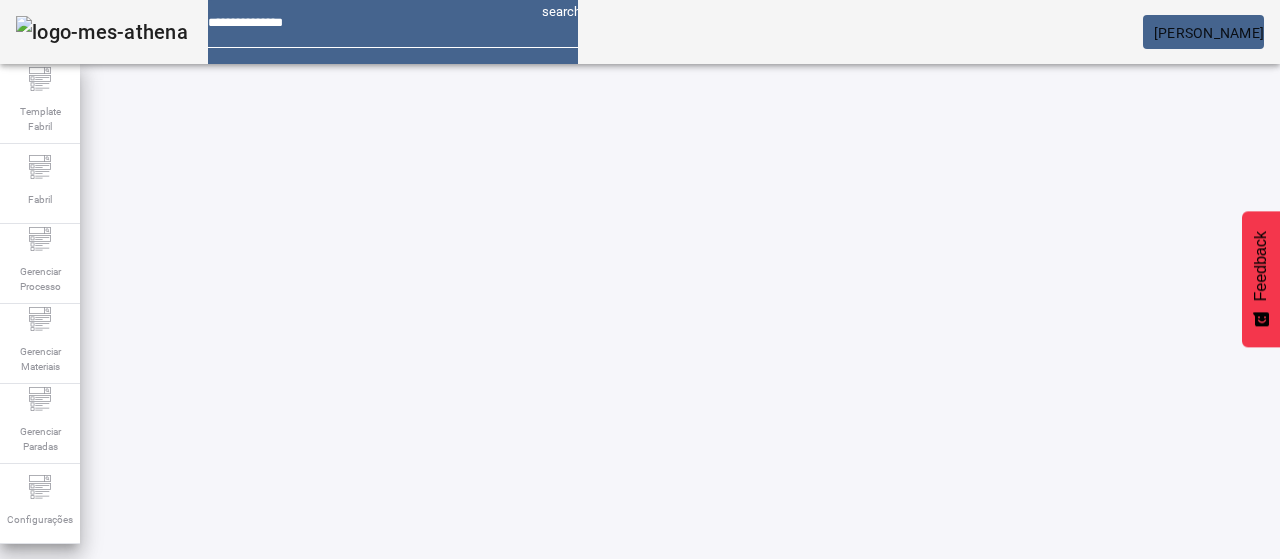 click on "LIMPAR" 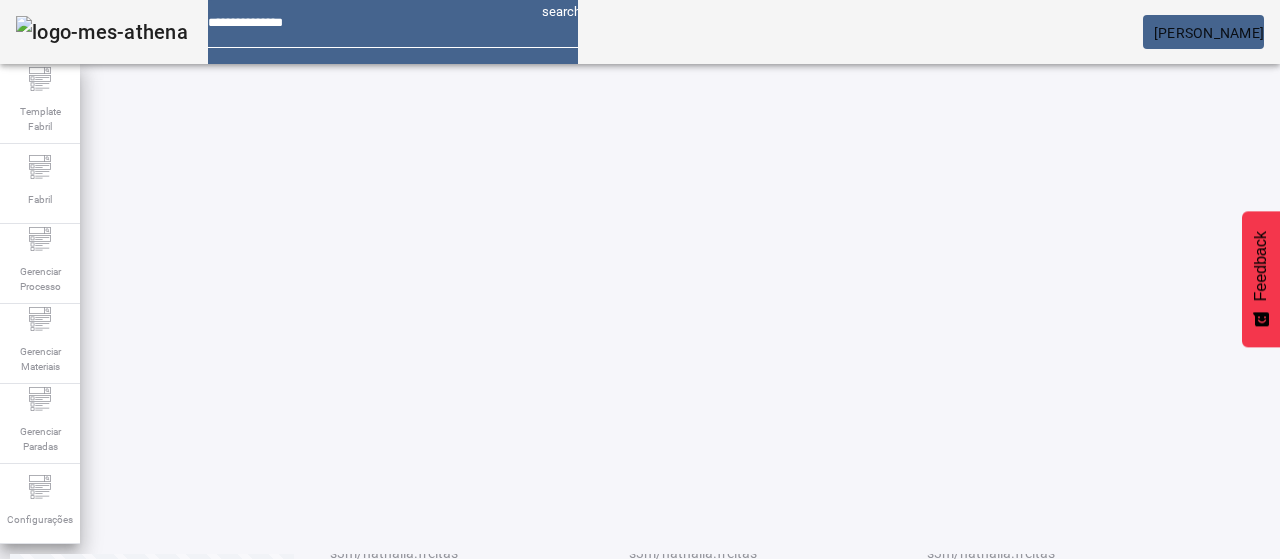click on "13" 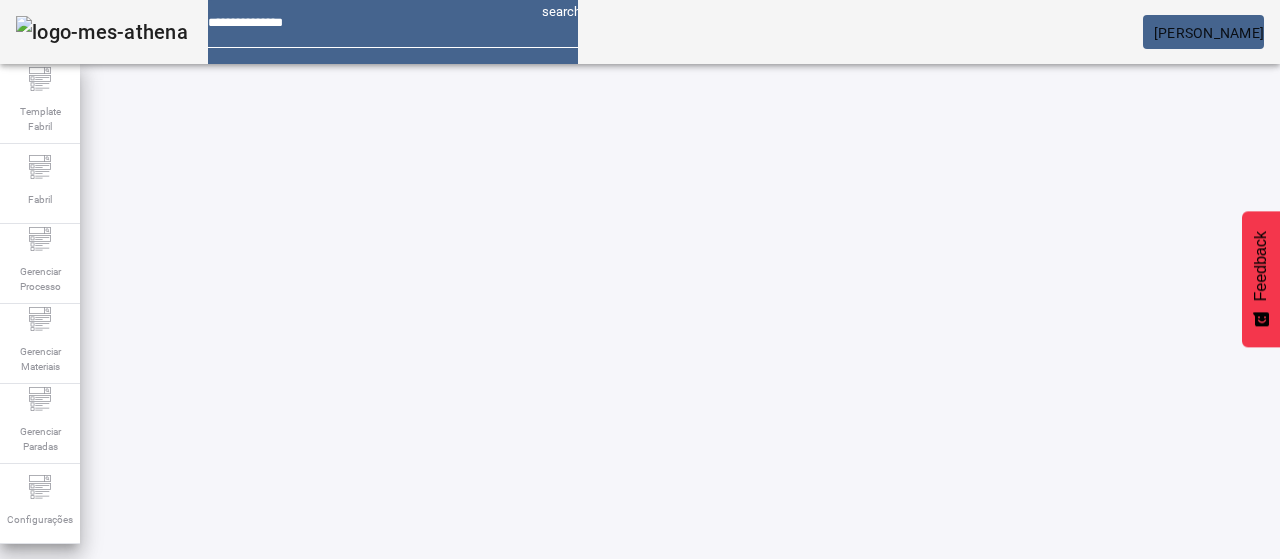 scroll, scrollTop: 0, scrollLeft: 0, axis: both 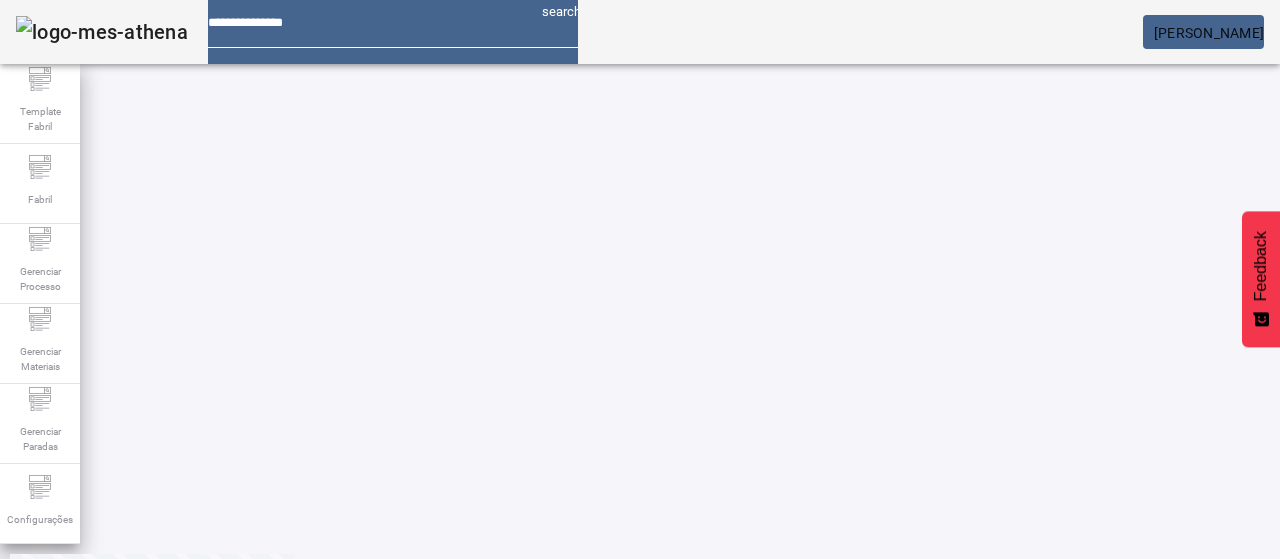 click on "10" 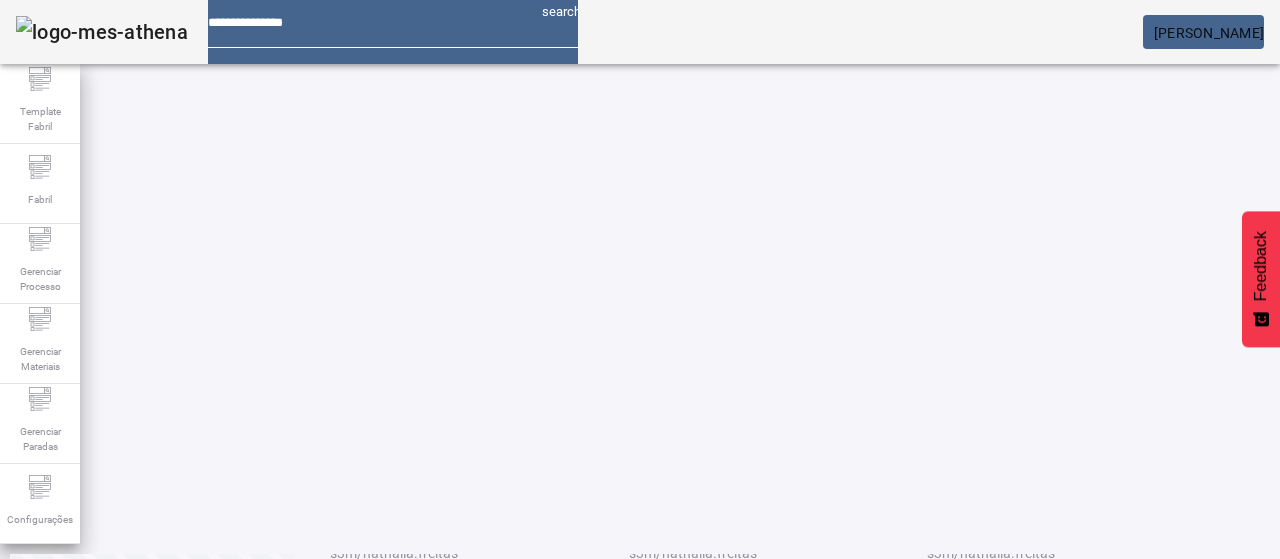 click on "9" 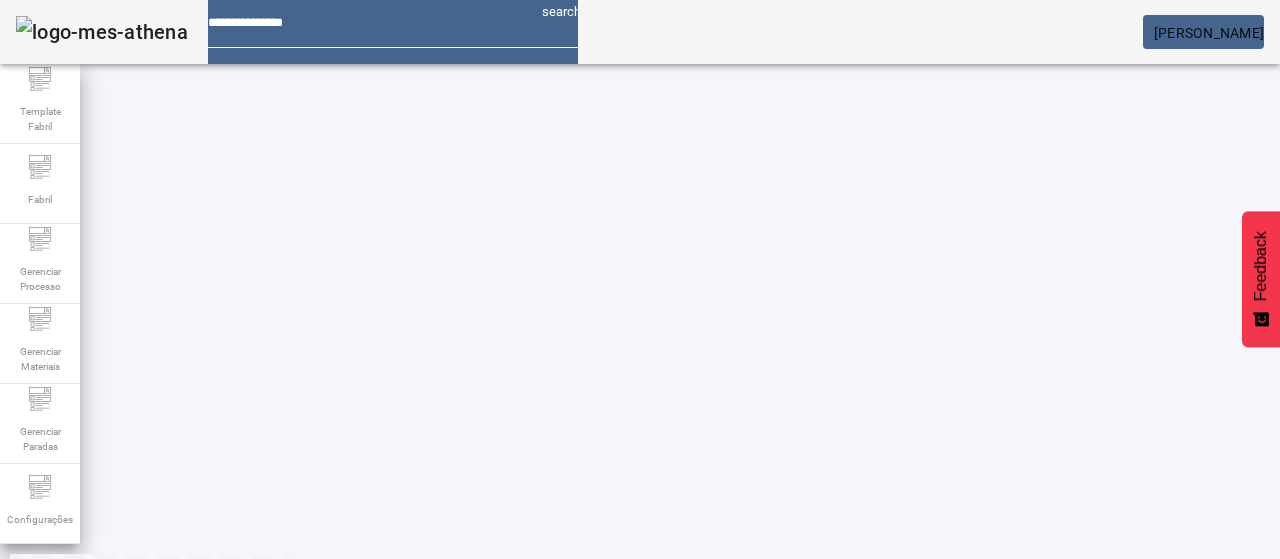 click on "7" 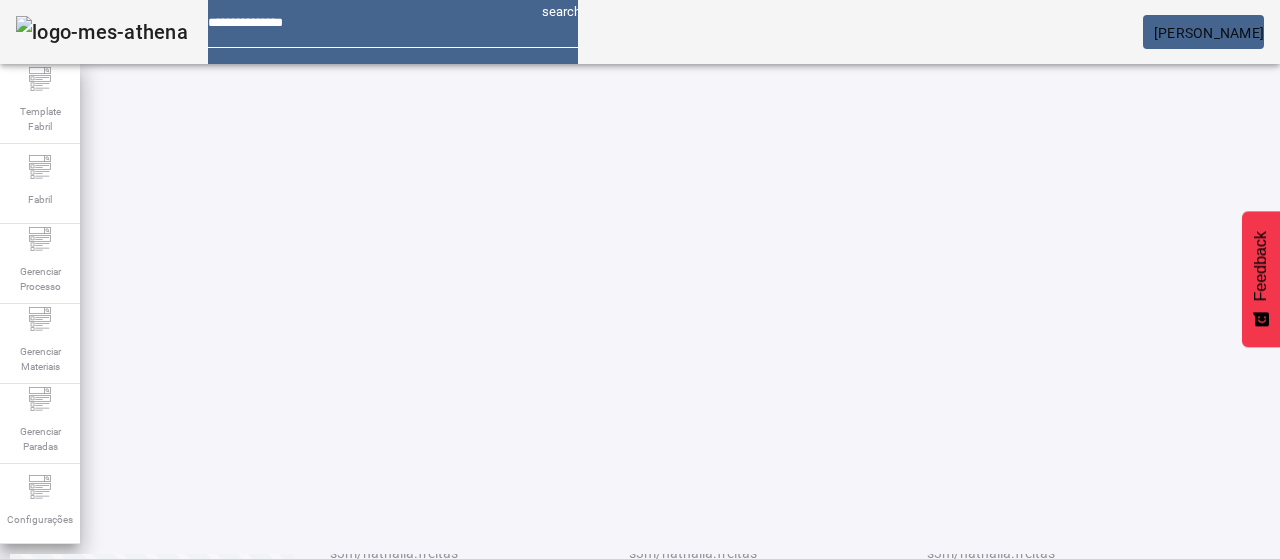 click on "6" 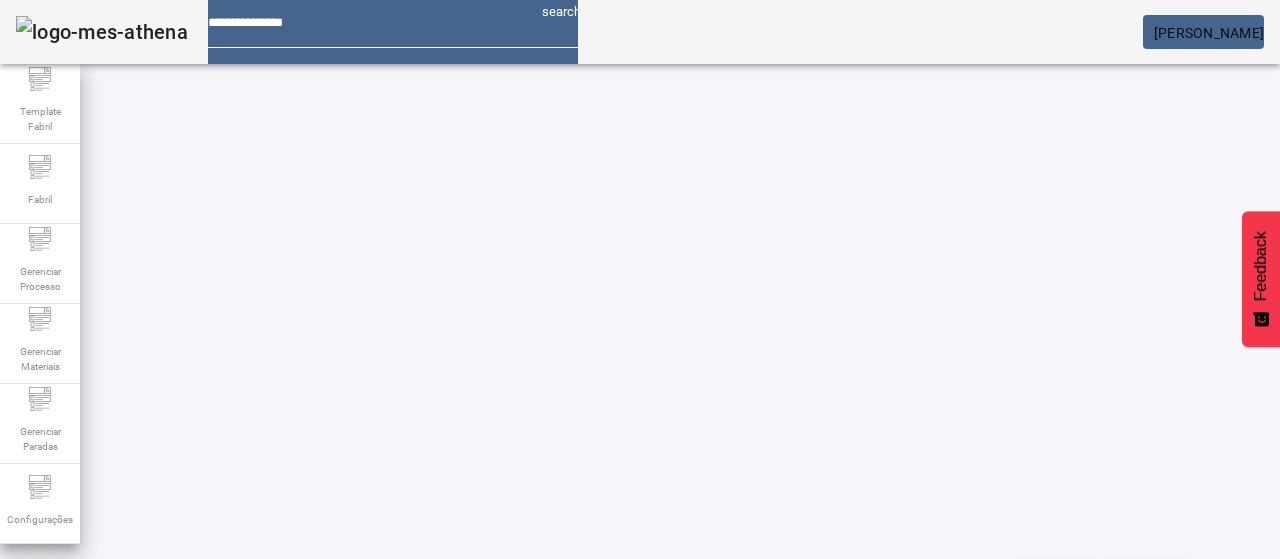 scroll, scrollTop: 112, scrollLeft: 0, axis: vertical 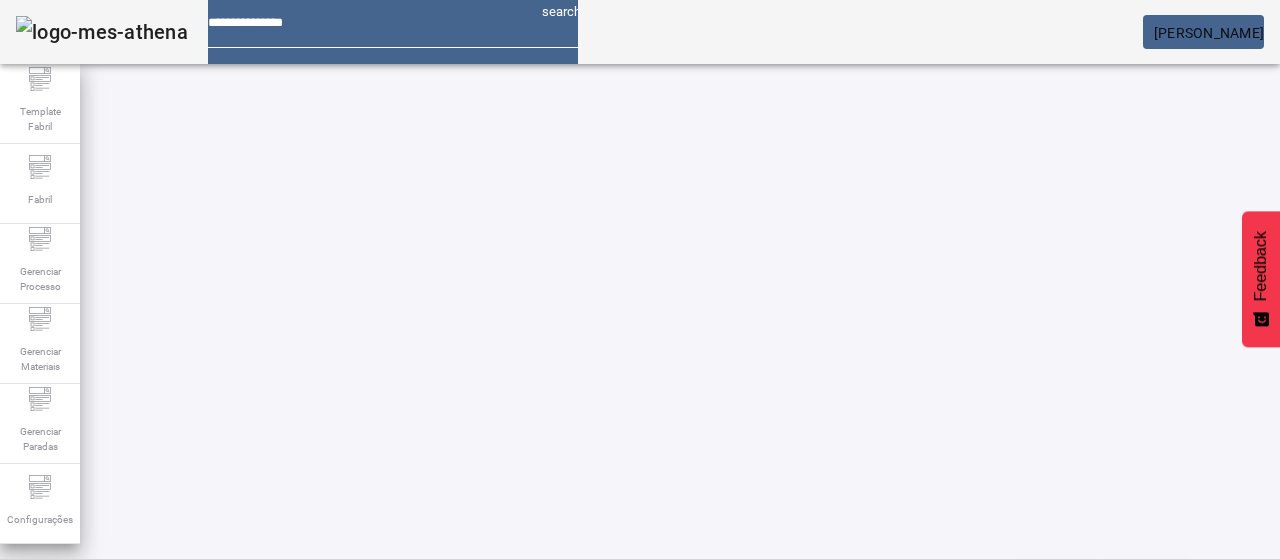 click on "EDITAR" at bounding box center [353, 752] 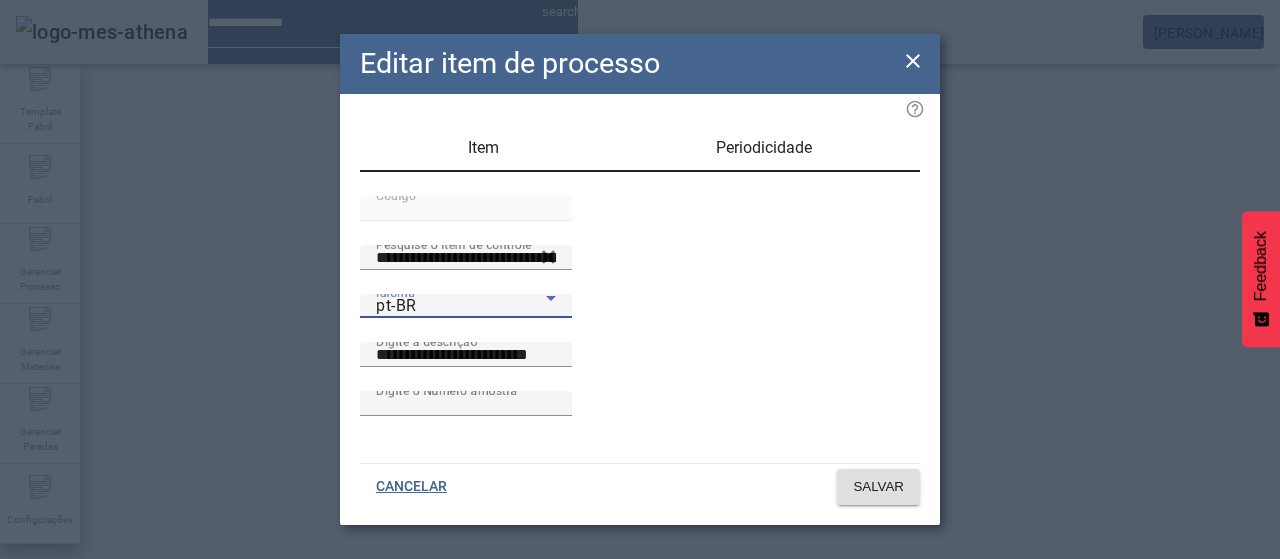 click on "pt-BR" at bounding box center (461, 306) 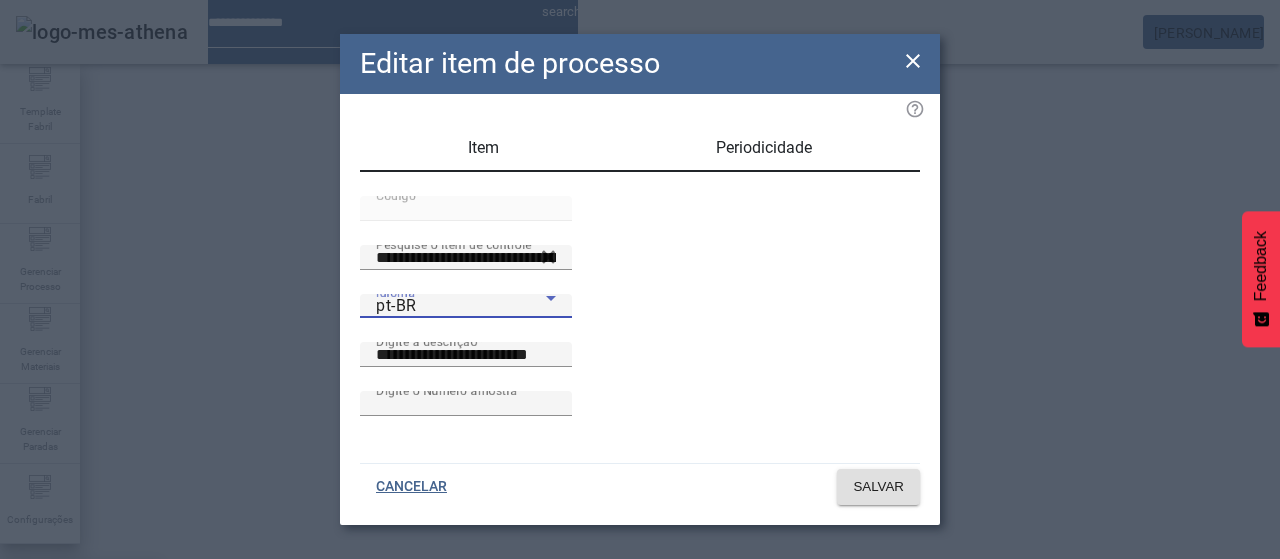 click on "es-ES" at bounding box center [81, 687] 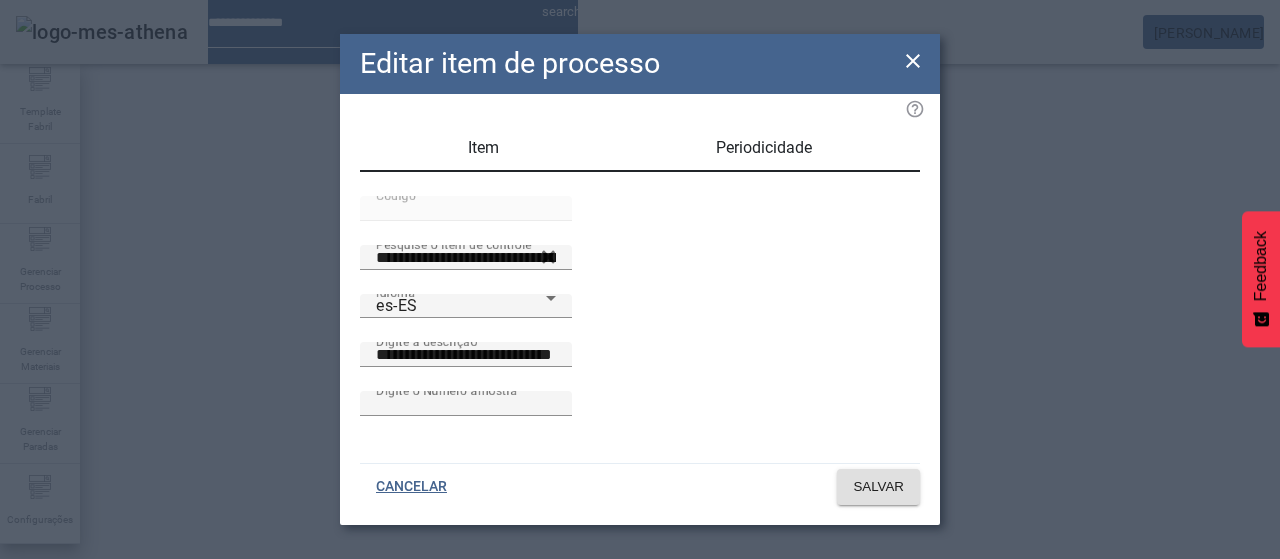 click 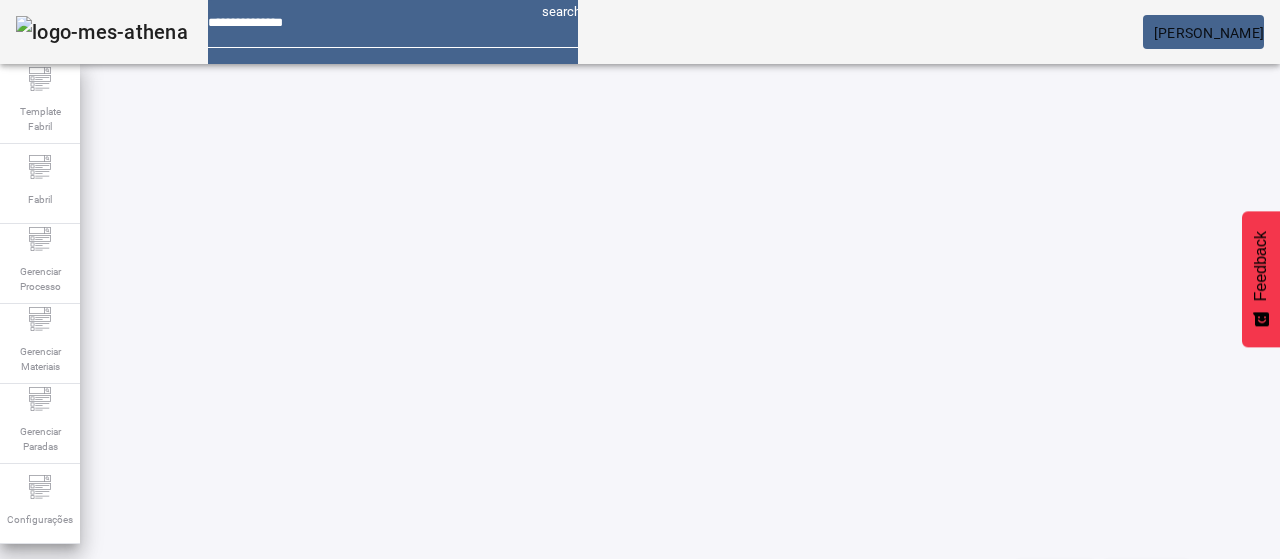 click at bounding box center [652, 902] 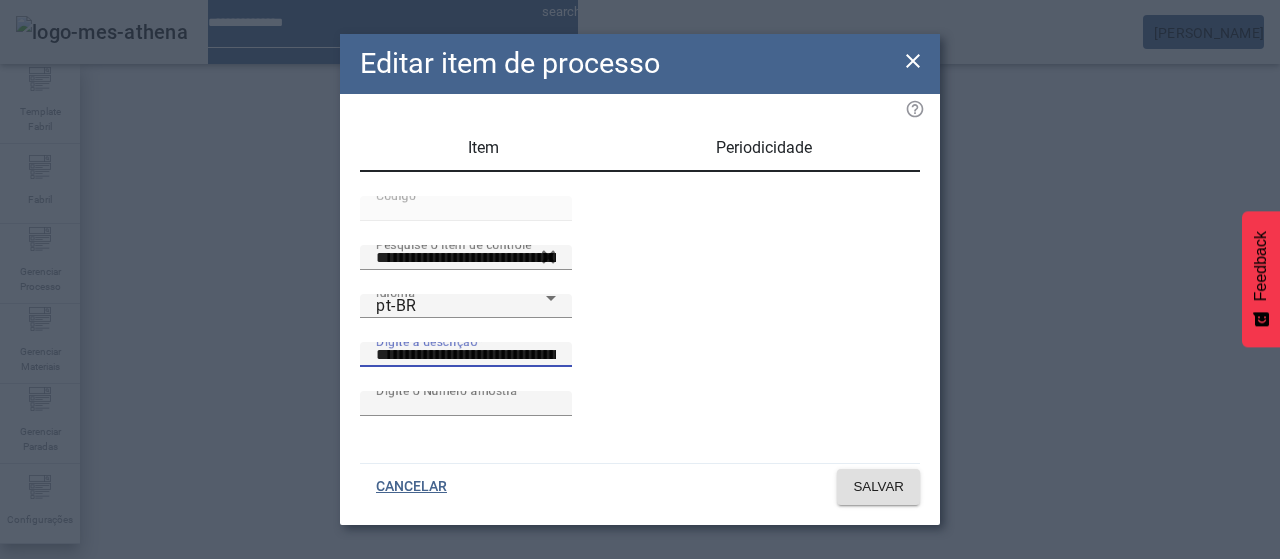 drag, startPoint x: 793, startPoint y: 387, endPoint x: 546, endPoint y: 395, distance: 247.12952 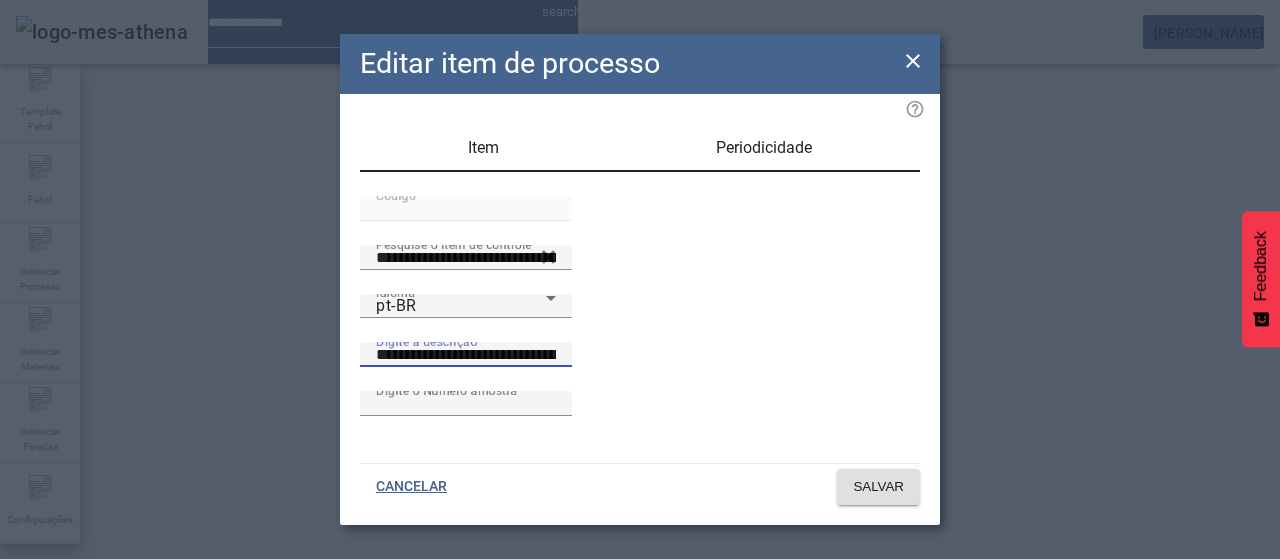 click on "**********" at bounding box center (640, 366) 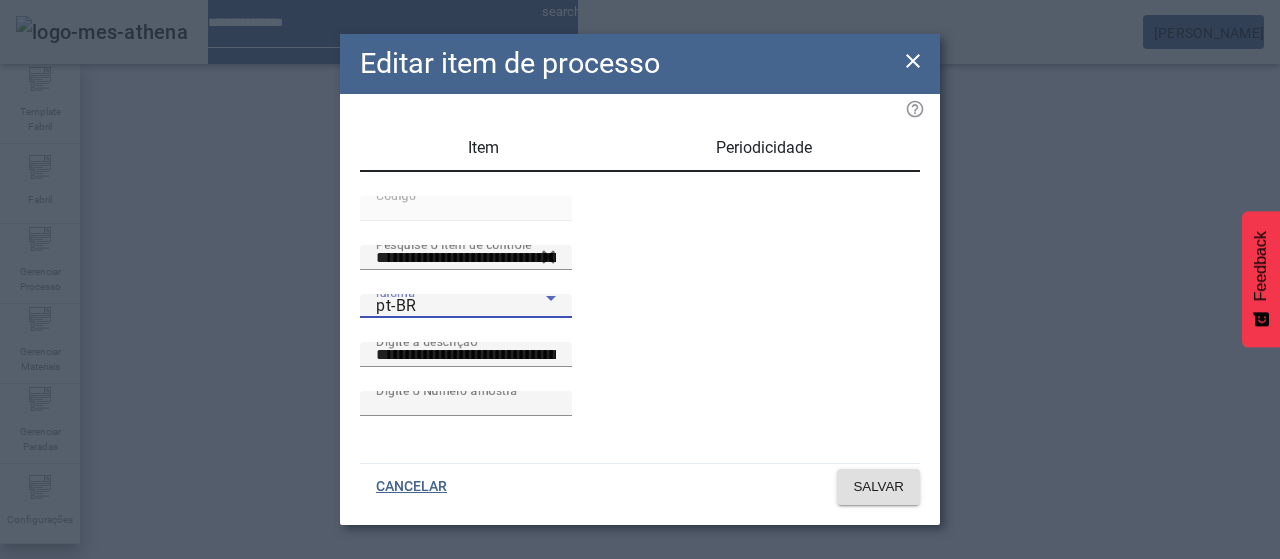 click on "pt-BR" at bounding box center (461, 306) 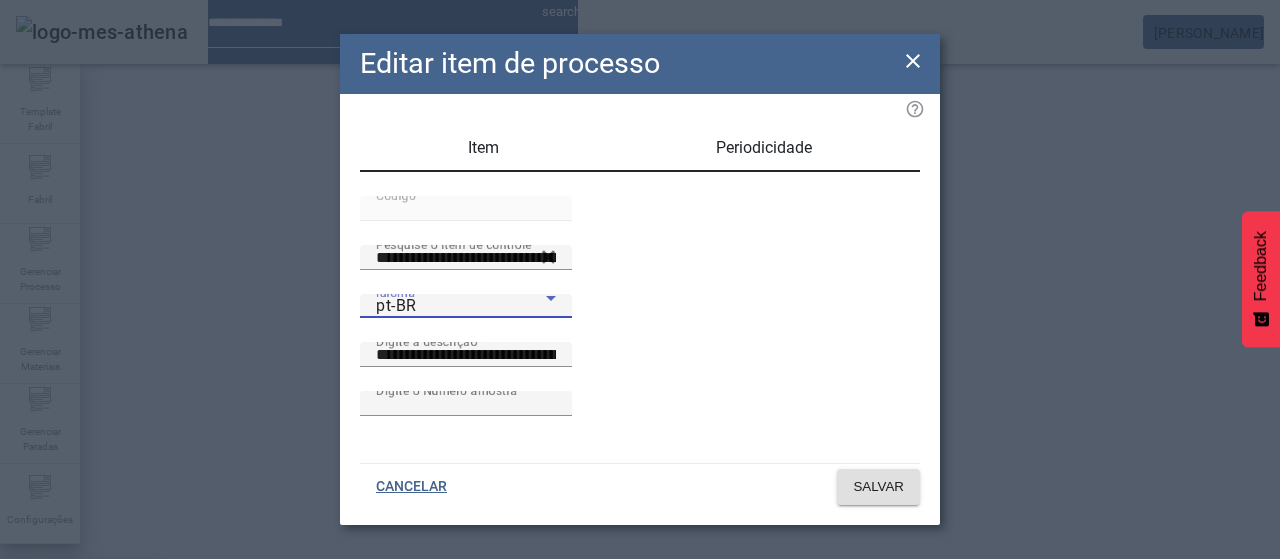 click on "es-ES" at bounding box center (81, 687) 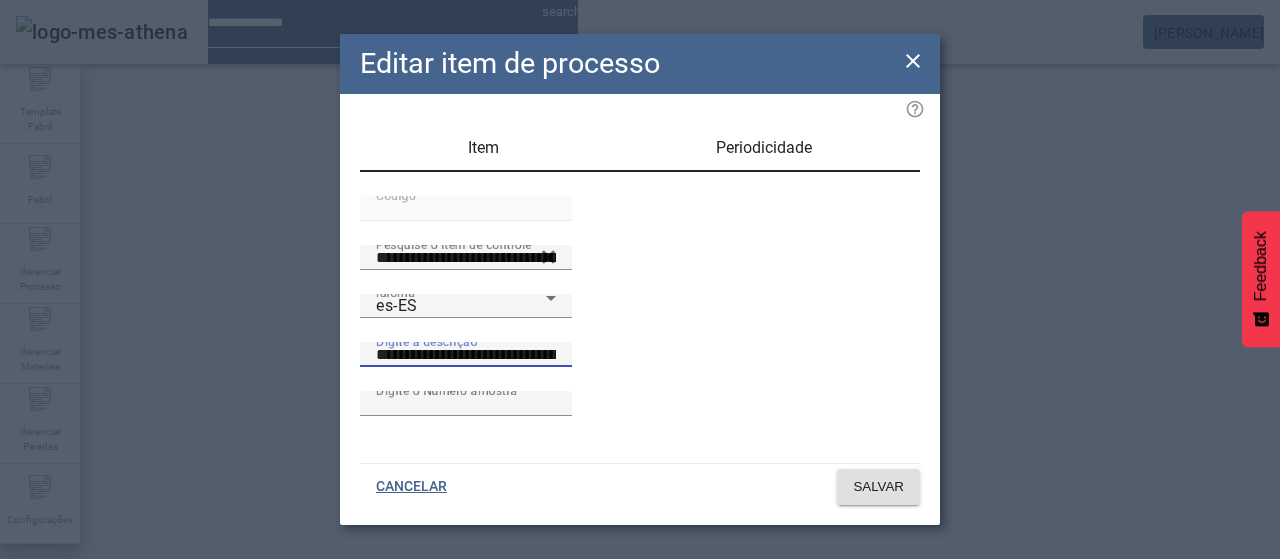 click on "**********" at bounding box center [466, 355] 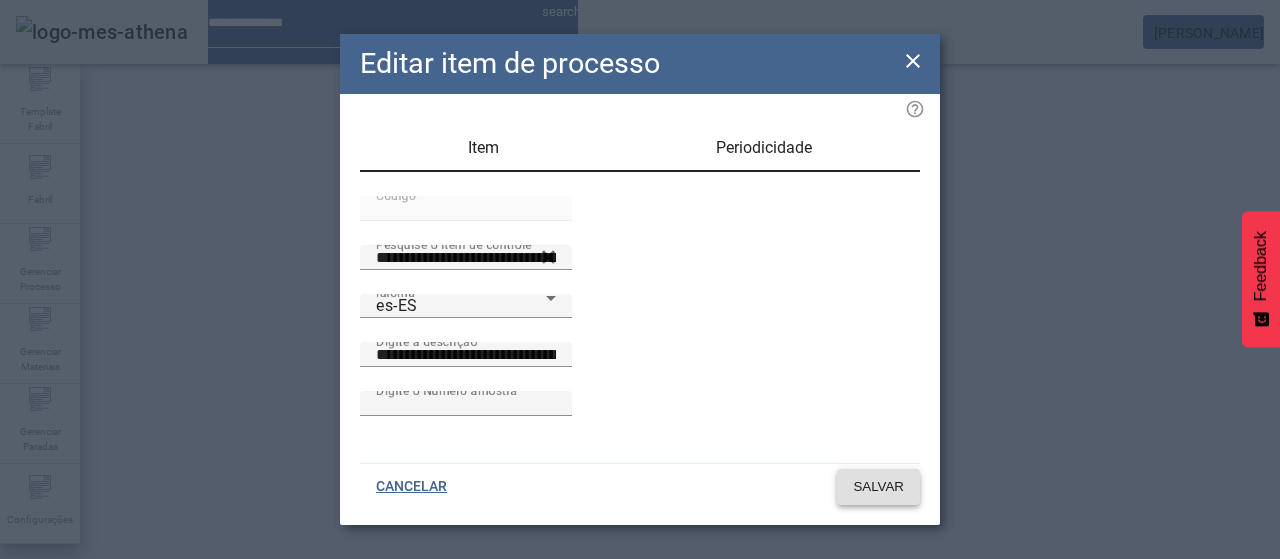 click on "SALVAR" 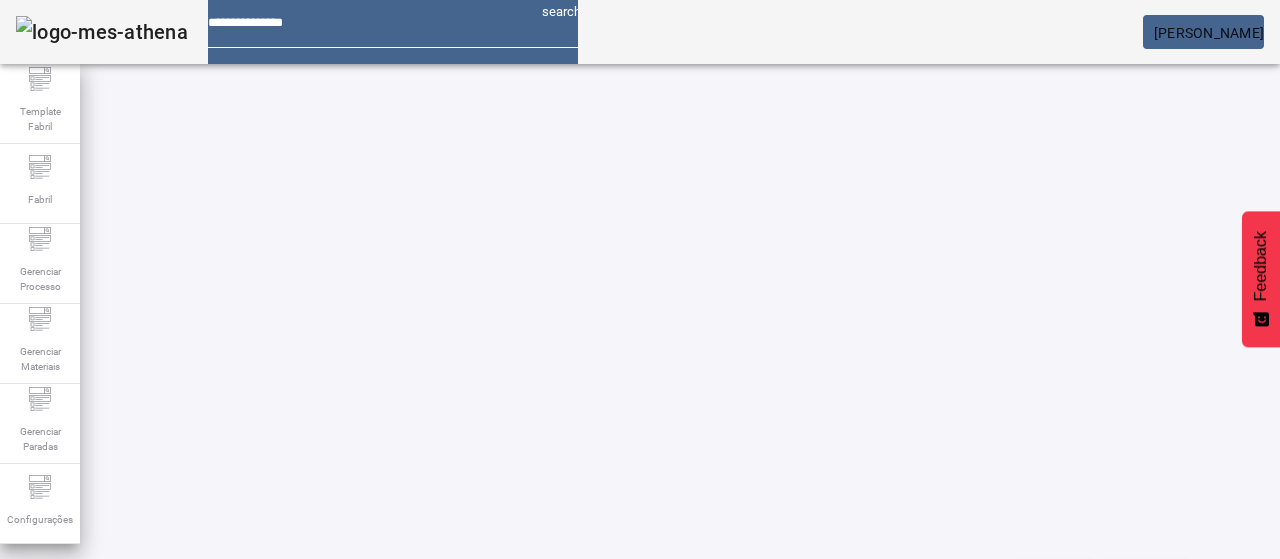 click on "Pesquise por item de processo" 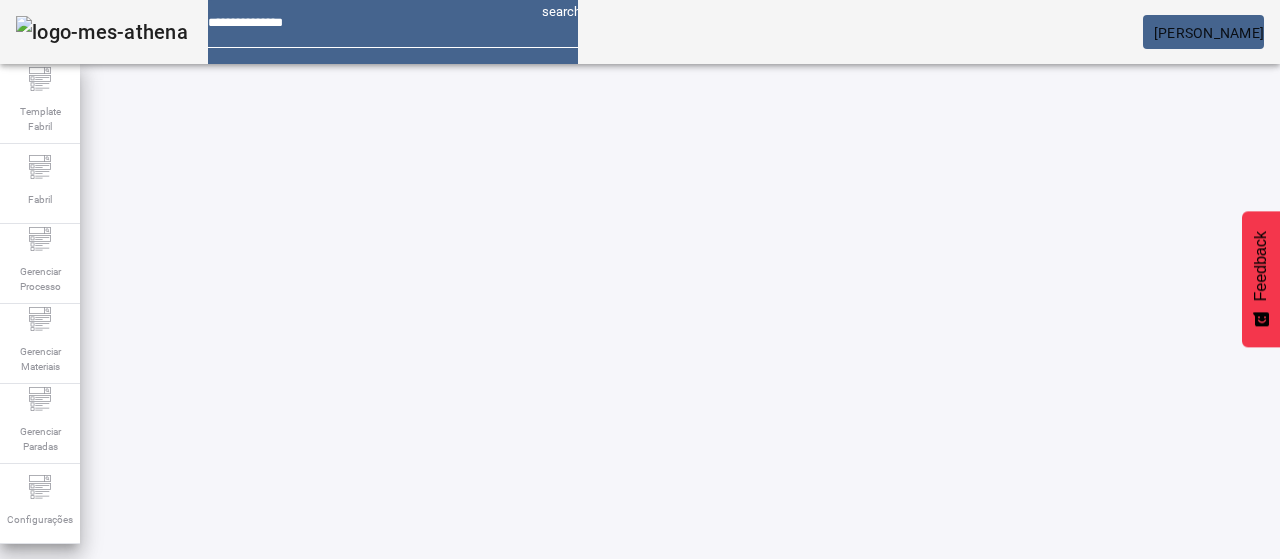 paste on "**********" 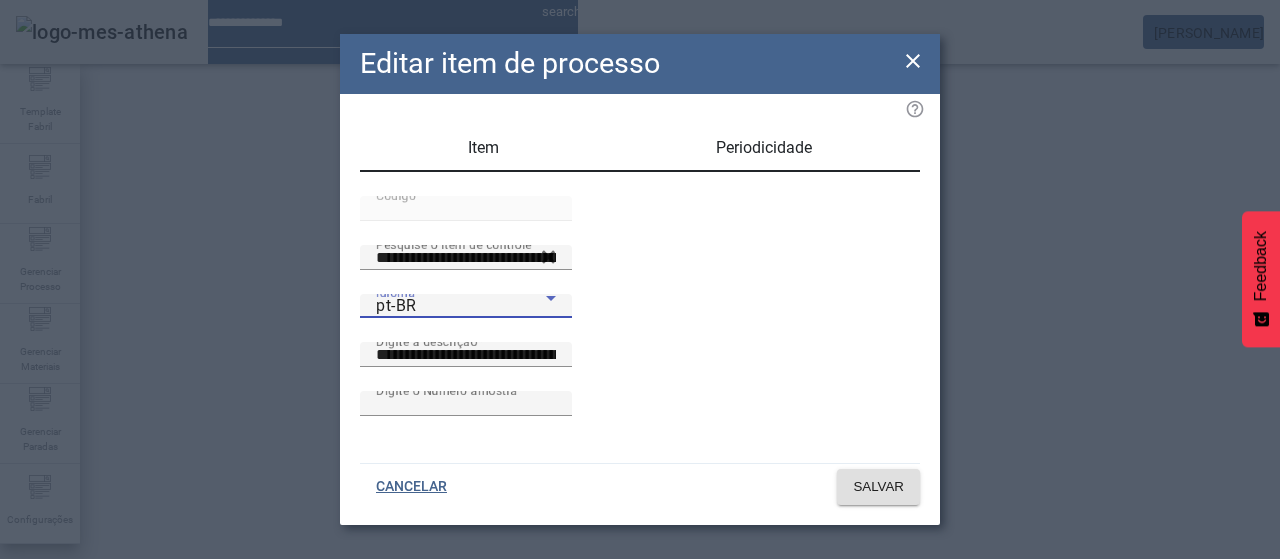 click on "pt-BR" at bounding box center [461, 306] 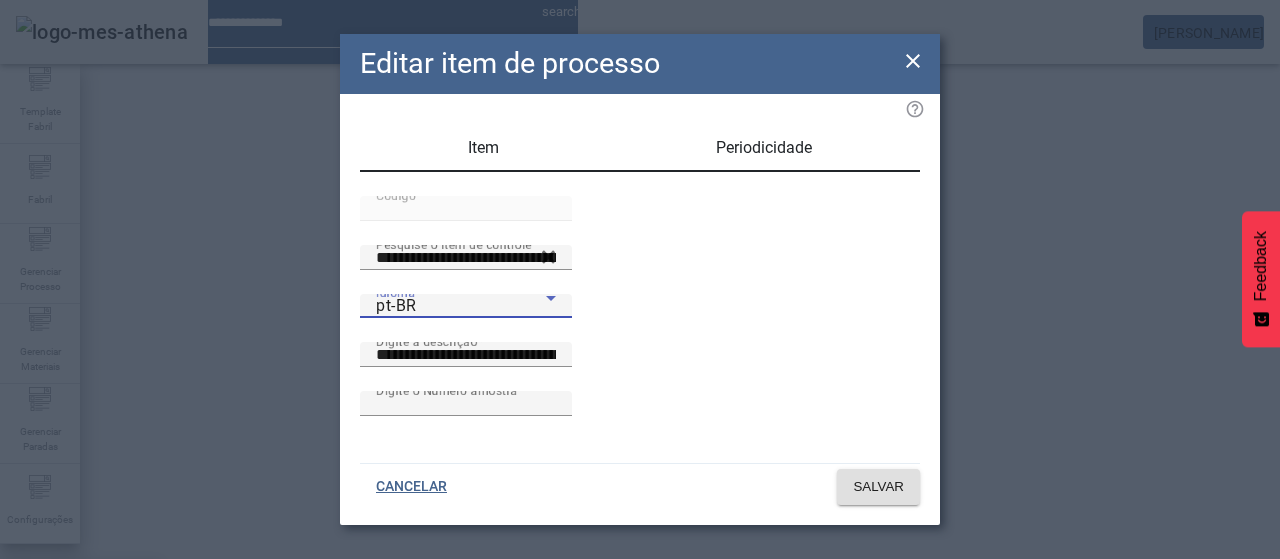 click on "es-ES" at bounding box center [81, 687] 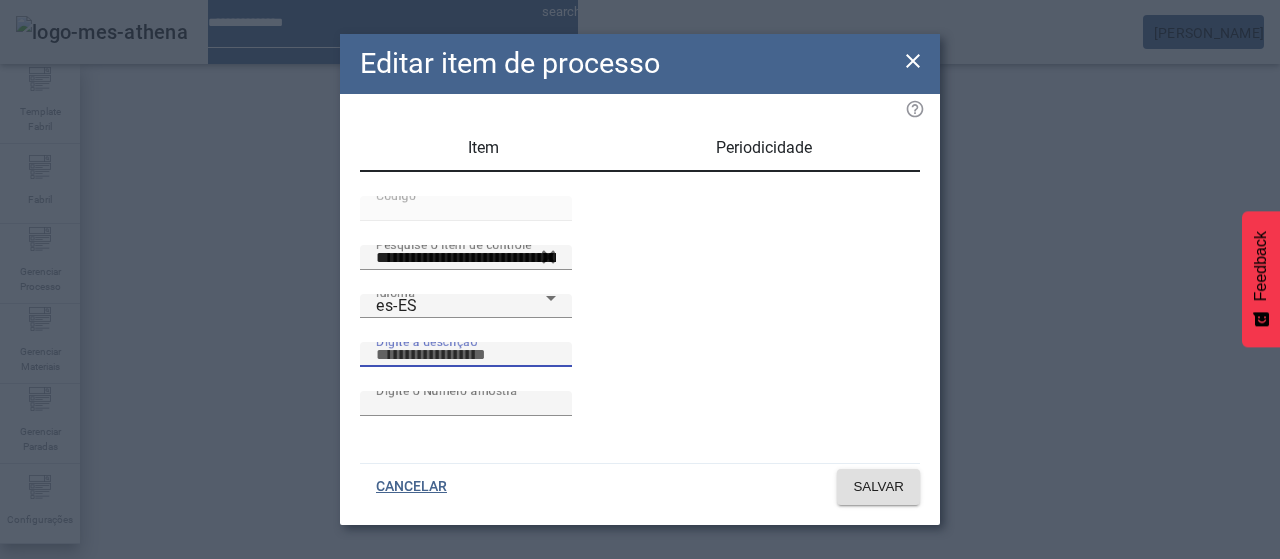 paste on "**********" 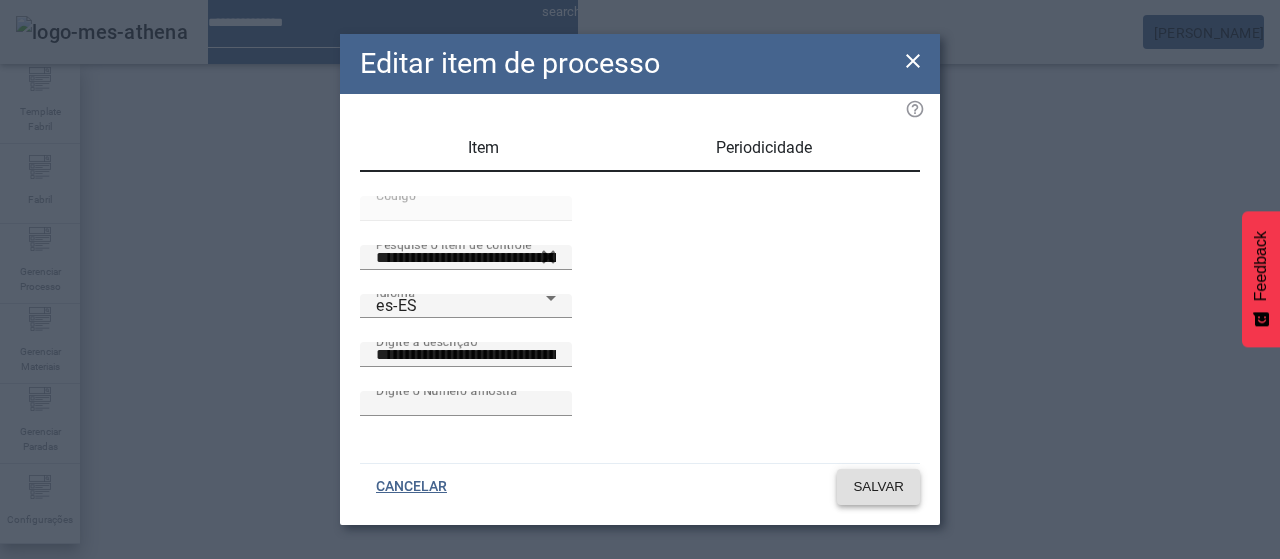 click on "SALVAR" 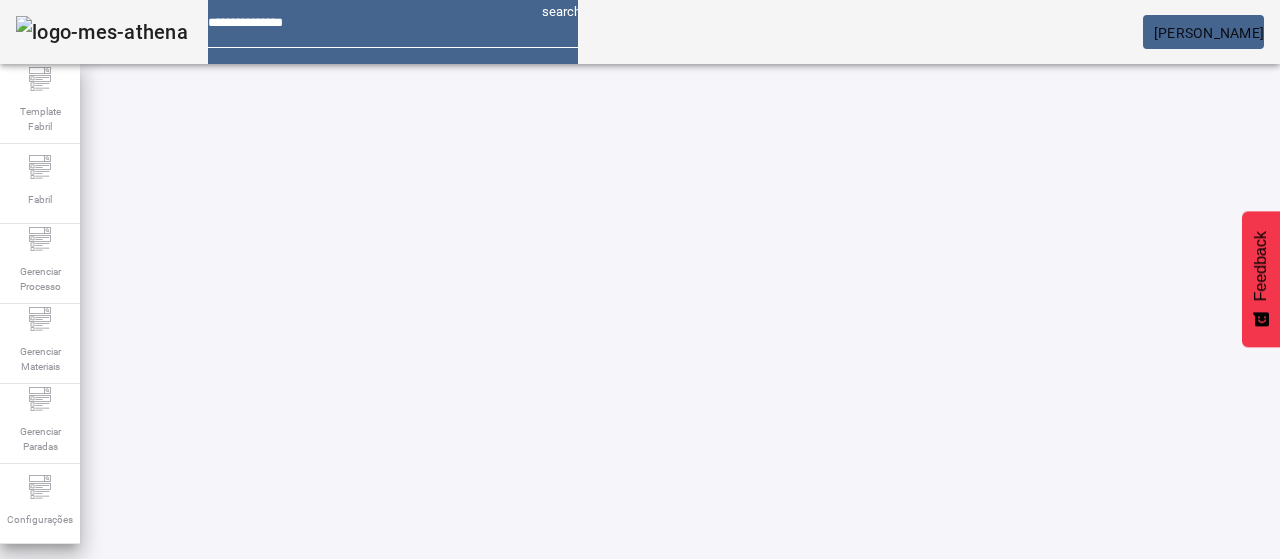 click on "EDITAR" at bounding box center [353, 768] 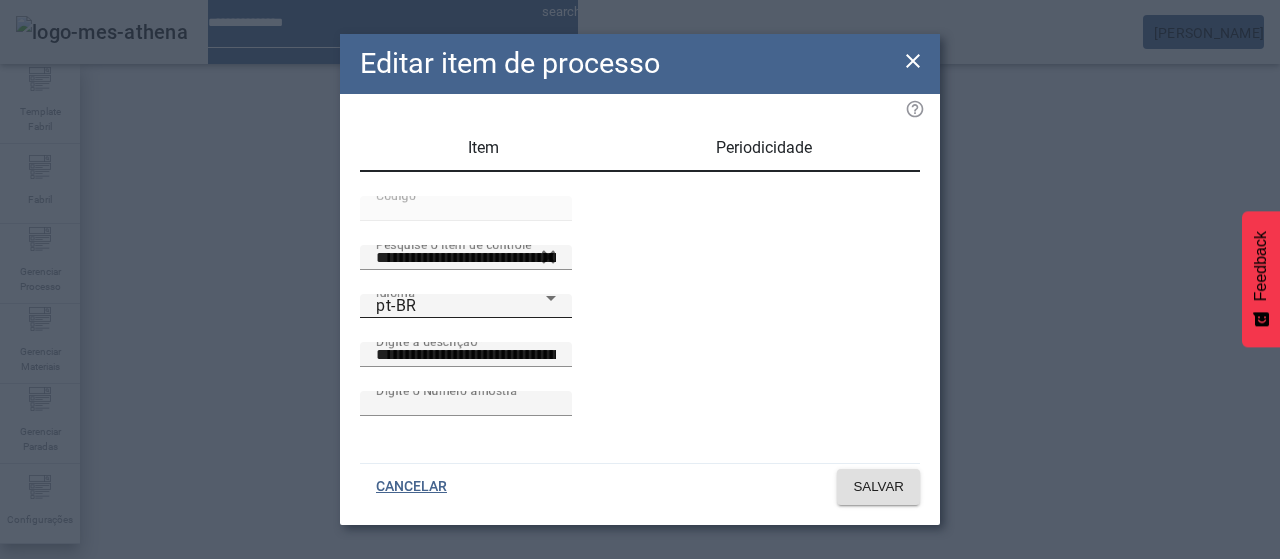 click on "pt-BR" at bounding box center [461, 306] 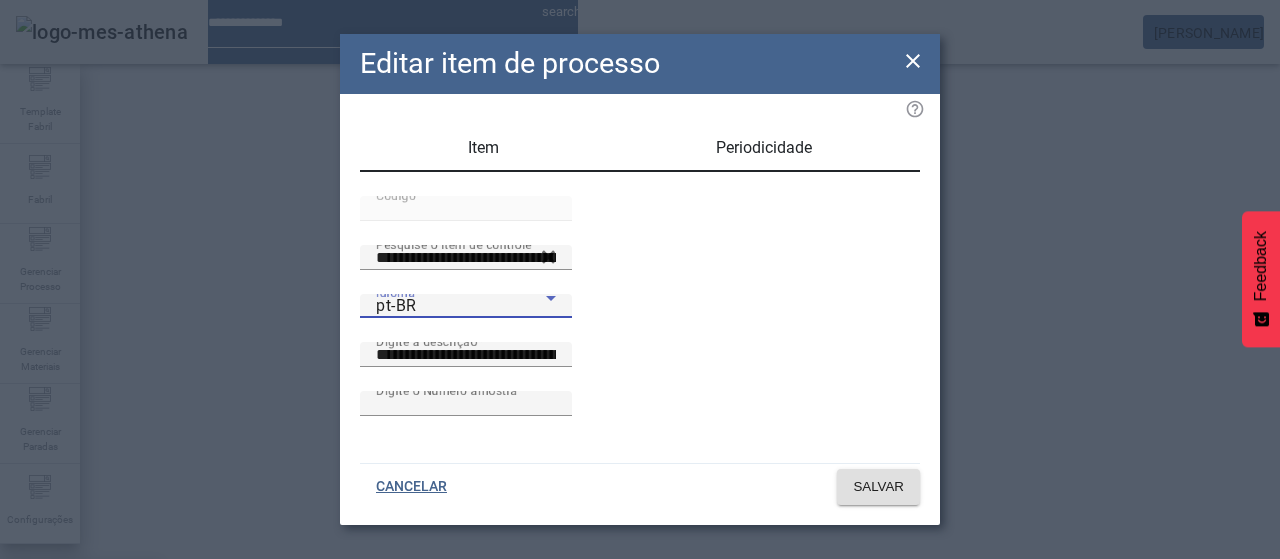 click on "es-ES" at bounding box center (81, 687) 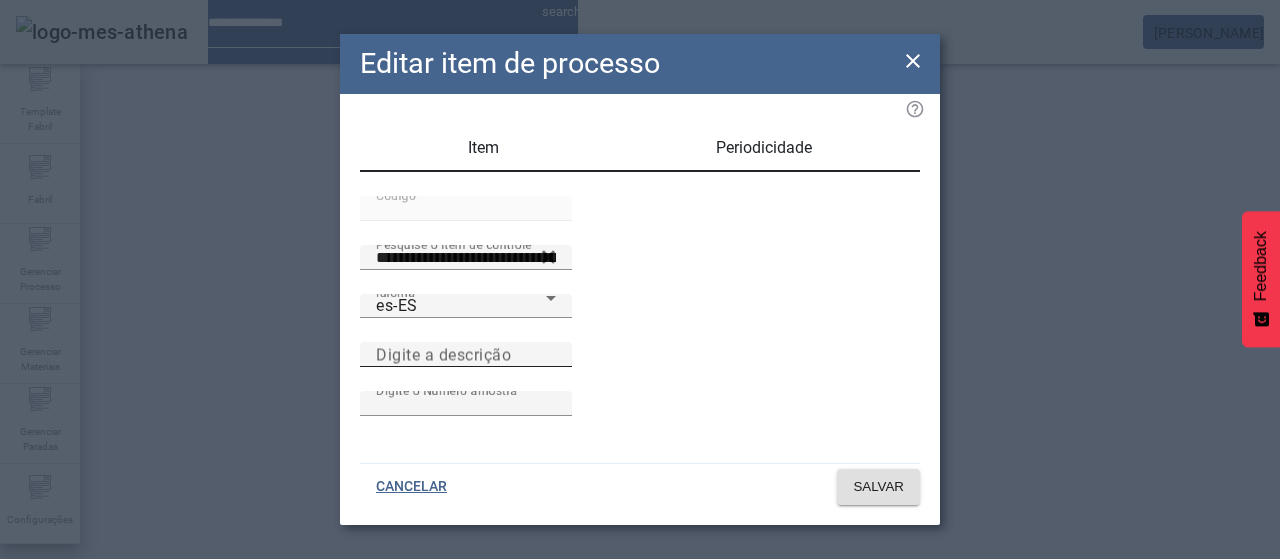 click on "Digite a descrição" at bounding box center [443, 354] 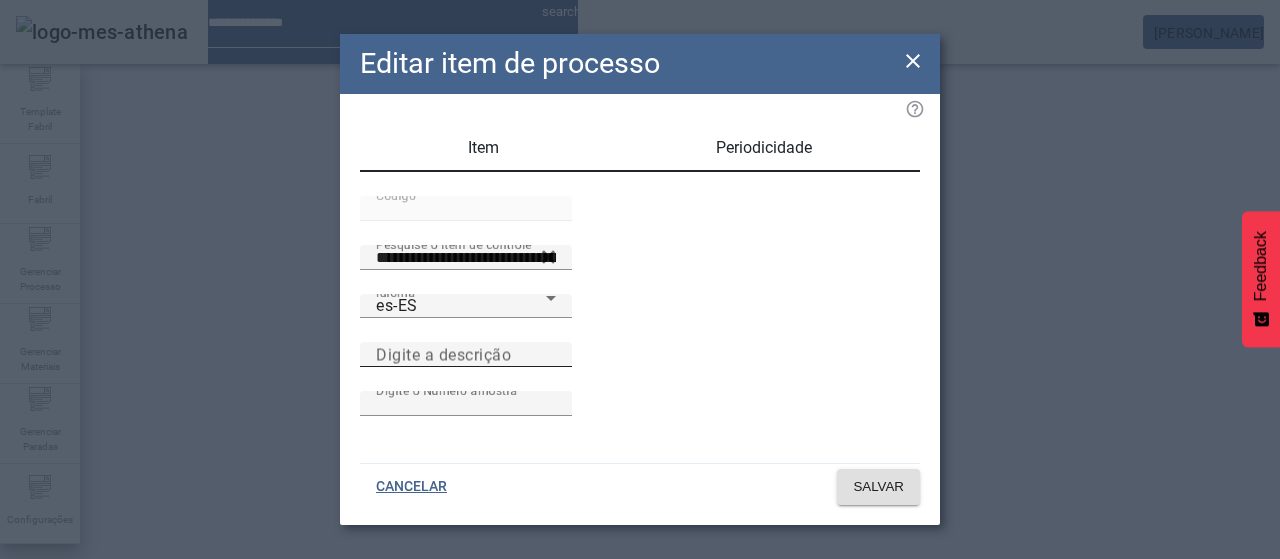 click on "Digite a descrição" at bounding box center (466, 355) 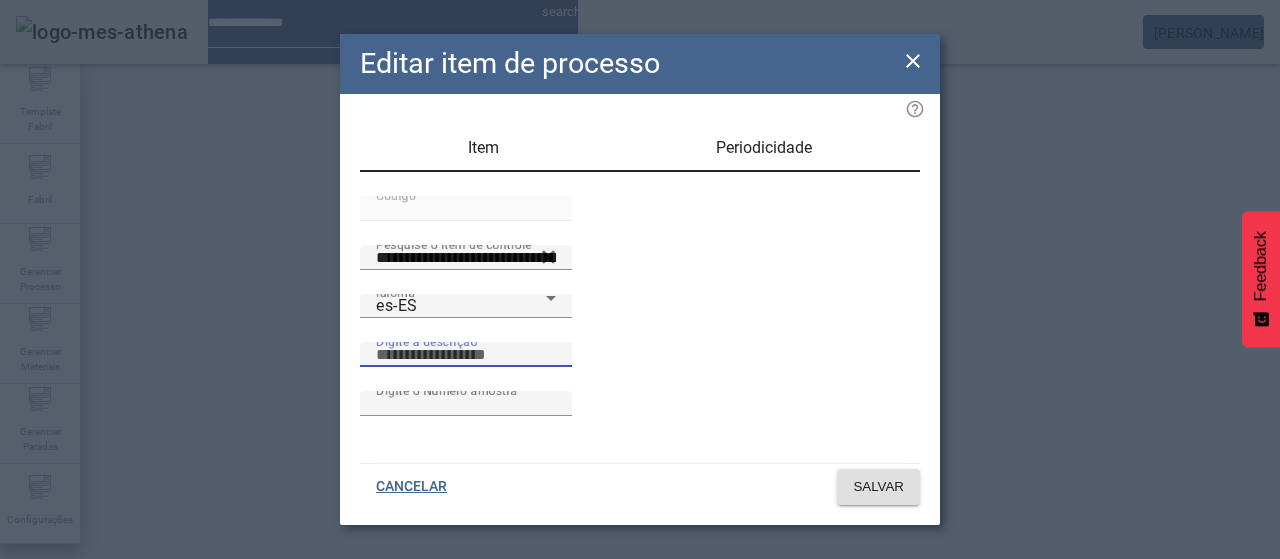 paste on "**********" 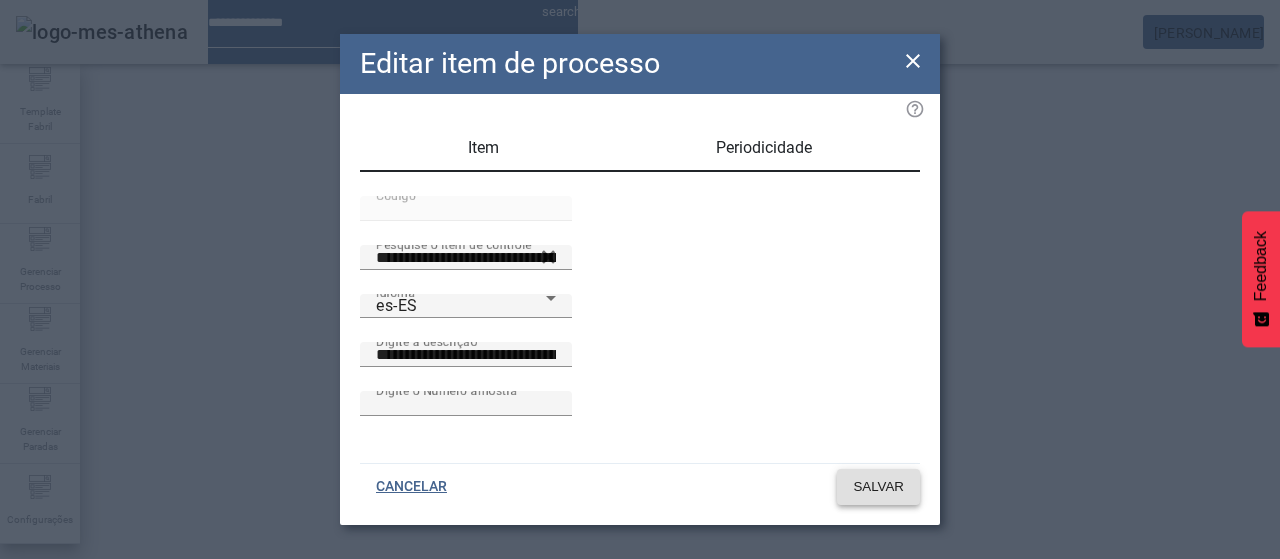 click 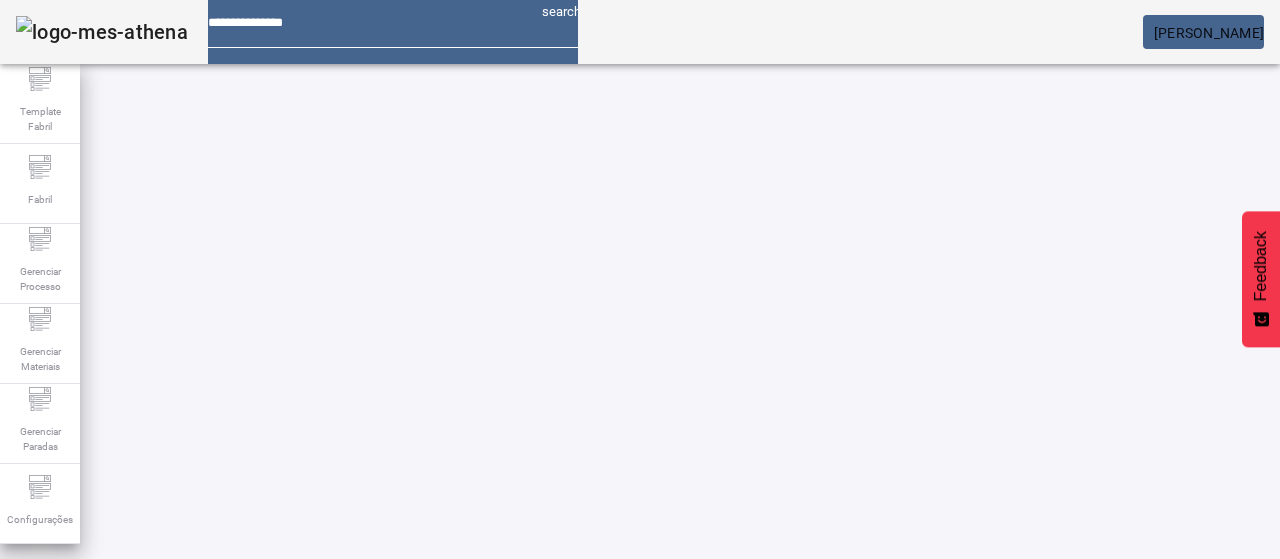 click on "EDITAR" at bounding box center (54, 918) 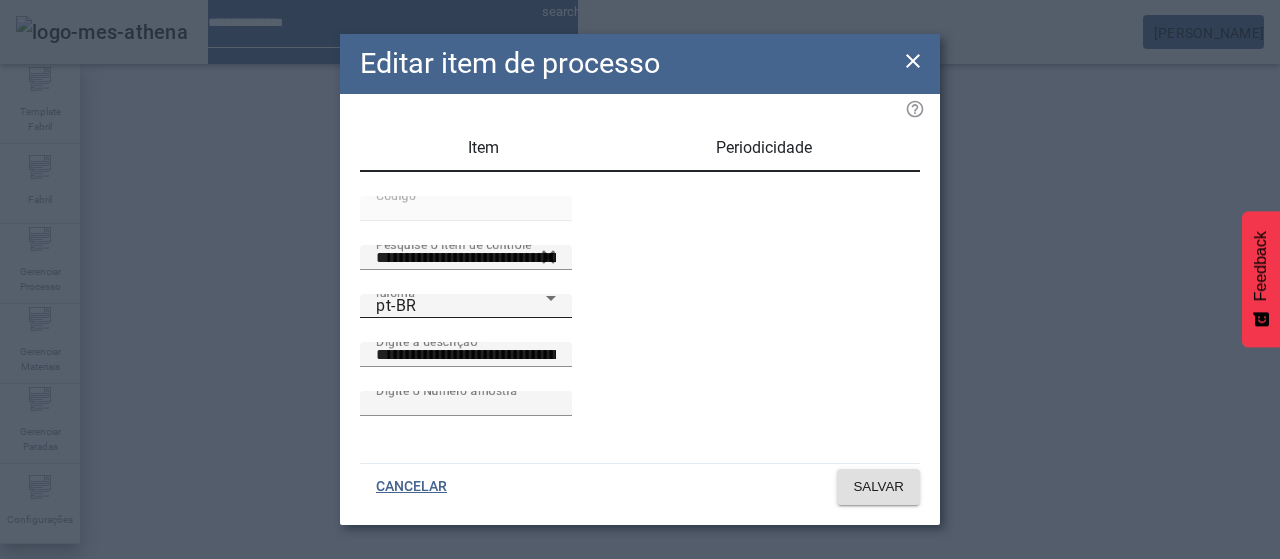 click on "pt-BR" at bounding box center [461, 306] 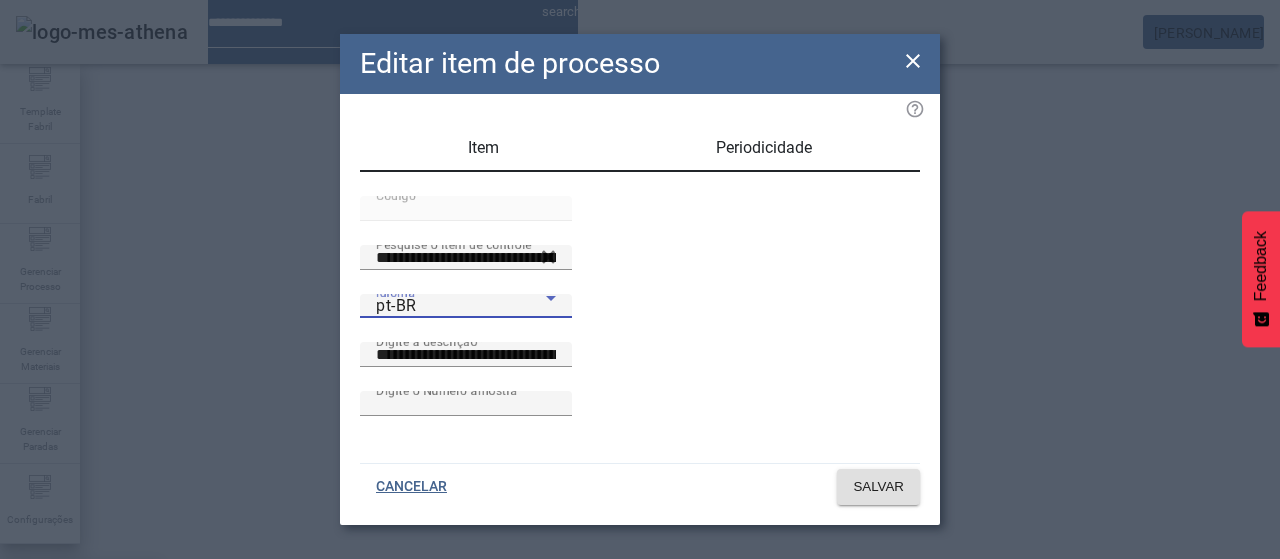 click on "es-ES" at bounding box center (81, 687) 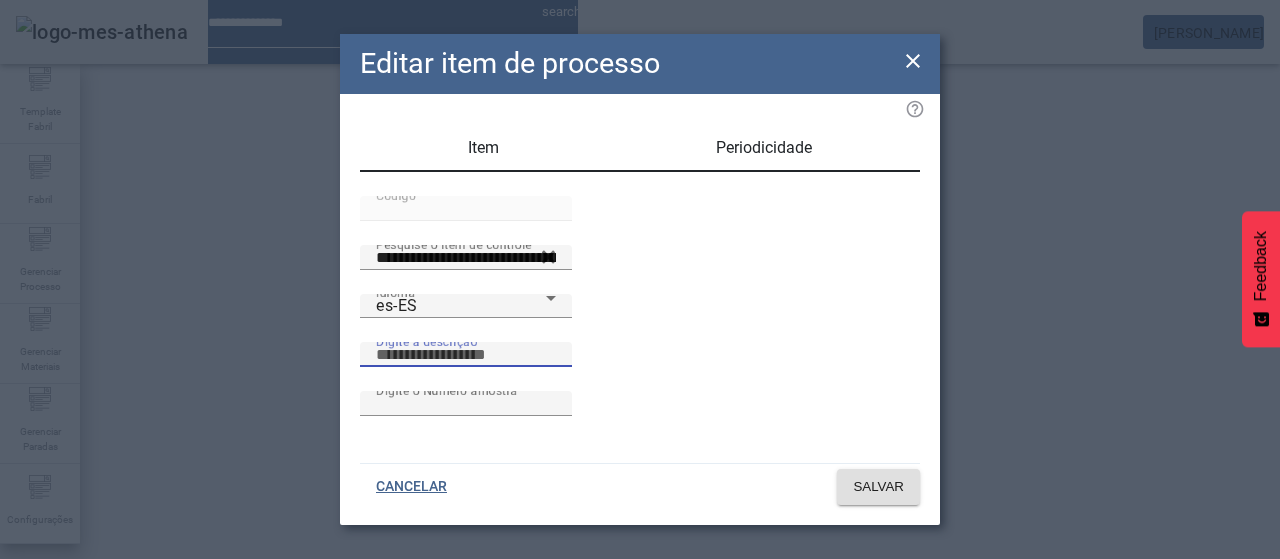 click on "Digite a descrição" at bounding box center [466, 355] 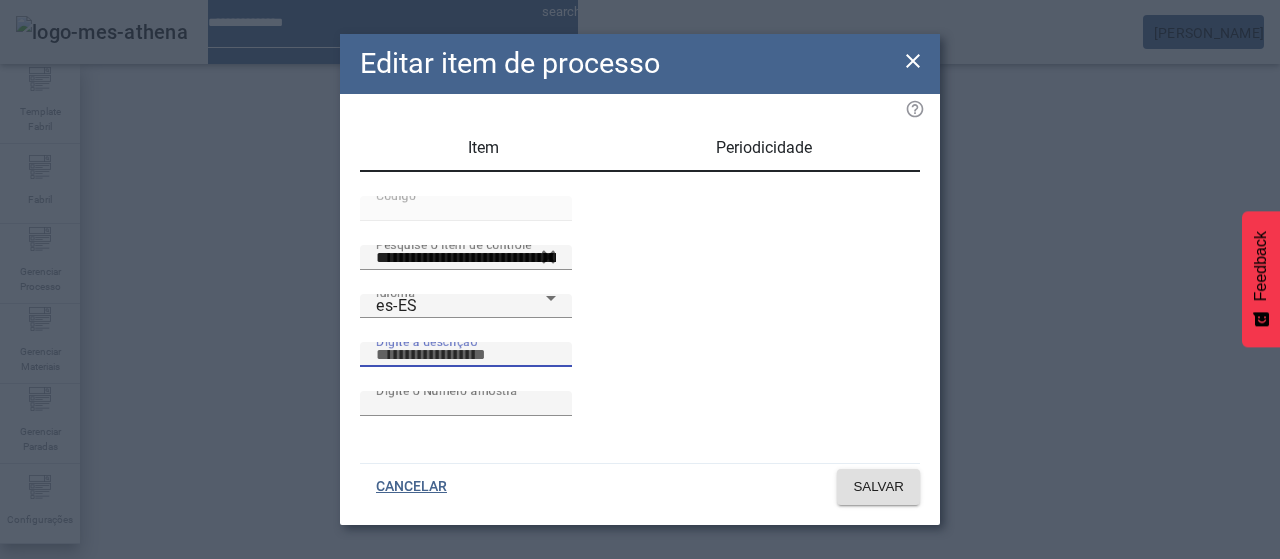 paste on "**********" 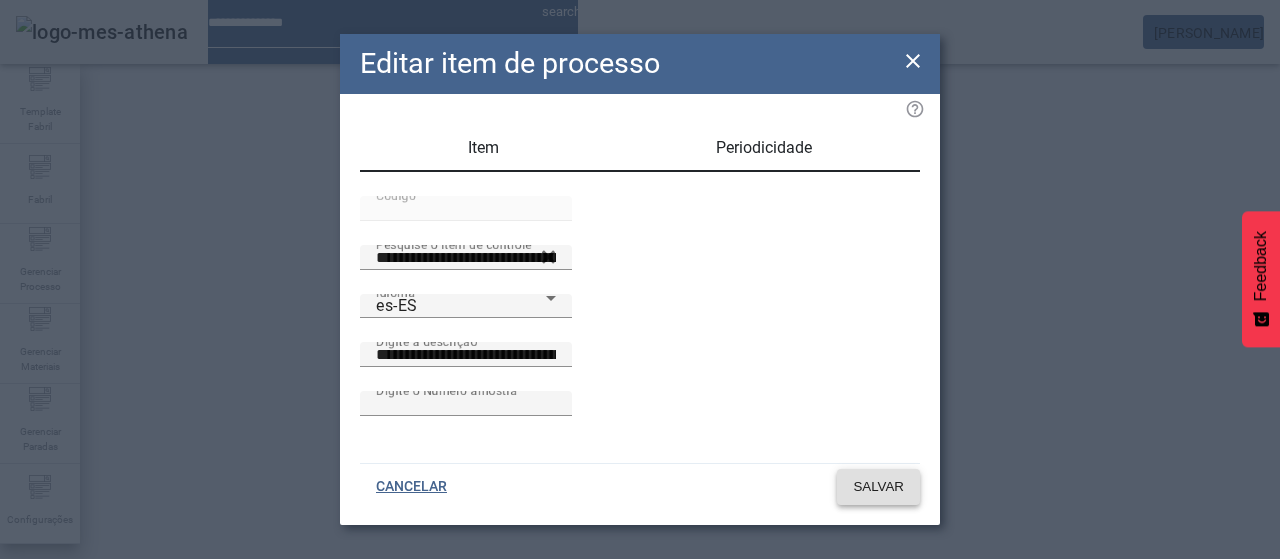 click on "SALVAR" 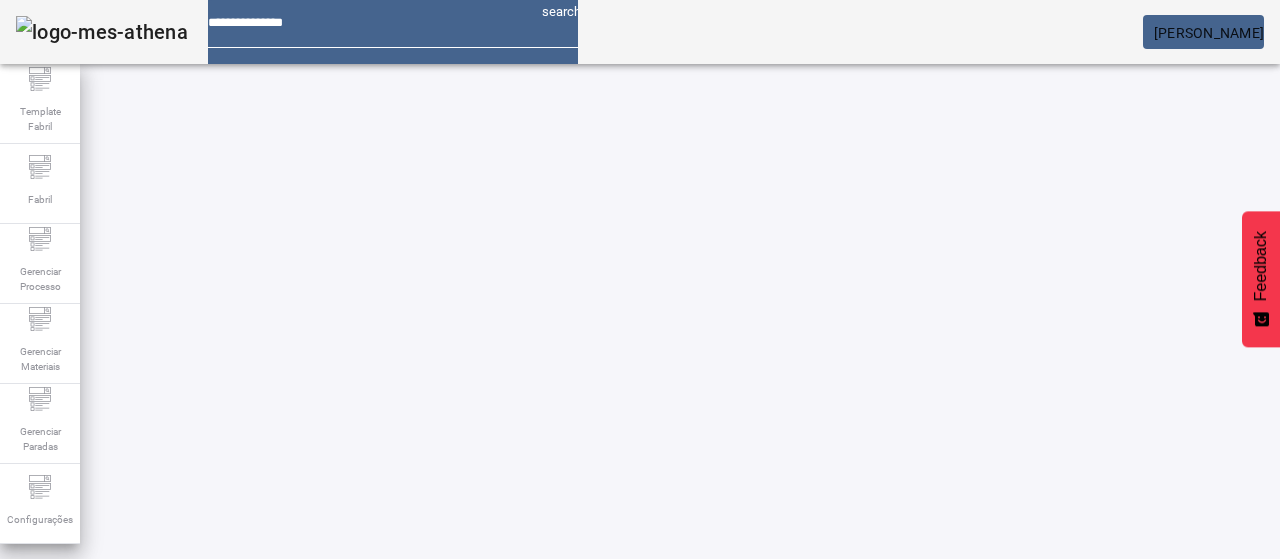 click on "EDITAR" at bounding box center (353, 918) 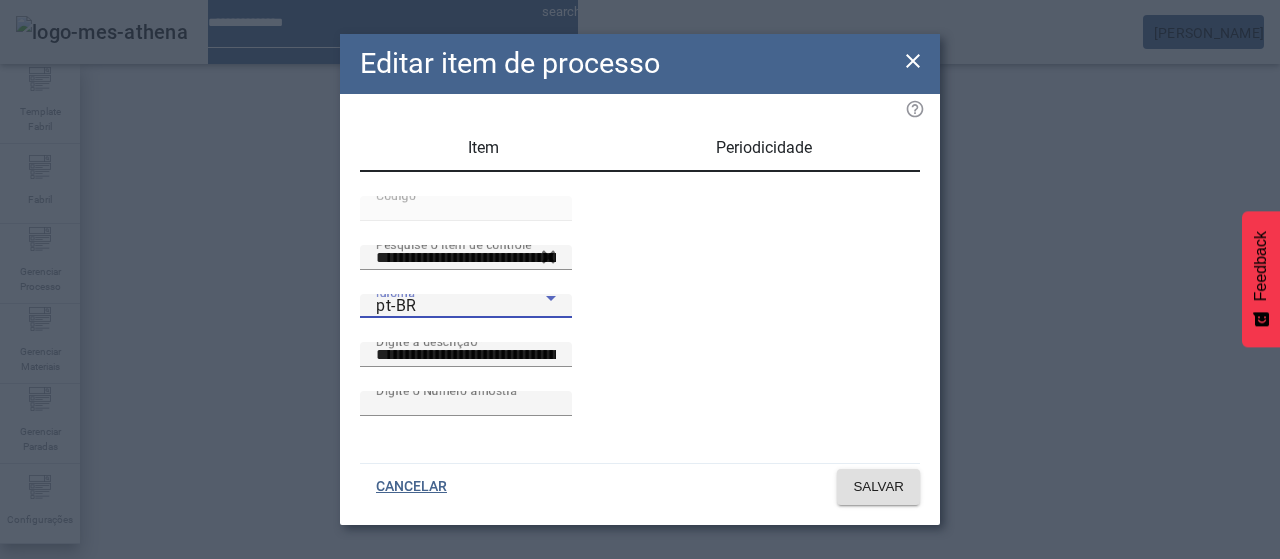 click on "pt-BR" at bounding box center (461, 306) 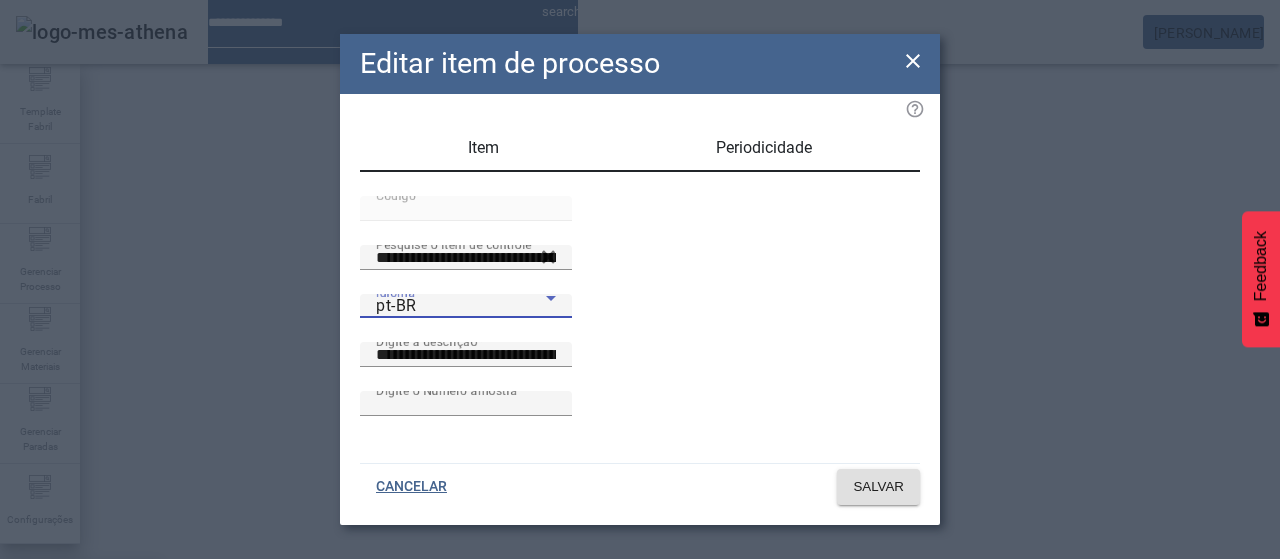 click on "es-ES" at bounding box center (81, 687) 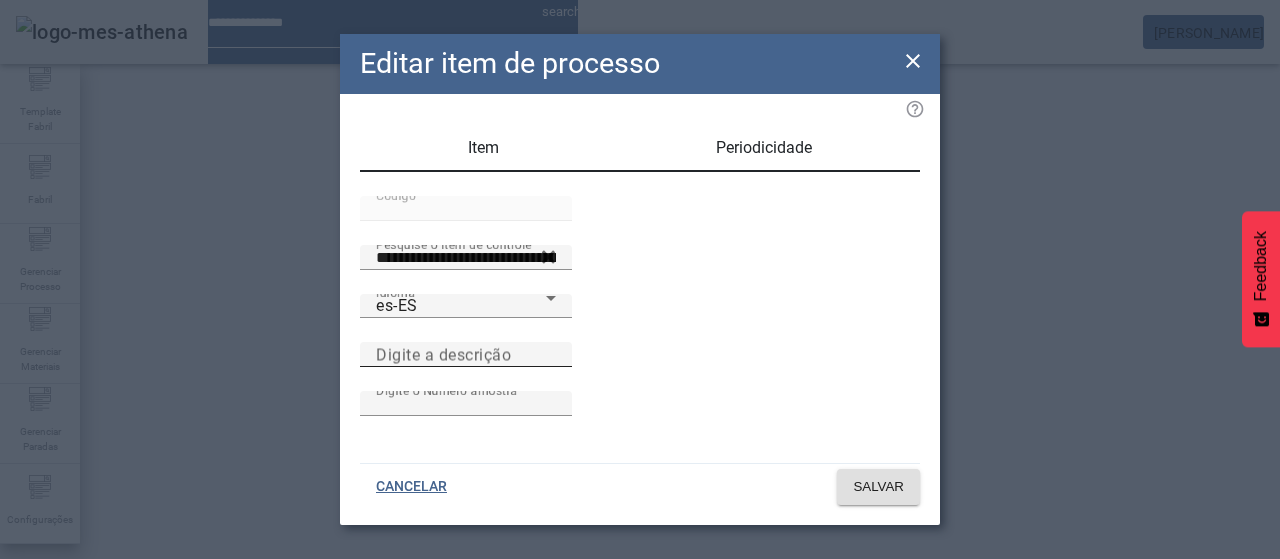 click on "Digite a descrição" at bounding box center (466, 354) 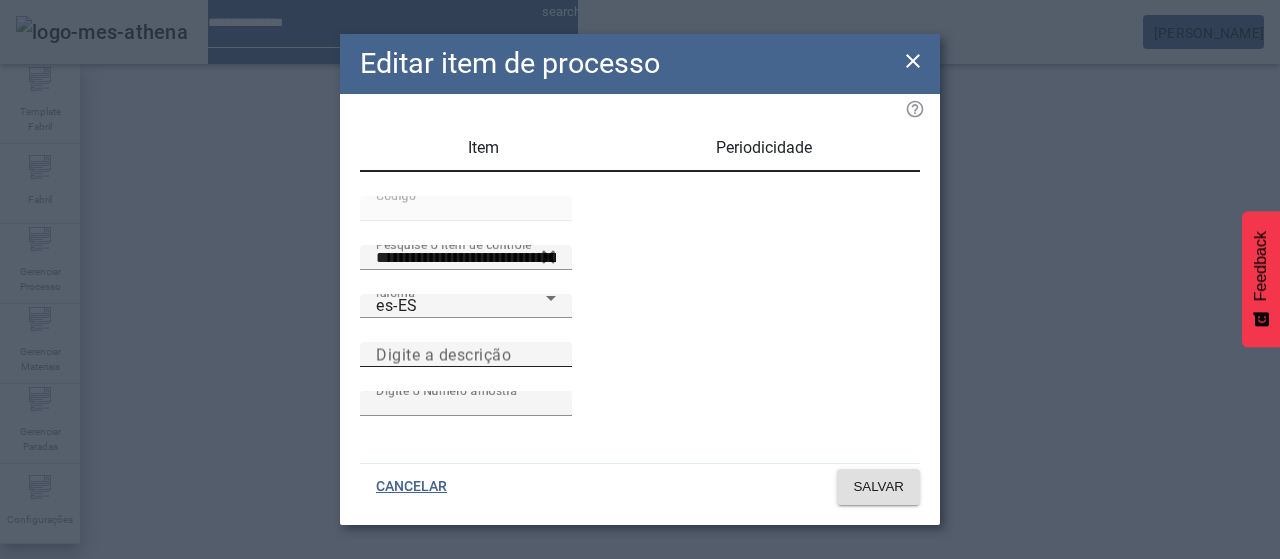 paste on "**********" 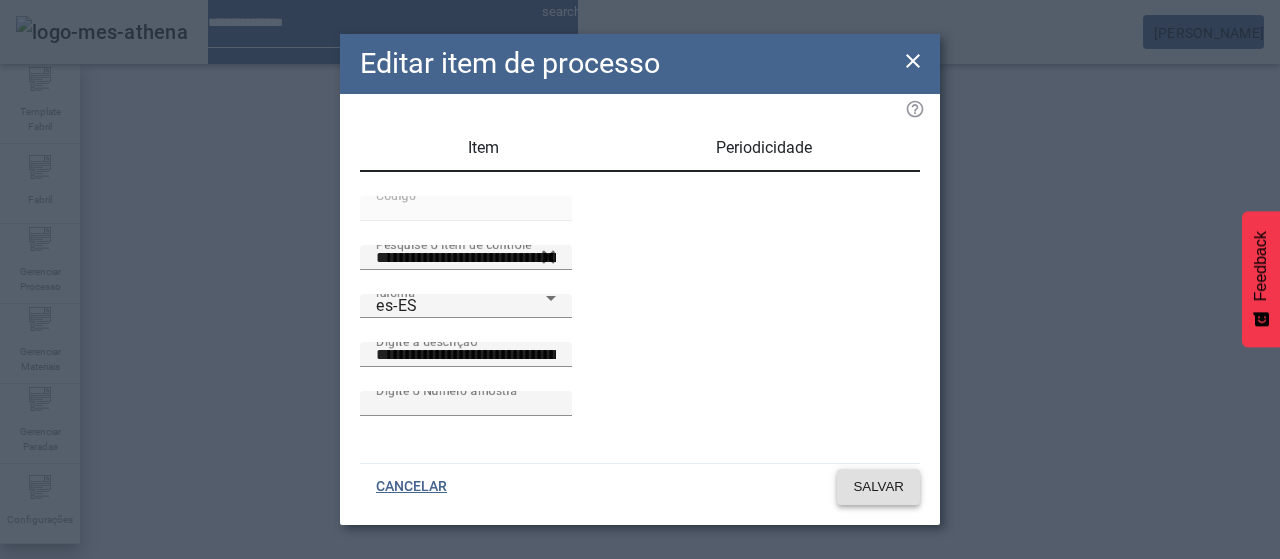 click on "SALVAR" 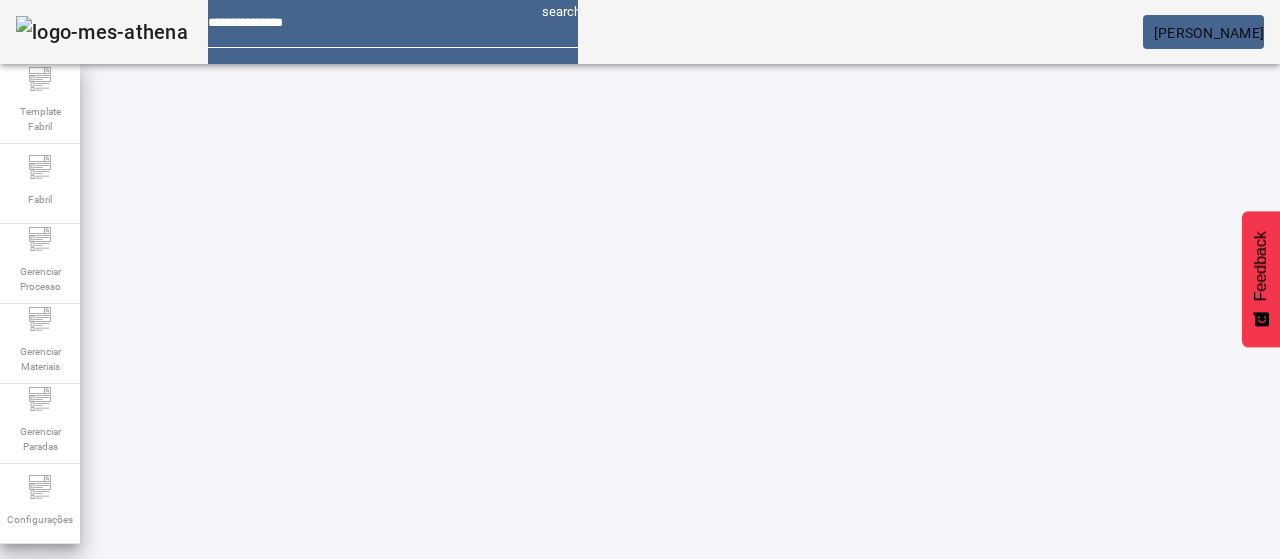 click on "EDITAR" at bounding box center [353, 768] 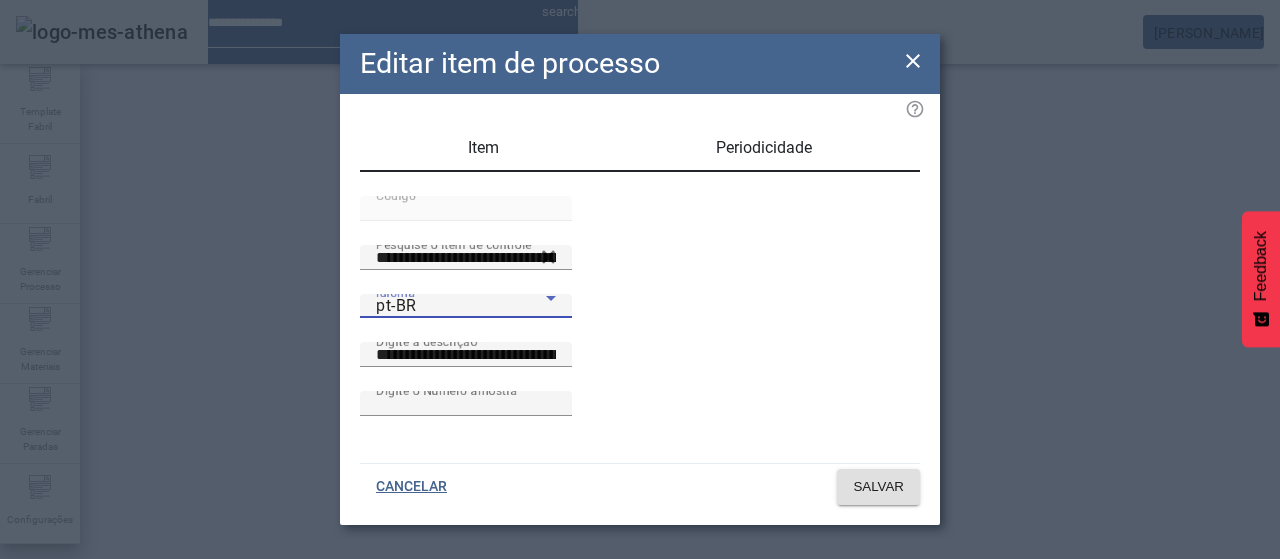 click on "pt-BR" at bounding box center [461, 306] 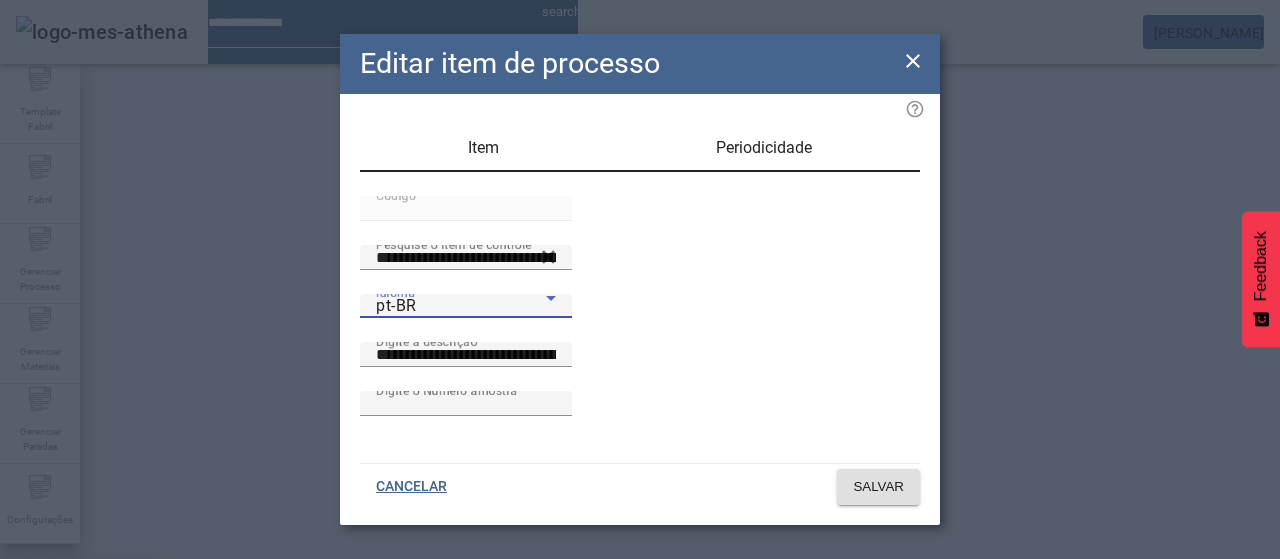 click on "es-ES" at bounding box center (81, 687) 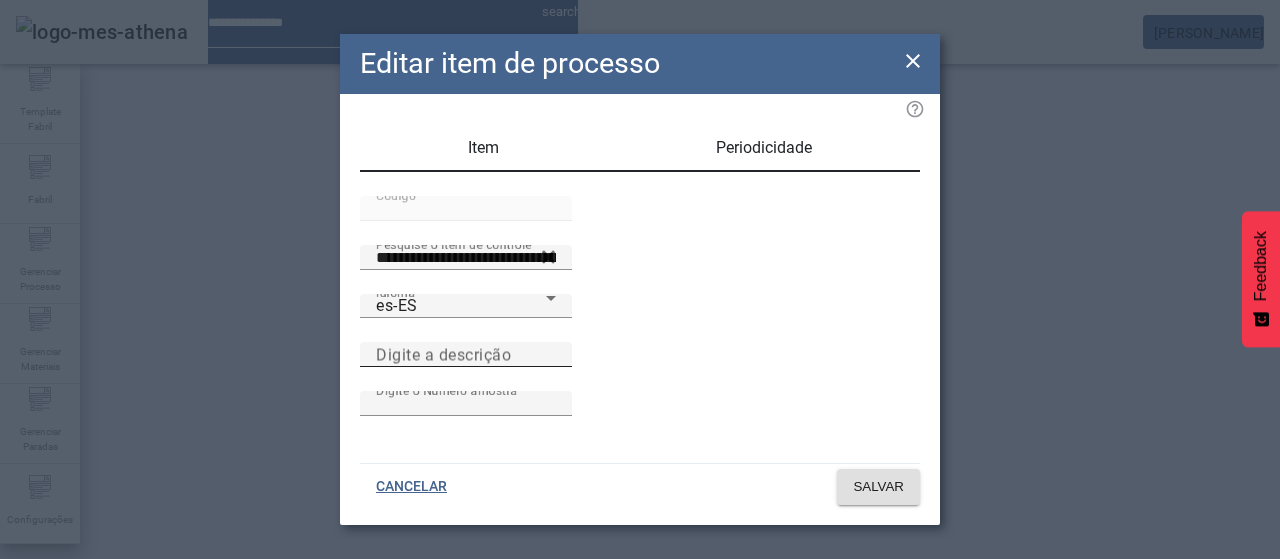 click on "Digite a descrição" at bounding box center [443, 354] 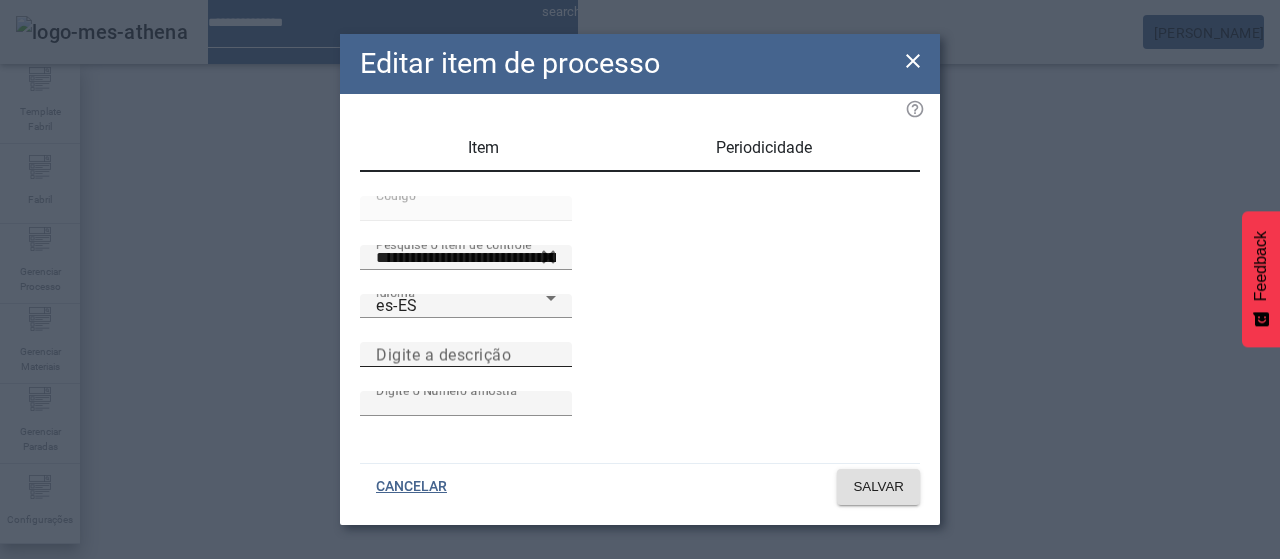 click on "Digite a descrição" at bounding box center (466, 355) 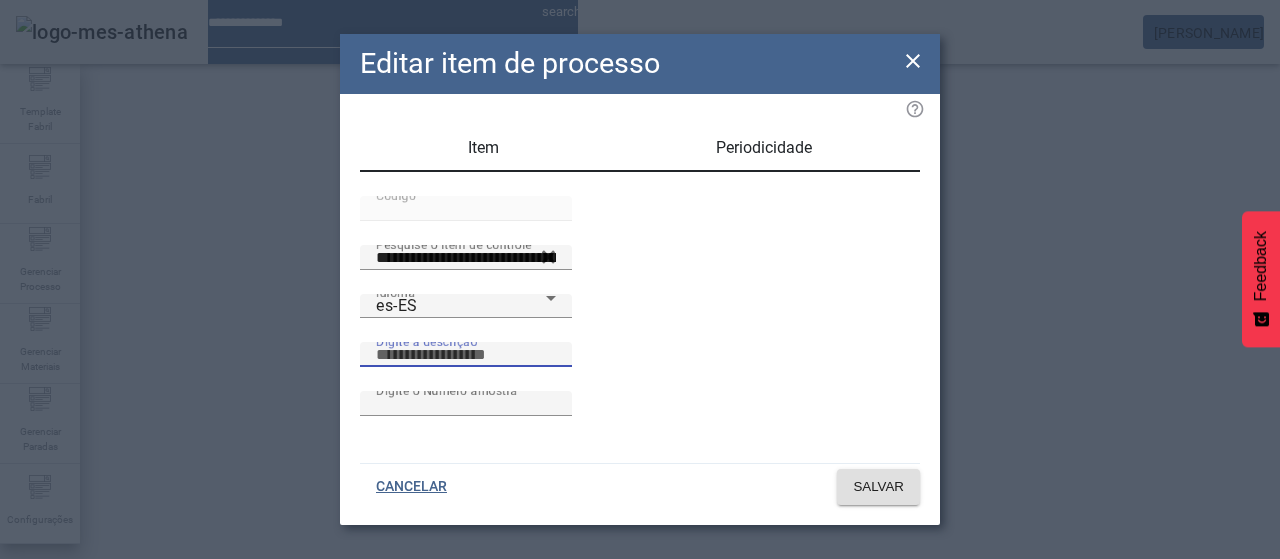 paste on "**********" 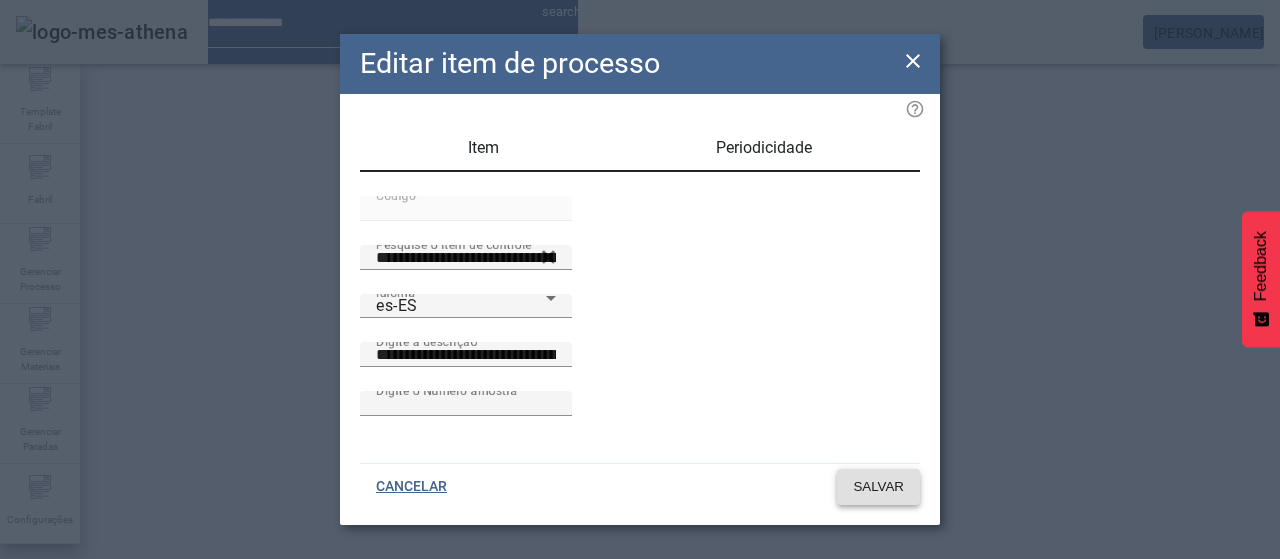 click 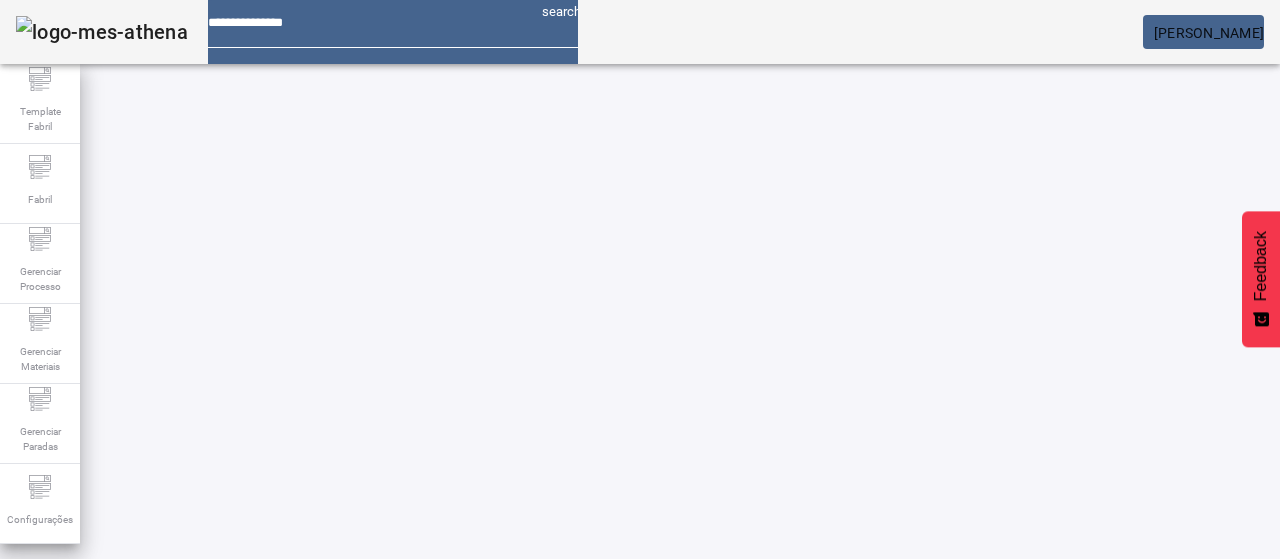 click on "EDITAR" at bounding box center (353, 768) 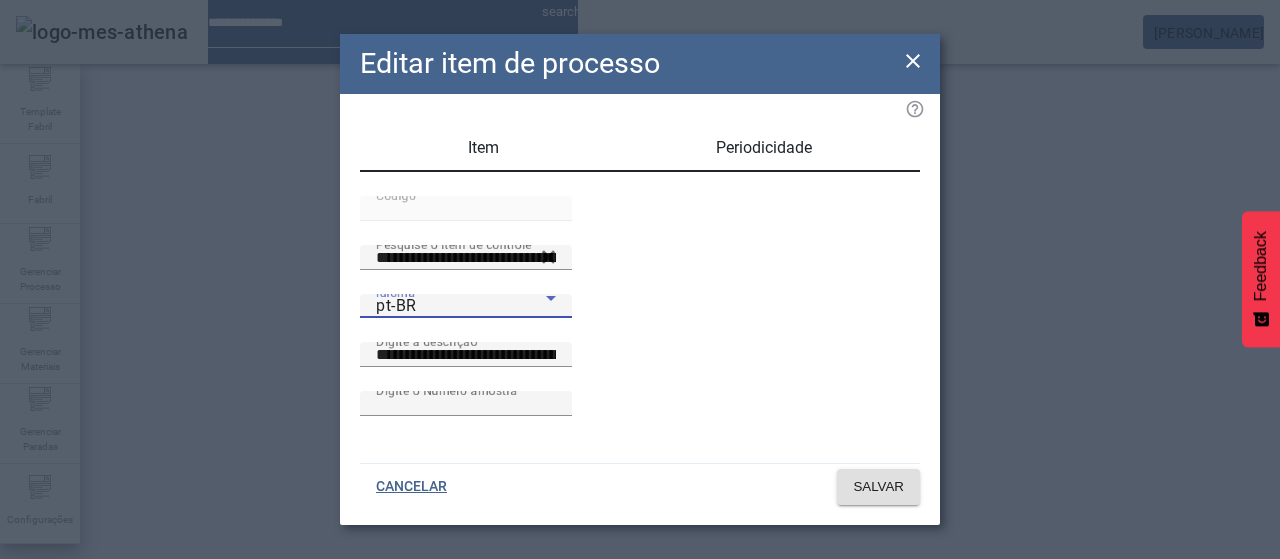 click on "pt-BR" at bounding box center (461, 306) 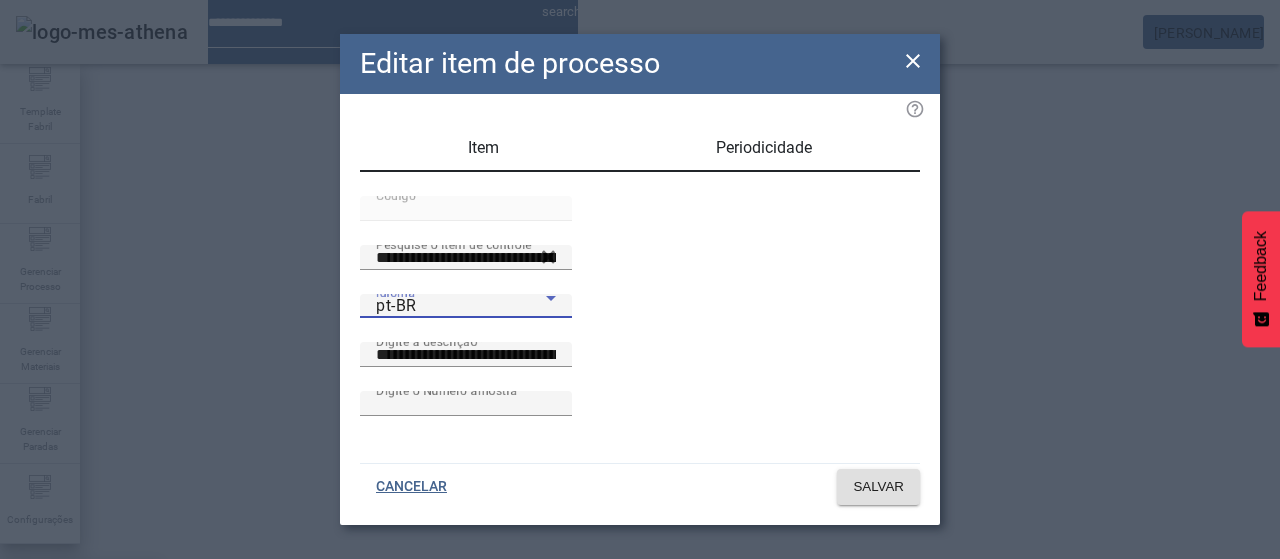 click on "es-ES" at bounding box center (81, 687) 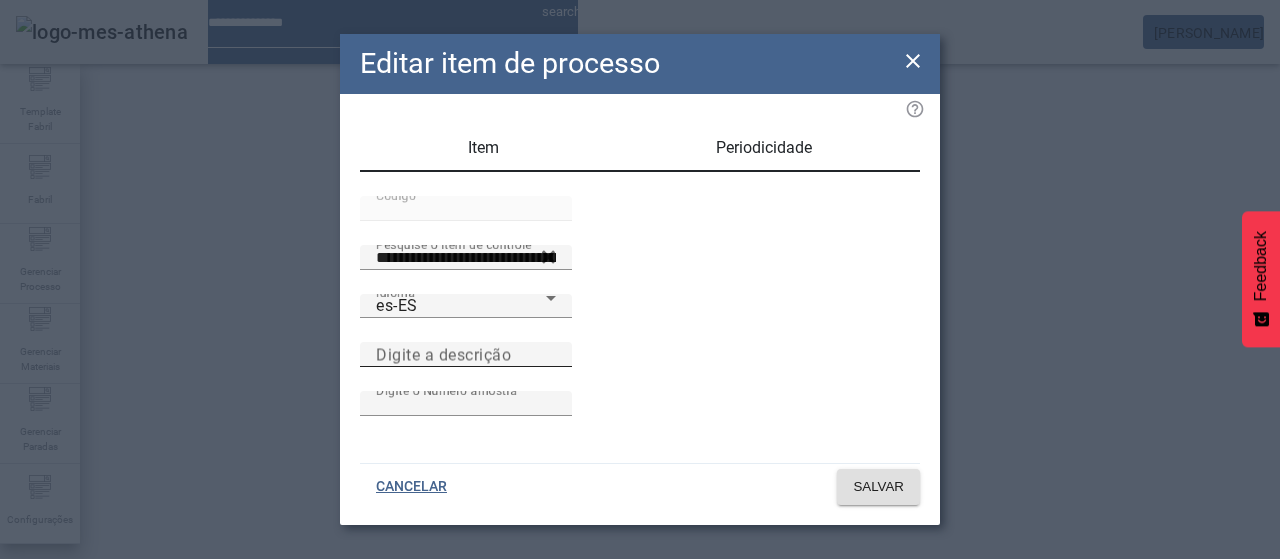 click on "Digite a descrição" at bounding box center (443, 354) 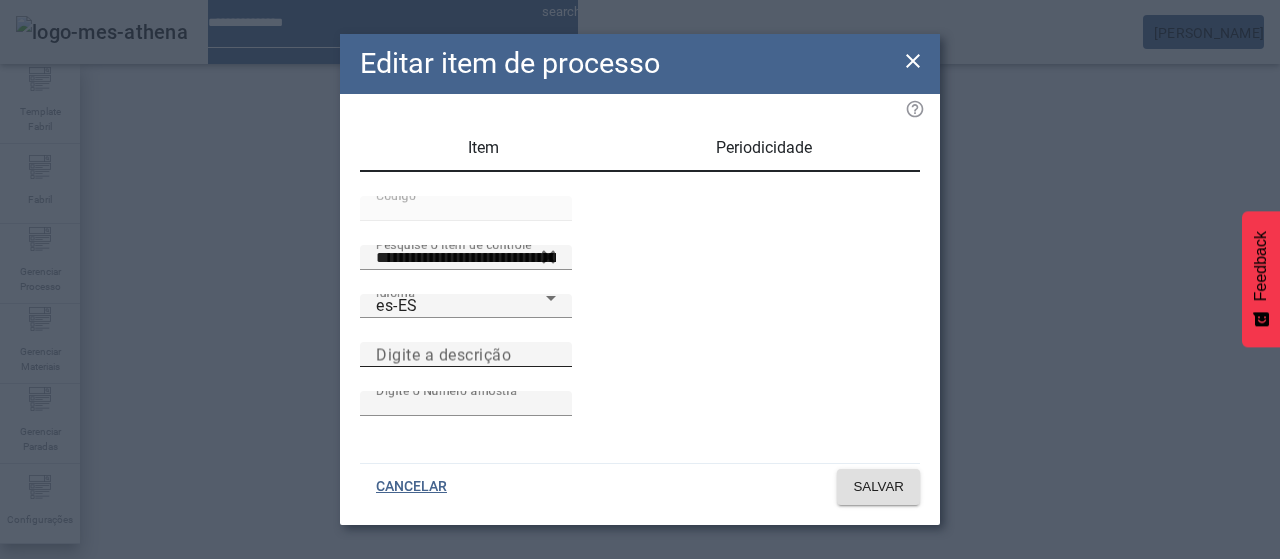 click on "Digite a descrição" at bounding box center (466, 355) 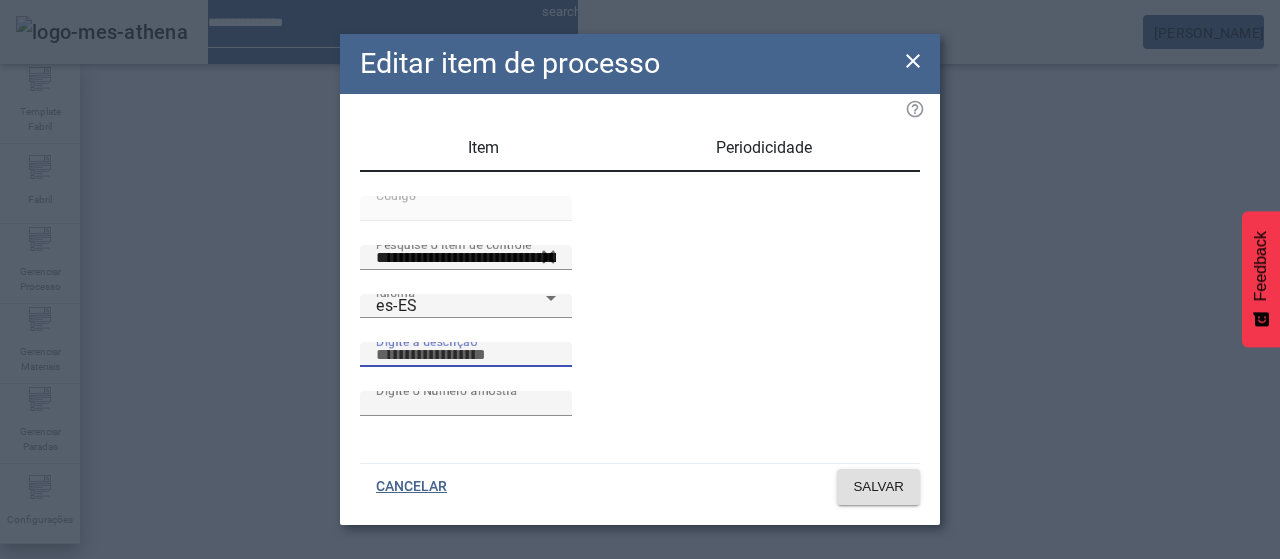 paste on "**********" 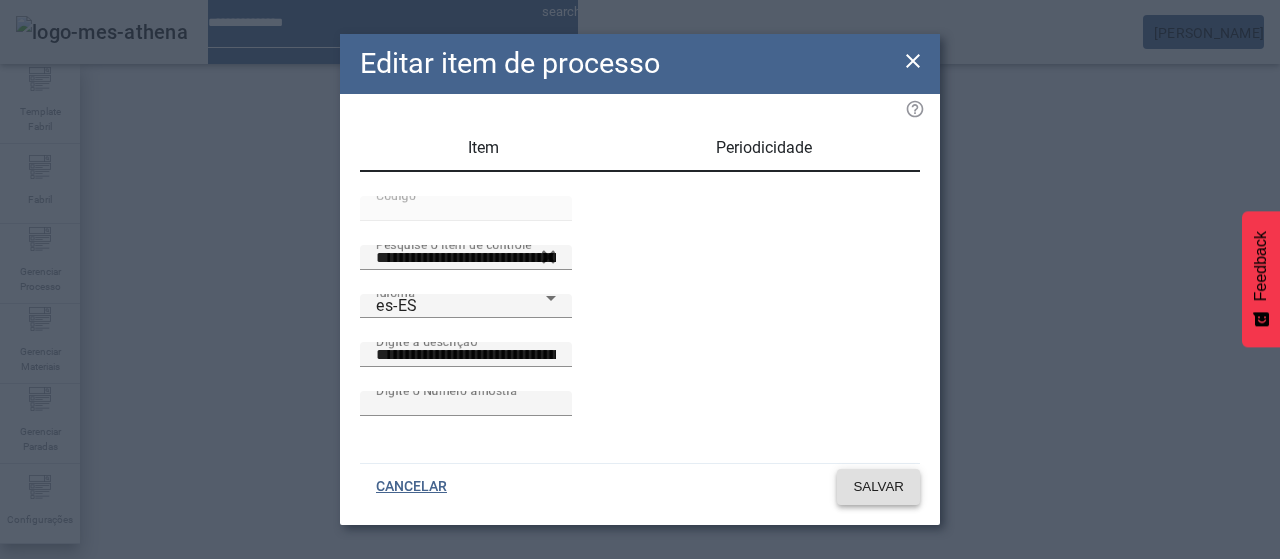 click on "SALVAR" 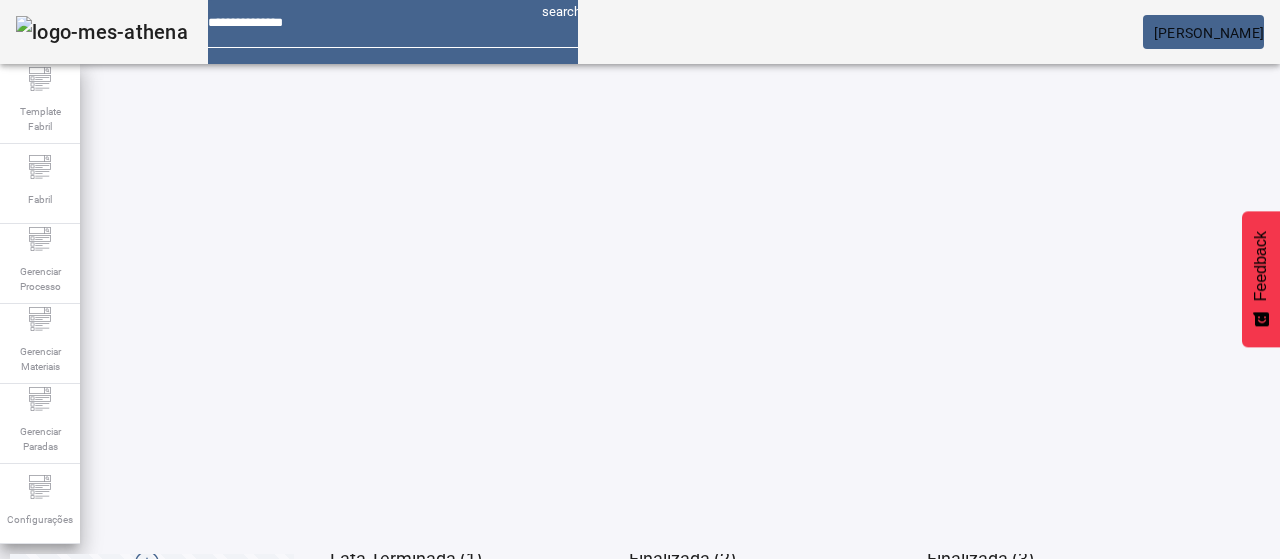 scroll, scrollTop: 274, scrollLeft: 0, axis: vertical 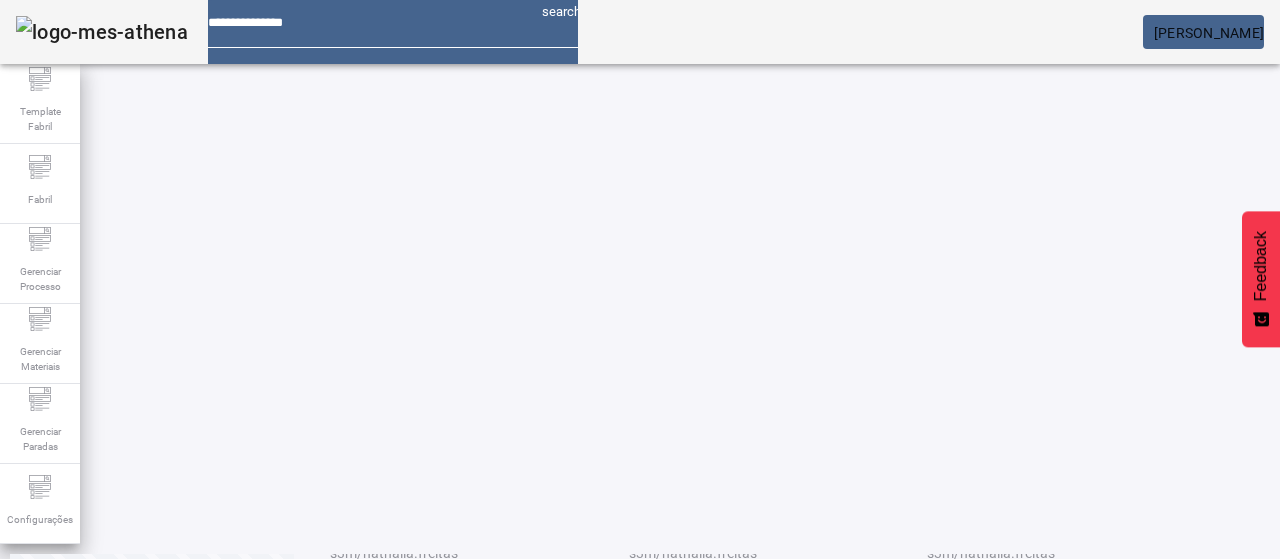 click on "EDITAR" at bounding box center [353, 590] 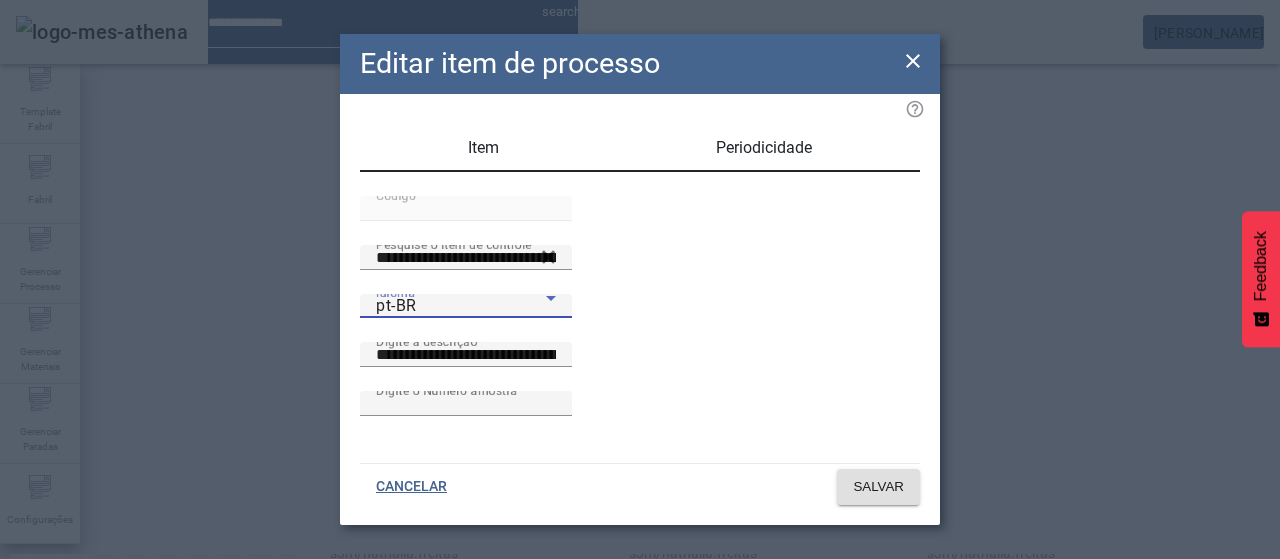 click on "pt-BR" at bounding box center [461, 306] 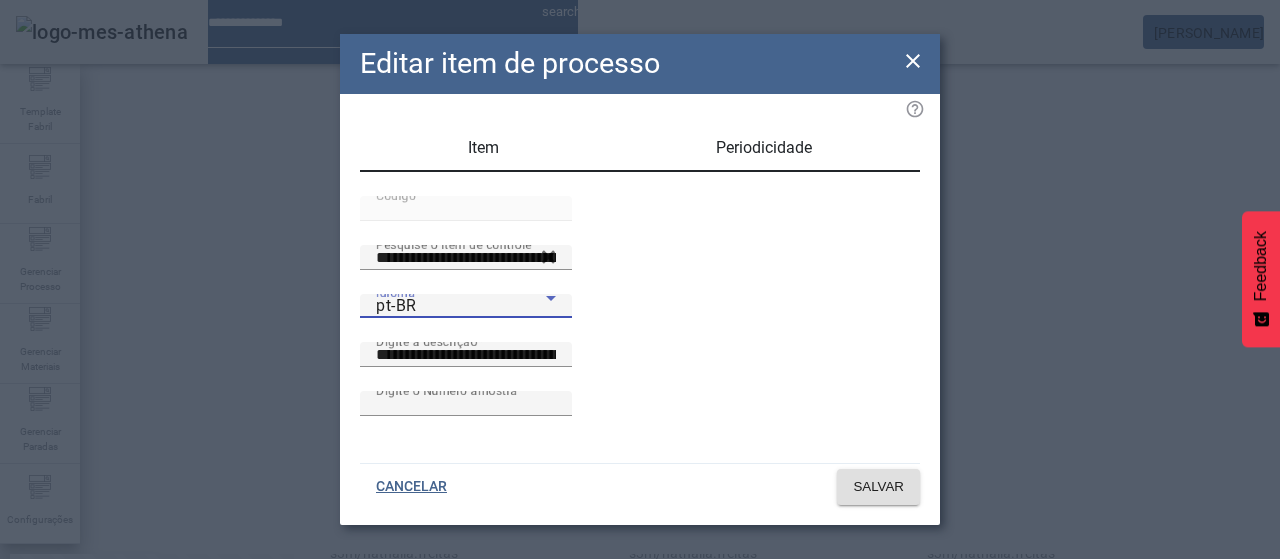 click on "es-ES" at bounding box center [81, 687] 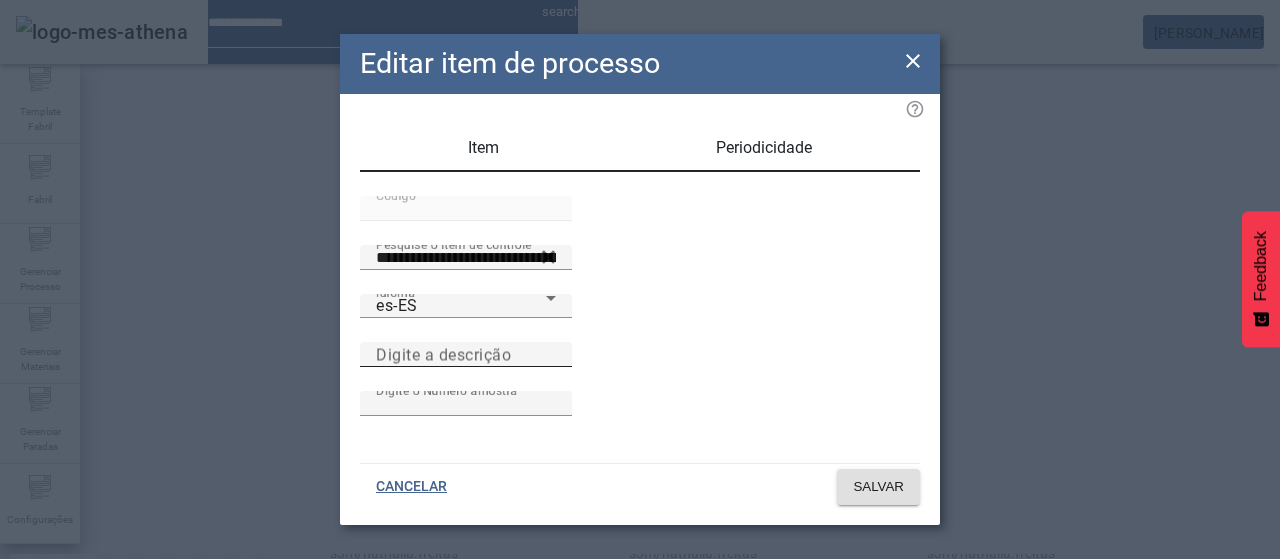 click on "Digite a descrição" at bounding box center (443, 354) 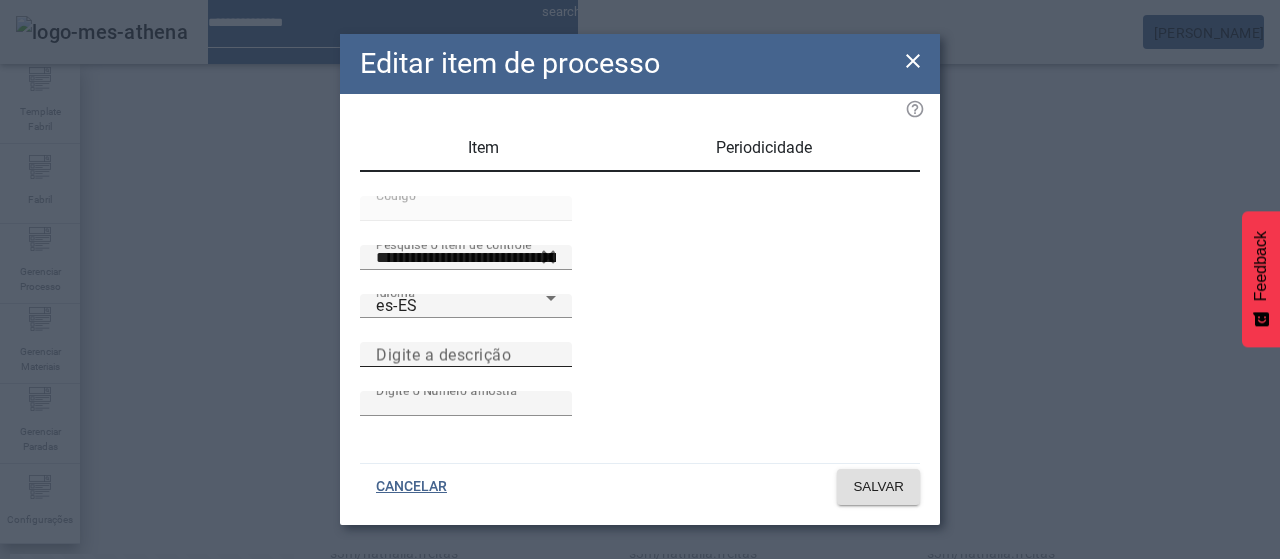click on "Digite a descrição" at bounding box center [466, 355] 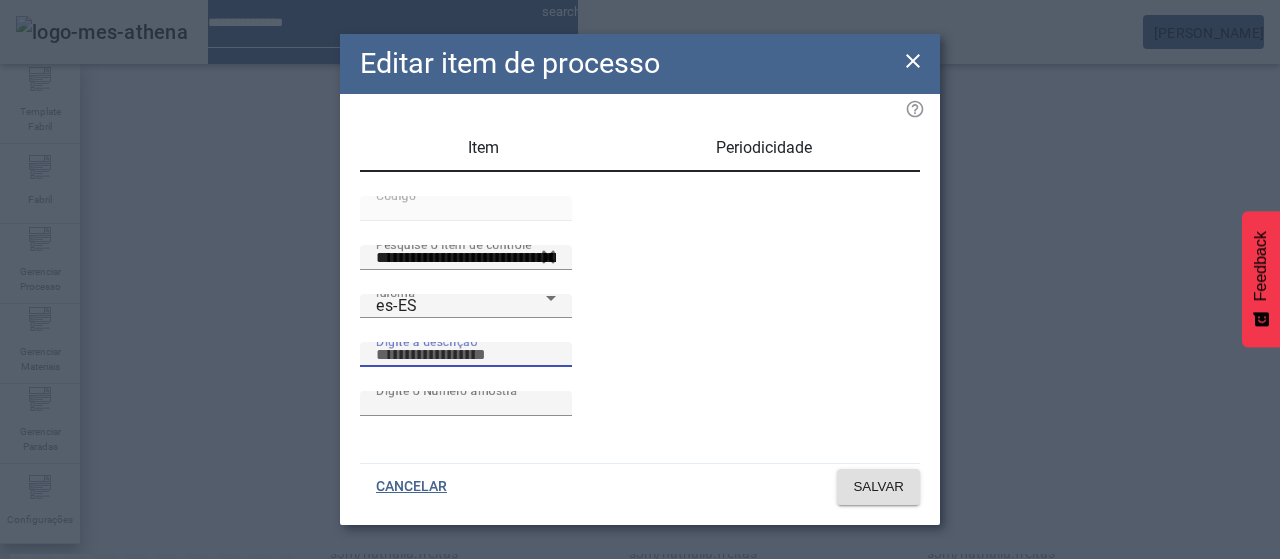 paste on "**********" 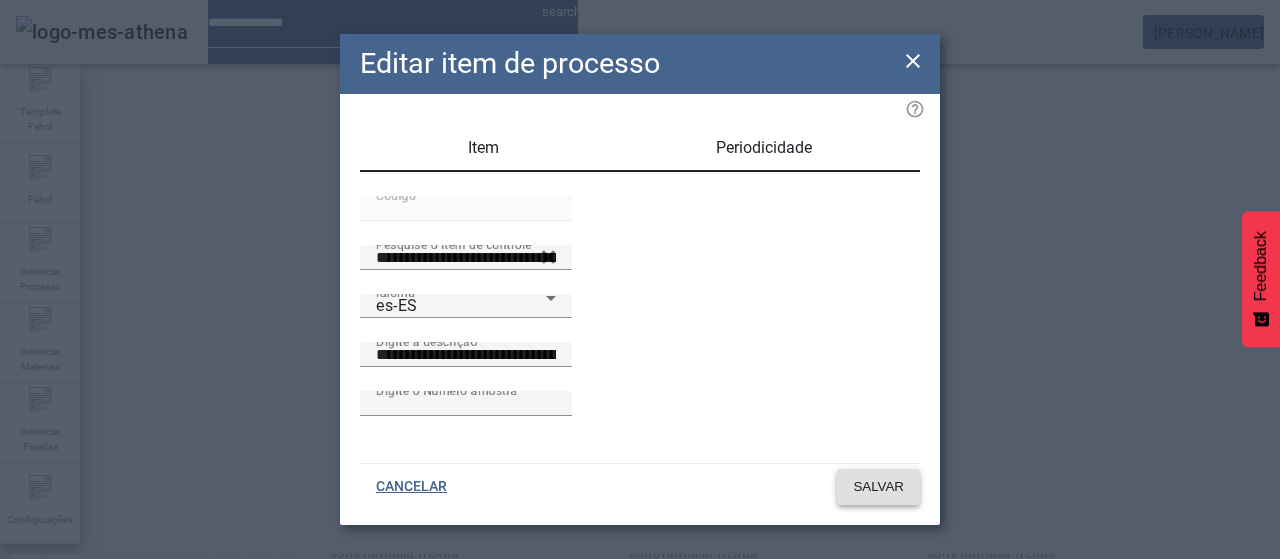 click 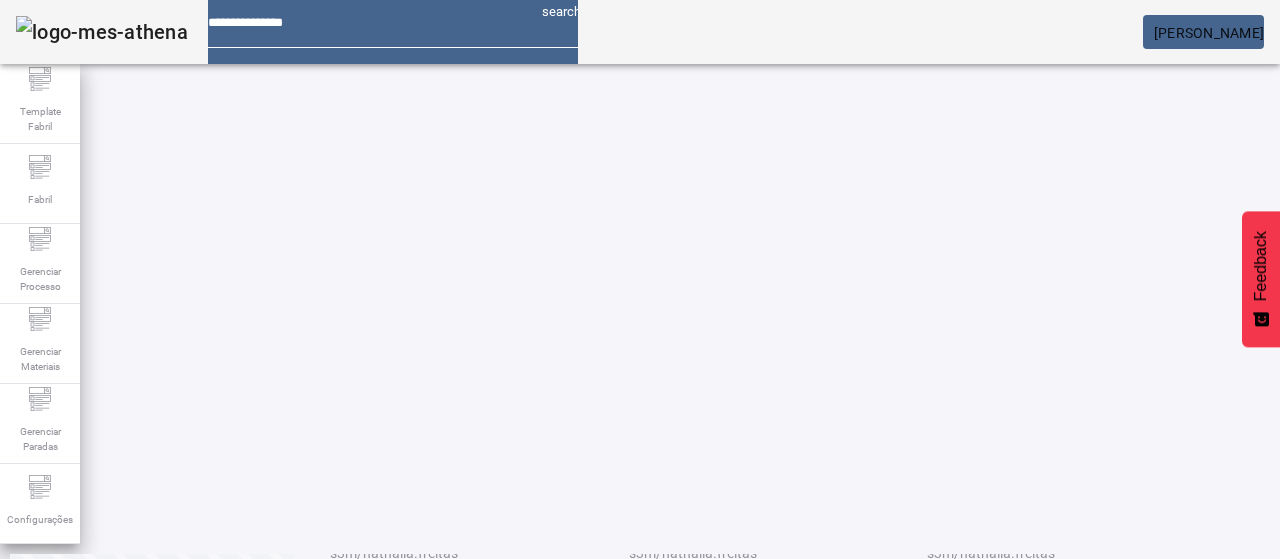 click on "EDITAR" at bounding box center [353, 890] 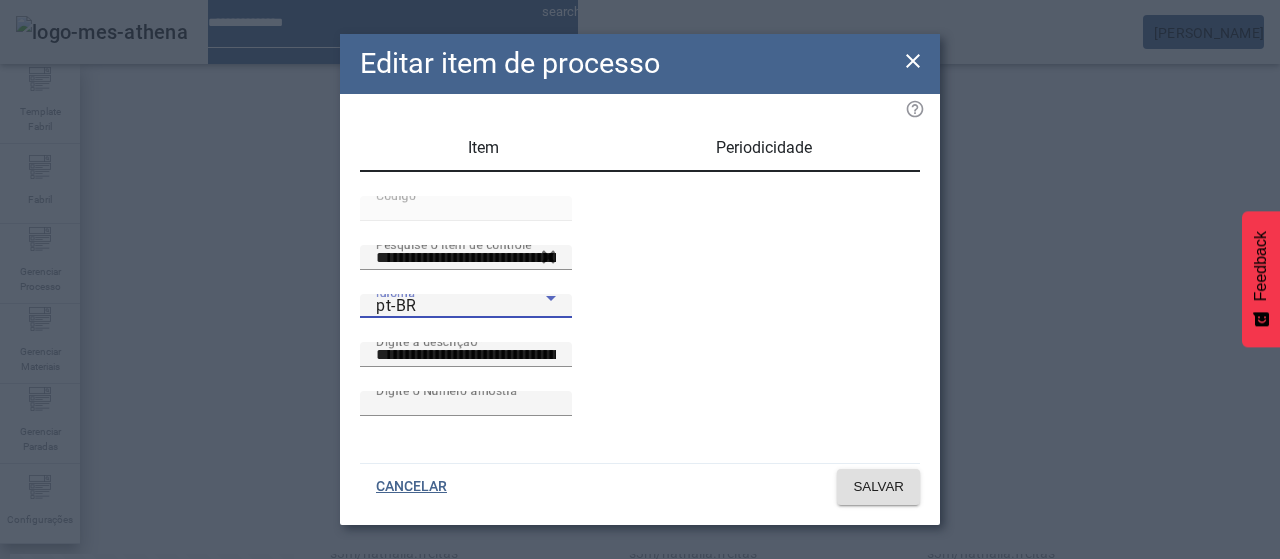 click on "pt-BR" at bounding box center [461, 306] 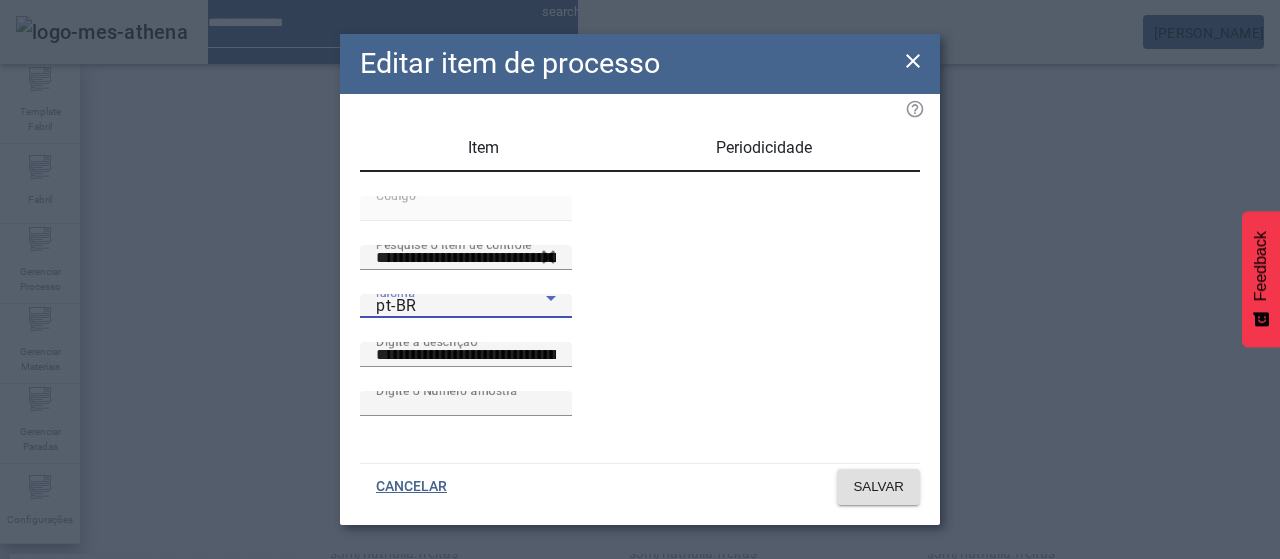 click on "es-ES" at bounding box center (81, 687) 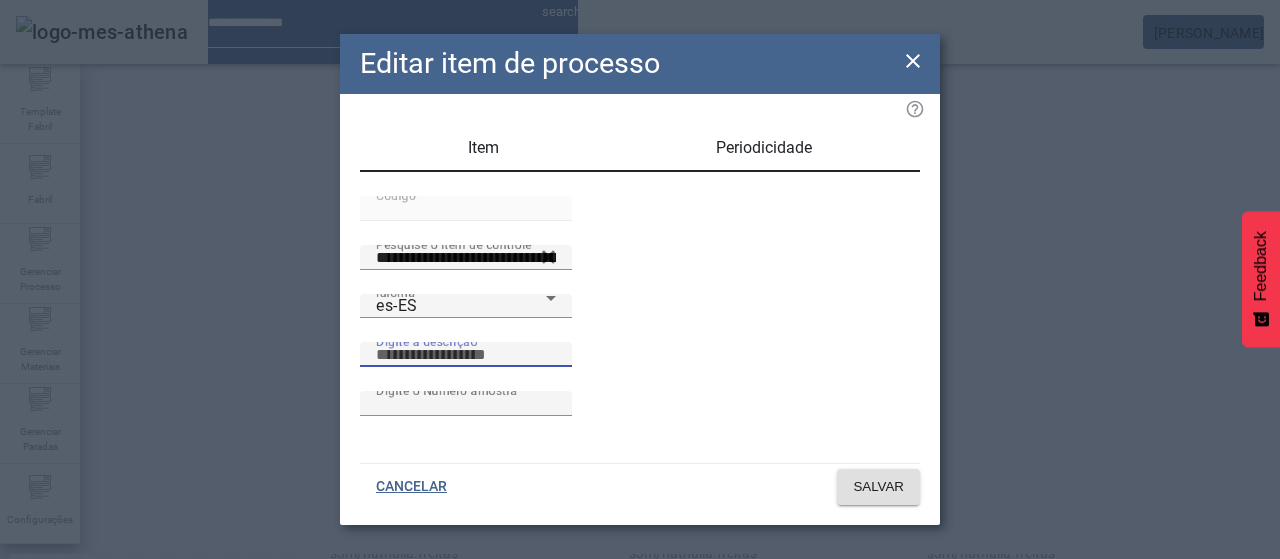 click on "Digite a descrição" at bounding box center [466, 355] 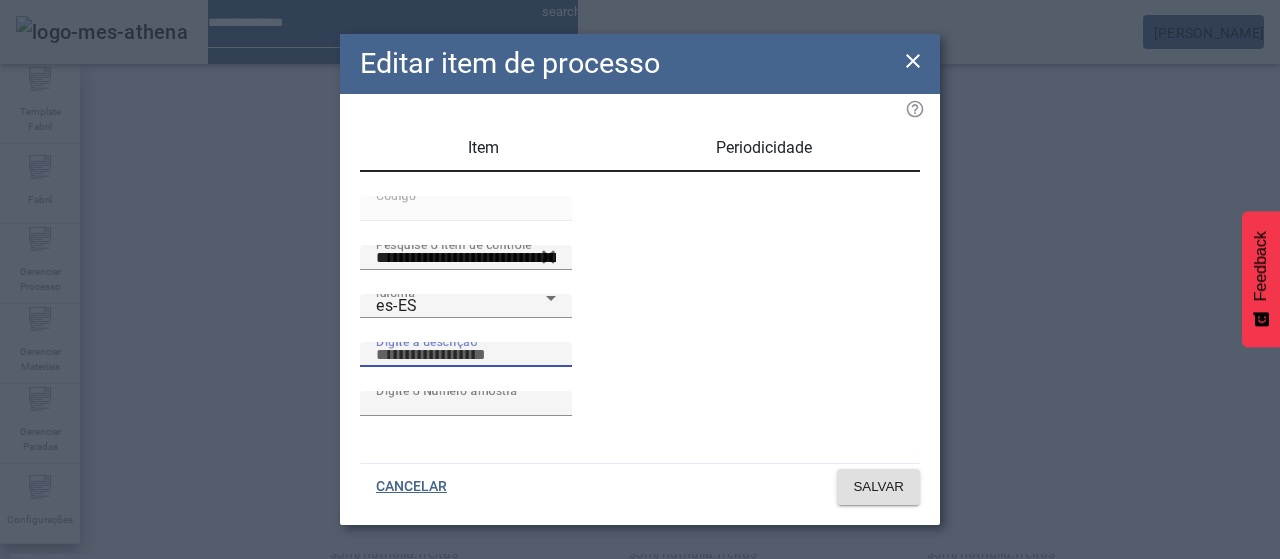 paste on "**********" 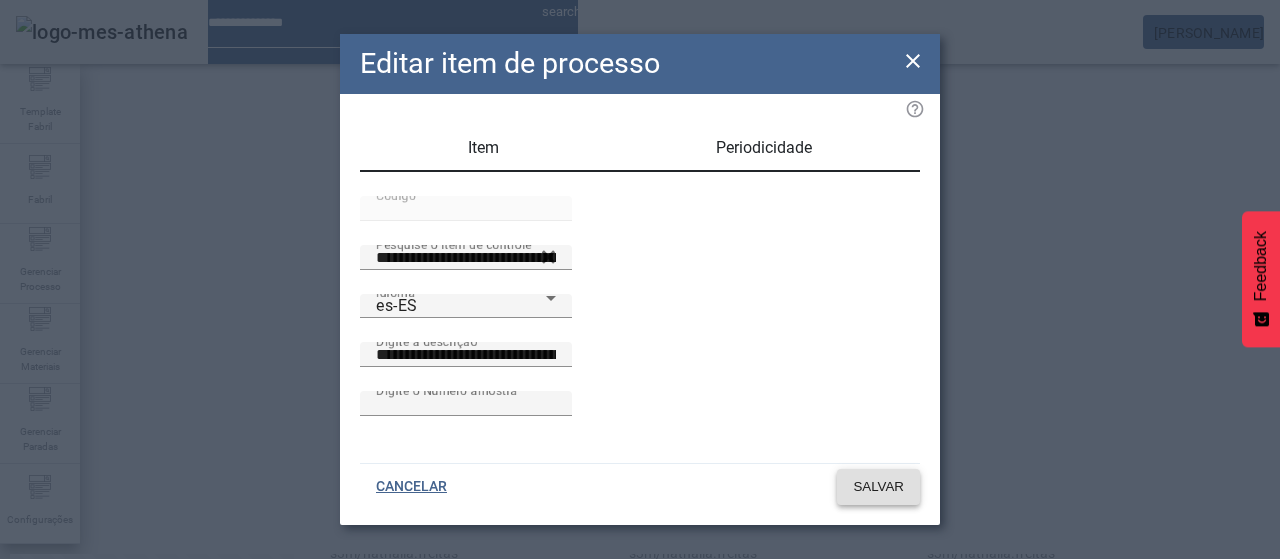 click on "SALVAR" 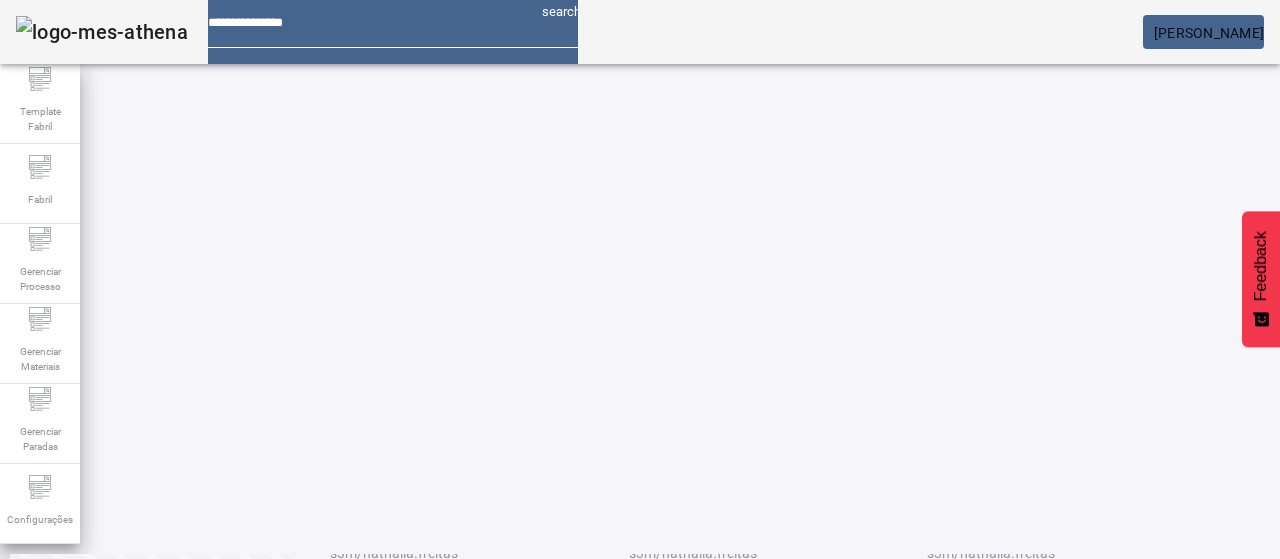 click on "EDITAR" at bounding box center [652, 890] 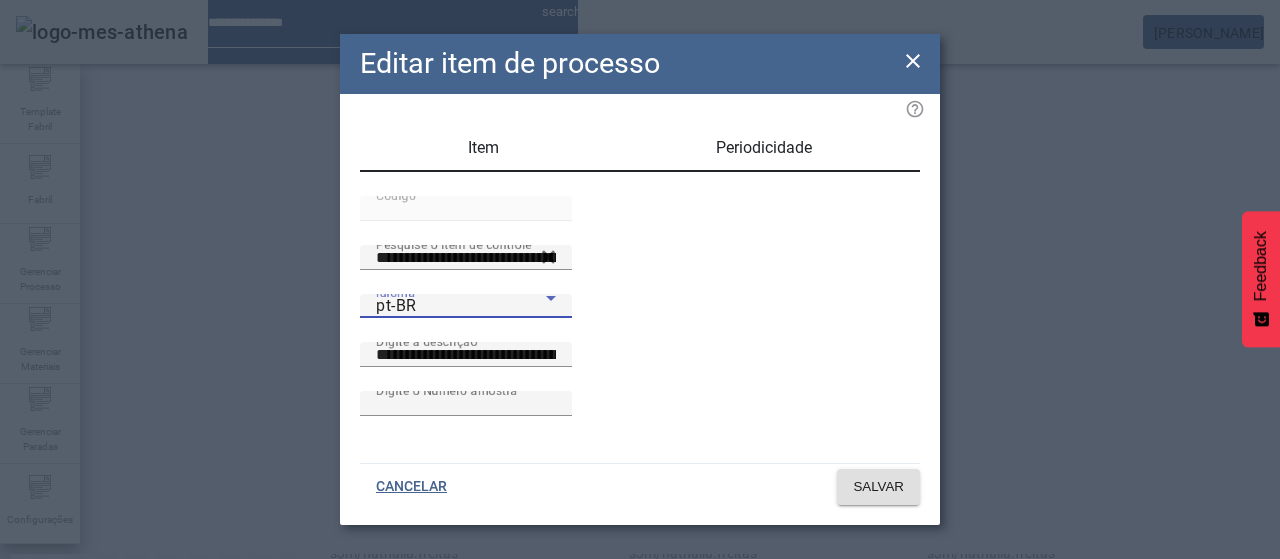 click on "pt-BR" at bounding box center [461, 306] 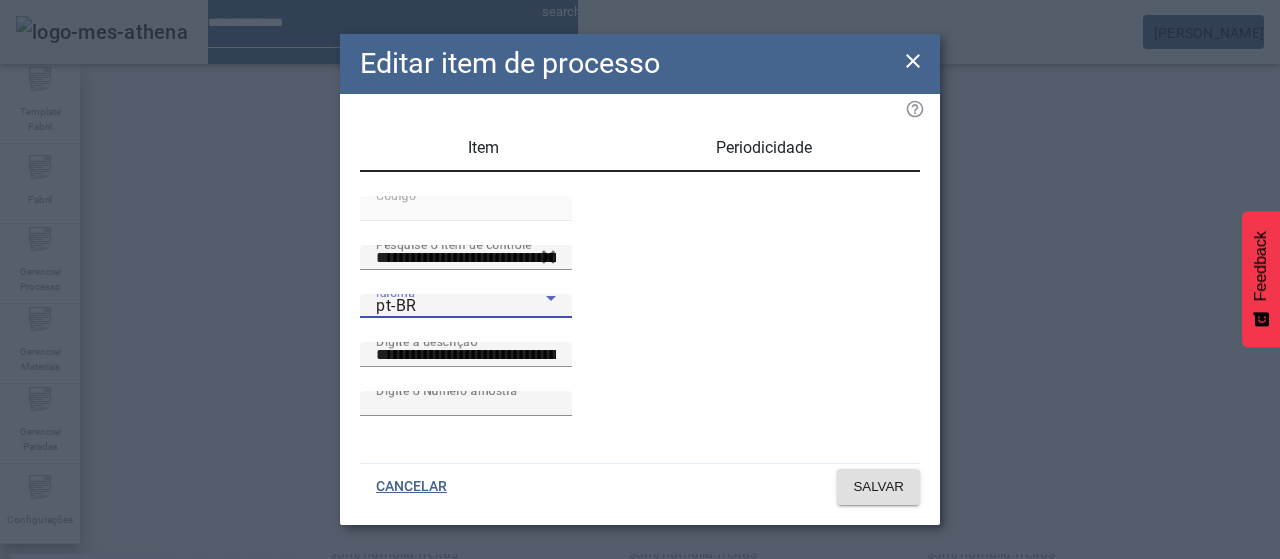 click on "es-ES" at bounding box center [81, 687] 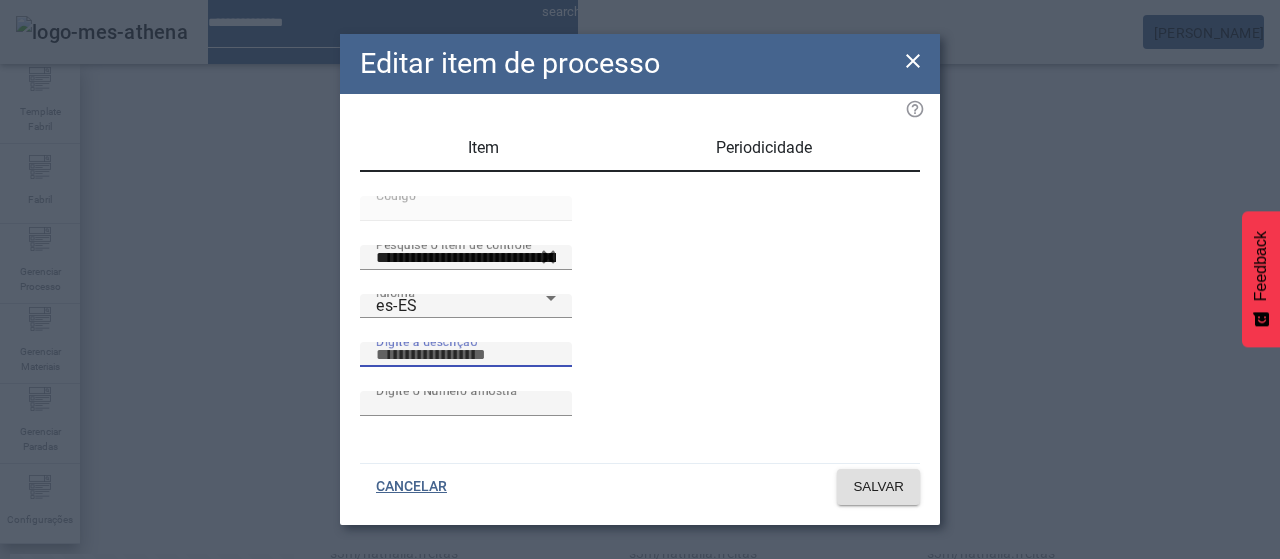 click on "Digite a descrição" at bounding box center [466, 355] 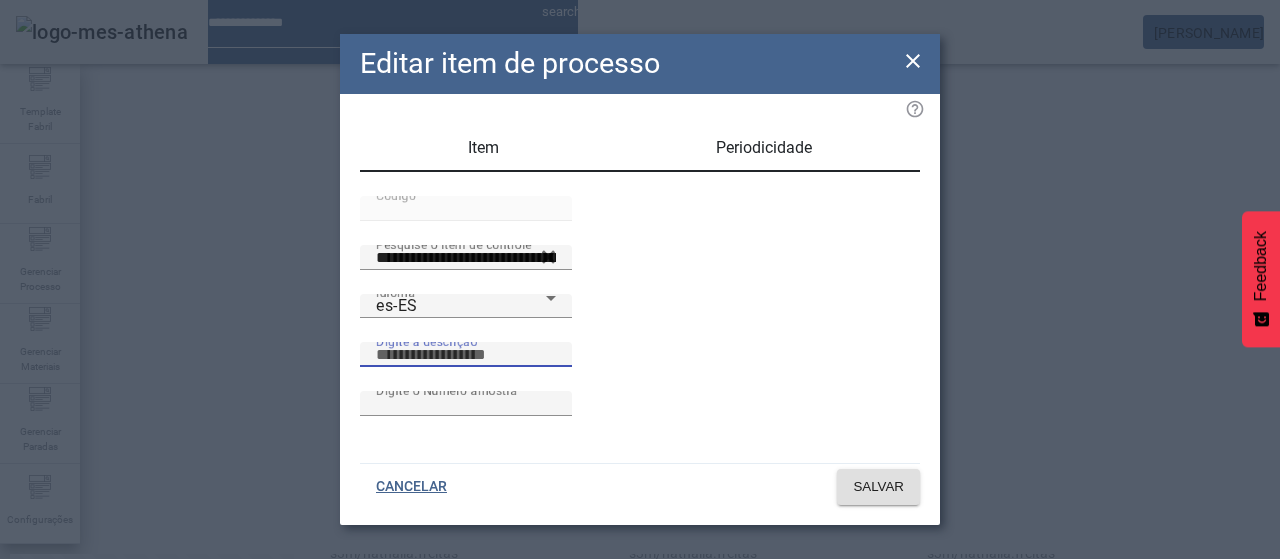 paste on "**********" 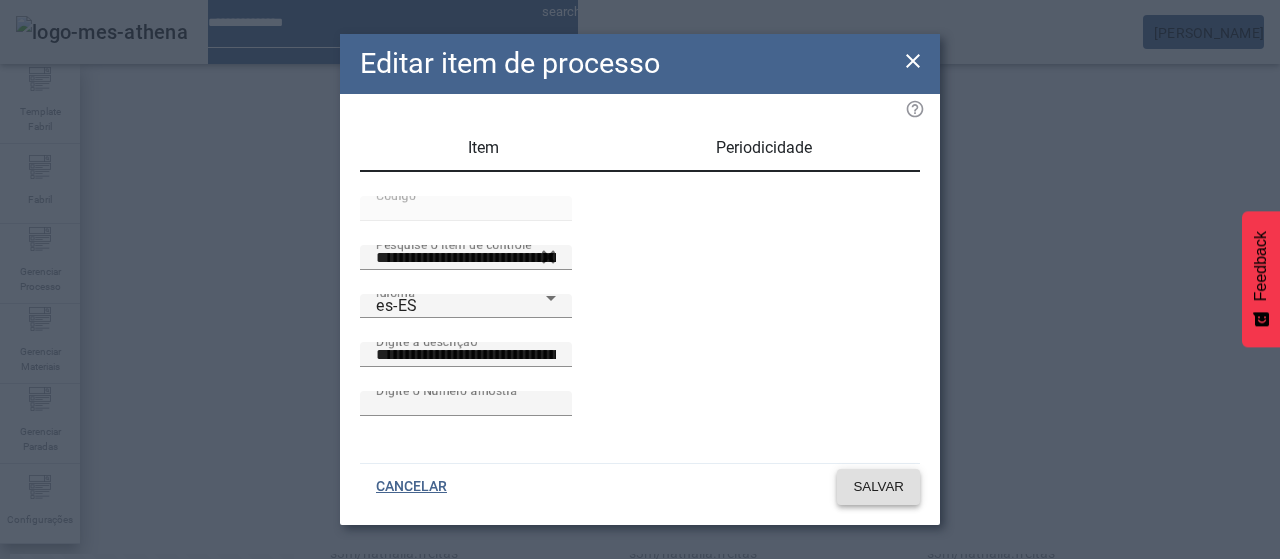 click on "SALVAR" 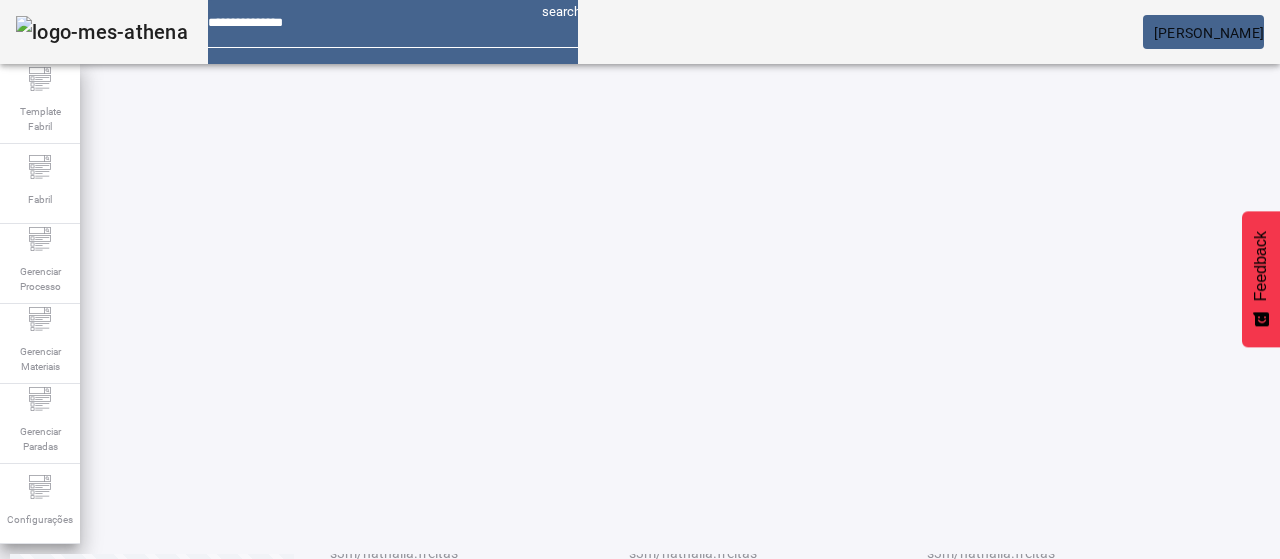 click at bounding box center [950, 890] 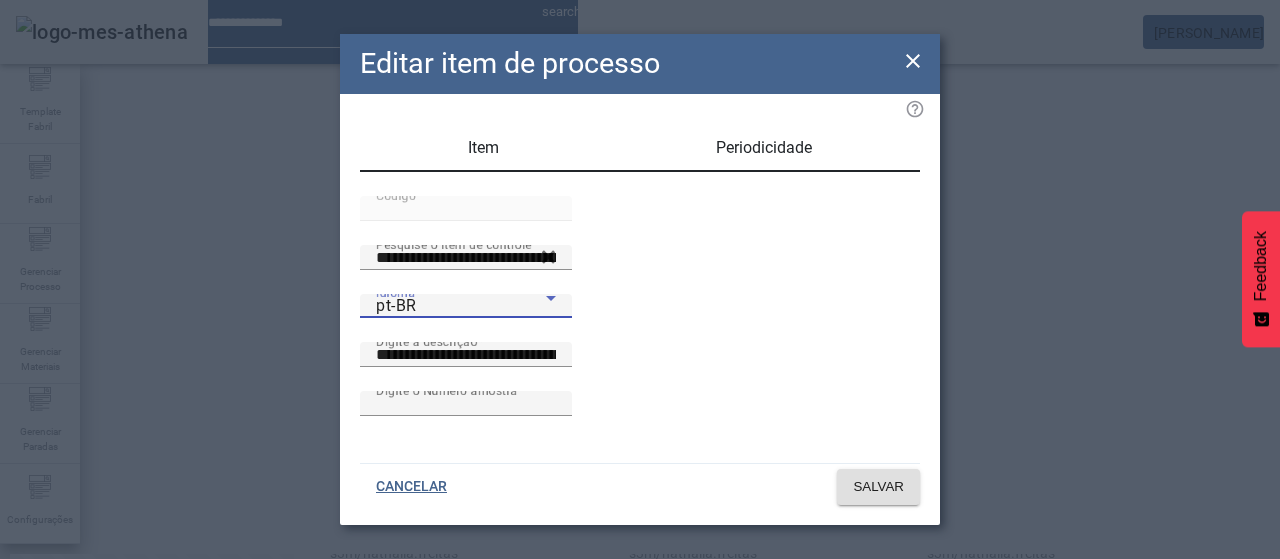 click on "pt-BR" at bounding box center [461, 306] 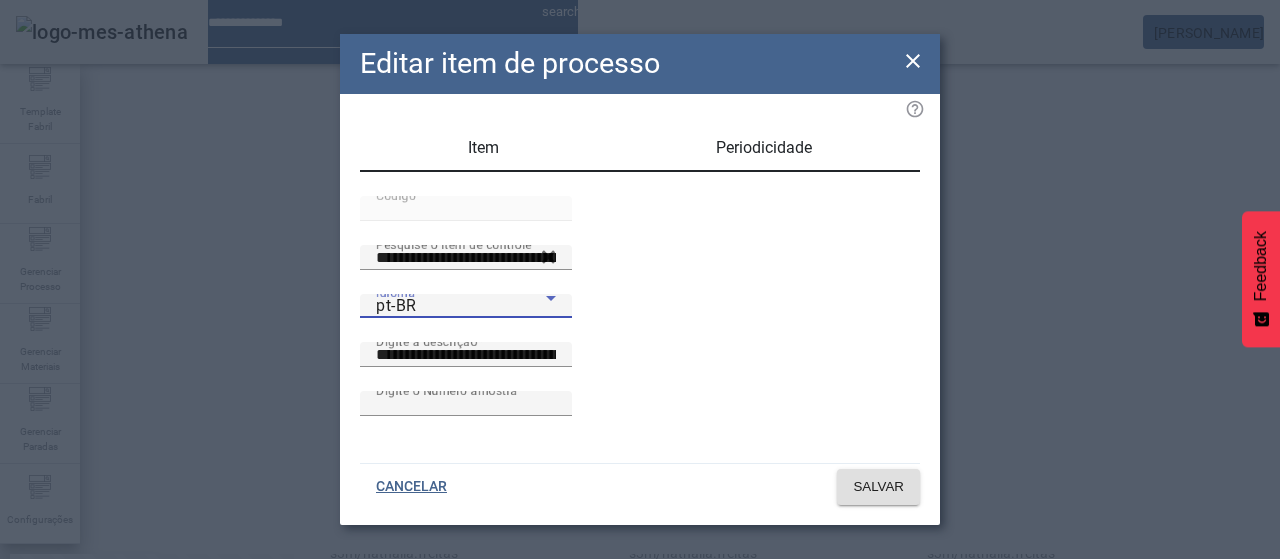 click on "es-ES" at bounding box center (81, 687) 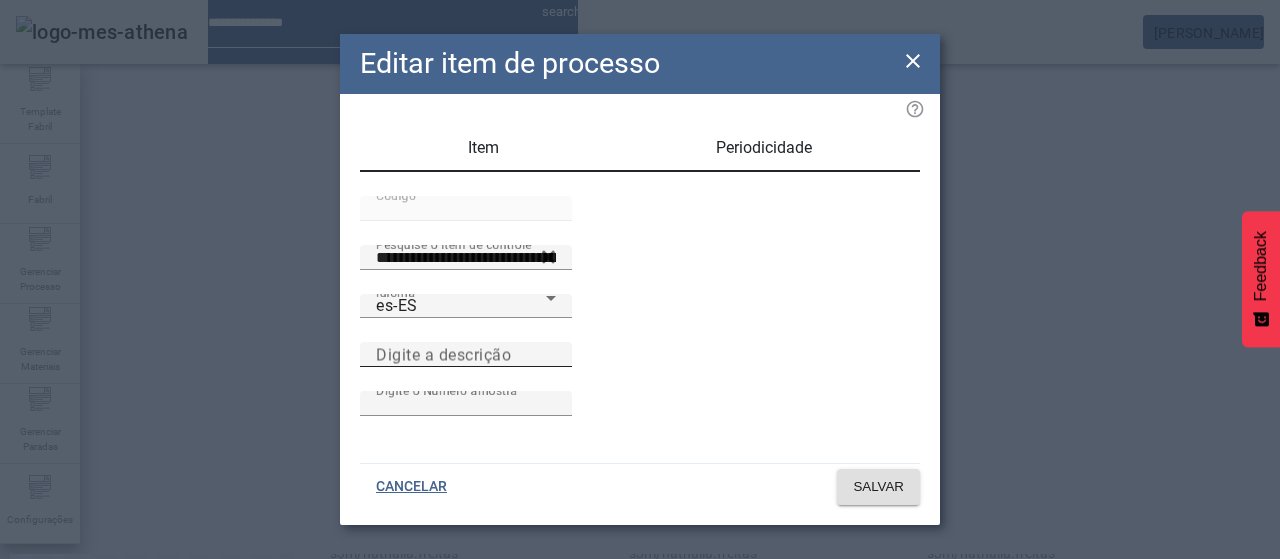 click on "Digite a descrição" at bounding box center [466, 354] 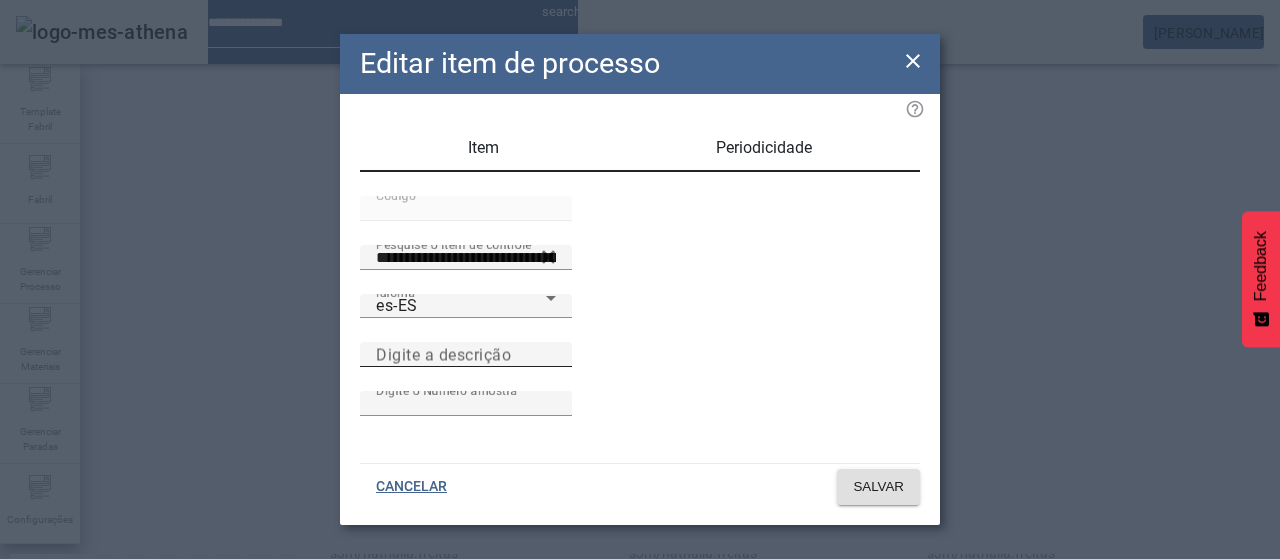 paste on "**********" 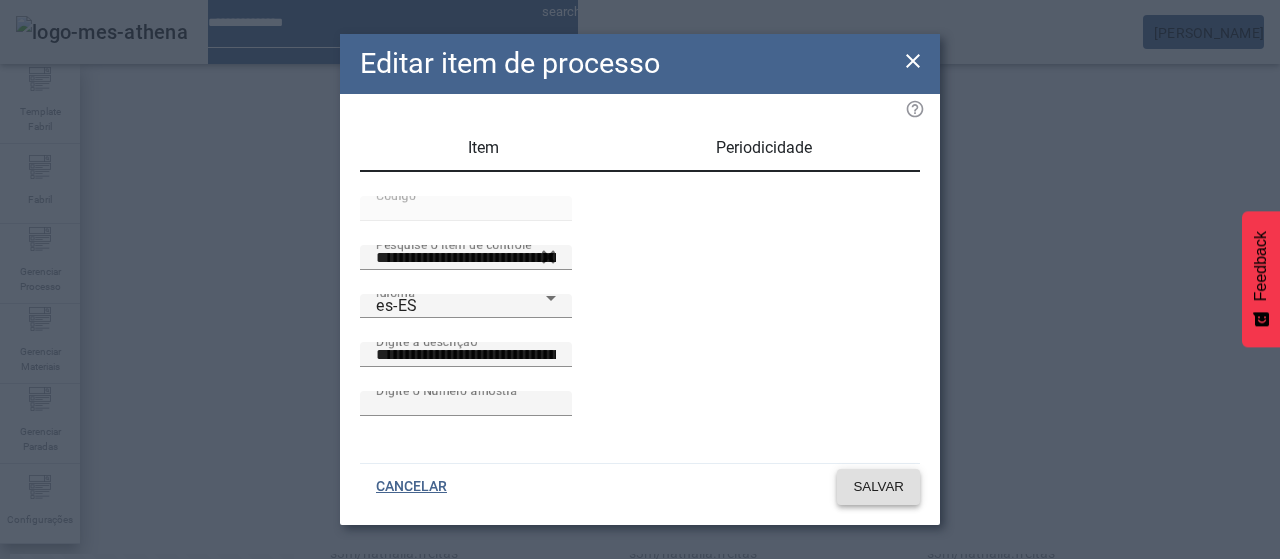 click 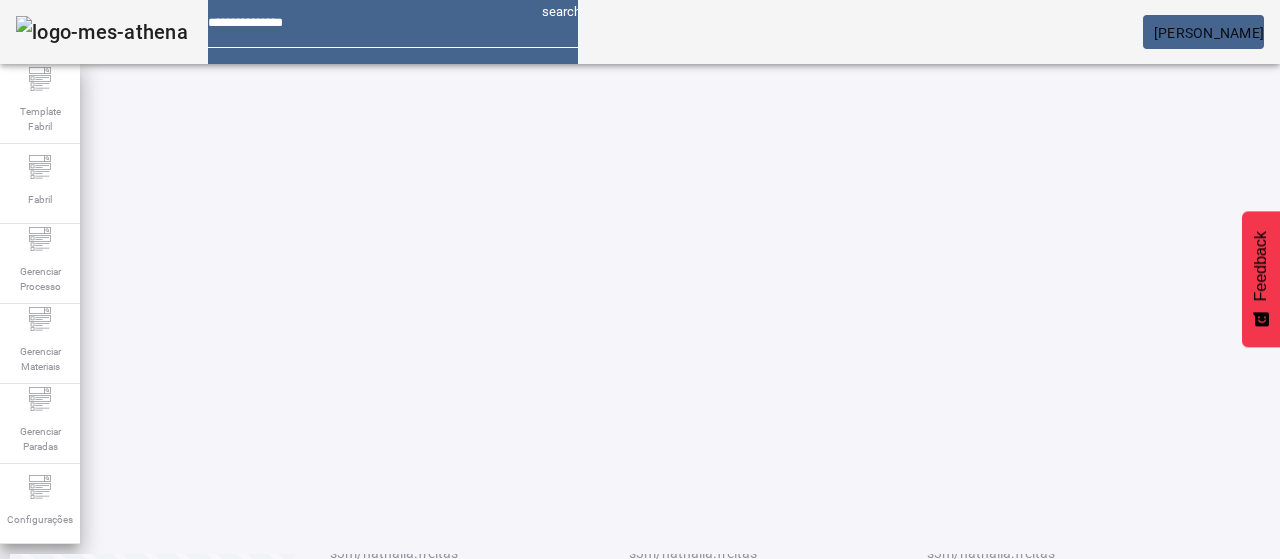 click on "2" 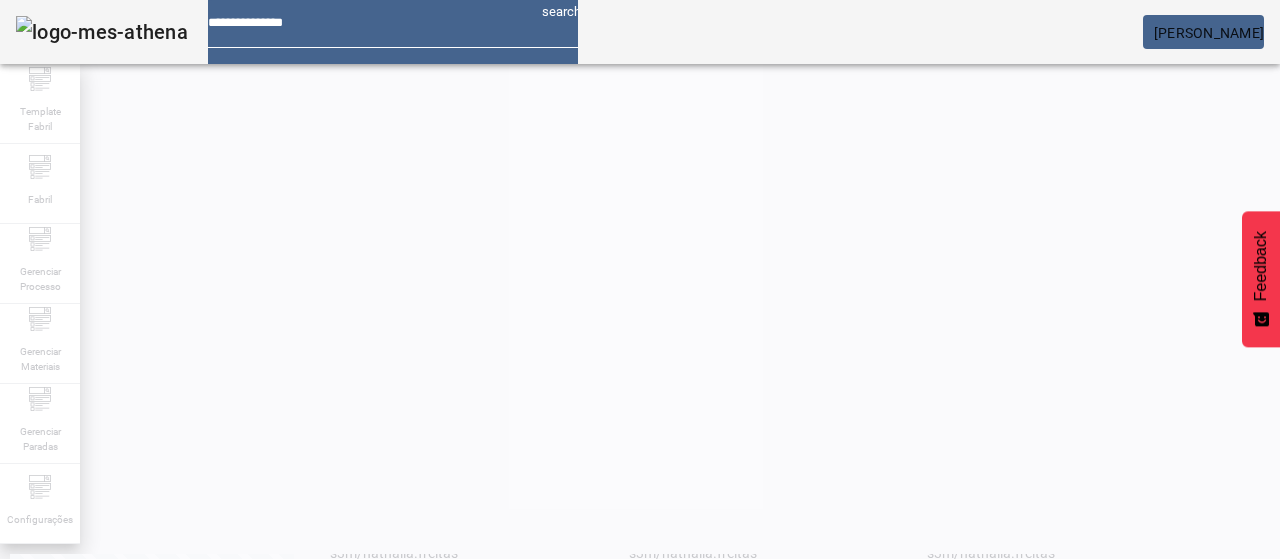 scroll, scrollTop: 0, scrollLeft: 0, axis: both 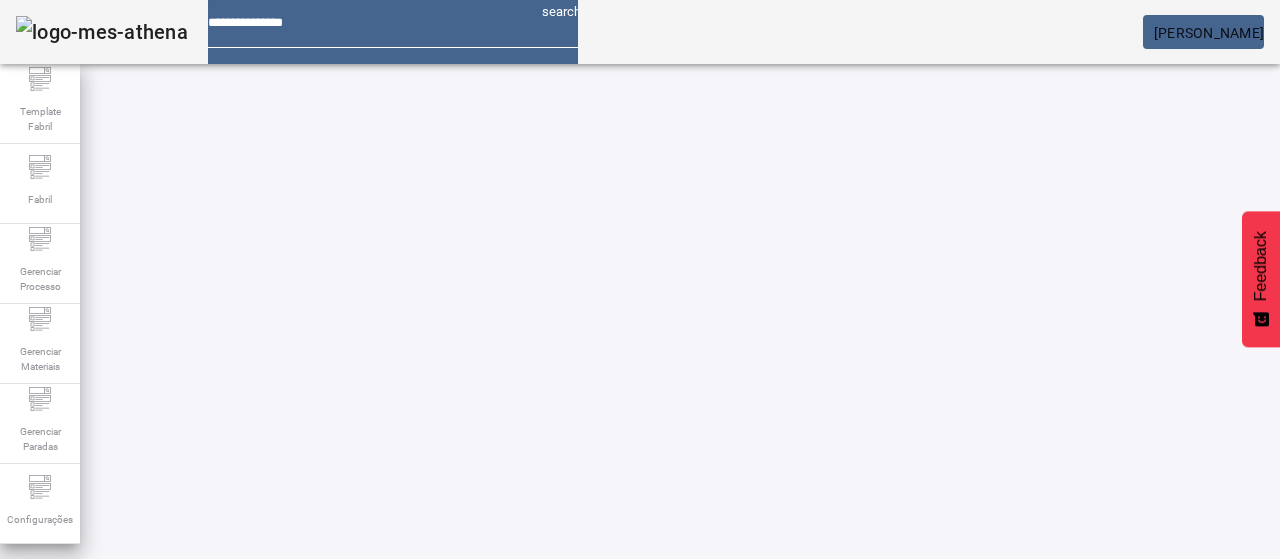 click on "EDITAR" at bounding box center (353, 864) 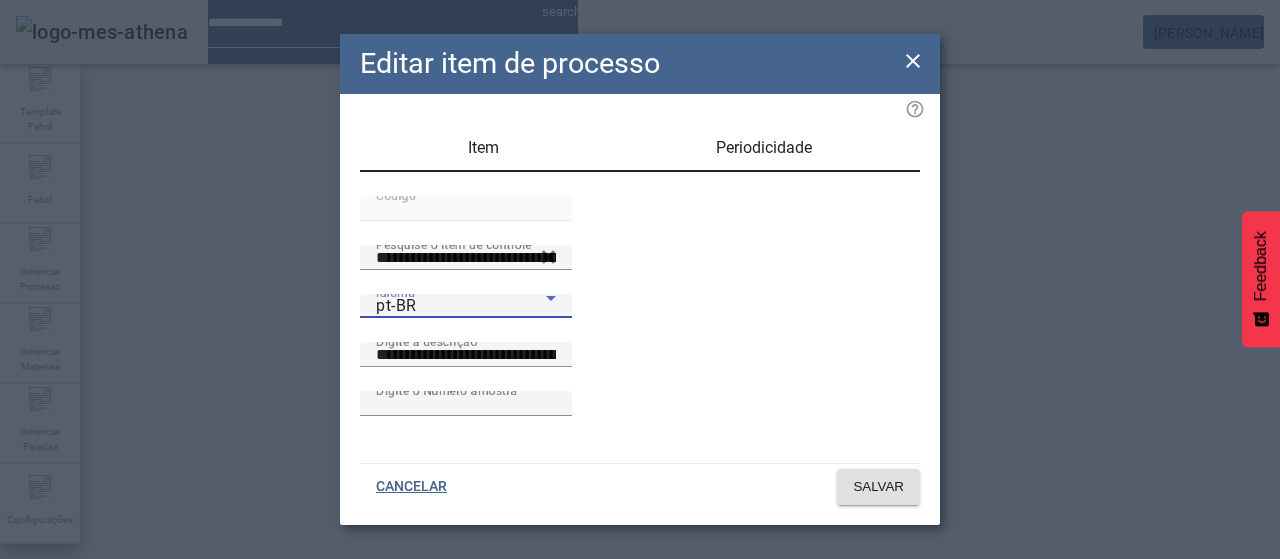 click on "pt-BR" at bounding box center [461, 306] 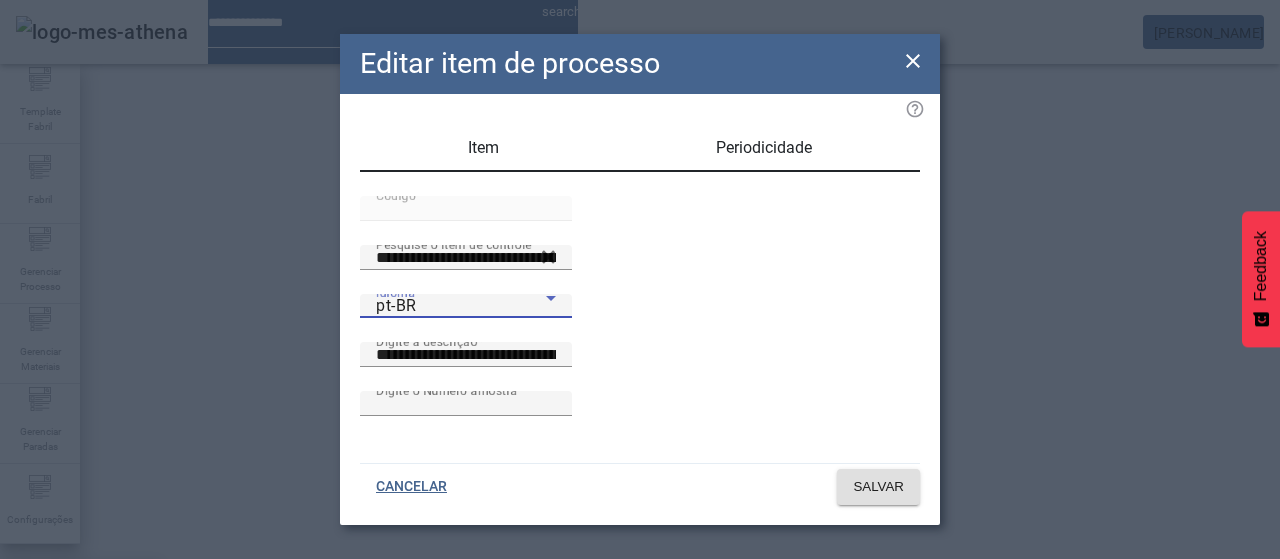 click on "es-ES" at bounding box center (81, 687) 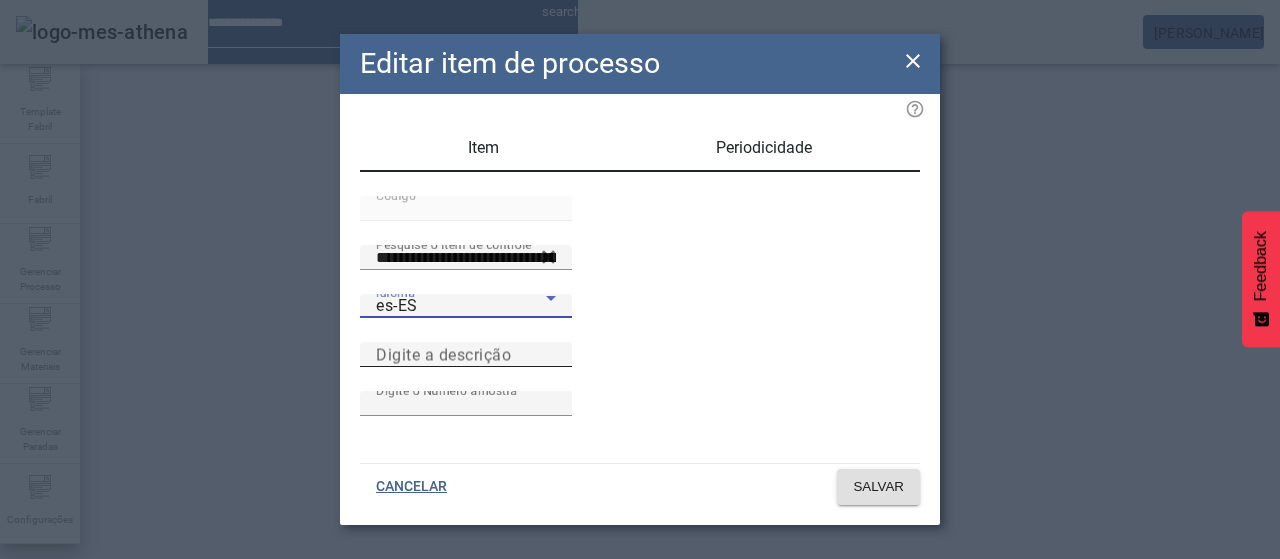click on "Digite a descrição" at bounding box center [443, 354] 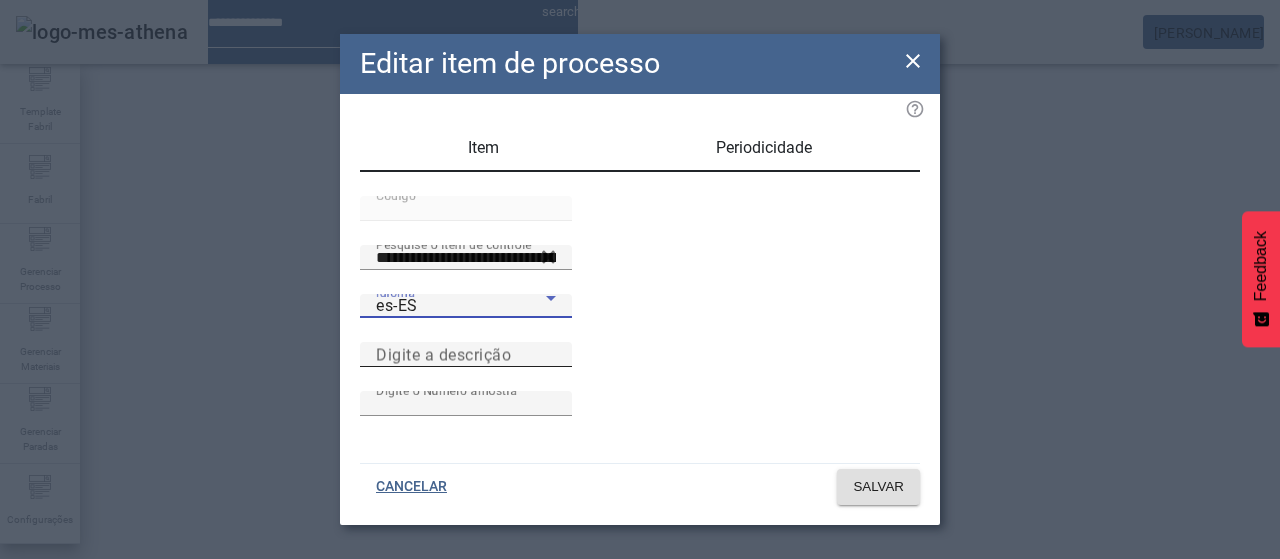 click on "Digite a descrição" at bounding box center [466, 355] 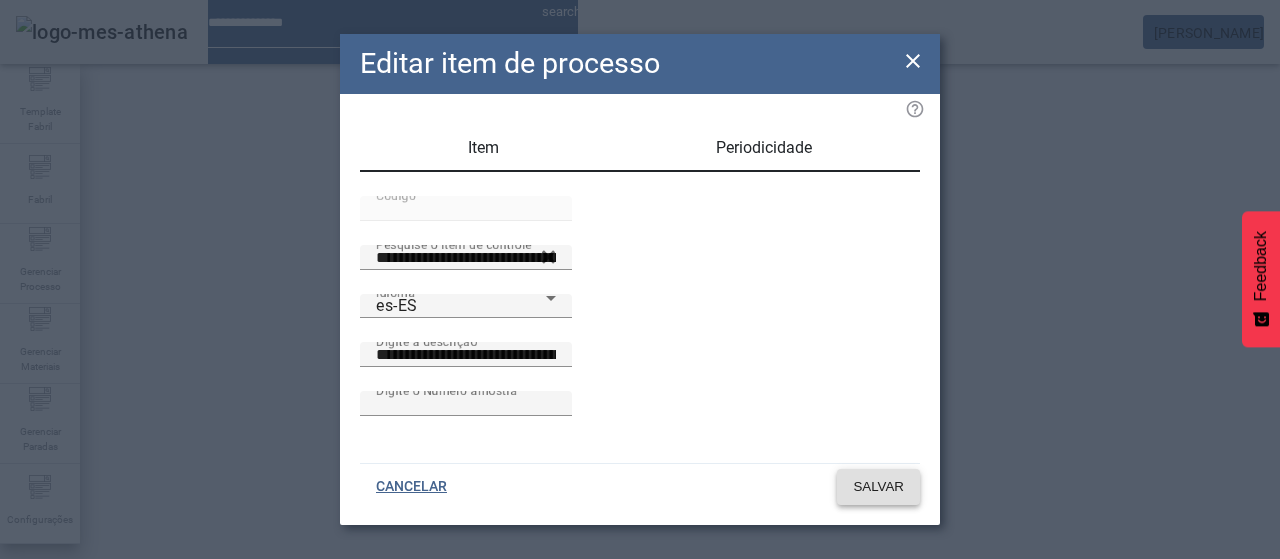 click on "SALVAR" 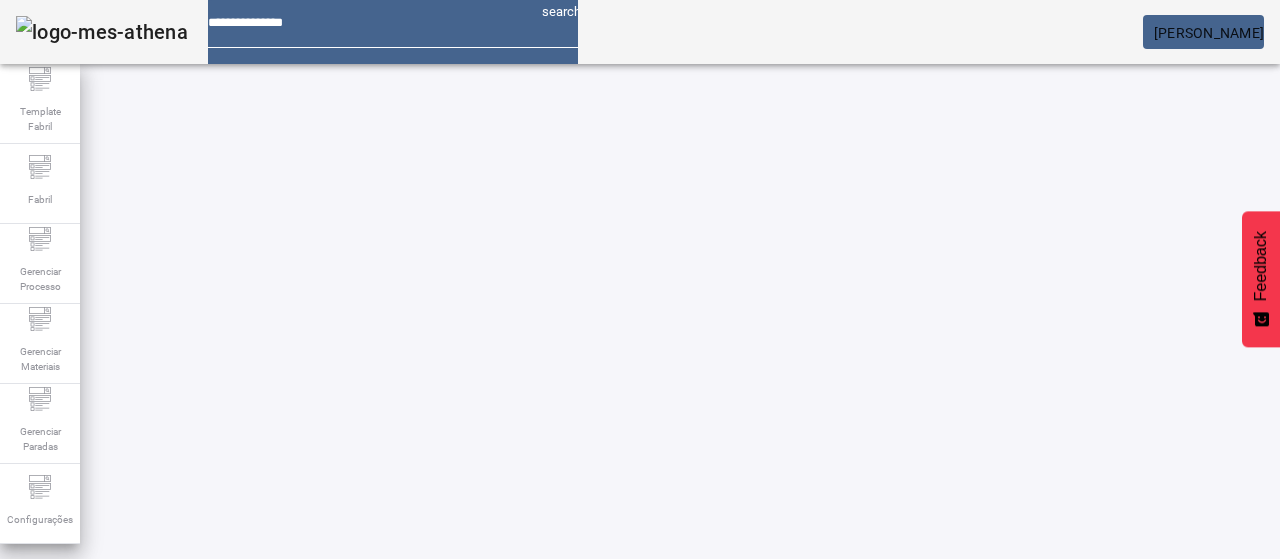 click on "LIMPAR" 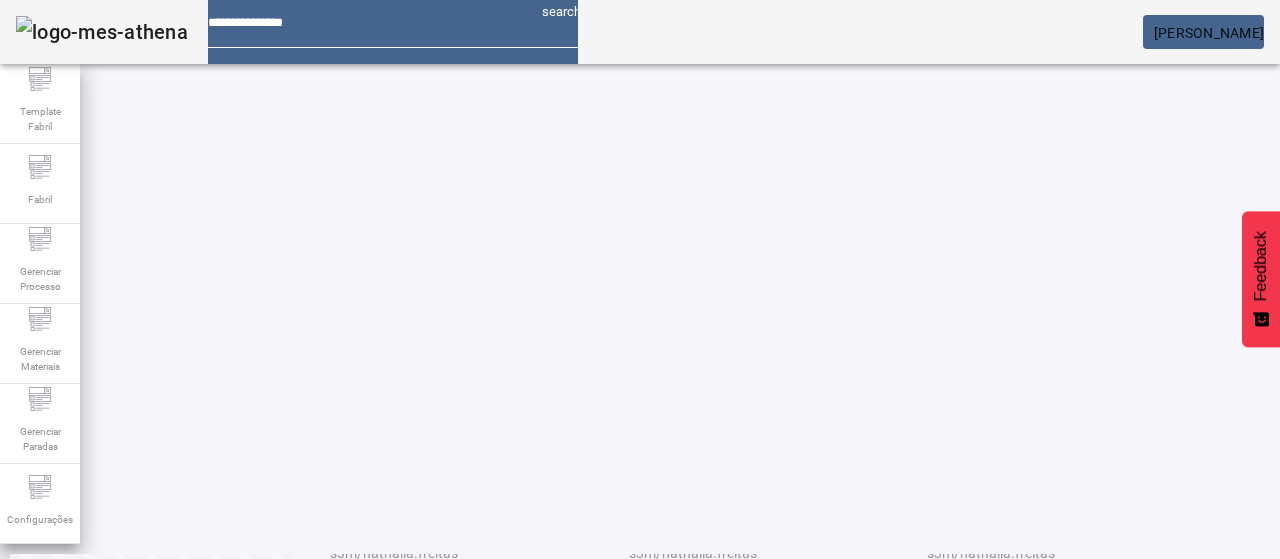 click on "3" 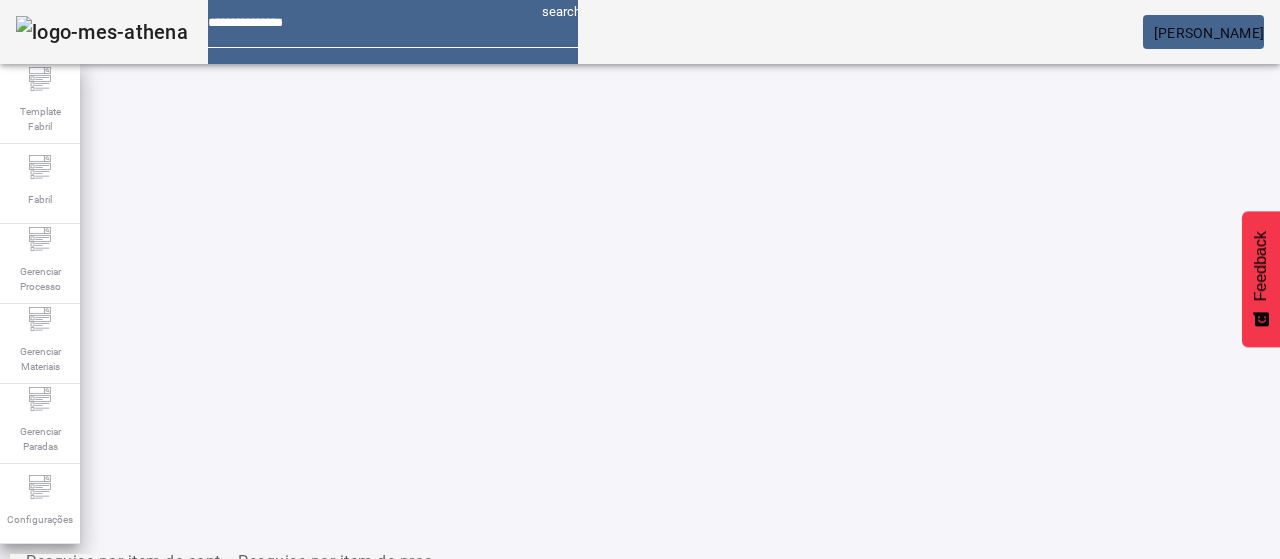 scroll, scrollTop: 0, scrollLeft: 0, axis: both 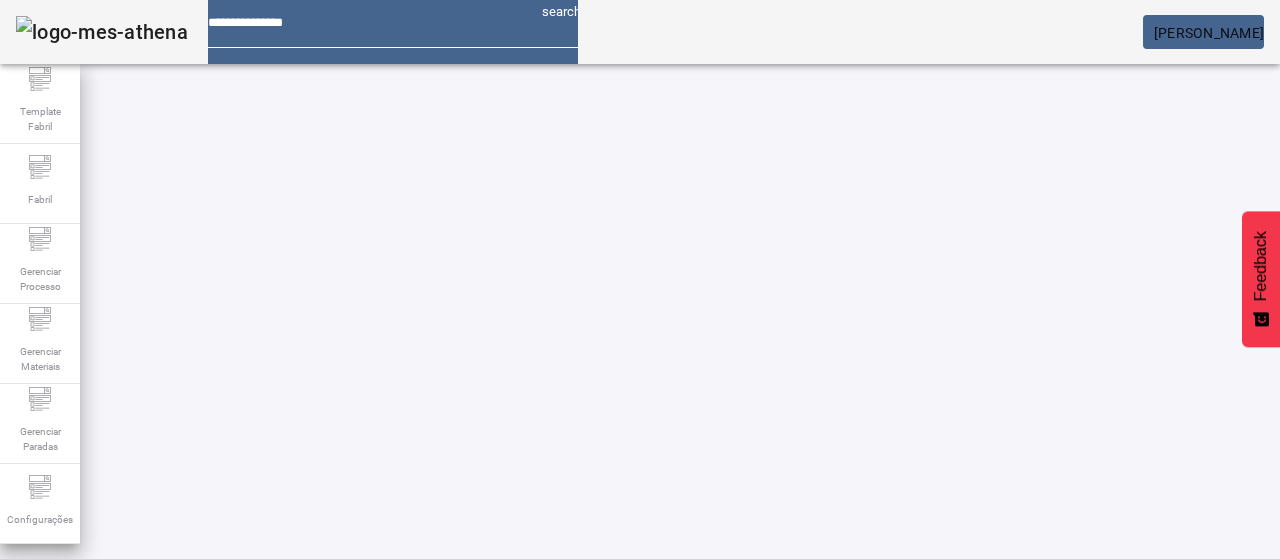 click on "Pesquise por item de processo" at bounding box center (328, 637) 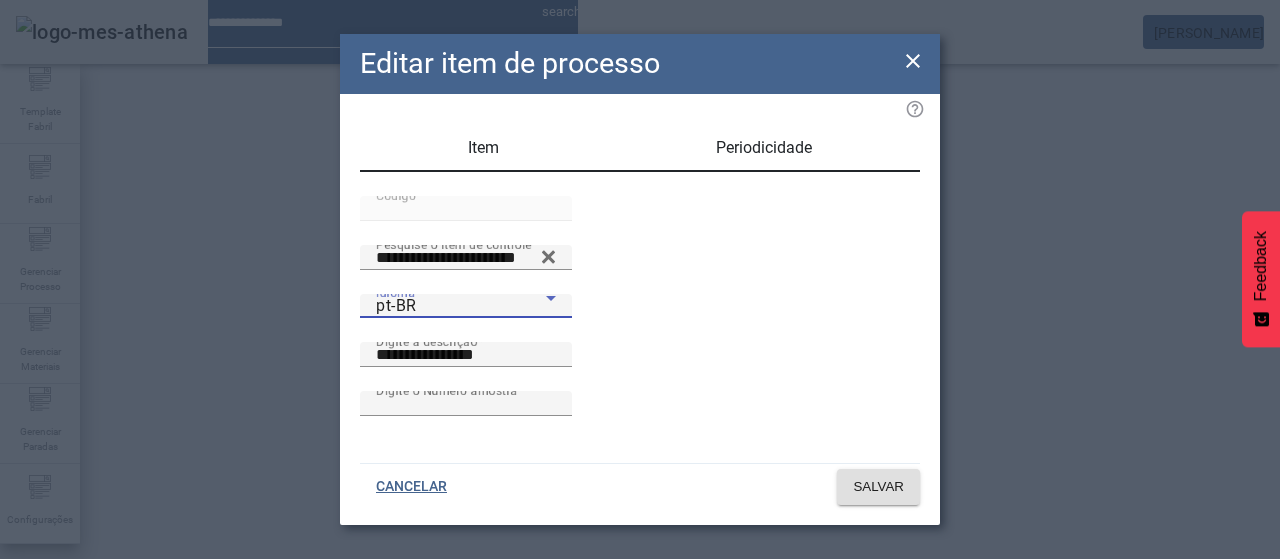 click on "pt-BR" at bounding box center [461, 306] 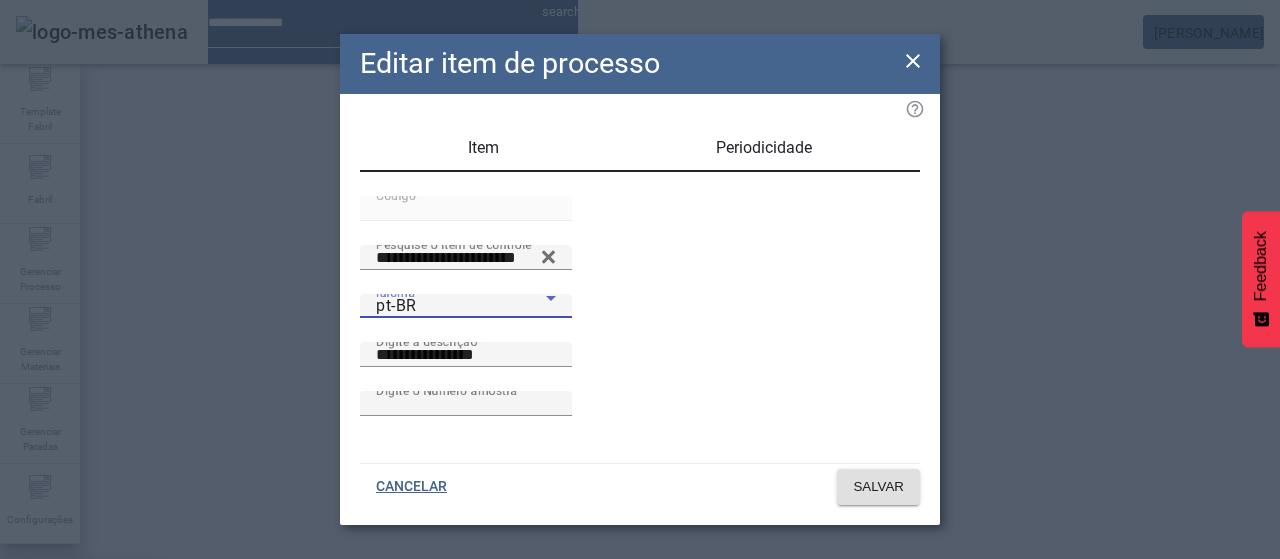 click on "es-ES" at bounding box center (81, 687) 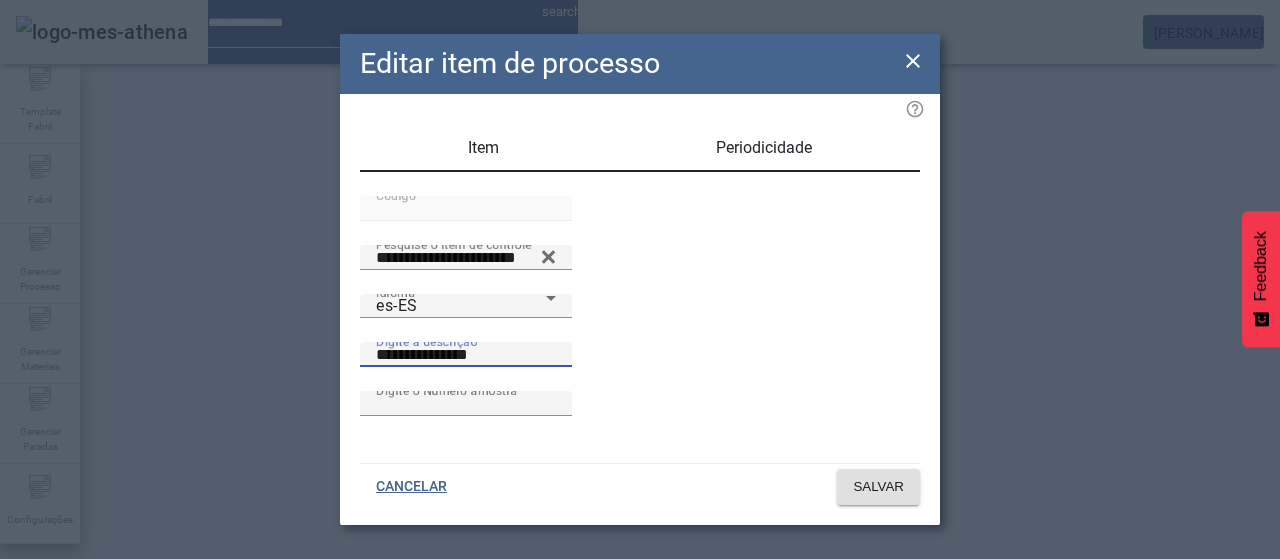 click on "**********" at bounding box center (466, 355) 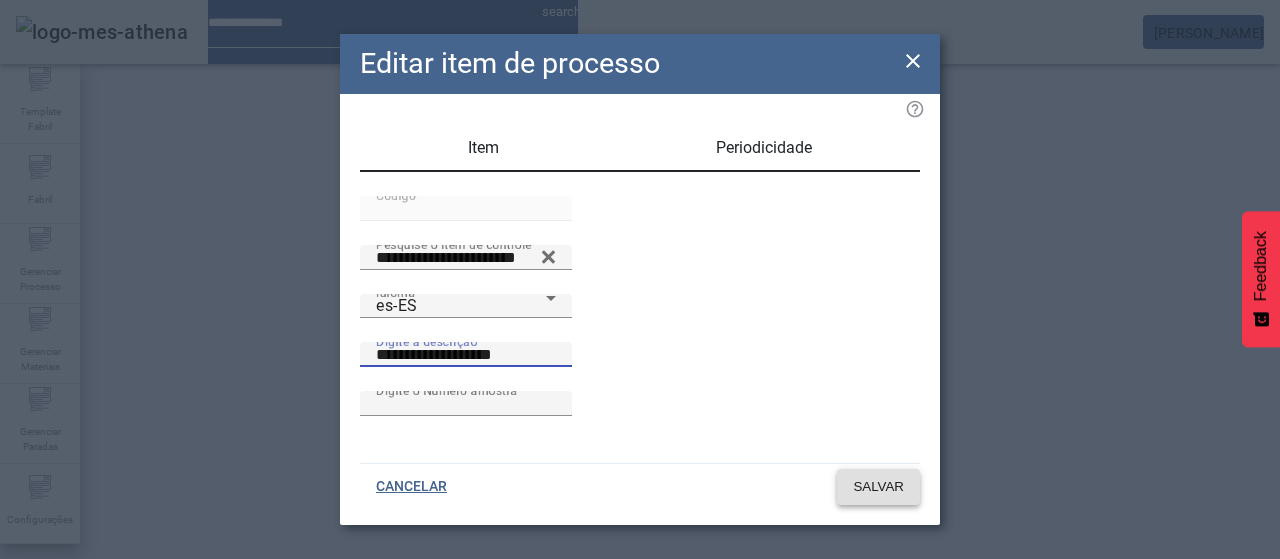 click on "SALVAR" 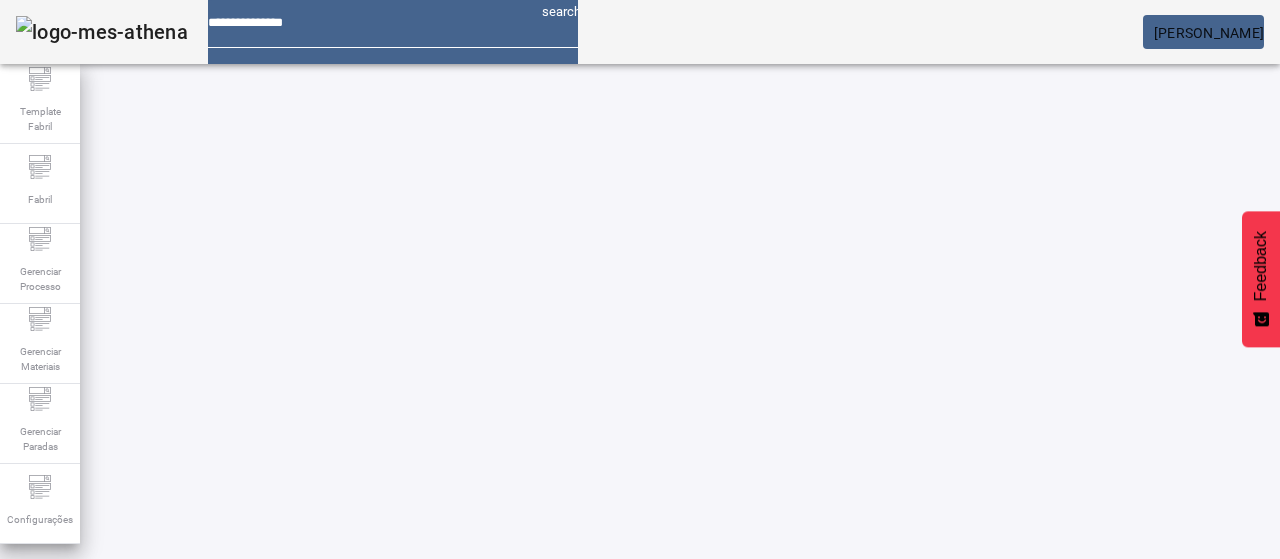 click on "EDITAR" at bounding box center (652, 864) 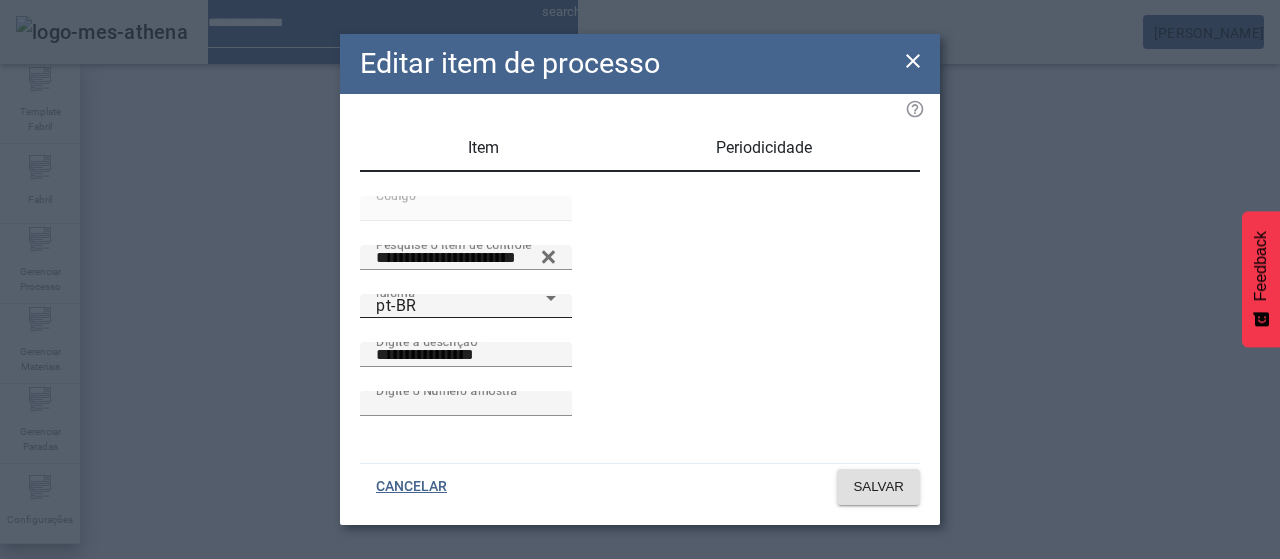 click on "pt-BR" at bounding box center [461, 306] 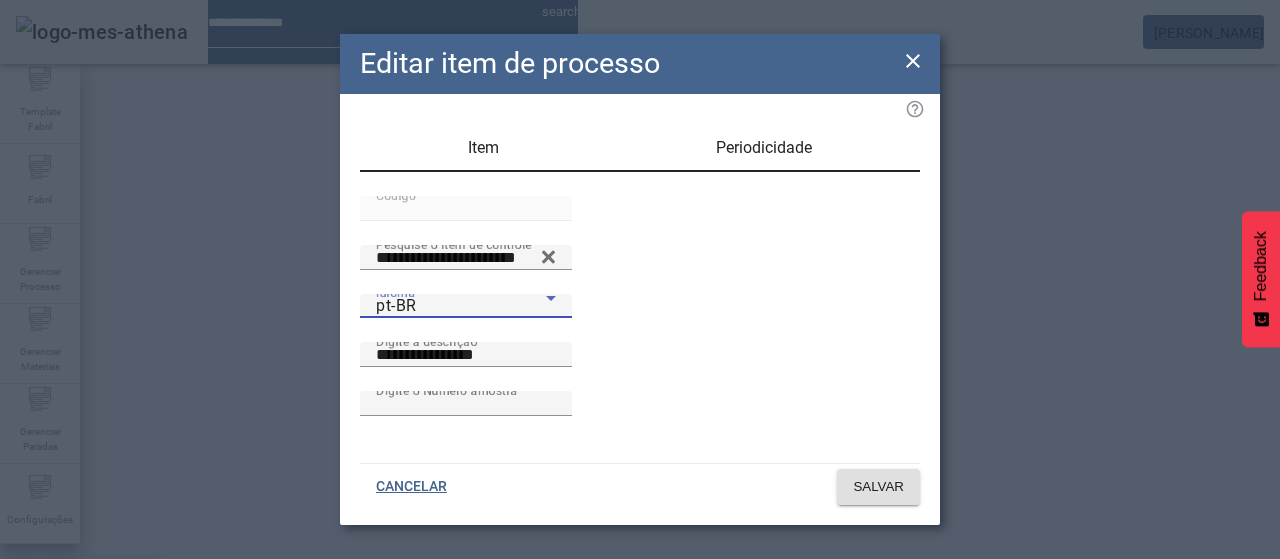 click on "es-ES" at bounding box center (81, 687) 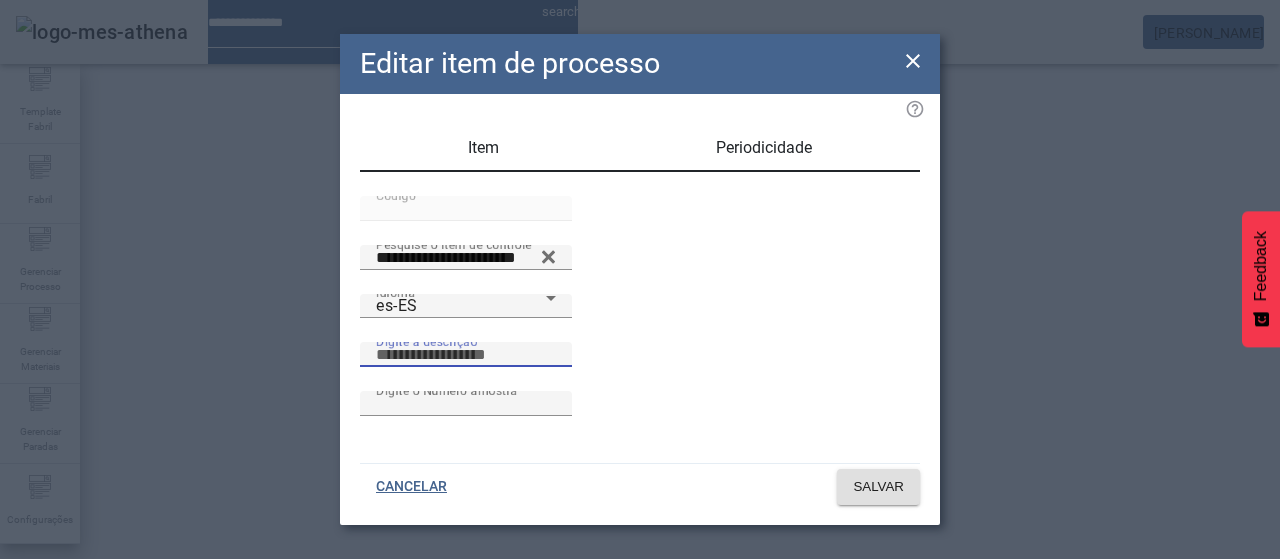 click on "Digite a descrição" at bounding box center (466, 355) 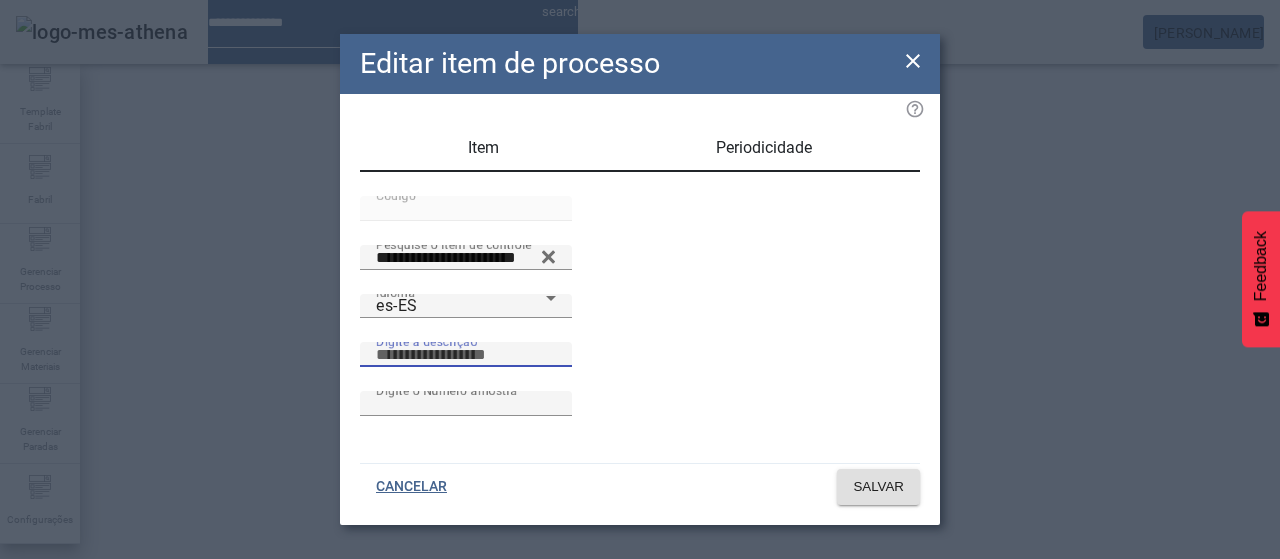 paste on "**********" 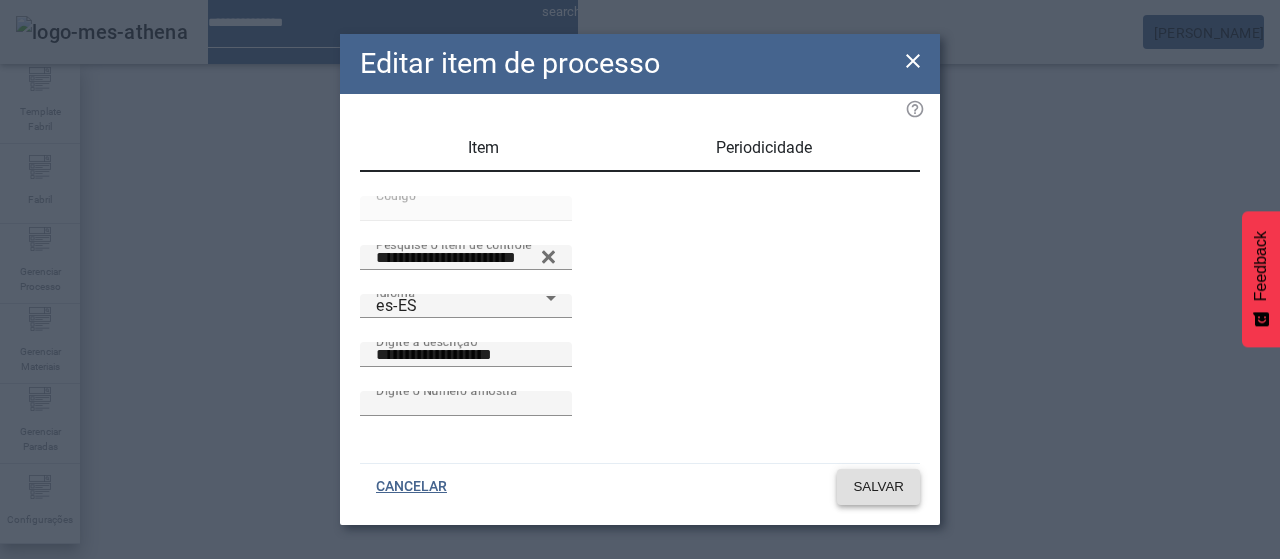 click on "SALVAR" 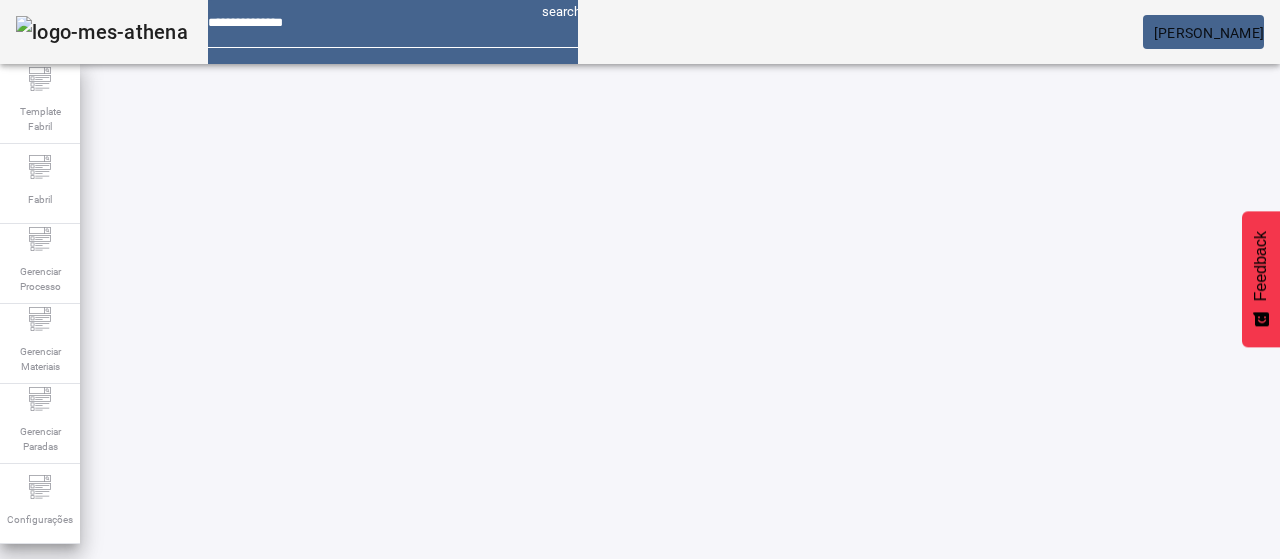 click on "EDITAR" at bounding box center (950, 864) 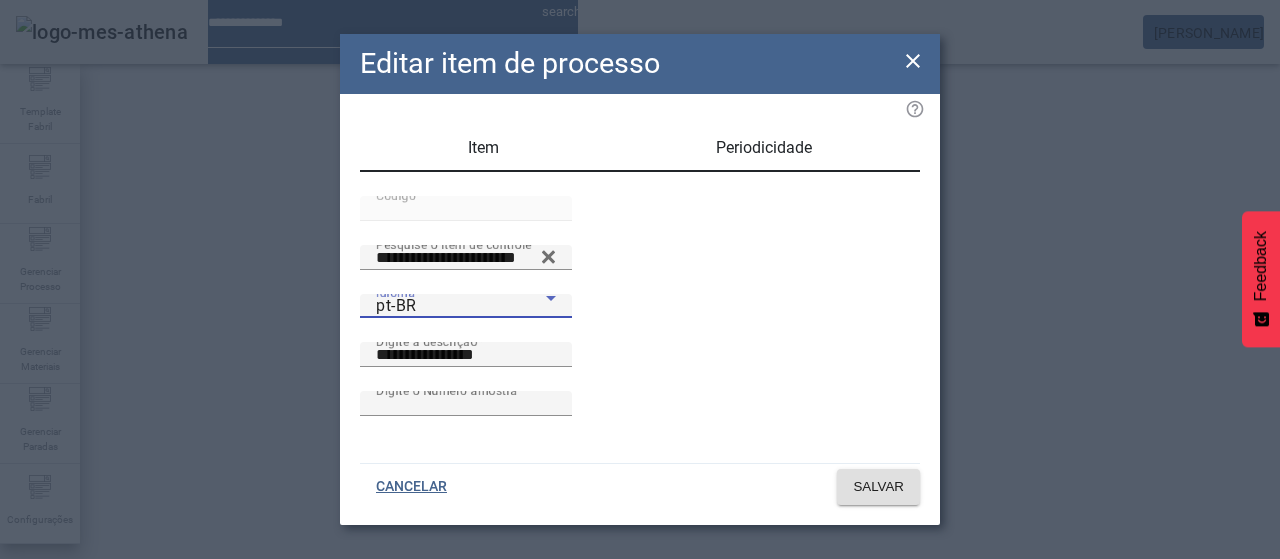 click on "pt-BR" at bounding box center (461, 306) 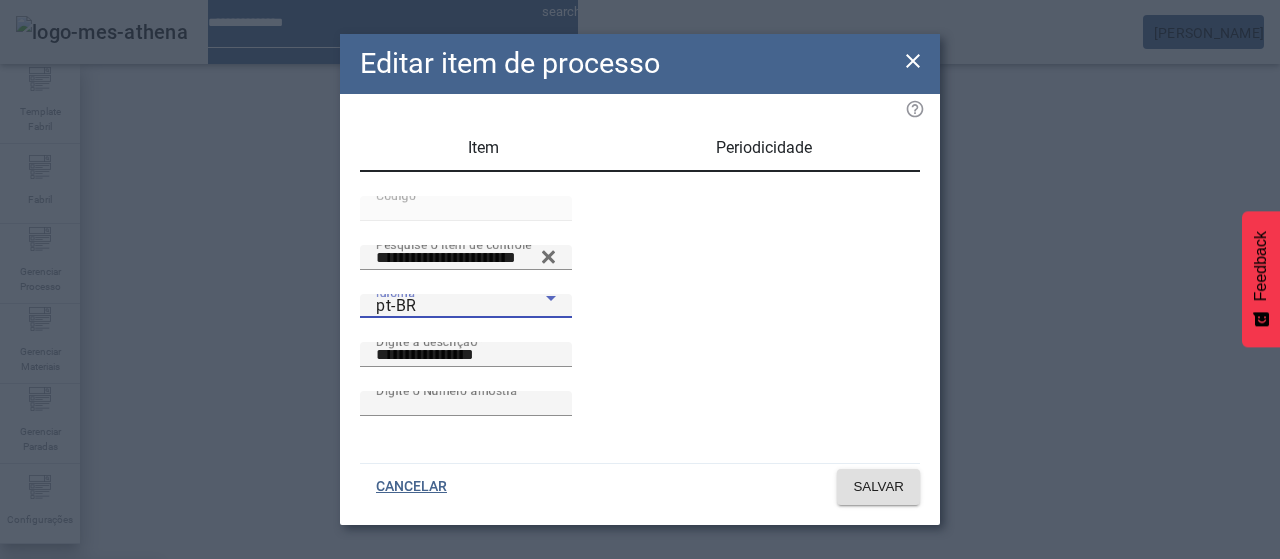 click on "es-ES" at bounding box center (81, 687) 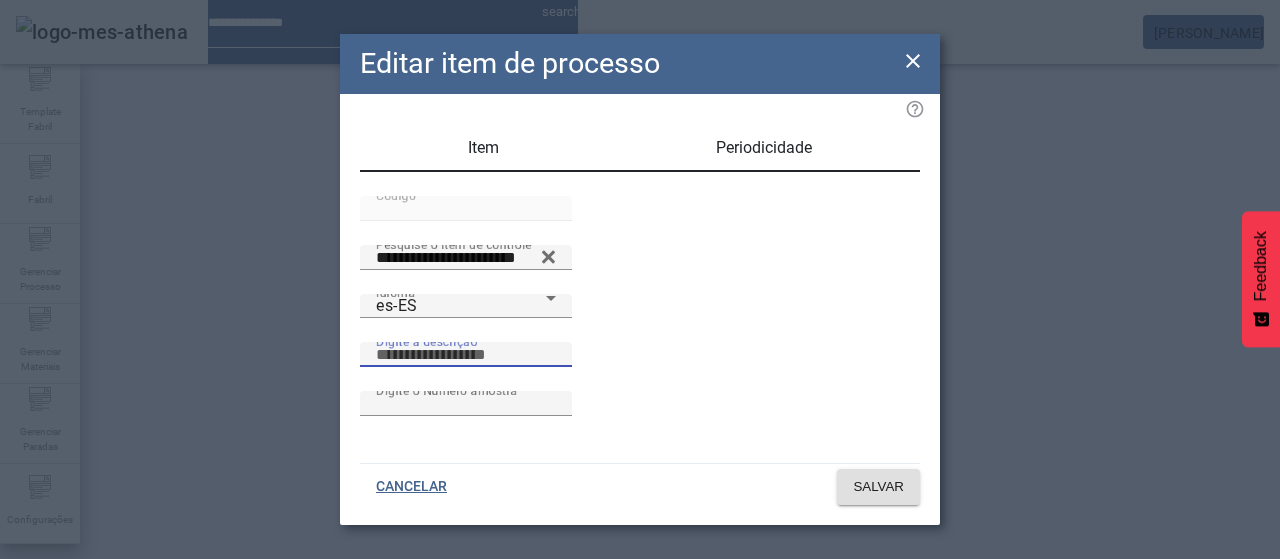 click on "Digite a descrição" at bounding box center (466, 355) 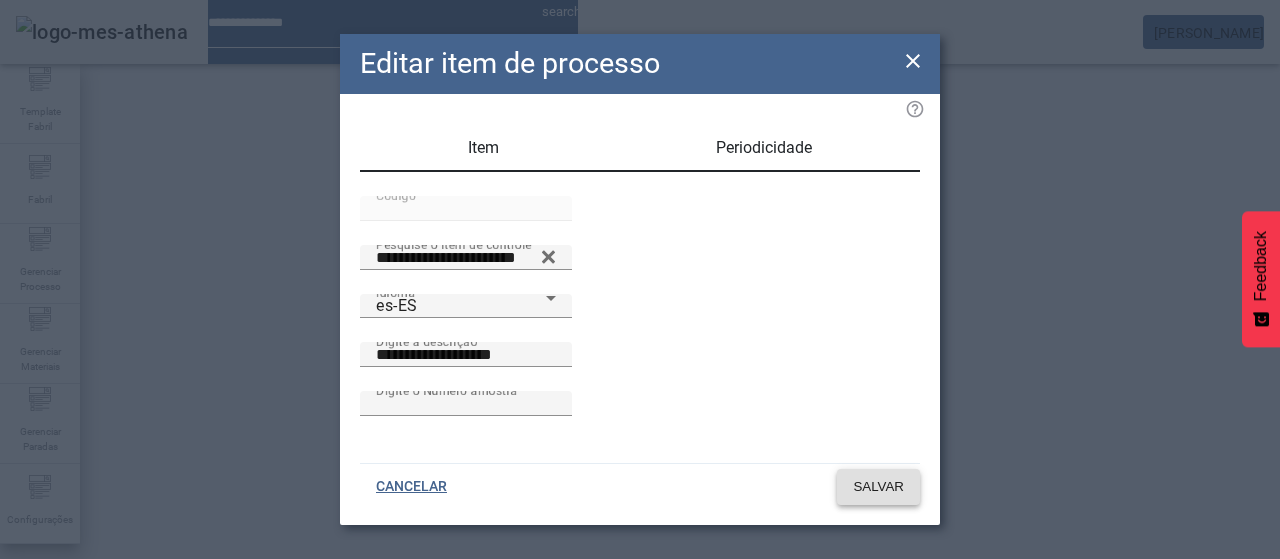 click on "SALVAR" 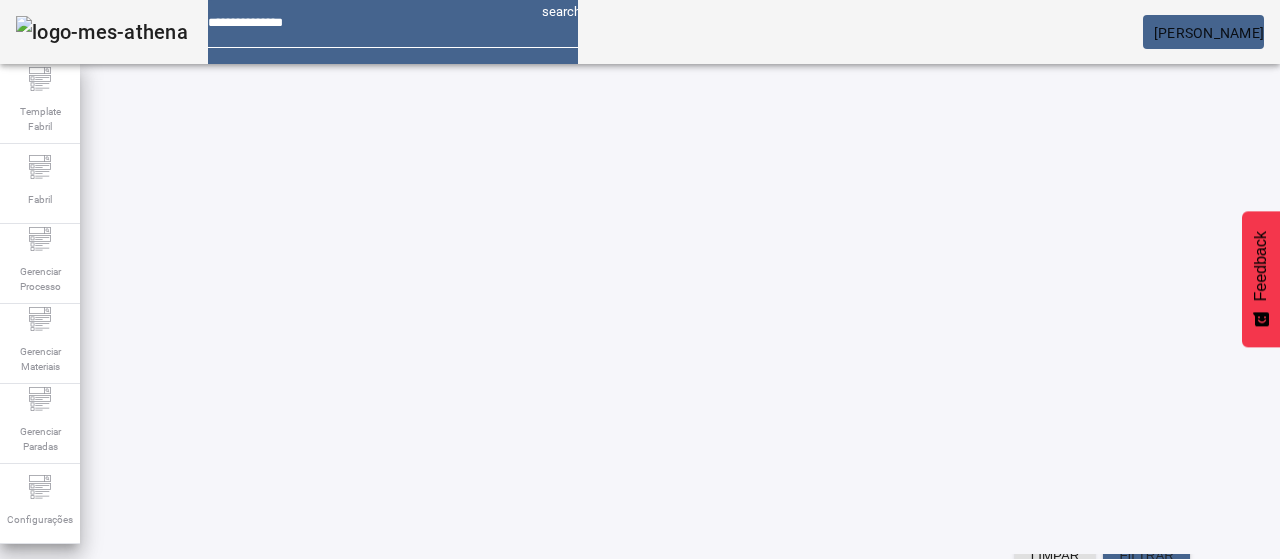 scroll, scrollTop: 139, scrollLeft: 0, axis: vertical 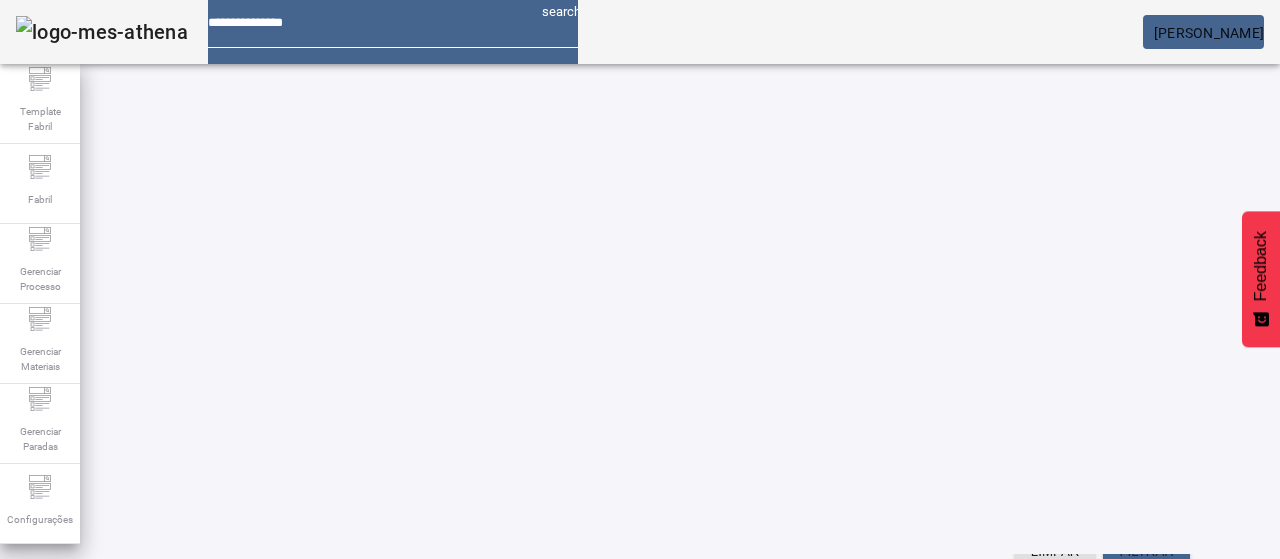 click on "EDITAR" at bounding box center [353, 725] 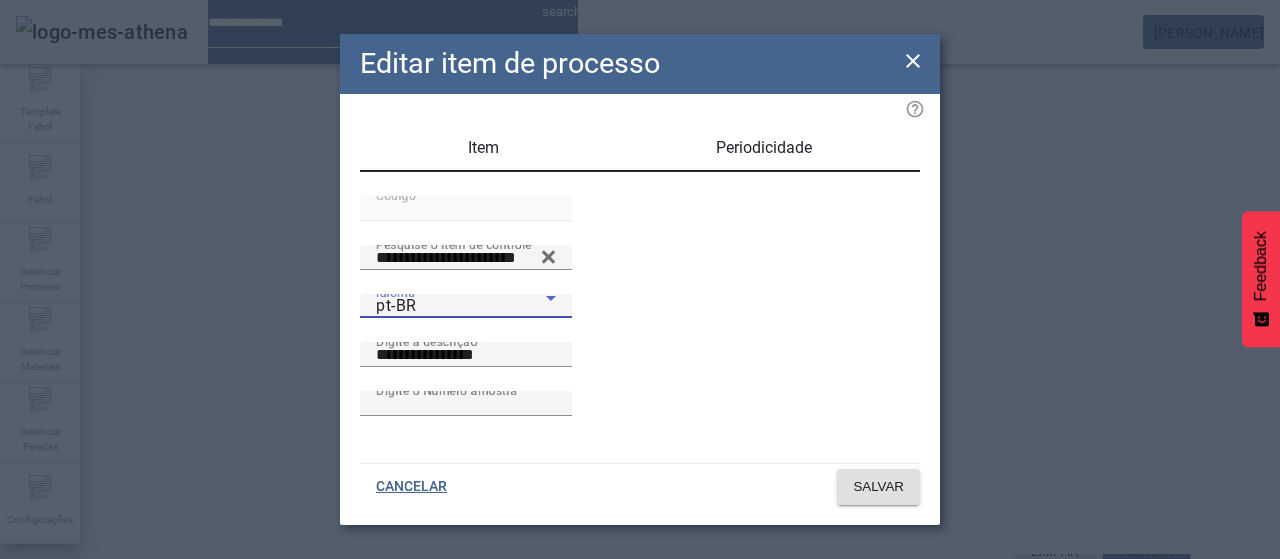click on "pt-BR" at bounding box center [461, 306] 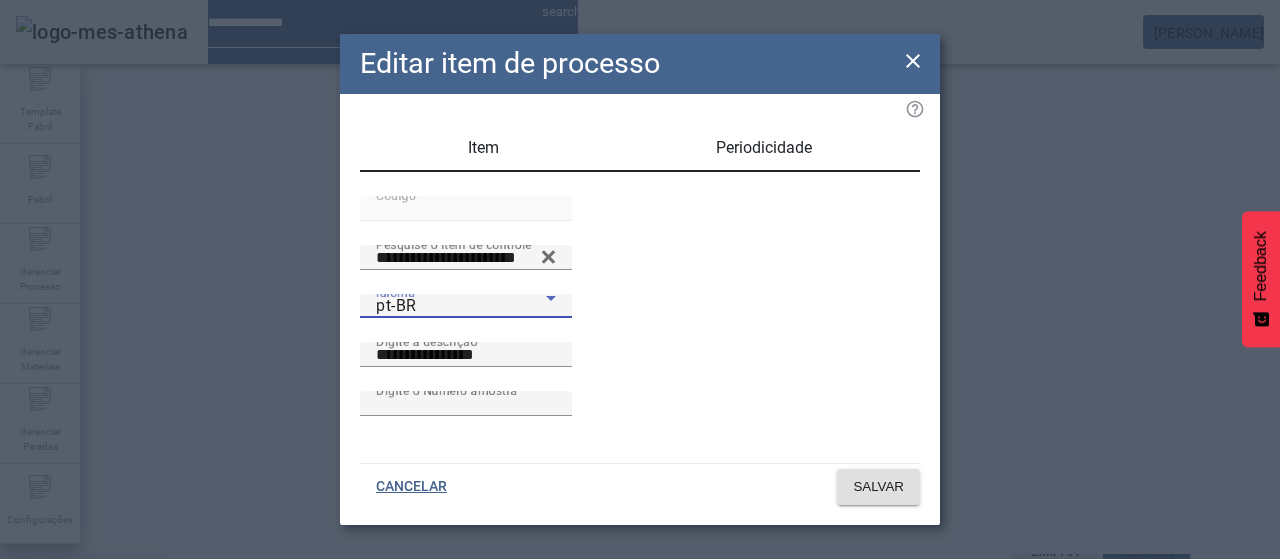 click on "es-ES" at bounding box center [81, 687] 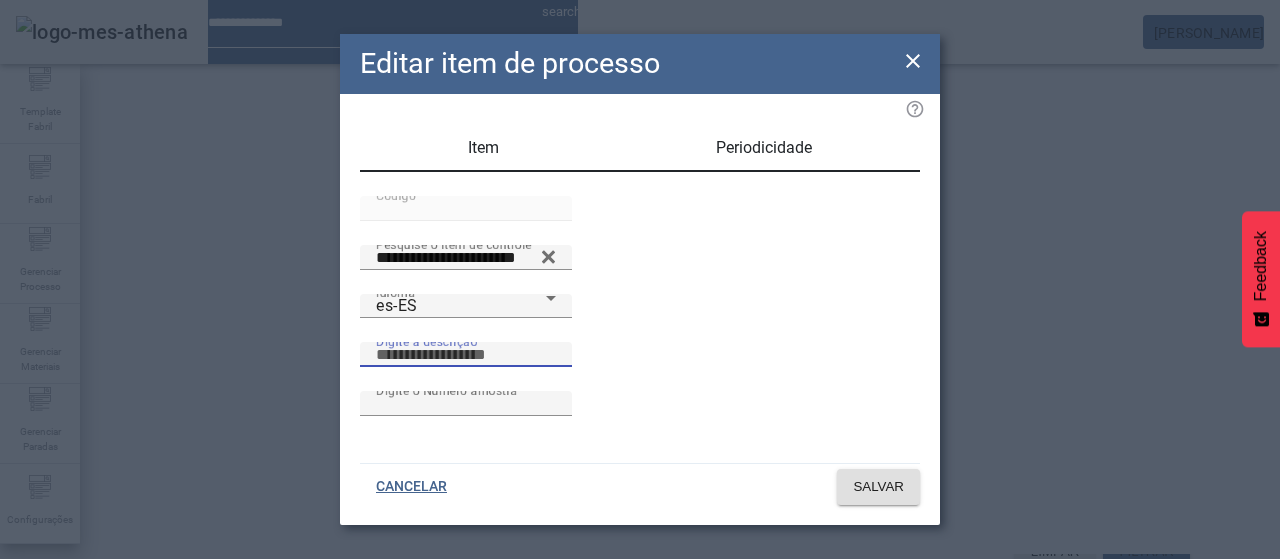 click on "Digite a descrição" at bounding box center (466, 355) 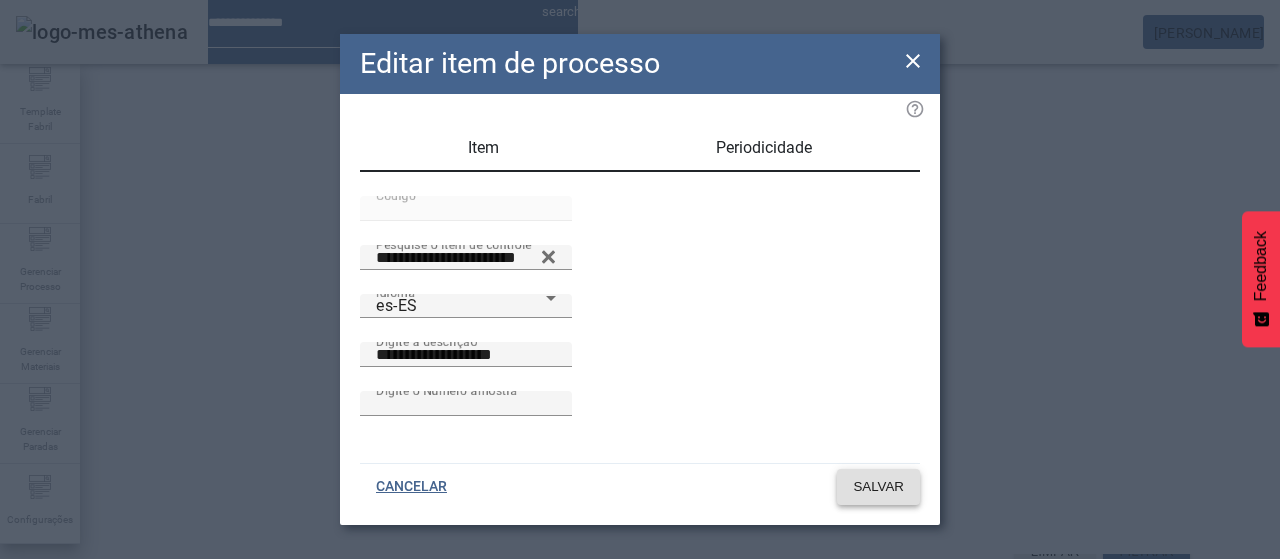 click 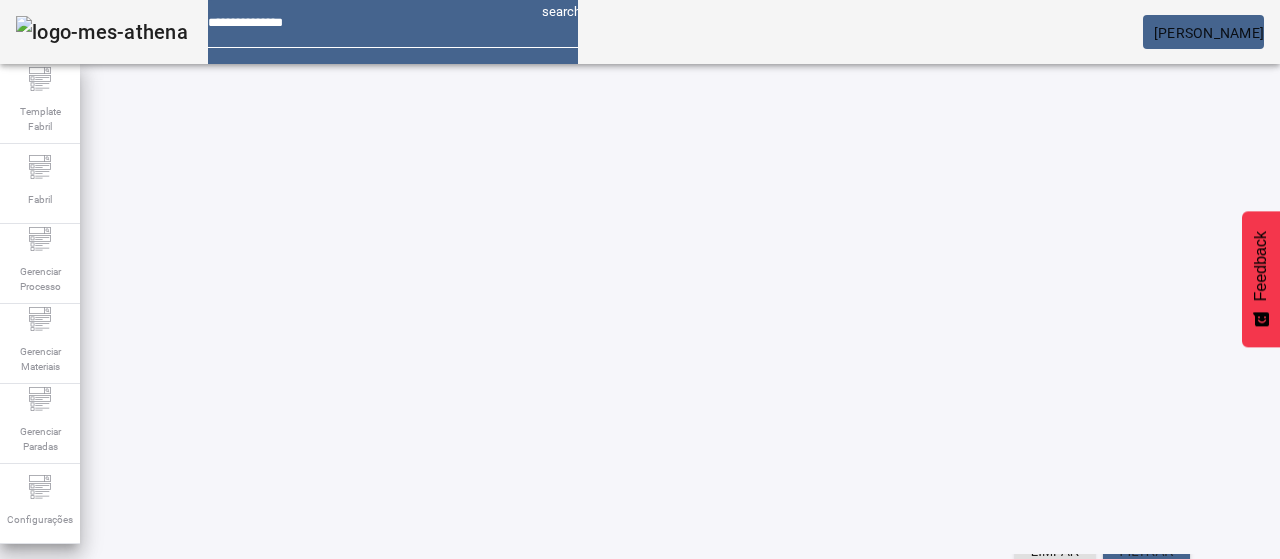 click on "EDITAR" at bounding box center [353, 875] 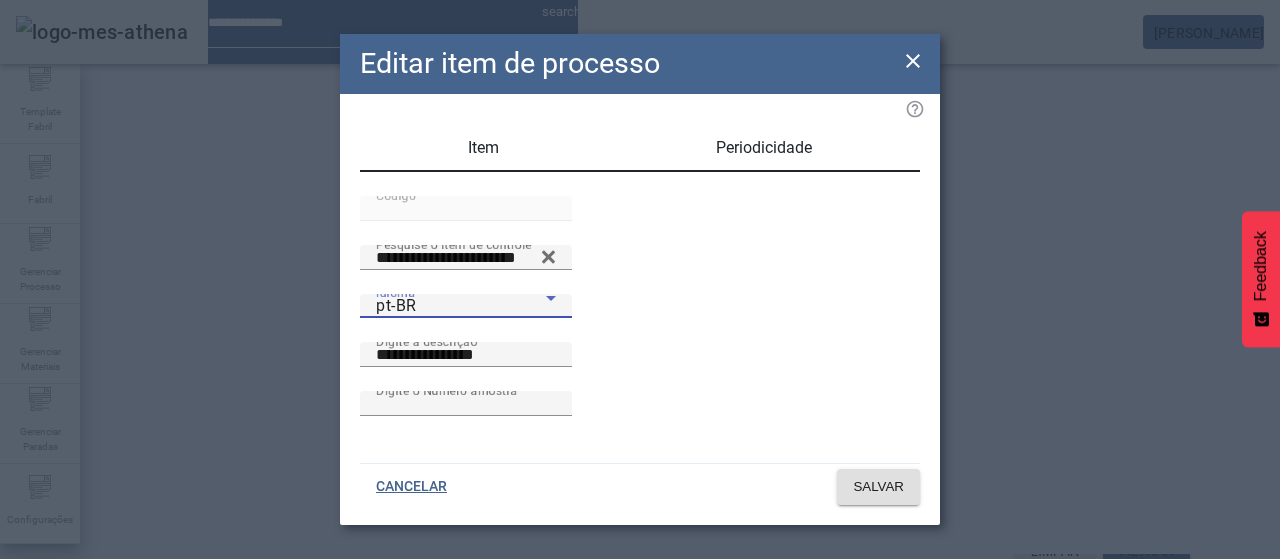 click on "pt-BR" at bounding box center [461, 306] 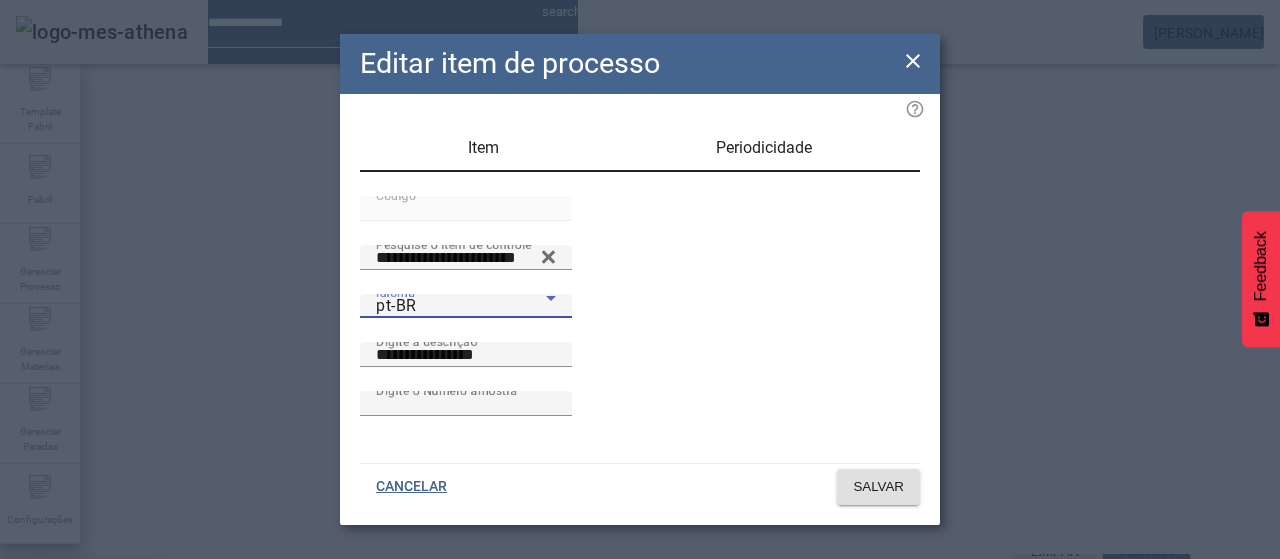 click on "es-ES" at bounding box center (81, 687) 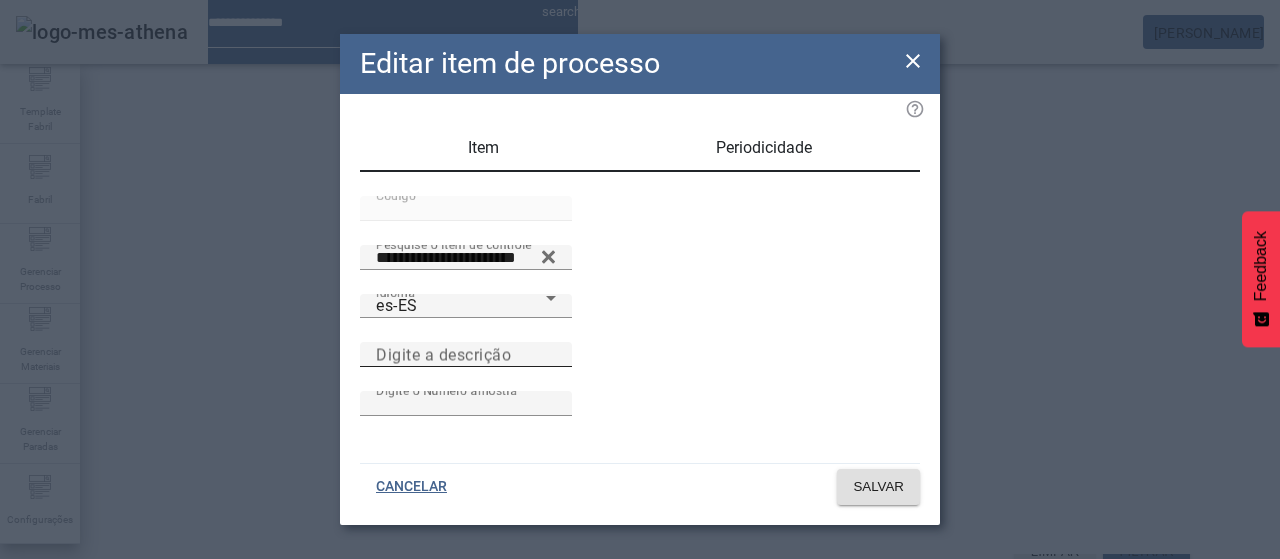 click at bounding box center (556, 359) 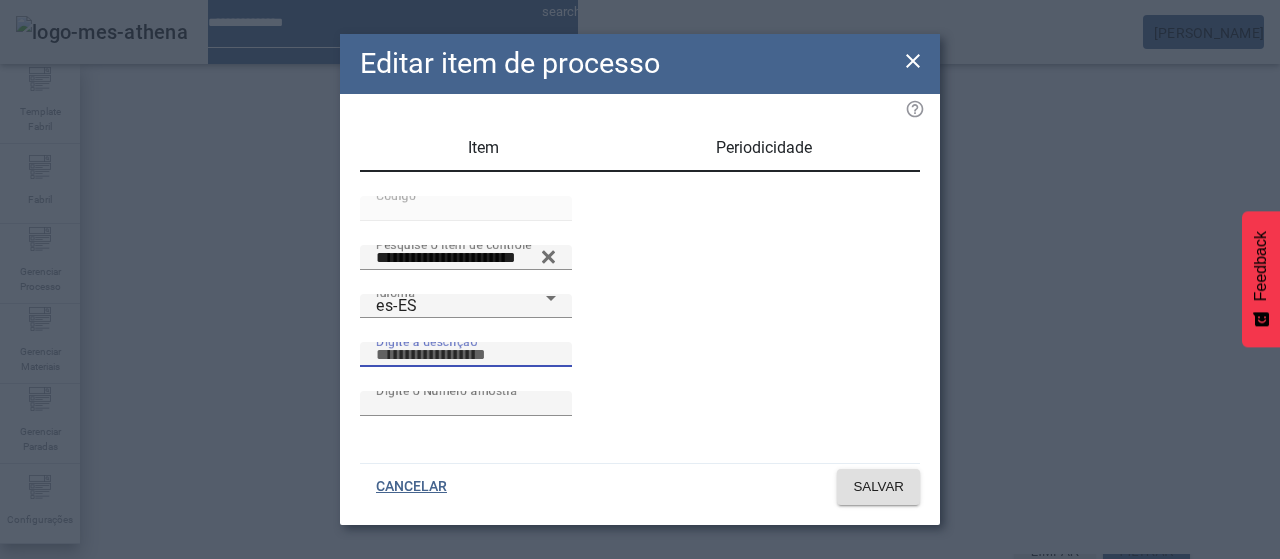 paste on "**********" 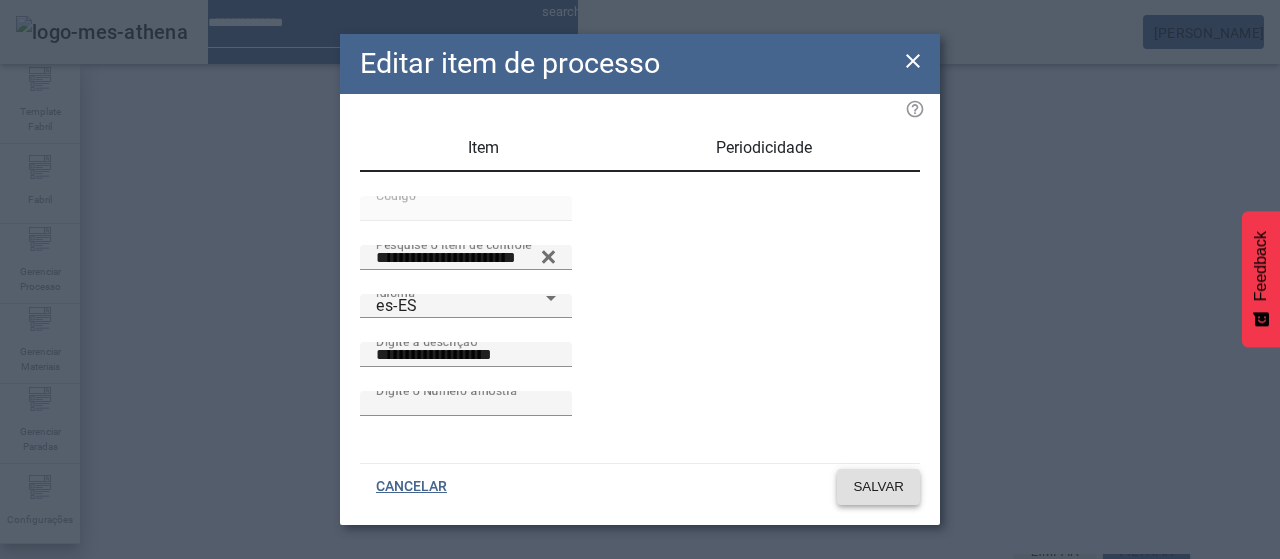 click on "SALVAR" 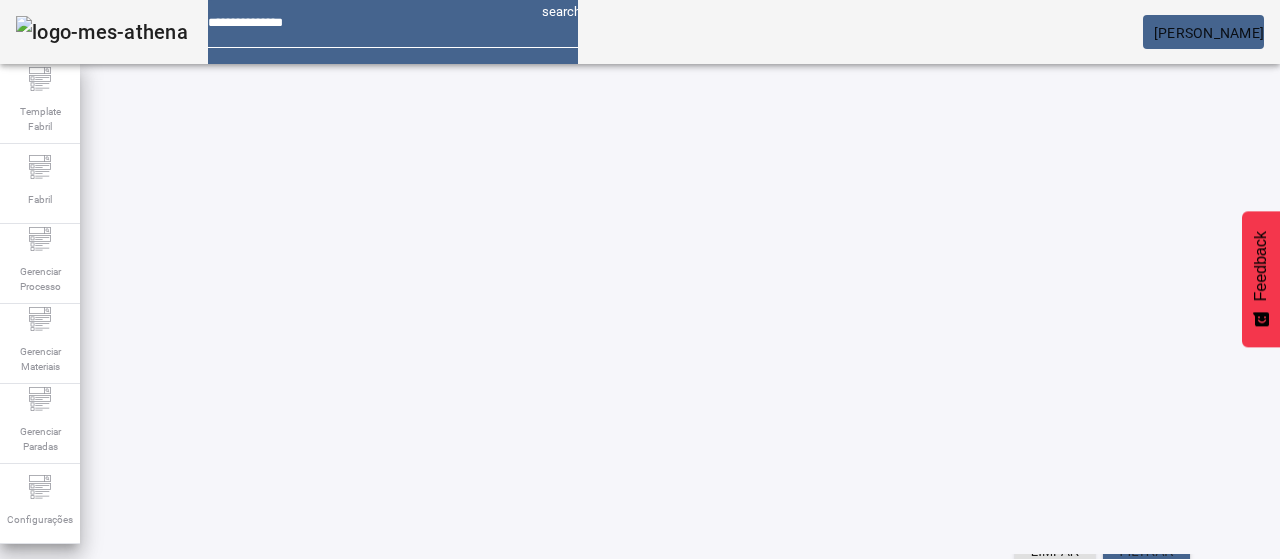 click on "EDITAR" at bounding box center (652, 875) 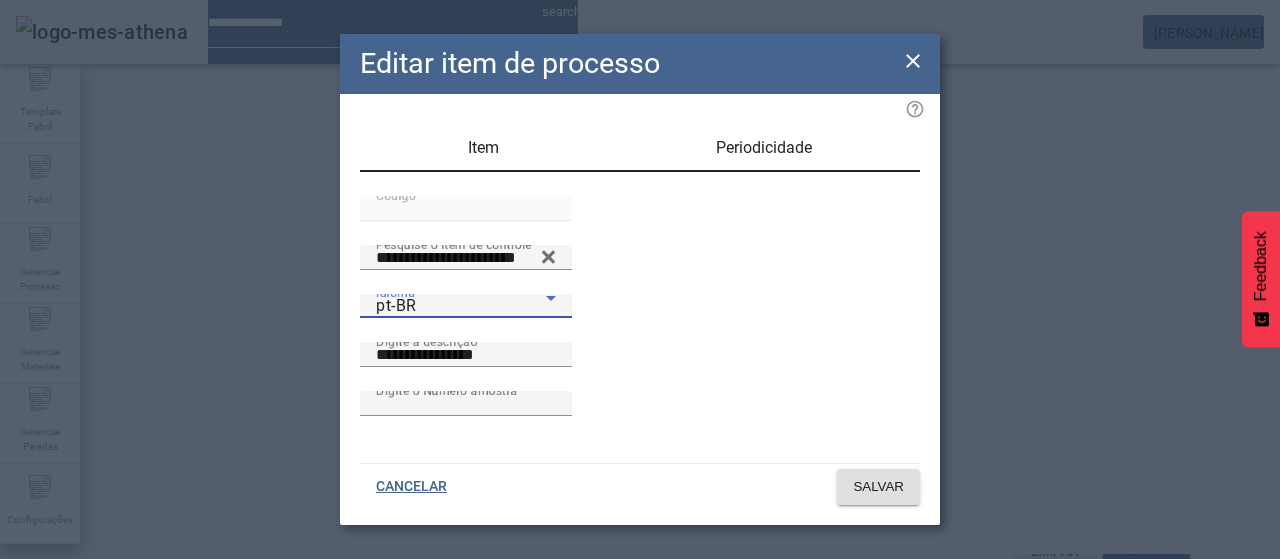 click on "pt-BR" at bounding box center [461, 306] 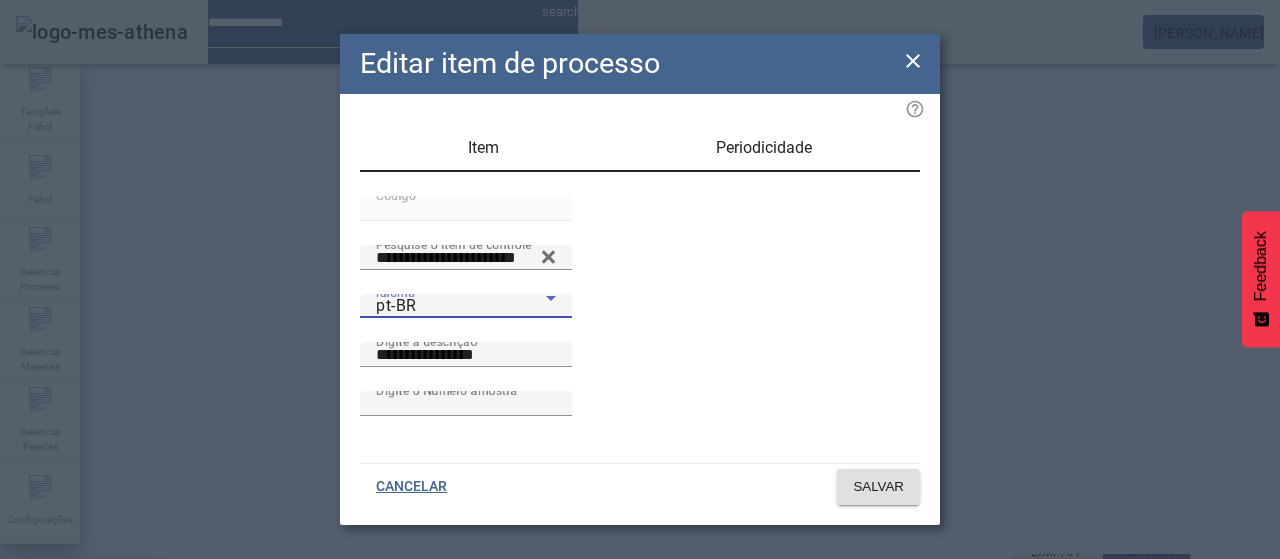 click on "es-ES" at bounding box center [81, 687] 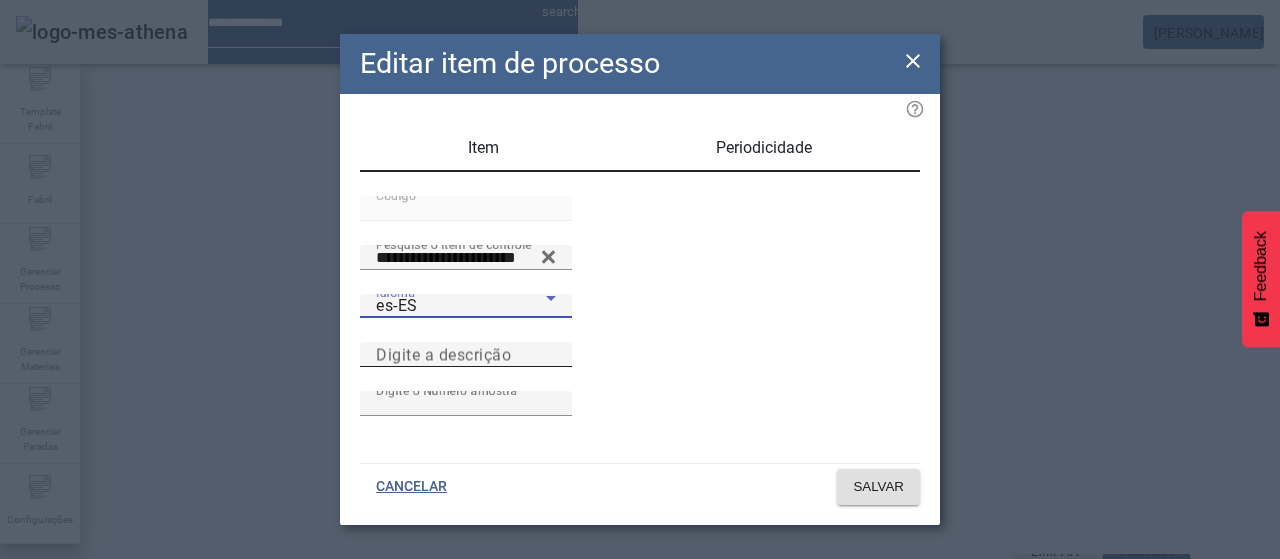 click on "Digite a descrição" at bounding box center (443, 354) 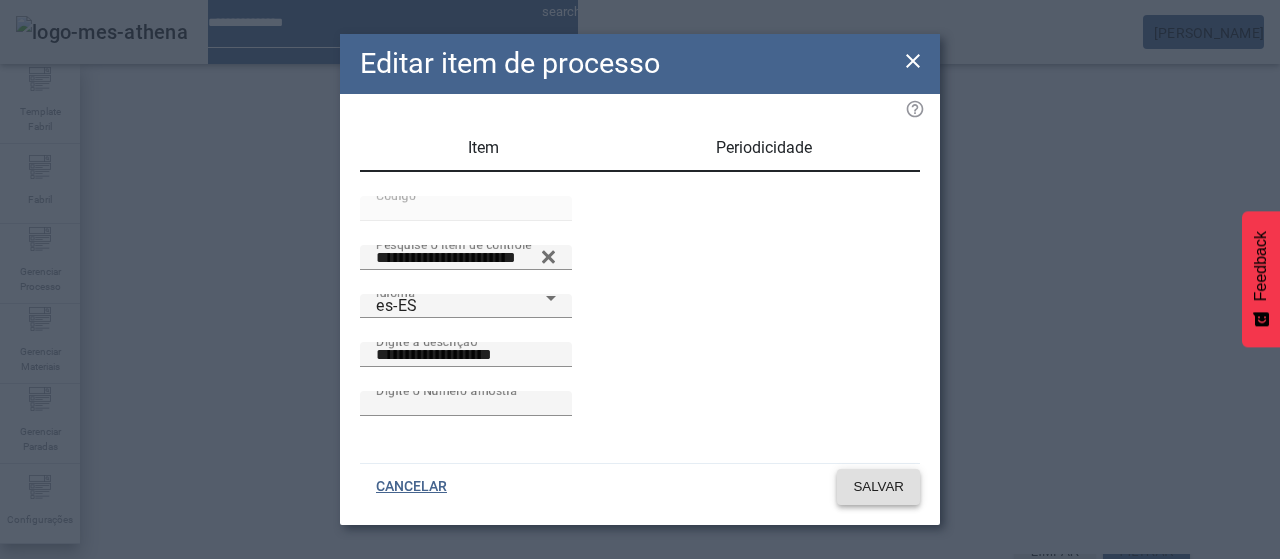 click on "SALVAR" 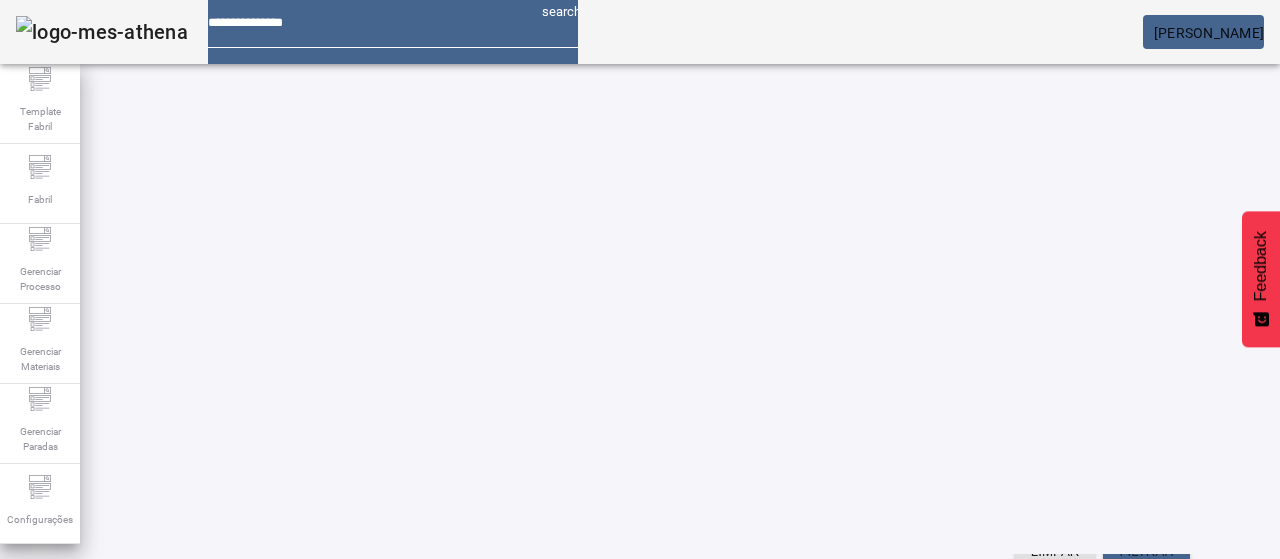 click on "EDITAR" at bounding box center [950, 875] 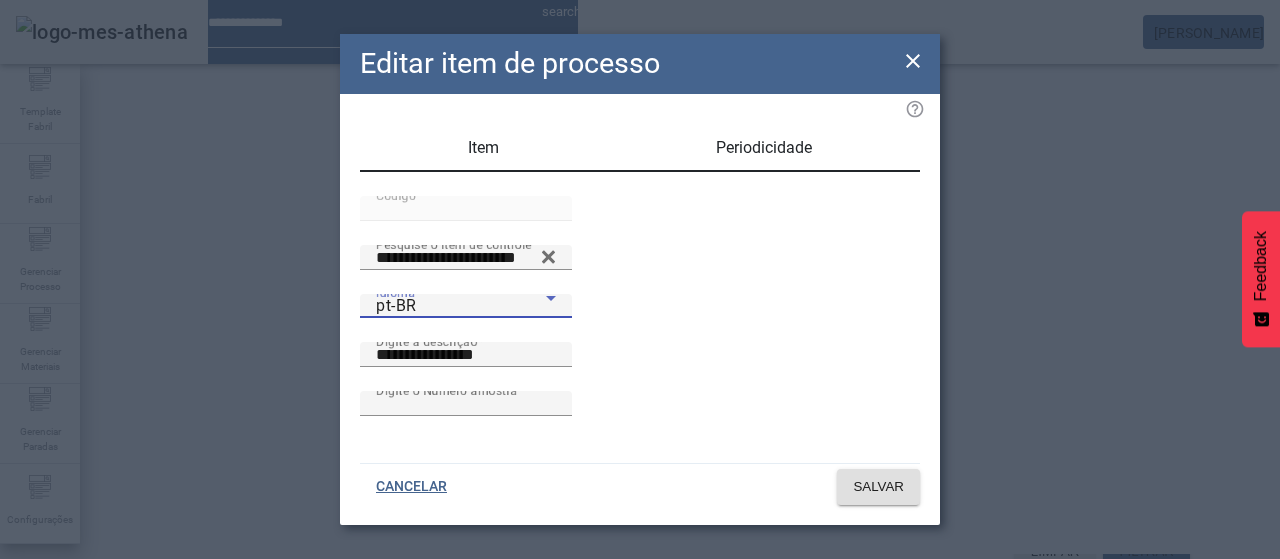 click on "pt-BR" at bounding box center [461, 306] 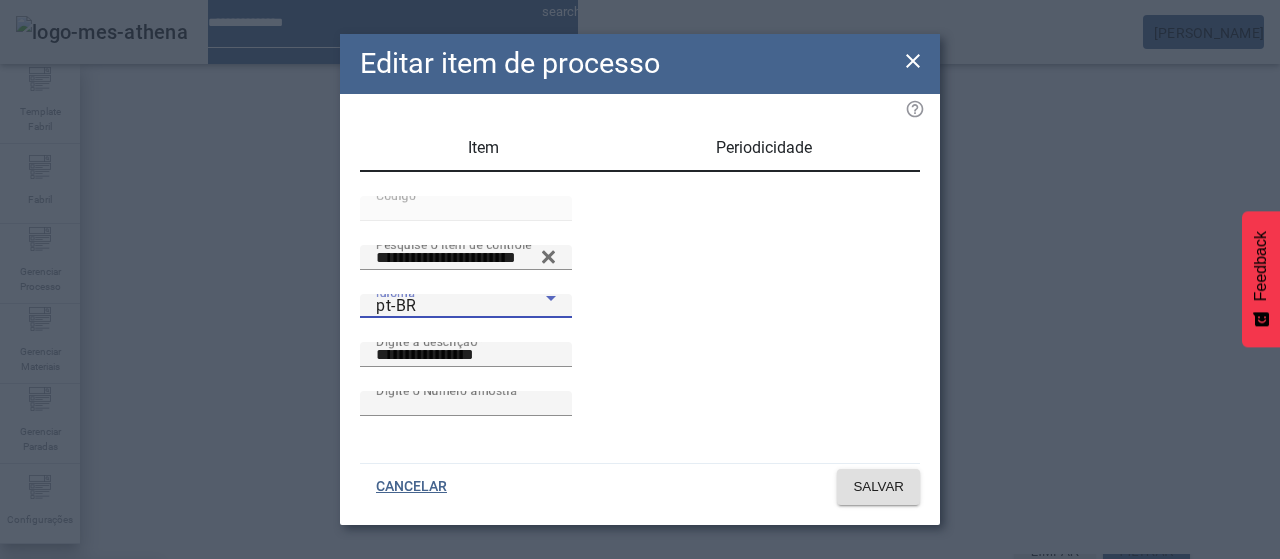 click on "es-ES" at bounding box center (81, 687) 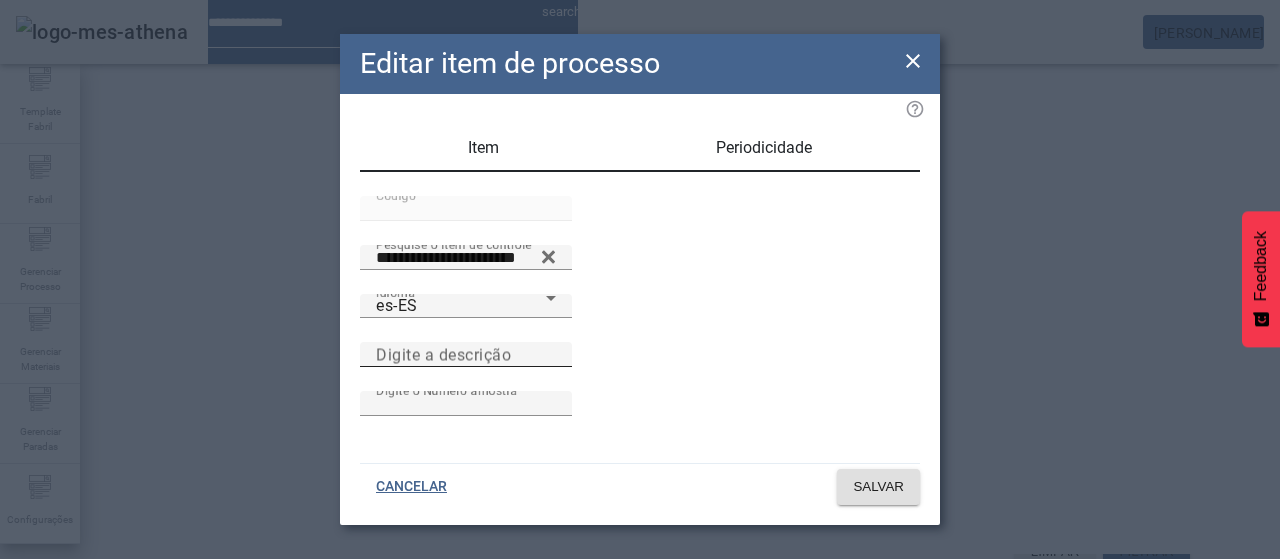 click on "Digite a descrição" at bounding box center (443, 354) 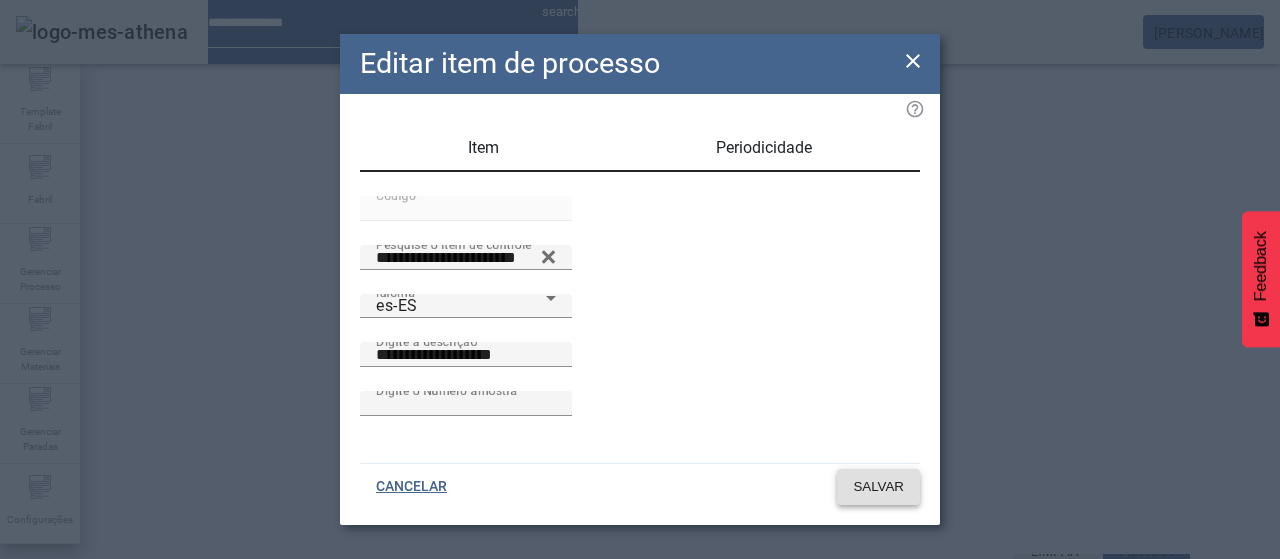 click 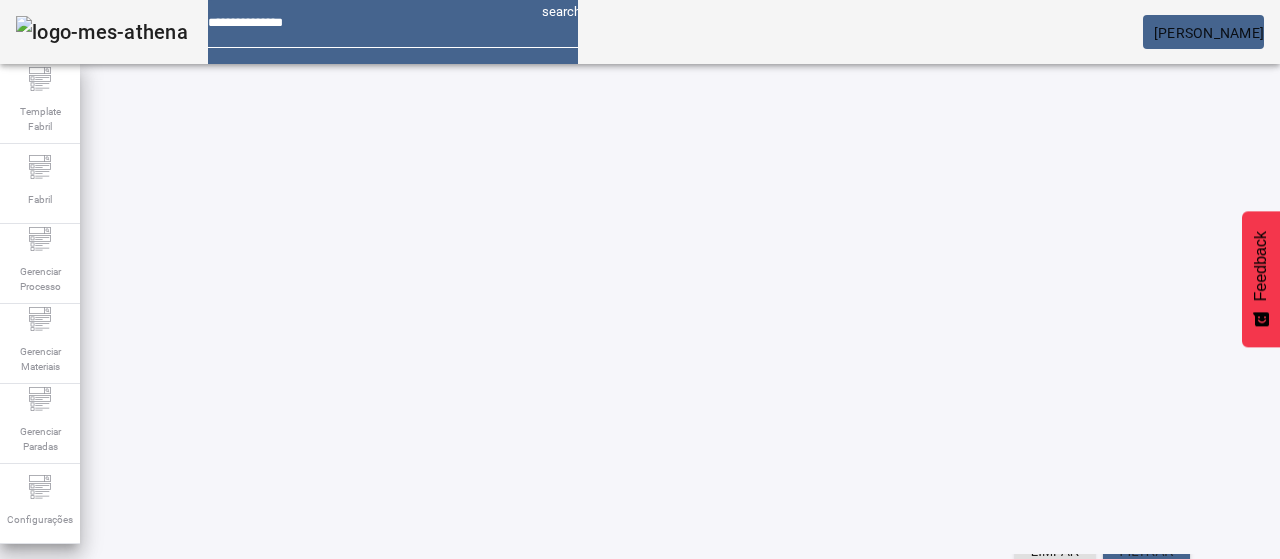 click on "EDITAR" at bounding box center [54, 1025] 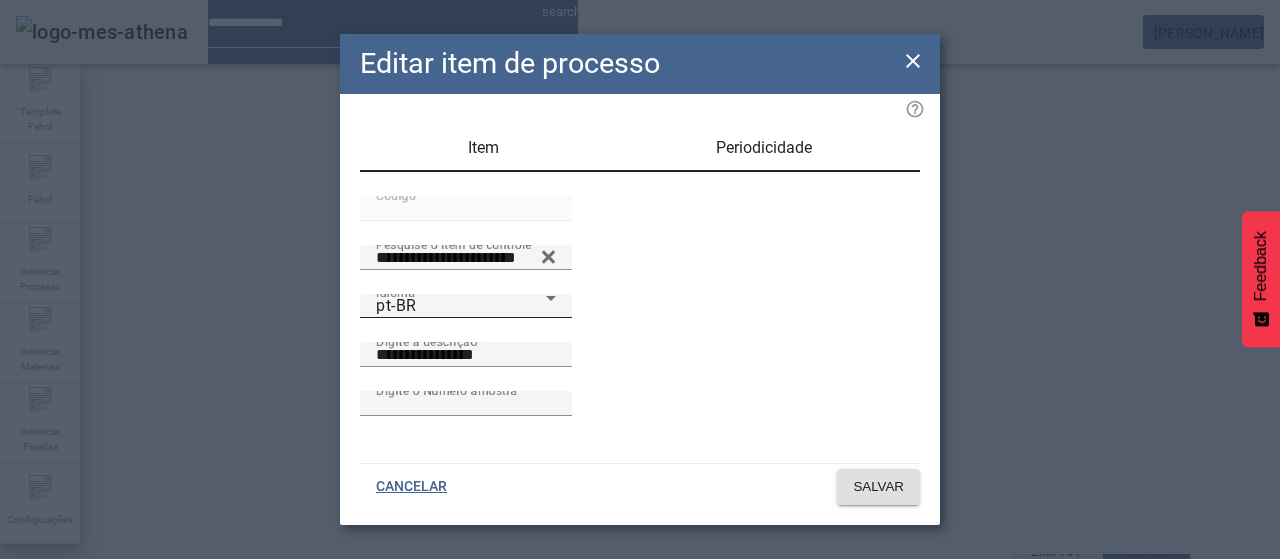 click on "pt-BR" at bounding box center [461, 306] 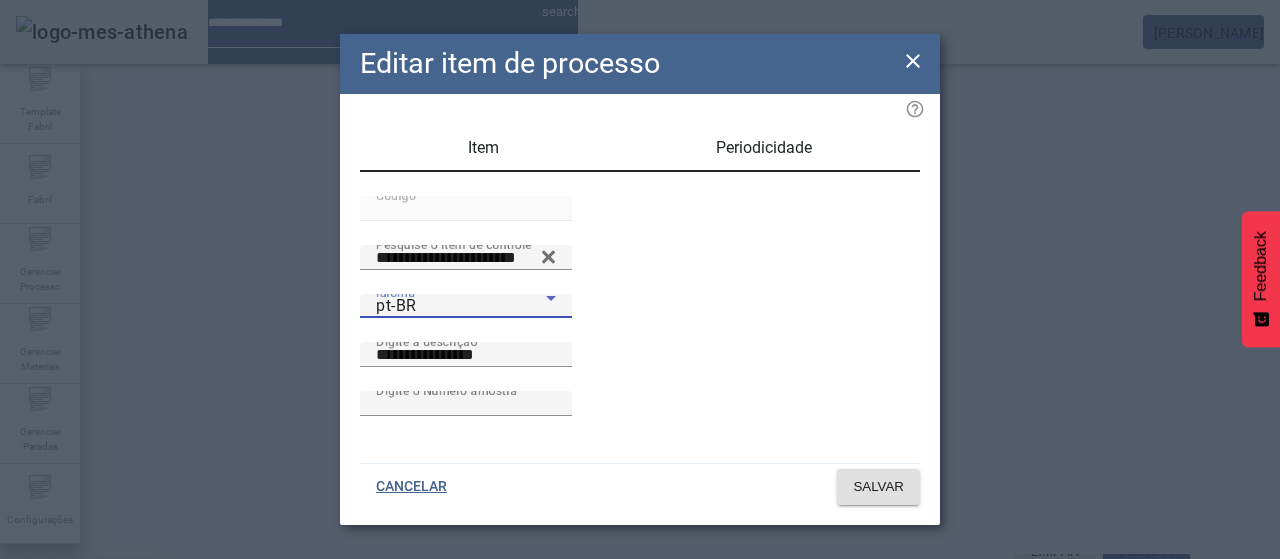 click on "es-ES" at bounding box center [81, 687] 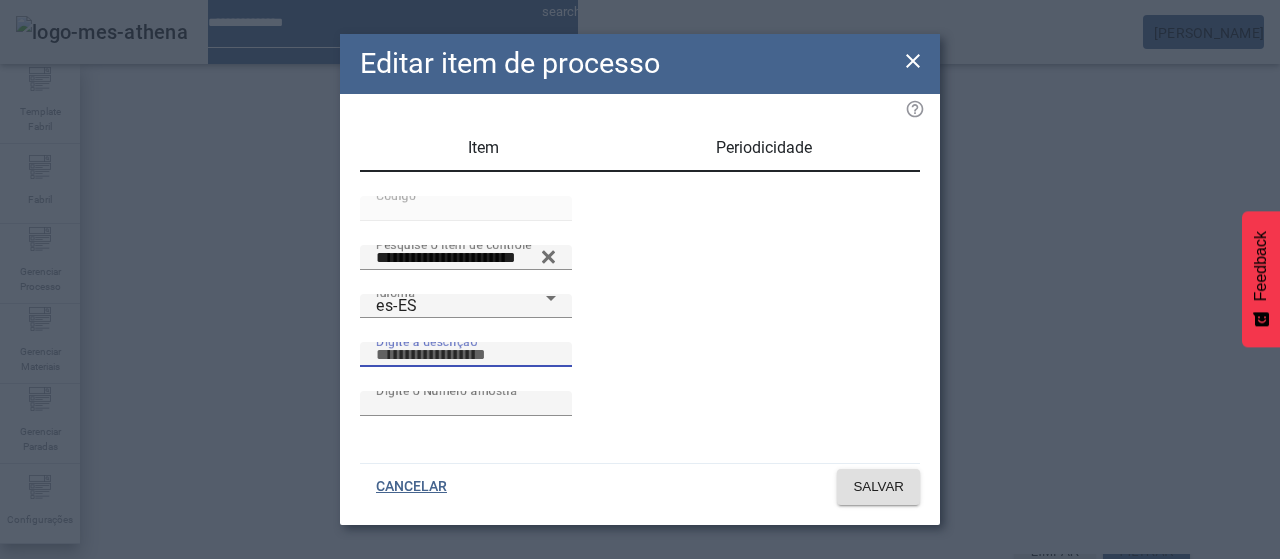 click on "Digite a descrição" at bounding box center (466, 355) 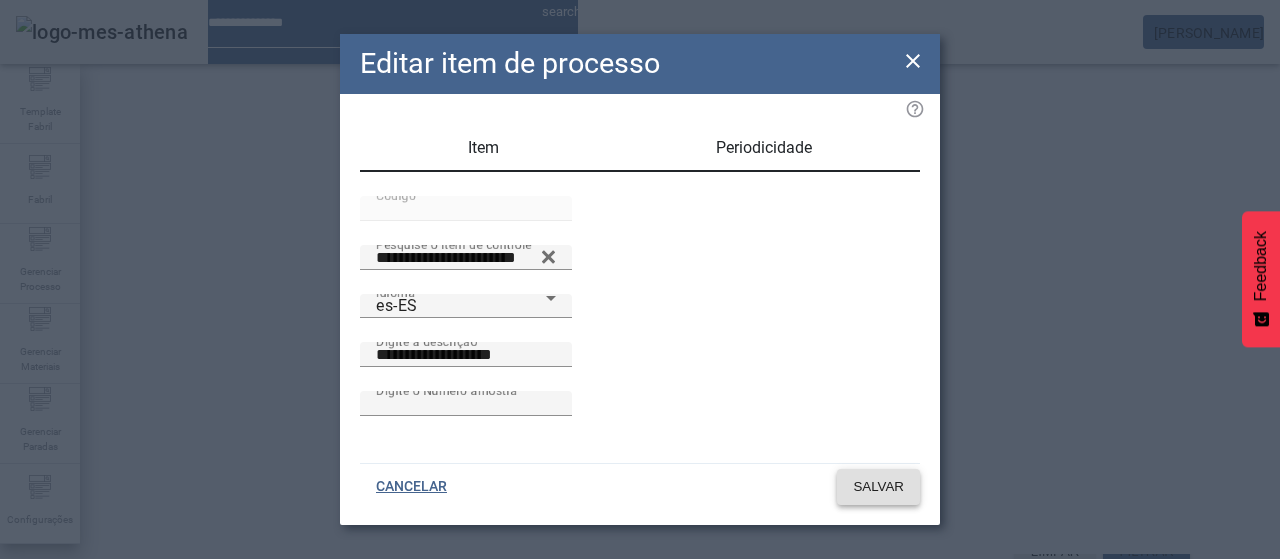 click 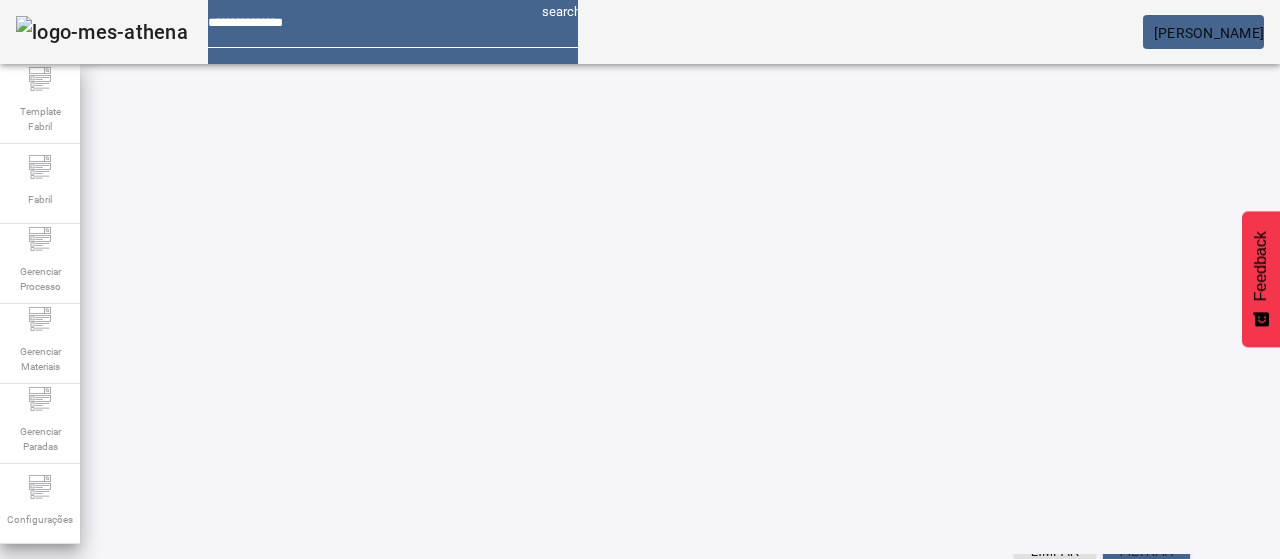 click at bounding box center [353, 1025] 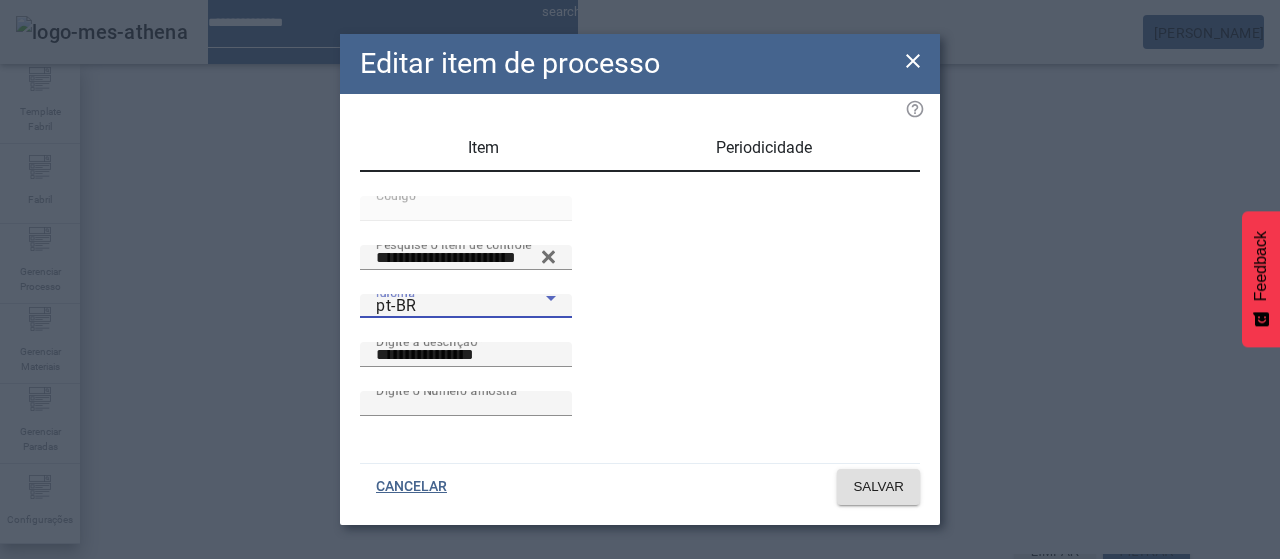 click on "pt-BR" at bounding box center [461, 306] 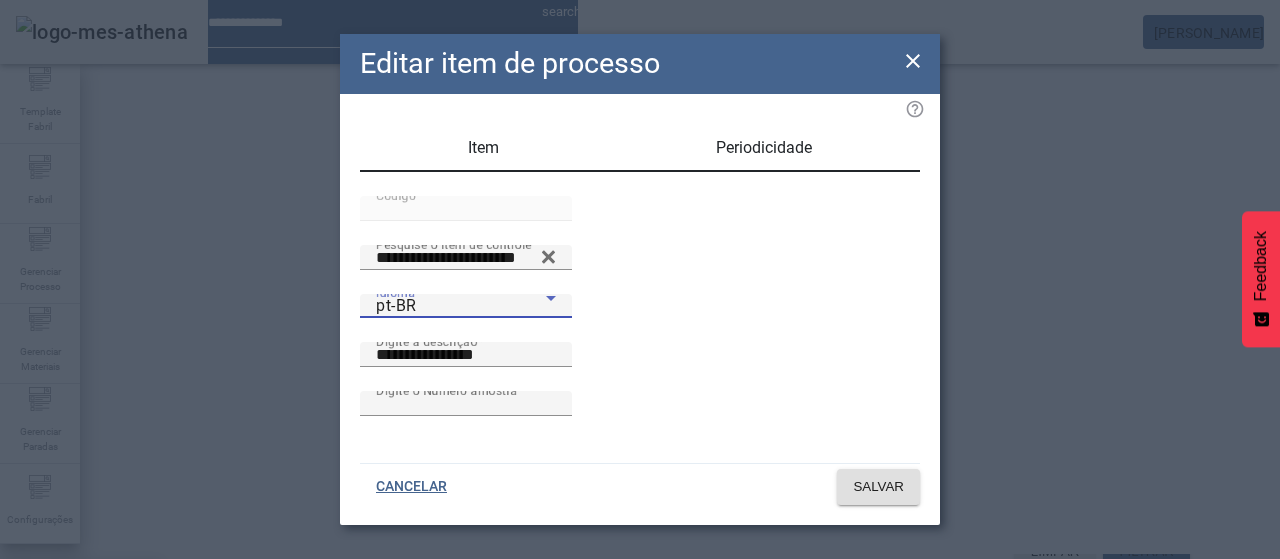 click on "es-ES" at bounding box center (81, 687) 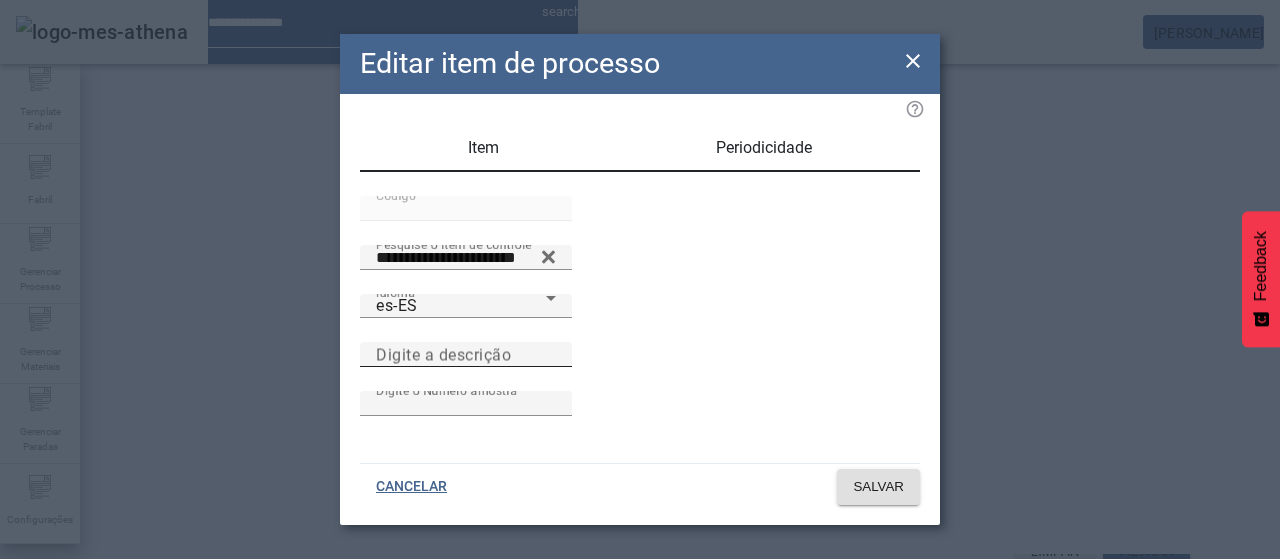 click on "Digite a descrição" at bounding box center [443, 354] 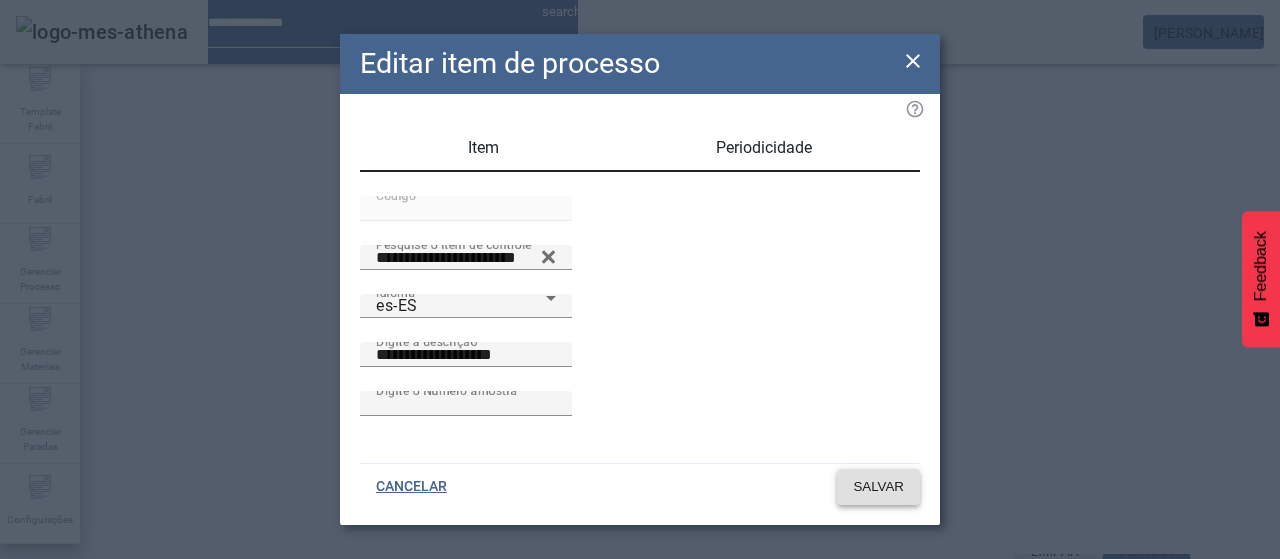 click on "SALVAR" 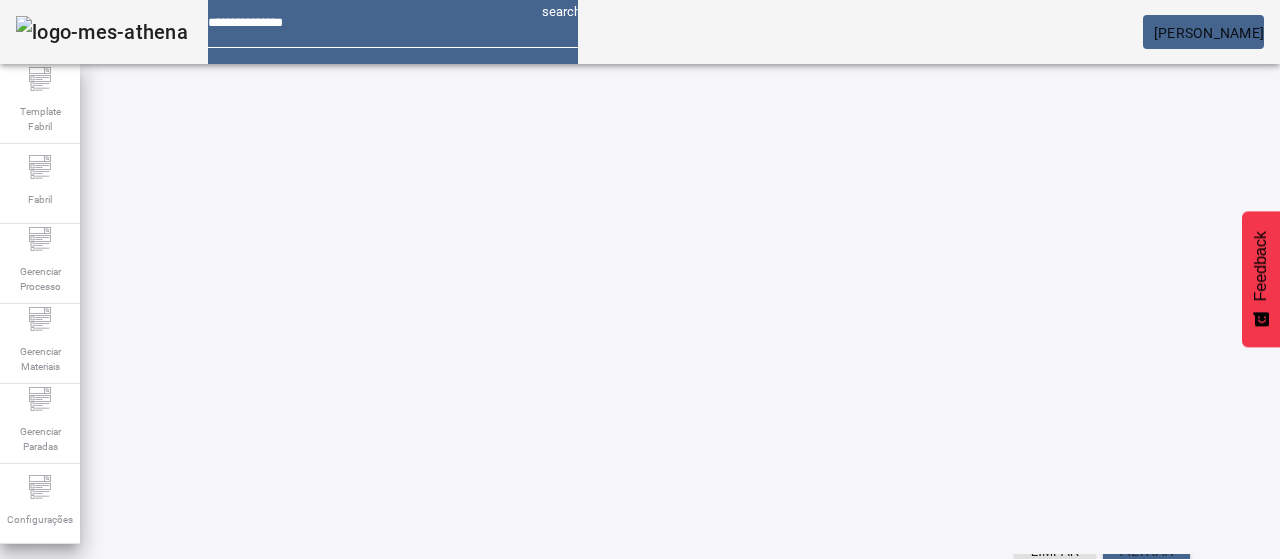 click on "EDITAR" at bounding box center (652, 1025) 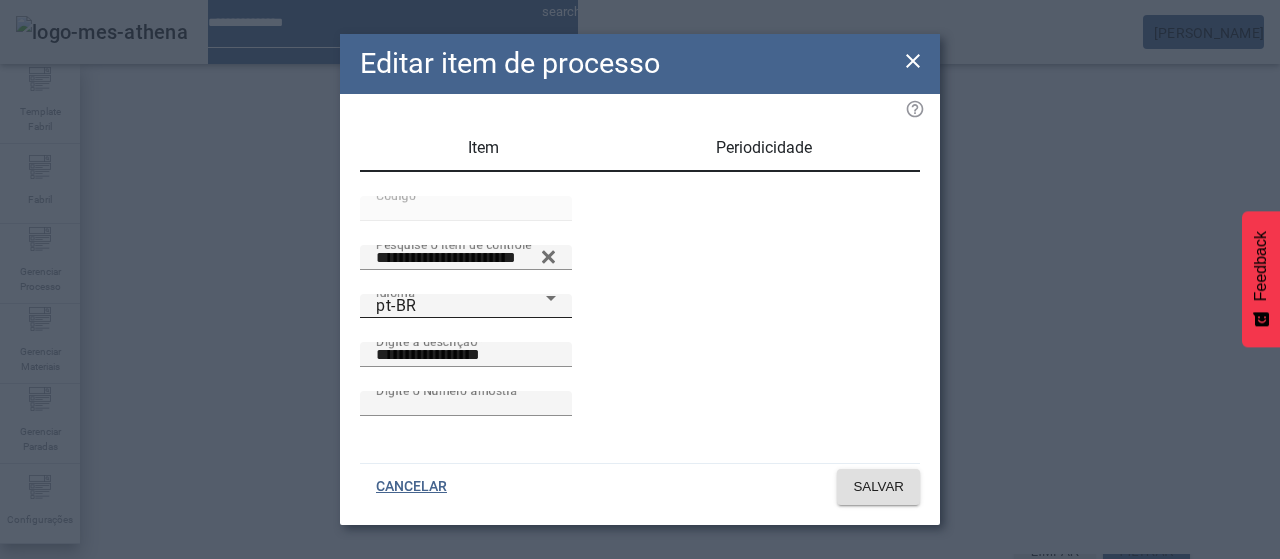 click on "Idioma pt-BR" at bounding box center [466, 306] 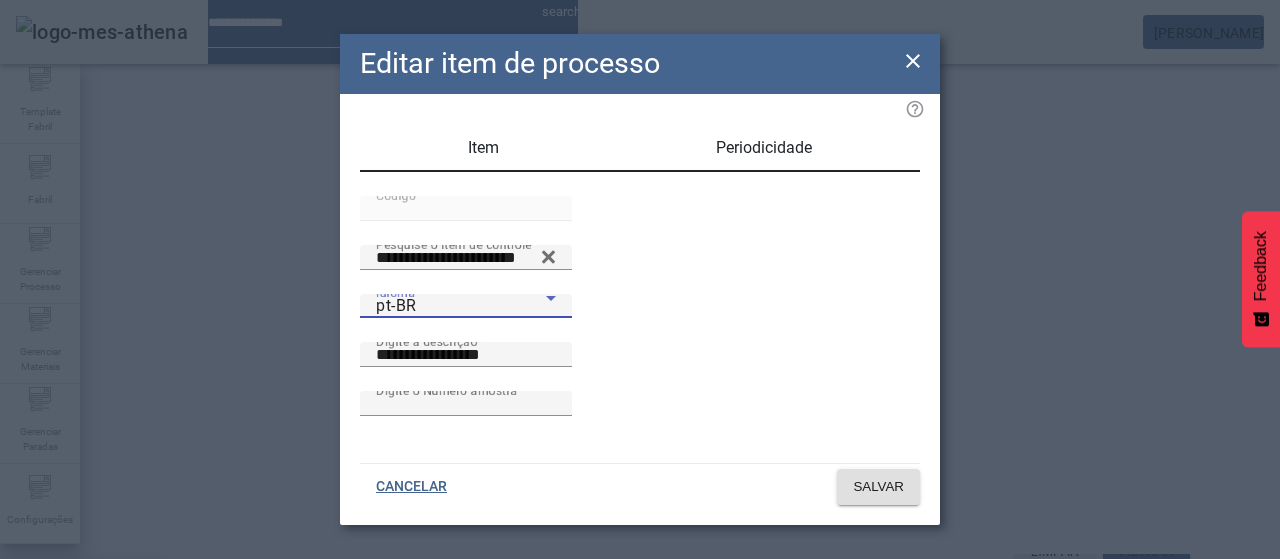 click on "es-ES" at bounding box center [81, 687] 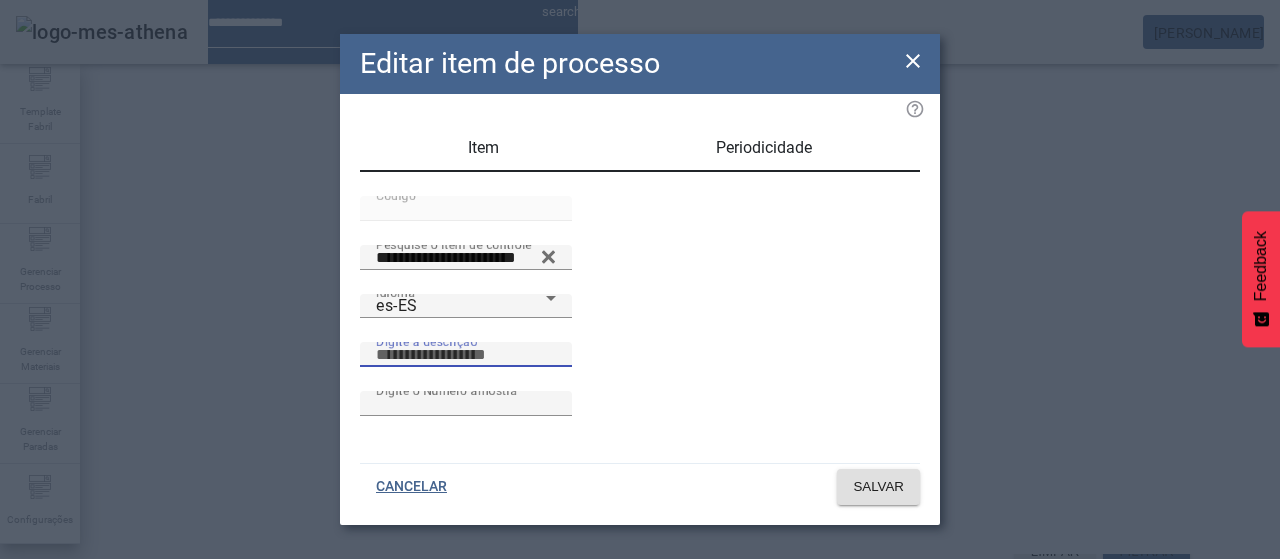 click on "Digite a descrição" at bounding box center (466, 355) 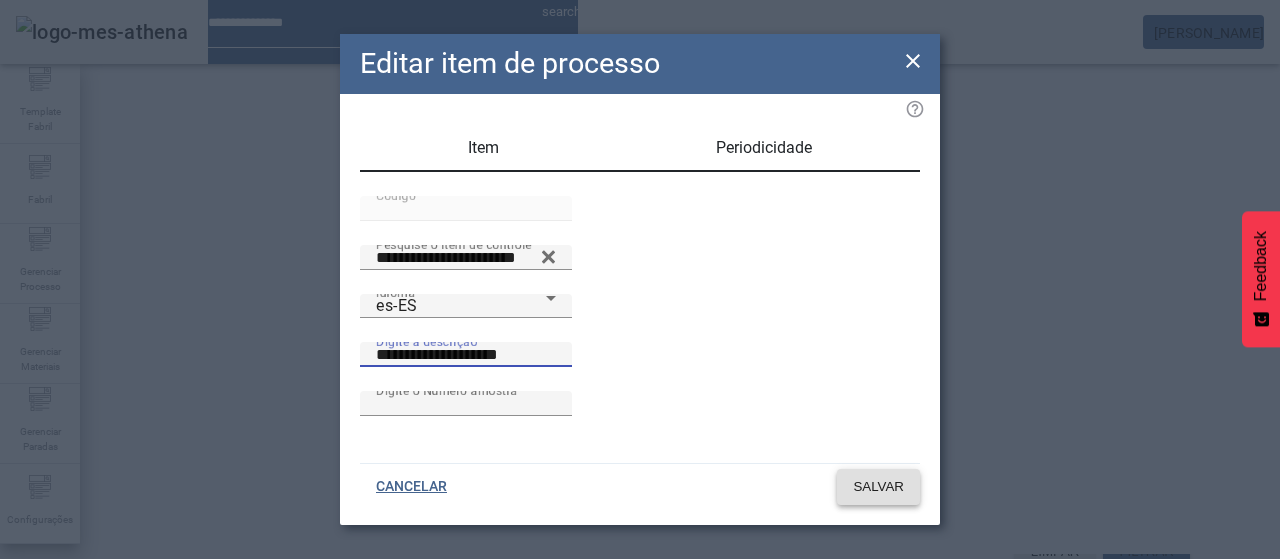 click on "SALVAR" 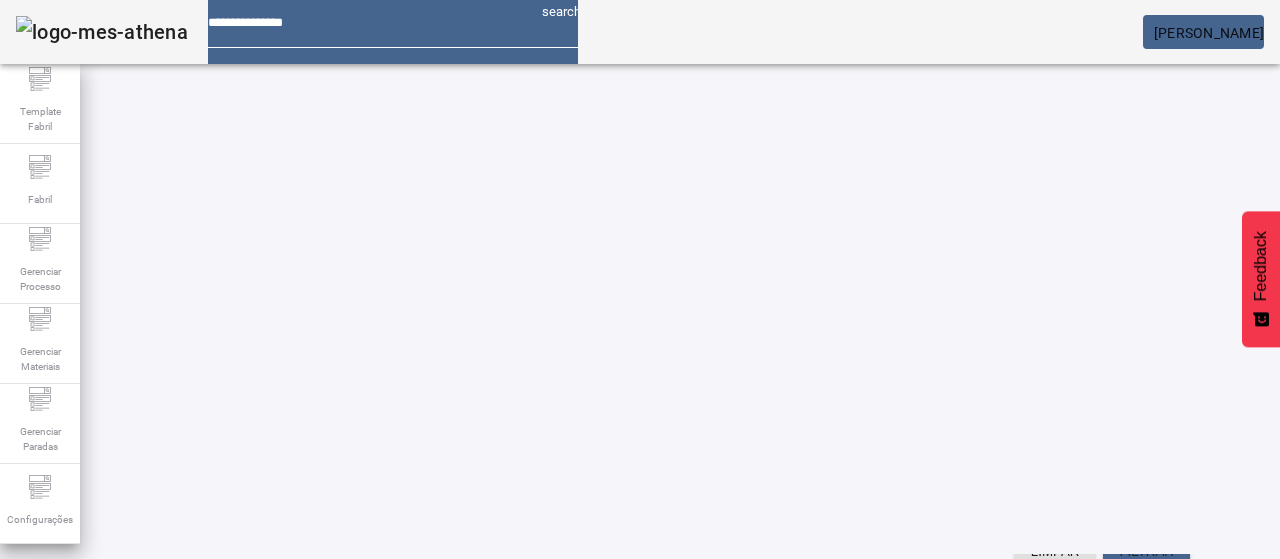 click on "EDITAR" at bounding box center [950, 1025] 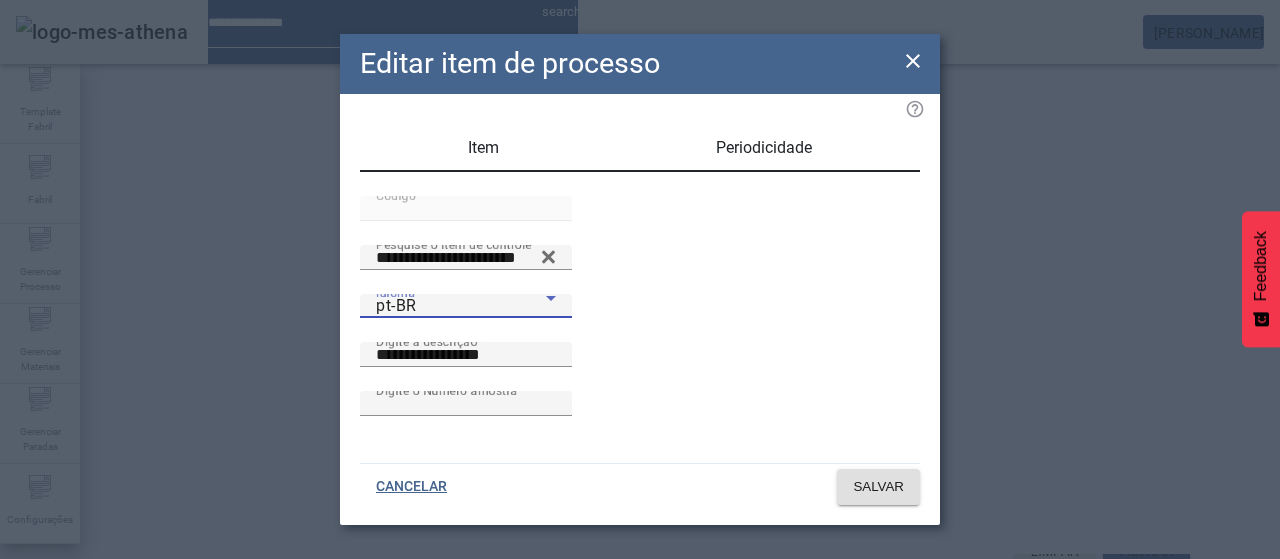 click on "pt-BR" at bounding box center (461, 306) 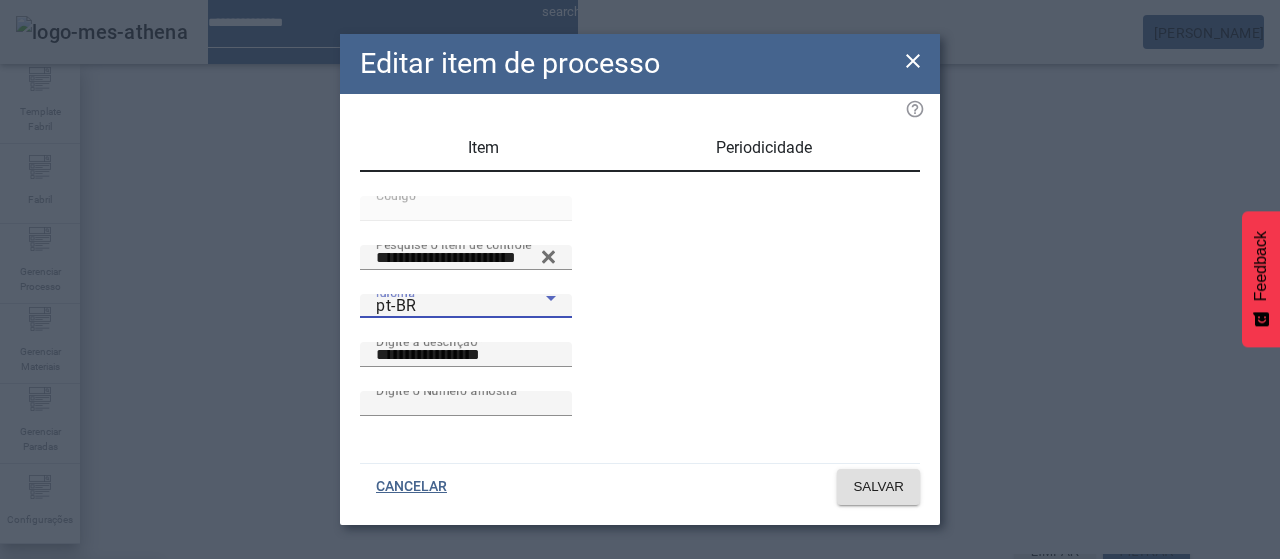 click on "es-ES" at bounding box center [81, 687] 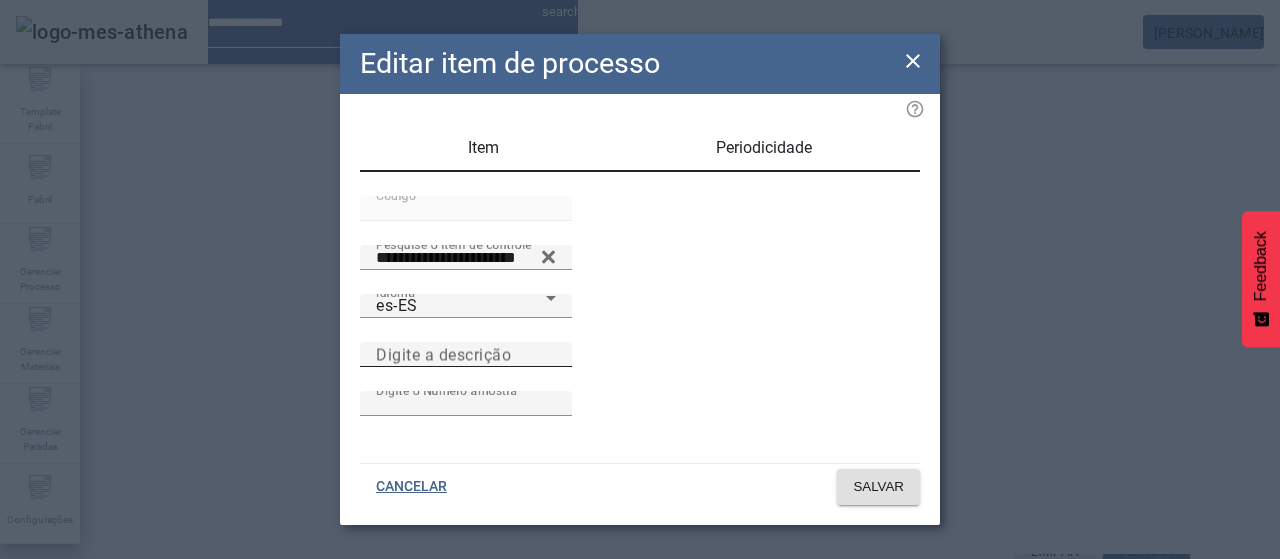 click on "Digite a descrição" at bounding box center (443, 354) 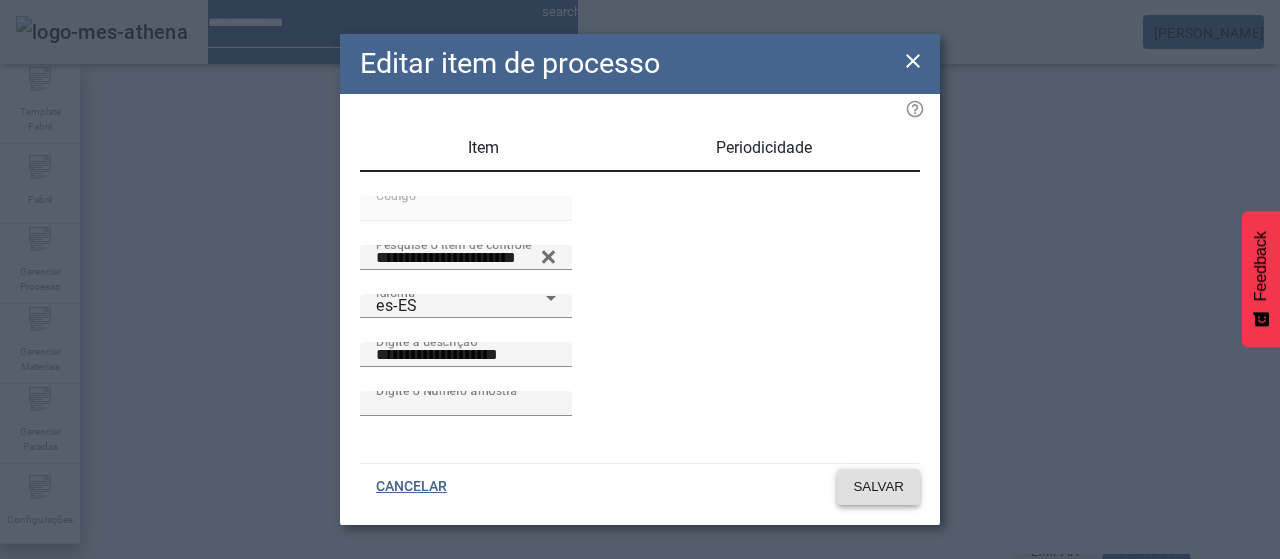 click on "SALVAR" 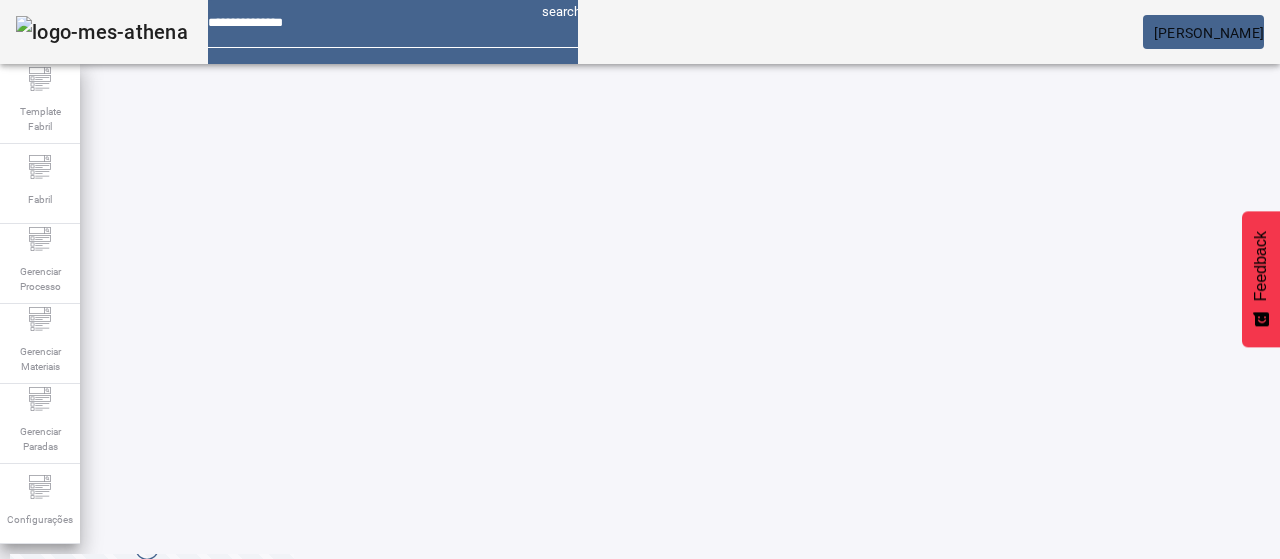 scroll, scrollTop: 274, scrollLeft: 0, axis: vertical 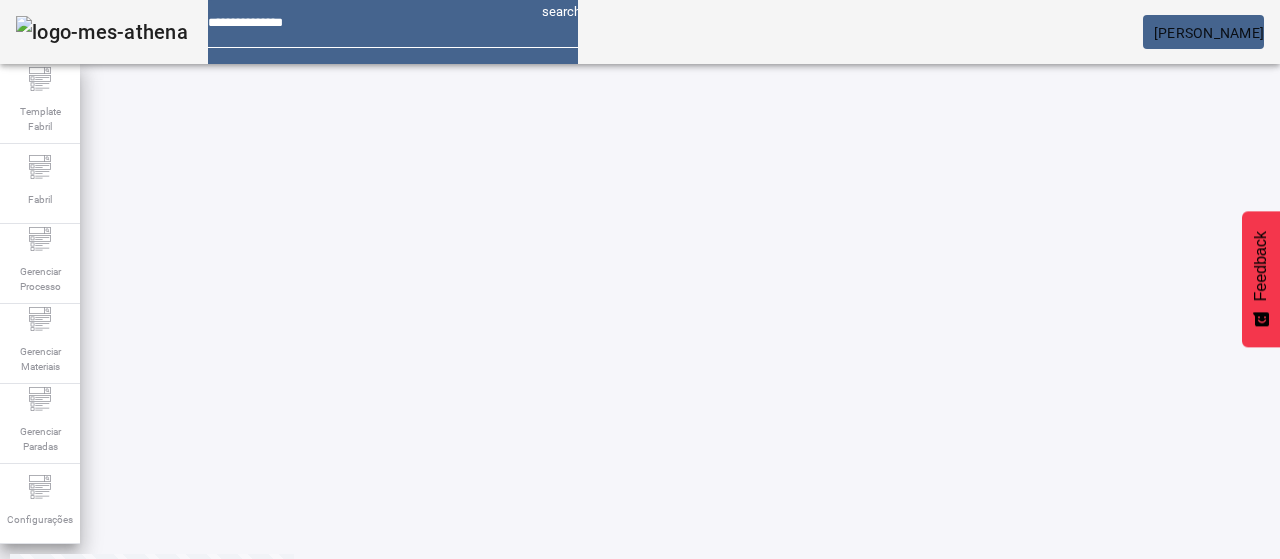 click on "2" 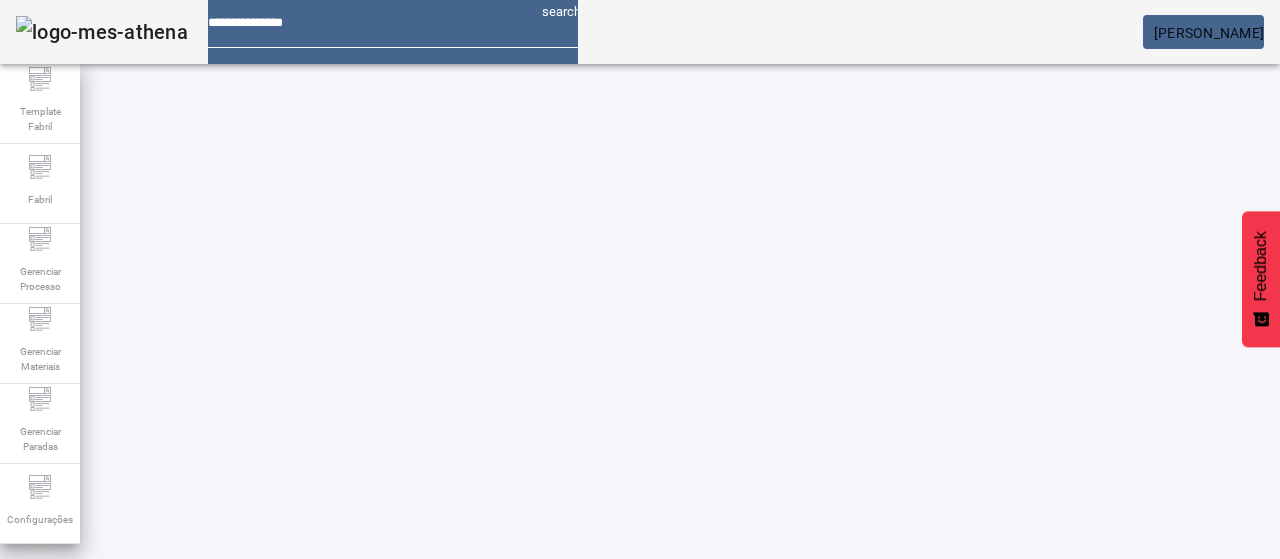 scroll, scrollTop: 0, scrollLeft: 0, axis: both 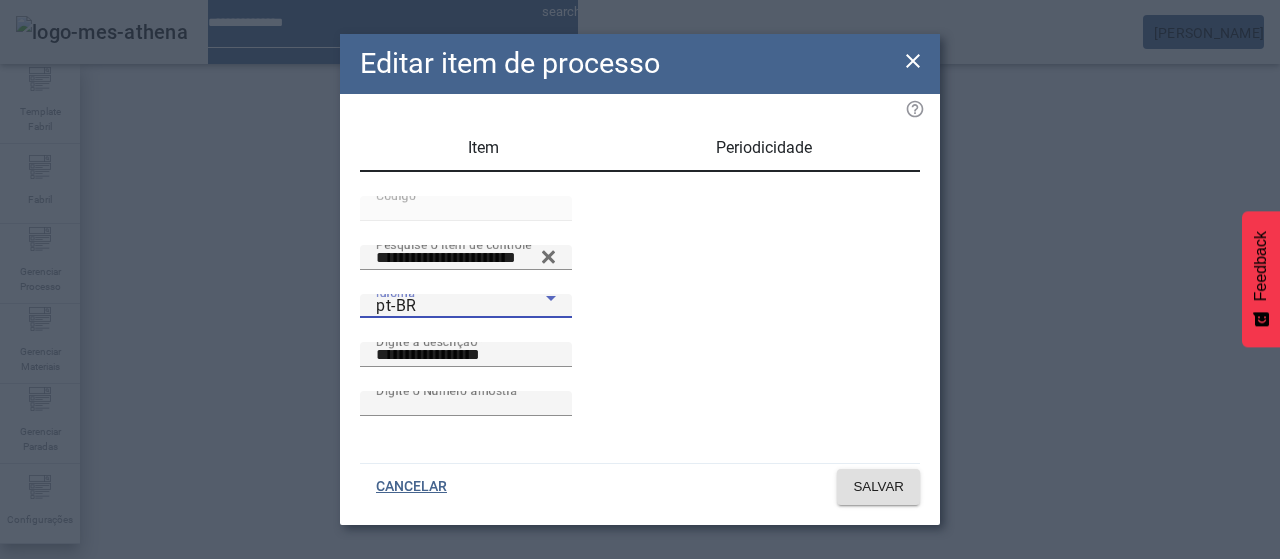 click on "pt-BR" at bounding box center (461, 306) 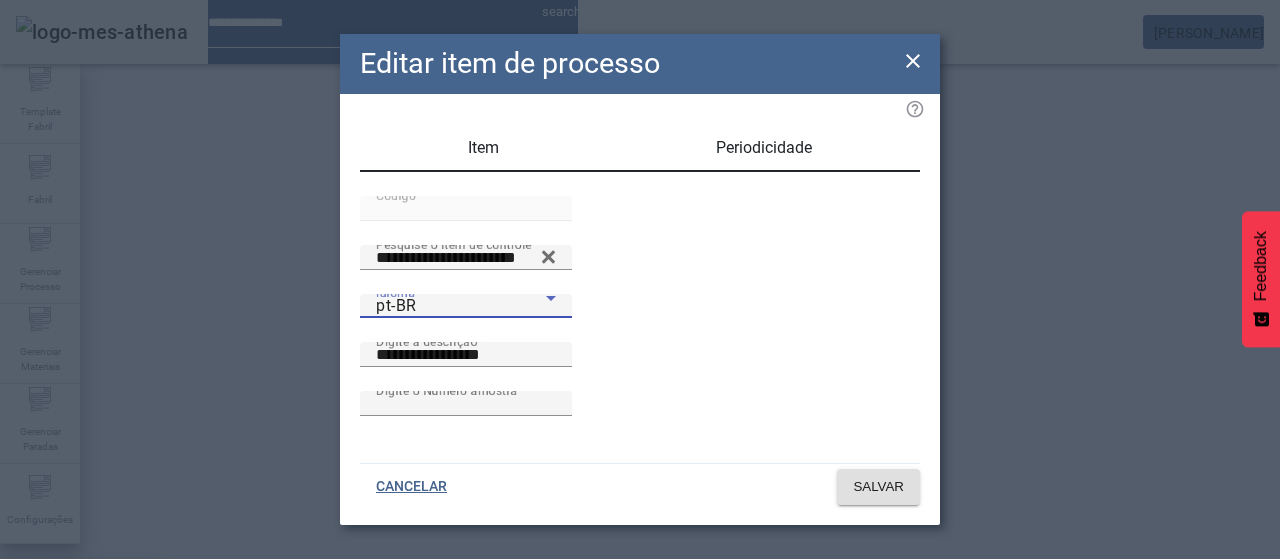 click on "es-ES" at bounding box center (81, 687) 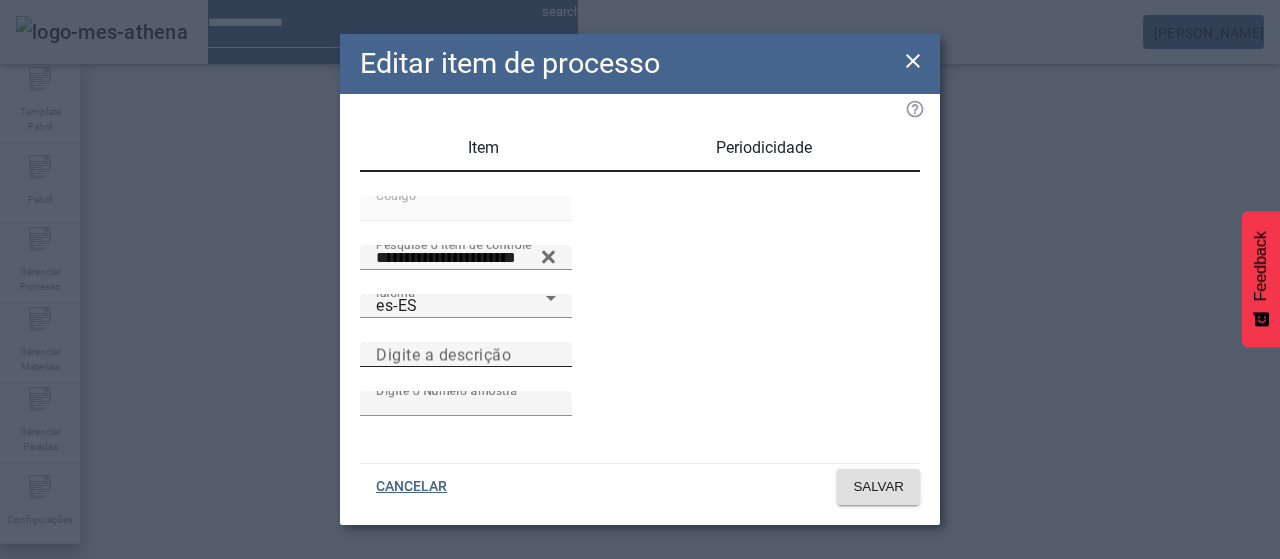 click on "Digite a descrição" at bounding box center [466, 354] 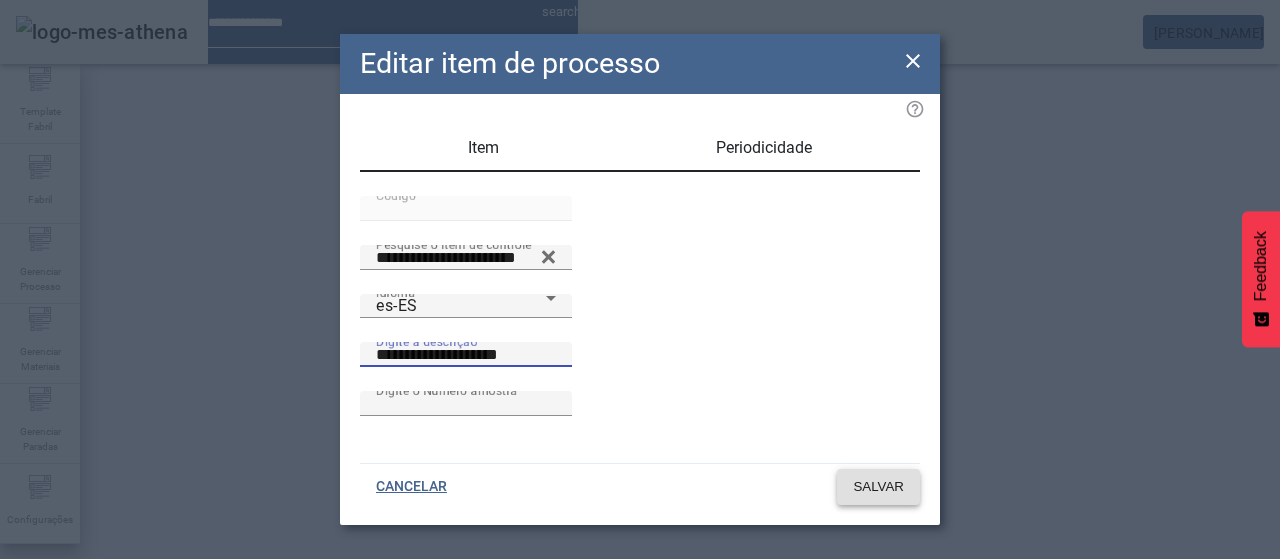 click 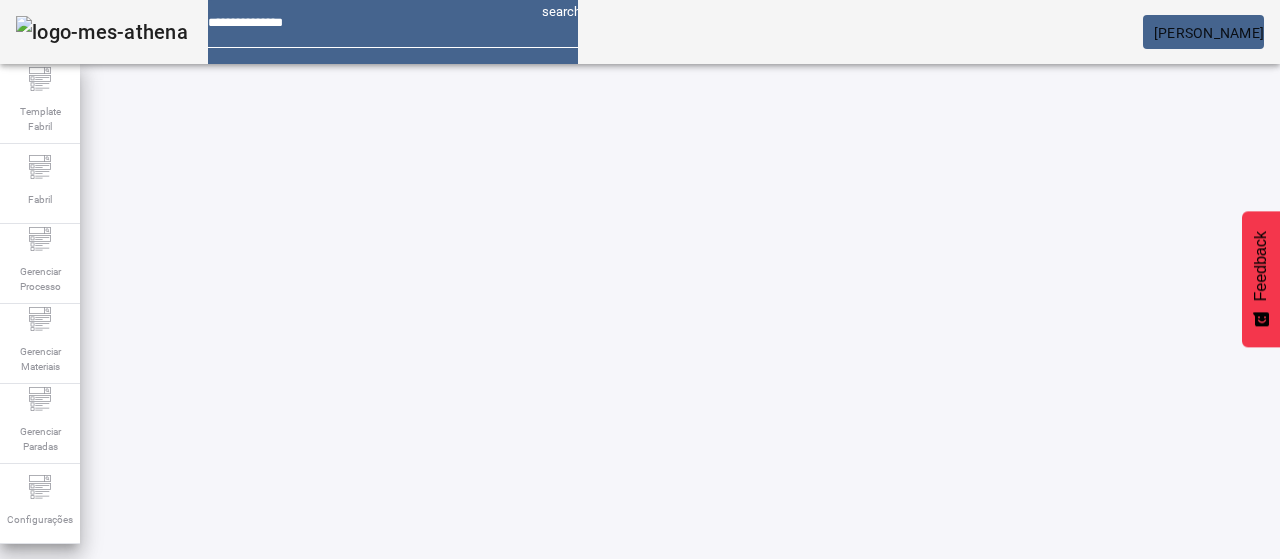 click on "LIMPAR" 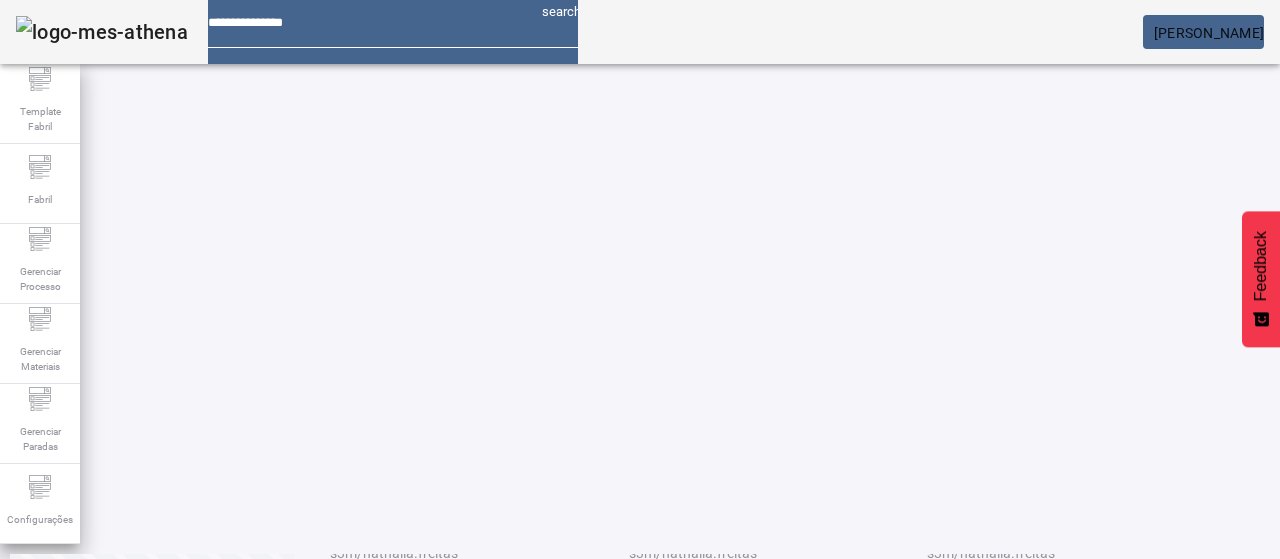 click on "3" 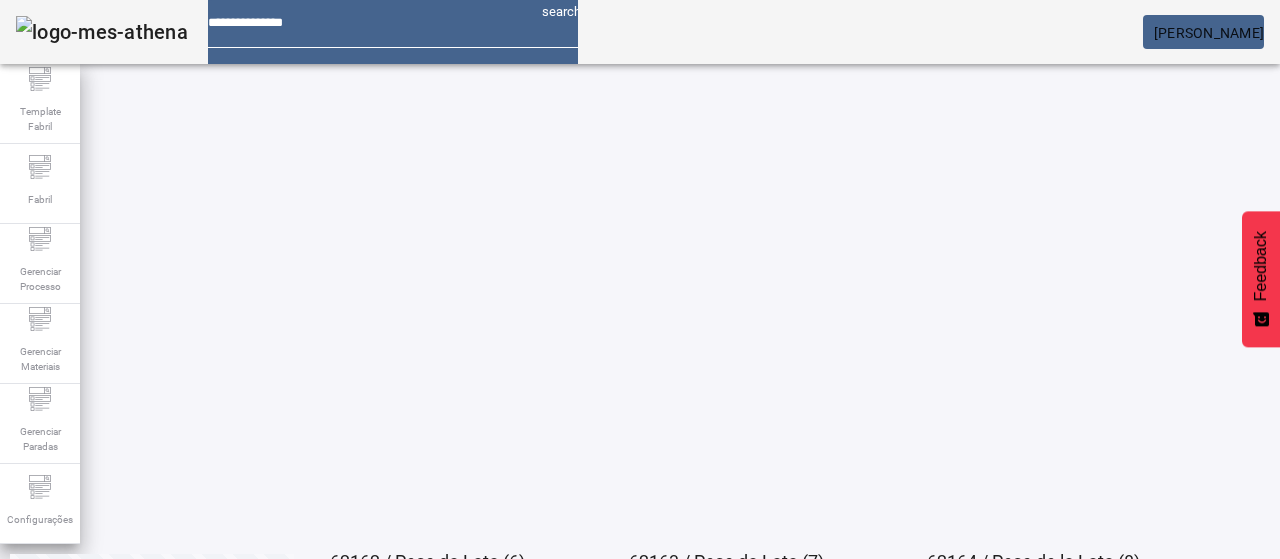 scroll, scrollTop: 0, scrollLeft: 0, axis: both 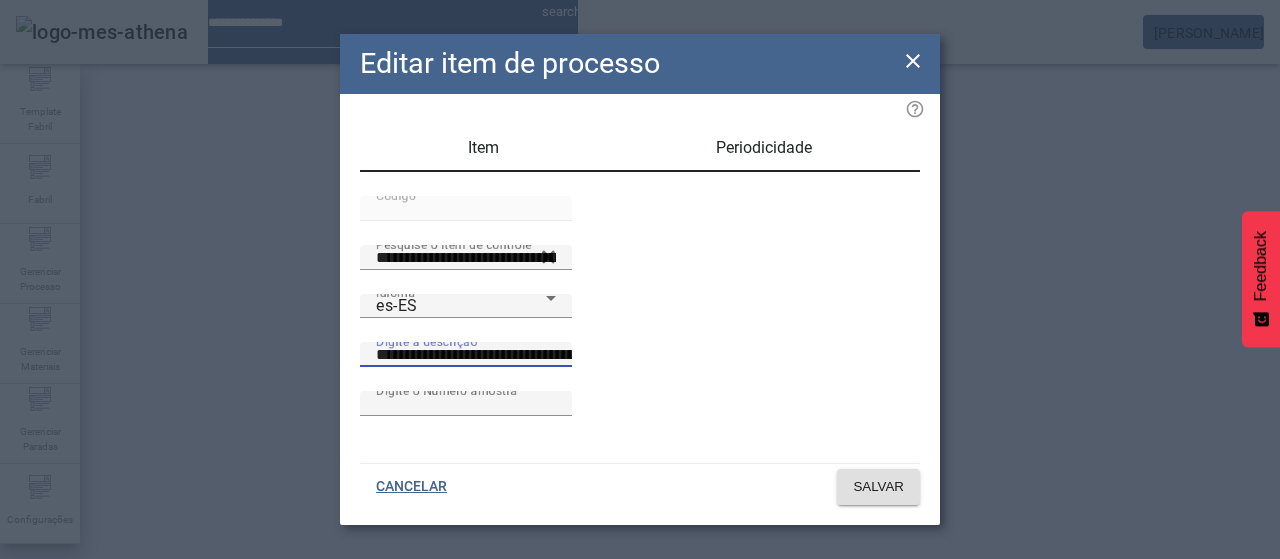 drag, startPoint x: 724, startPoint y: 387, endPoint x: 896, endPoint y: 393, distance: 172.10461 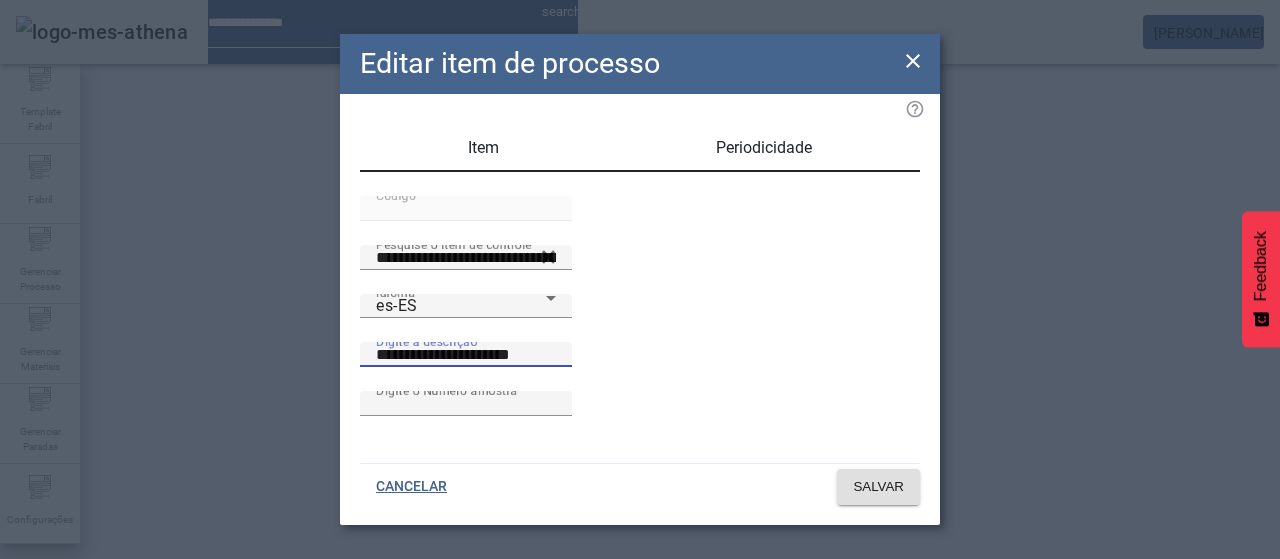 scroll, scrollTop: 0, scrollLeft: 0, axis: both 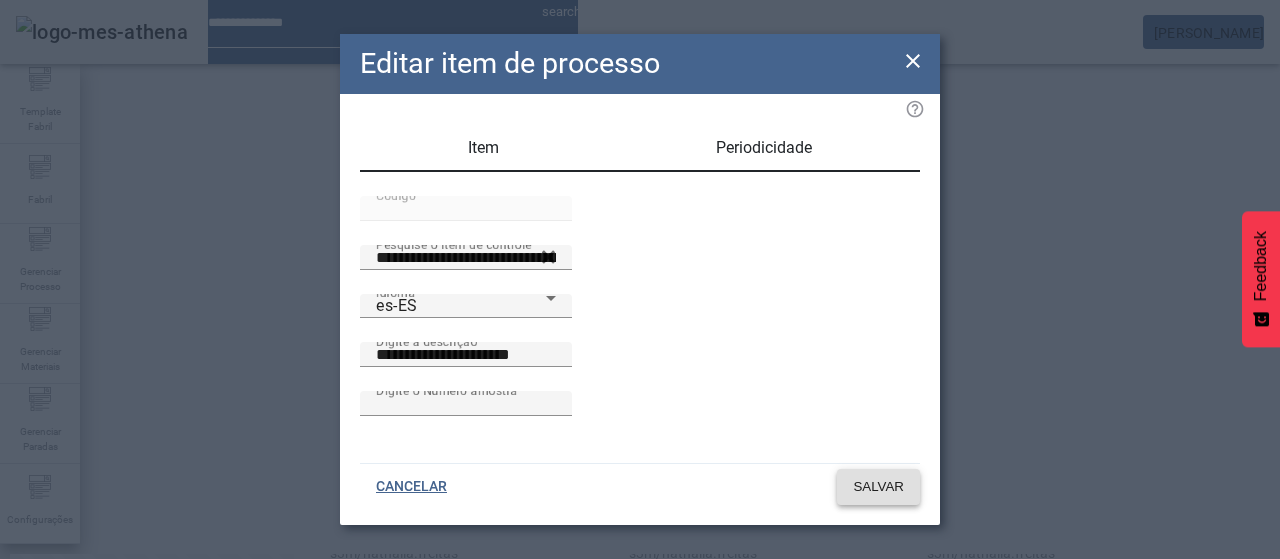 drag, startPoint x: 825, startPoint y: 460, endPoint x: 842, endPoint y: 475, distance: 22.671568 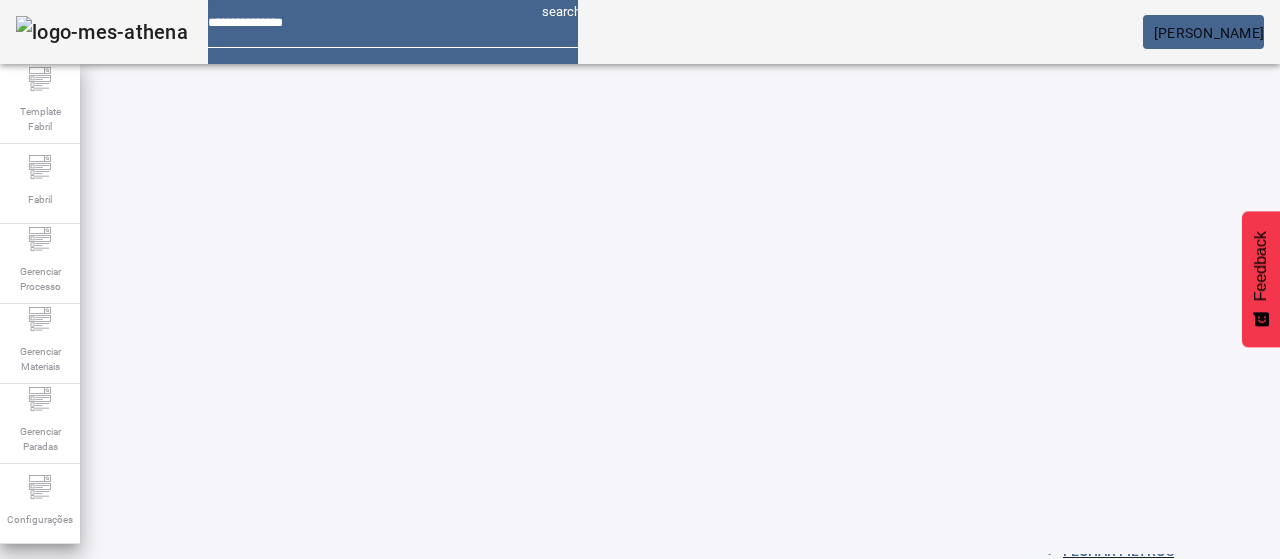 scroll, scrollTop: 0, scrollLeft: 0, axis: both 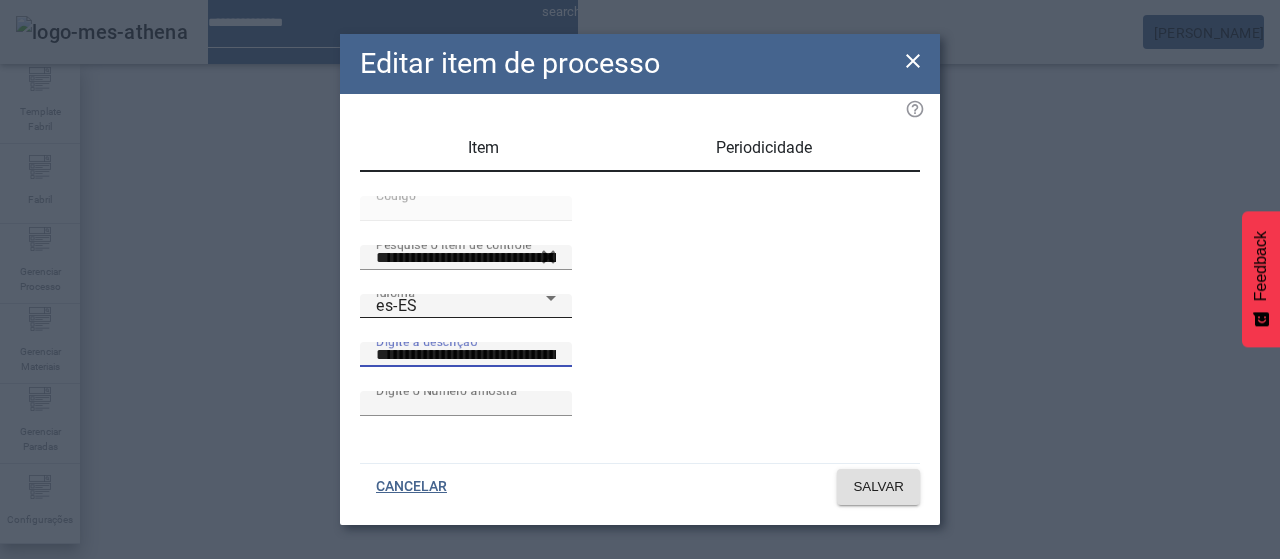 drag, startPoint x: 878, startPoint y: 389, endPoint x: 391, endPoint y: 400, distance: 487.1242 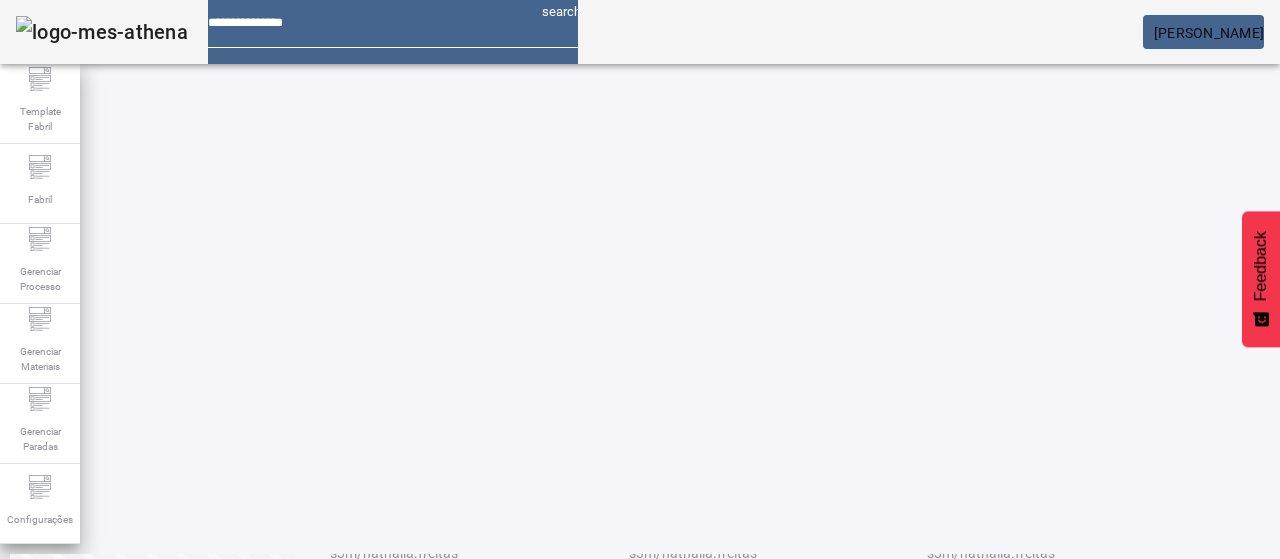 scroll, scrollTop: 0, scrollLeft: 0, axis: both 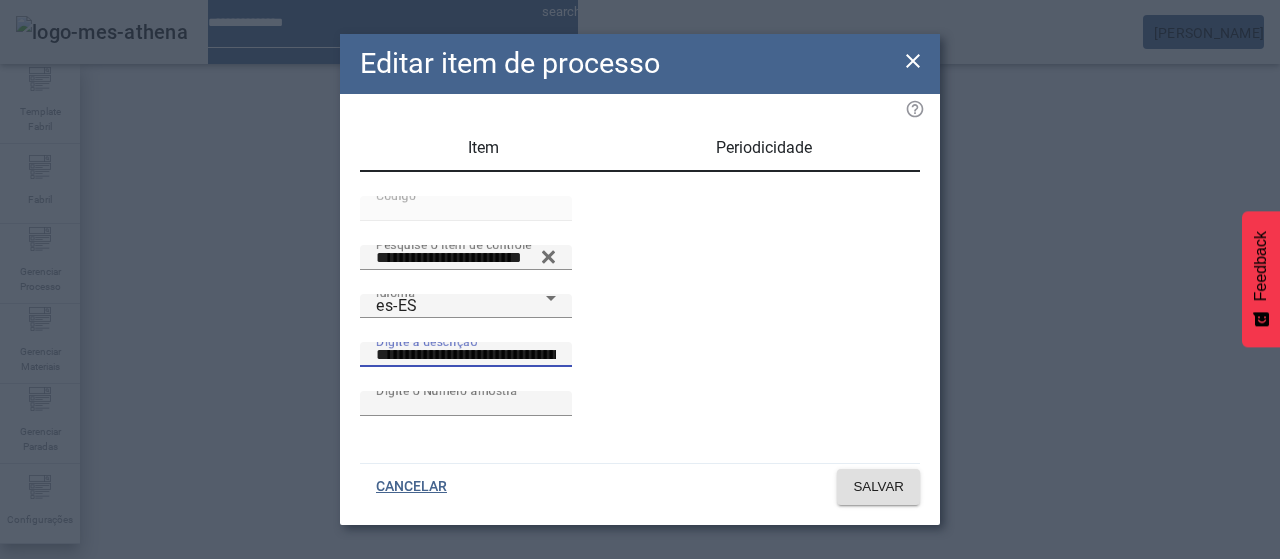 drag, startPoint x: 675, startPoint y: 387, endPoint x: 813, endPoint y: 392, distance: 138.09055 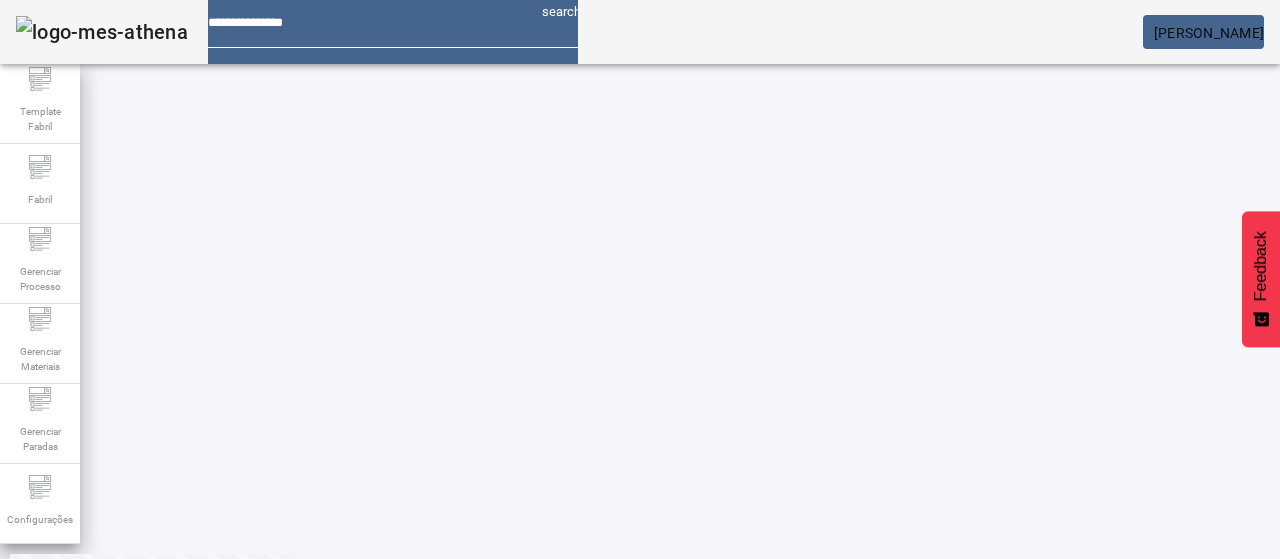 scroll, scrollTop: 222, scrollLeft: 0, axis: vertical 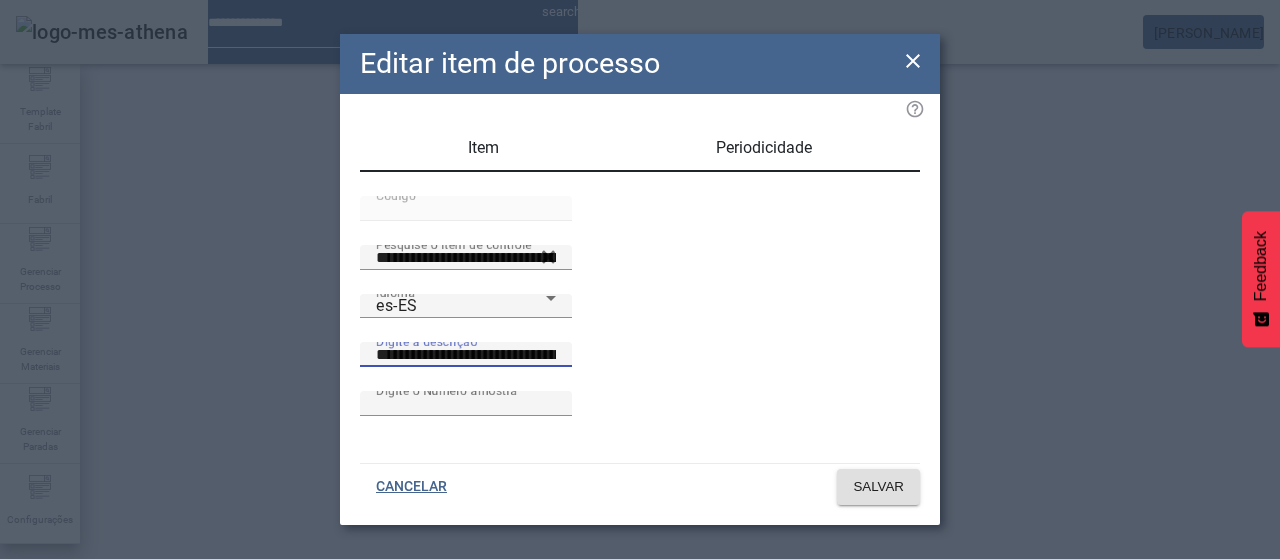 drag, startPoint x: 658, startPoint y: 387, endPoint x: 724, endPoint y: 393, distance: 66.27216 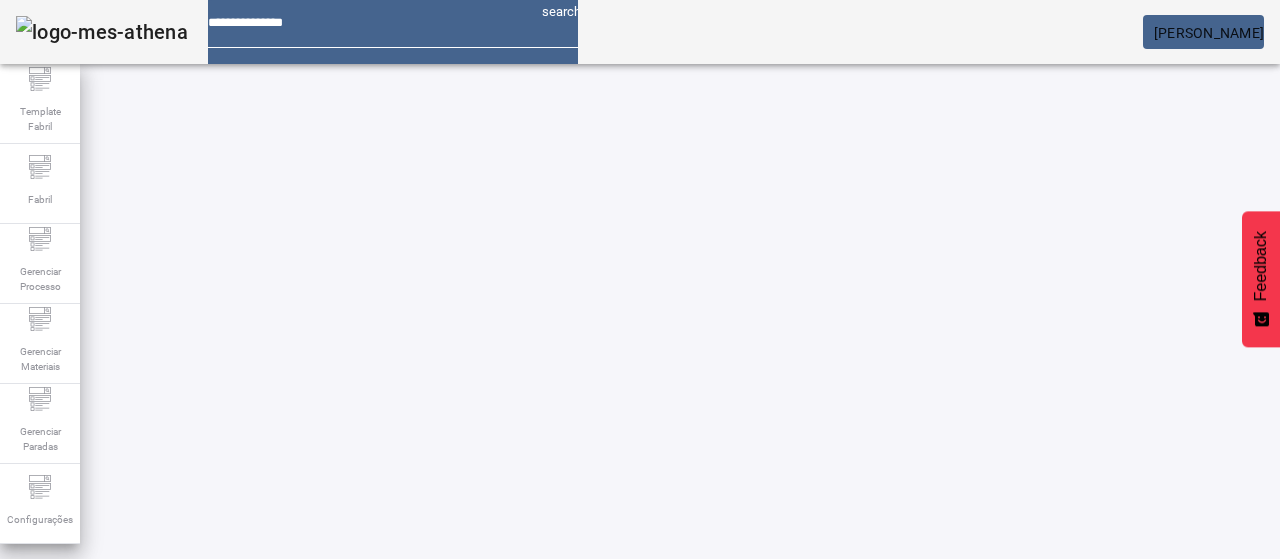 scroll, scrollTop: 114, scrollLeft: 0, axis: vertical 